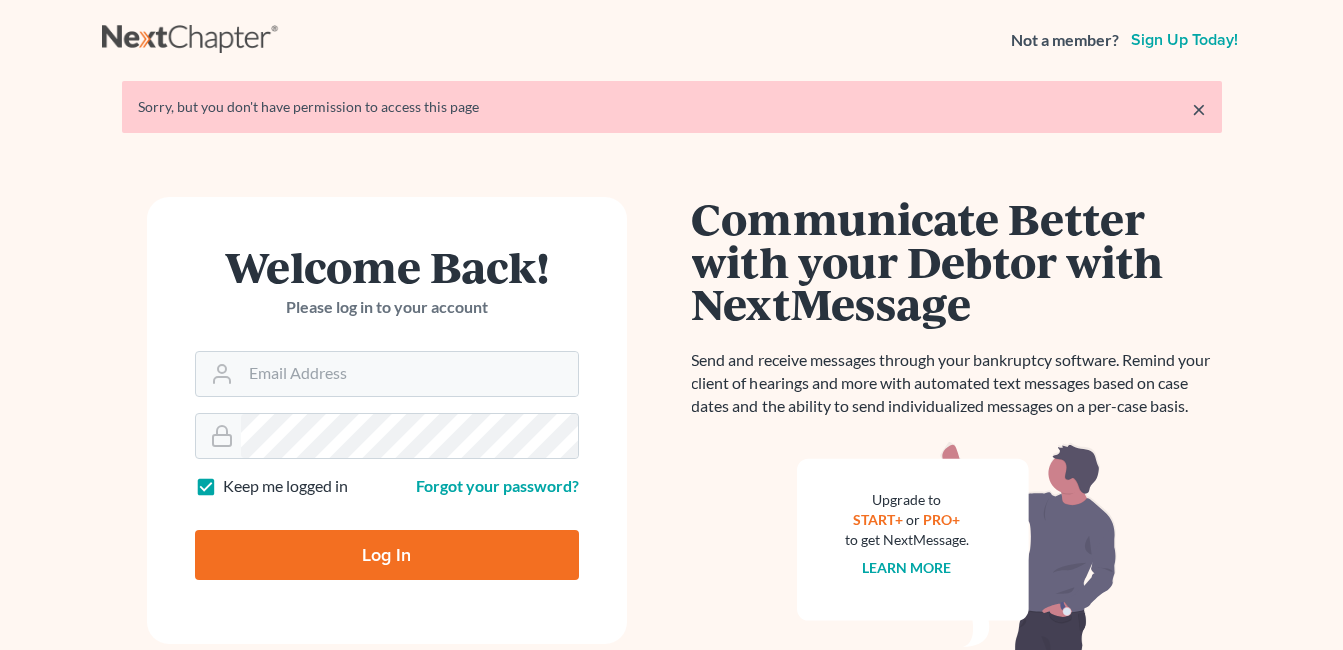 scroll, scrollTop: 0, scrollLeft: 0, axis: both 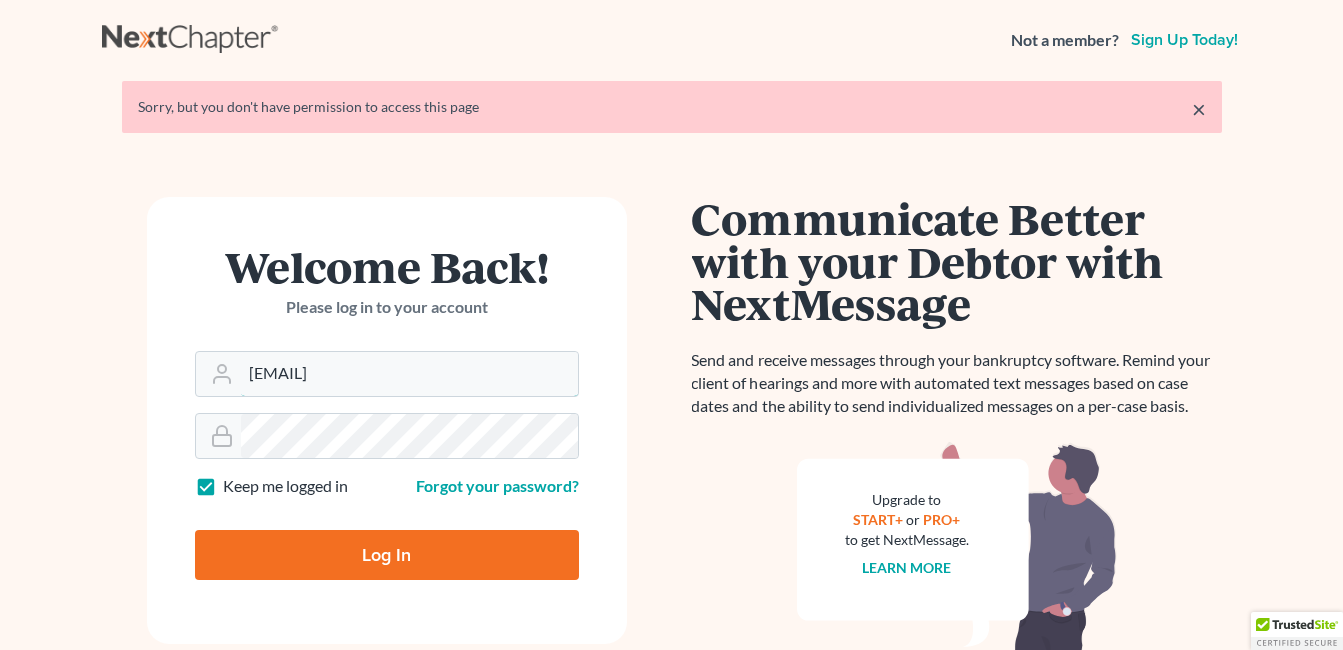 drag, startPoint x: 392, startPoint y: 372, endPoint x: 181, endPoint y: 377, distance: 211.05923 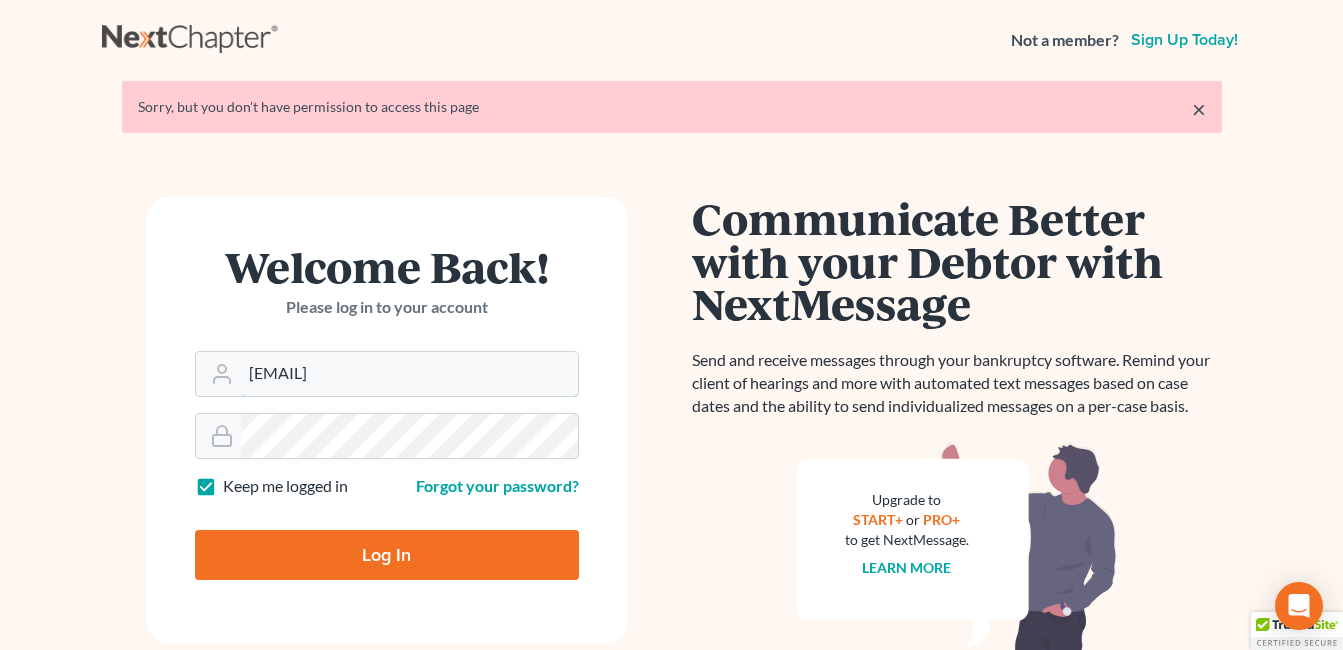 drag, startPoint x: 248, startPoint y: 376, endPoint x: 149, endPoint y: 384, distance: 99.32271 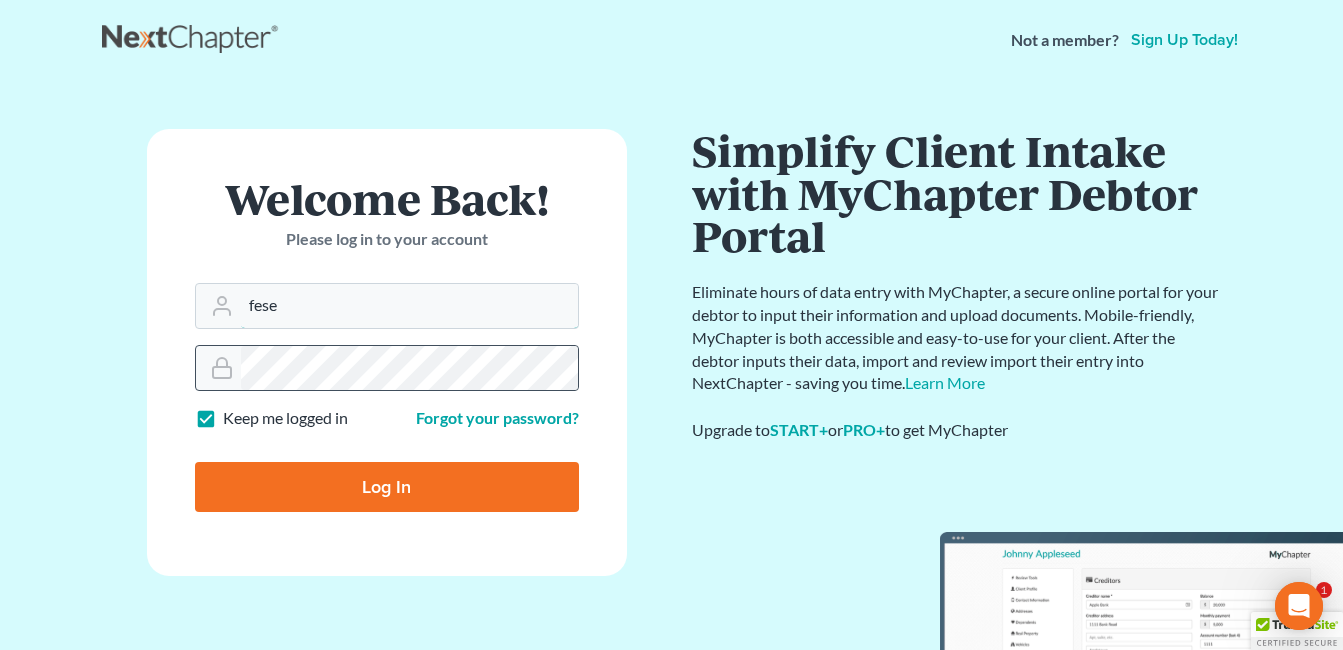 scroll, scrollTop: 0, scrollLeft: 0, axis: both 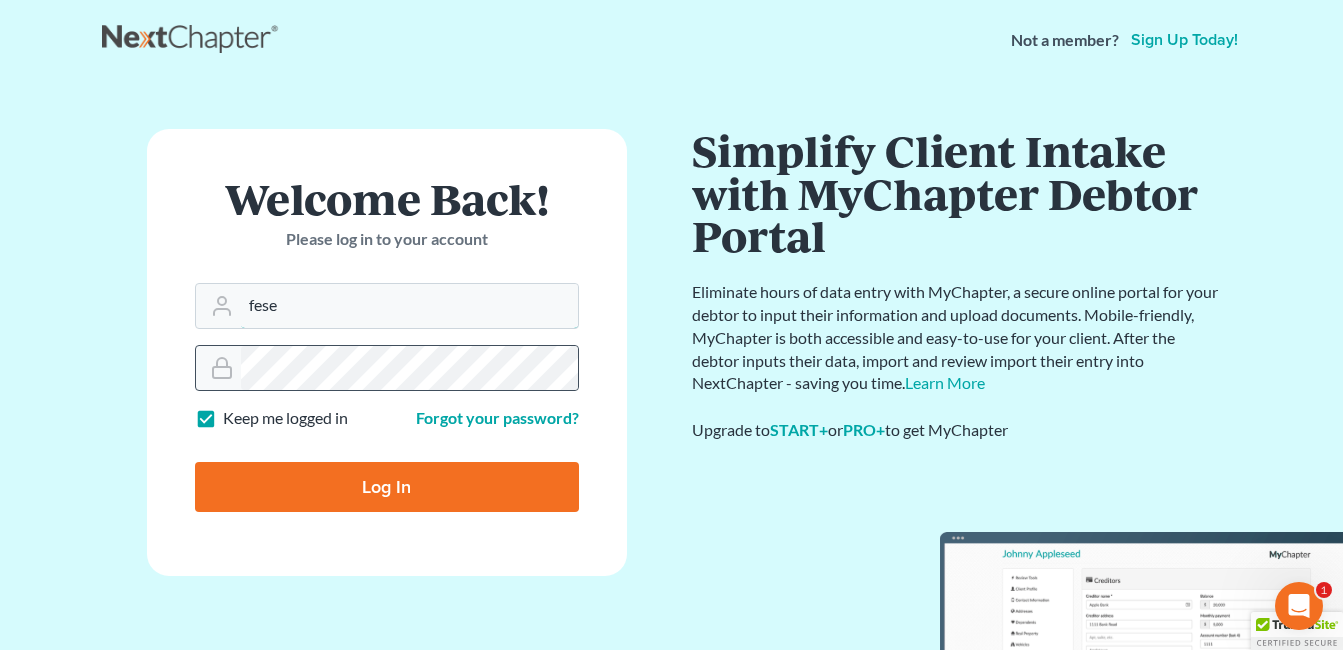 type on "[EMAIL]" 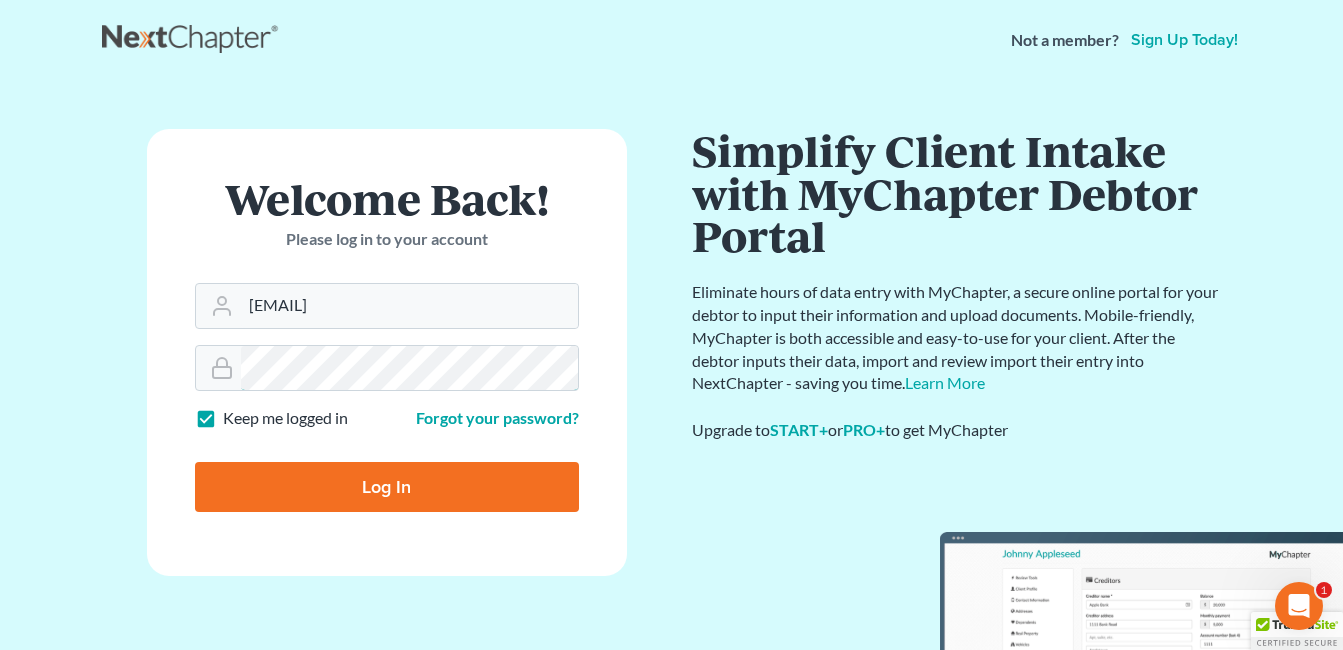 click on "Welcome Back! Please log in to your account Email Address [EMAIL] Password Keep me logged in Forgot your password? Log In" at bounding box center (387, 352) 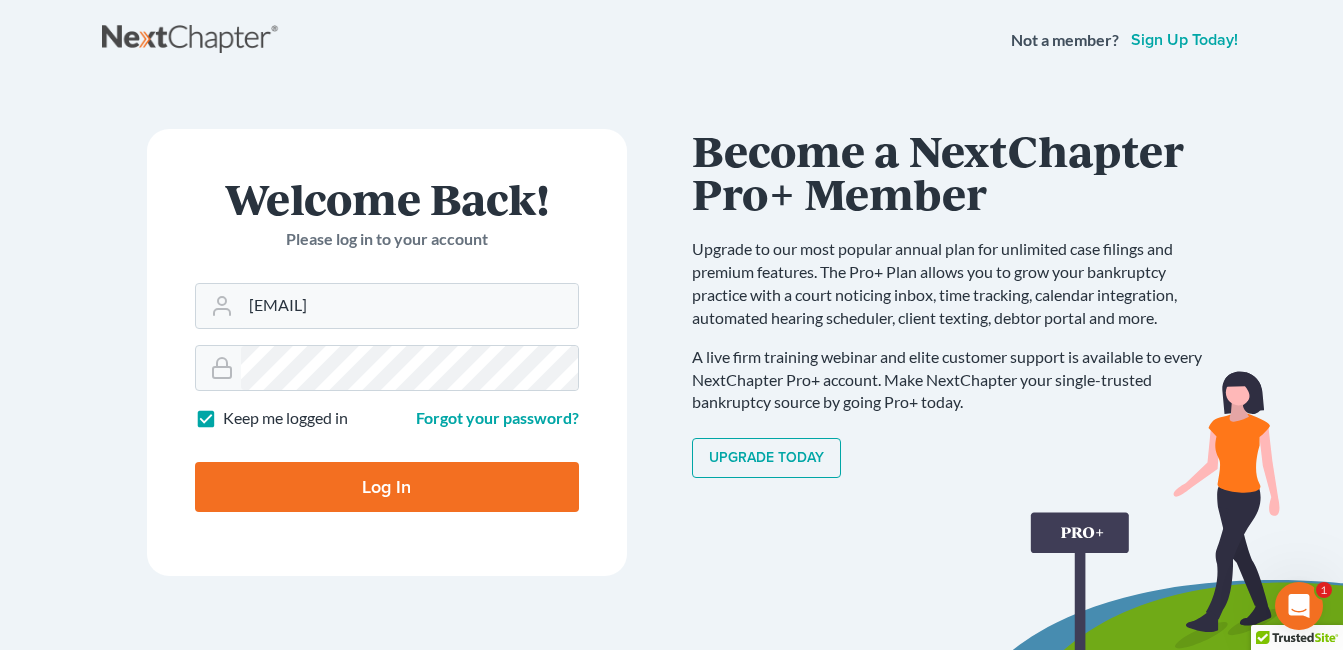 click on "Log In" at bounding box center (387, 487) 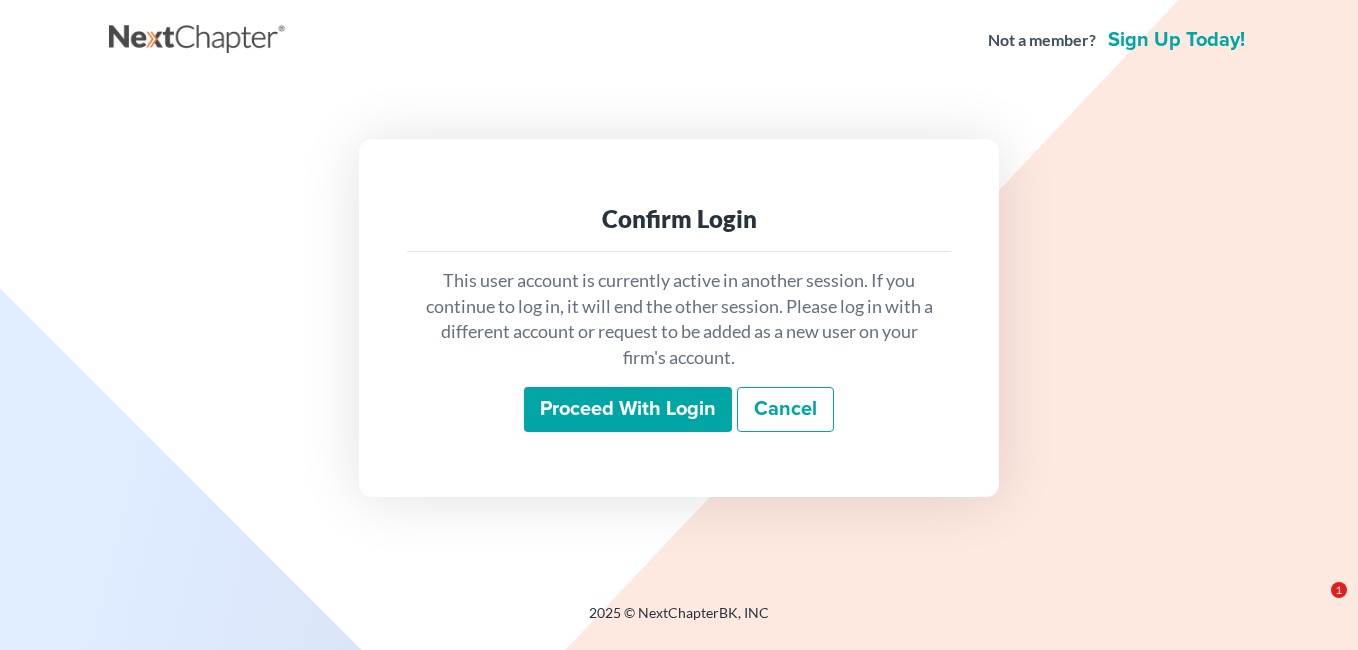 scroll, scrollTop: 0, scrollLeft: 0, axis: both 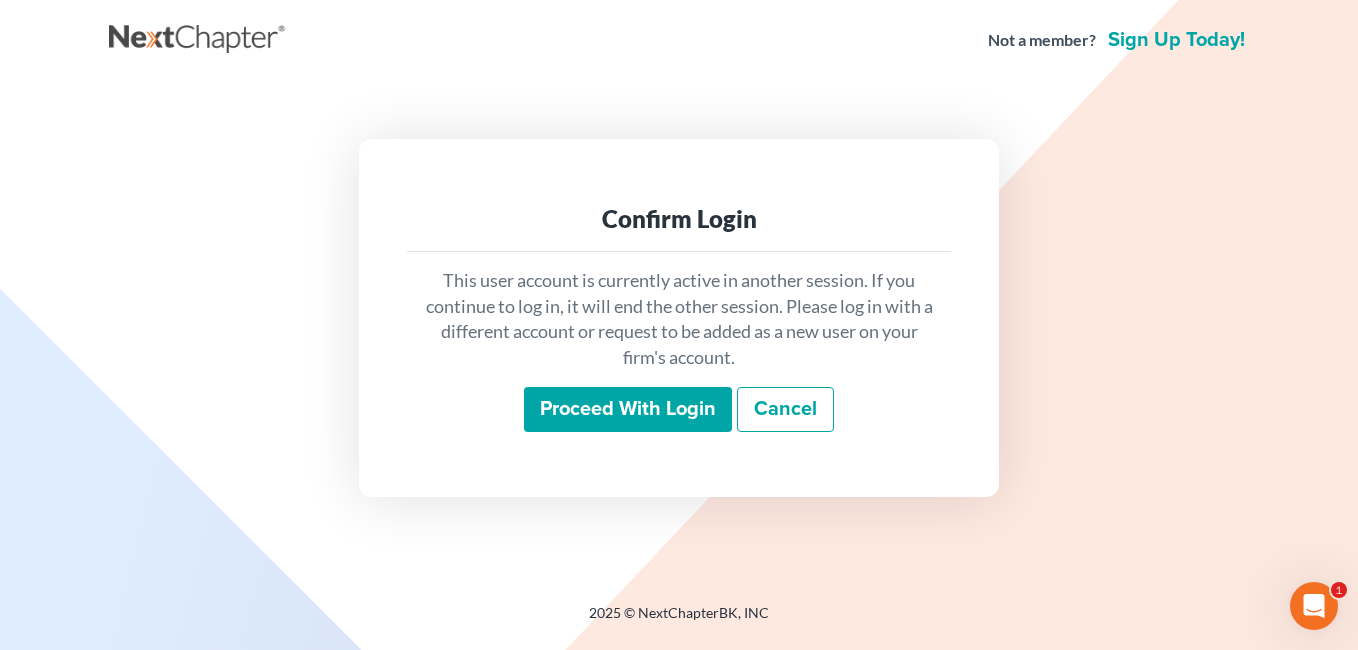 click on "Proceed with login" at bounding box center [628, 410] 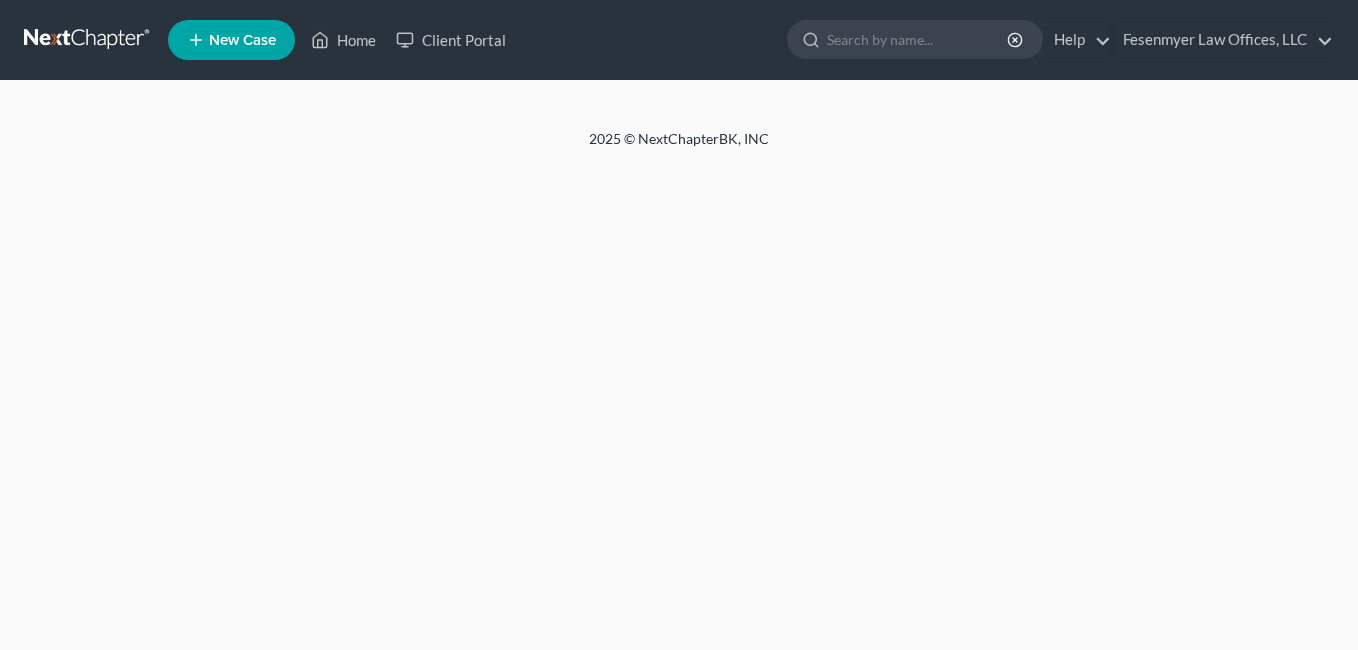 scroll, scrollTop: 0, scrollLeft: 0, axis: both 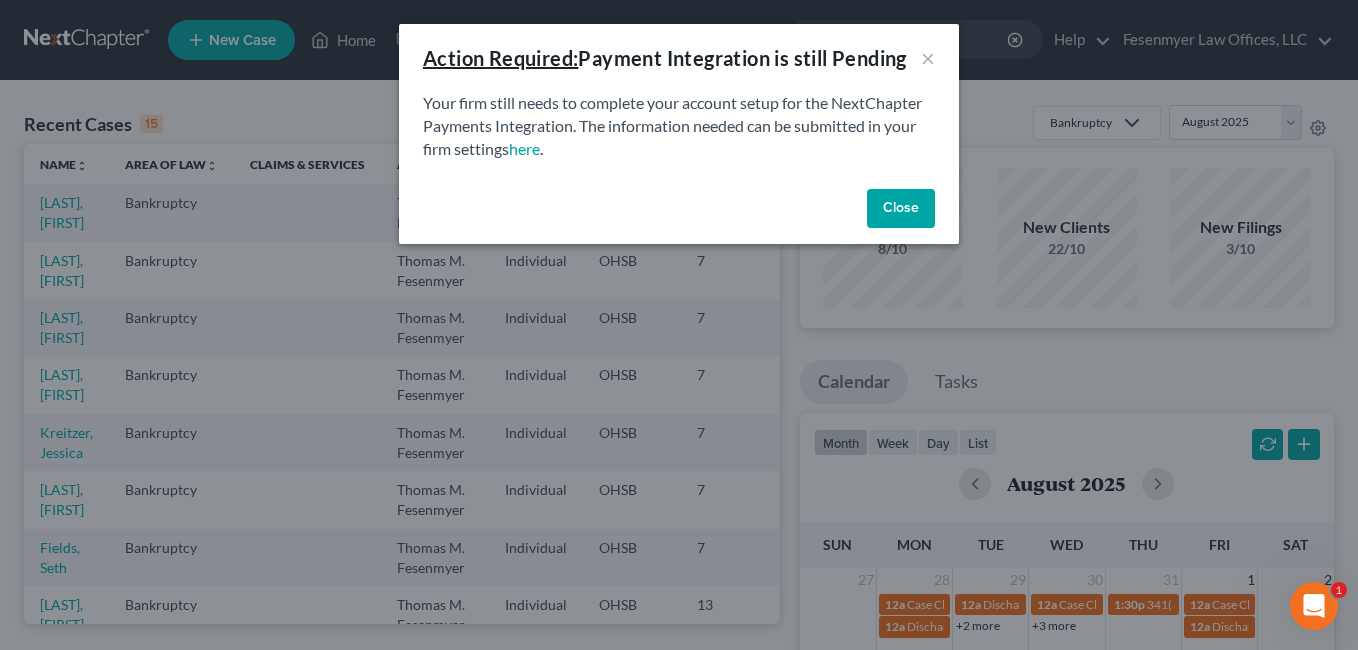 click on "Close" at bounding box center [901, 209] 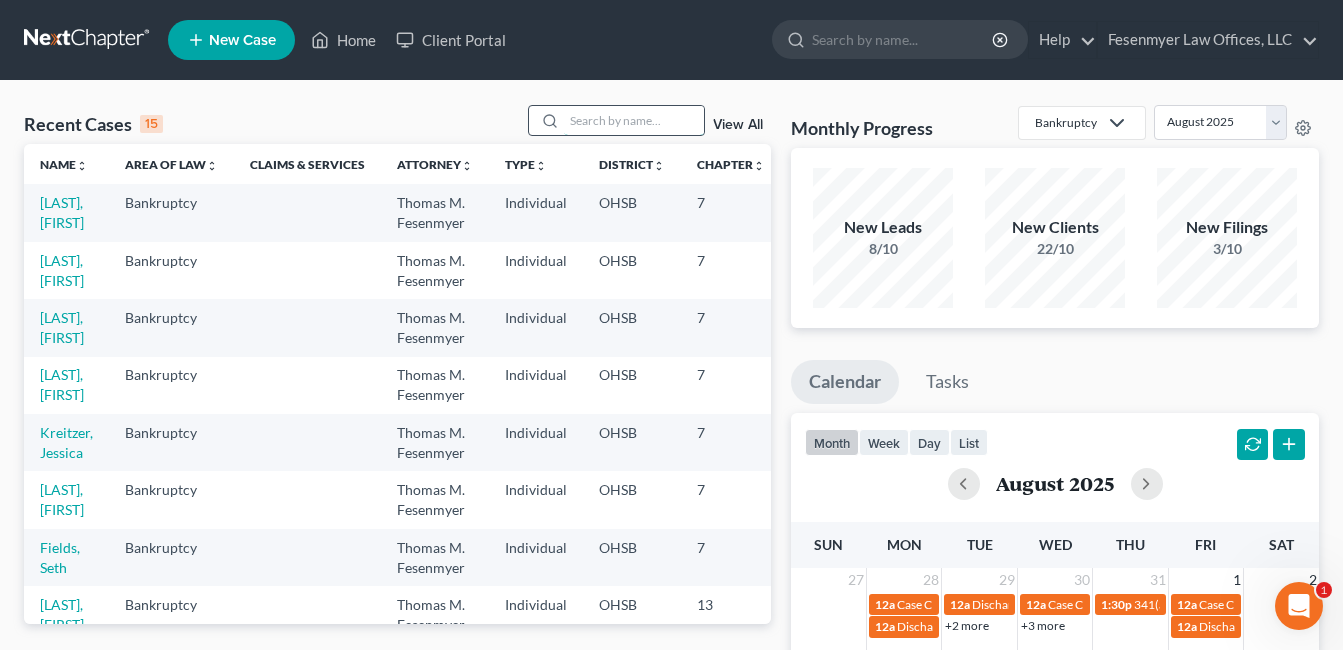 click at bounding box center [634, 120] 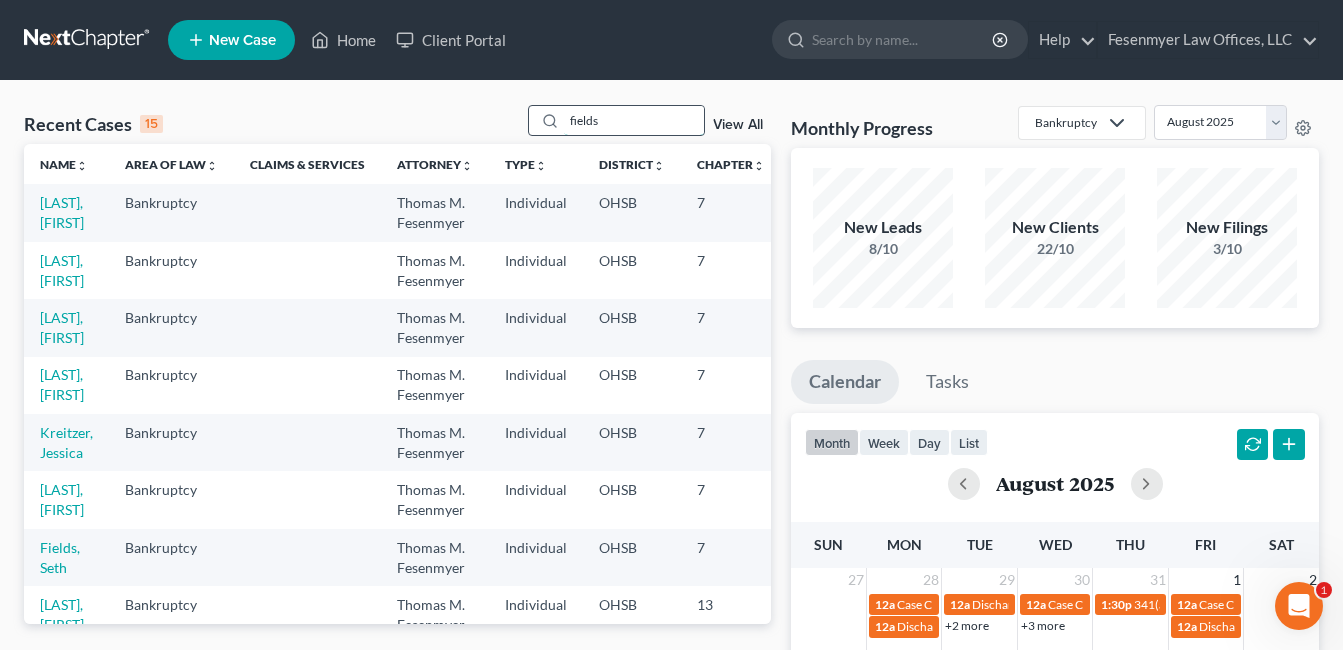 type on "fields" 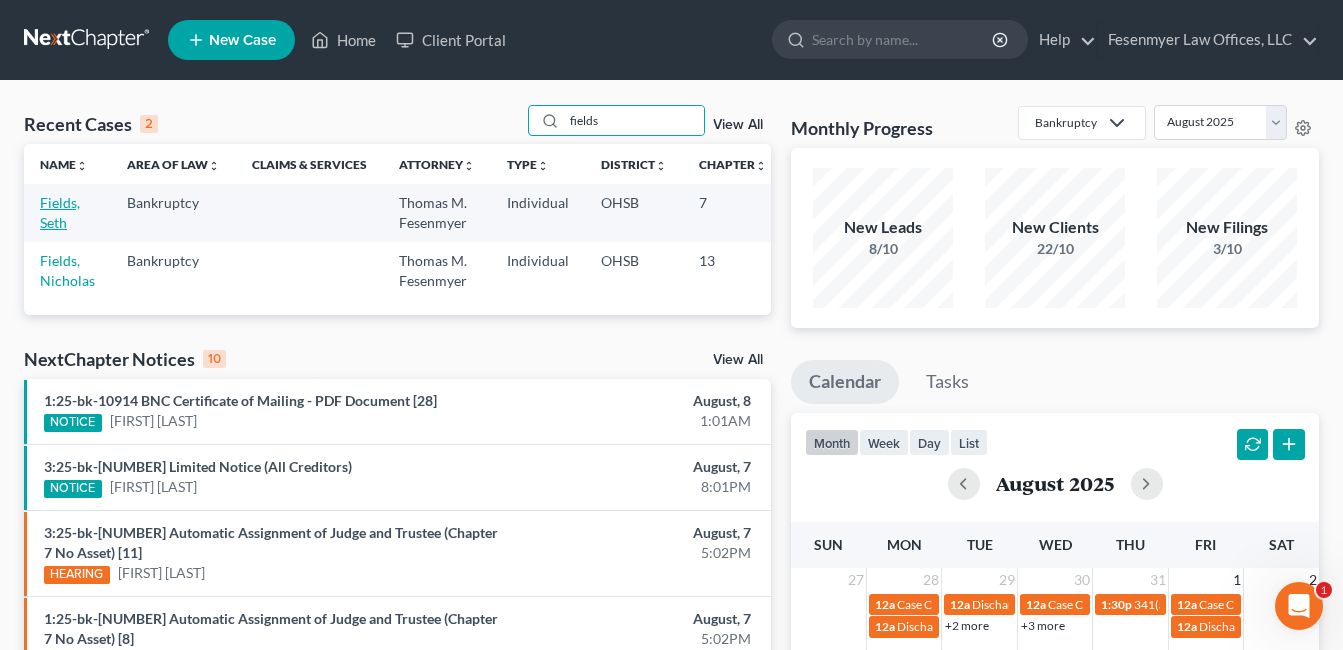 click on "Fields, Seth" at bounding box center [60, 212] 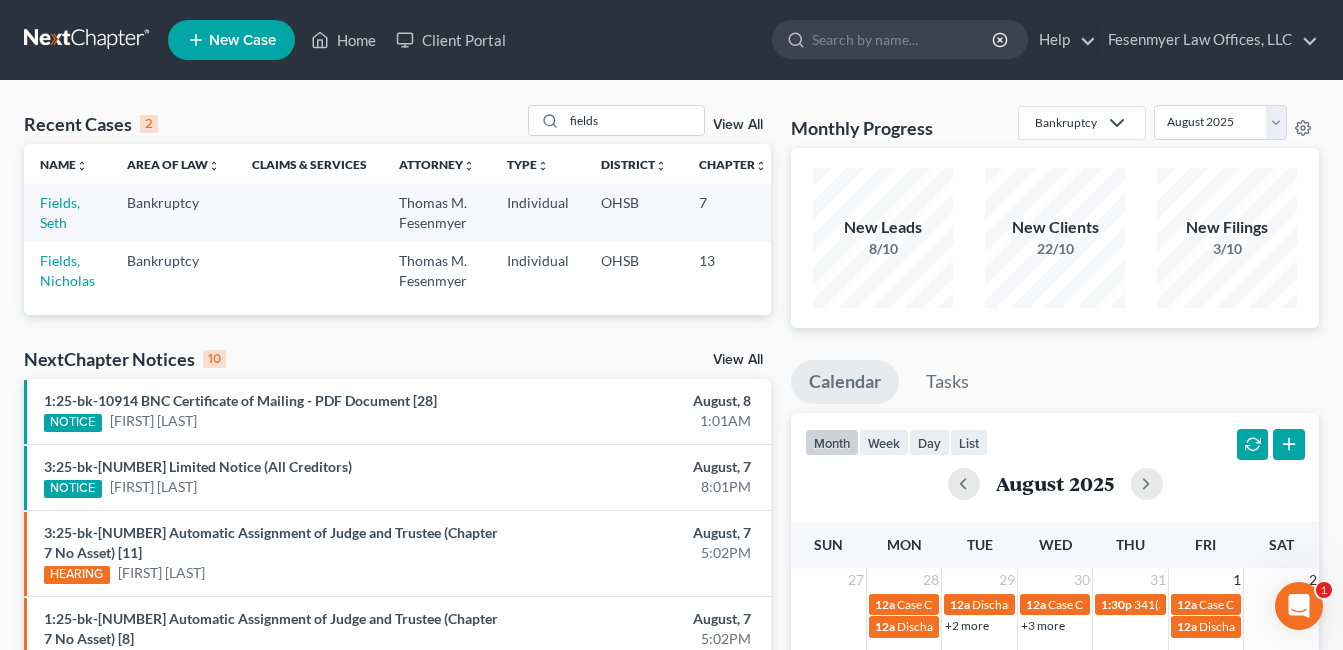 select on "4" 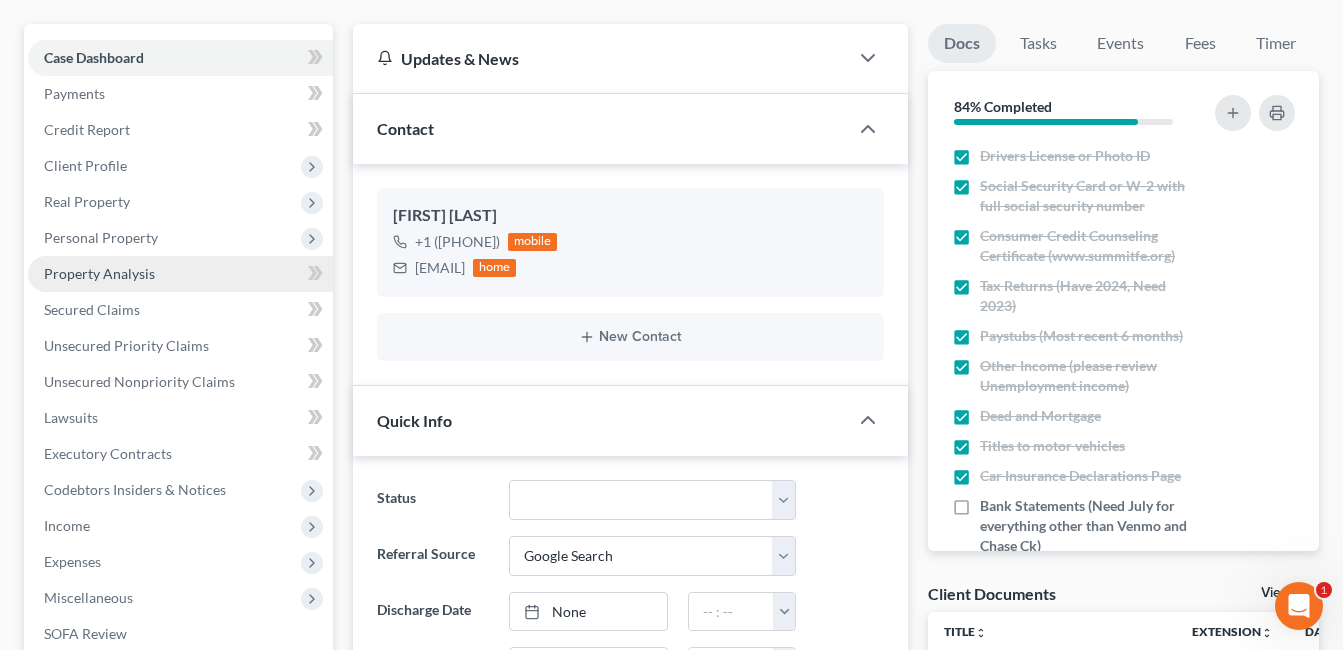 scroll, scrollTop: 100, scrollLeft: 0, axis: vertical 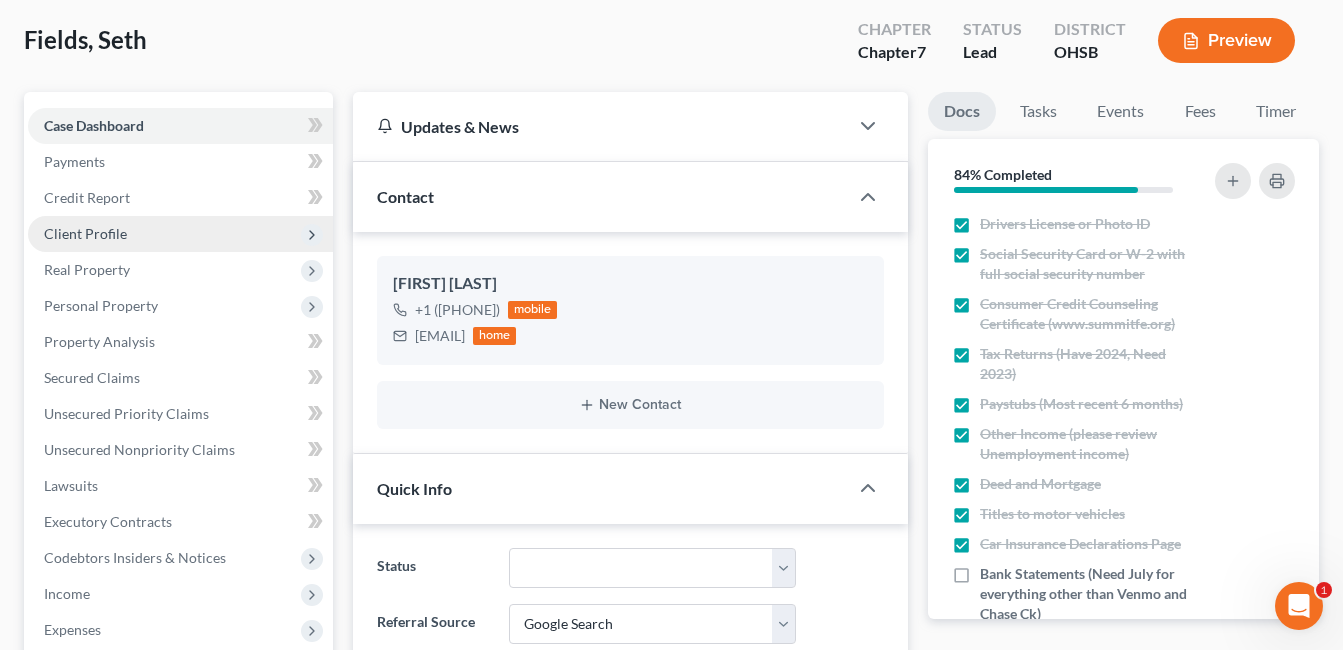 click on "Client Profile" at bounding box center [180, 234] 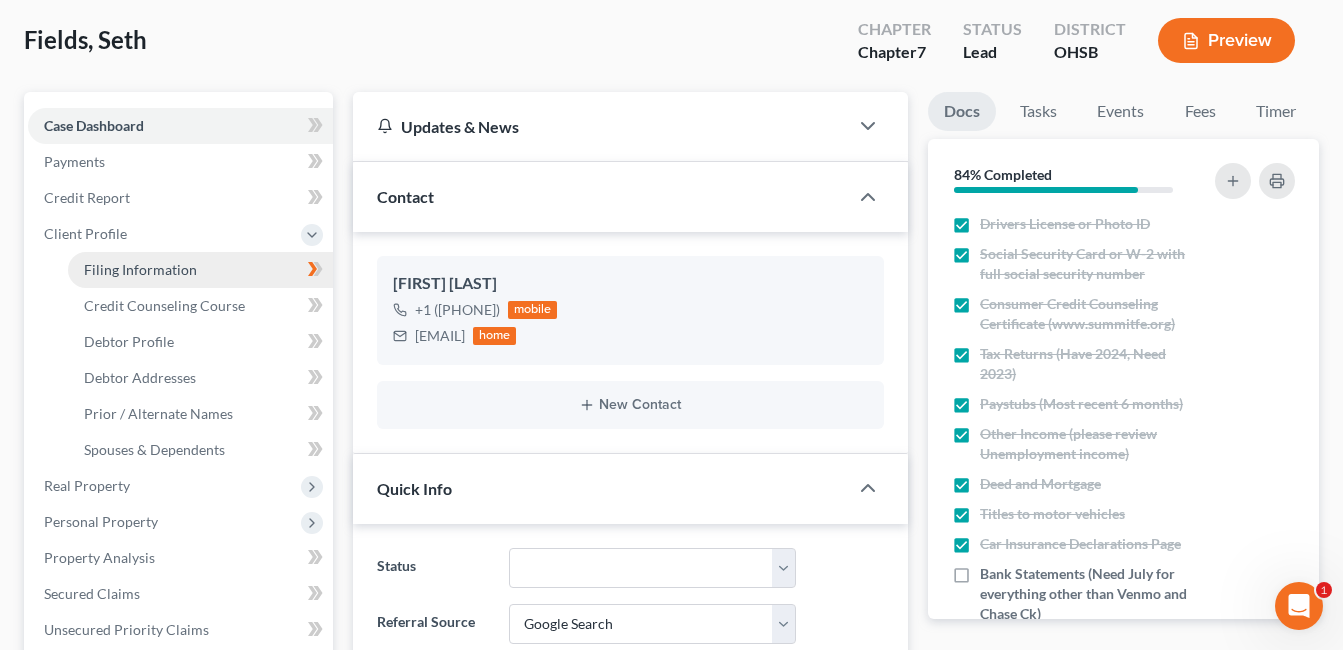 click on "Filing Information" at bounding box center [140, 269] 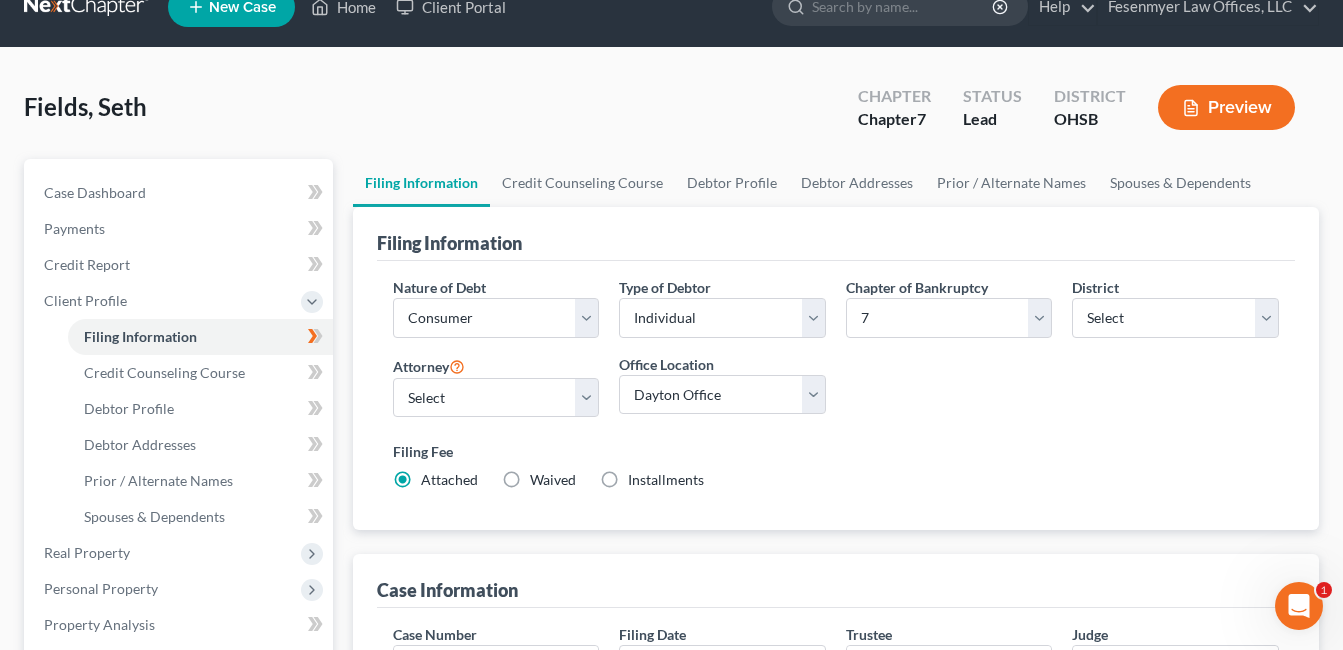 scroll, scrollTop: 0, scrollLeft: 0, axis: both 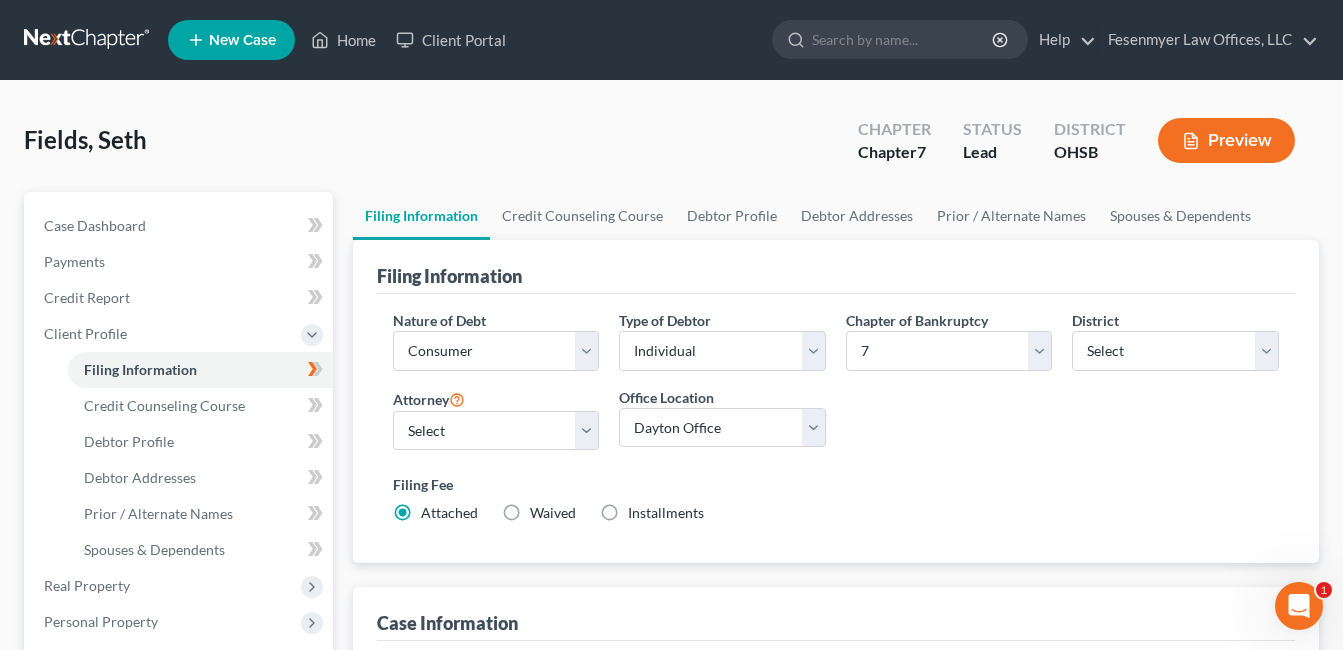 click on "Installments Installments" at bounding box center [666, 513] 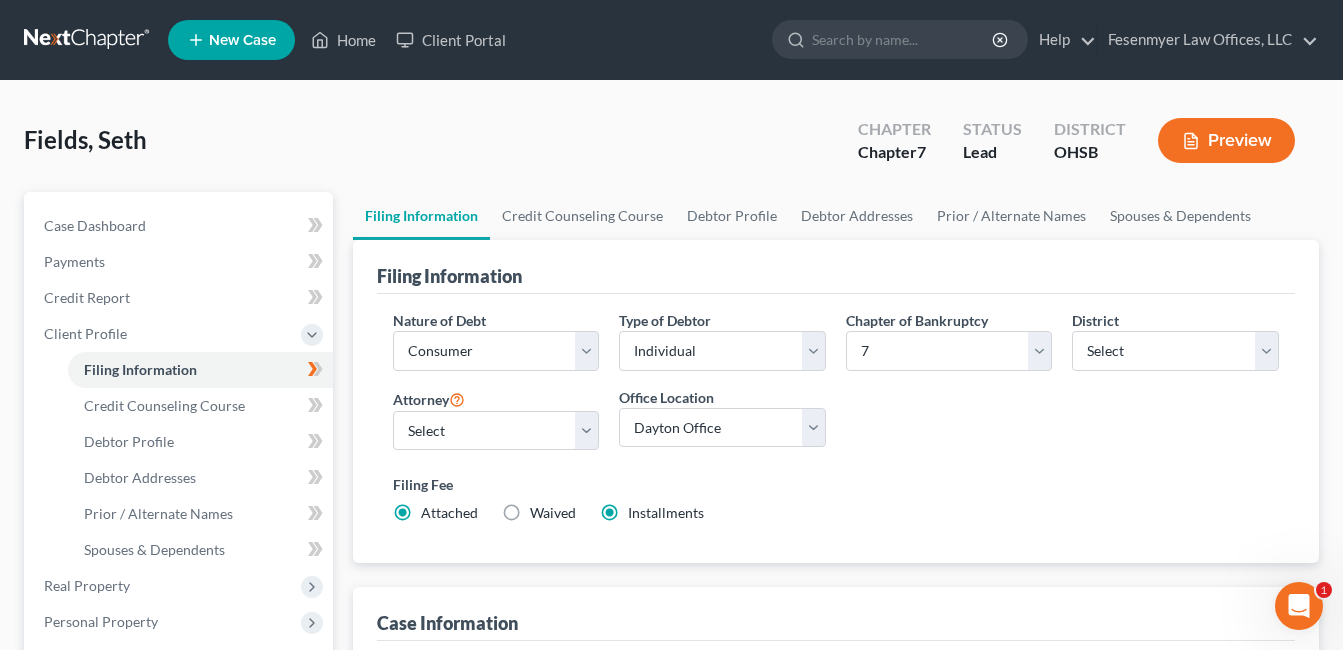 radio on "false" 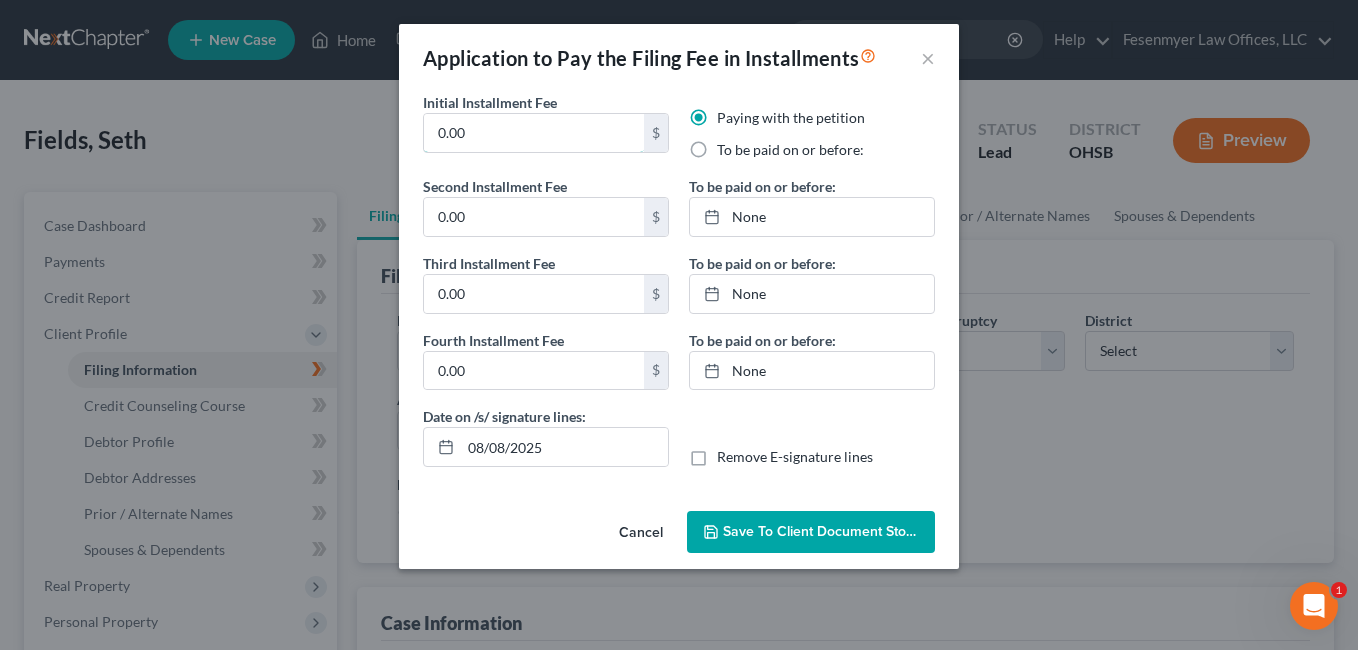 drag, startPoint x: 510, startPoint y: 139, endPoint x: 335, endPoint y: 158, distance: 176.02841 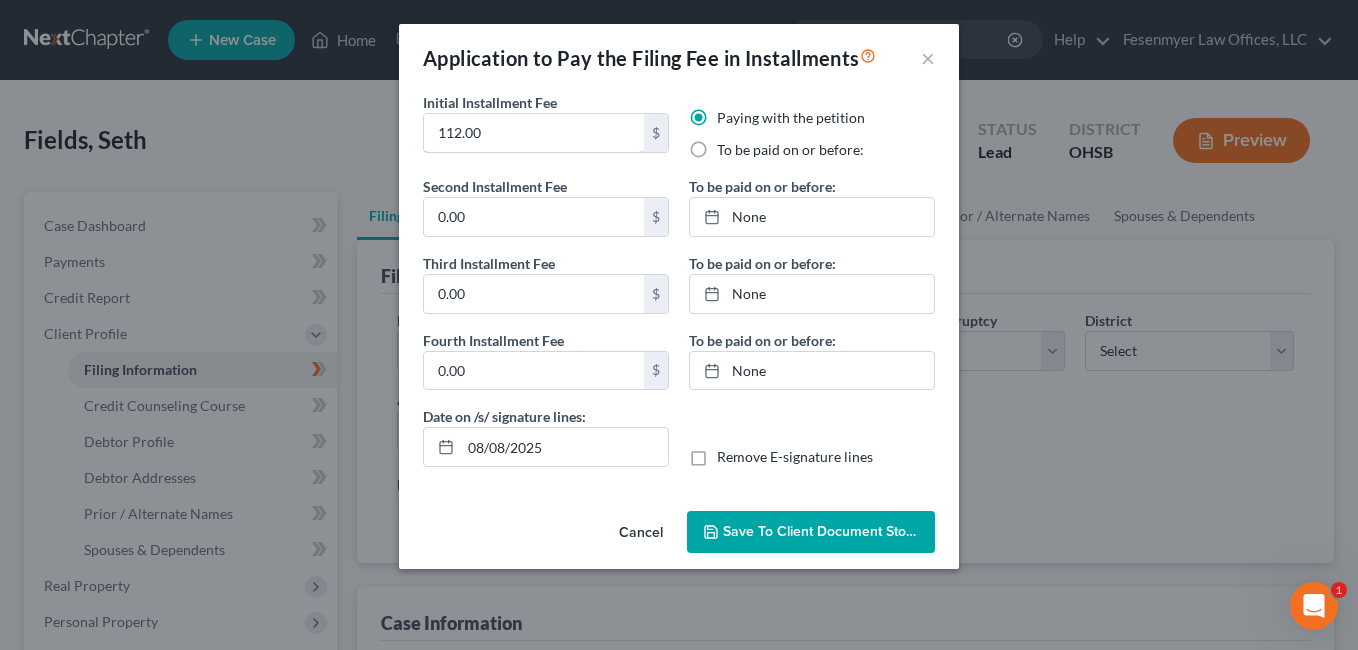 type on "112.00" 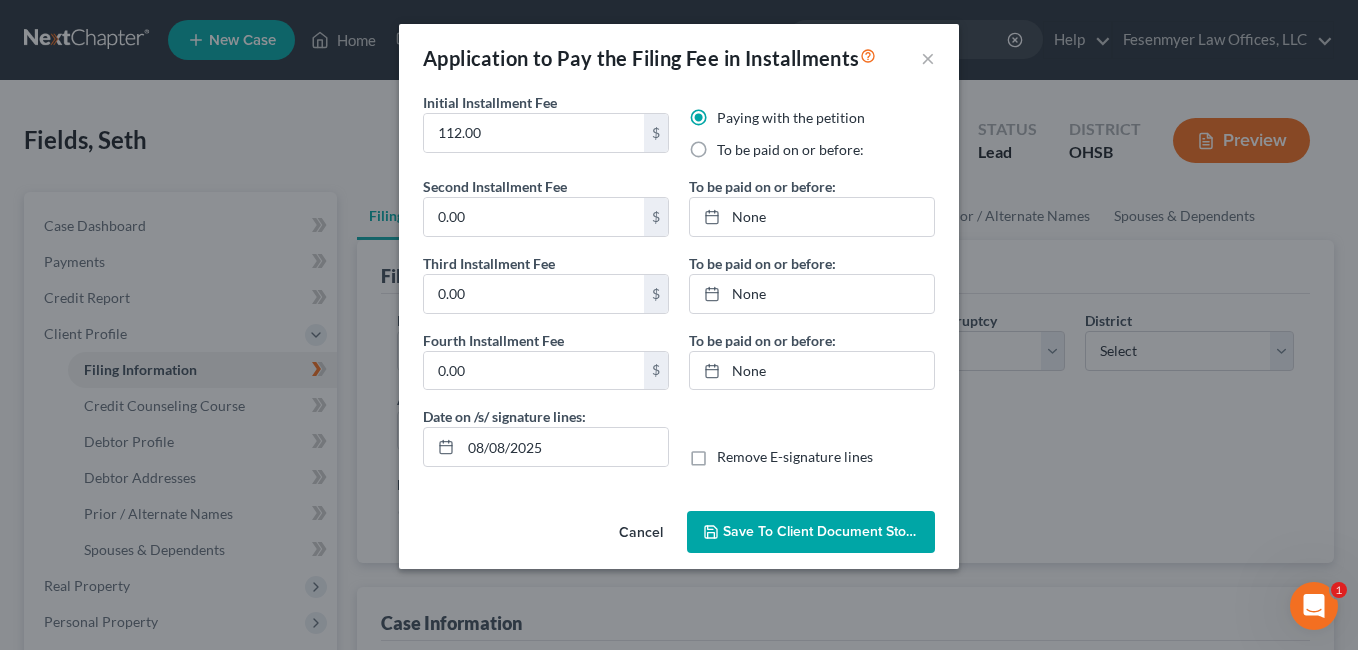 click on "To be paid on or before:" at bounding box center (790, 150) 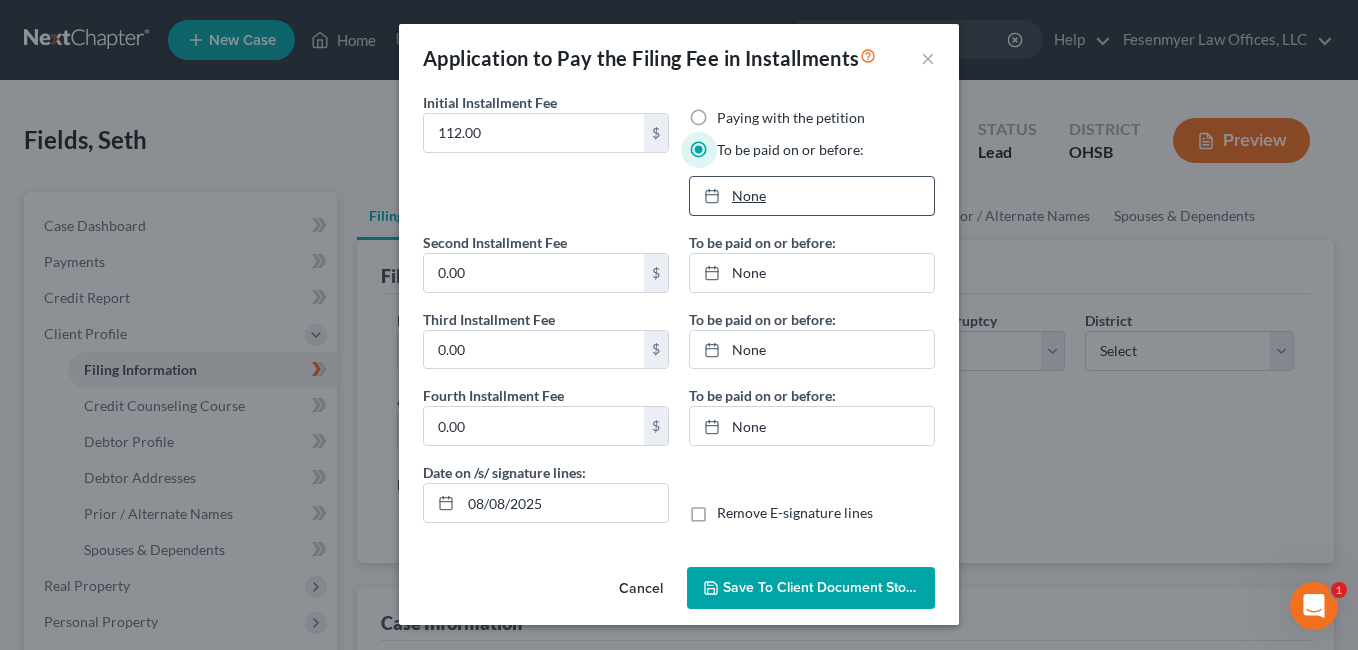 click on "None" at bounding box center (812, 196) 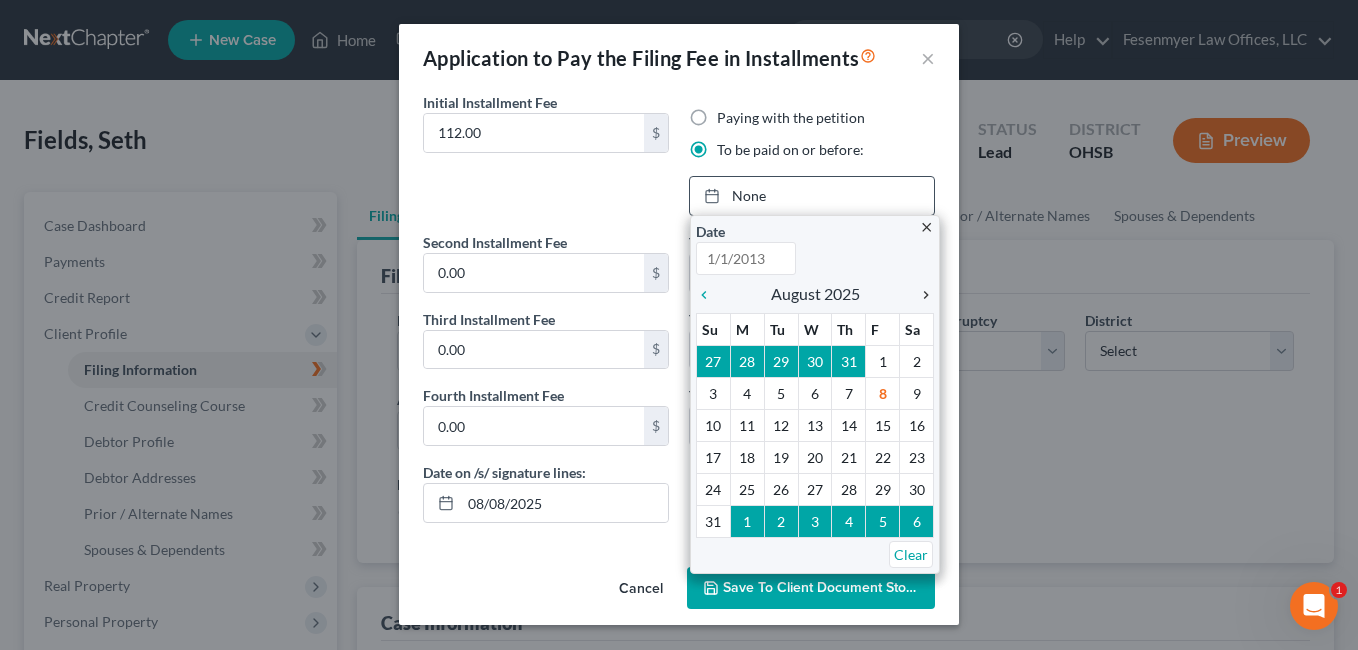 click on "chevron_right" at bounding box center (921, 295) 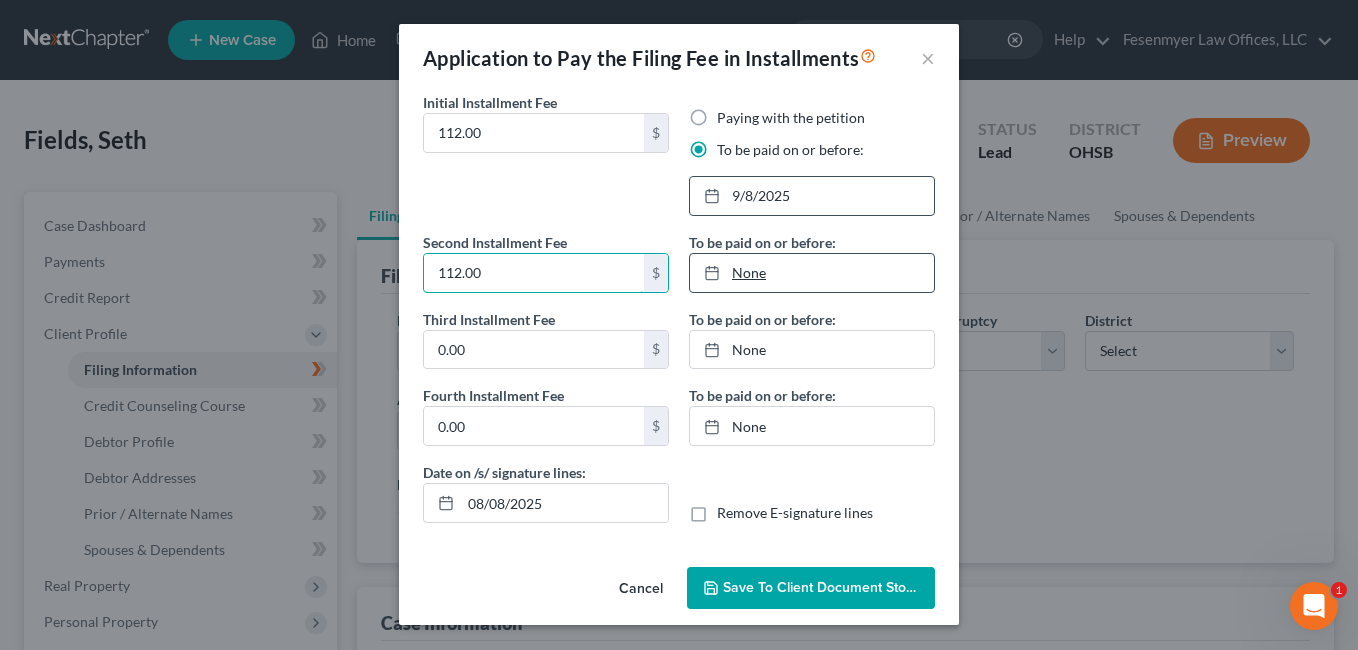 type on "112.00" 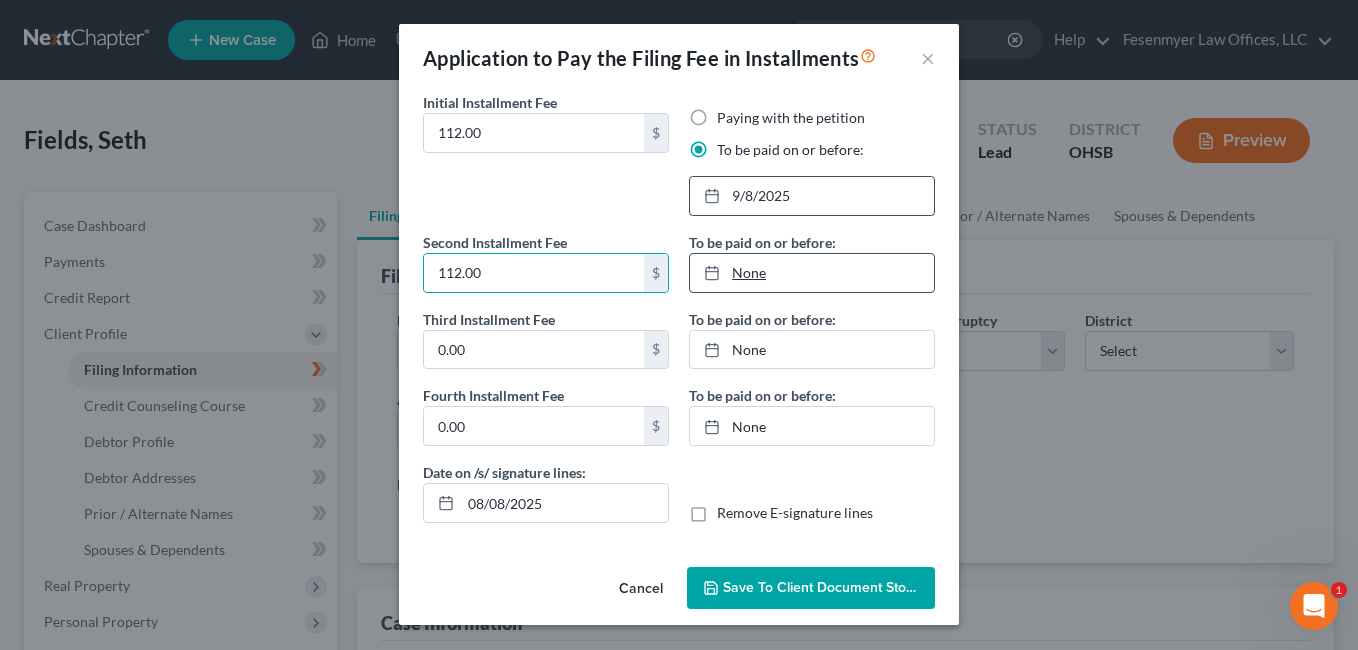click on "None" at bounding box center (812, 273) 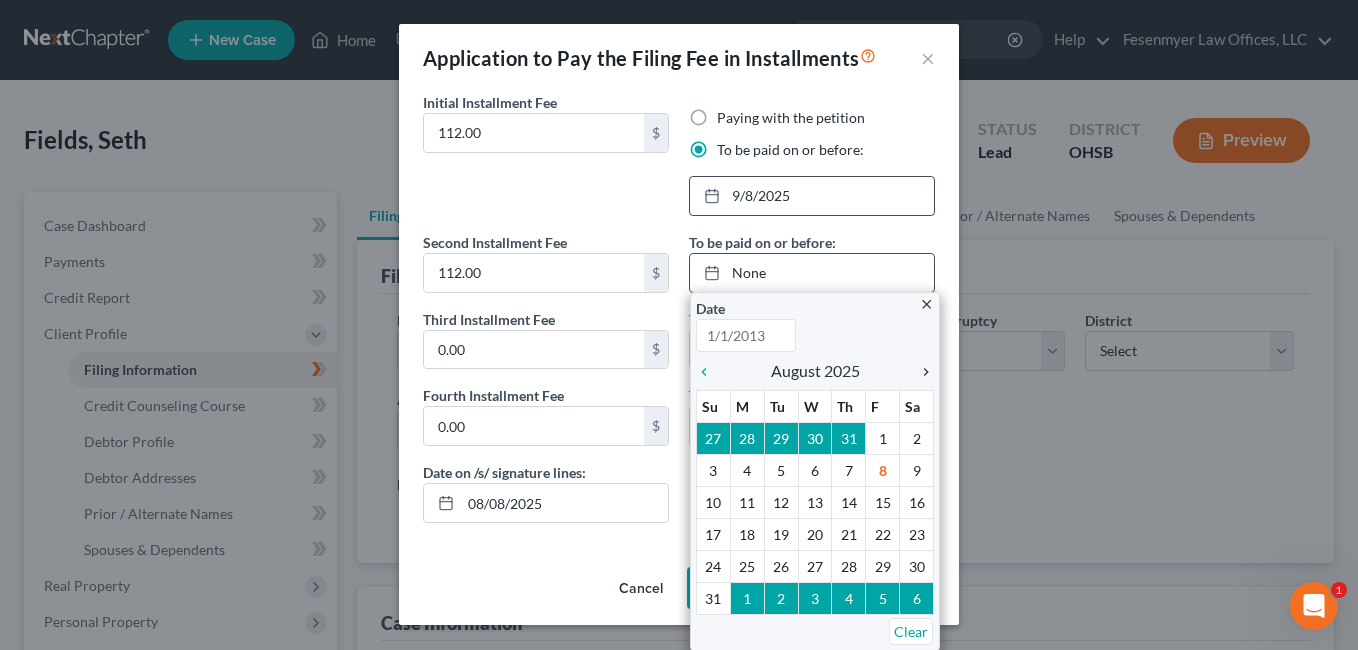 type on "8/8/2025" 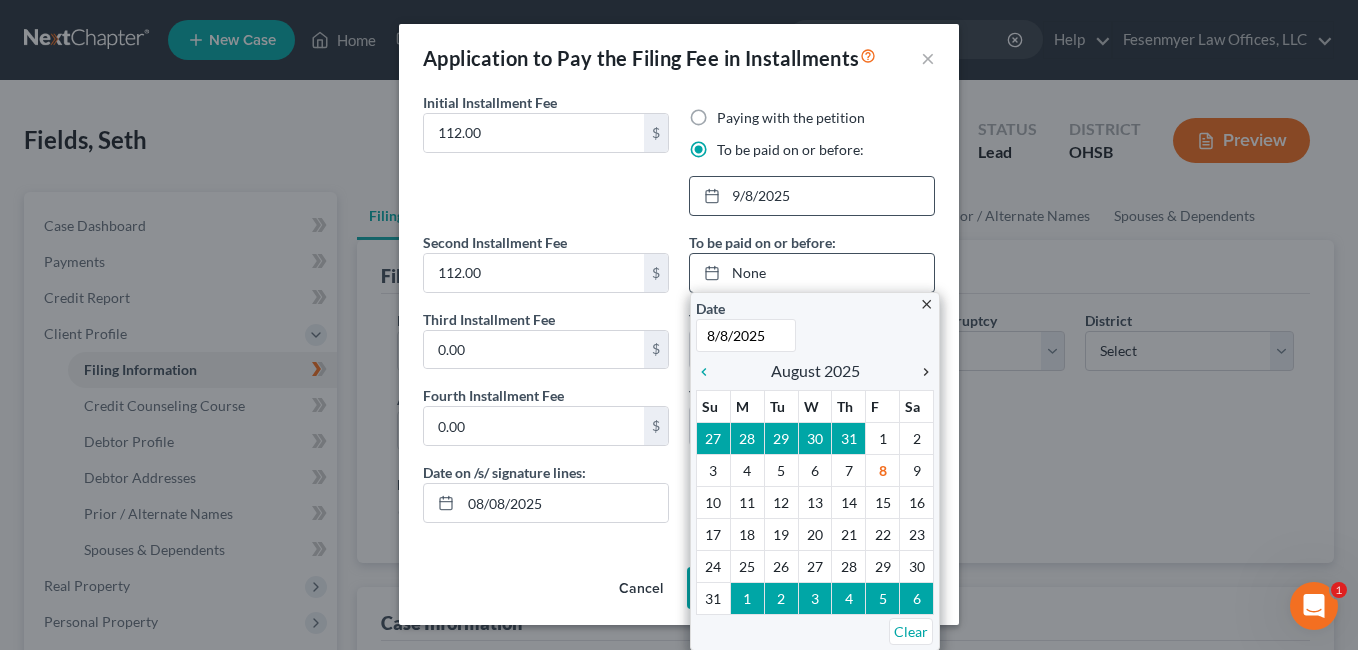 click on "chevron_right" at bounding box center (921, 372) 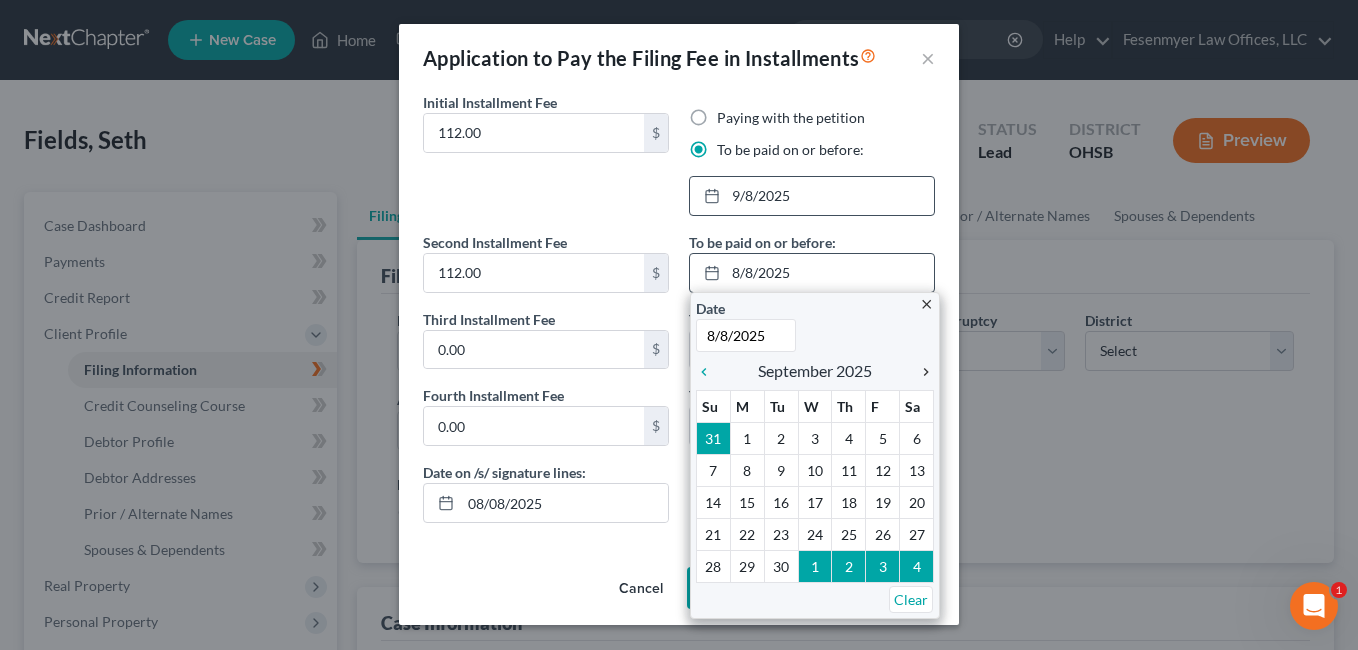 click on "chevron_right" at bounding box center [921, 372] 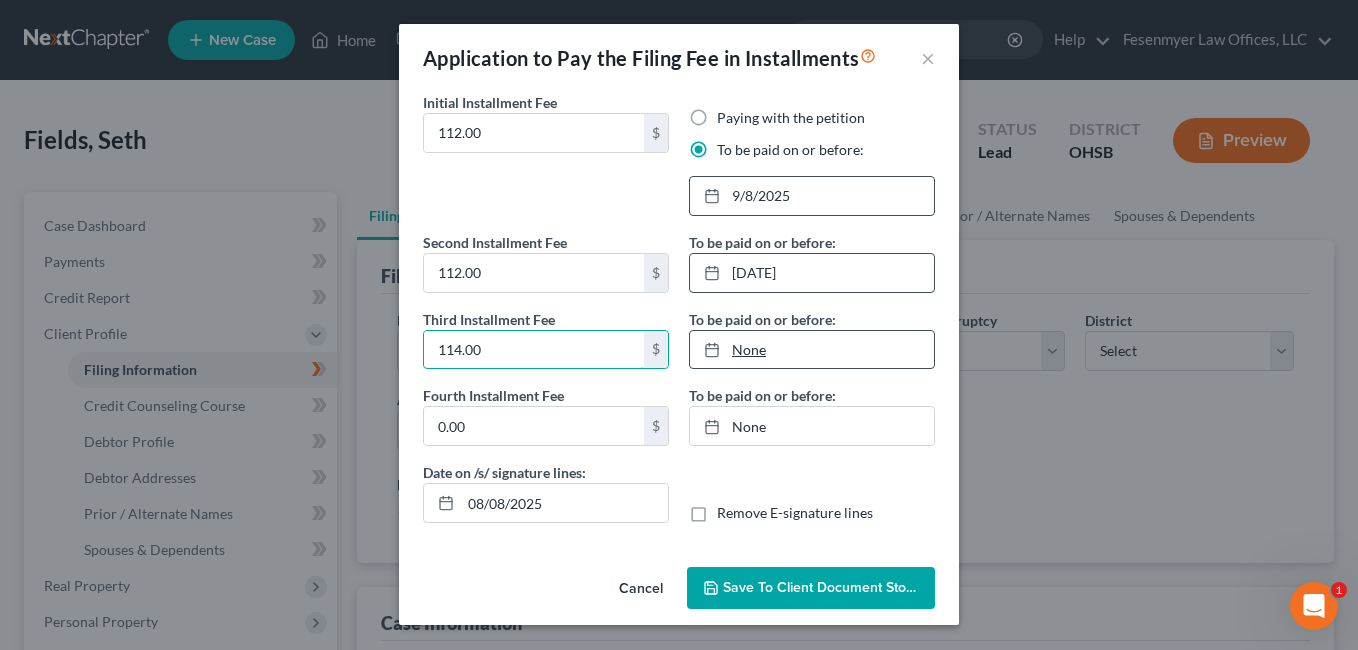 type on "114.00" 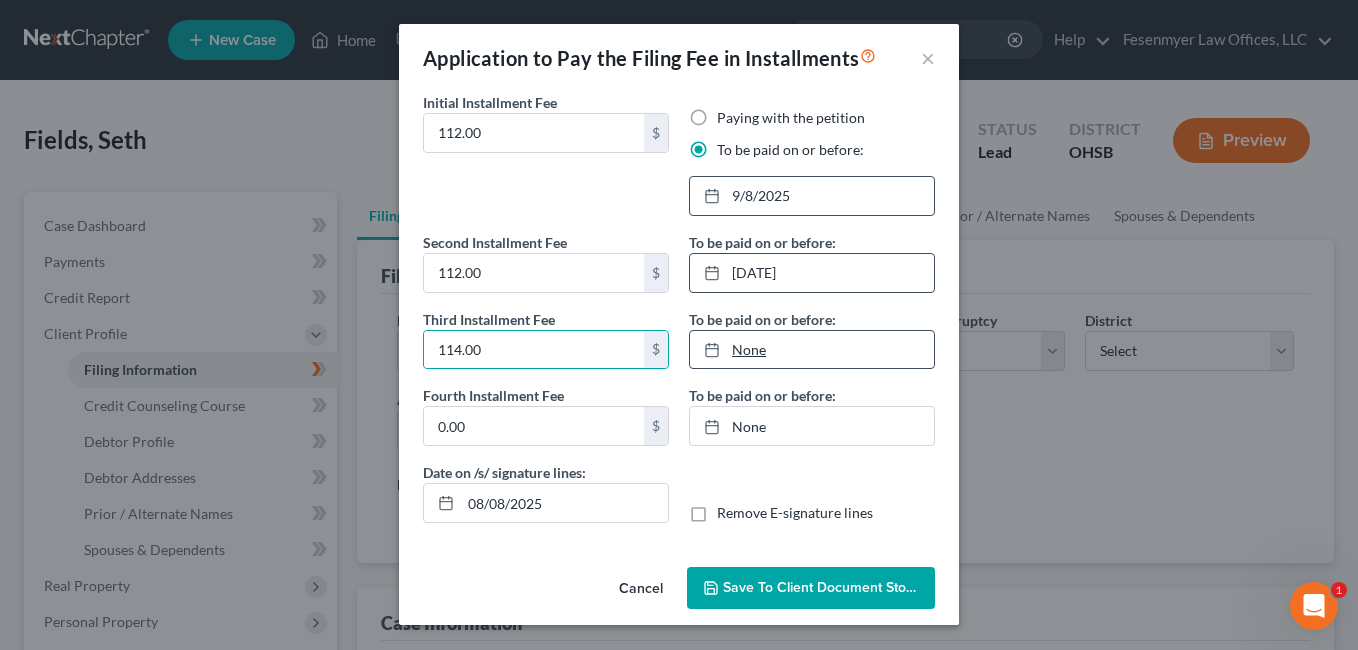 click on "None" at bounding box center (812, 350) 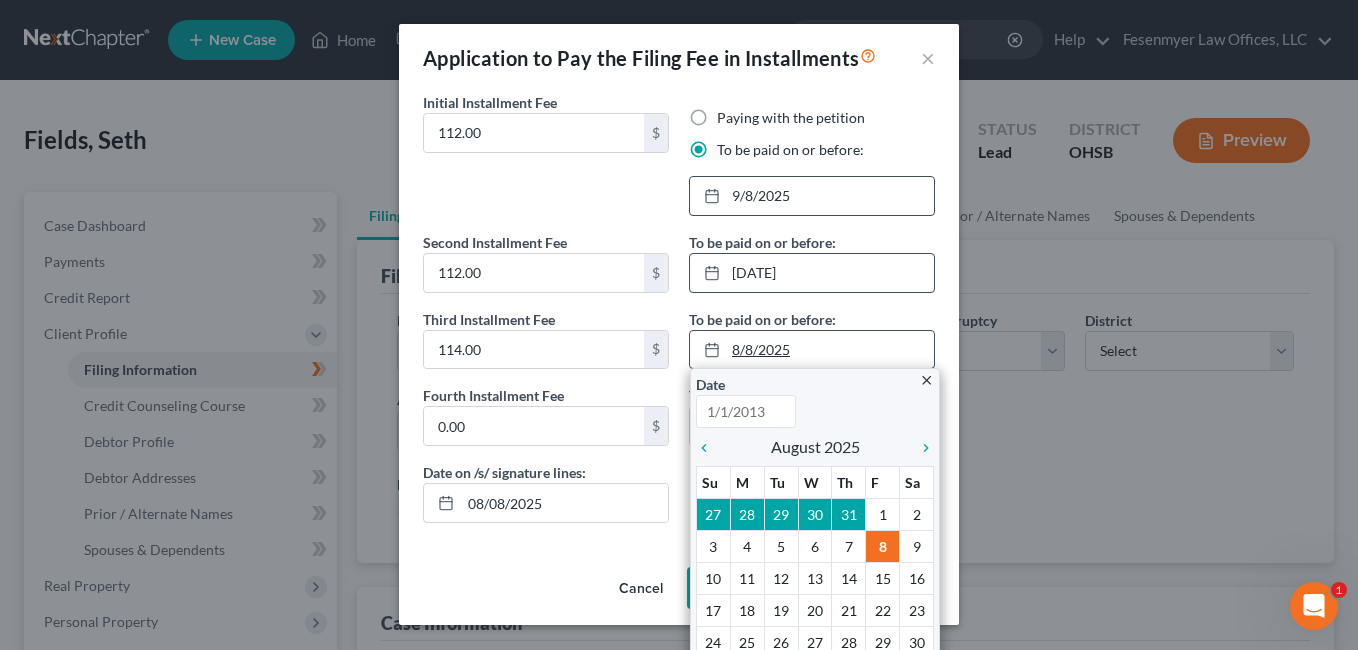 type on "8/8/2025" 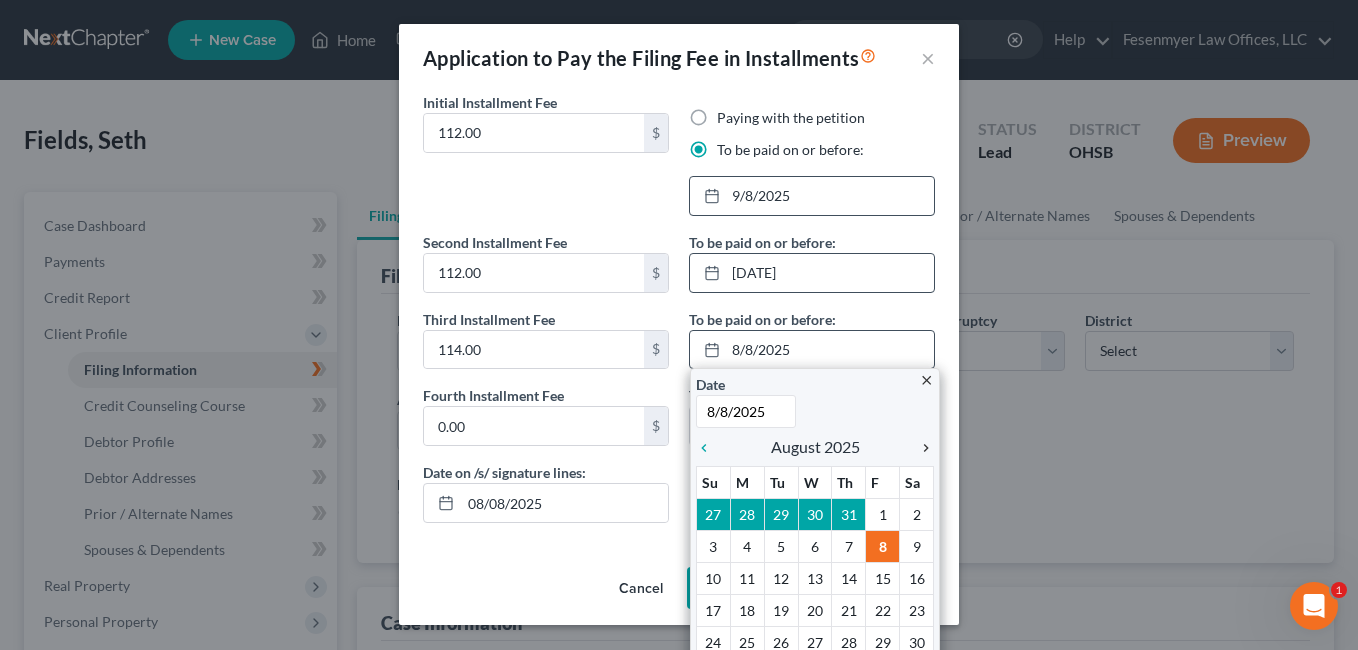 click on "chevron_right" at bounding box center [921, 448] 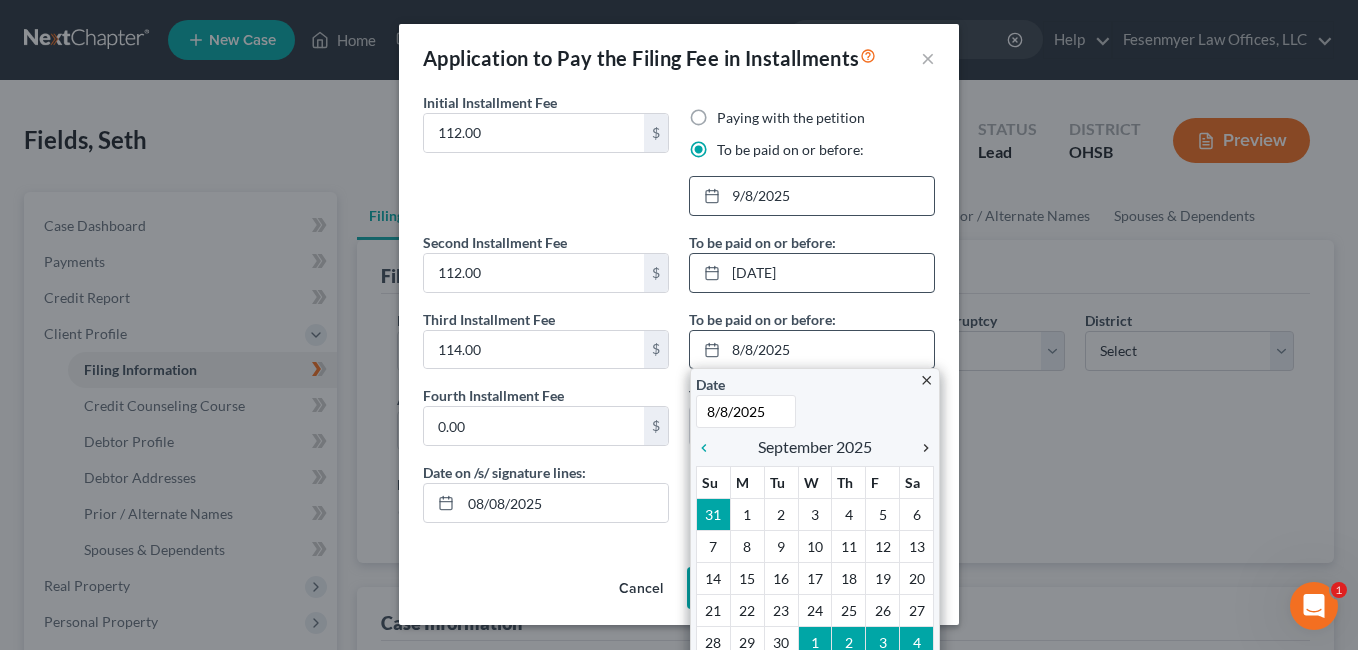 click on "chevron_right" at bounding box center (921, 448) 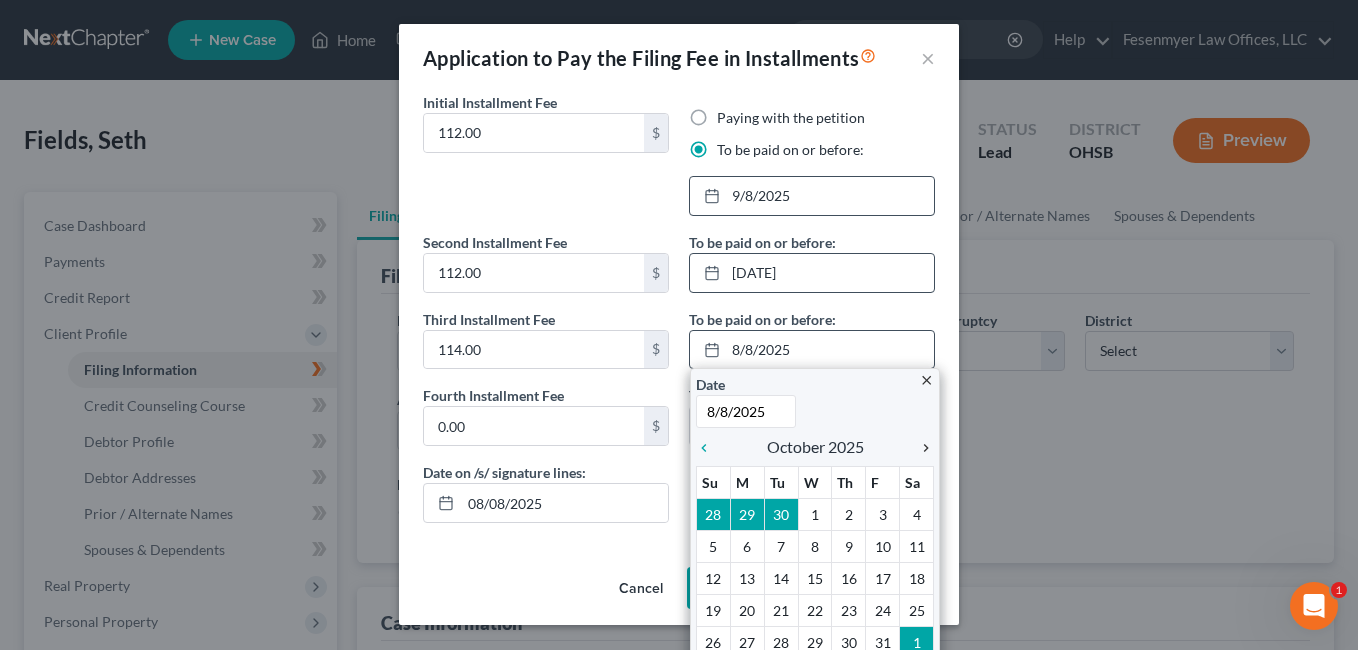 click on "chevron_right" at bounding box center (921, 448) 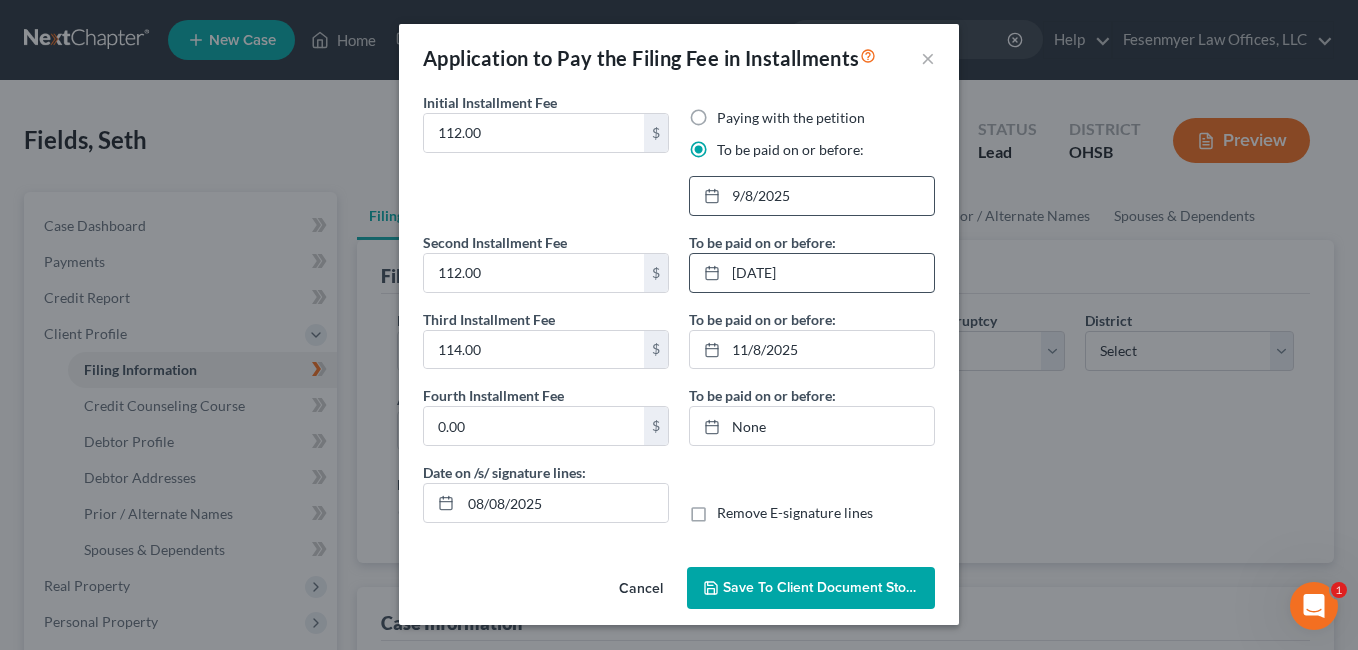click on "Save to Client Document Storage" at bounding box center (829, 587) 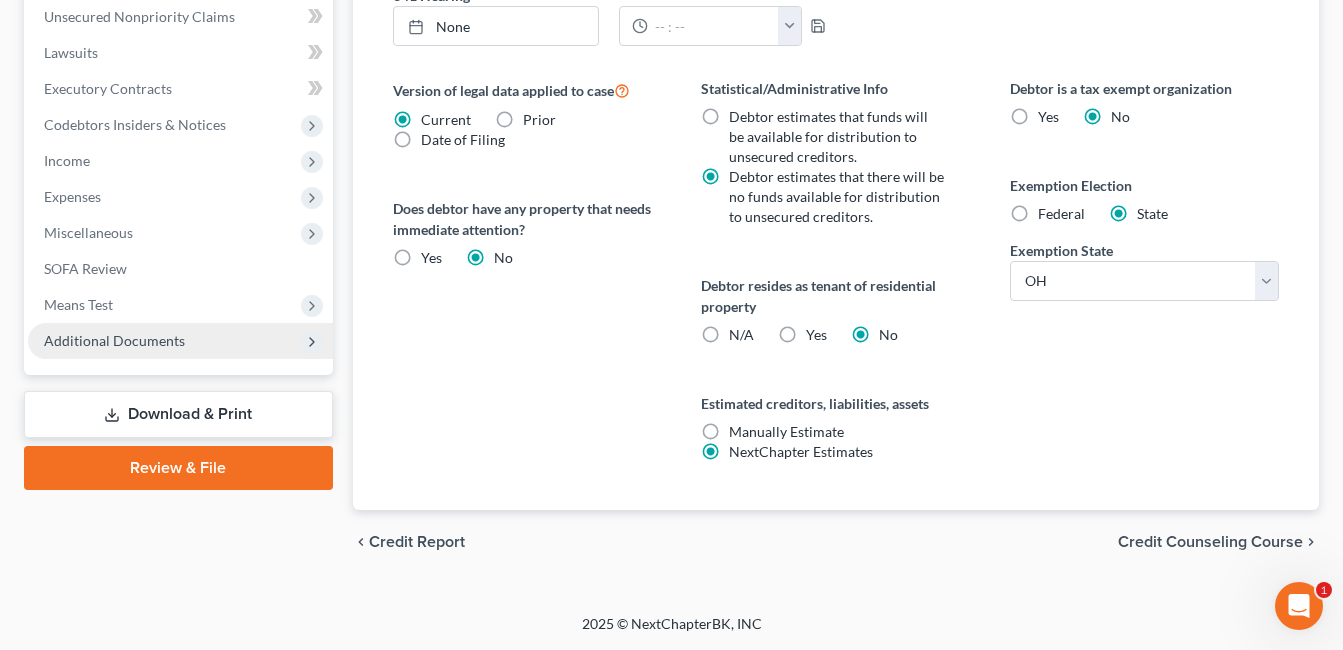 click on "Additional Documents" at bounding box center (114, 340) 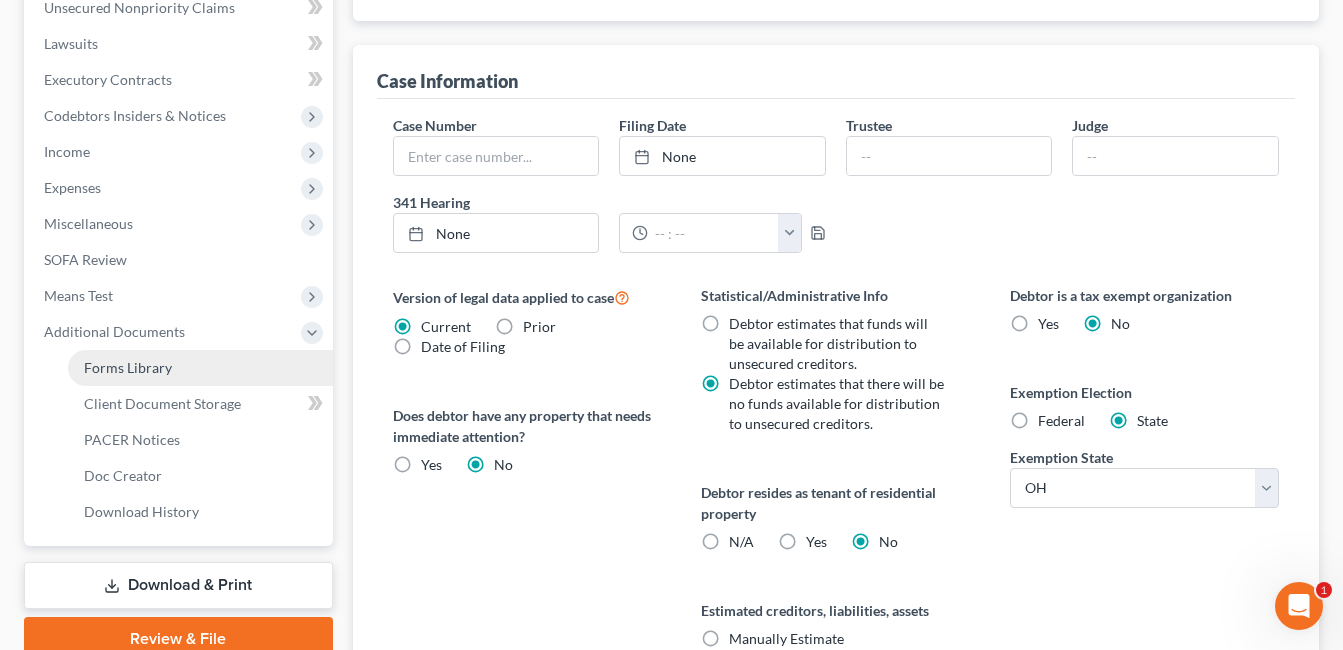 scroll, scrollTop: 533, scrollLeft: 0, axis: vertical 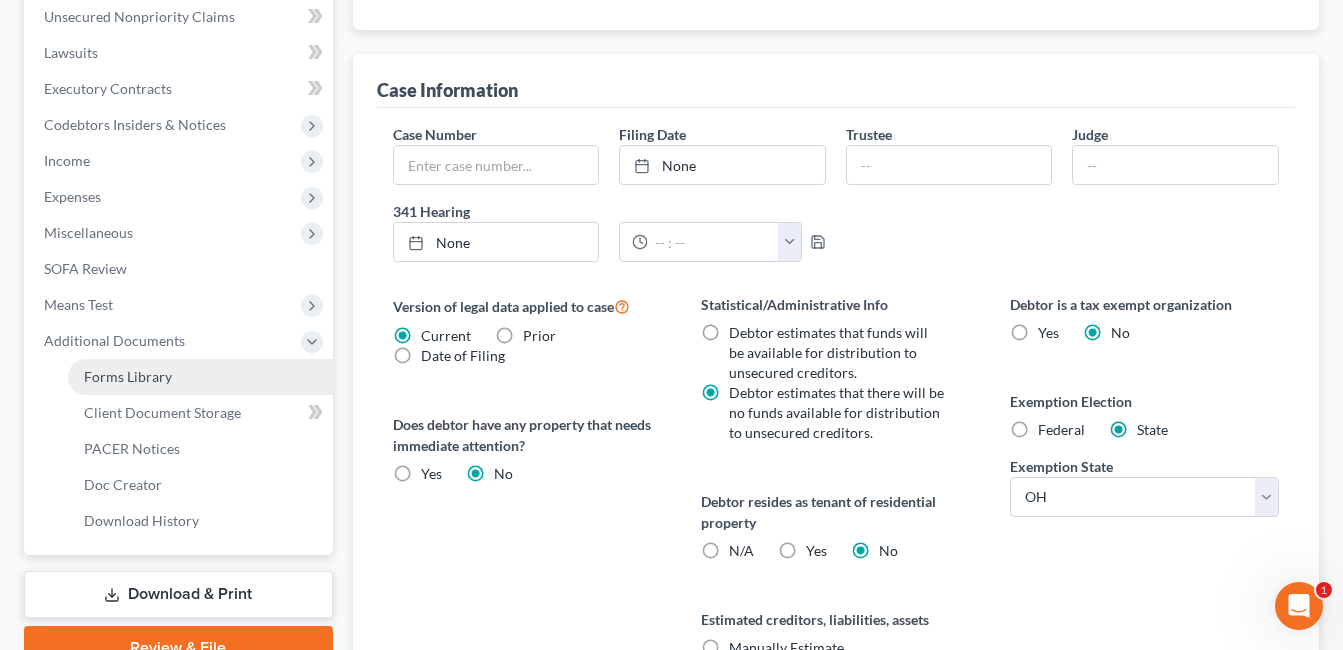 click on "Forms Library" at bounding box center (200, 377) 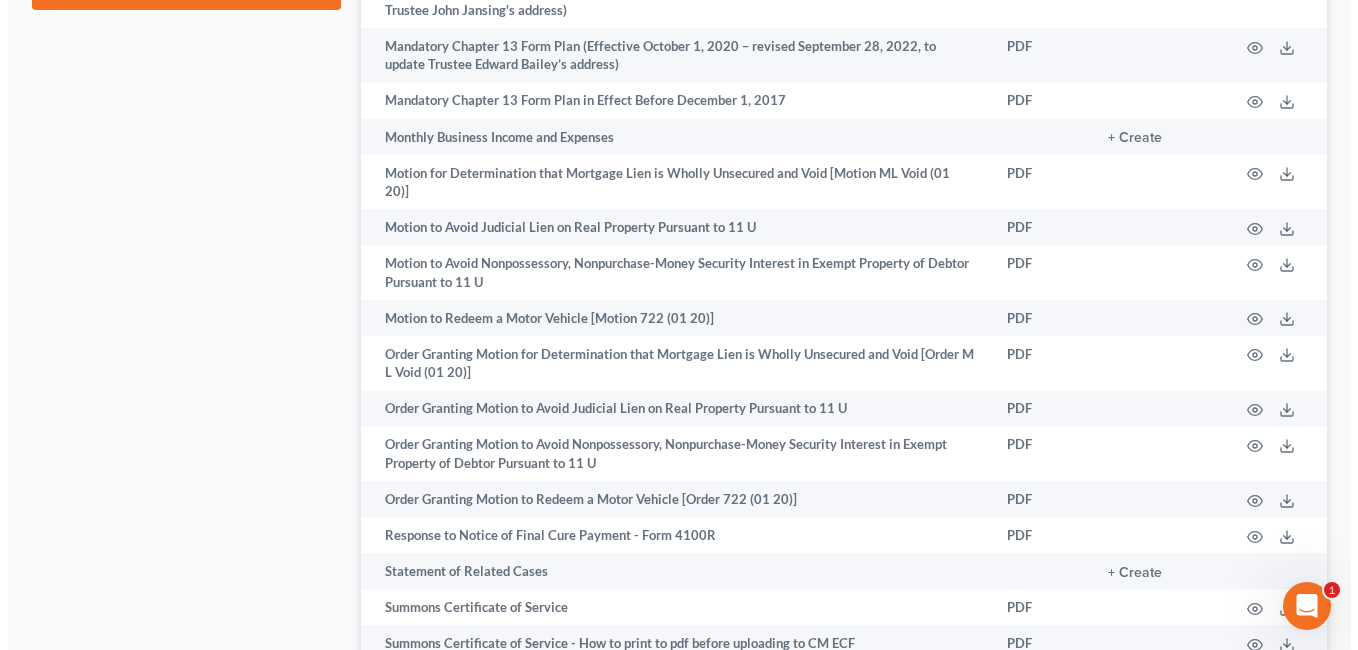 scroll, scrollTop: 1400, scrollLeft: 0, axis: vertical 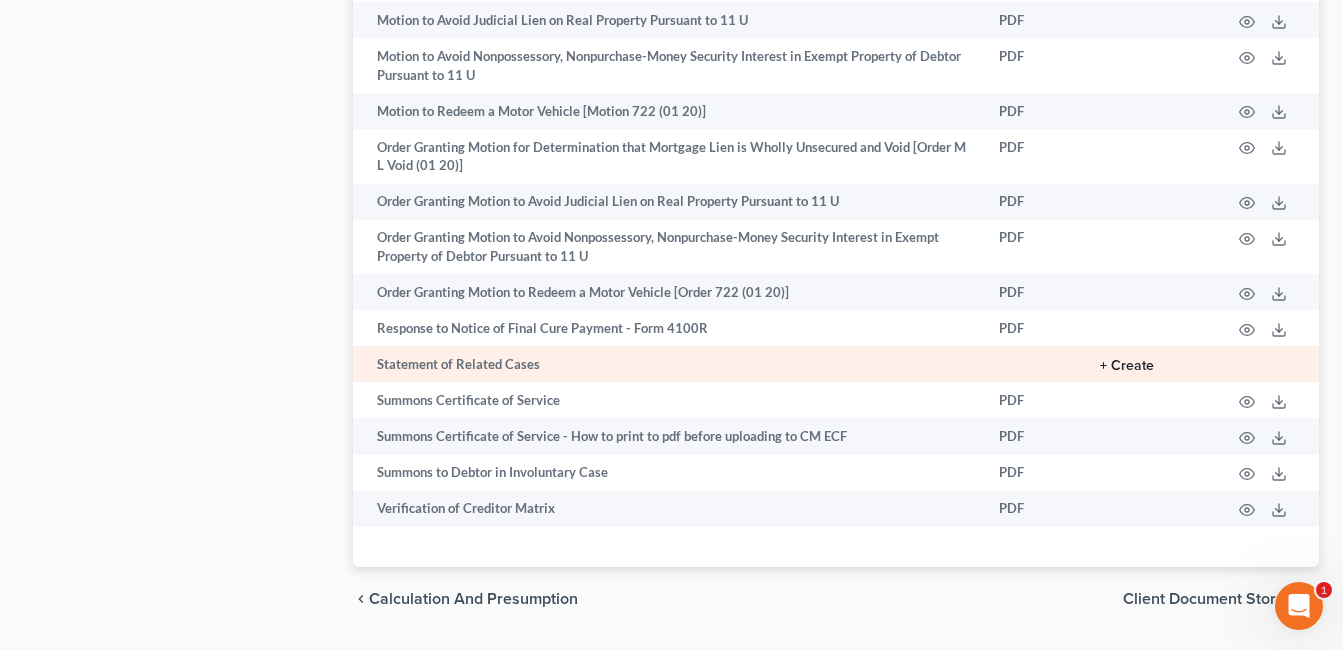 click on "+ Create" at bounding box center (1127, 366) 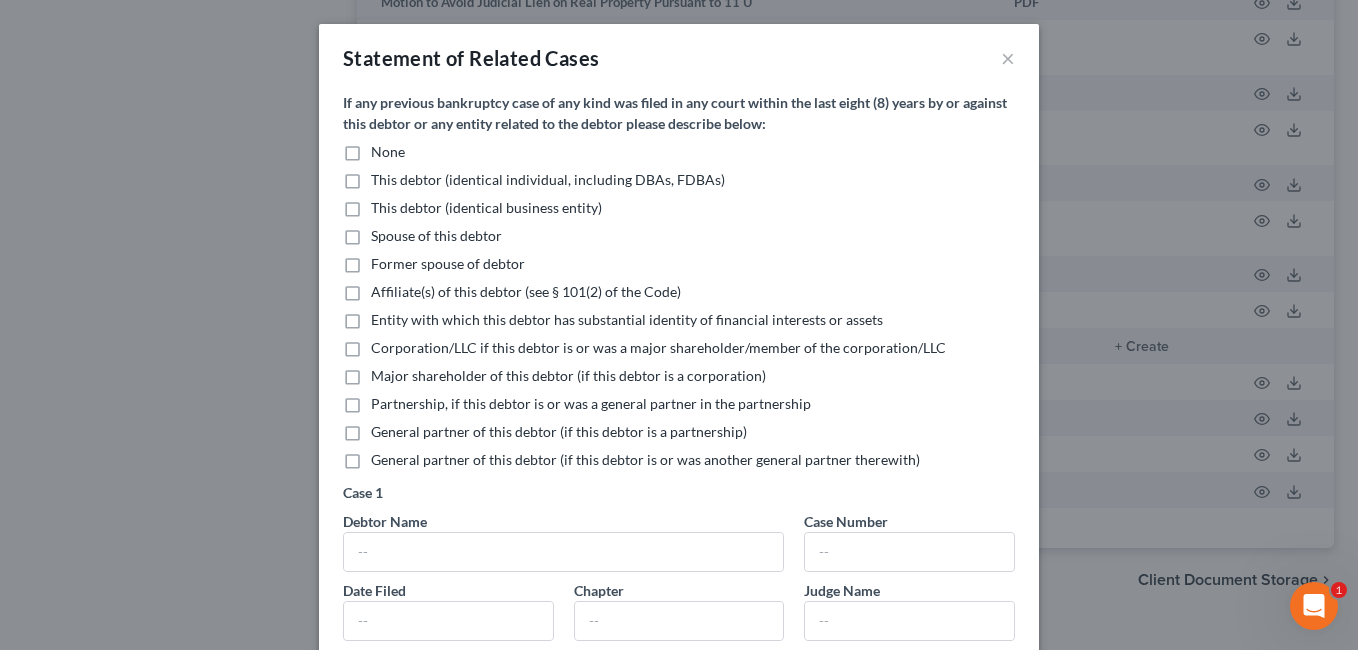 click on "None" at bounding box center (388, 152) 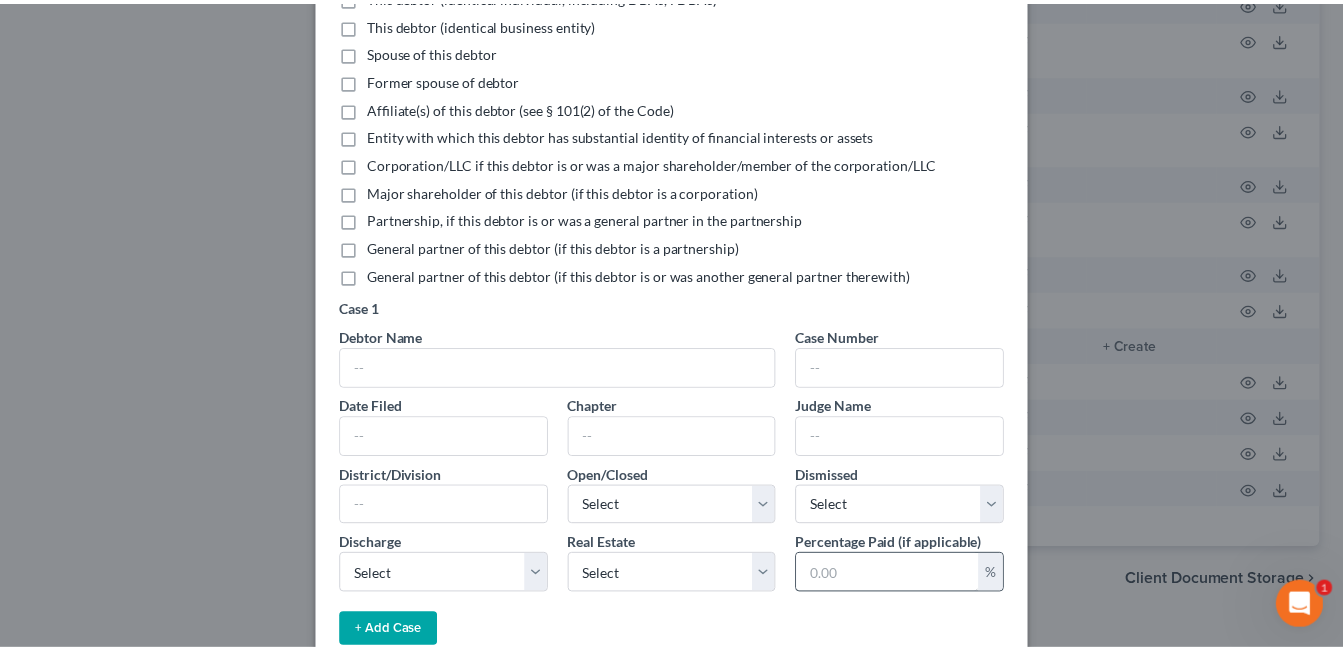 scroll, scrollTop: 393, scrollLeft: 0, axis: vertical 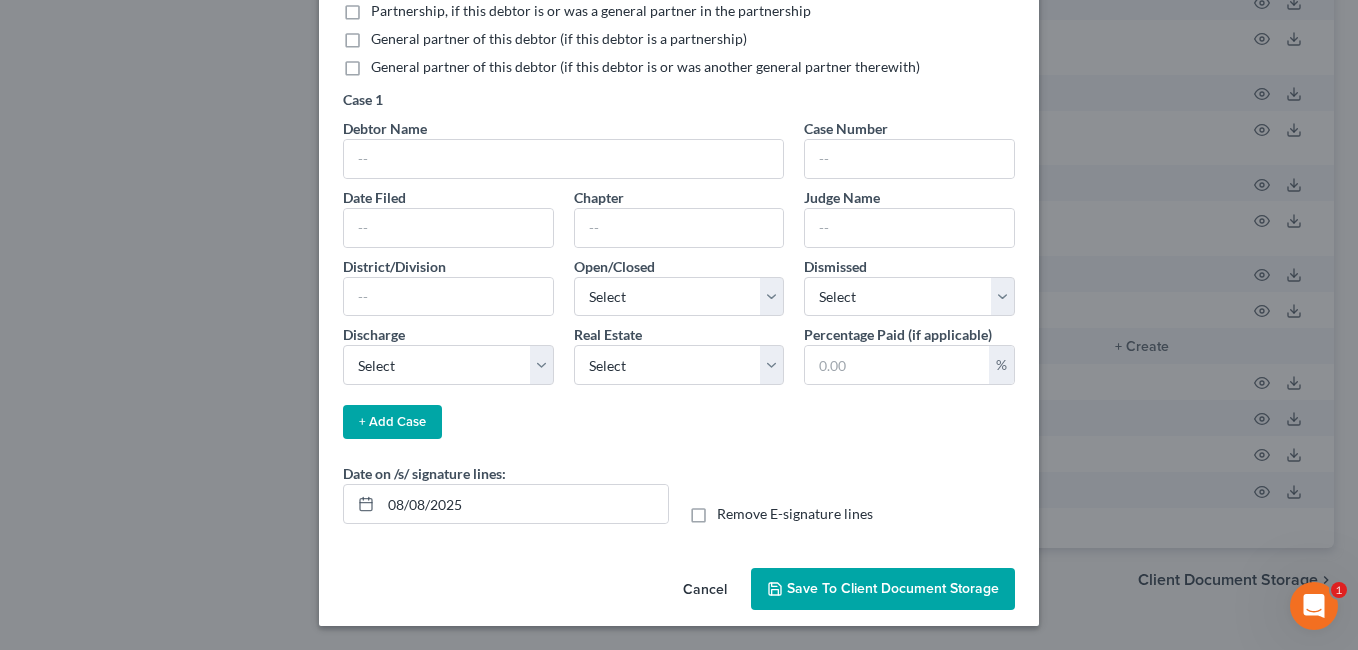 click on "Save to Client Document Storage" at bounding box center [893, 588] 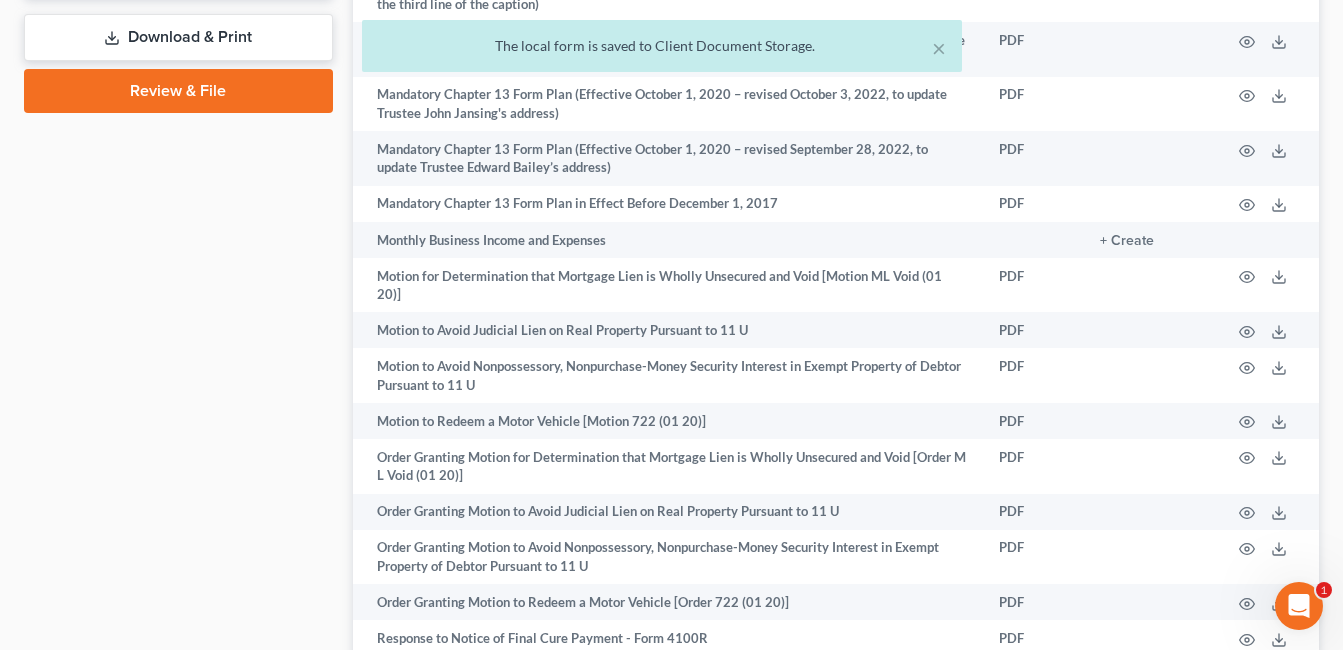 scroll, scrollTop: 700, scrollLeft: 0, axis: vertical 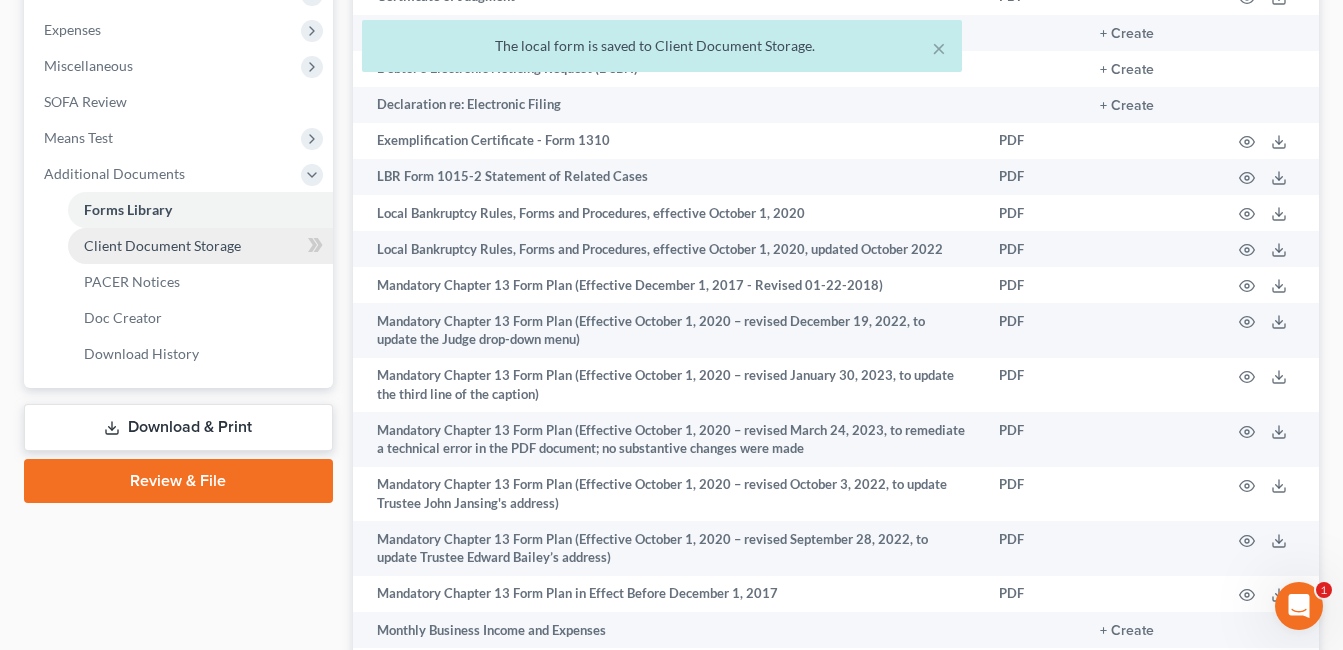 click on "Client Document Storage" at bounding box center (200, 246) 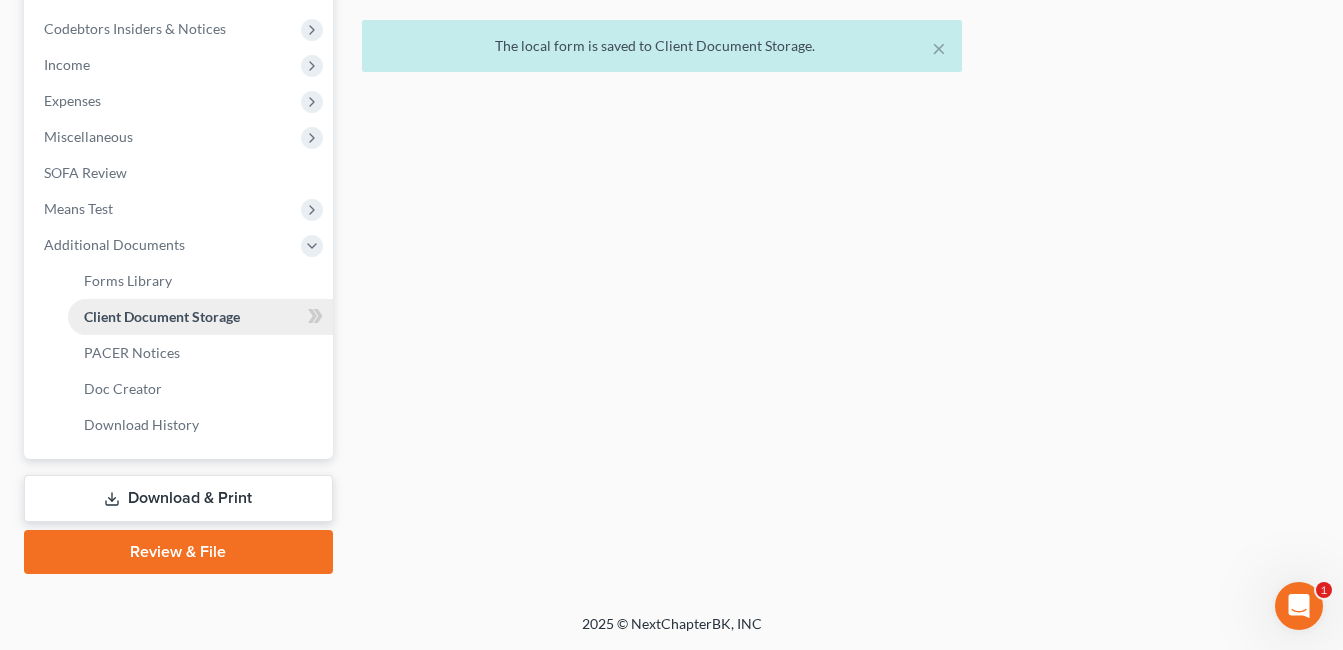 scroll, scrollTop: 627, scrollLeft: 0, axis: vertical 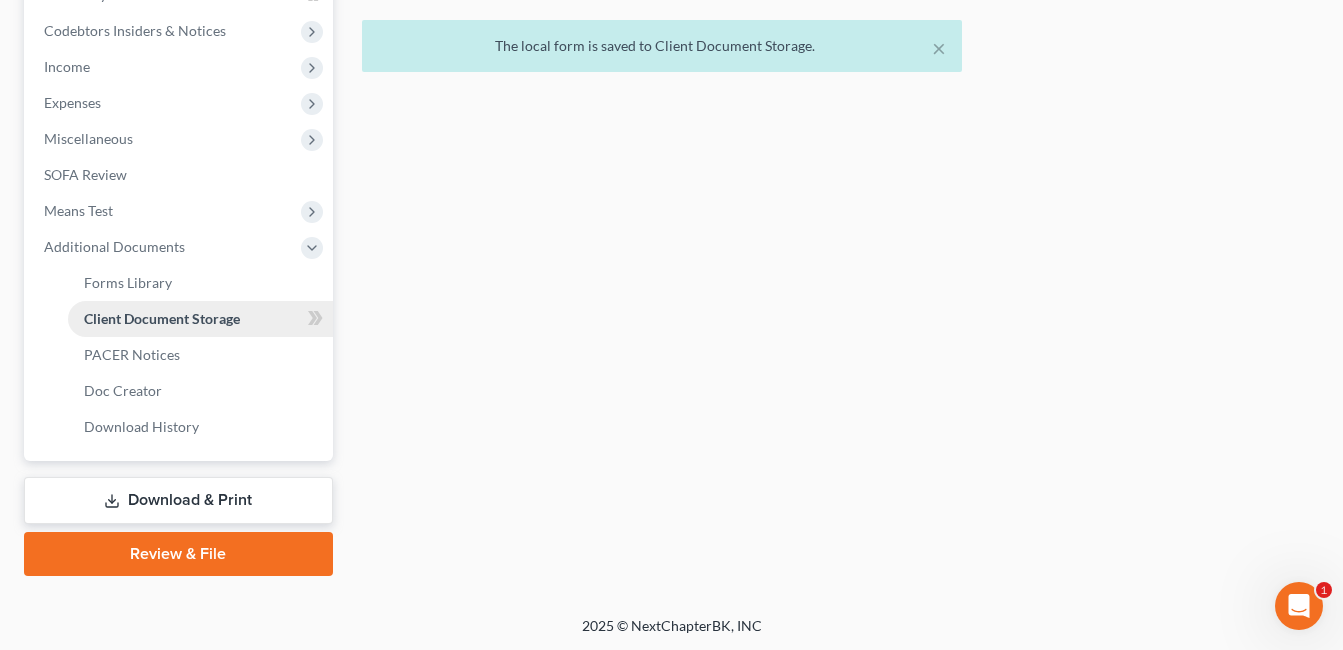 select on "7" 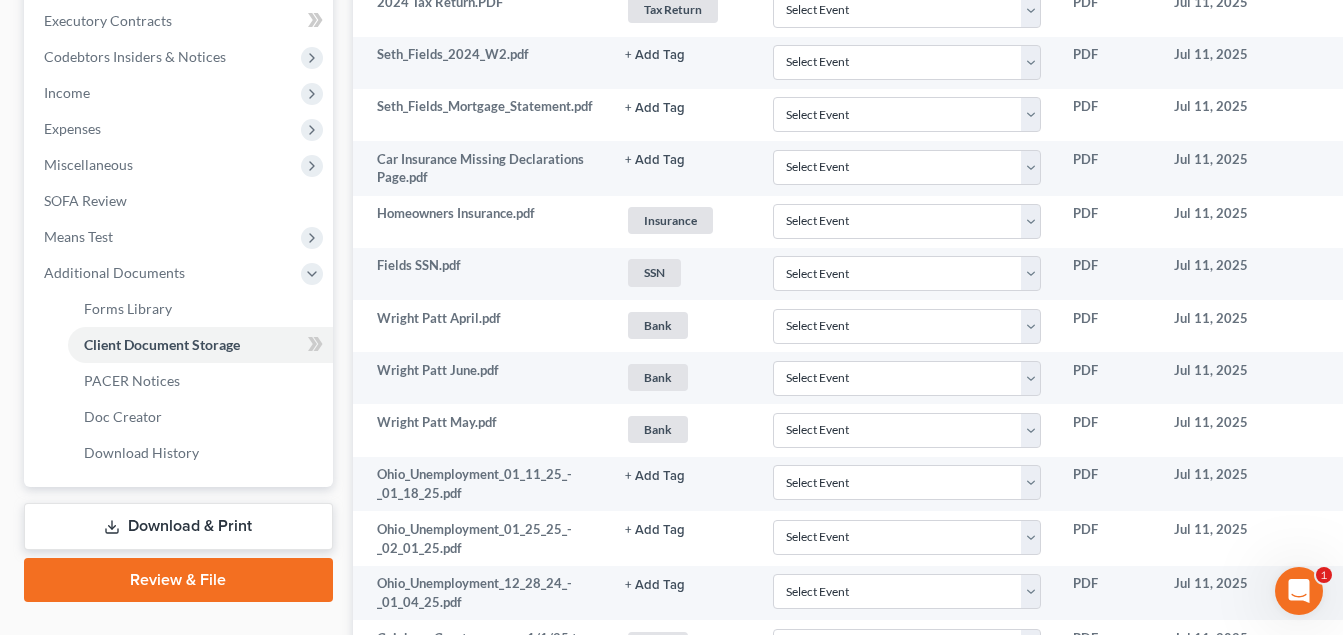 scroll, scrollTop: 100, scrollLeft: 0, axis: vertical 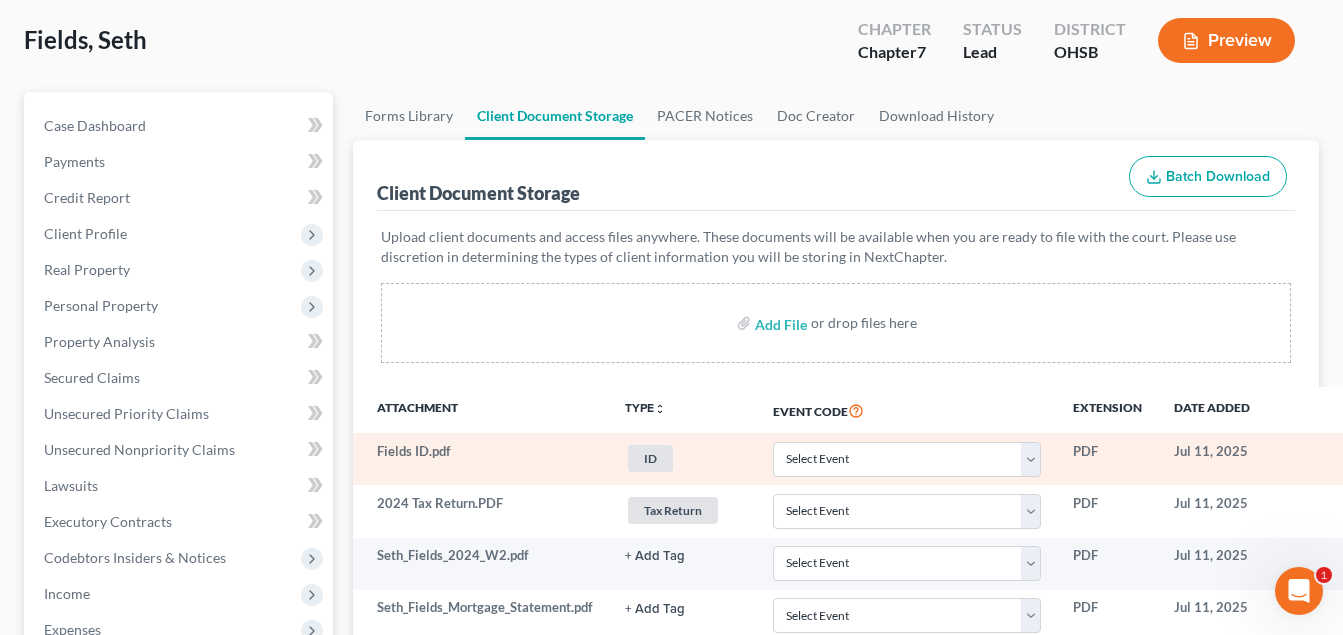 click 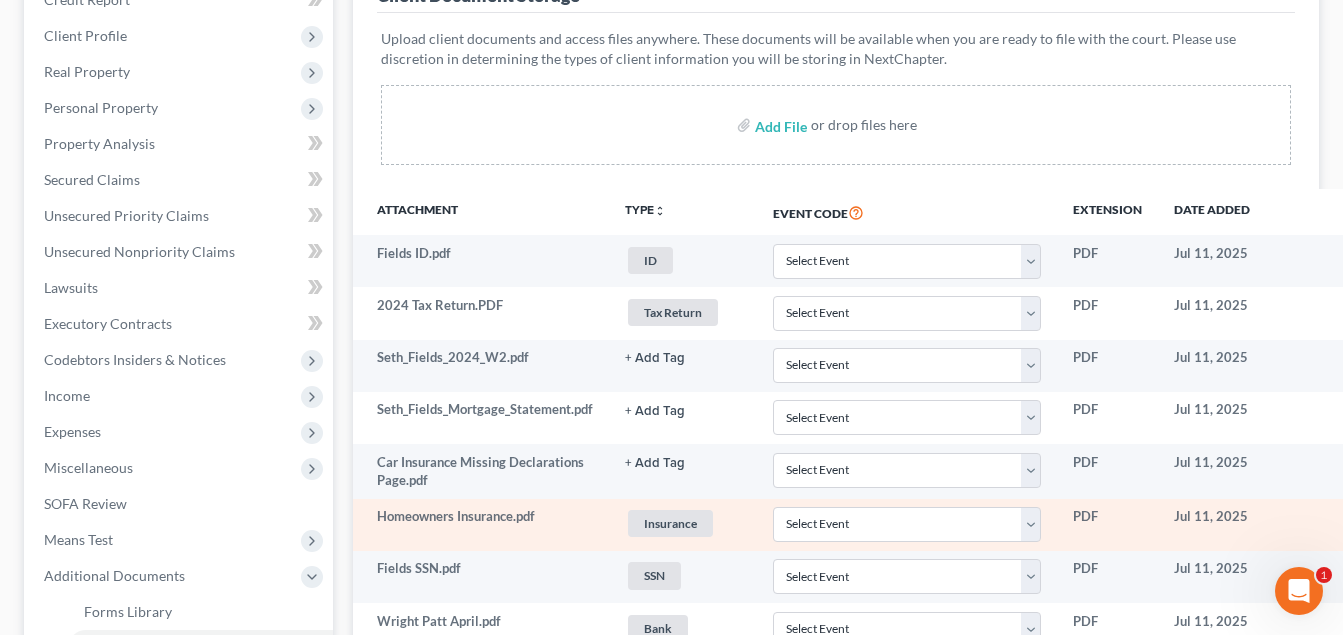 scroll, scrollTop: 300, scrollLeft: 0, axis: vertical 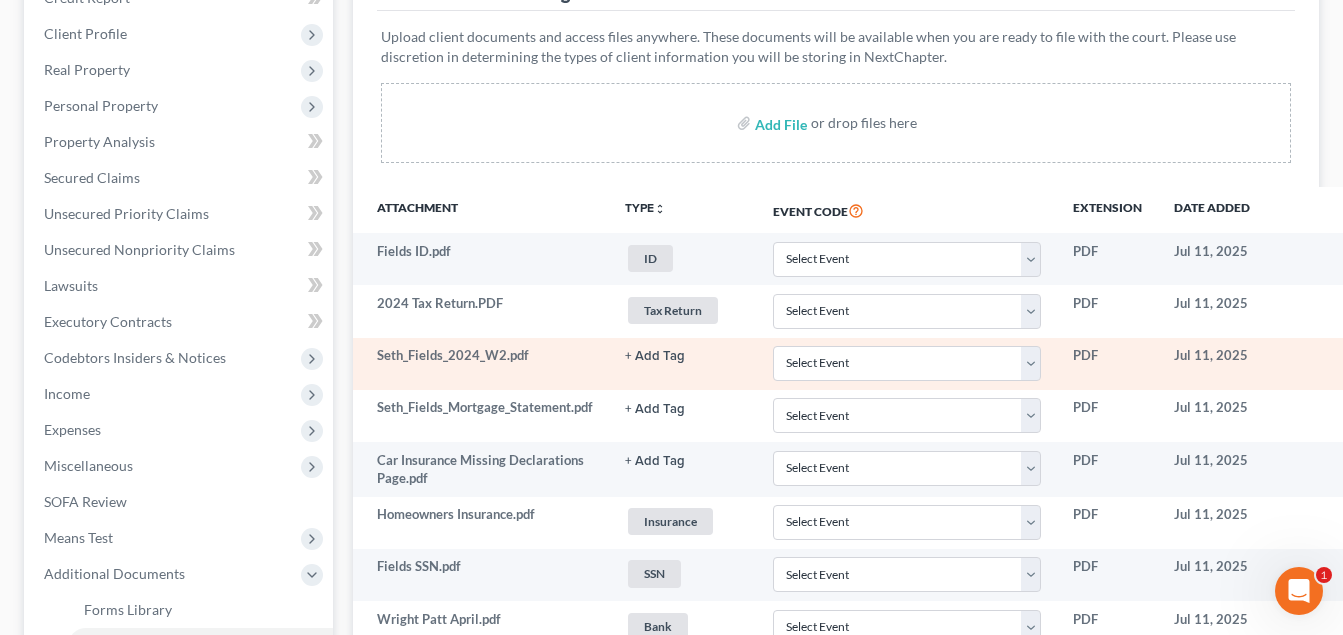 click 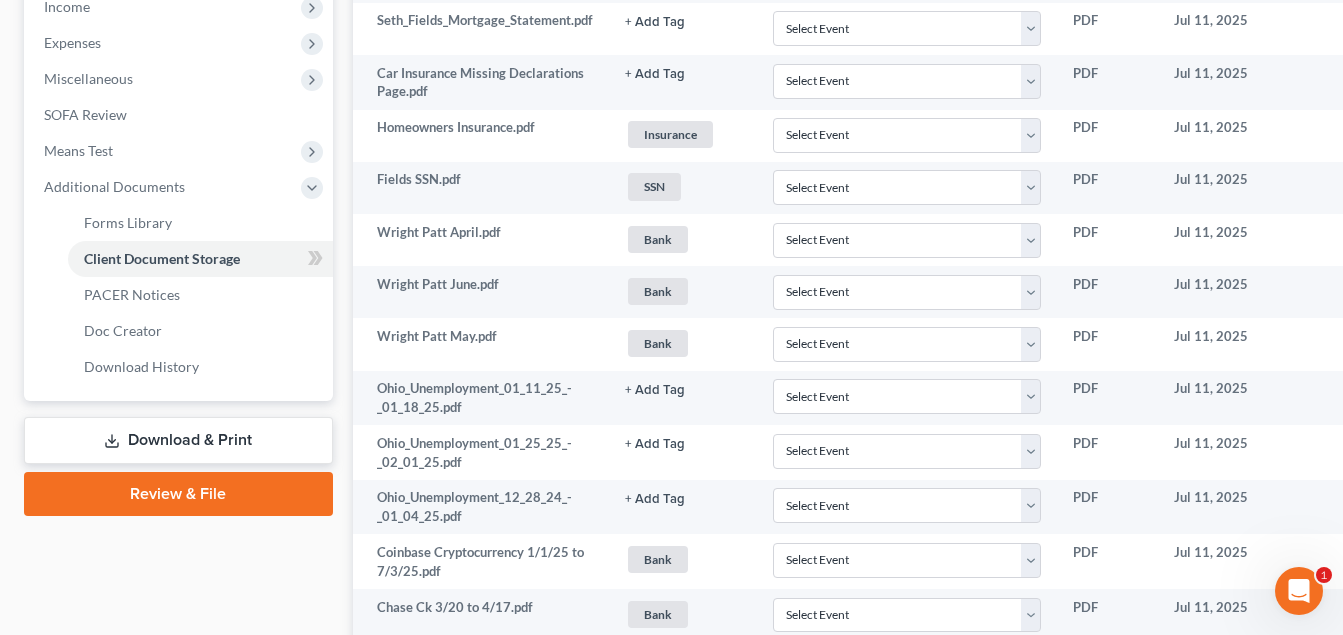 scroll, scrollTop: 700, scrollLeft: 0, axis: vertical 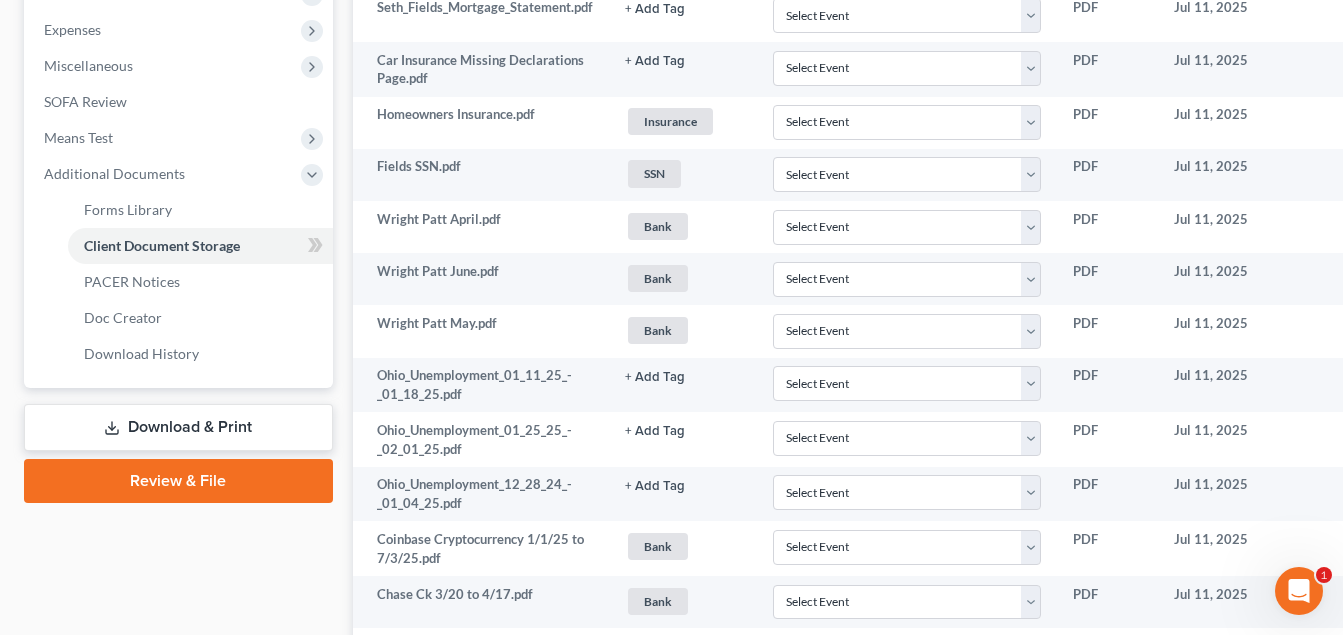 drag, startPoint x: 169, startPoint y: 419, endPoint x: 188, endPoint y: 414, distance: 19.646883 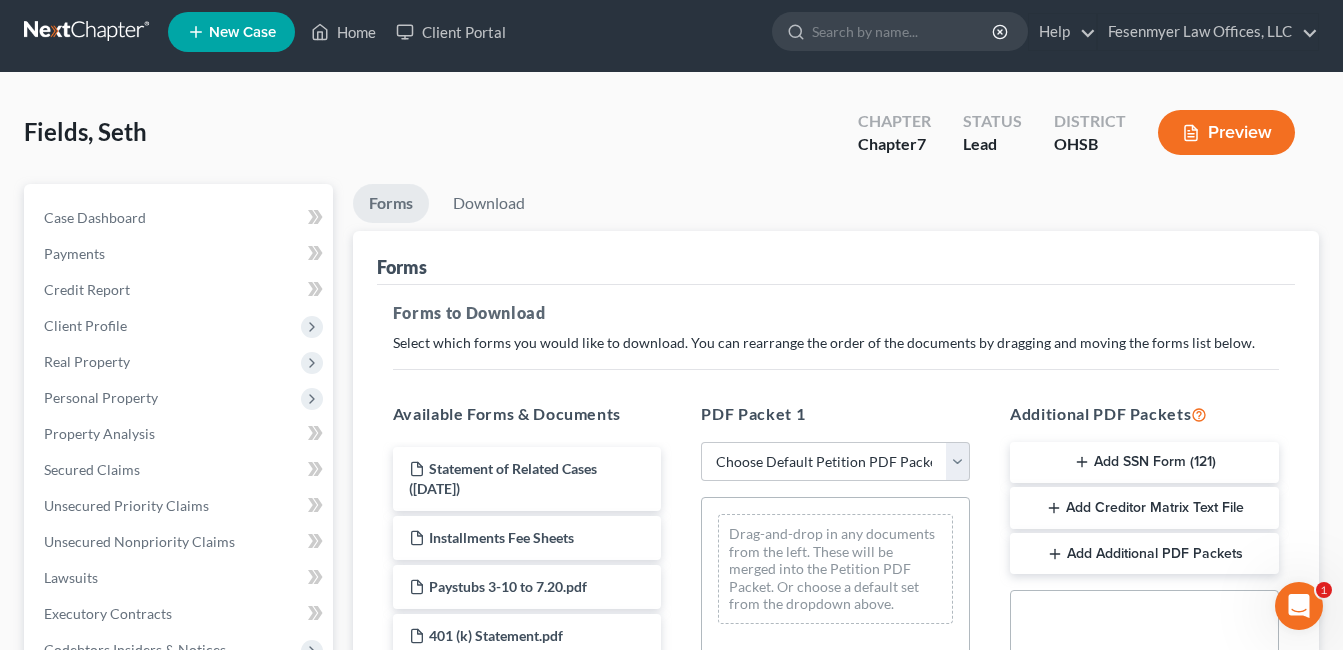 scroll, scrollTop: 0, scrollLeft: 0, axis: both 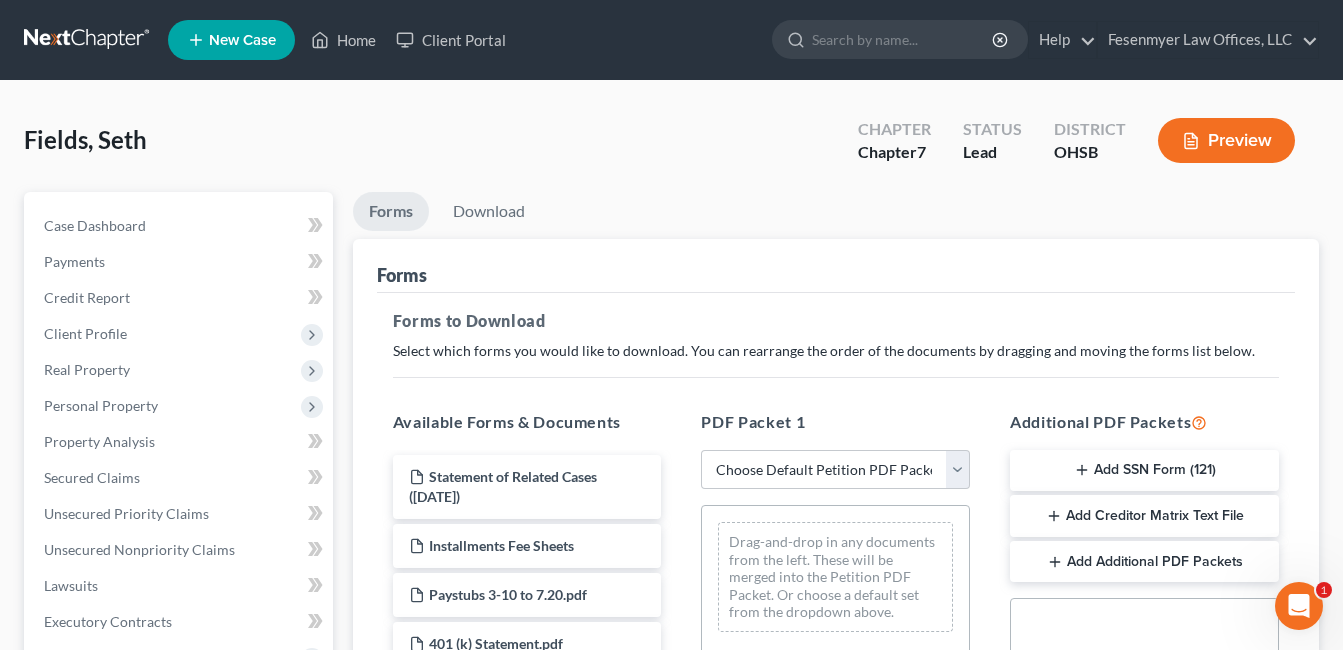 click on "Add SSN Form (121)" at bounding box center (1144, 471) 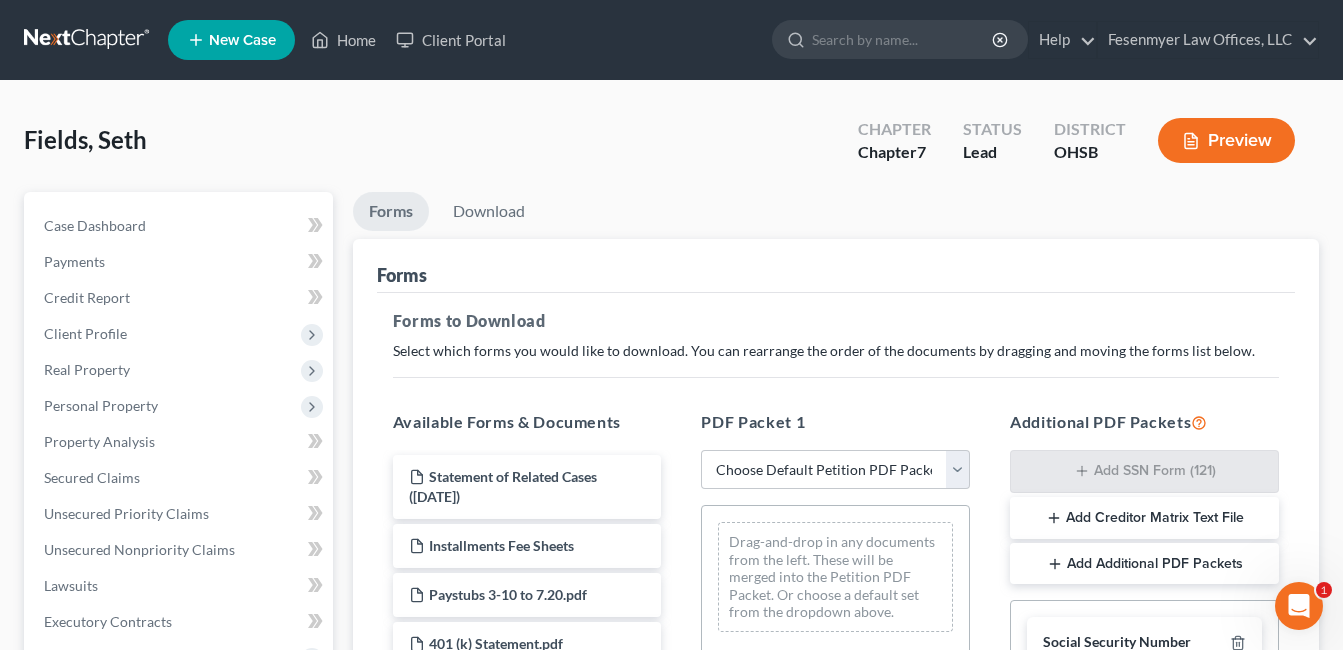 scroll, scrollTop: 585, scrollLeft: 0, axis: vertical 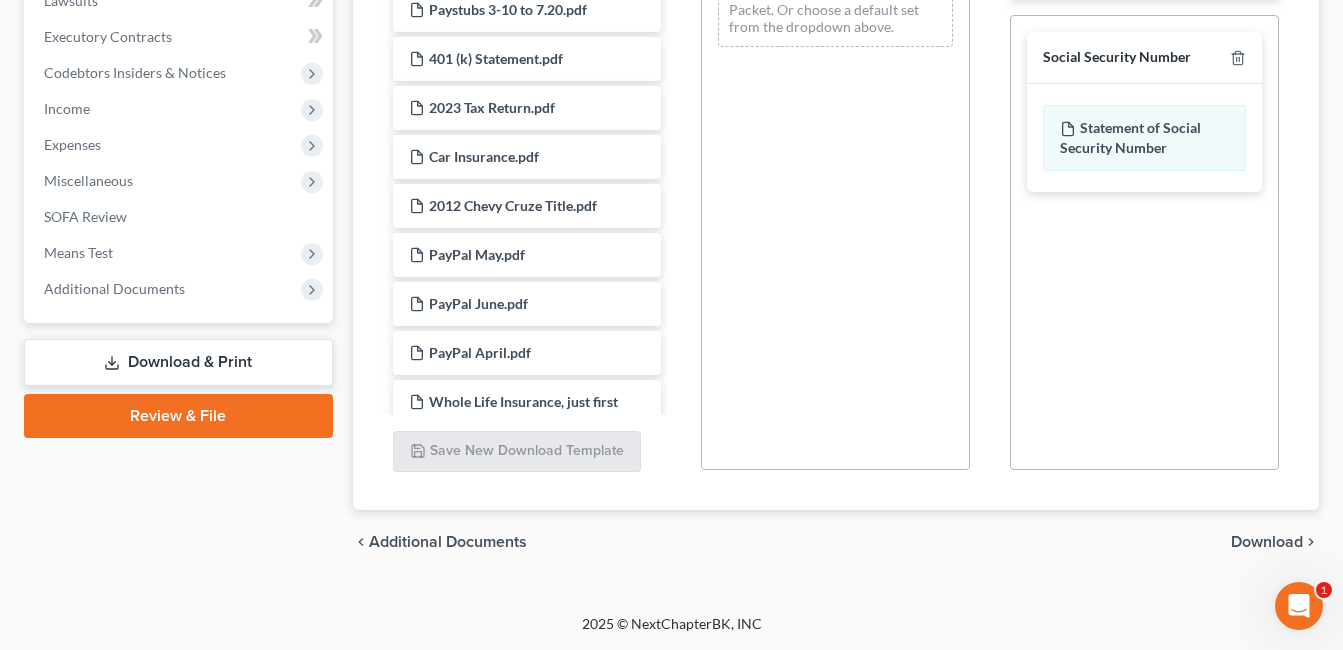 click on "Download" at bounding box center [1267, 542] 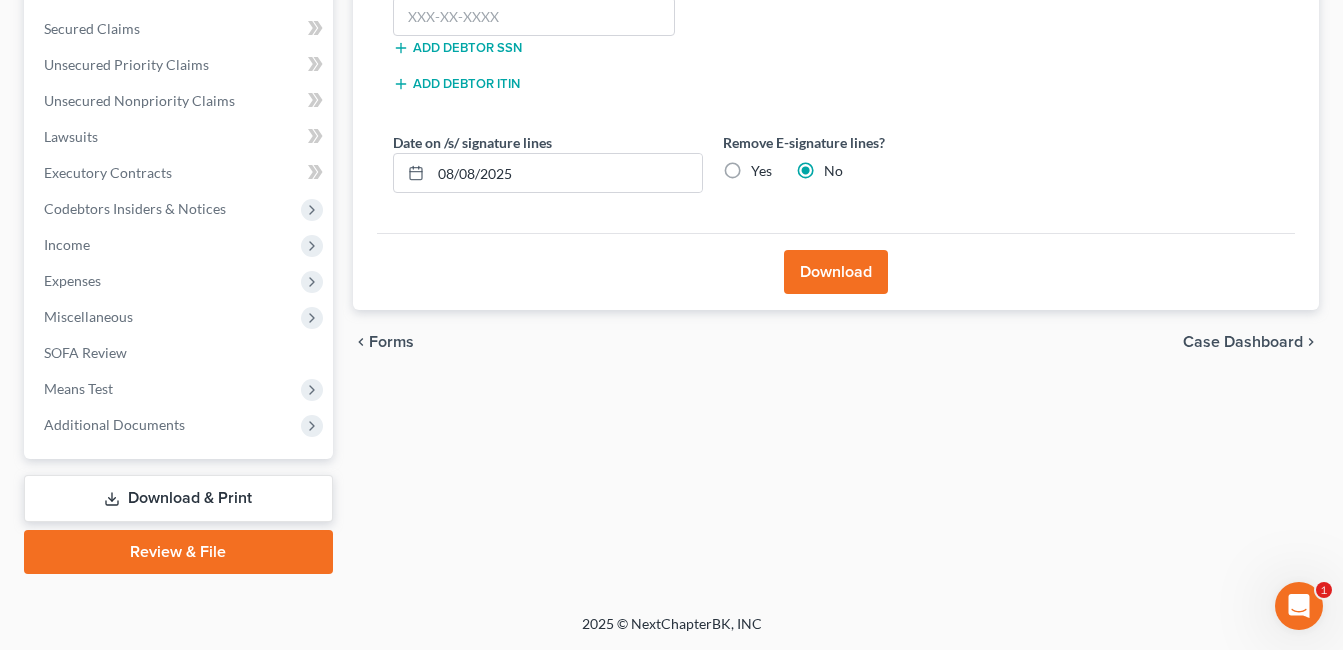 scroll, scrollTop: 449, scrollLeft: 0, axis: vertical 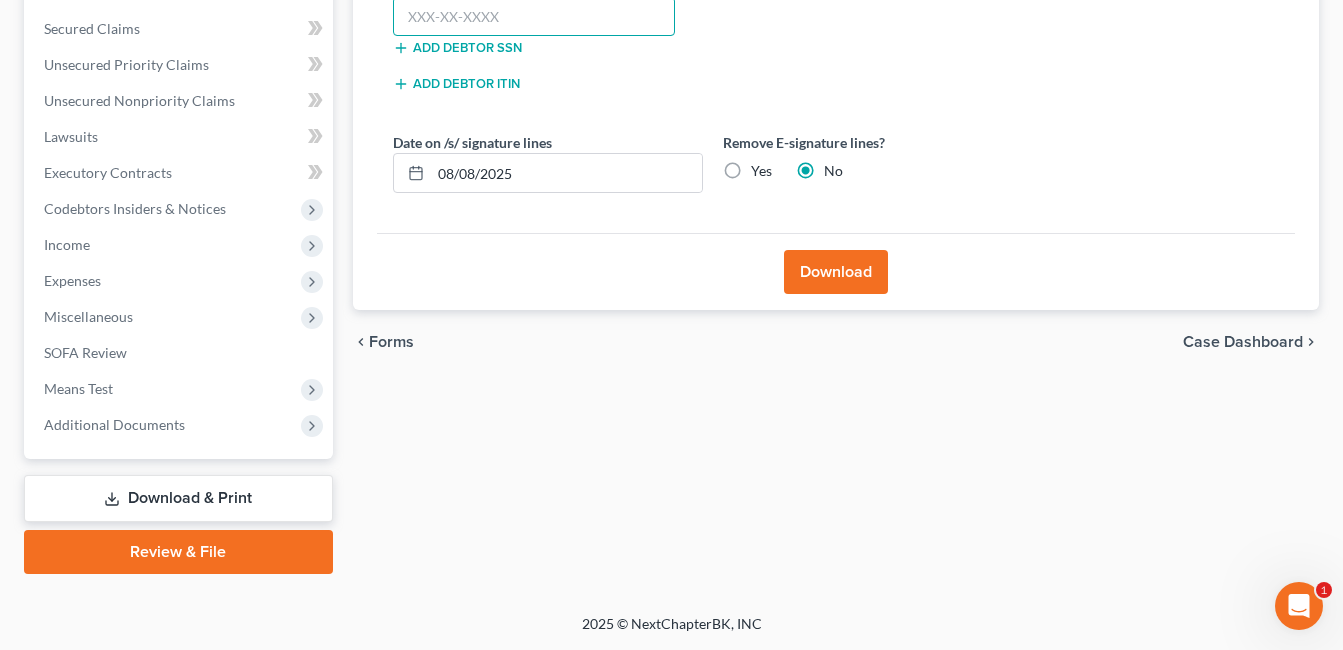 click at bounding box center (534, 17) 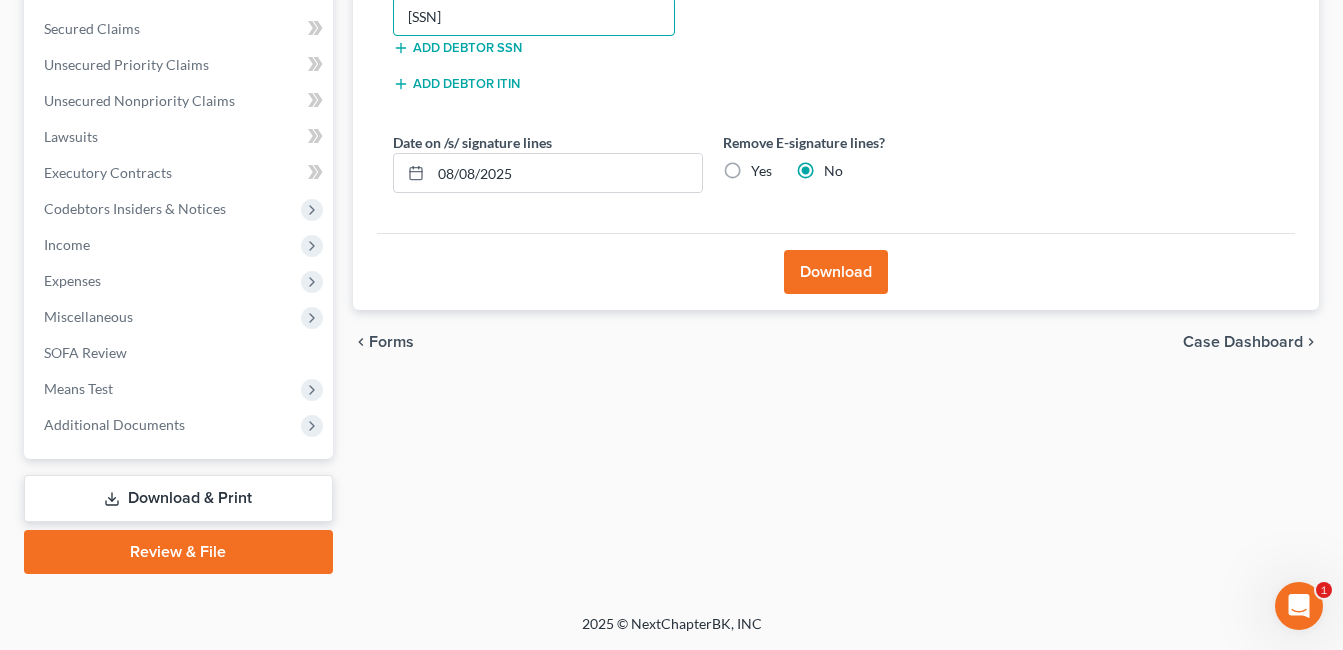 type on "[PHONE]" 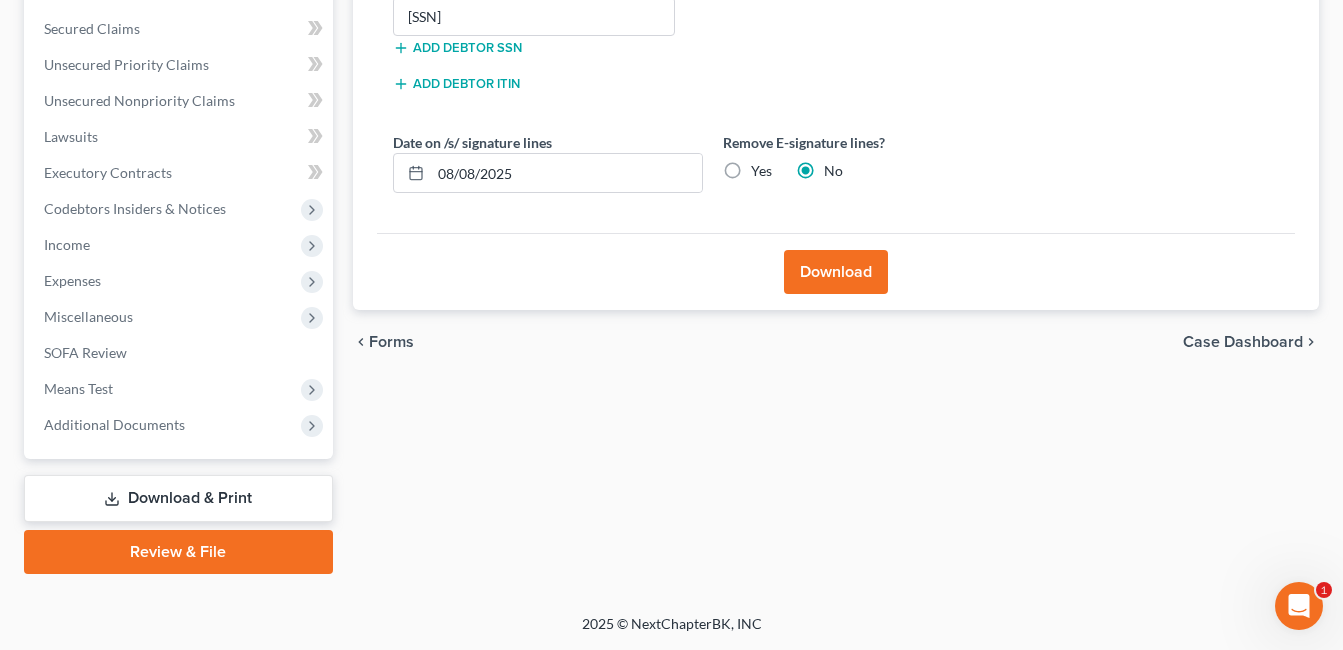 click on "Download" at bounding box center (836, 272) 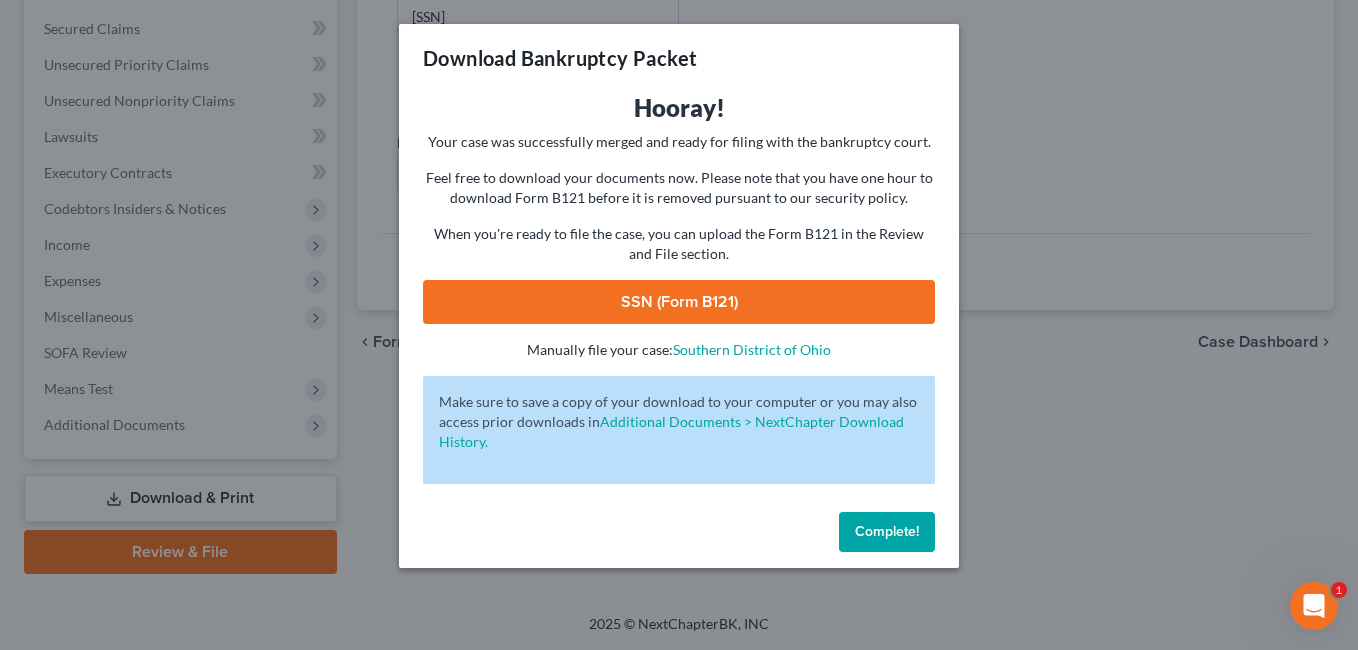 click on "SSN (Form B121)" at bounding box center [679, 302] 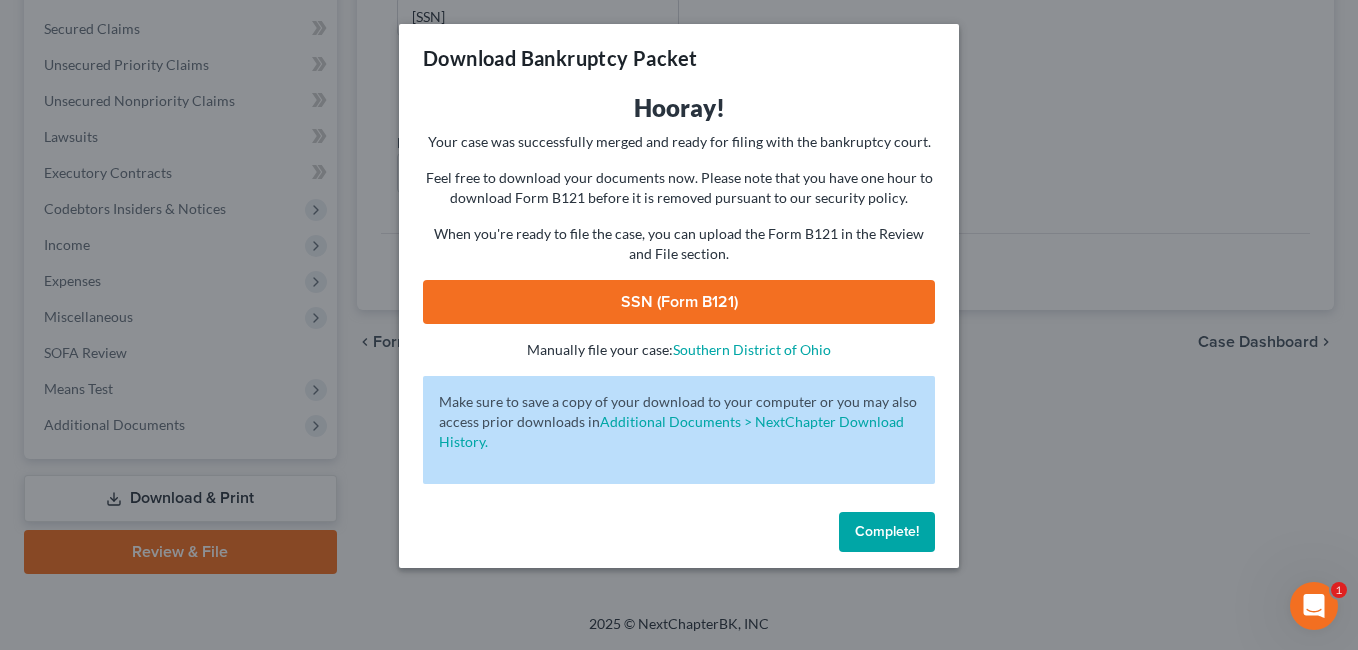 click on "Complete!" at bounding box center [887, 531] 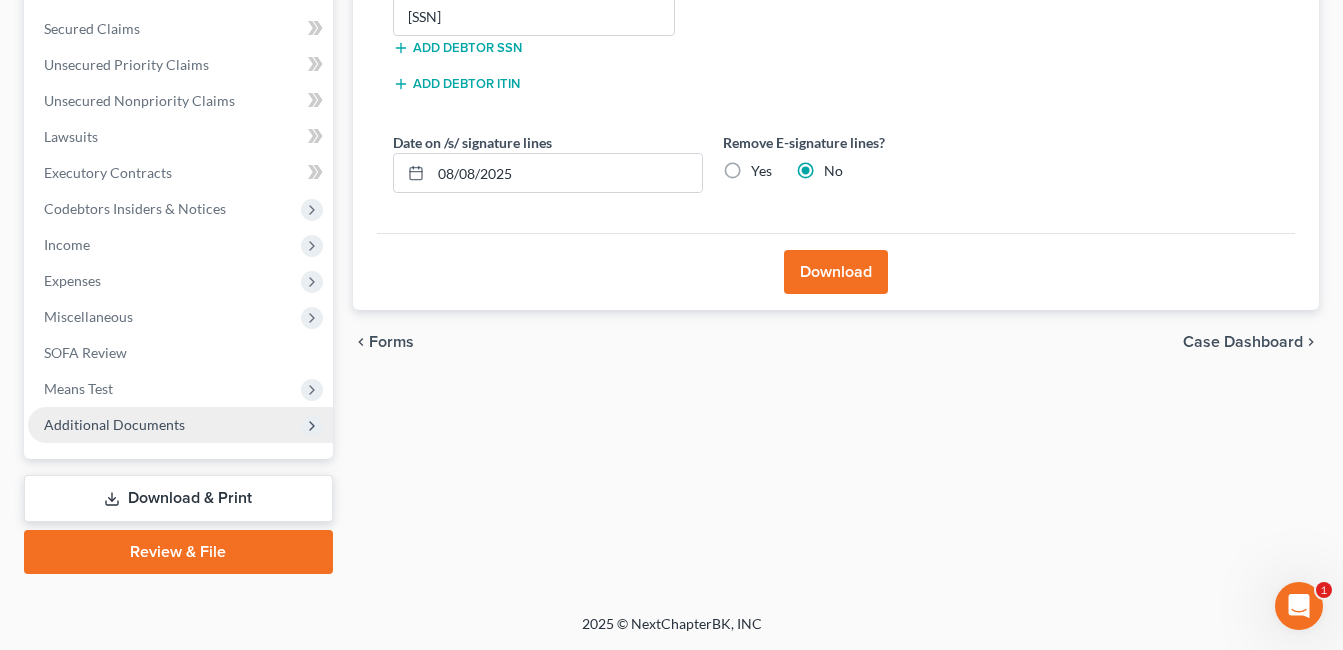 click on "Additional Documents" at bounding box center [114, 424] 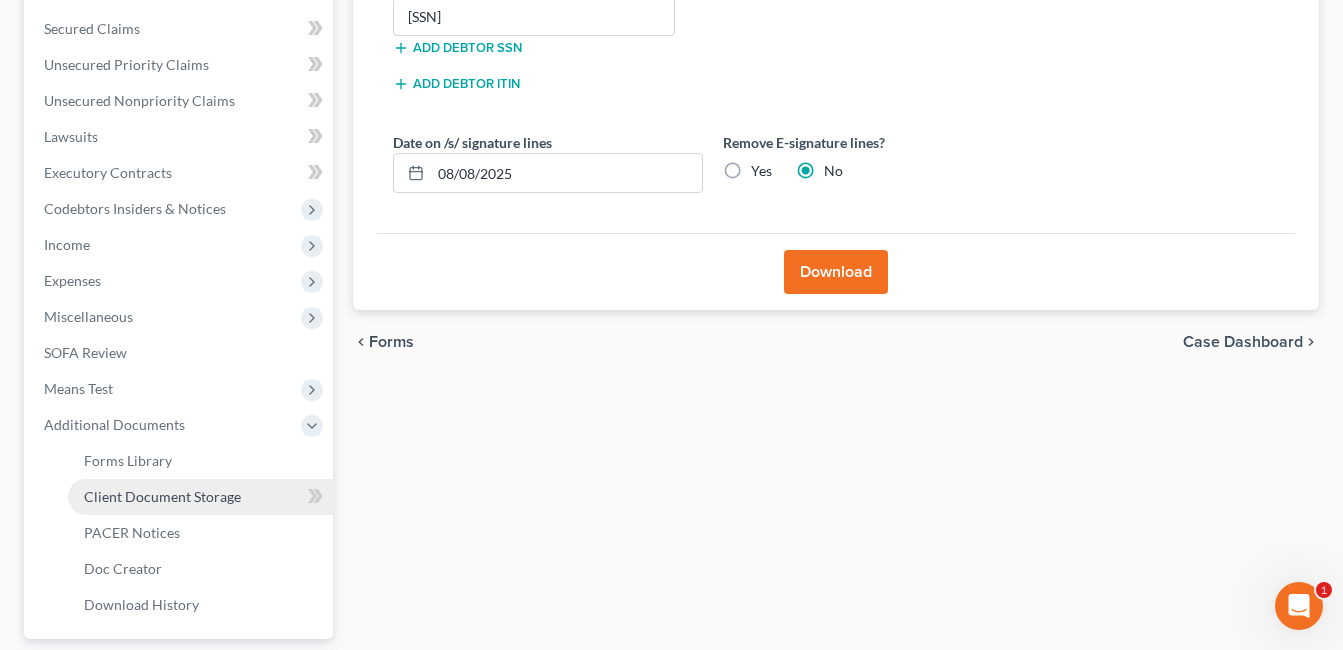 click on "Client Document Storage" at bounding box center (162, 496) 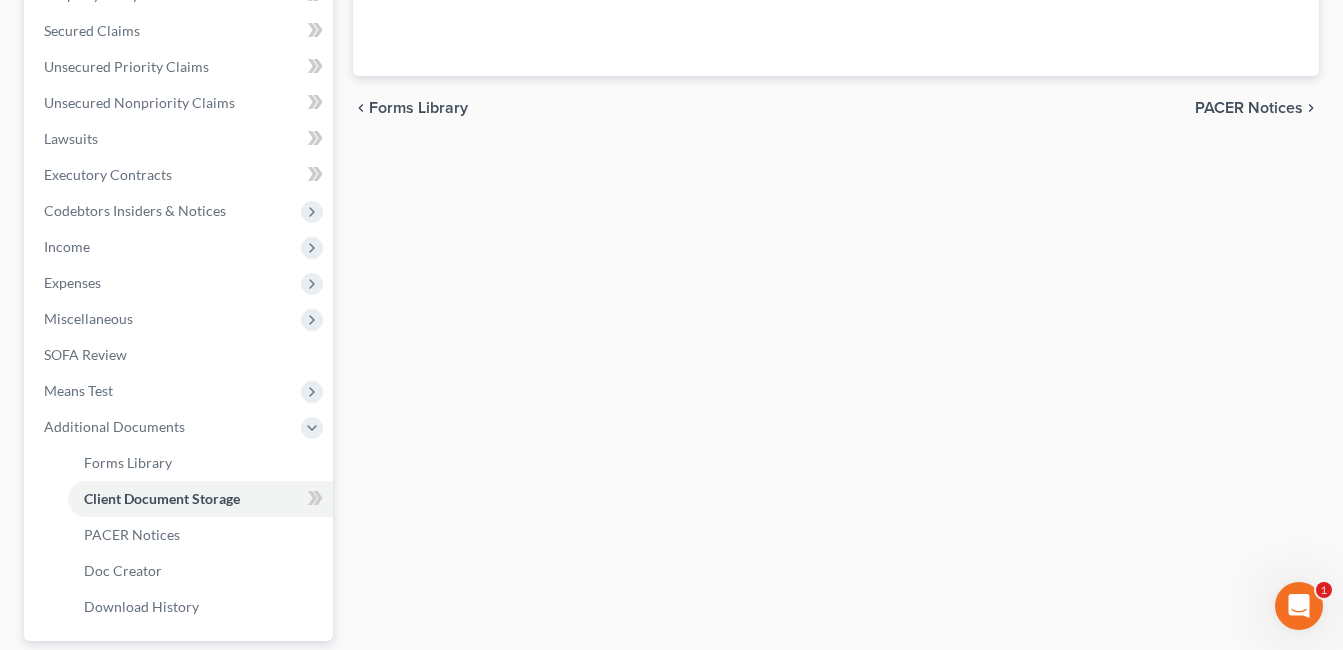scroll, scrollTop: 347, scrollLeft: 0, axis: vertical 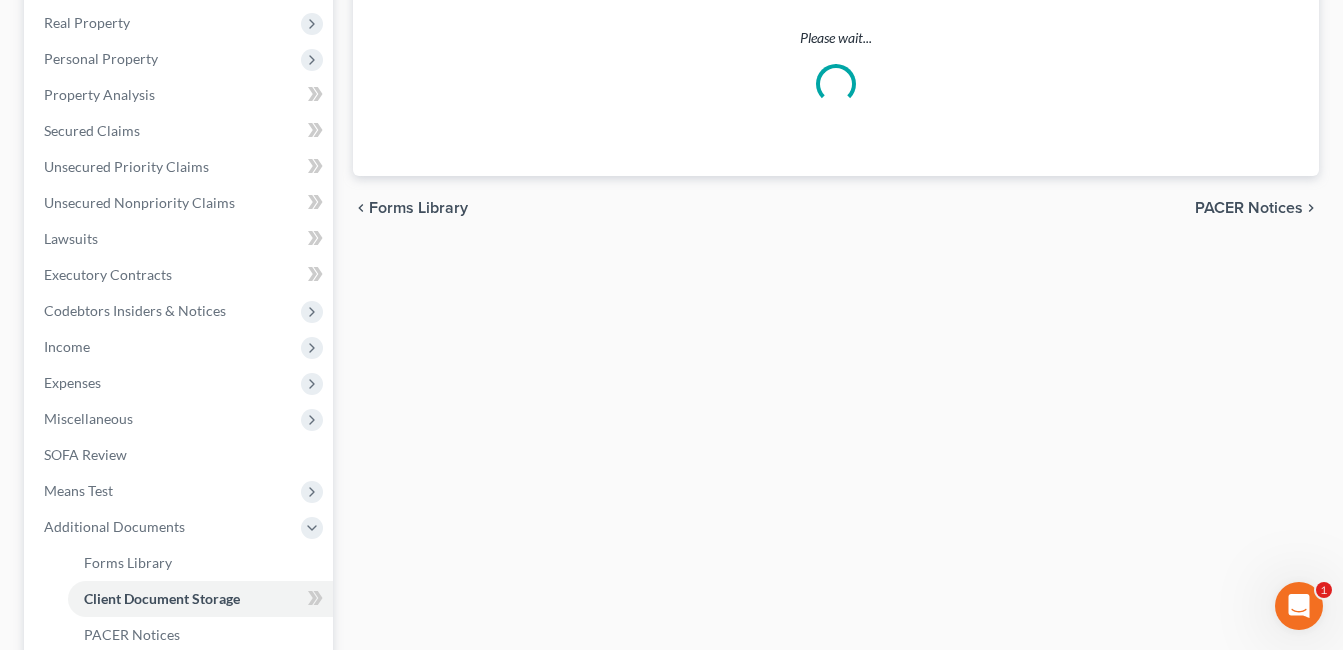 select on "7" 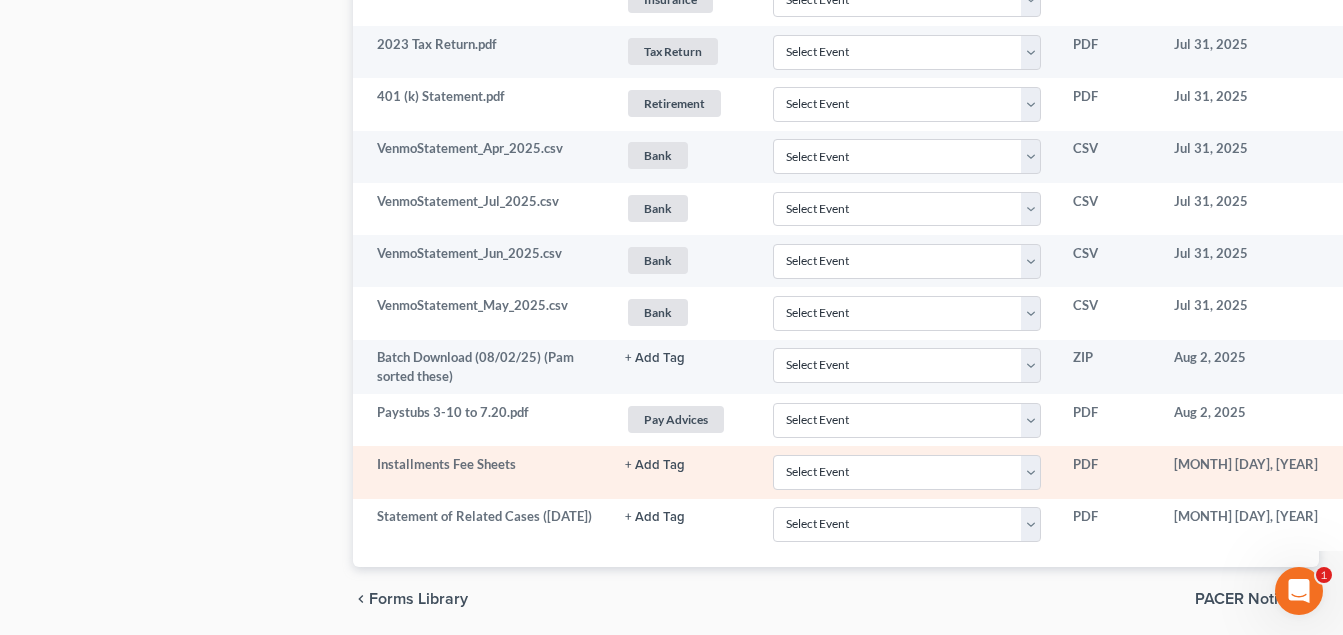 scroll, scrollTop: 2164, scrollLeft: 0, axis: vertical 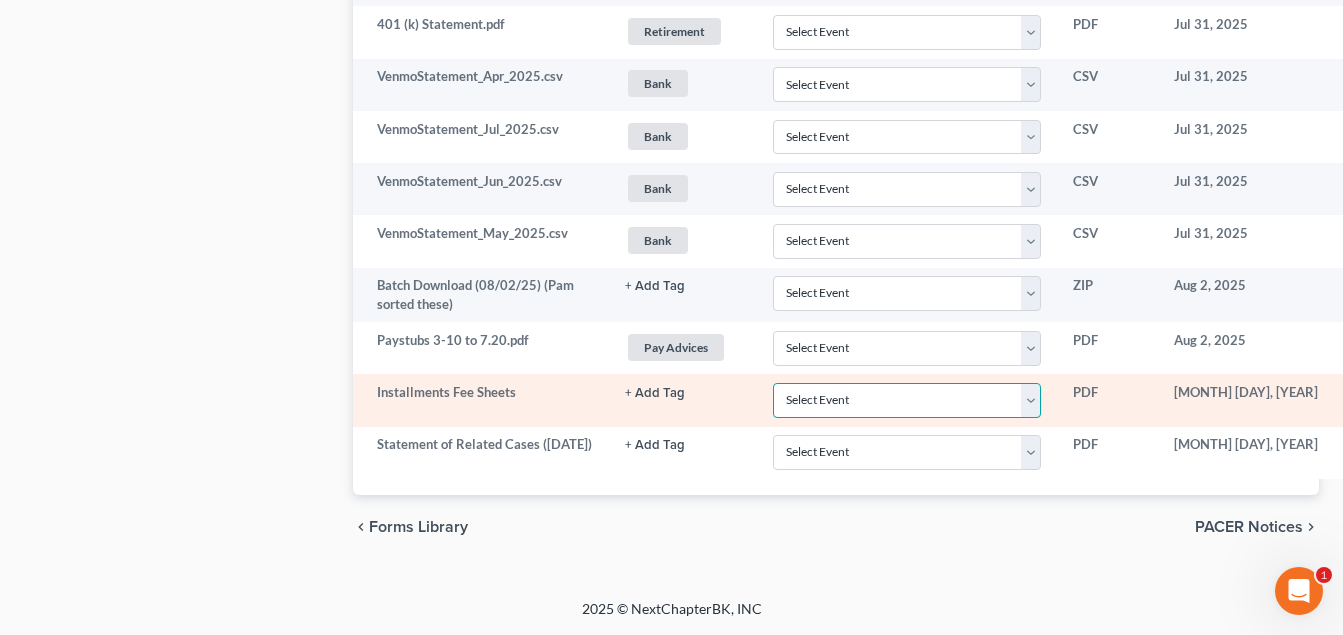 drag, startPoint x: 1032, startPoint y: 401, endPoint x: 1005, endPoint y: 394, distance: 27.89265 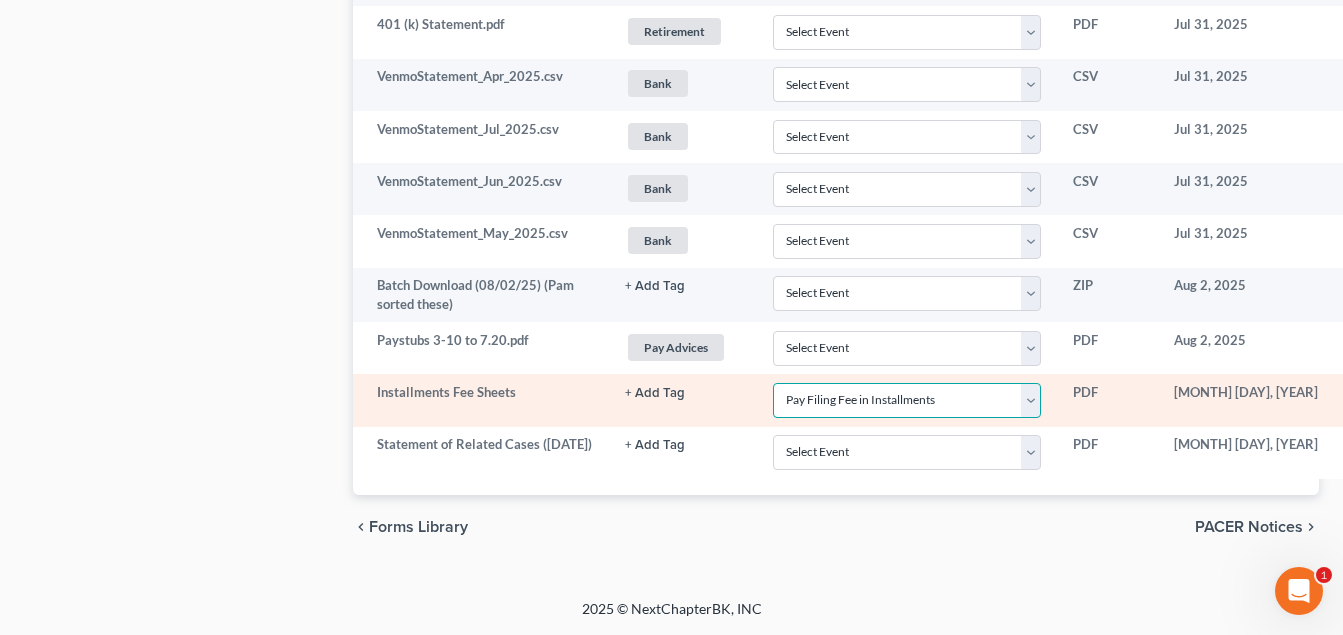 click on "Select Event 20 Largest Unsecured Creditors Amended Document Amended List of Creditors Amended Schedules Amended Statement of Current Monthly and Disposable Income Form 122 Amended Statement of Financial Affairs Business Income and Expenses Certificate of Credit Counseling Certificate of Service Certificate of Service (Use Only for Rule 3002.1 Events) Certification Regarding Notice to Debtor Certification of No New or Changed Creditors Certification of Plan Payment Chapter 11 Final Report and Account Chapter 11 Statement of Current Monthly Income - Form 22B Chapter 11 Statement of Monthly Income Form 122B Chapter 13 Calculation of Disposable Income 122C-2 Chapter 13 Plan Chapter 13 Statement of Monthly Income 122C-1 Chapter 7 Means Test Calculation 122A-2 Chapter 7 Statements - Monthly Income (122A-1) / Exemption Presumption of Abuse (122A-1Supp) Corporate Resolution Debtor Electronic Noticing Request Debtor Repayment Plan Debtor's Certification Regarding Issuance of Discharge Order Equity Security Holders" at bounding box center [907, 400] 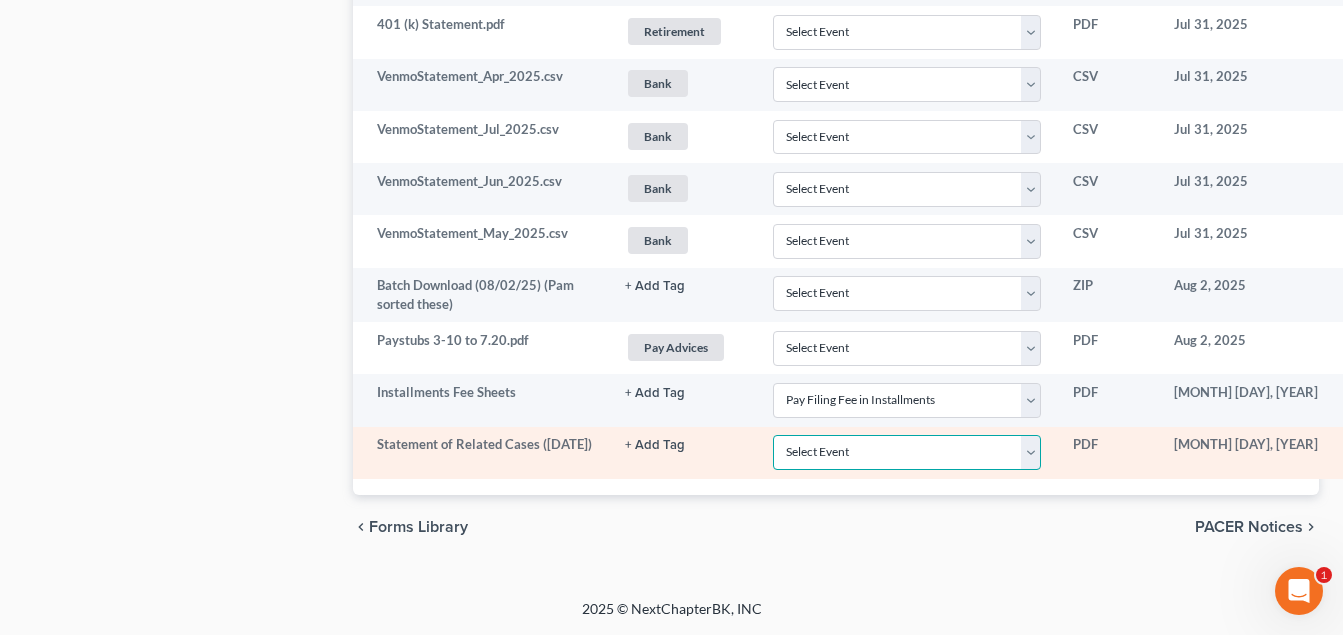 click on "Select Event 20 Largest Unsecured Creditors Amended Document Amended List of Creditors Amended Schedules Amended Statement of Current Monthly and Disposable Income Form 122 Amended Statement of Financial Affairs Business Income and Expenses Certificate of Credit Counseling Certificate of Service Certificate of Service (Use Only for Rule 3002.1 Events) Certification Regarding Notice to Debtor Certification of No New or Changed Creditors Certification of Plan Payment Chapter 11 Final Report and Account Chapter 11 Statement of Current Monthly Income - Form 22B Chapter 11 Statement of Monthly Income Form 122B Chapter 13 Calculation of Disposable Income 122C-2 Chapter 13 Plan Chapter 13 Statement of Monthly Income 122C-1 Chapter 7 Means Test Calculation 122A-2 Chapter 7 Statements - Monthly Income (122A-1) / Exemption Presumption of Abuse (122A-1Supp) Corporate Resolution Debtor Electronic Noticing Request Debtor Repayment Plan Debtor's Certification Regarding Issuance of Discharge Order Equity Security Holders" at bounding box center [907, 452] 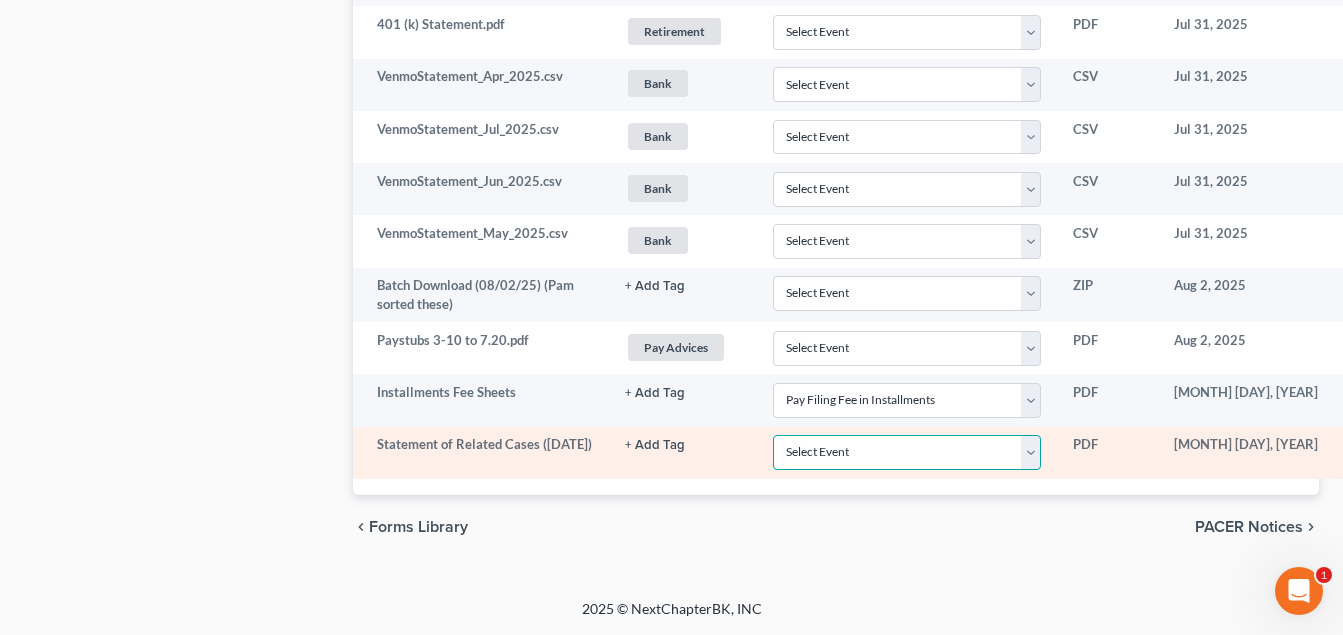 select on "52" 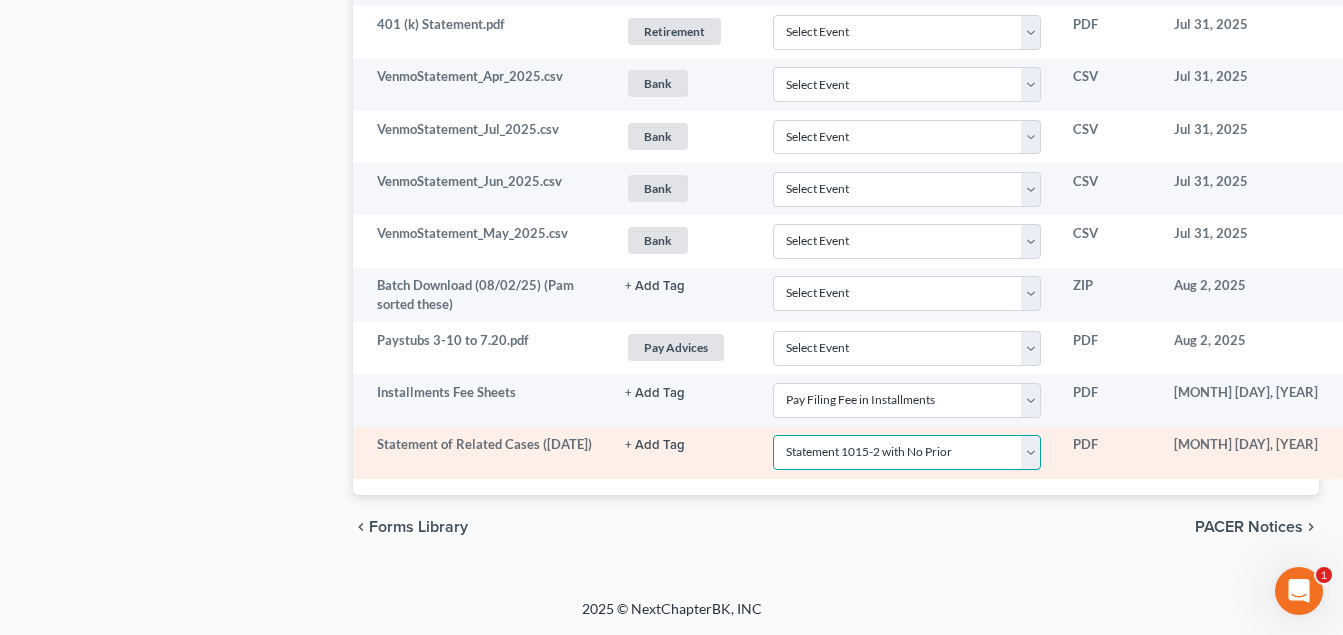 click on "Select Event 20 Largest Unsecured Creditors Amended Document Amended List of Creditors Amended Schedules Amended Statement of Current Monthly and Disposable Income Form 122 Amended Statement of Financial Affairs Business Income and Expenses Certificate of Credit Counseling Certificate of Service Certificate of Service (Use Only for Rule 3002.1 Events) Certification Regarding Notice to Debtor Certification of No New or Changed Creditors Certification of Plan Payment Chapter 11 Final Report and Account Chapter 11 Statement of Current Monthly Income - Form 22B Chapter 11 Statement of Monthly Income Form 122B Chapter 13 Calculation of Disposable Income 122C-2 Chapter 13 Plan Chapter 13 Statement of Monthly Income 122C-1 Chapter 7 Means Test Calculation 122A-2 Chapter 7 Statements - Monthly Income (122A-1) / Exemption Presumption of Abuse (122A-1Supp) Corporate Resolution Debtor Electronic Noticing Request Debtor Repayment Plan Debtor's Certification Regarding Issuance of Discharge Order Equity Security Holders" at bounding box center [907, 452] 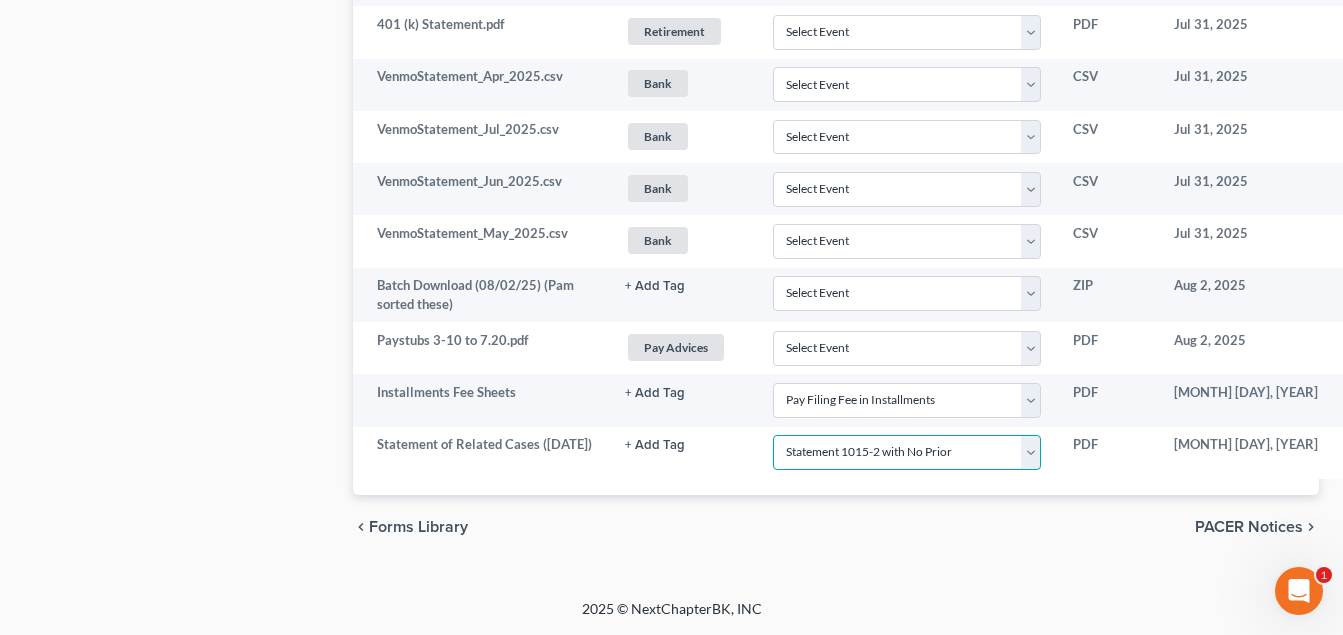 scroll, scrollTop: 2164, scrollLeft: 93, axis: both 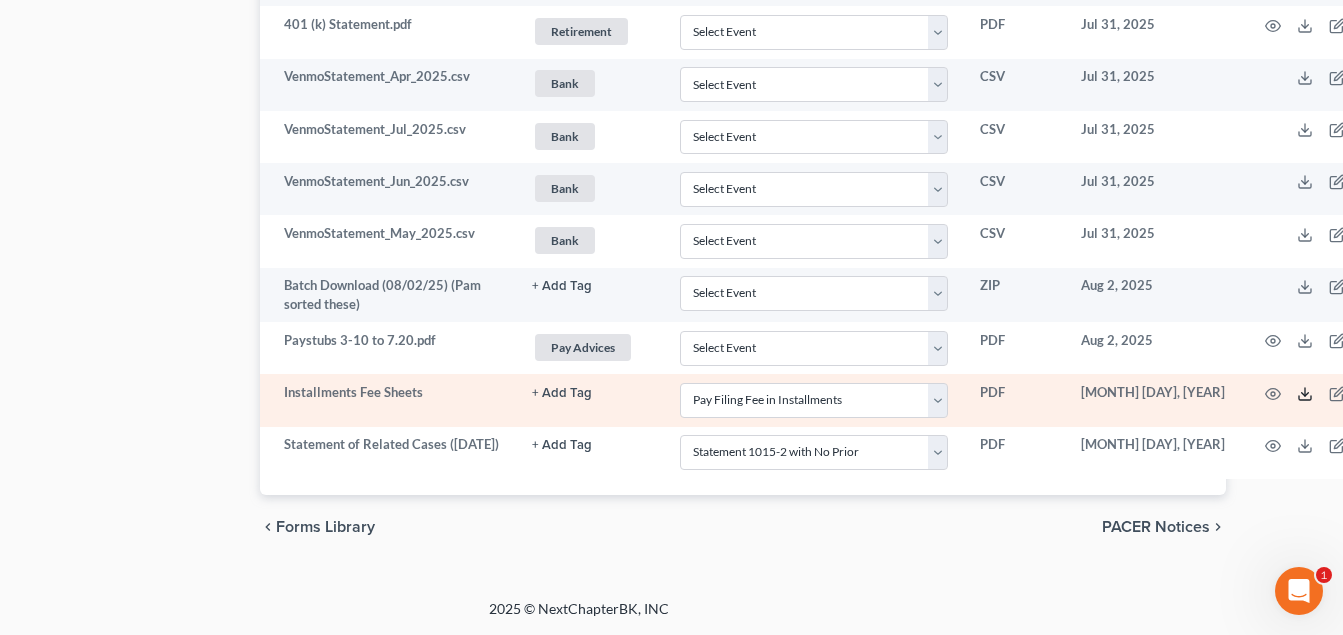 click 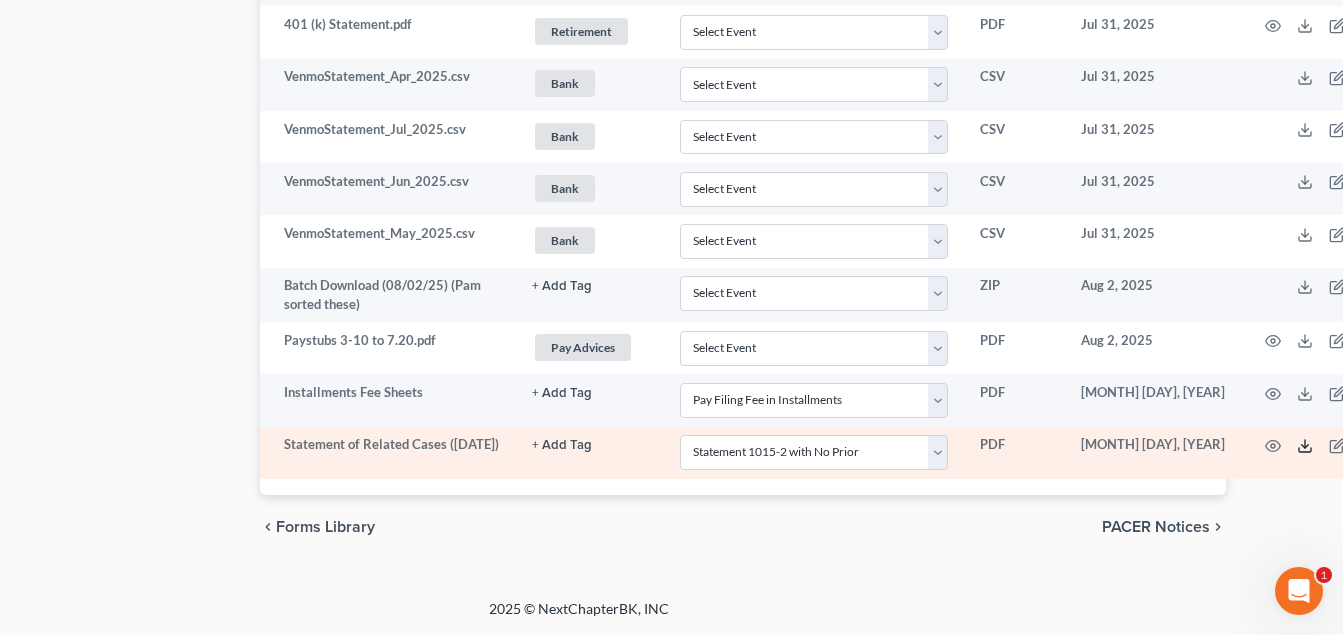click 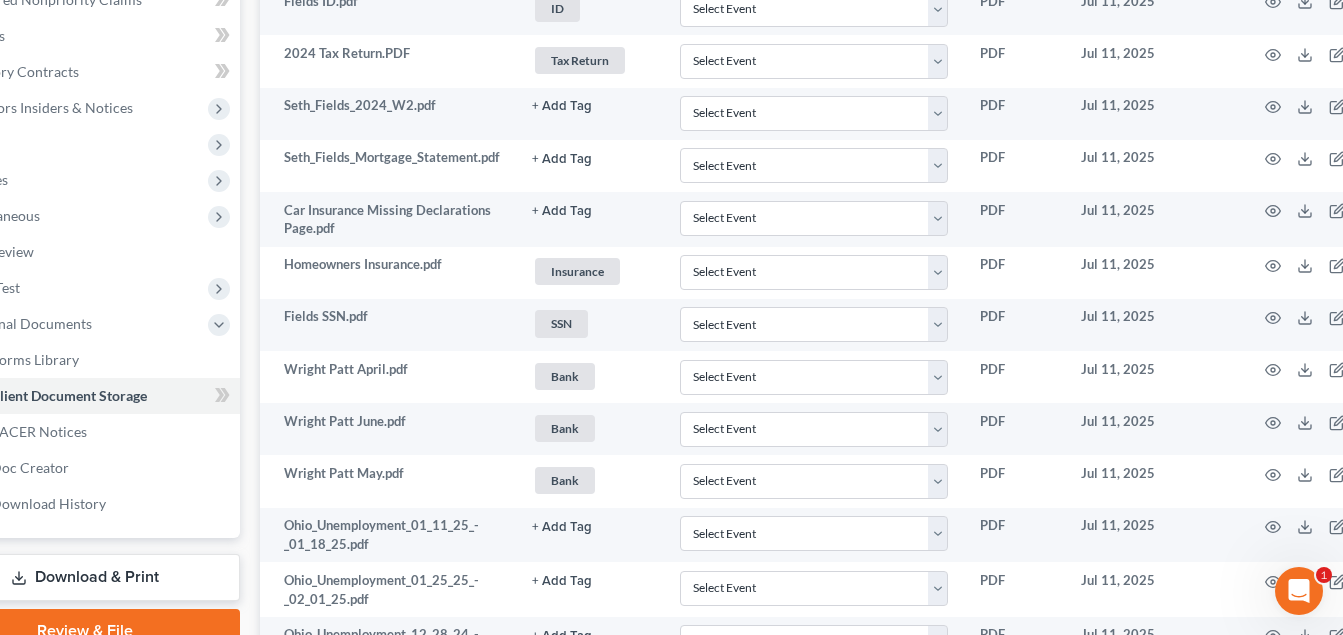 scroll, scrollTop: 264, scrollLeft: 93, axis: both 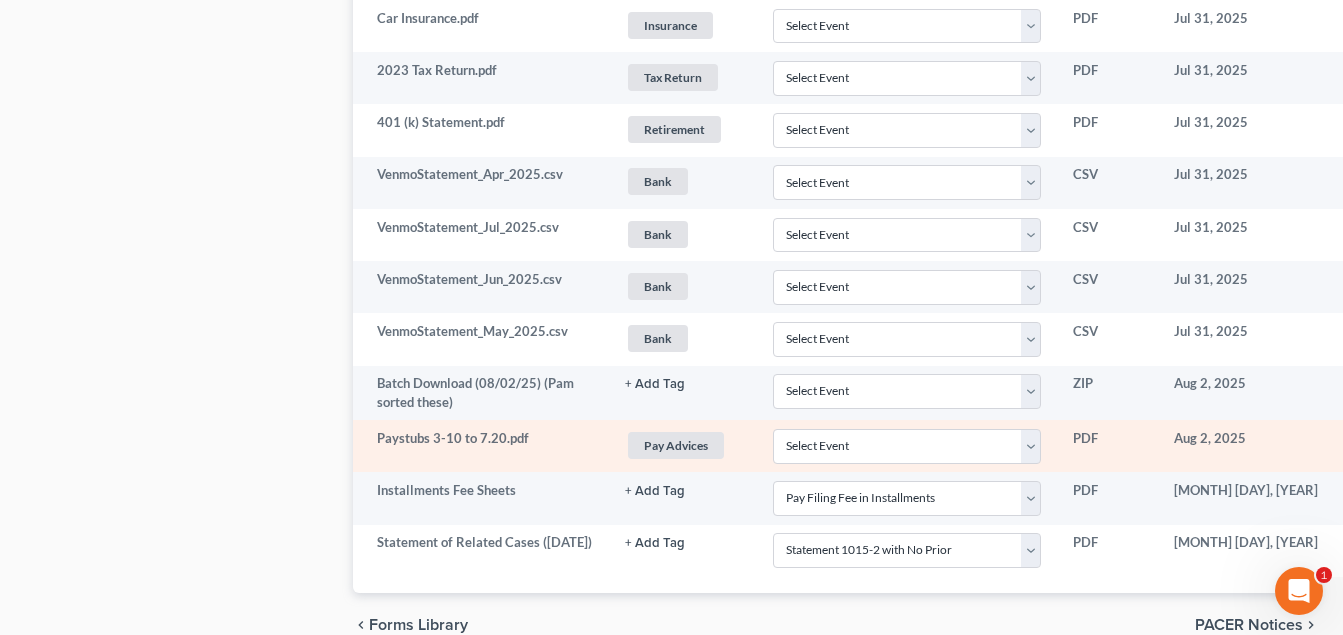 click 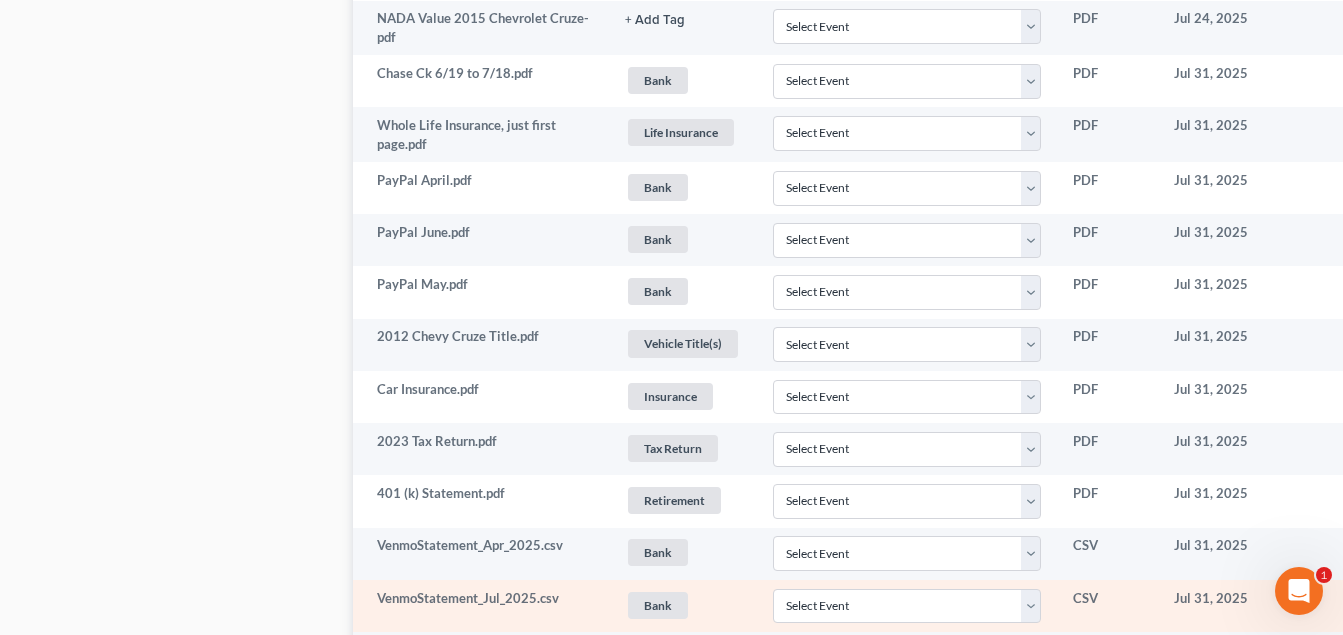scroll, scrollTop: 1664, scrollLeft: 0, axis: vertical 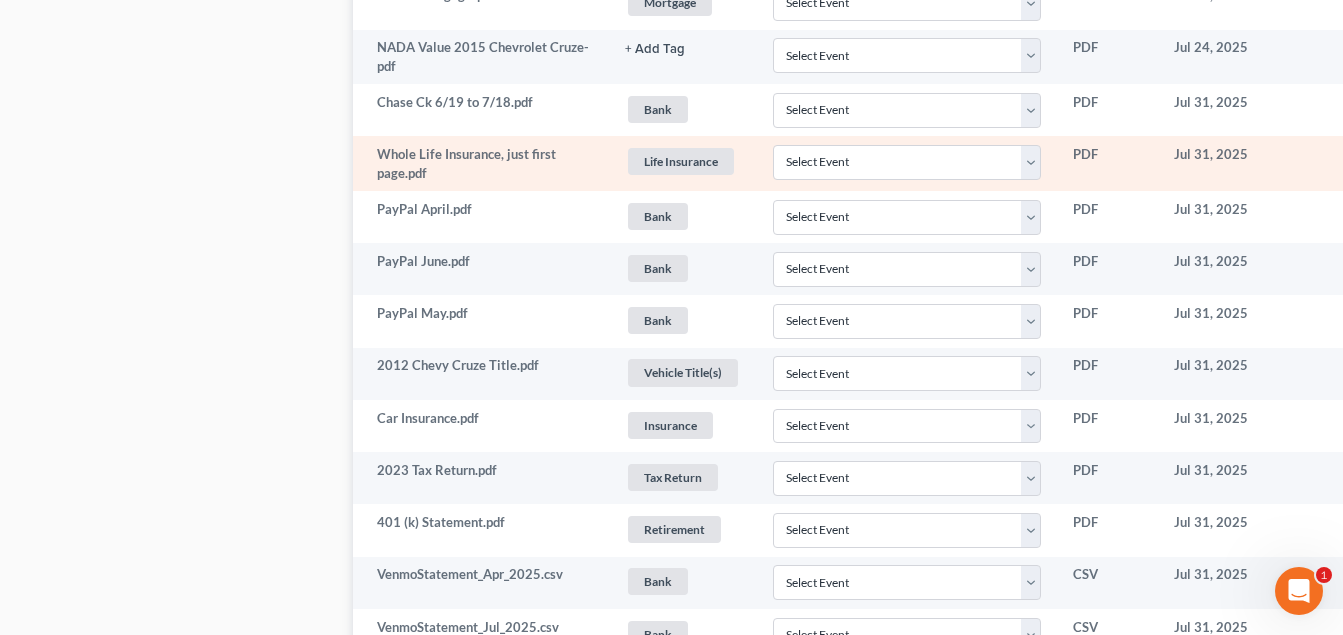 click 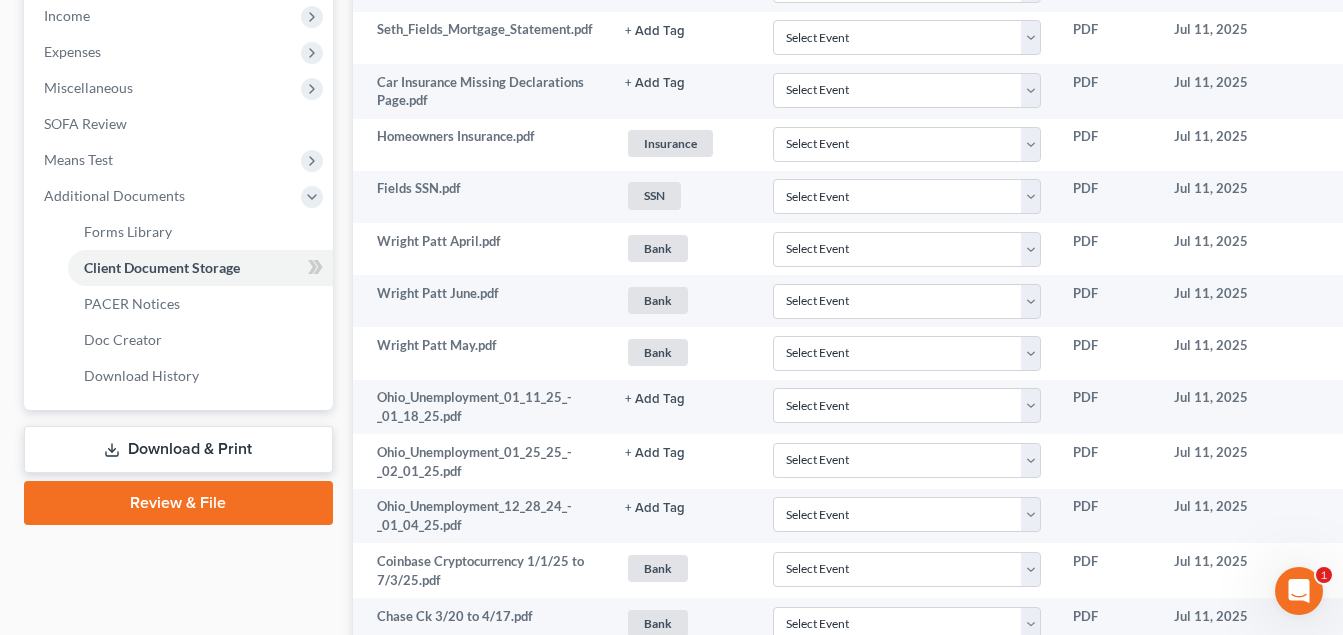 scroll, scrollTop: 564, scrollLeft: 0, axis: vertical 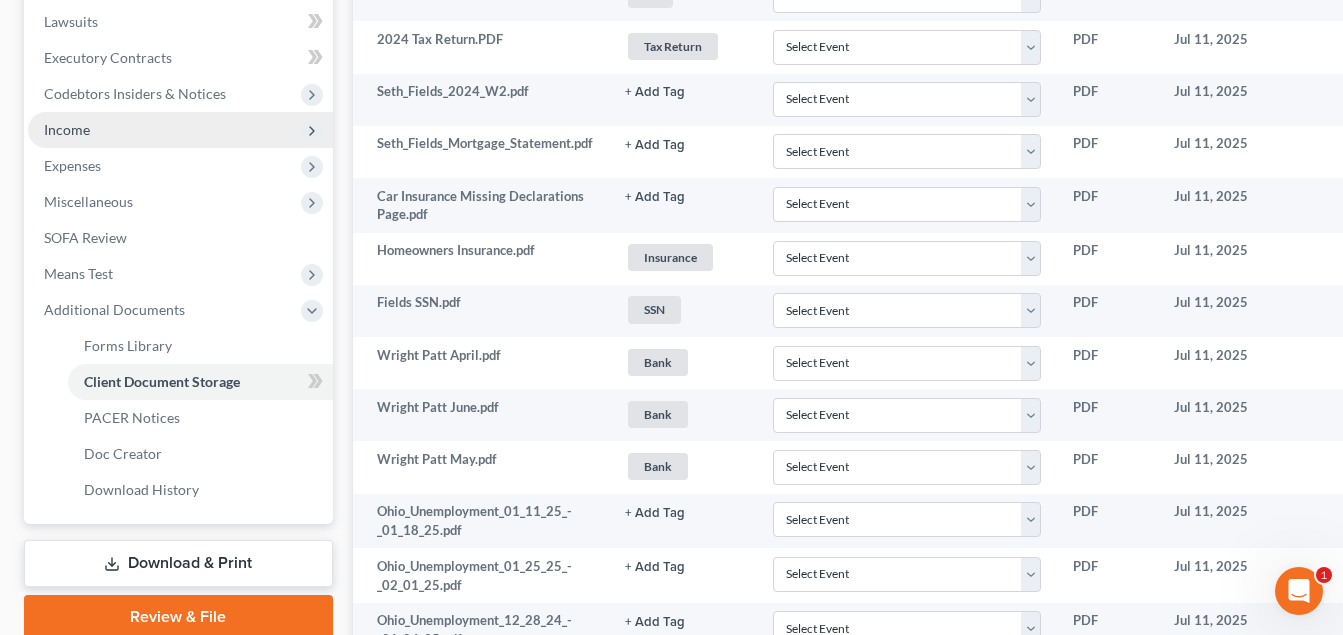 click on "Income" at bounding box center [67, 129] 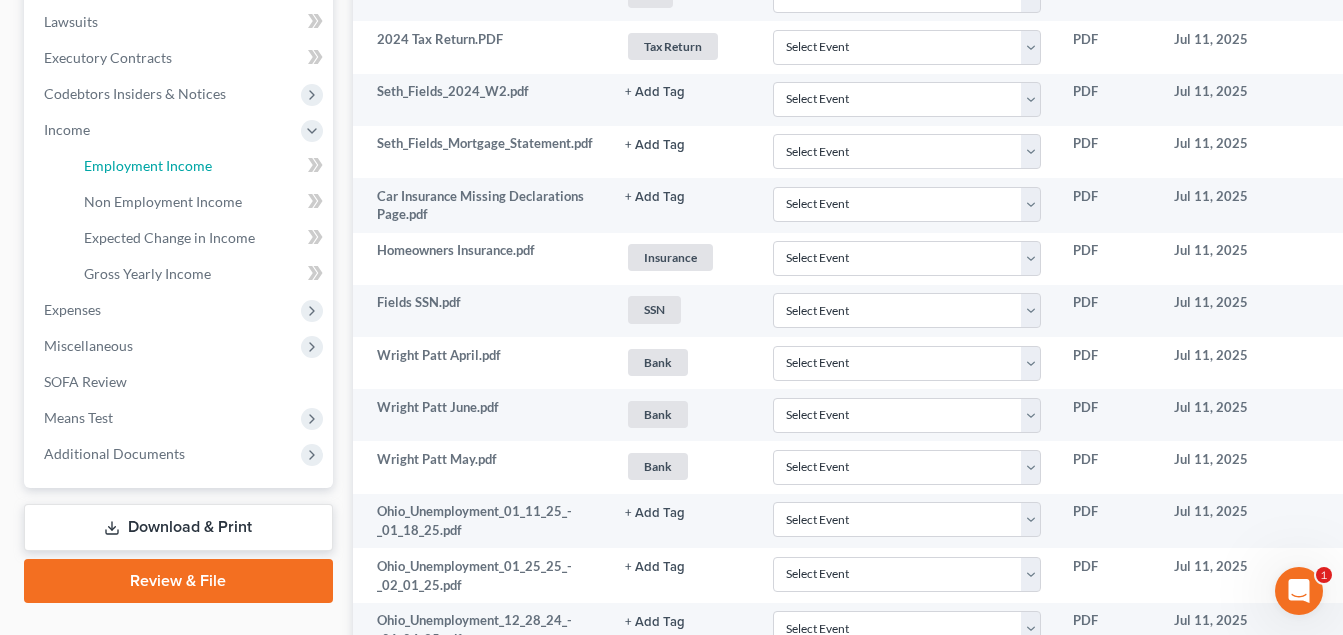 click on "Employment Income" at bounding box center [148, 165] 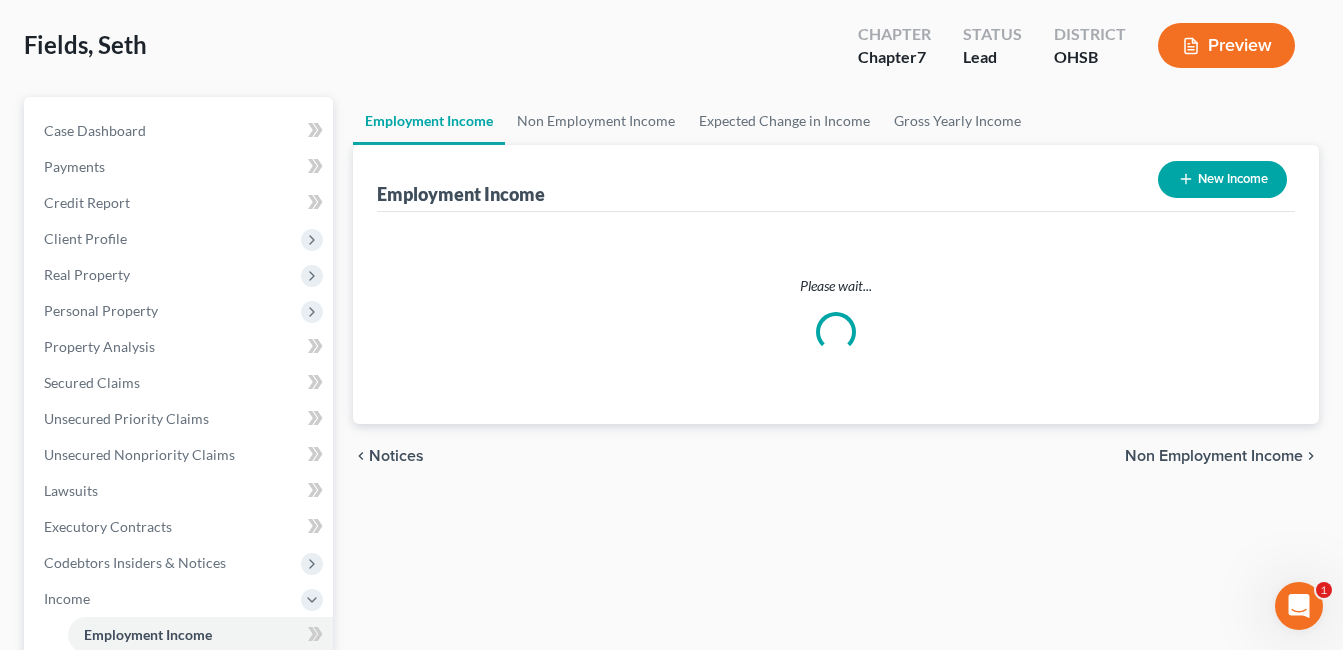 scroll, scrollTop: 0, scrollLeft: 0, axis: both 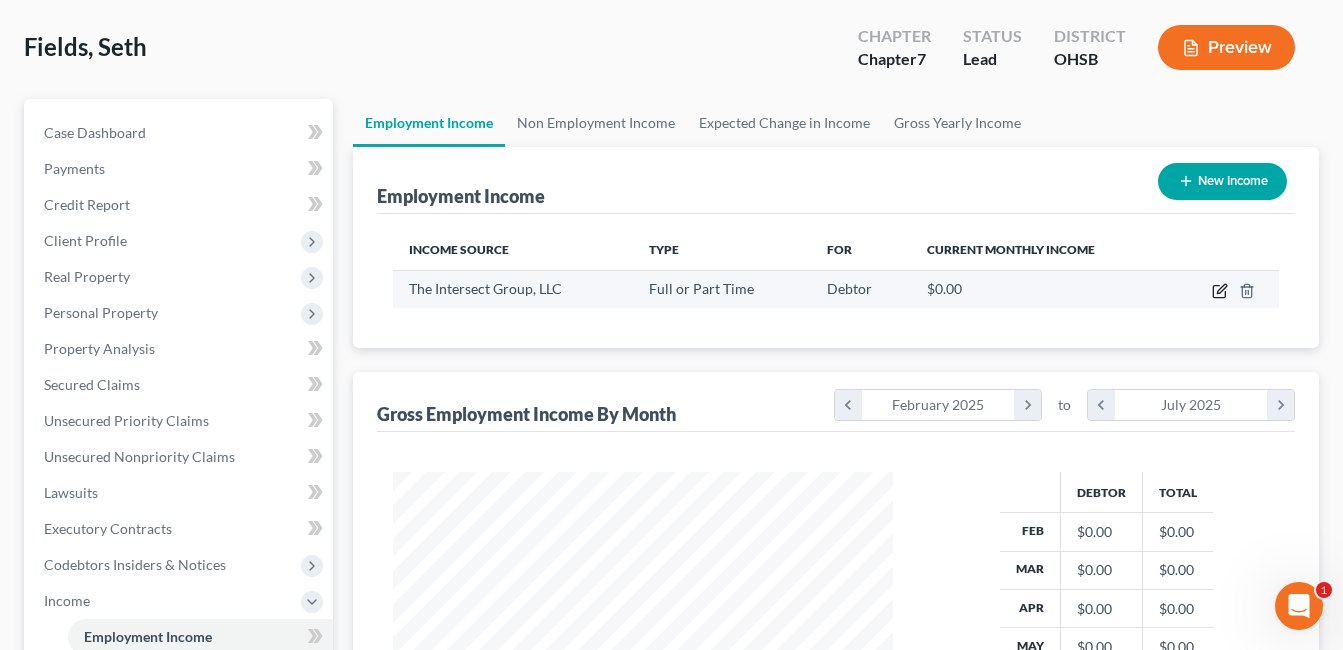 click 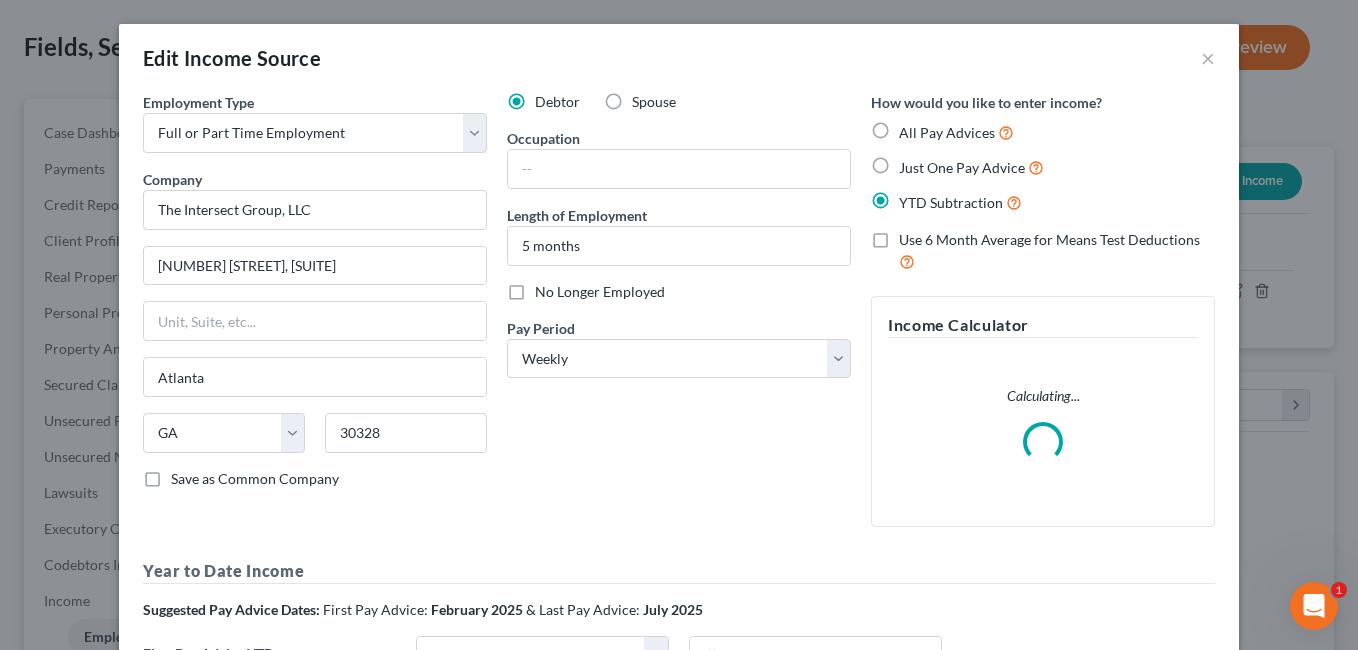 scroll, scrollTop: 999642, scrollLeft: 999453, axis: both 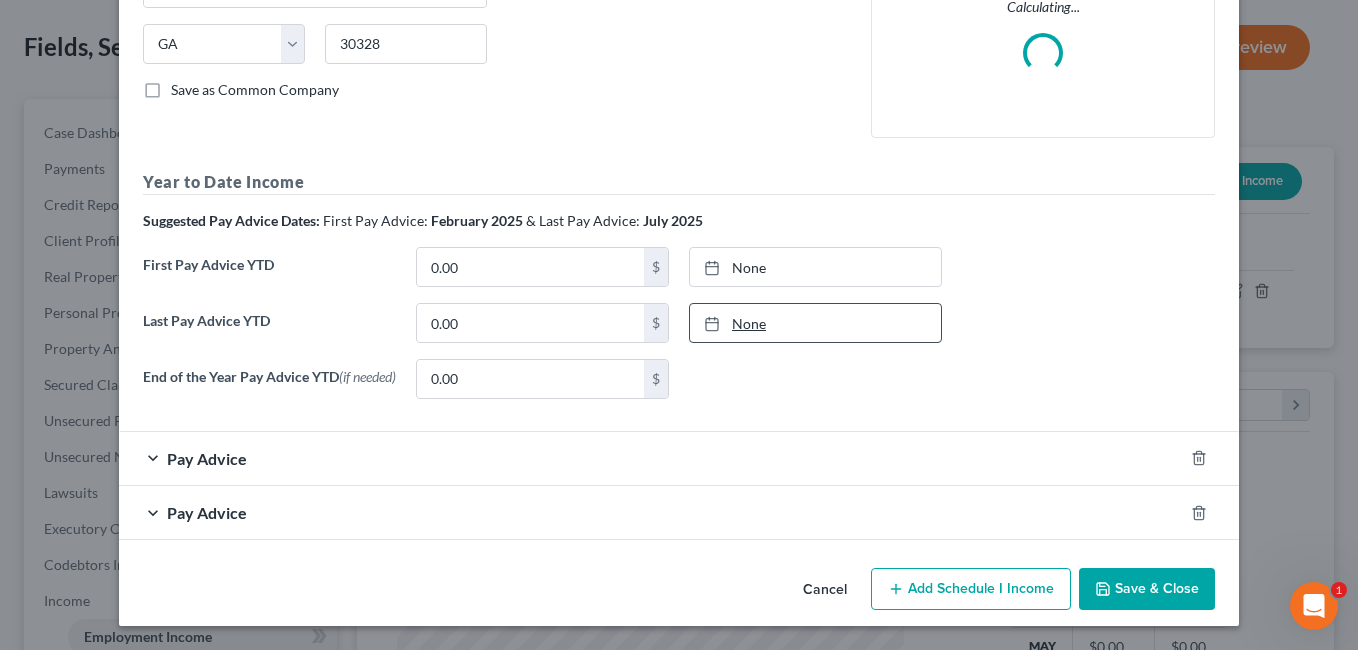click on "None" at bounding box center [815, 323] 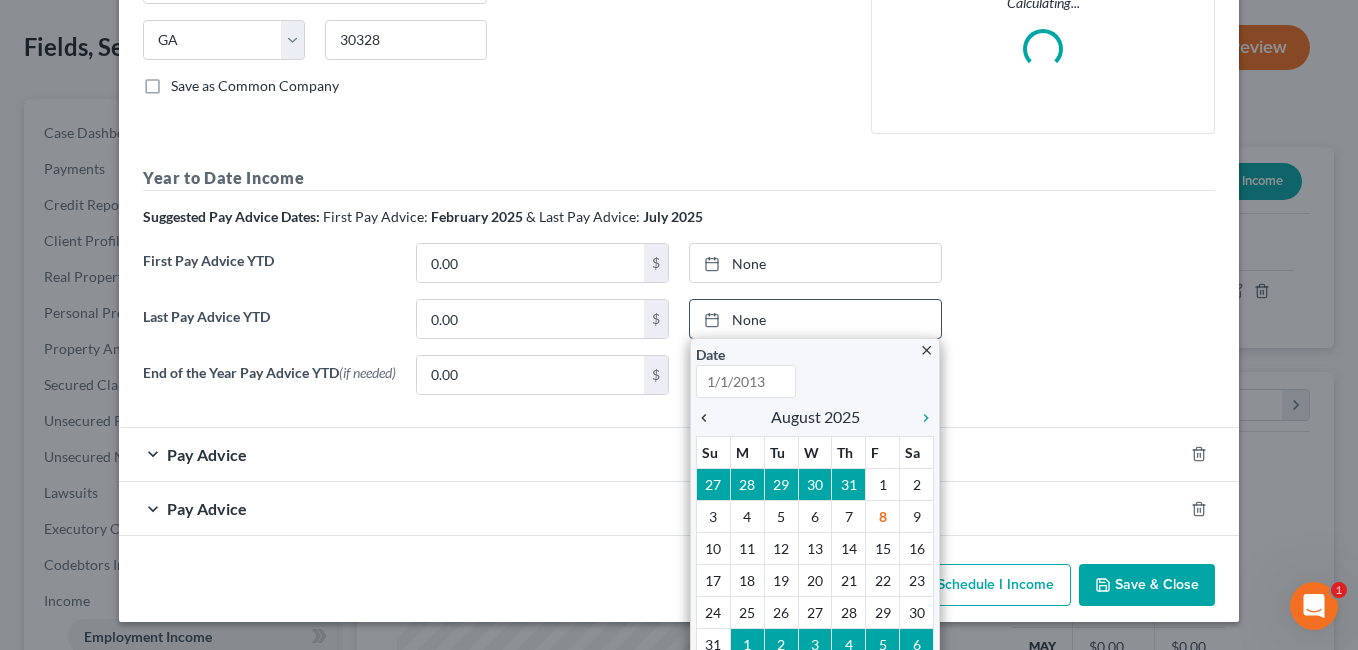 click on "chevron_left" at bounding box center (709, 418) 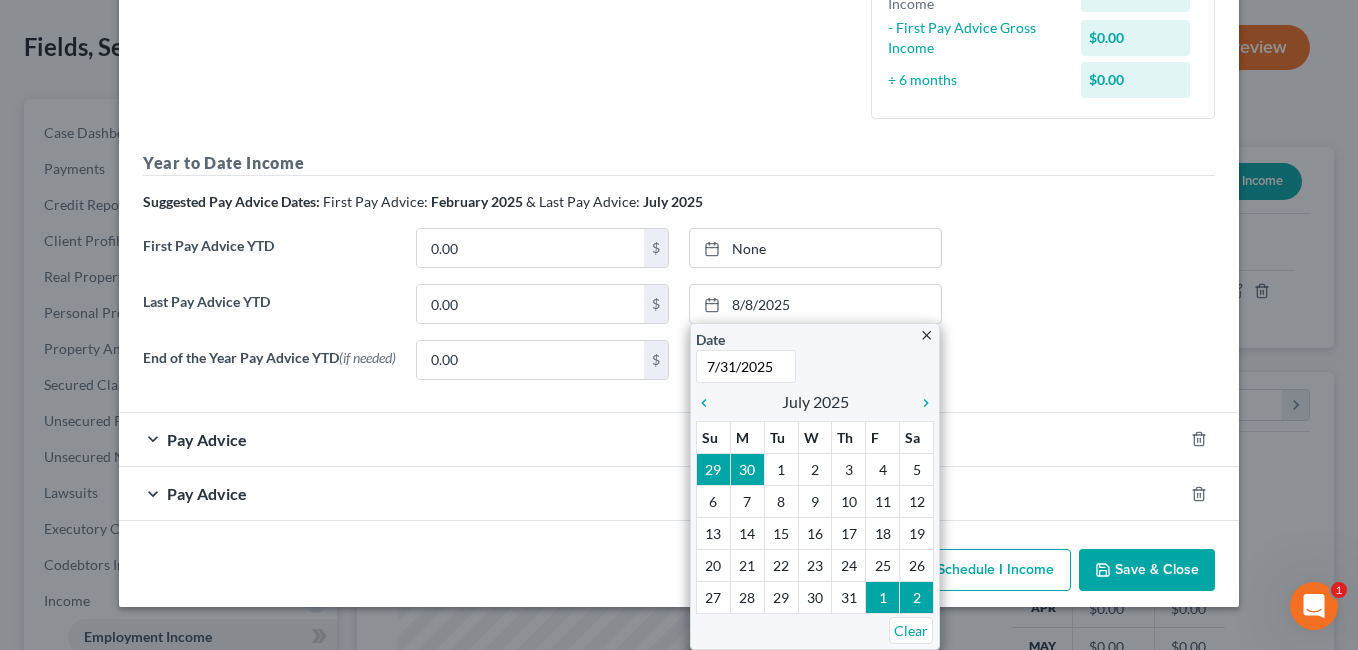 scroll, scrollTop: 501, scrollLeft: 0, axis: vertical 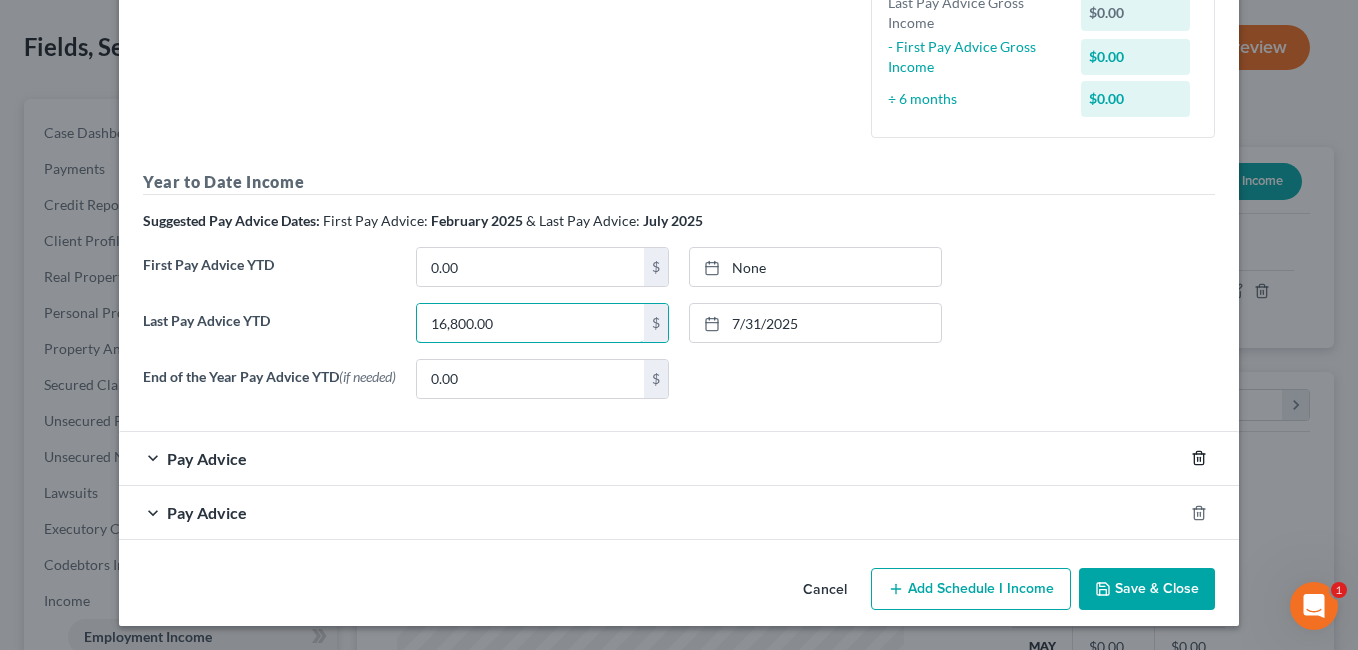 type on "16,800.00" 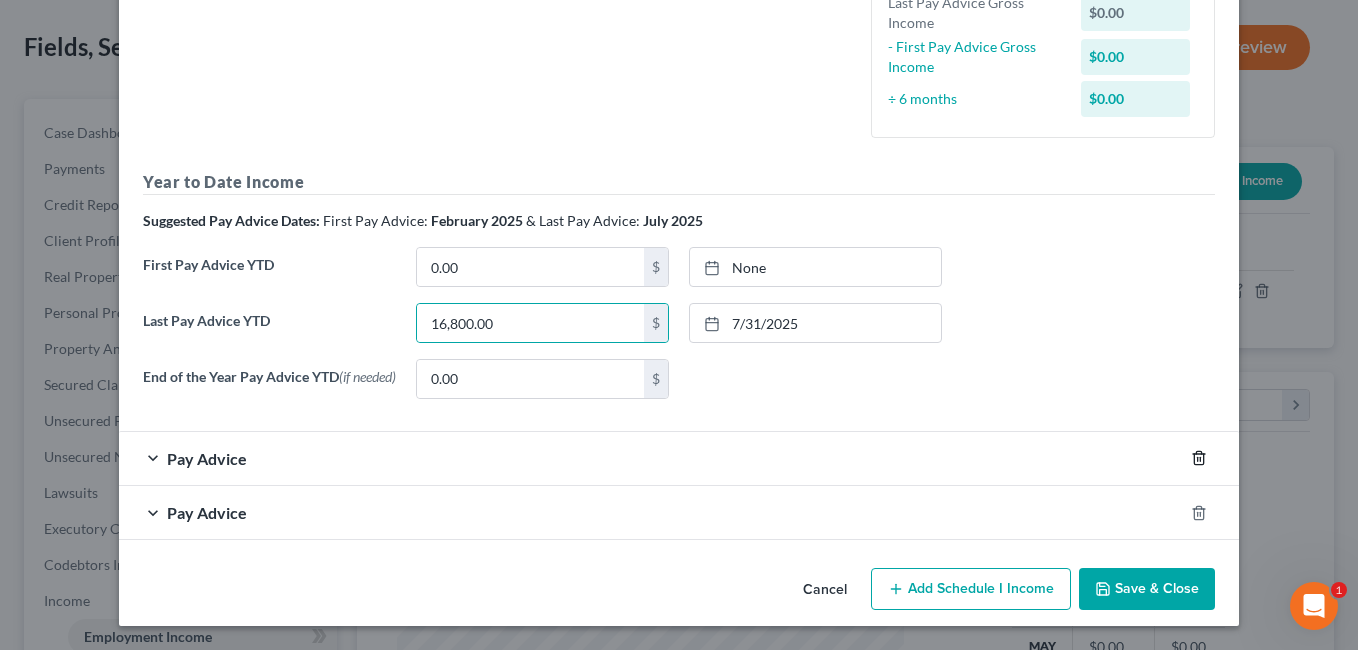 click 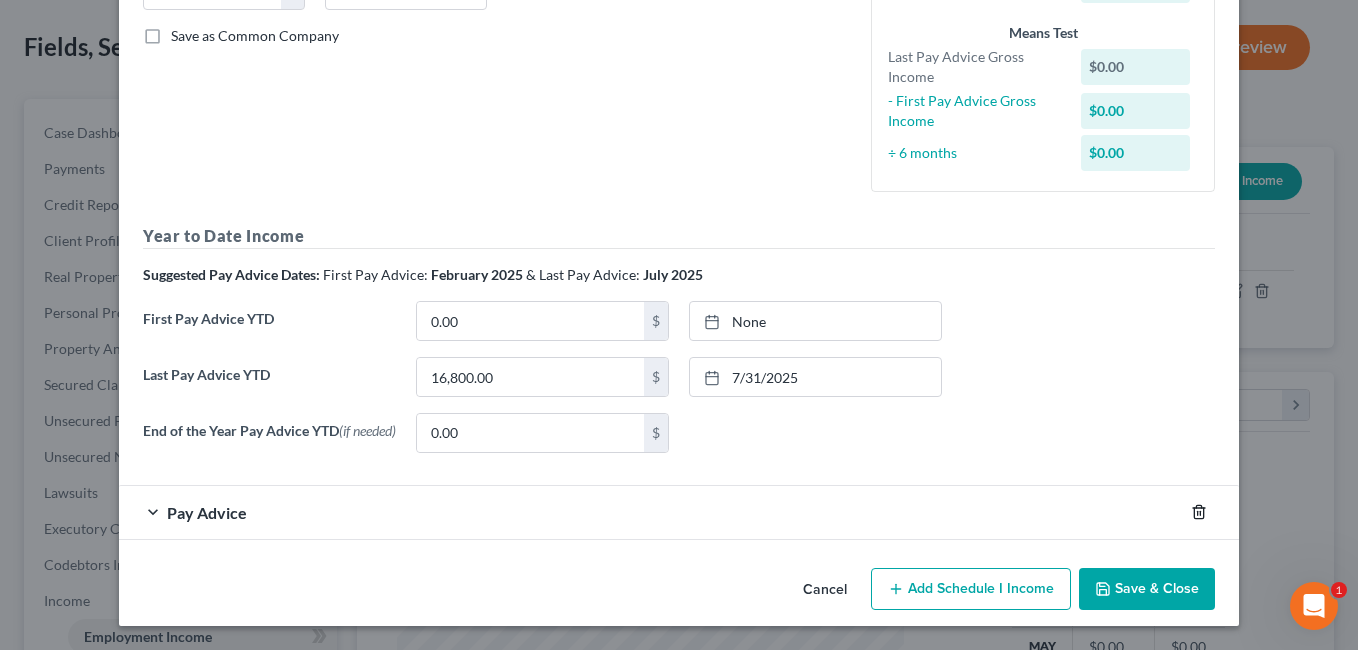 click 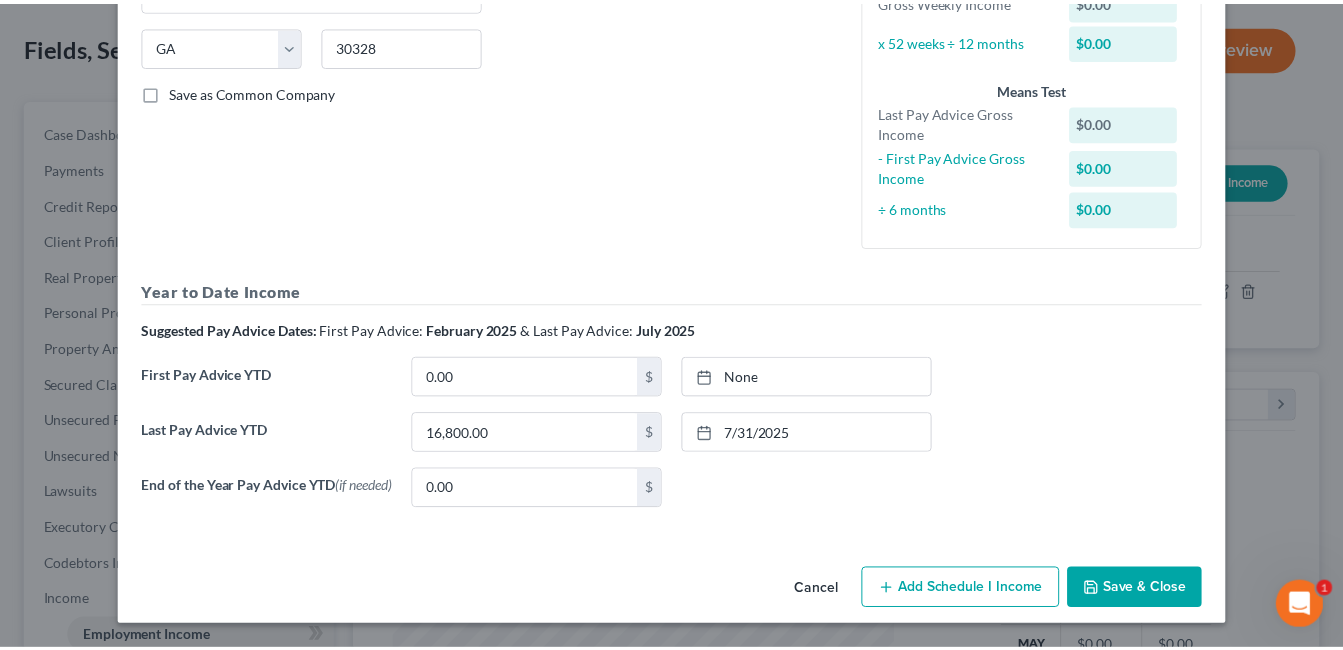 scroll, scrollTop: 392, scrollLeft: 0, axis: vertical 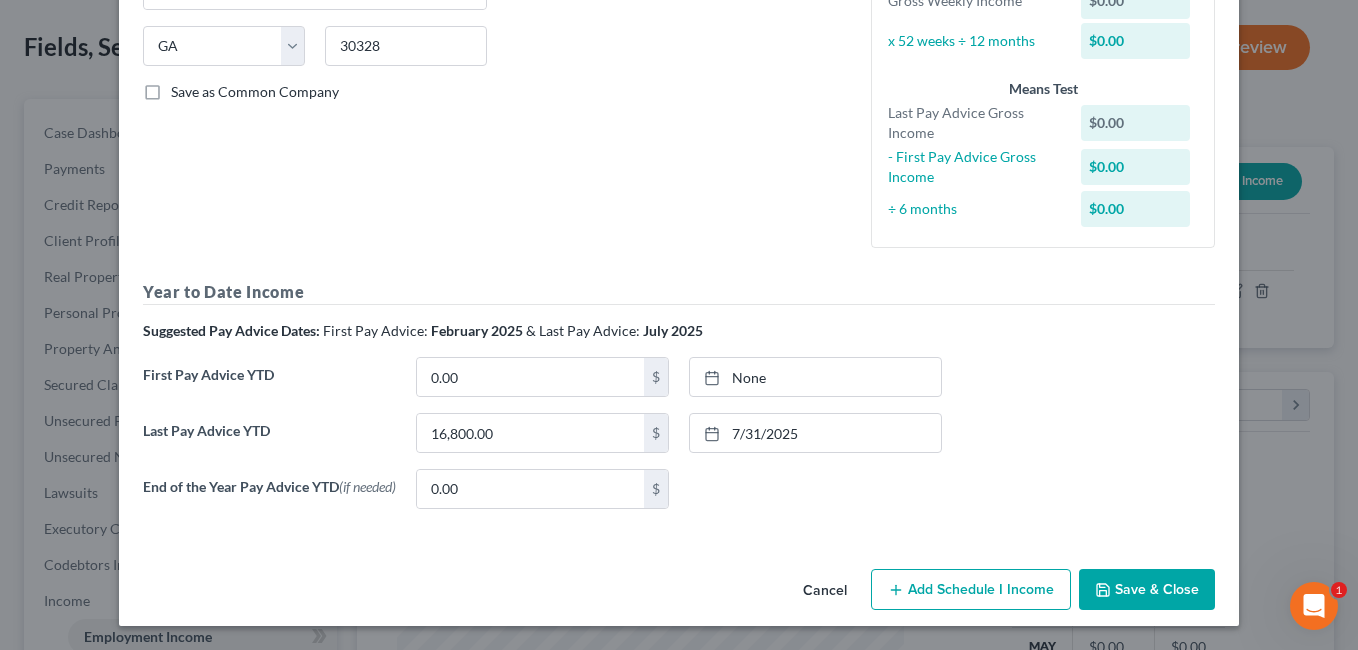 click on "Save & Close" at bounding box center [1147, 590] 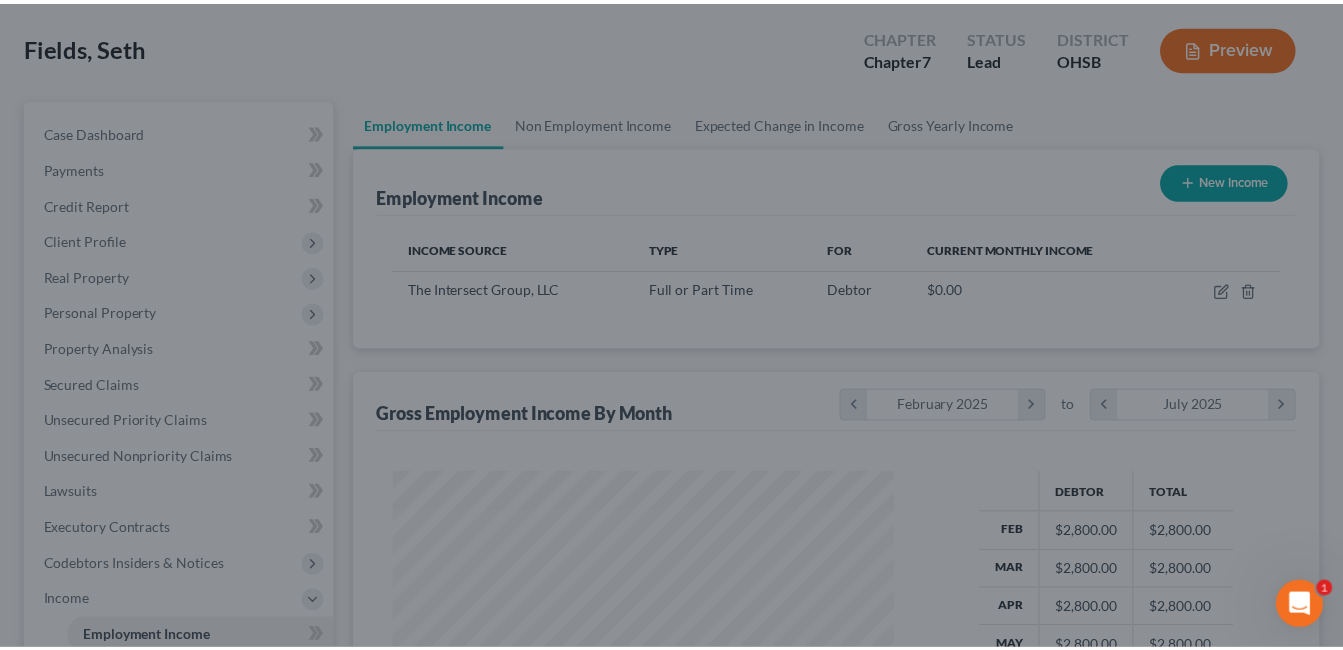 scroll, scrollTop: 359, scrollLeft: 541, axis: both 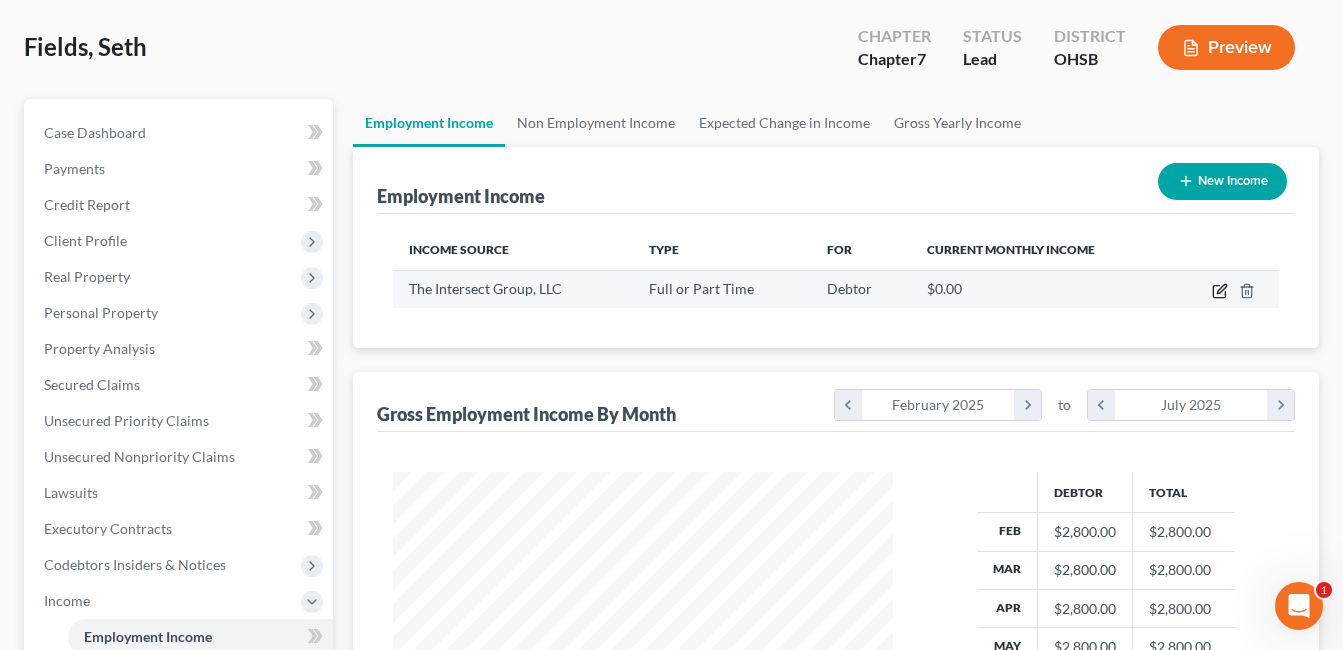 click 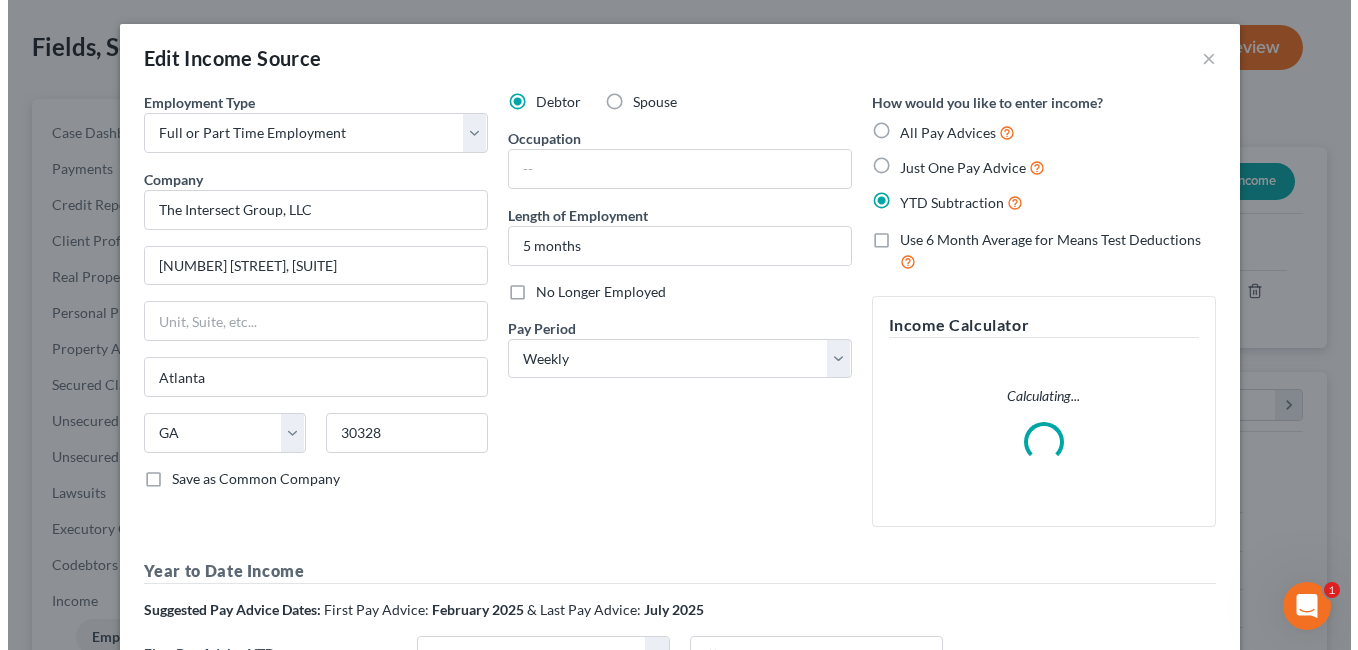 scroll, scrollTop: 999642, scrollLeft: 999453, axis: both 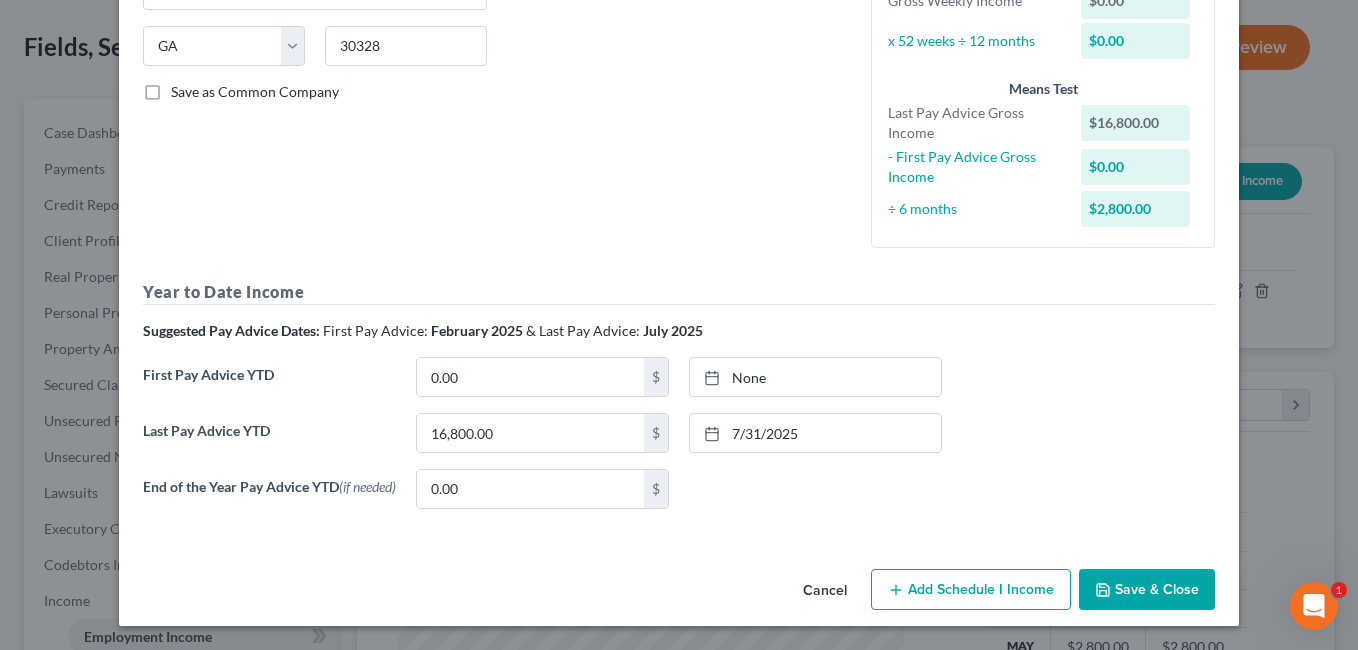 click on "Add Schedule I Income" at bounding box center [971, 590] 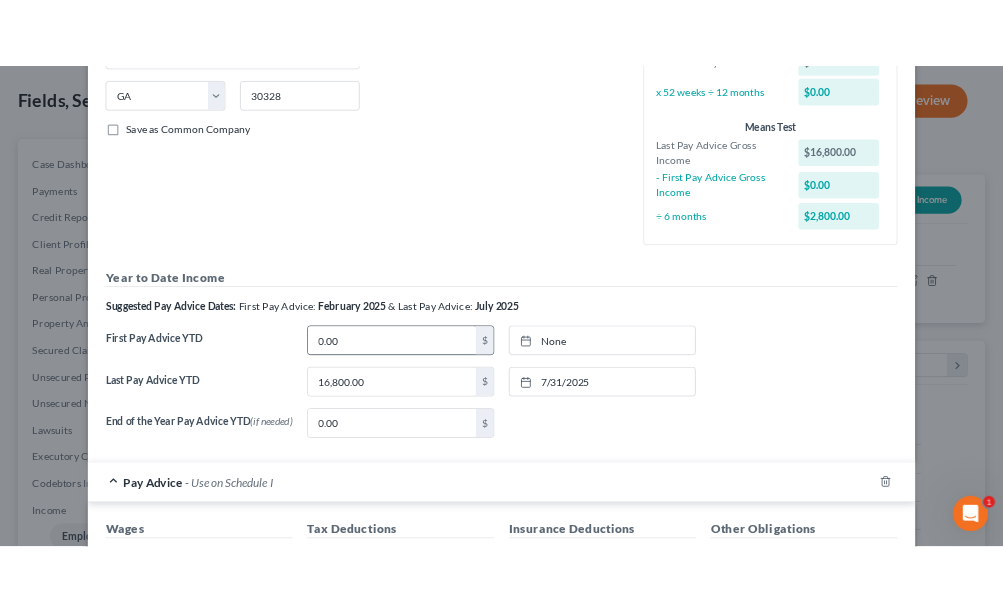 scroll, scrollTop: 792, scrollLeft: 0, axis: vertical 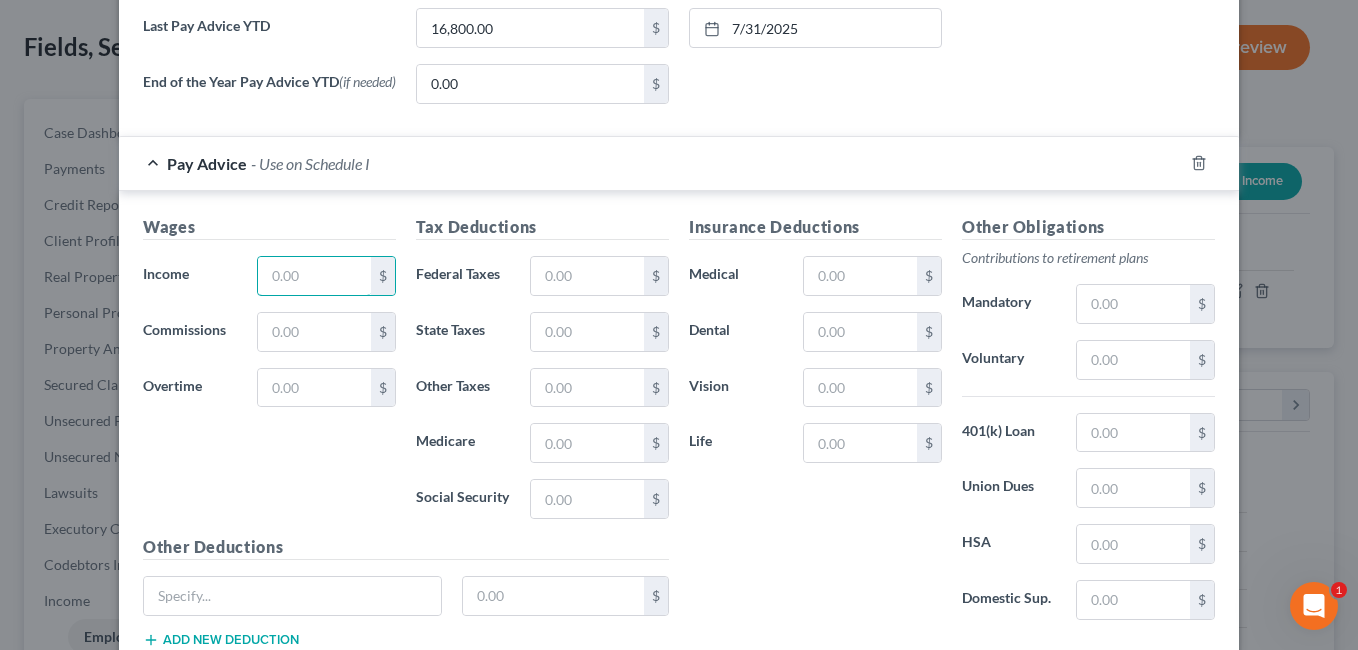 drag, startPoint x: 307, startPoint y: 277, endPoint x: 246, endPoint y: 284, distance: 61.400326 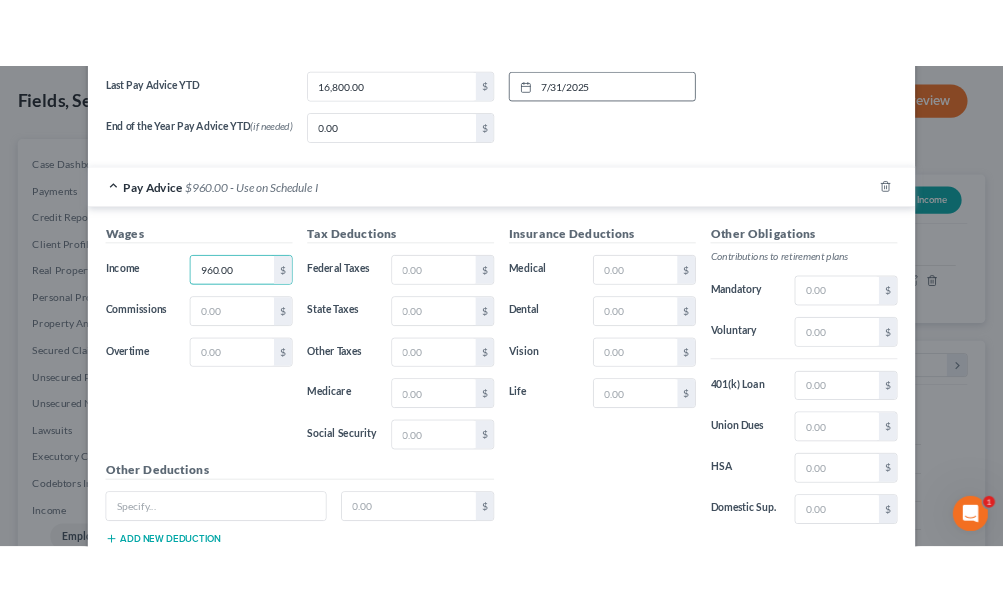 scroll, scrollTop: 999725, scrollLeft: 999410, axis: both 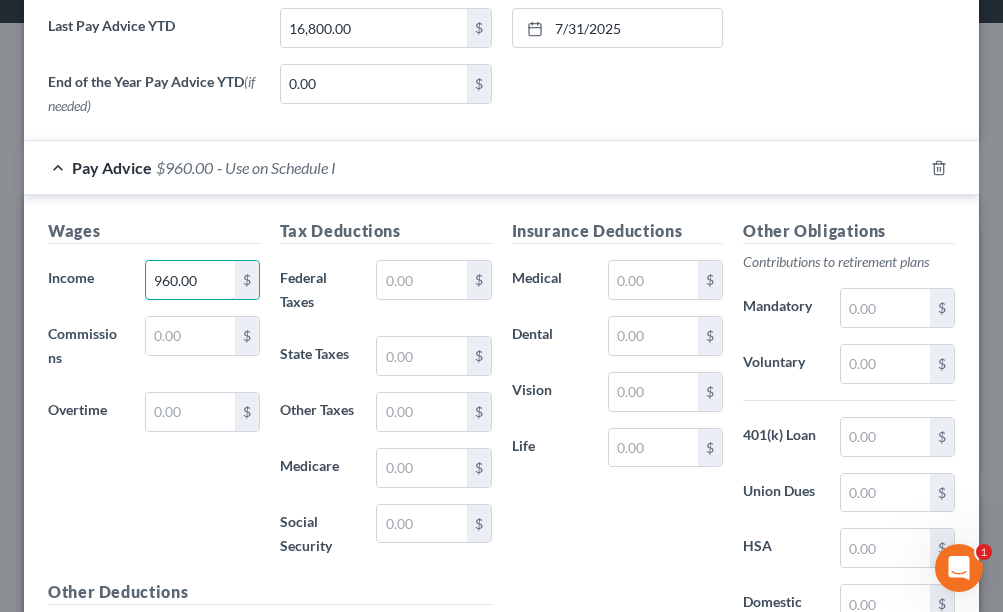 type on "960.00" 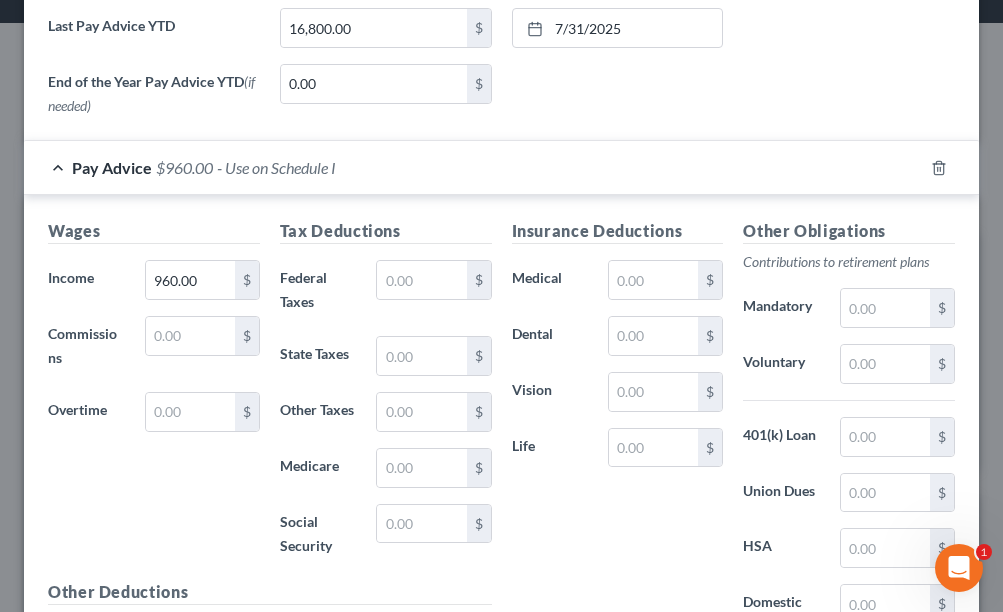 click on "End of the Year Pay Advice YTD  (if needed) 0.00 $
None
close
Date
Time
chevron_left
August 2025
chevron_right
Su M Tu W Th F Sa
27 28 29 30 31 1 2
3 4 5 6 7 8 9
10 11 12 13 14 15 16
17 18 19 20 21 22 23
24 25 26 27 28 29 30
31 1 2 3 4 5 6
Clear" at bounding box center (501, 94) 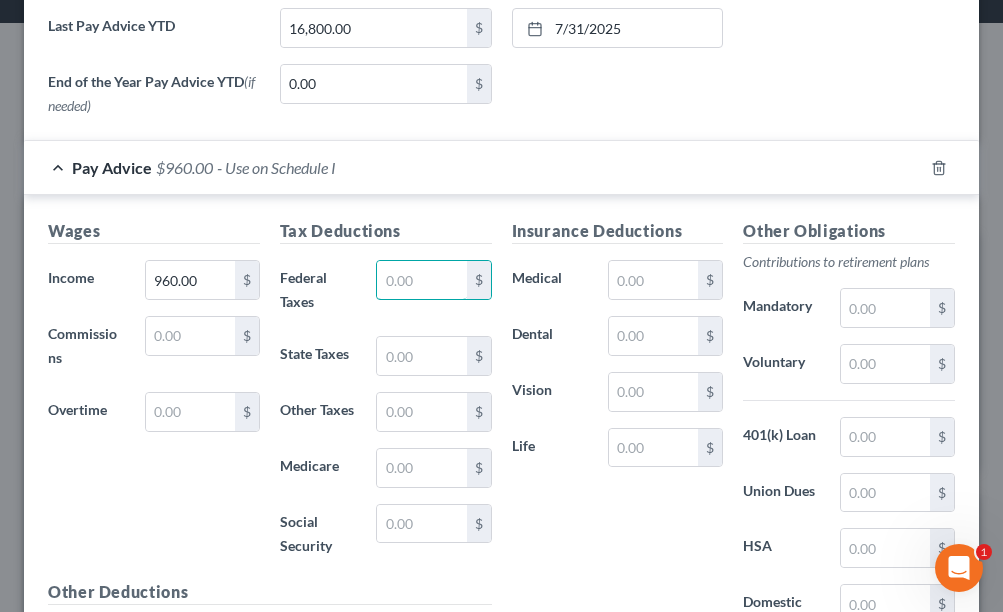 drag, startPoint x: 430, startPoint y: 286, endPoint x: 337, endPoint y: 314, distance: 97.123634 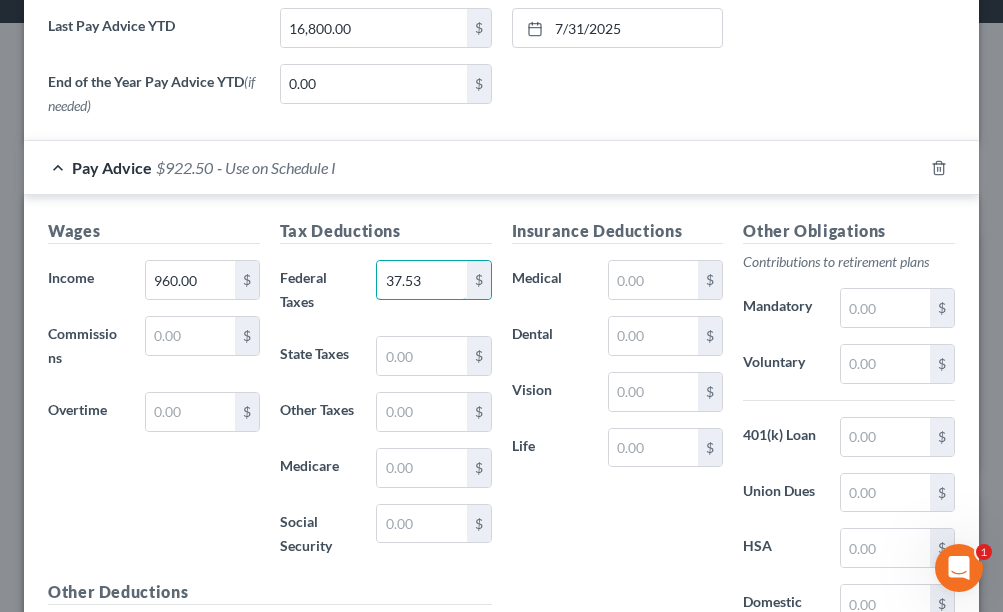 type on "37.53" 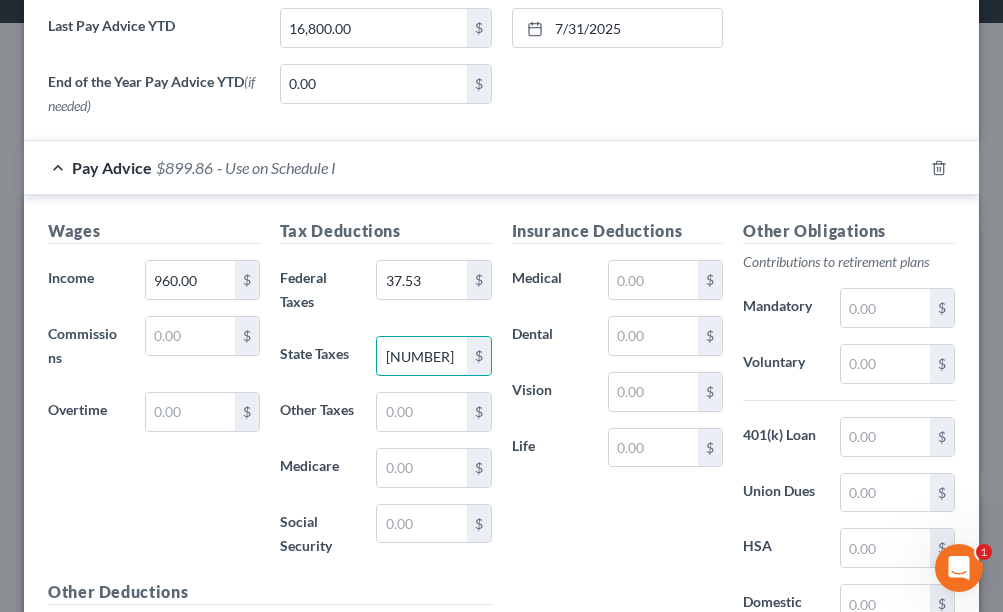 type on "22.61" 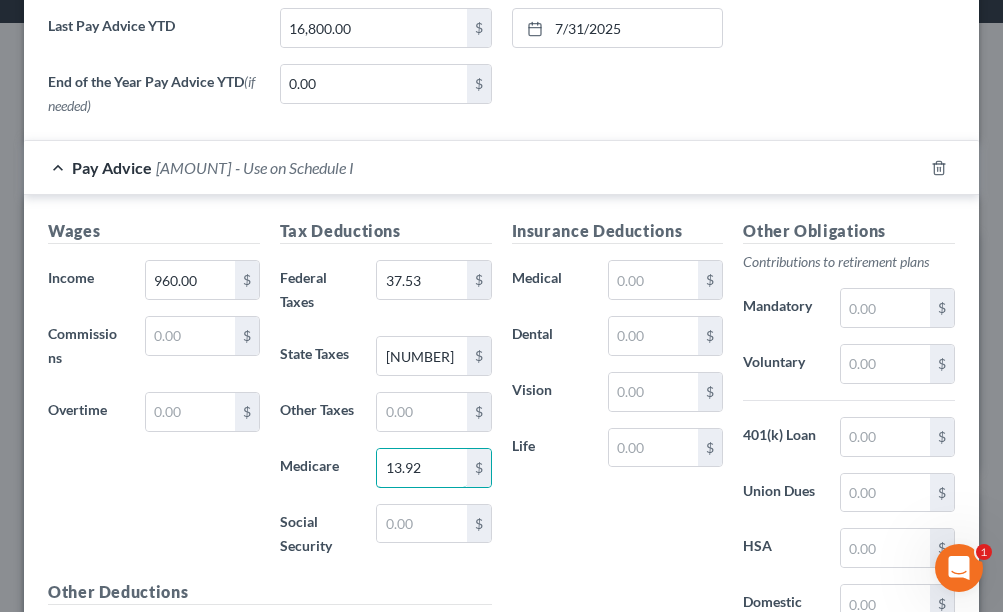 type on "13.92" 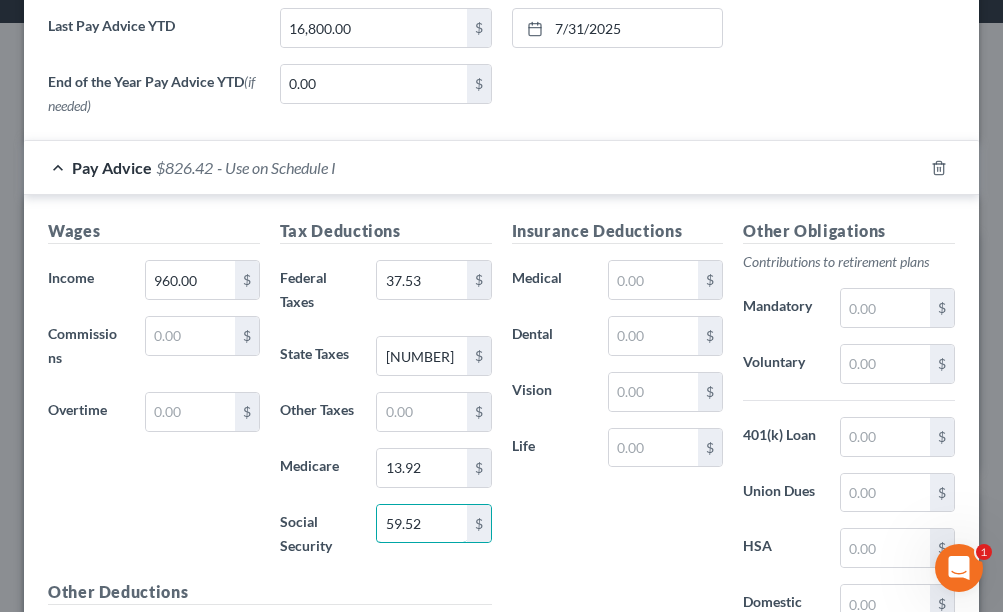 type on "59.52" 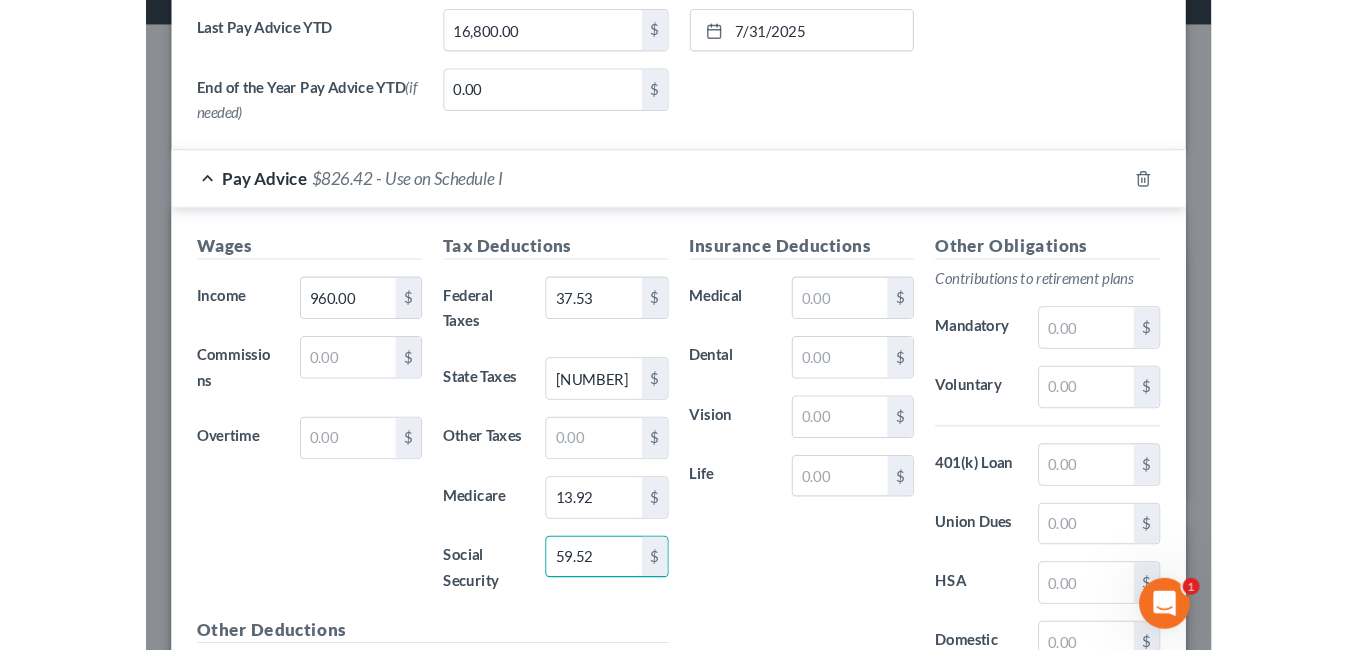 scroll, scrollTop: 999642, scrollLeft: 999453, axis: both 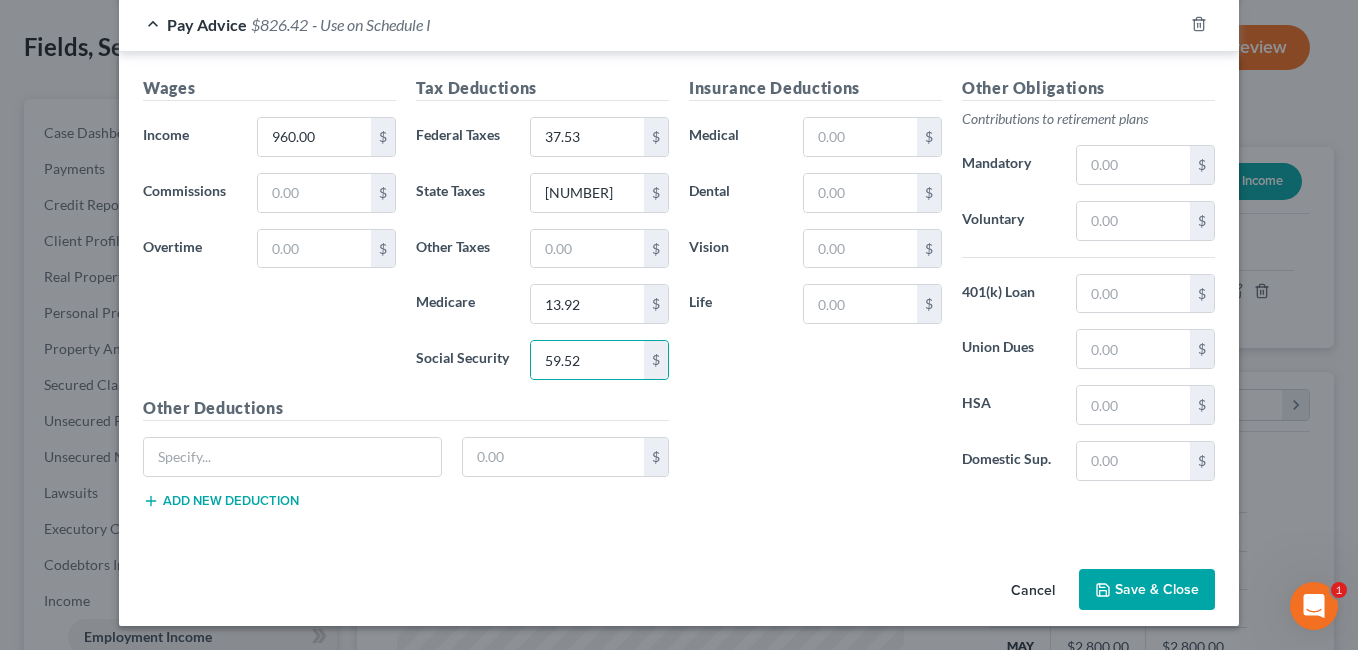 click on "Save & Close" at bounding box center (1147, 590) 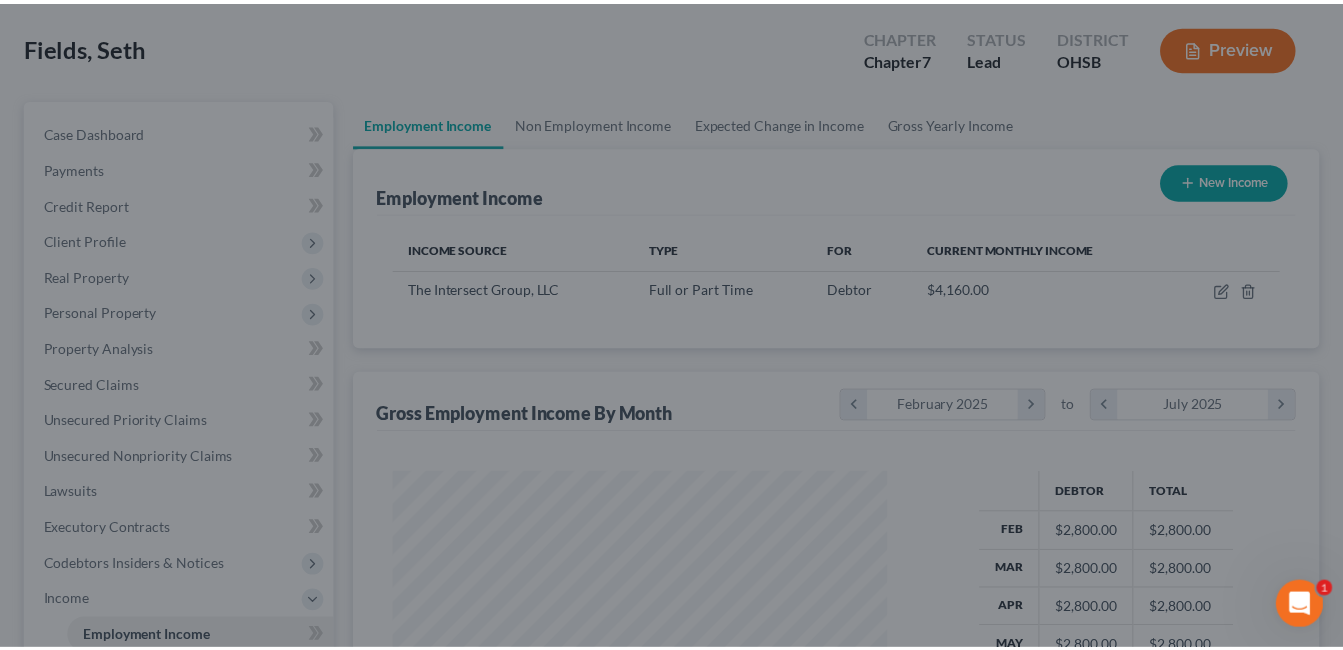 scroll, scrollTop: 359, scrollLeft: 541, axis: both 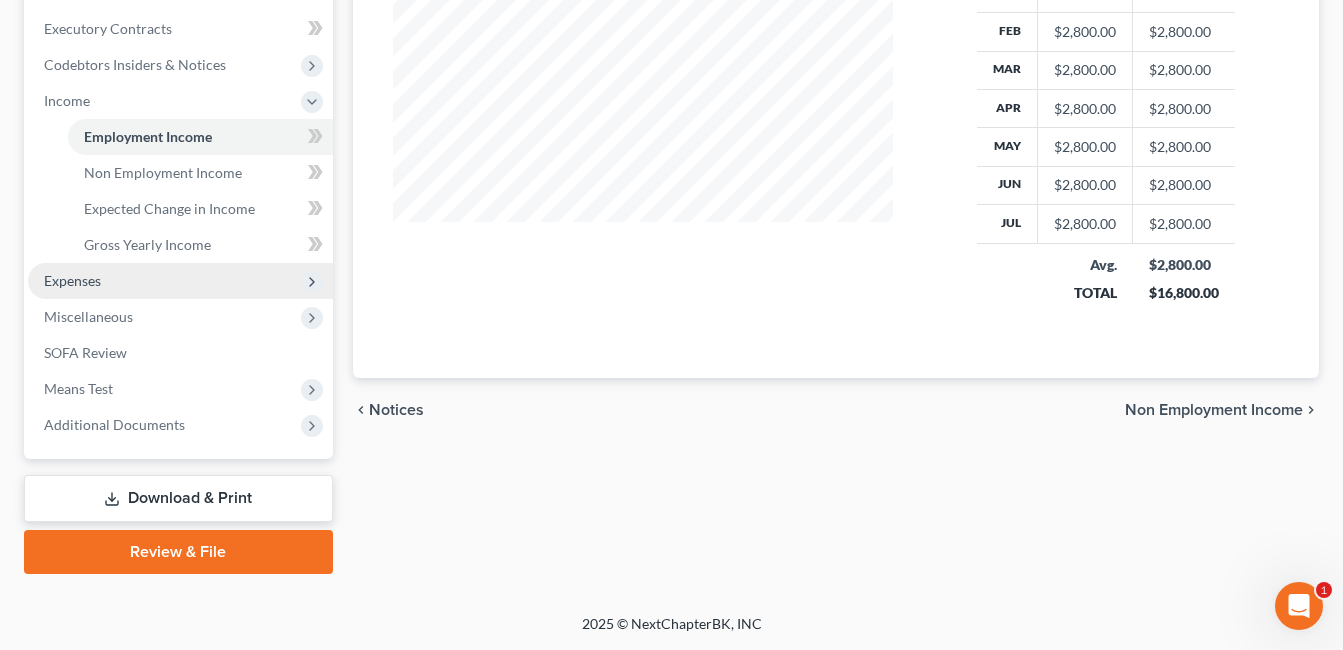 click on "Expenses" at bounding box center (180, 281) 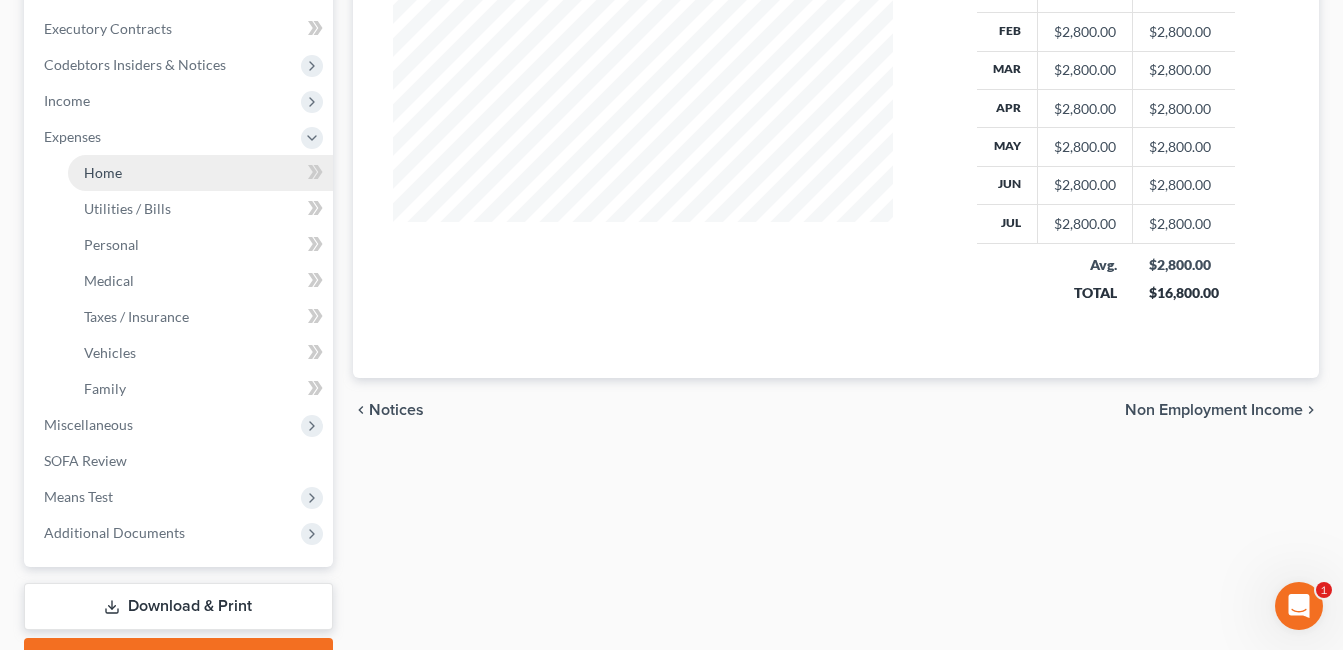 drag, startPoint x: 112, startPoint y: 176, endPoint x: 260, endPoint y: 182, distance: 148.12157 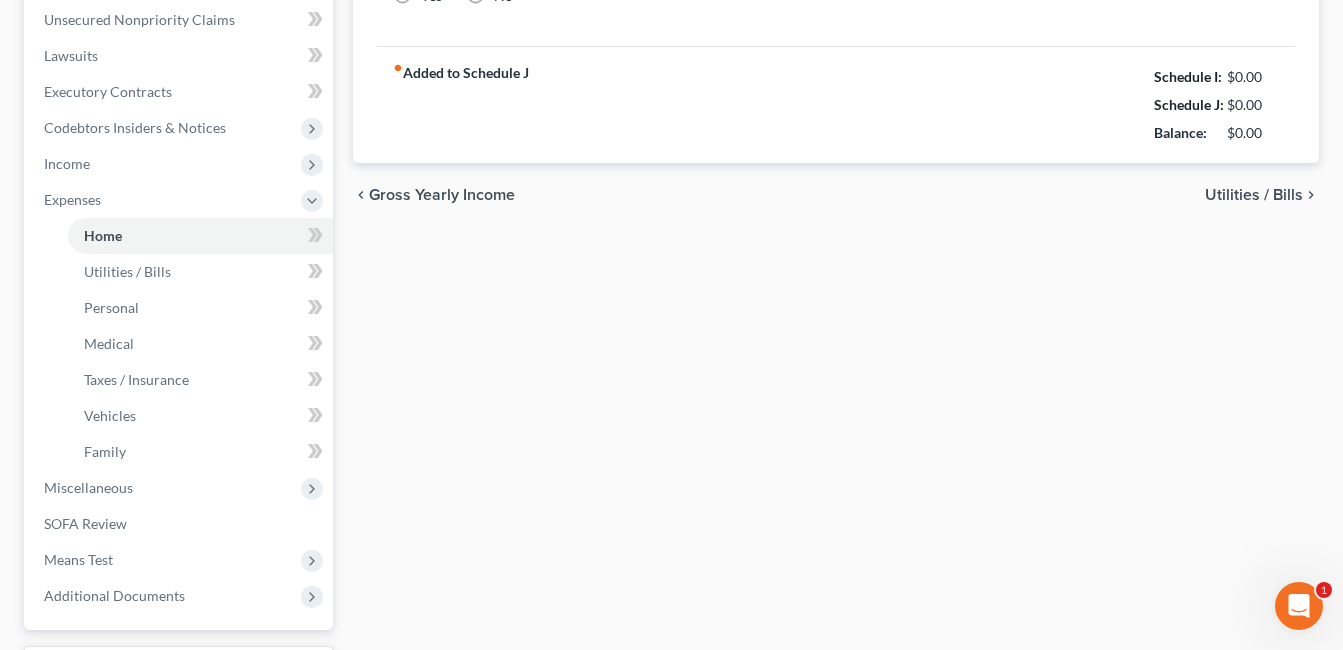 type on "1,728.00" 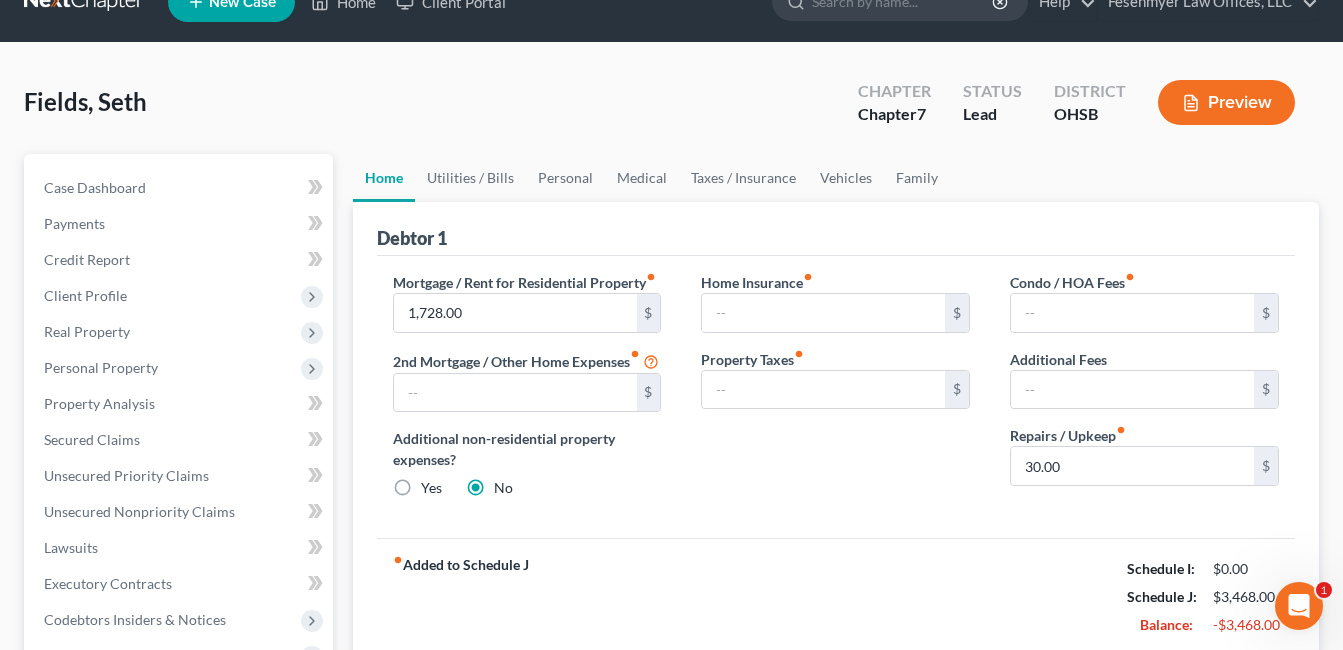scroll, scrollTop: 0, scrollLeft: 0, axis: both 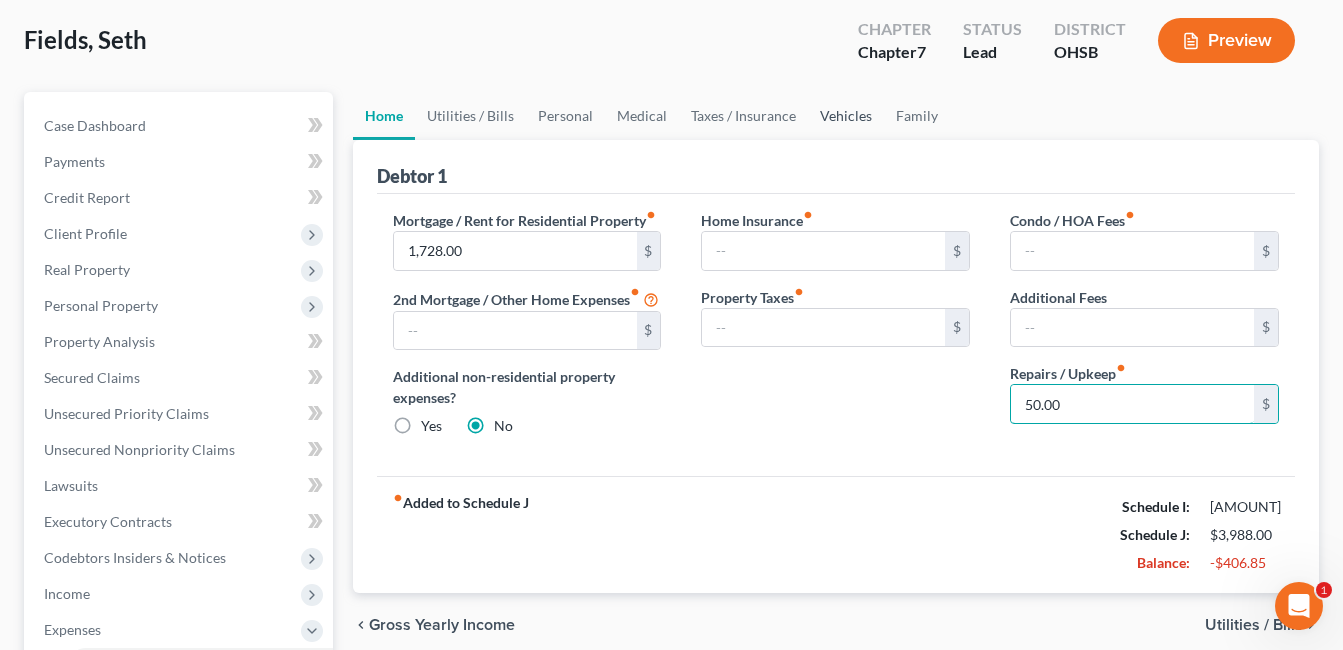 type on "50.00" 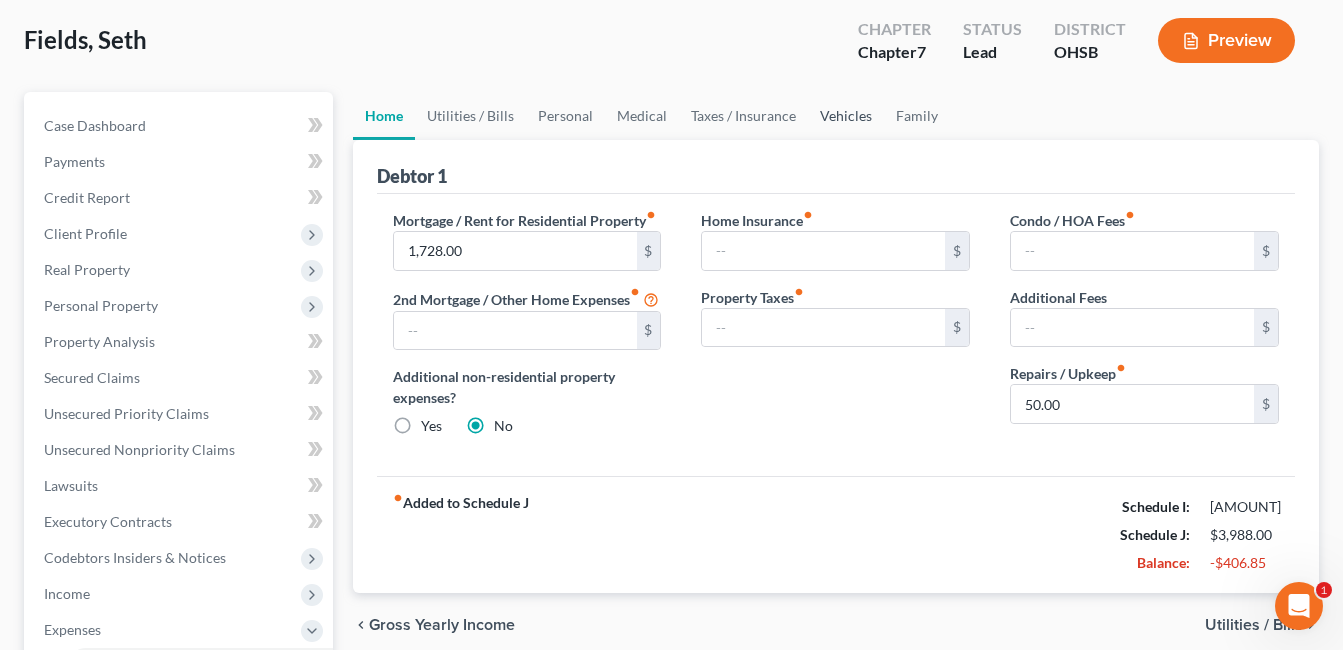 scroll, scrollTop: 104, scrollLeft: 0, axis: vertical 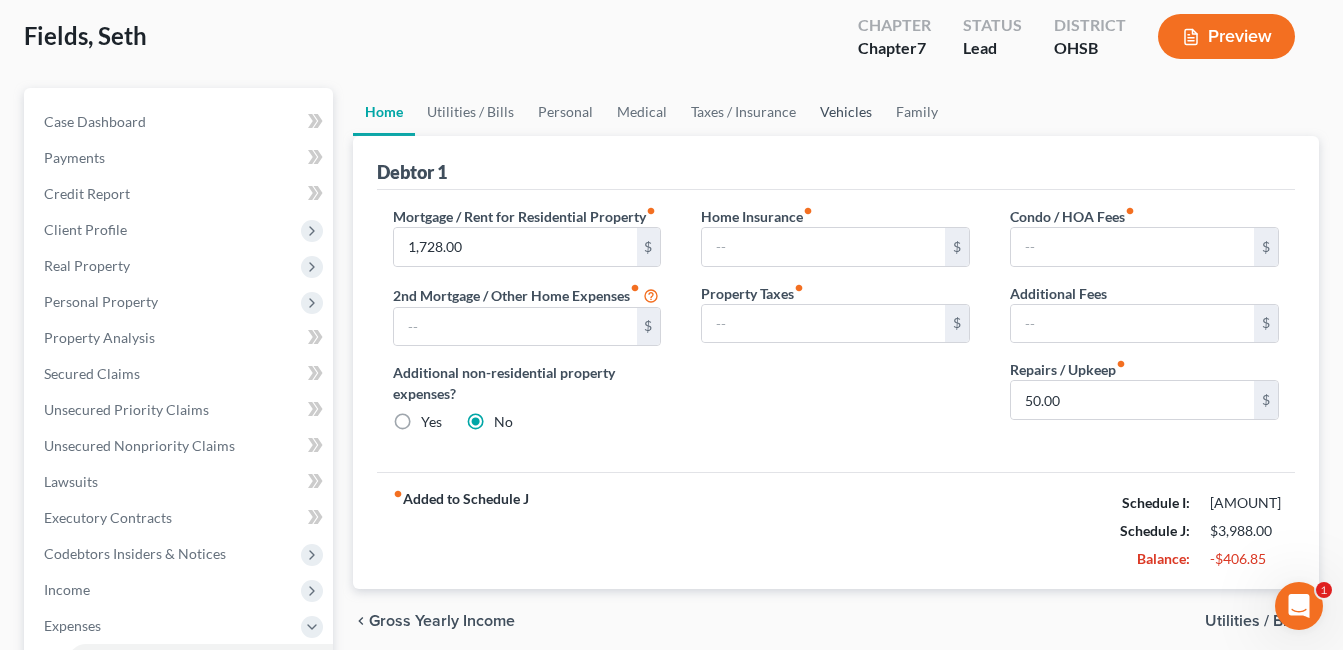 type 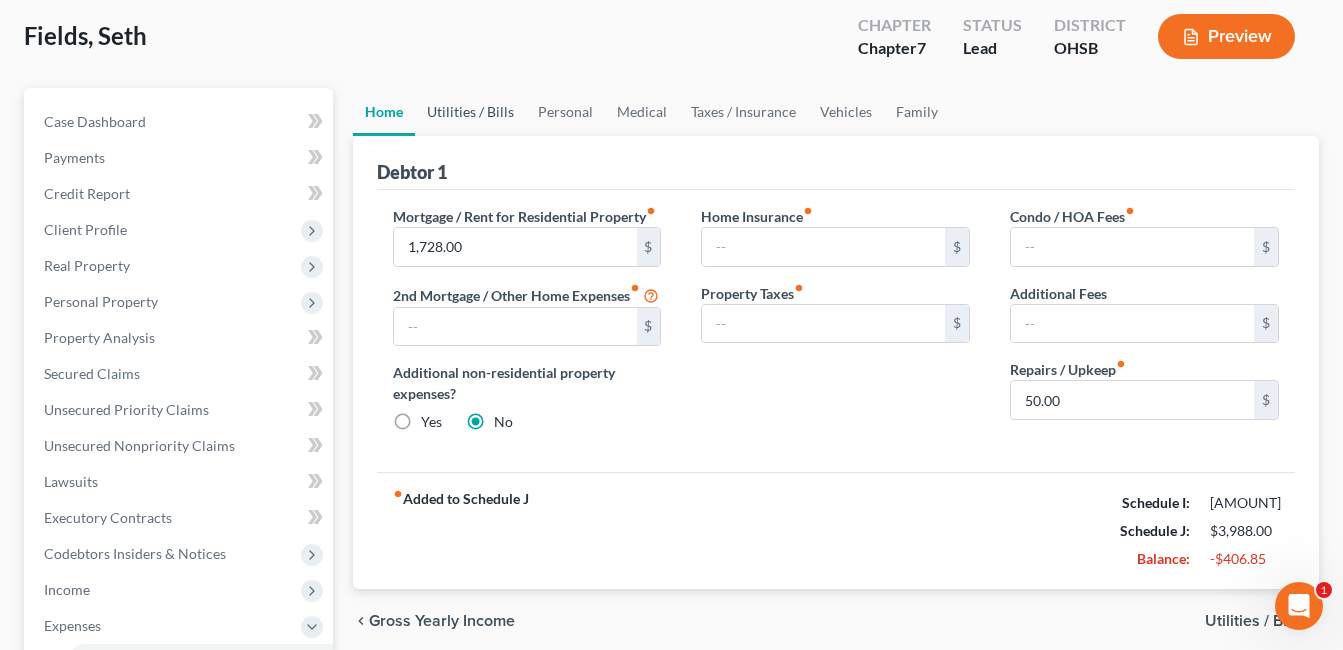 click on "Utilities / Bills" at bounding box center (470, 112) 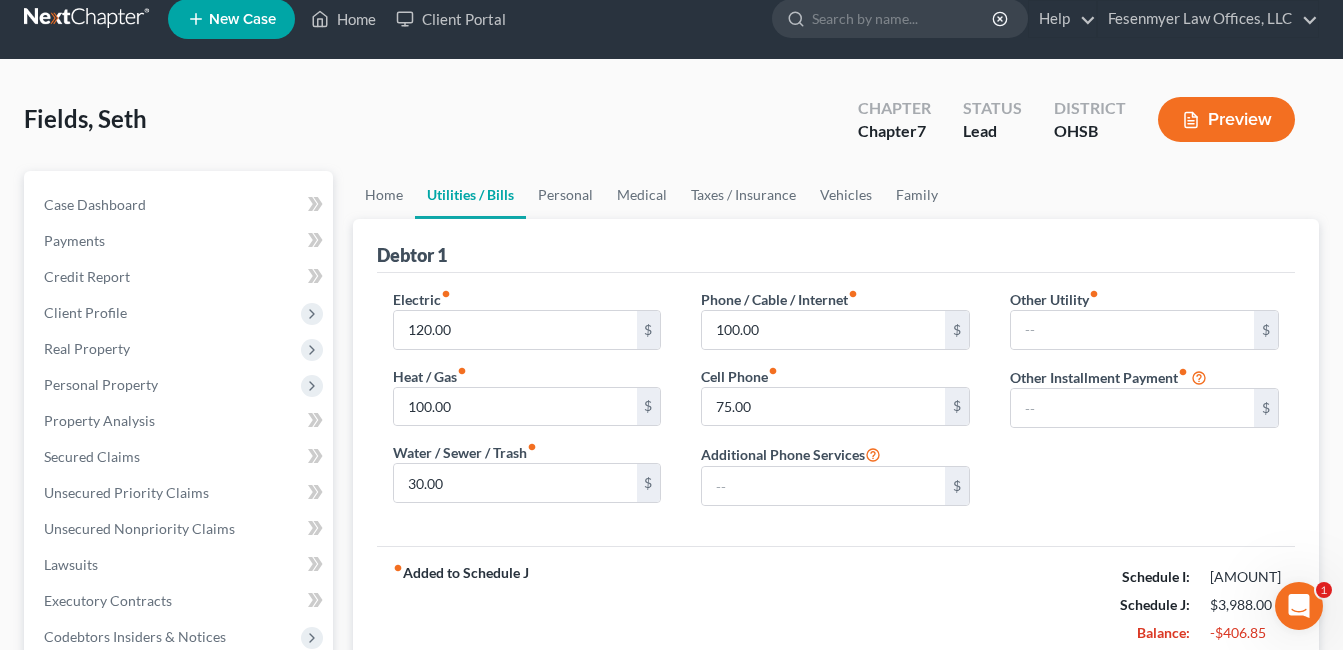 scroll, scrollTop: 0, scrollLeft: 0, axis: both 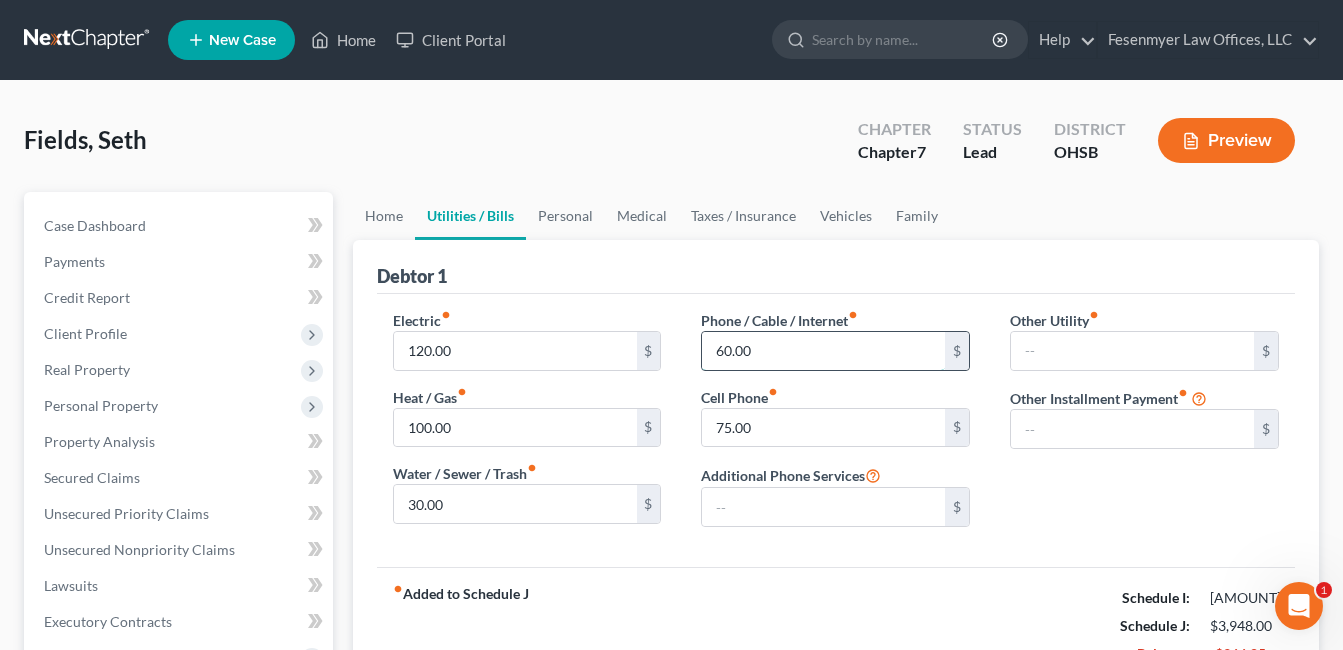 type on "60.00" 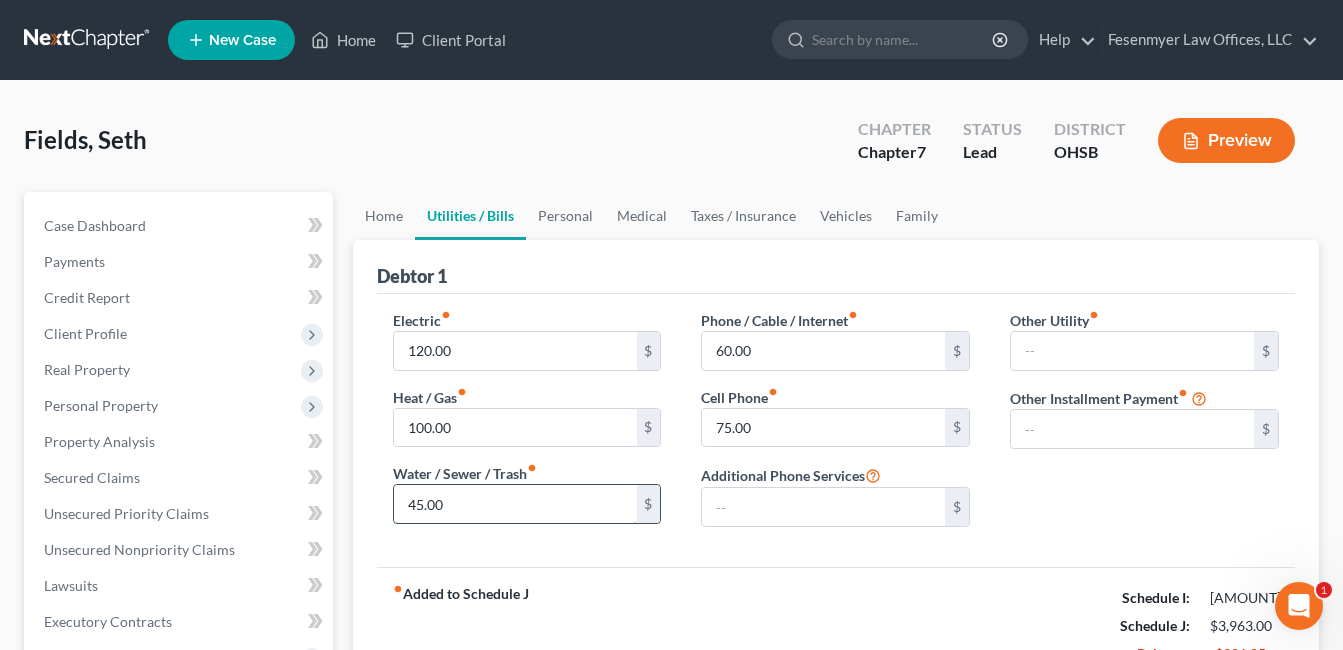 type on "45.00" 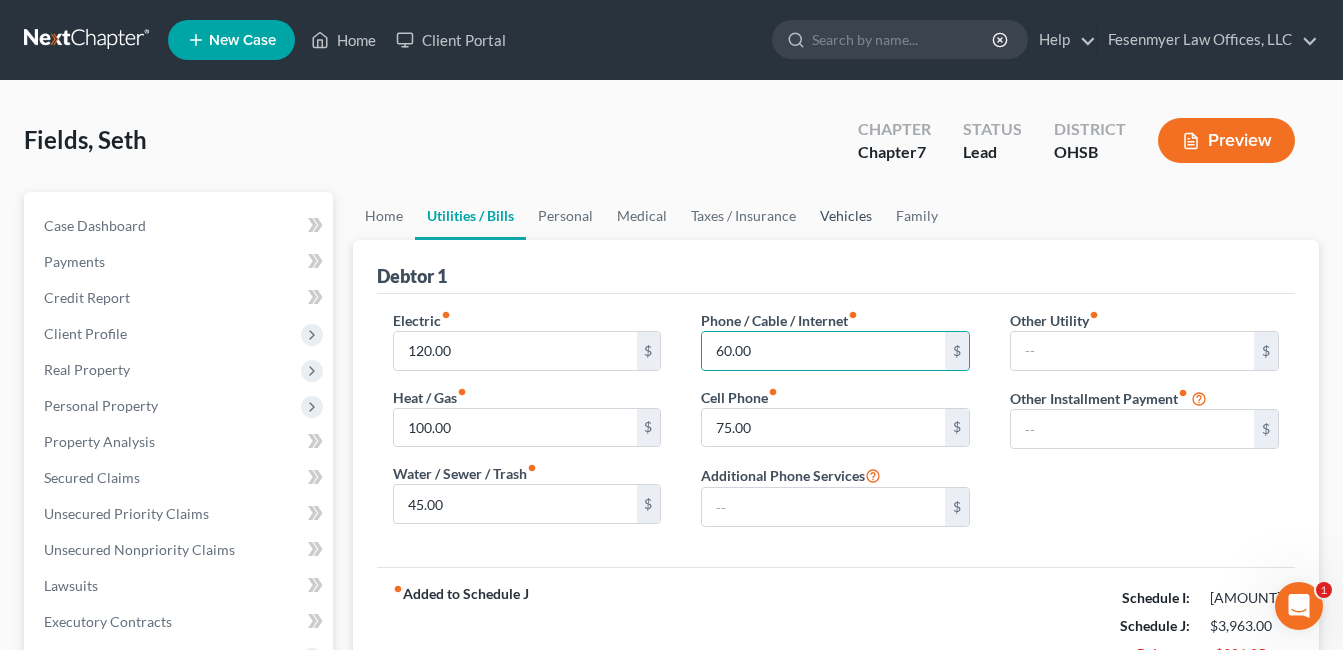 click on "Vehicles" at bounding box center (846, 216) 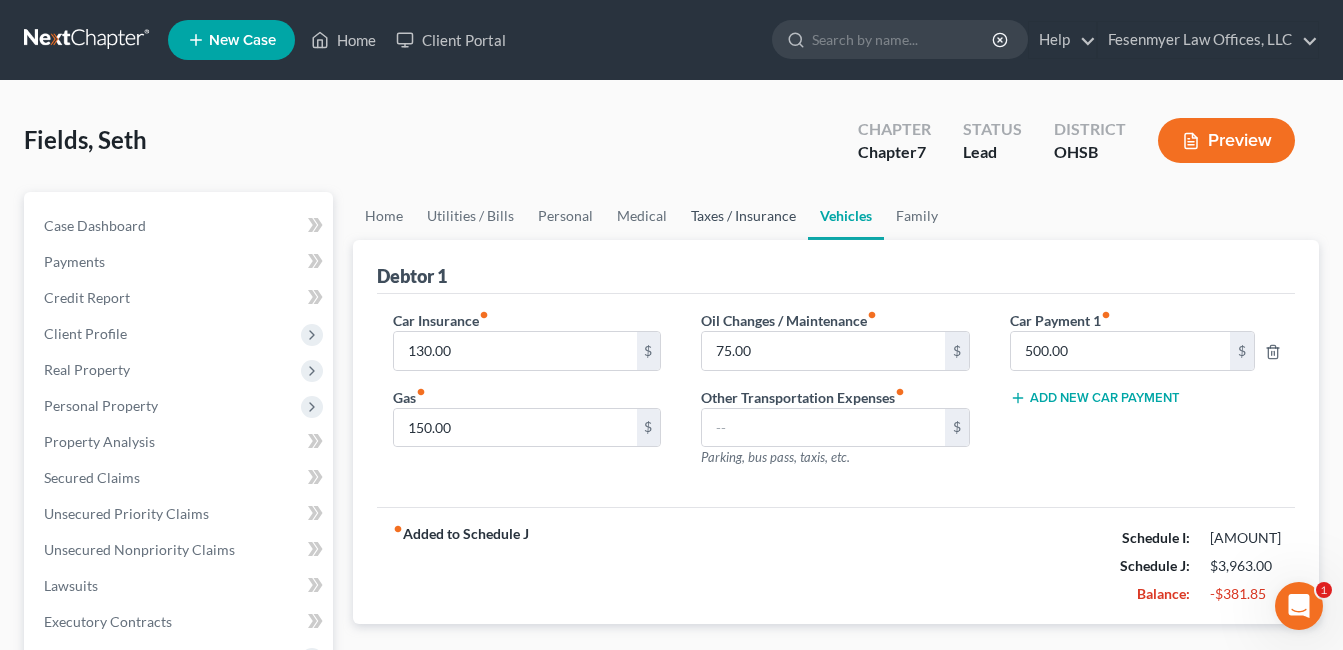 click on "Taxes / Insurance" at bounding box center [743, 216] 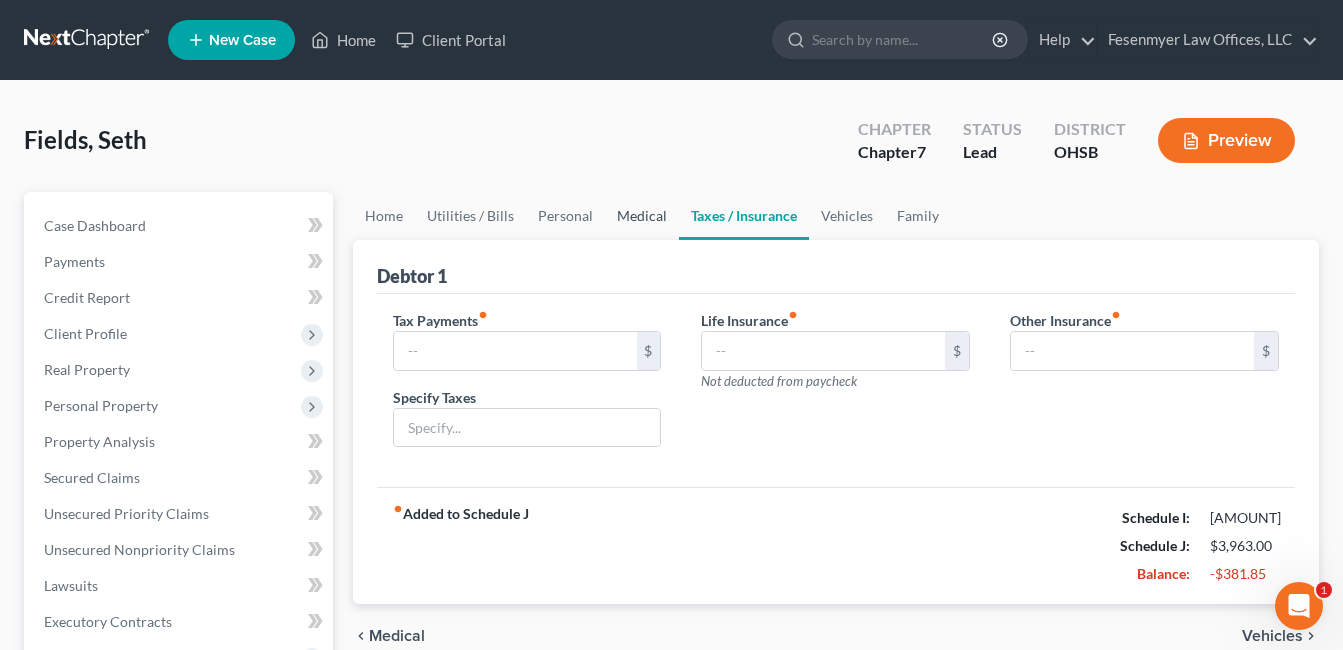click on "Medical" at bounding box center (642, 216) 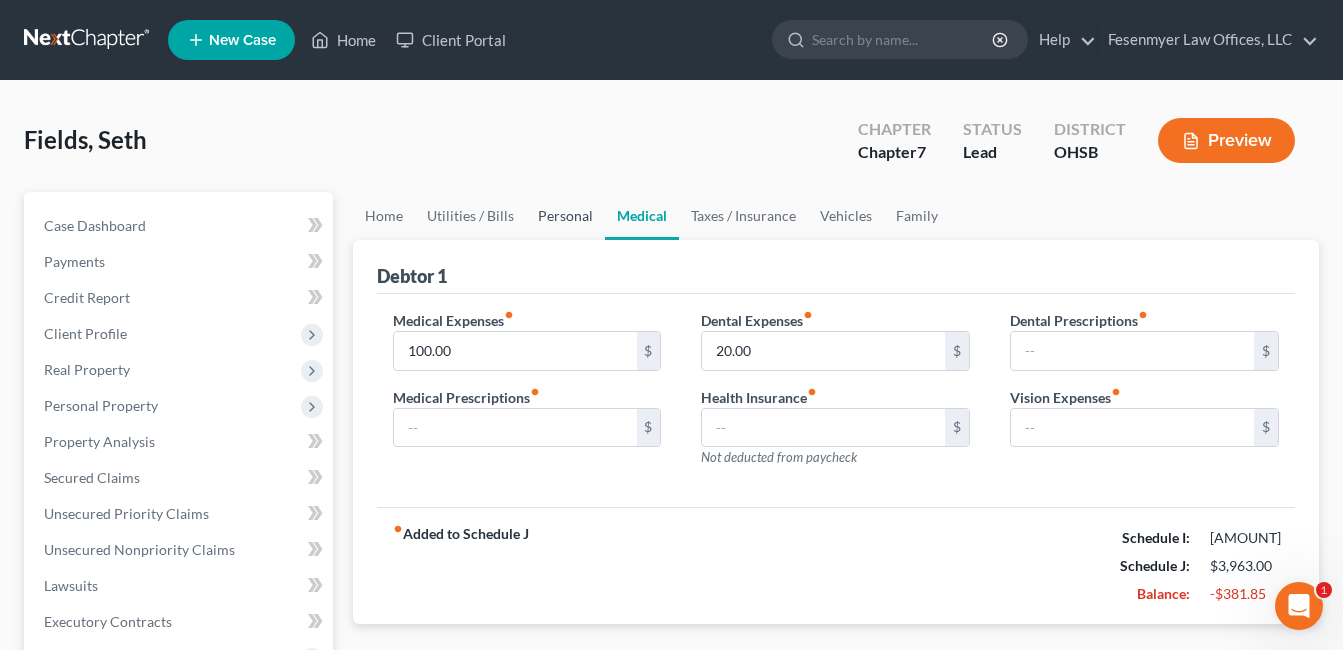 click on "Personal" at bounding box center [565, 216] 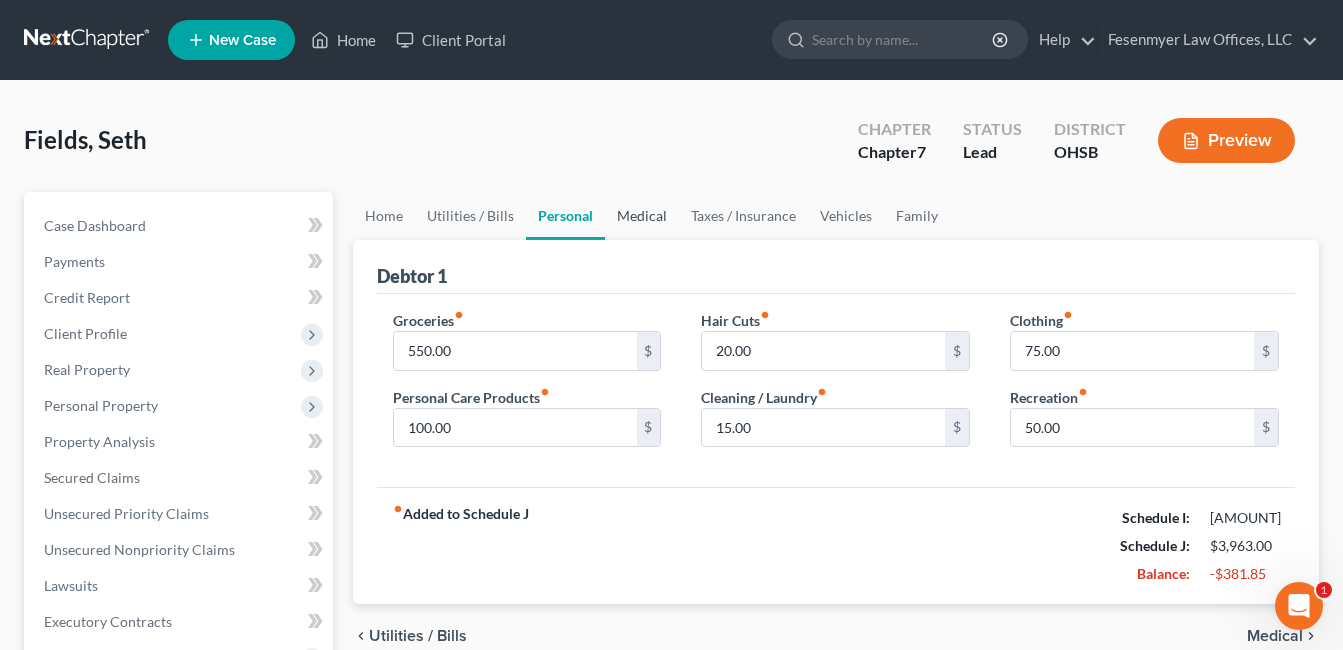 click on "Medical" at bounding box center [642, 216] 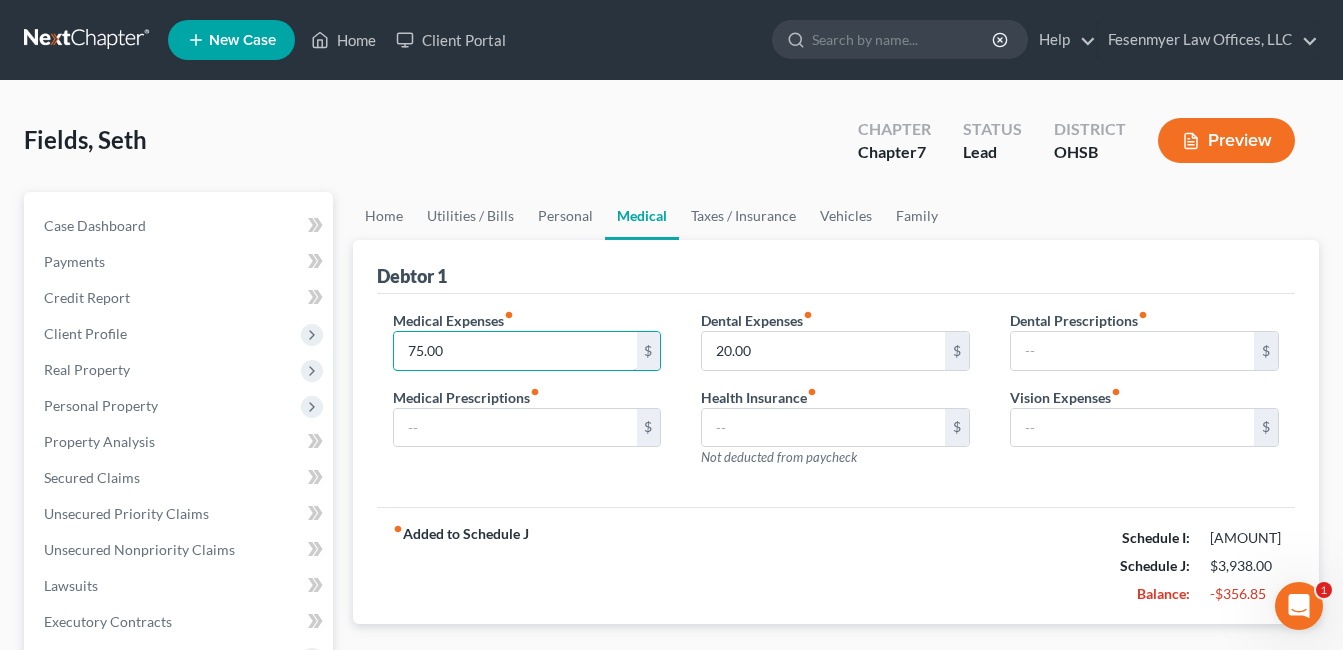 type on "75.00" 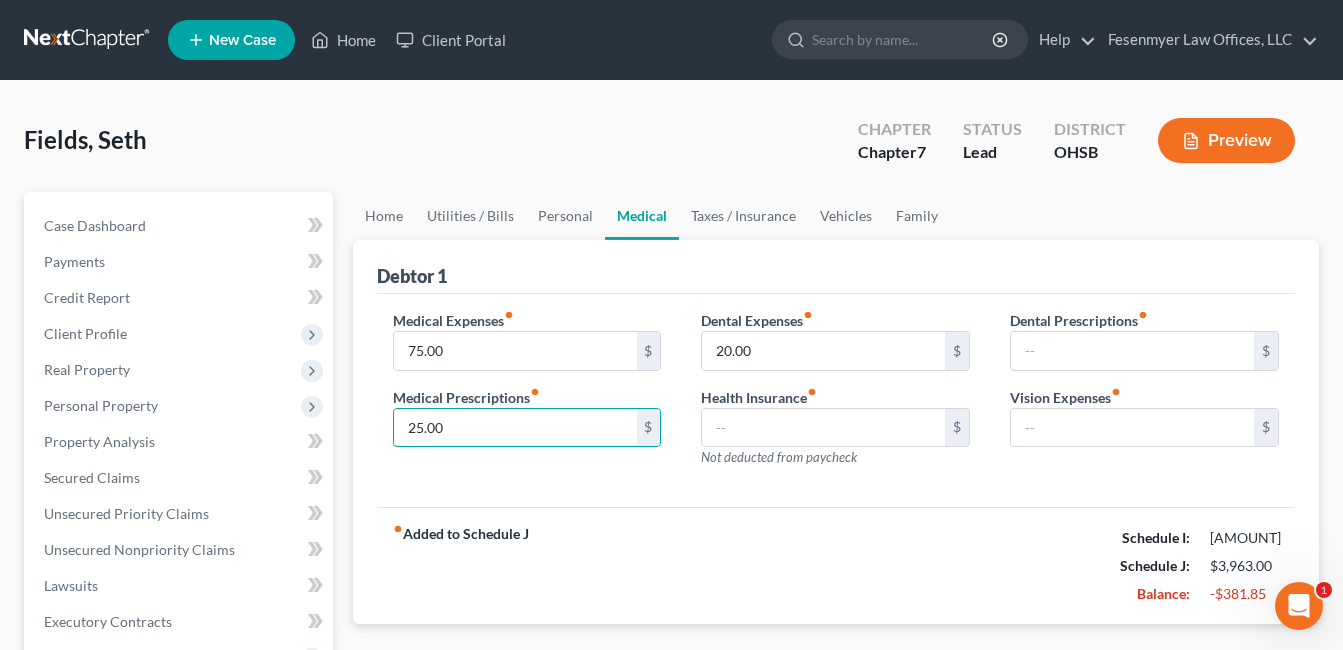 type on "25.00" 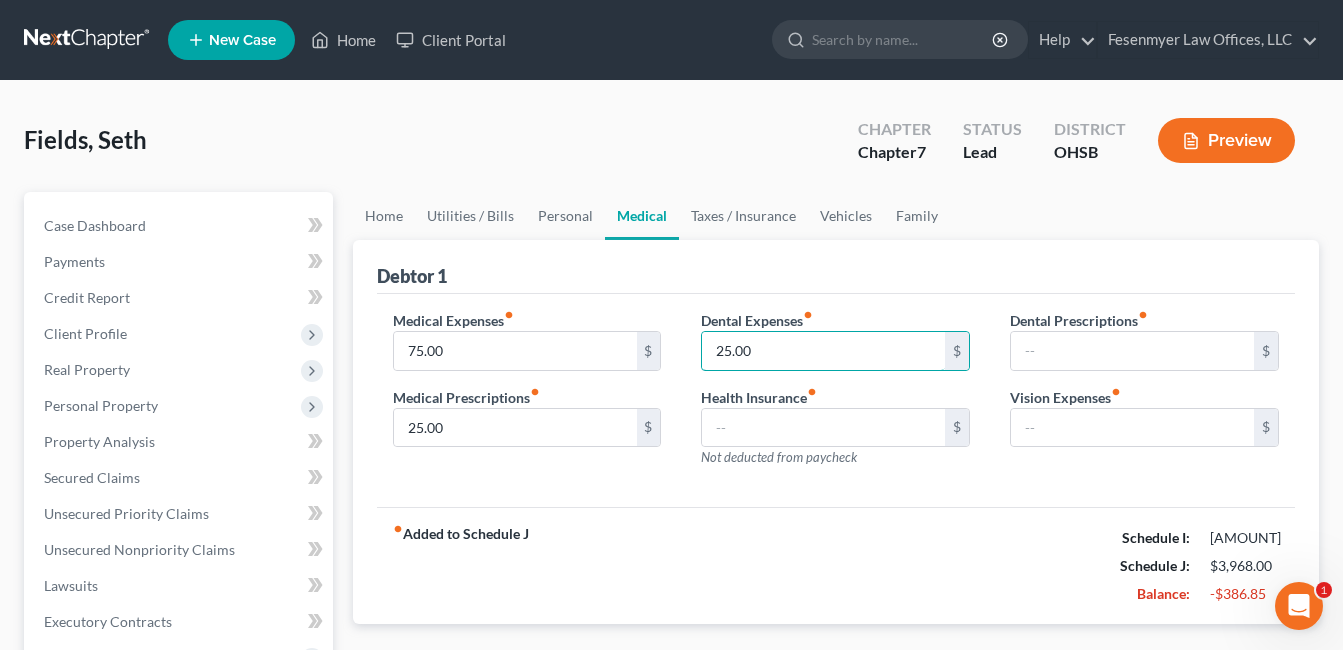 type on "25.00" 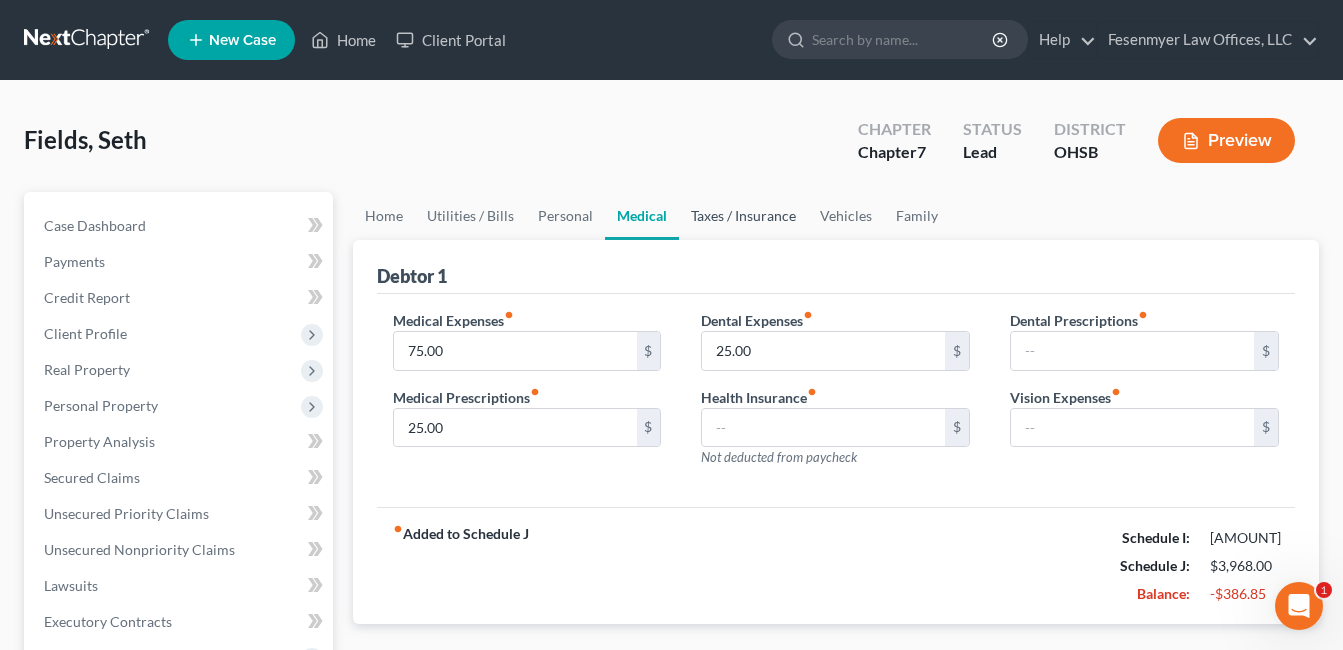 click on "Taxes / Insurance" at bounding box center (743, 216) 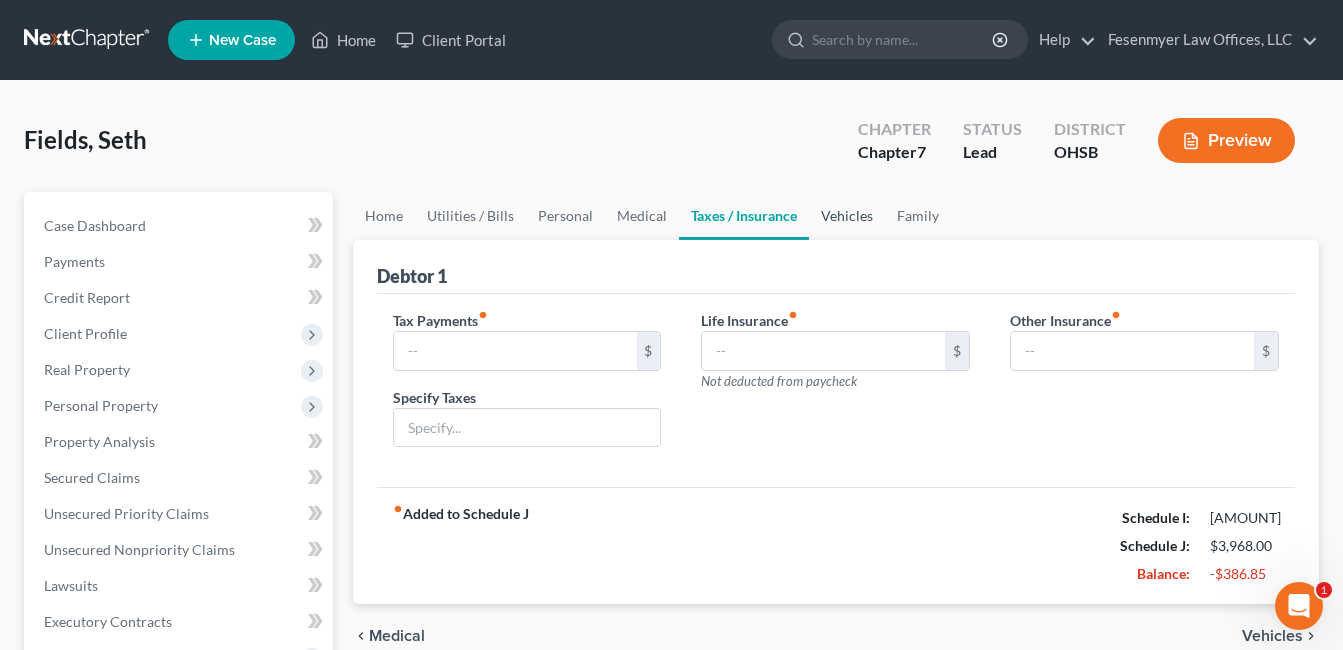 click on "Vehicles" at bounding box center (847, 216) 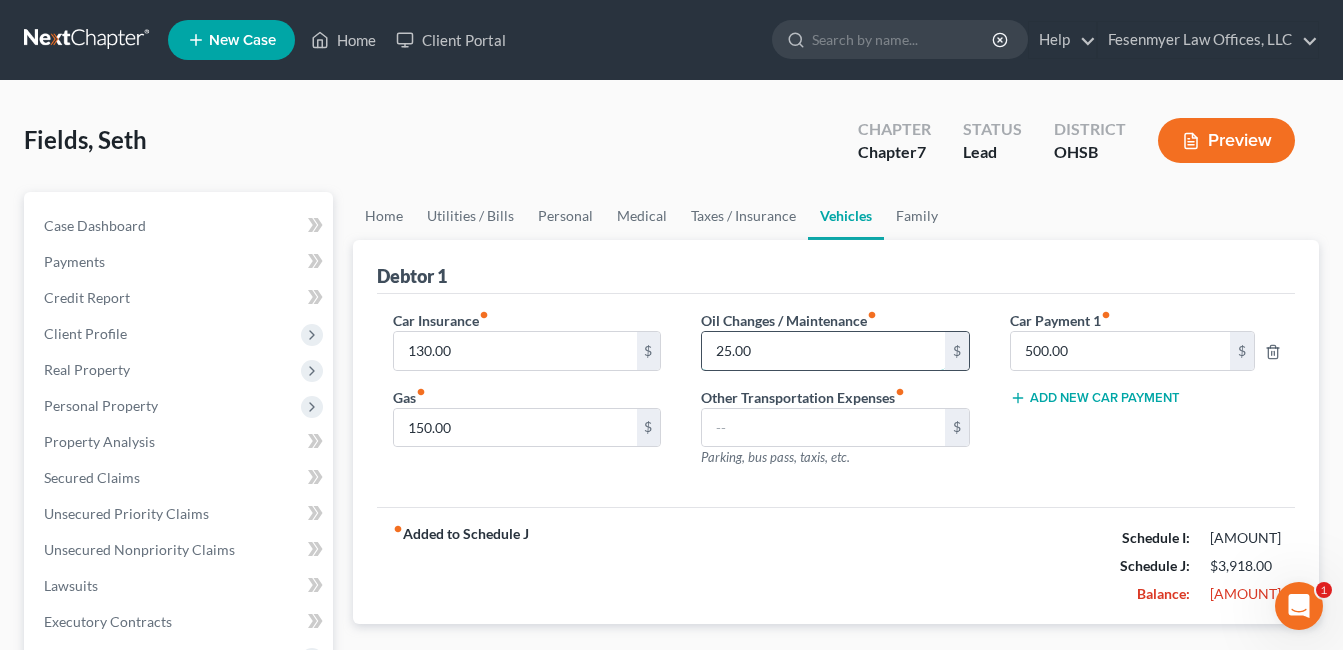 type on "25.00" 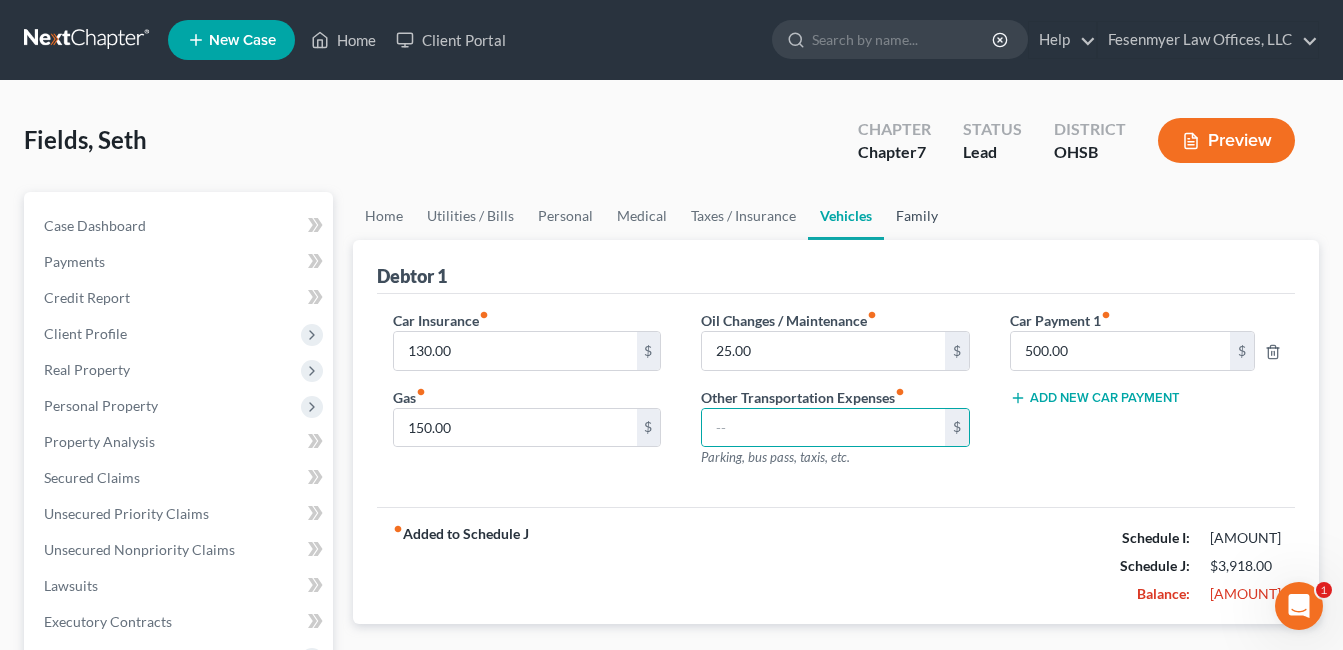 click on "Family" at bounding box center [917, 216] 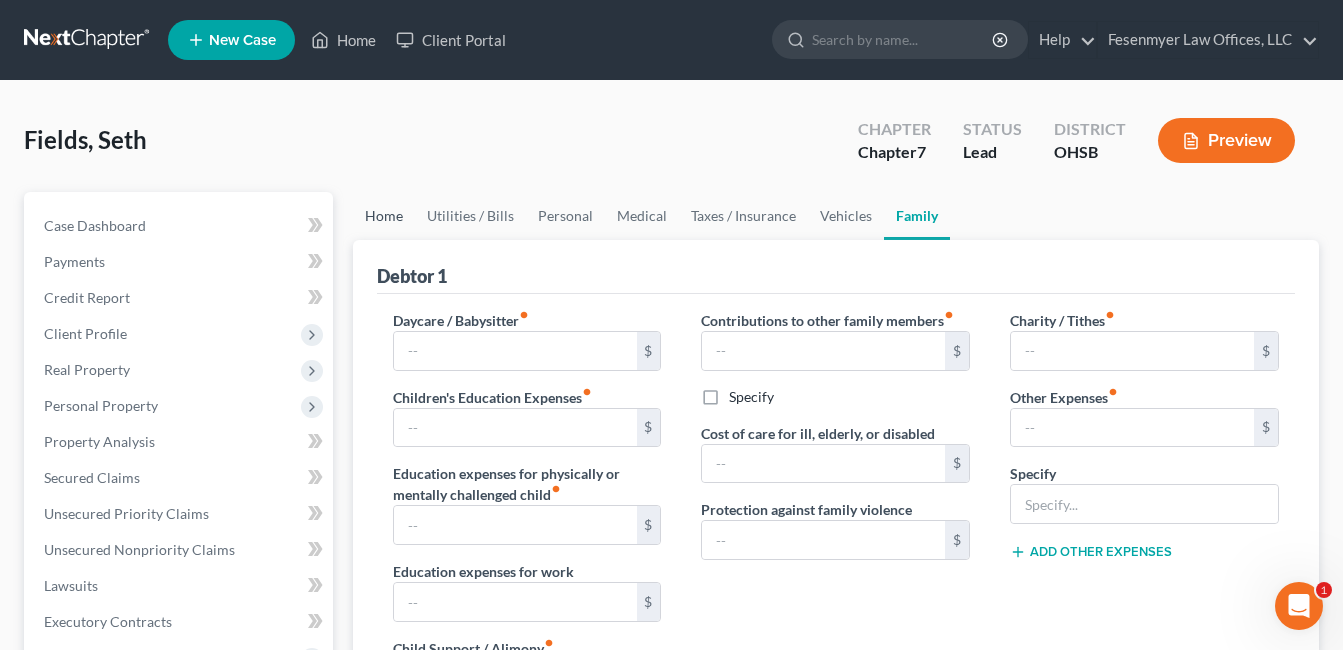 click on "Home" at bounding box center [384, 216] 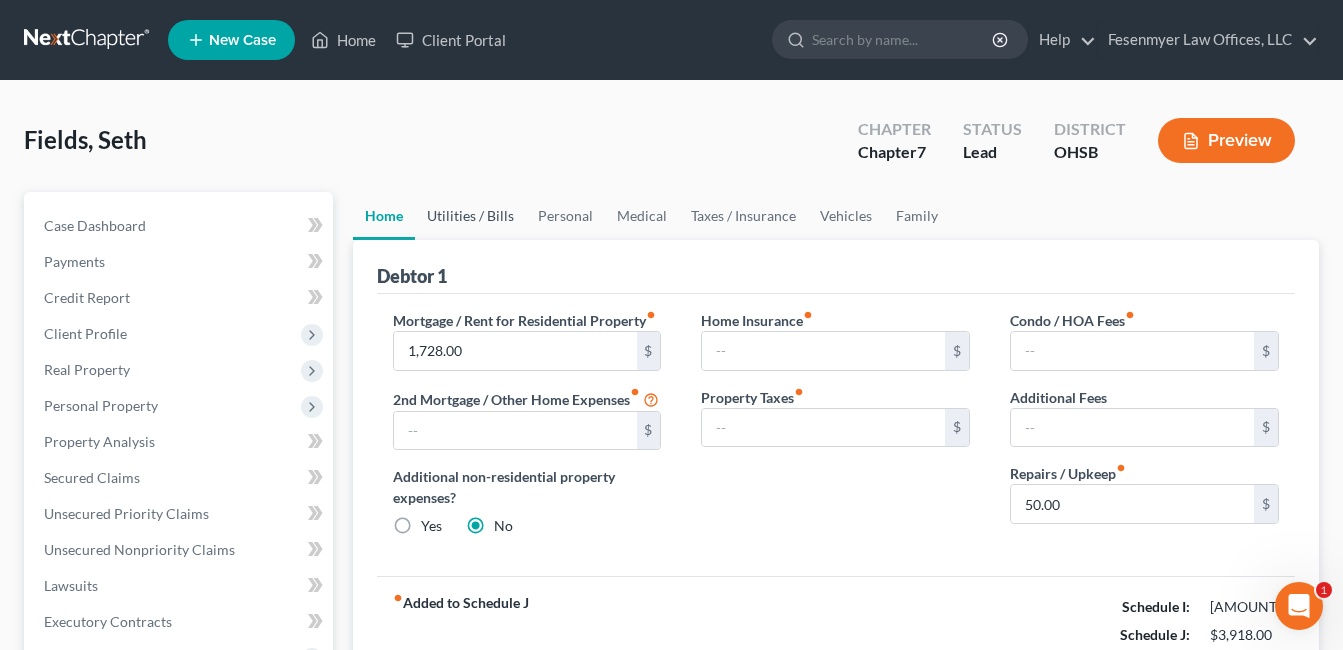 click on "Utilities / Bills" at bounding box center [470, 216] 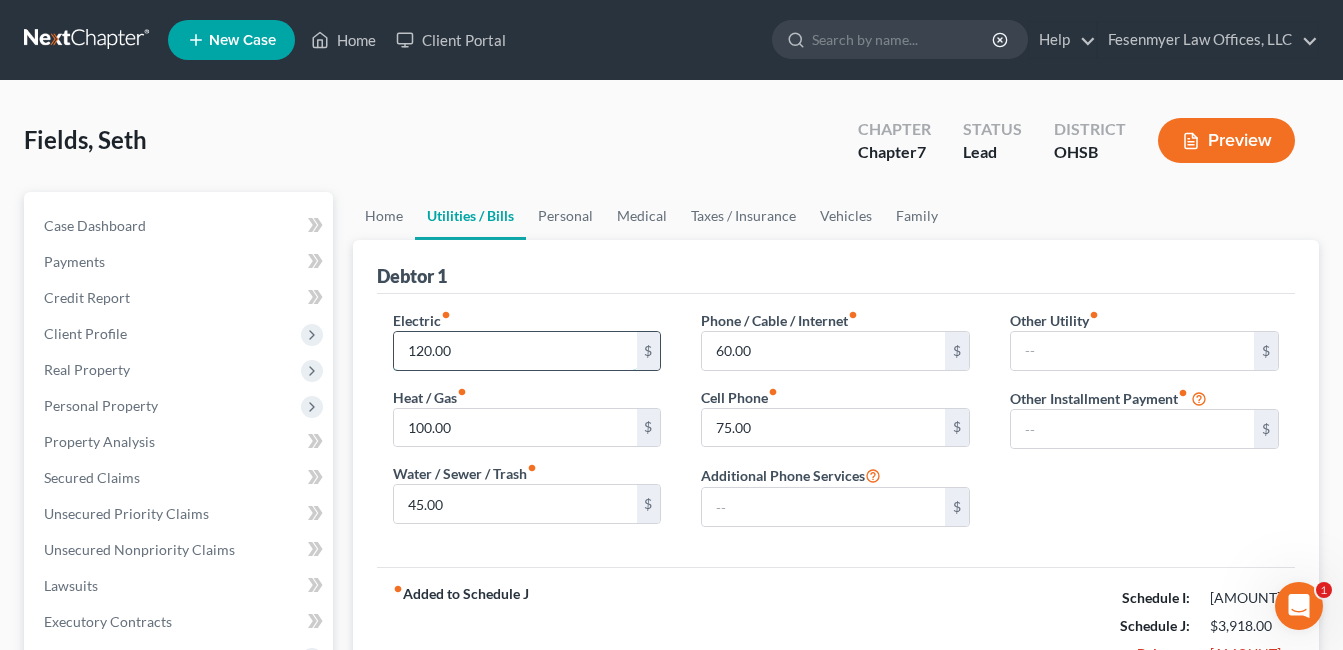 click on "120.00" at bounding box center (515, 351) 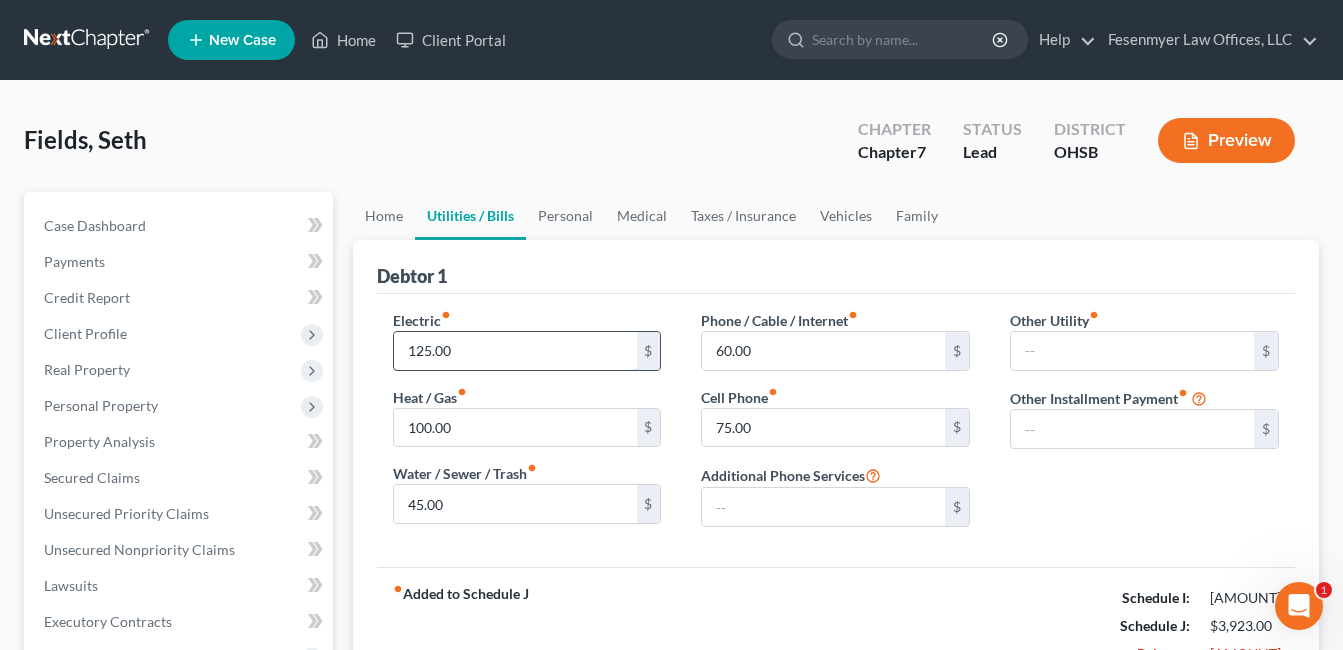 type on "125.00" 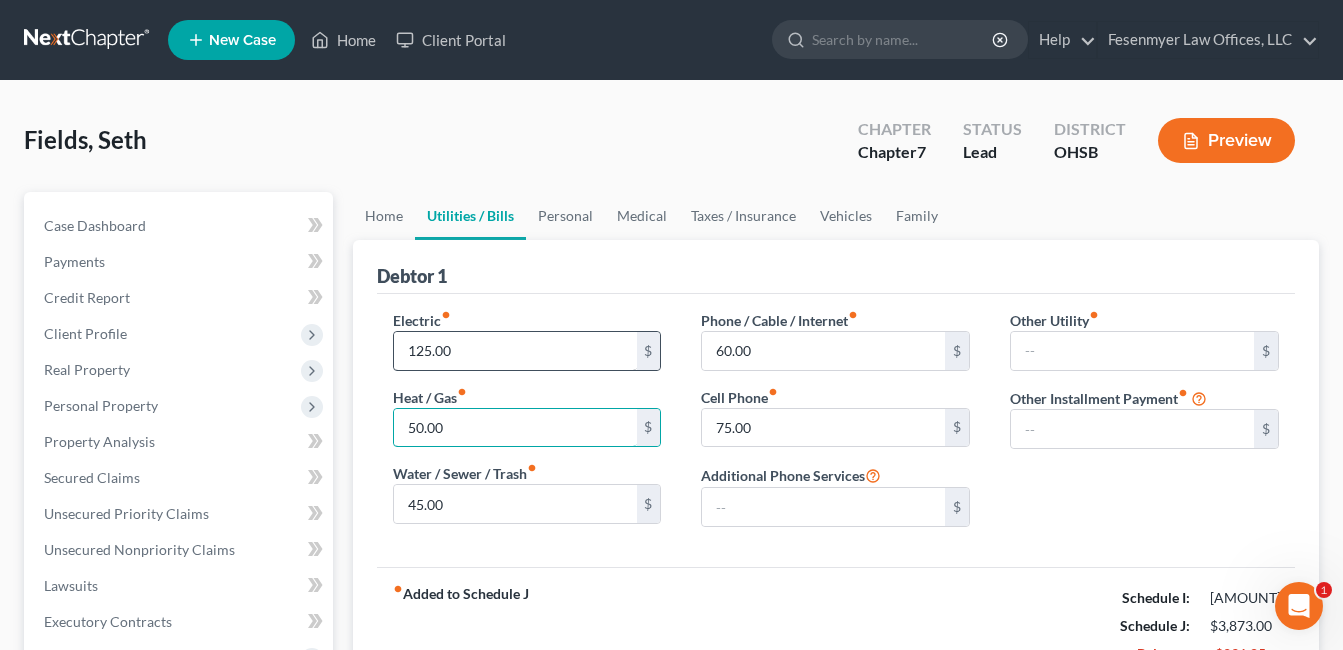 type on "50.00" 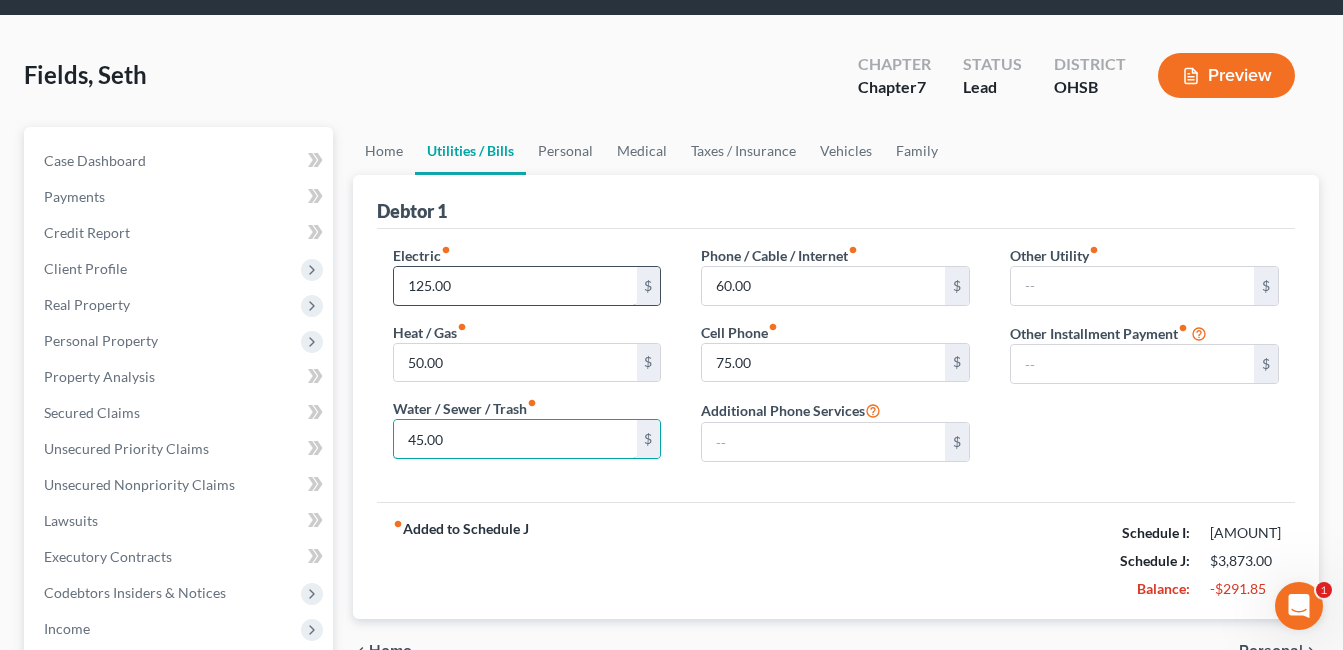 scroll, scrollTop: 100, scrollLeft: 0, axis: vertical 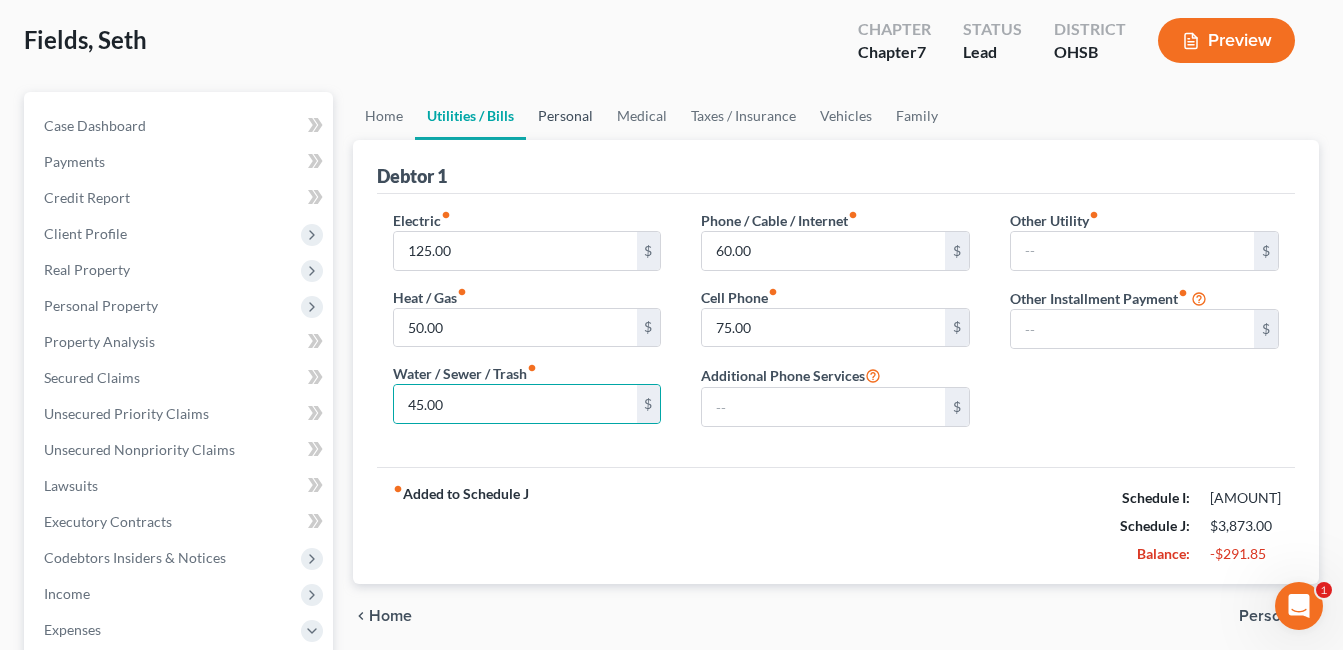 click on "Personal" at bounding box center (565, 116) 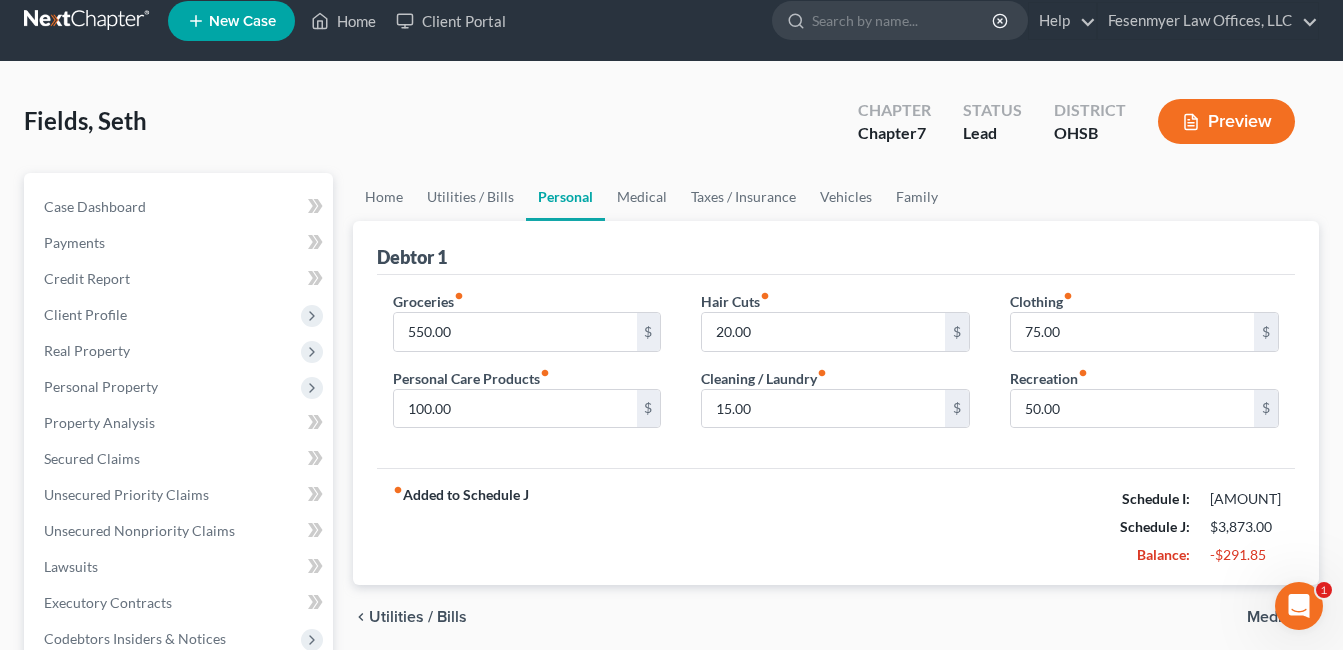 scroll, scrollTop: 0, scrollLeft: 0, axis: both 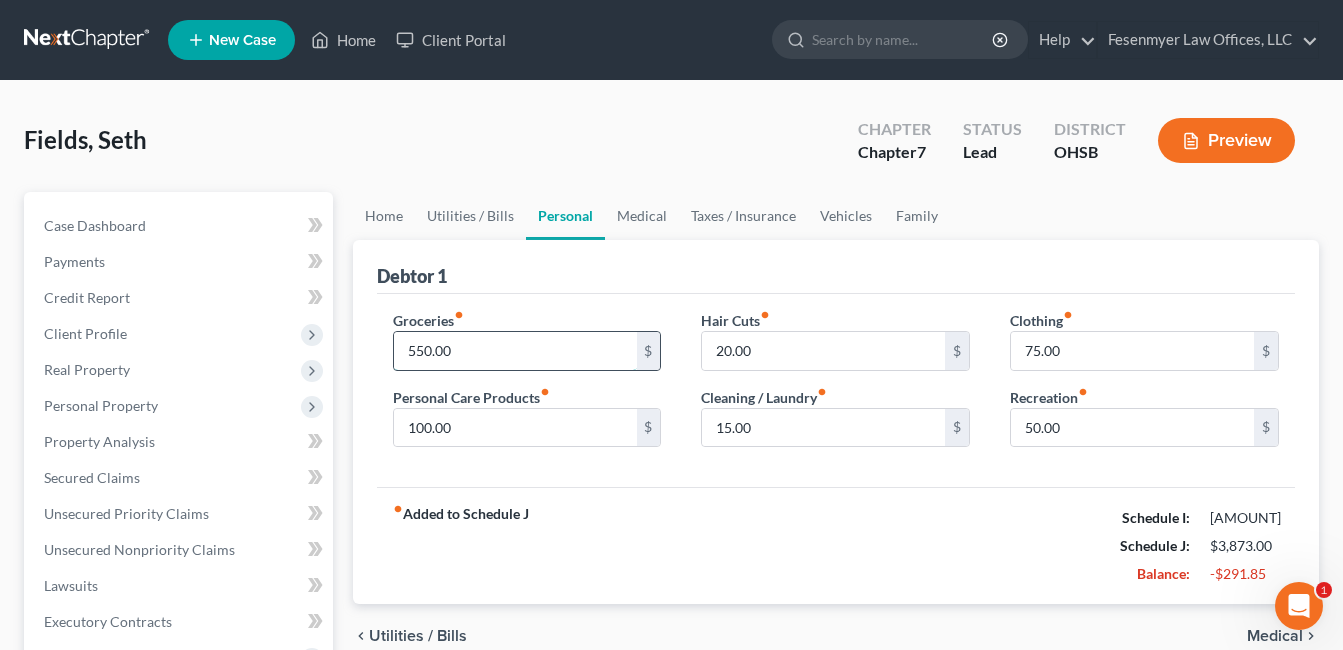 click on "550.00" at bounding box center [515, 351] 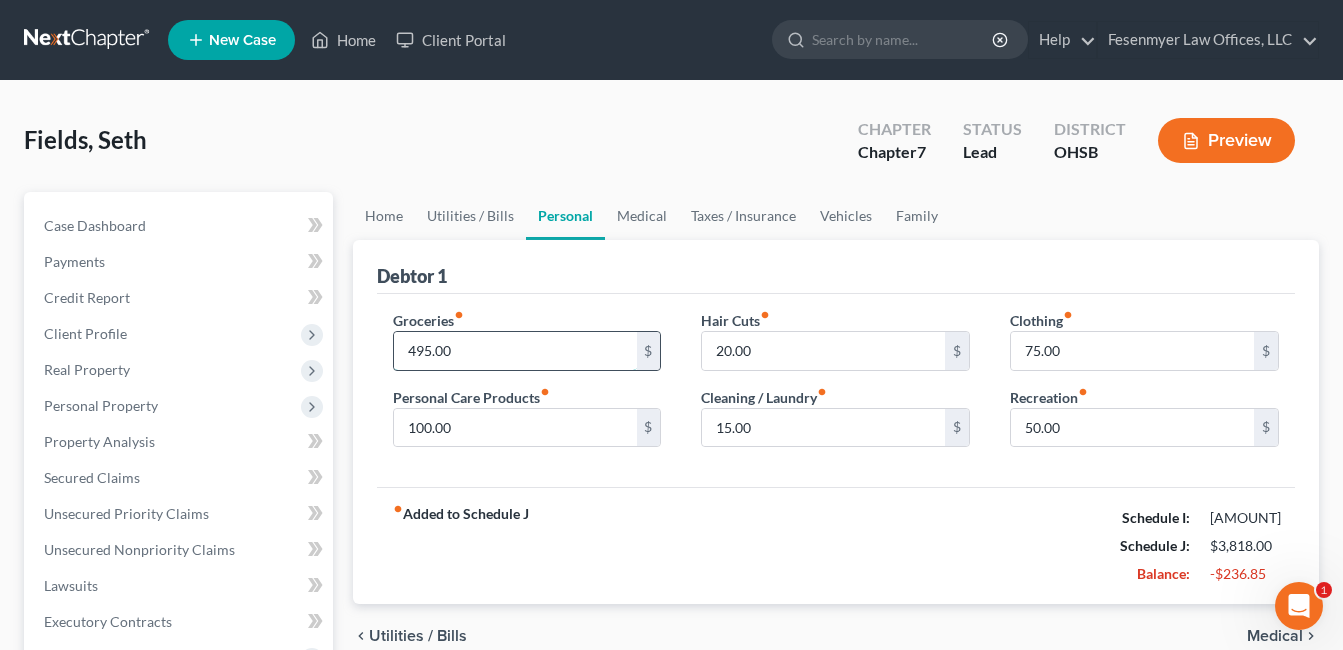 type on "495.00" 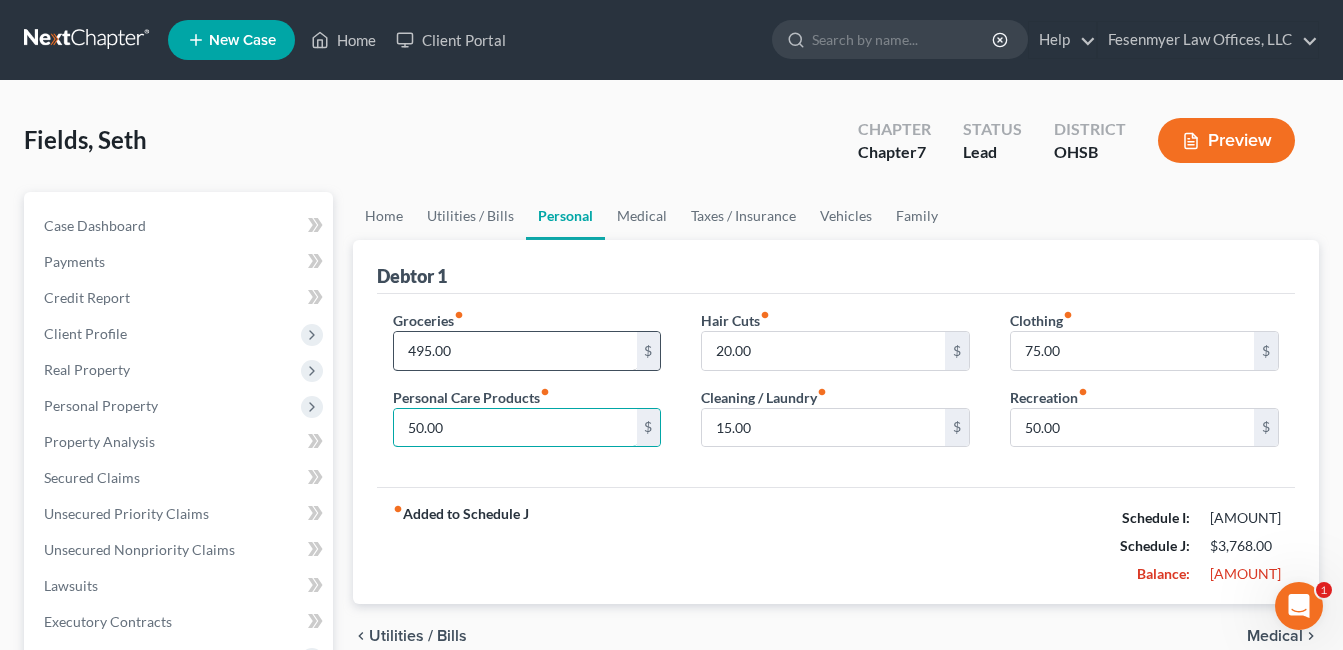 type on "50.00" 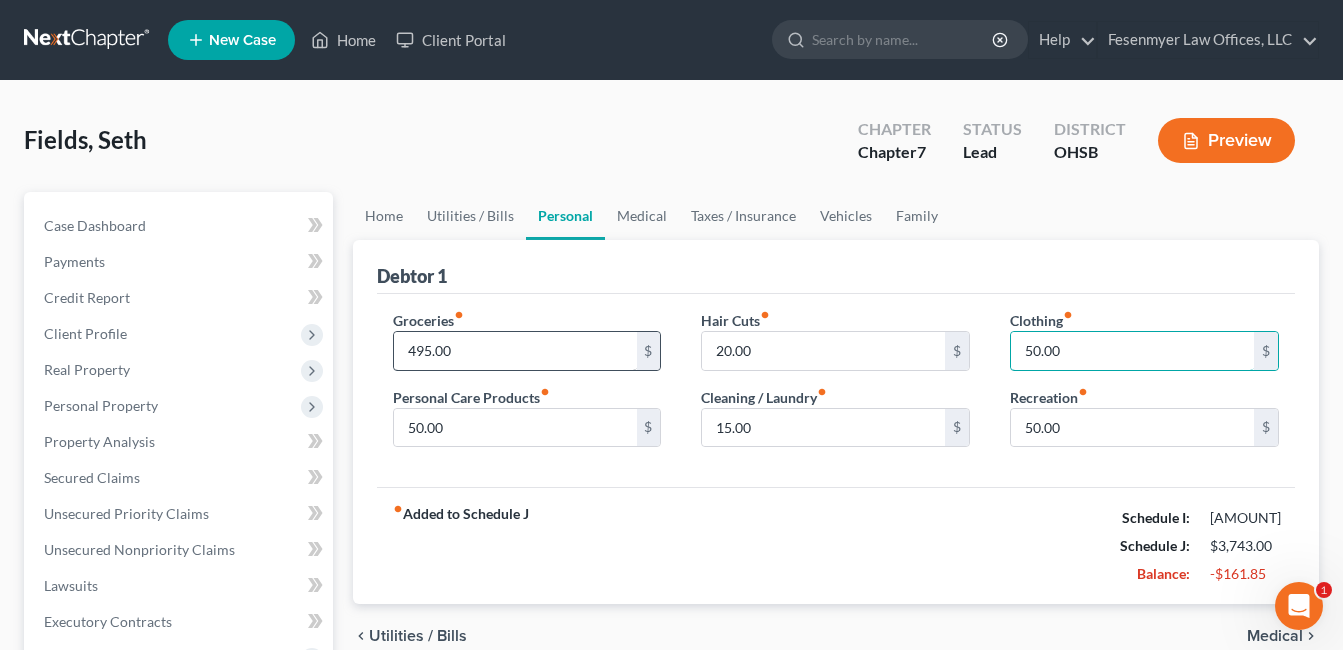 type on "50.00" 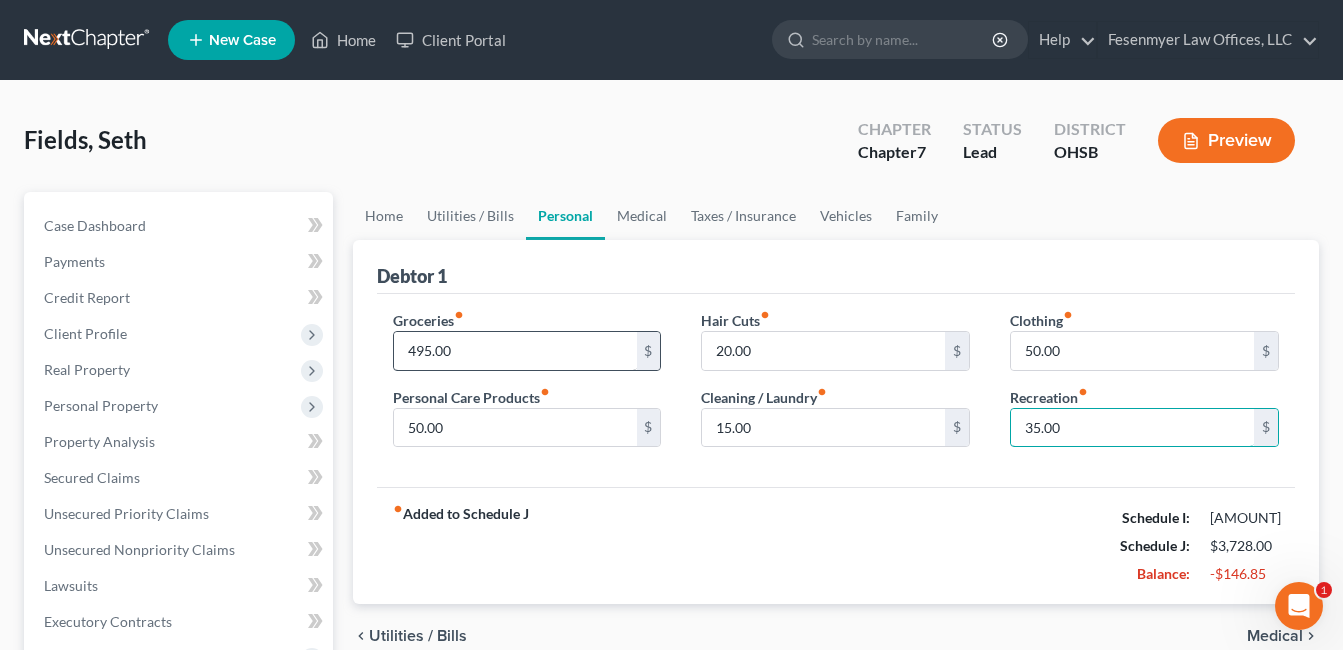 type on "35.00" 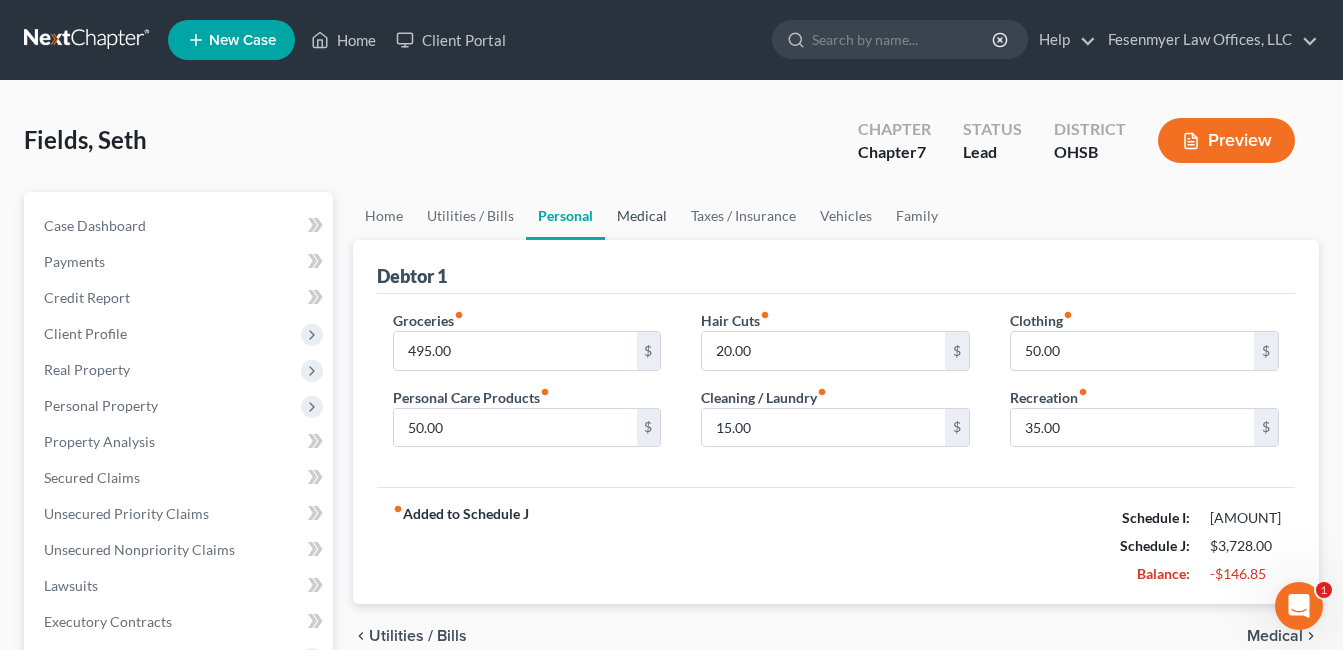 click on "Medical" at bounding box center (642, 216) 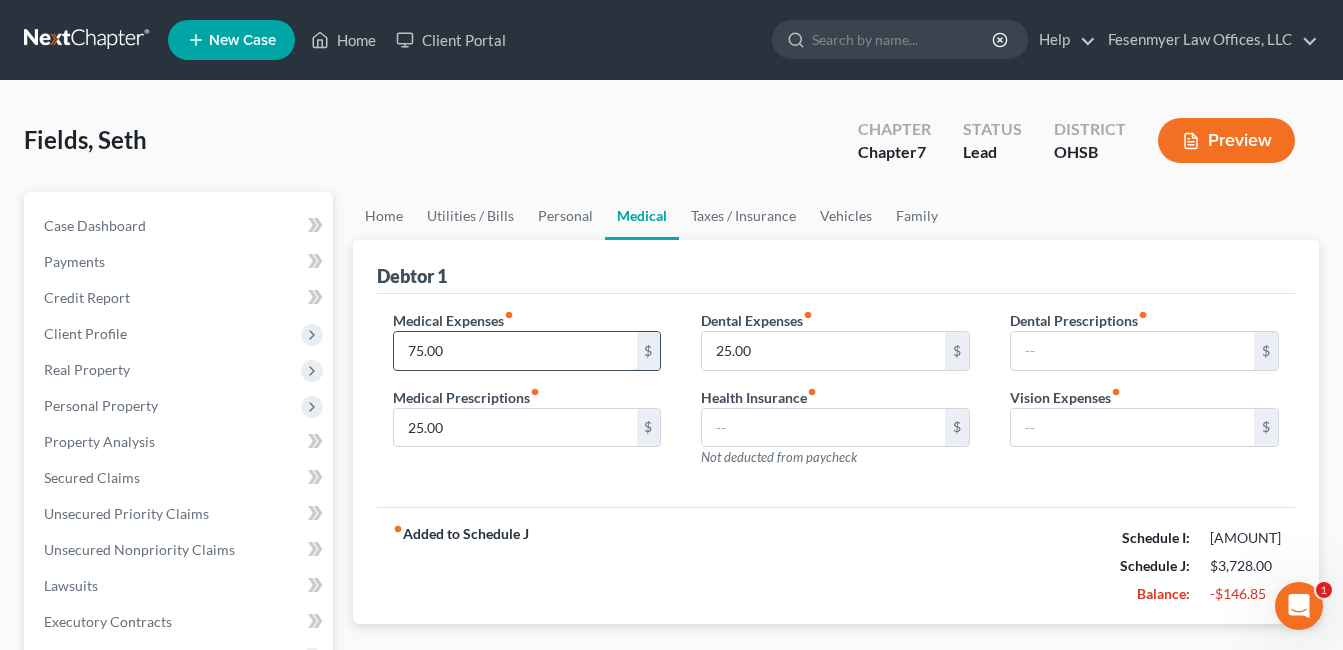 click on "75.00" at bounding box center (515, 351) 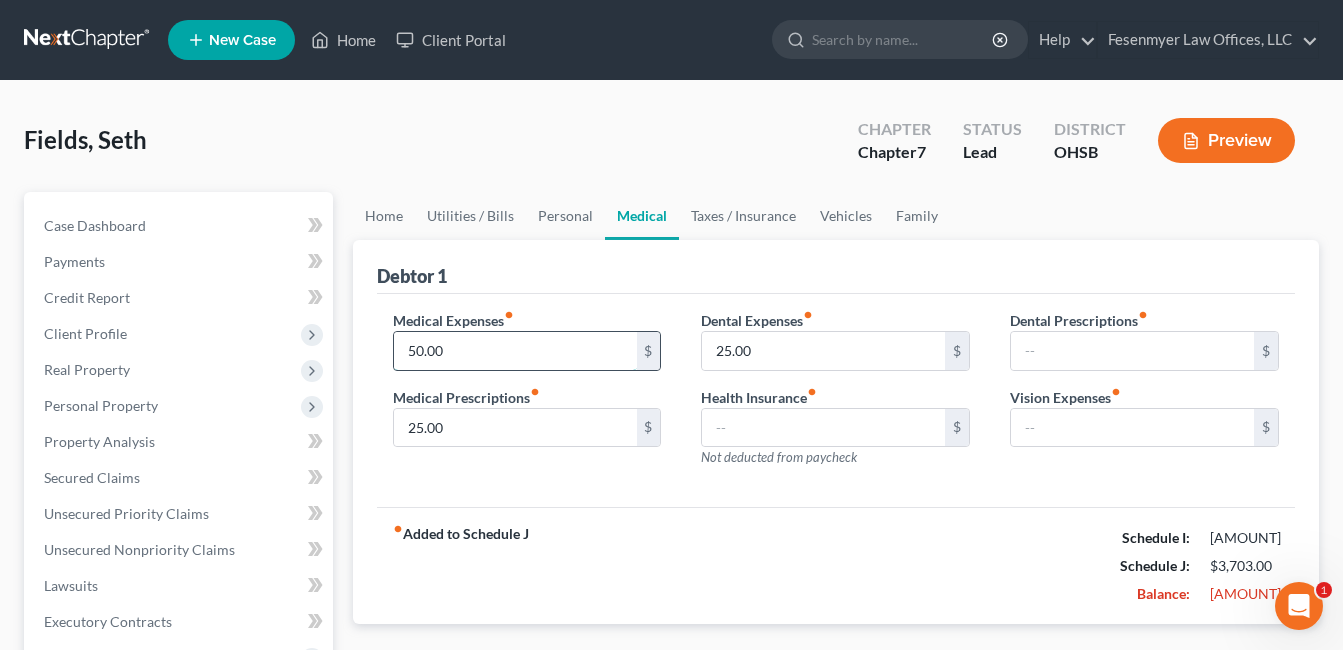 type on "50.00" 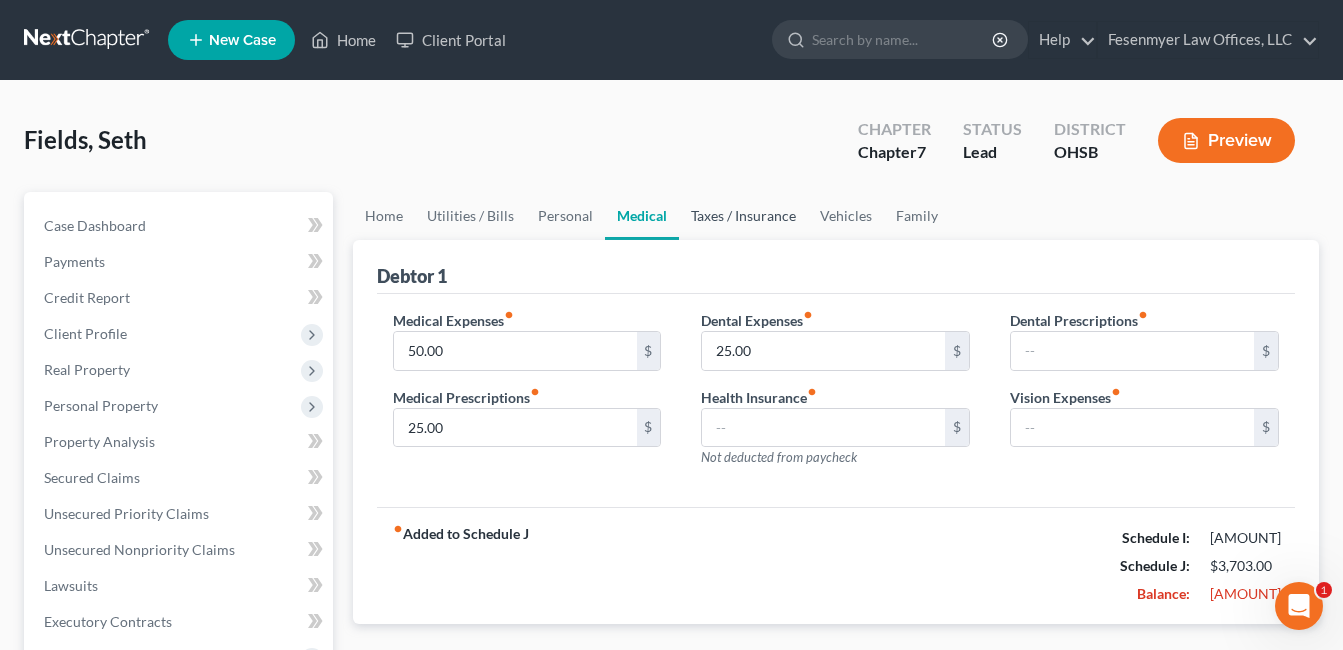click on "Taxes / Insurance" at bounding box center (743, 216) 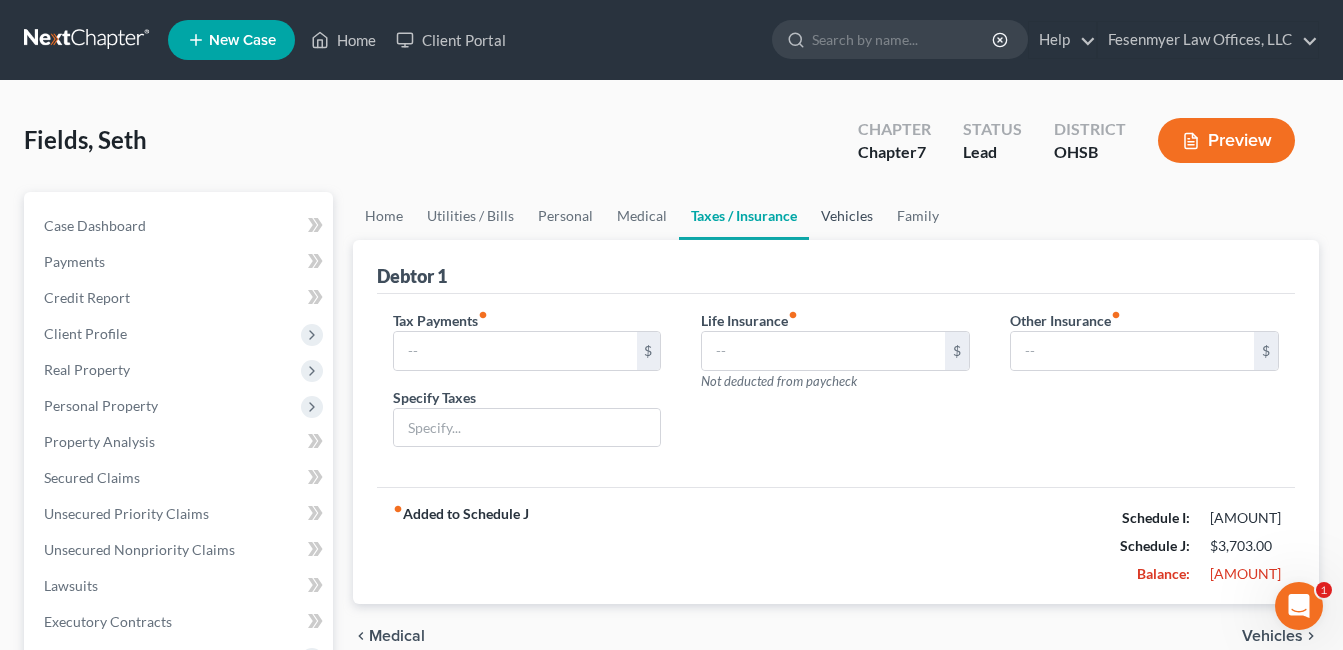 click on "Vehicles" at bounding box center (847, 216) 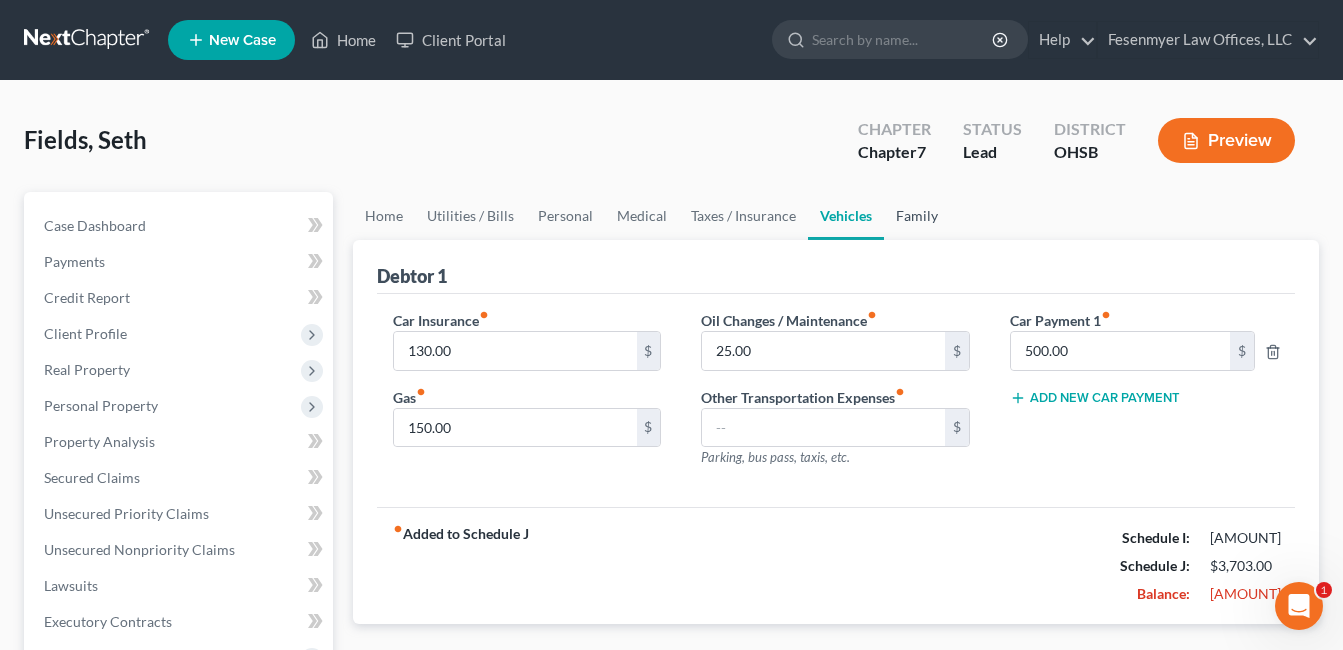 click on "Family" at bounding box center [917, 216] 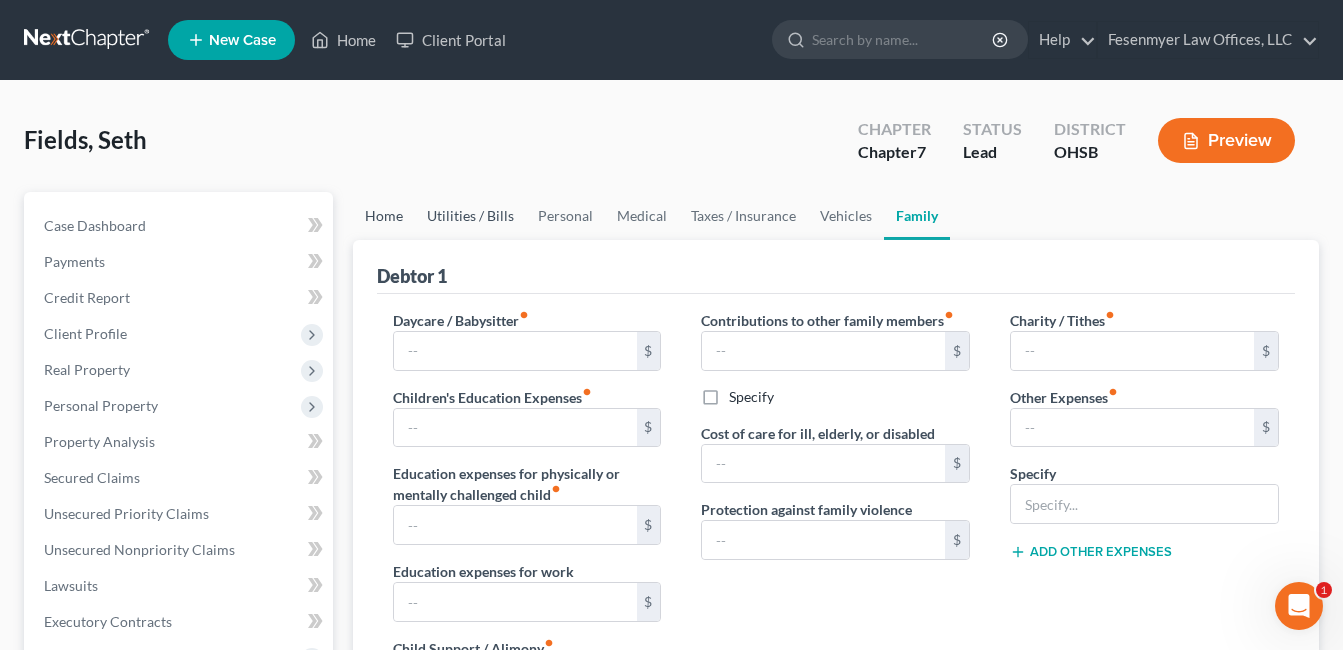 drag, startPoint x: 366, startPoint y: 223, endPoint x: 420, endPoint y: 218, distance: 54.230988 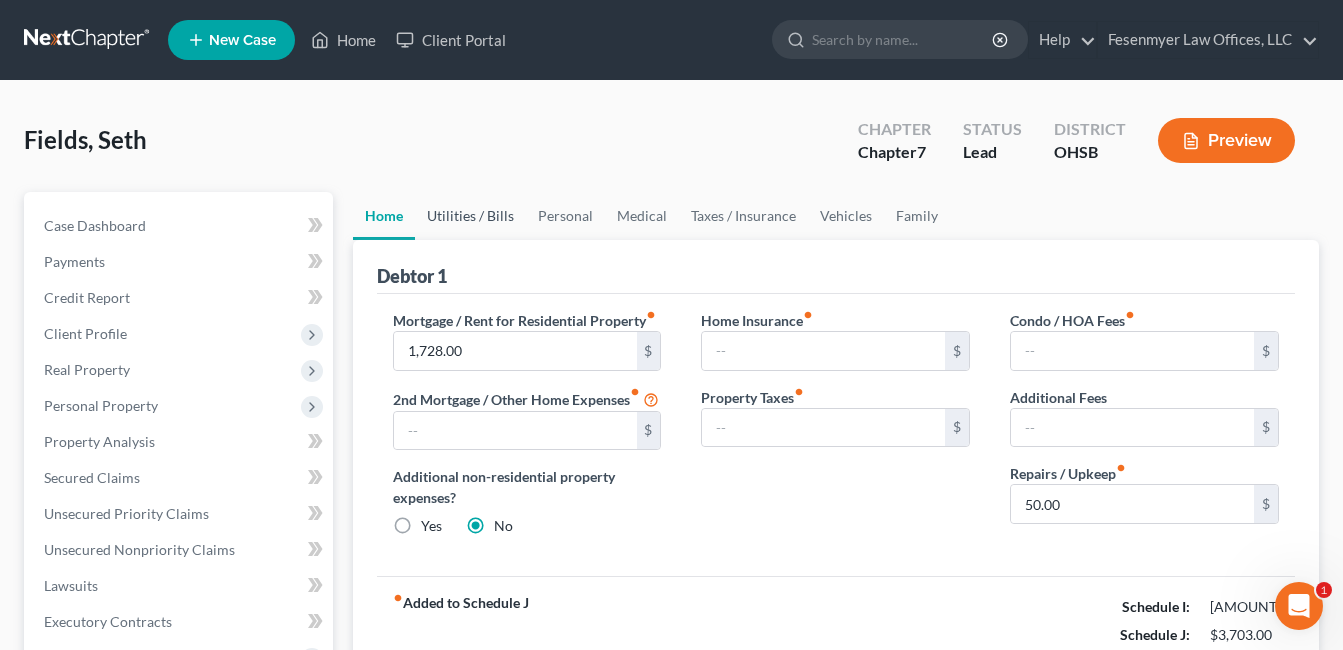click on "Utilities / Bills" at bounding box center (470, 216) 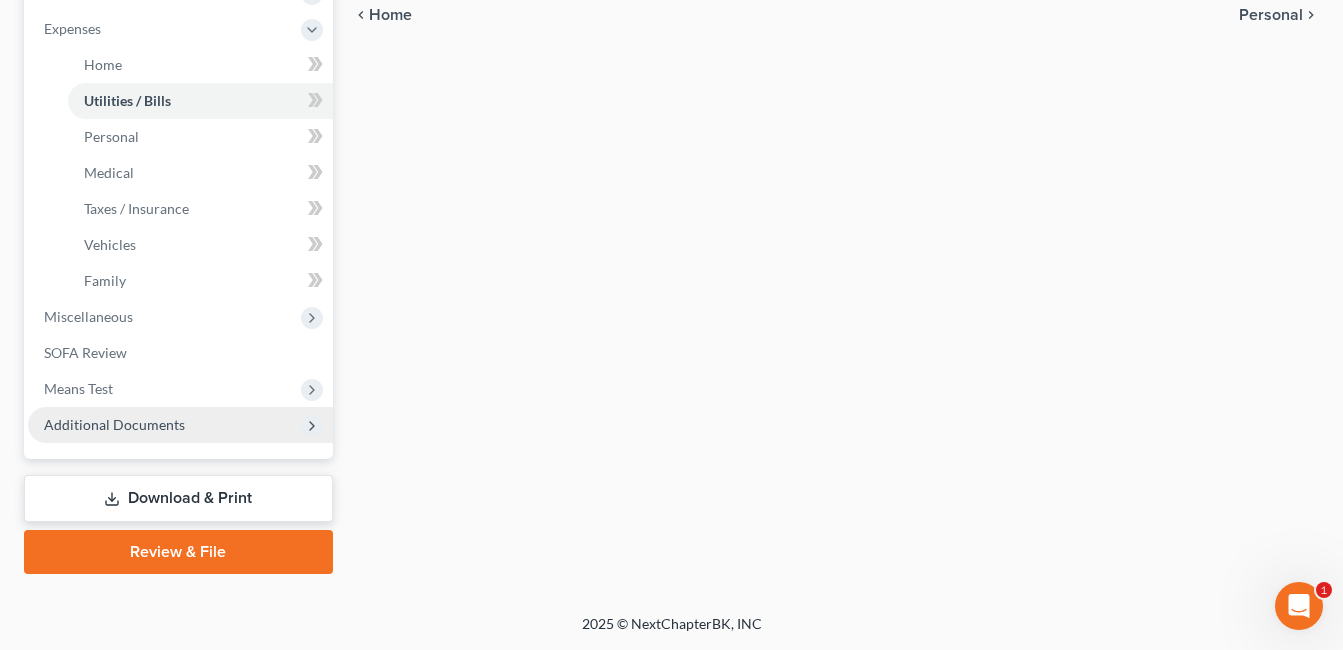 click on "Additional Documents" at bounding box center [180, 425] 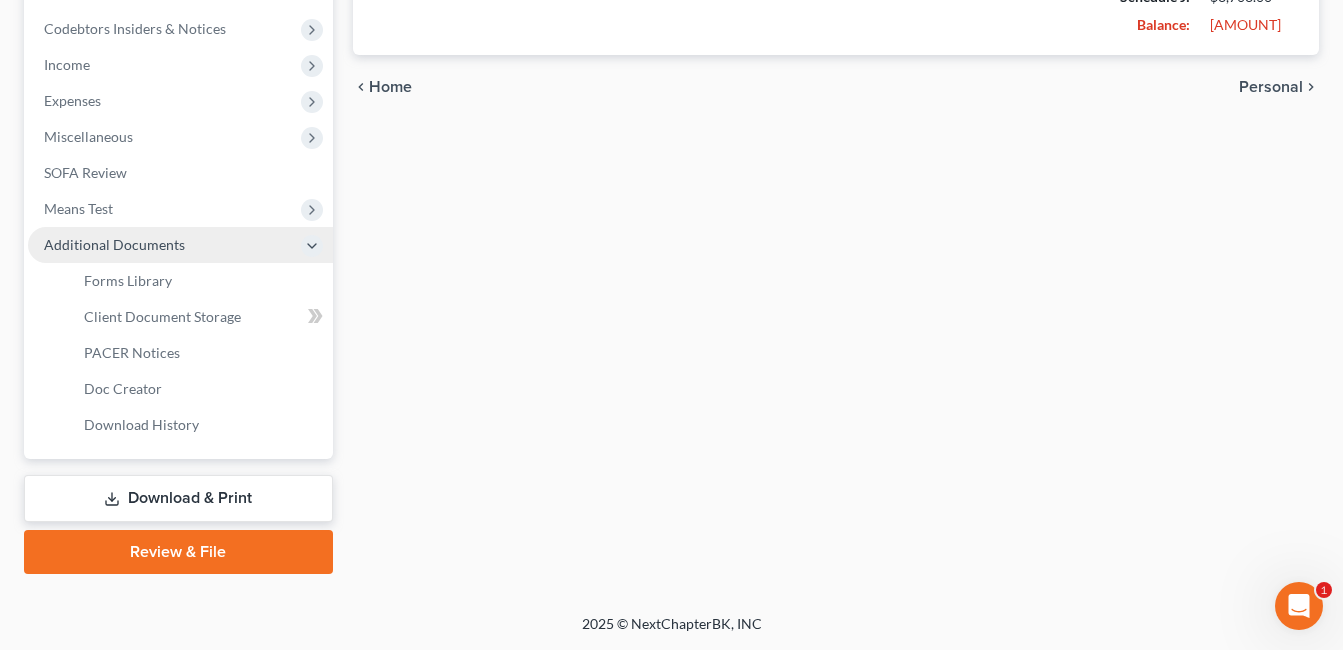 scroll, scrollTop: 629, scrollLeft: 0, axis: vertical 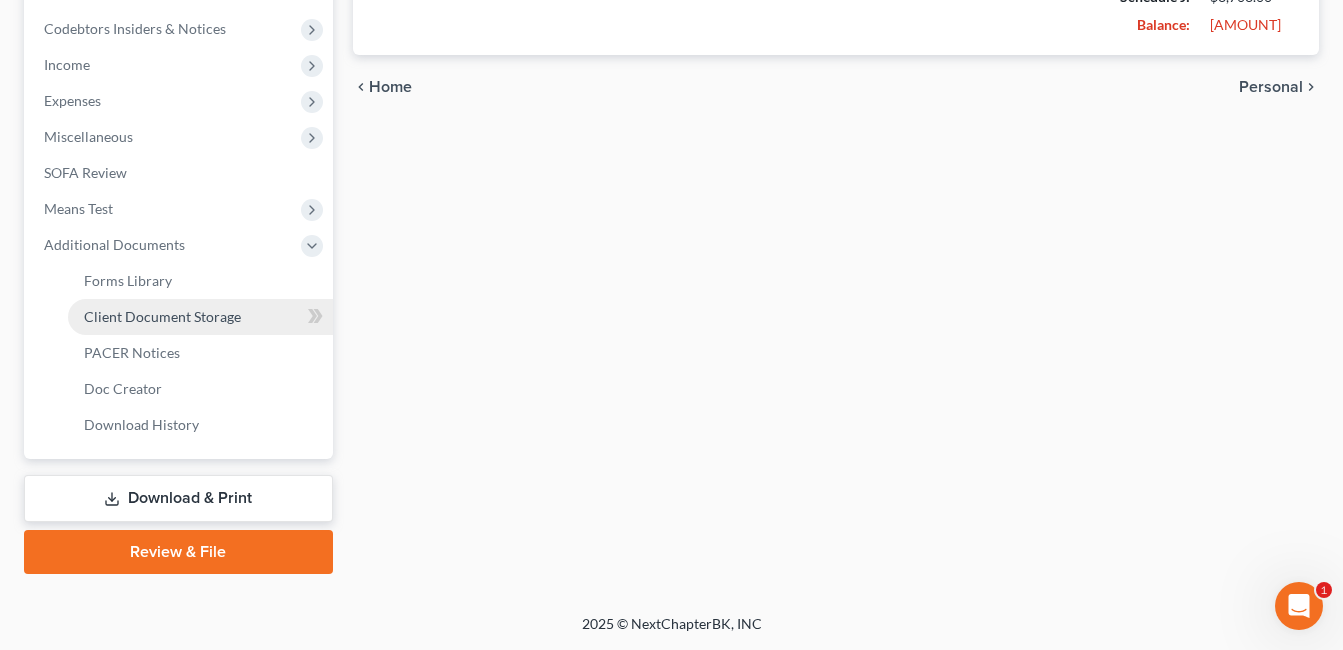 click on "Client Document Storage" at bounding box center [200, 317] 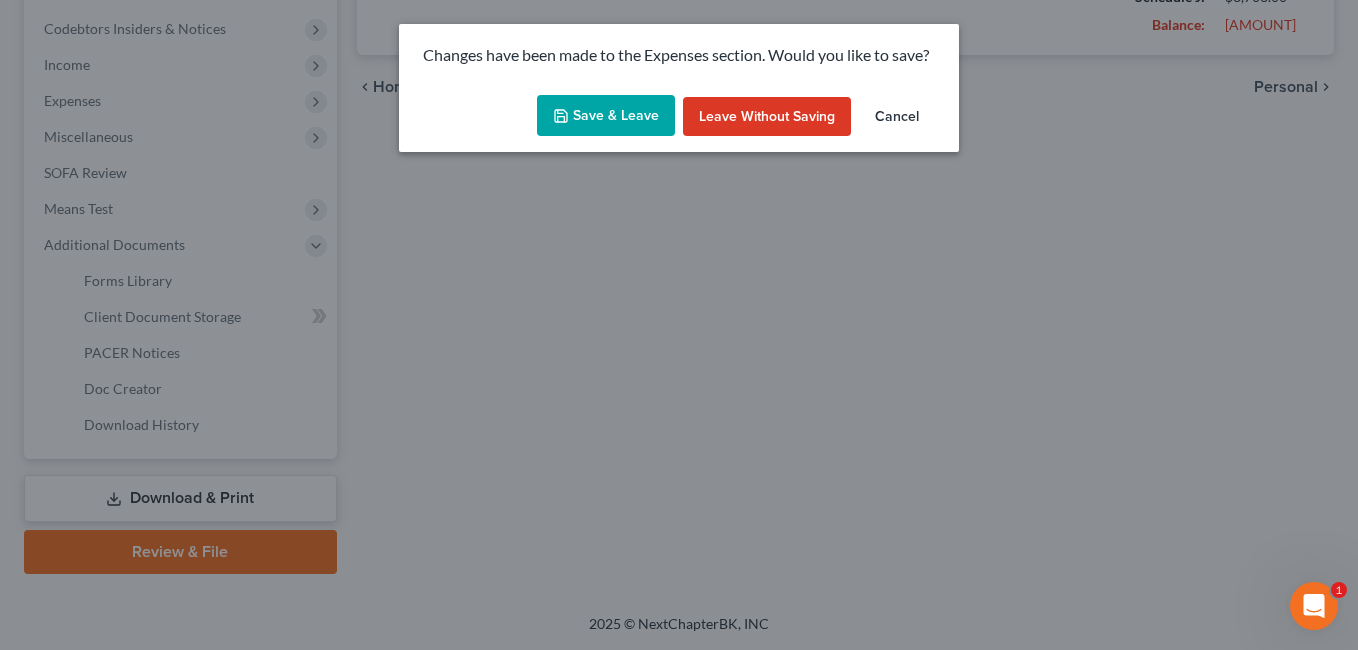 click on "Save & Leave" at bounding box center [606, 116] 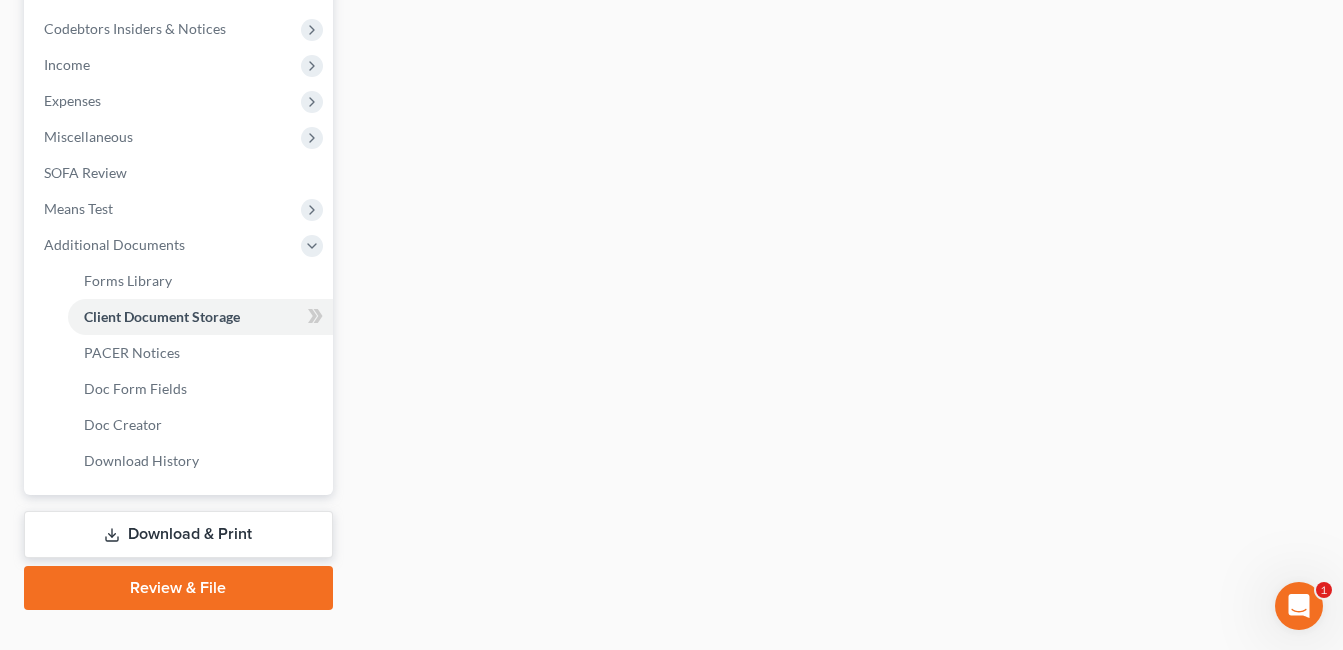 scroll, scrollTop: 611, scrollLeft: 0, axis: vertical 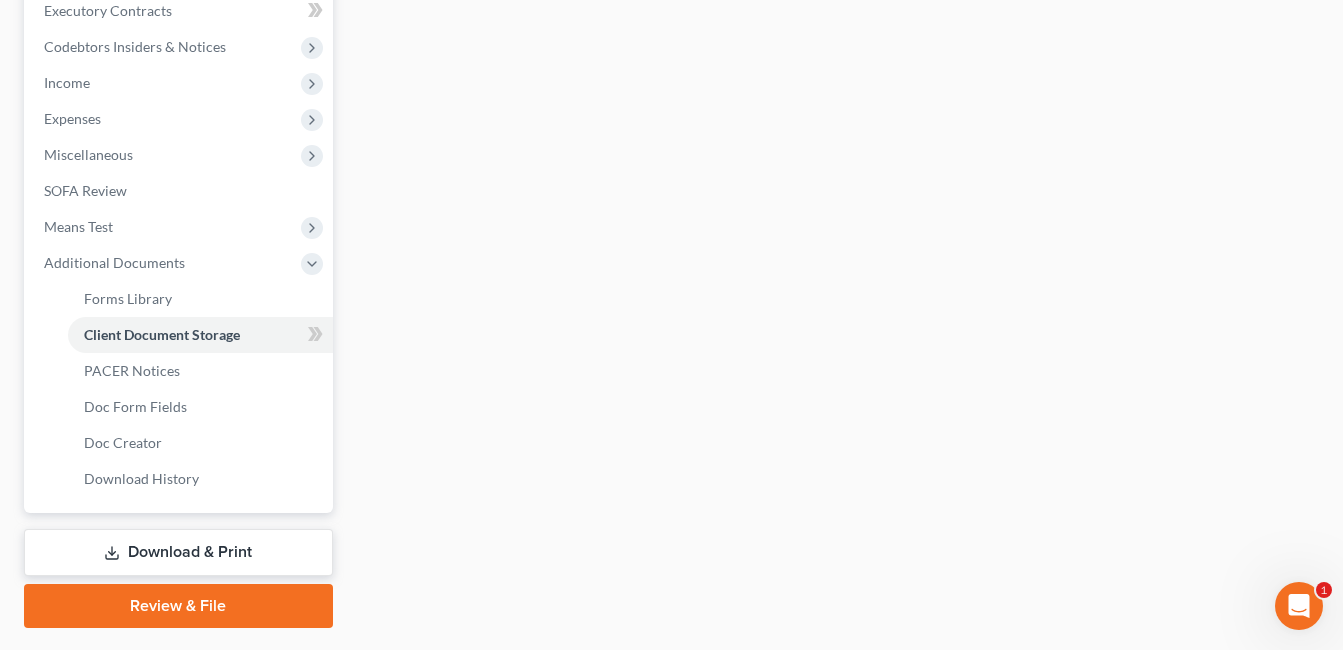 select on "7" 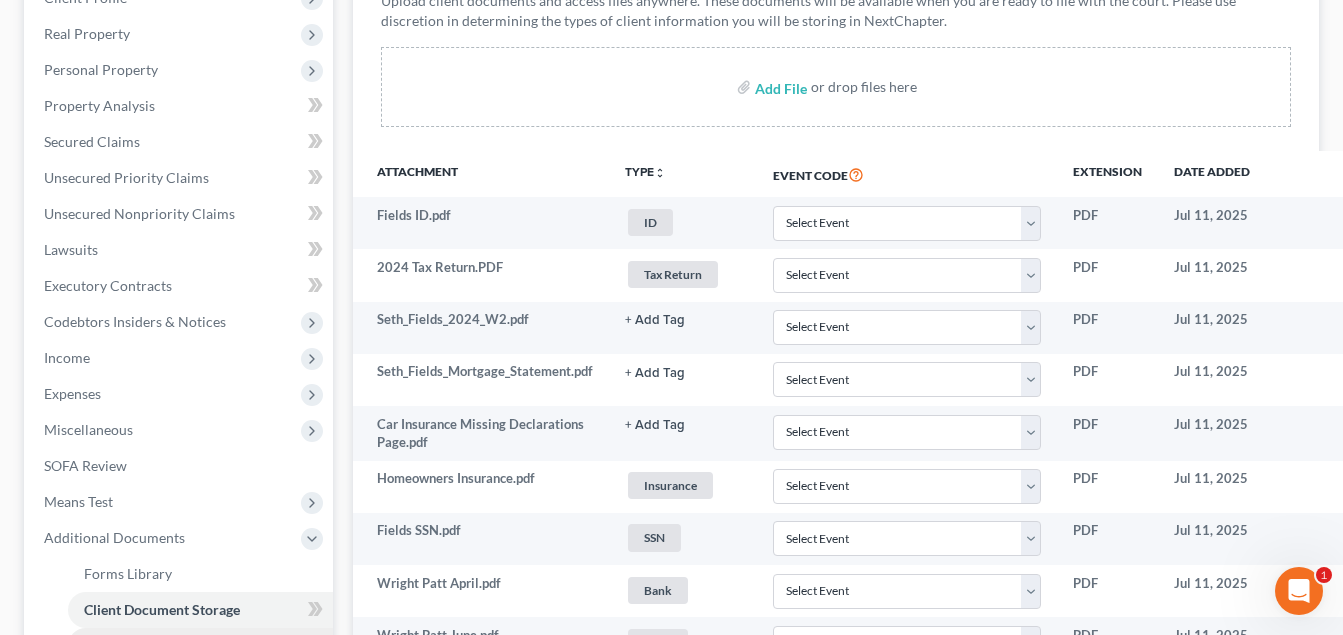 scroll, scrollTop: 600, scrollLeft: 0, axis: vertical 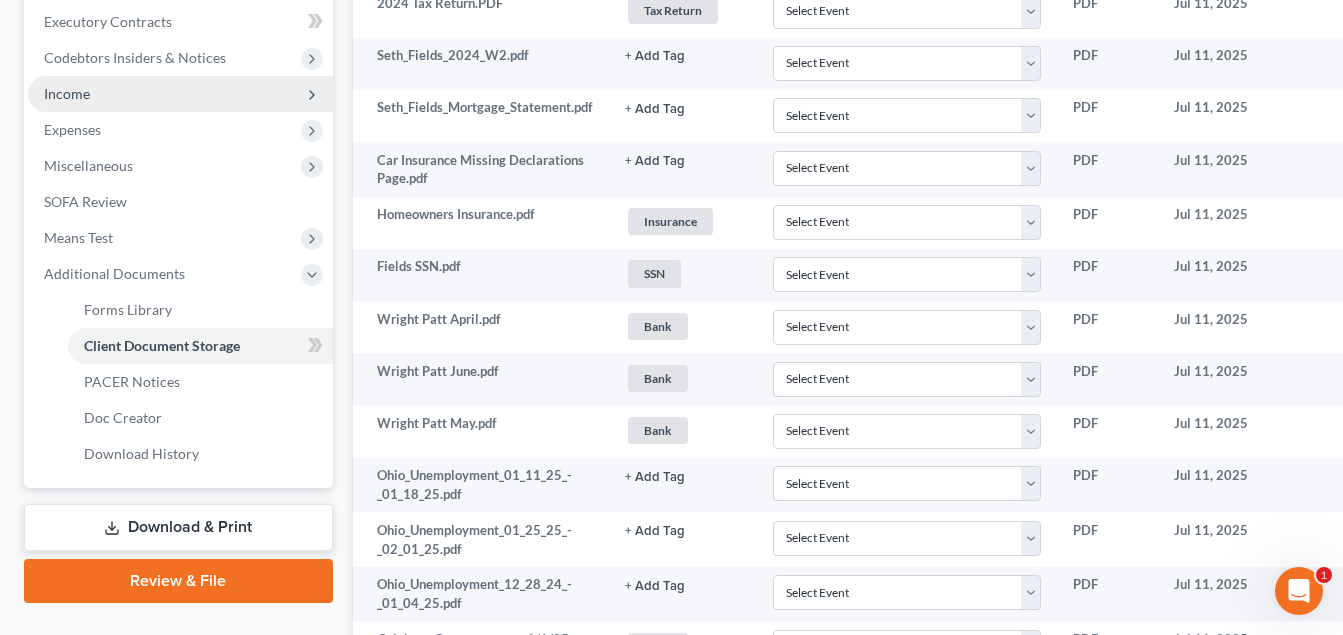 click on "Income" at bounding box center [180, 94] 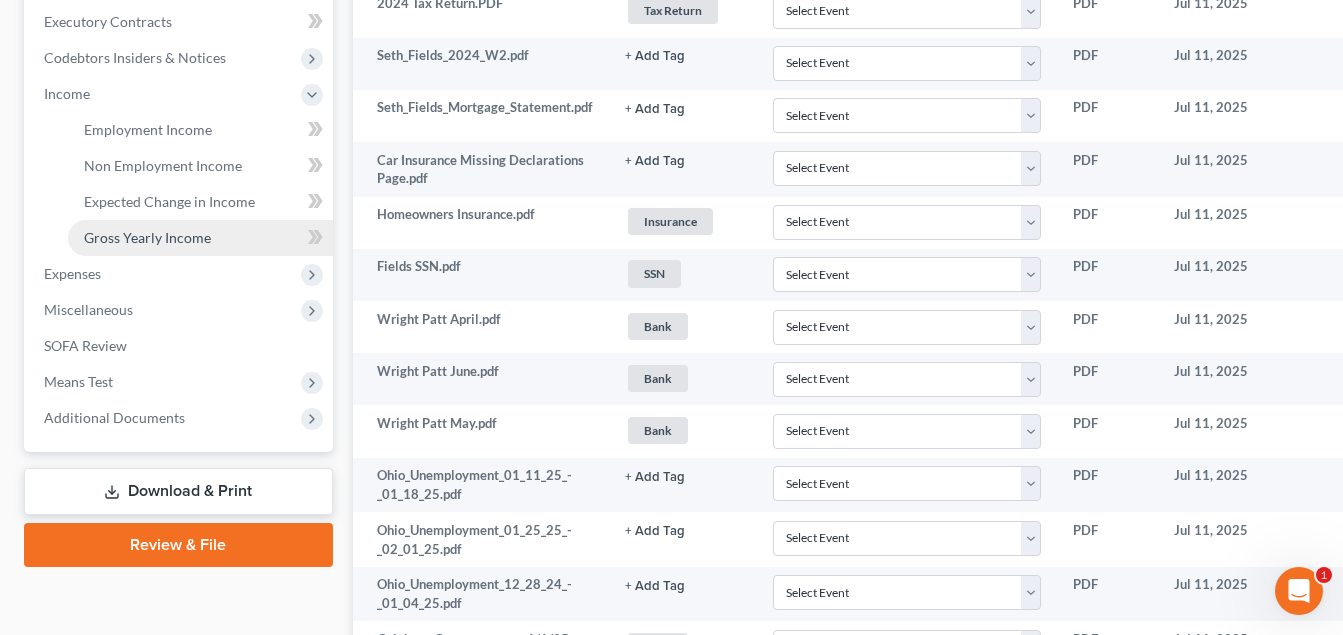 click on "Gross Yearly Income" at bounding box center [147, 237] 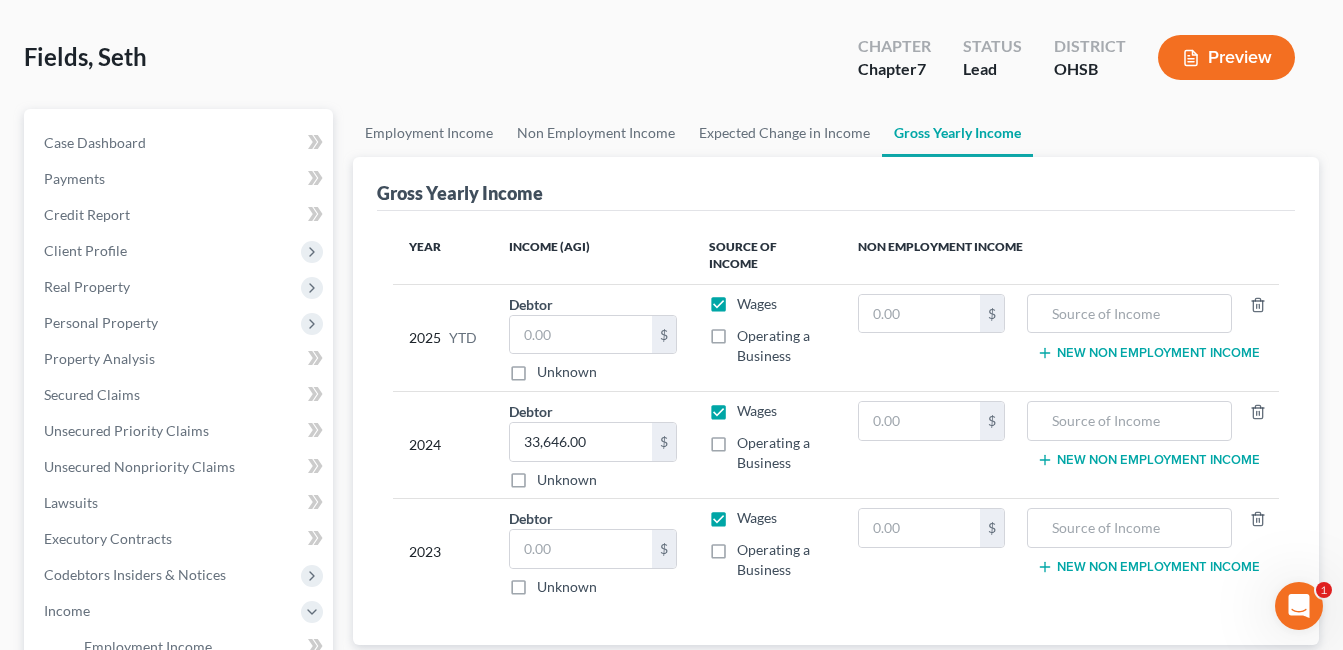 scroll, scrollTop: 0, scrollLeft: 0, axis: both 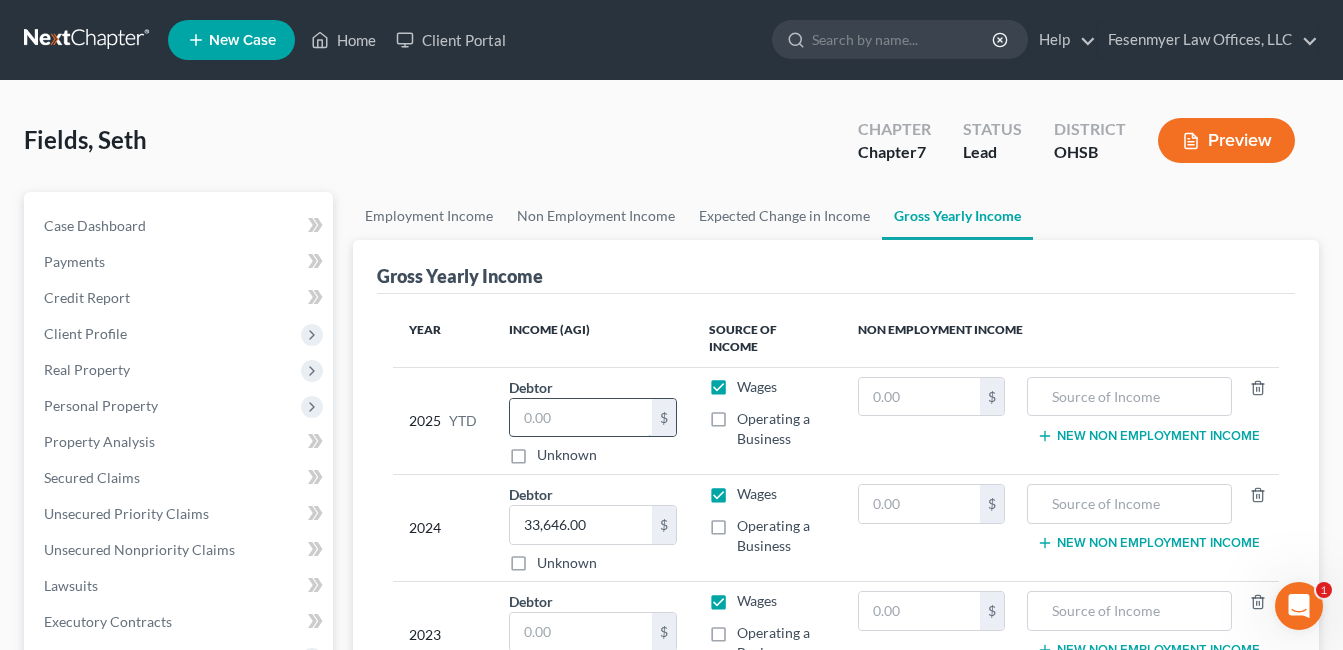 drag, startPoint x: 579, startPoint y: 387, endPoint x: 518, endPoint y: 400, distance: 62.369865 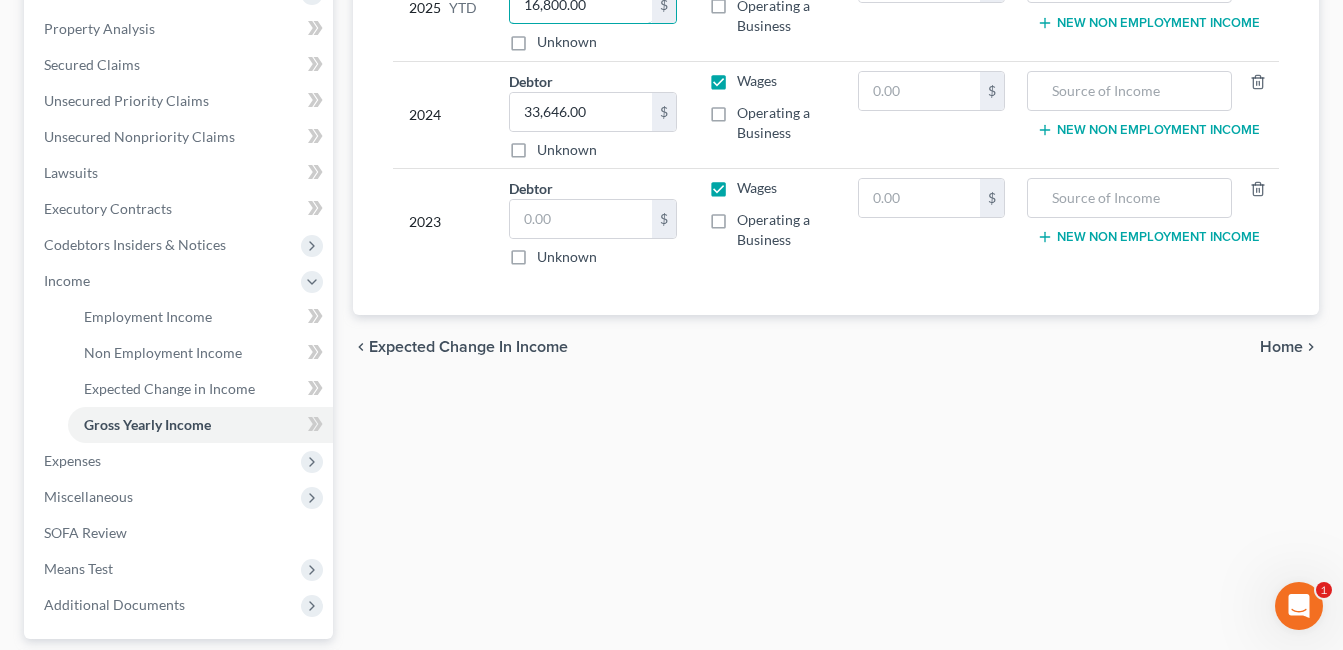 scroll, scrollTop: 593, scrollLeft: 0, axis: vertical 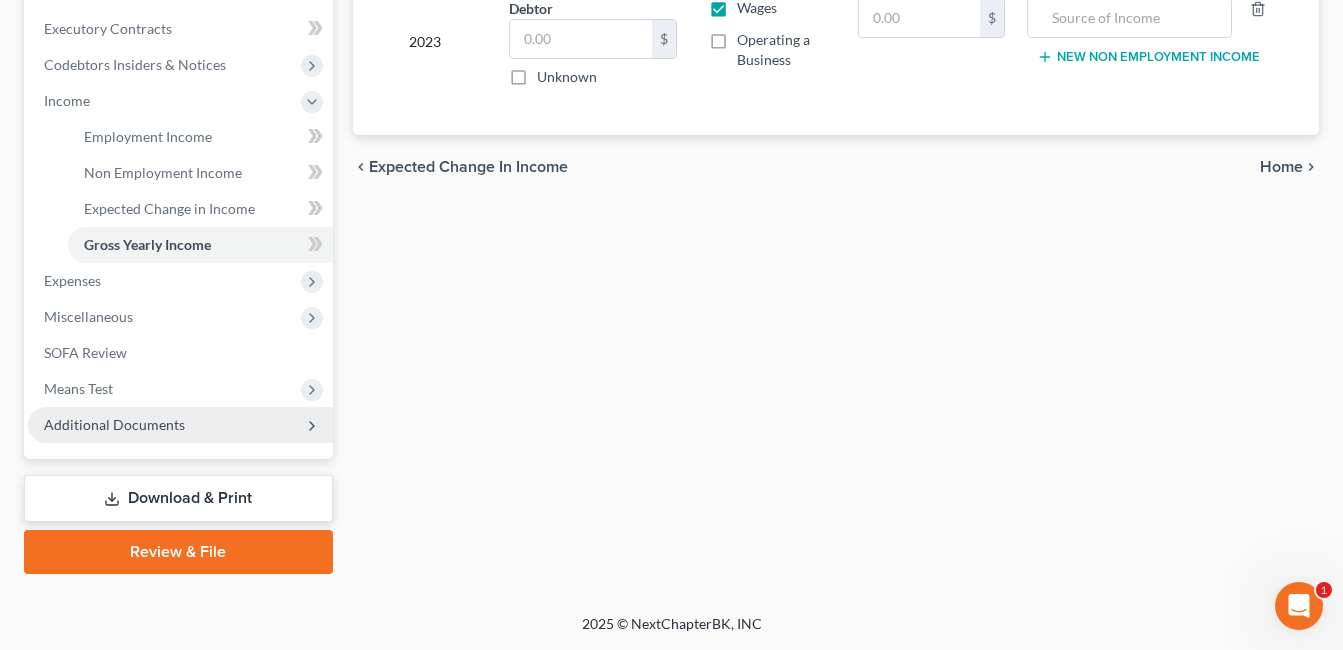 type on "16,800.00" 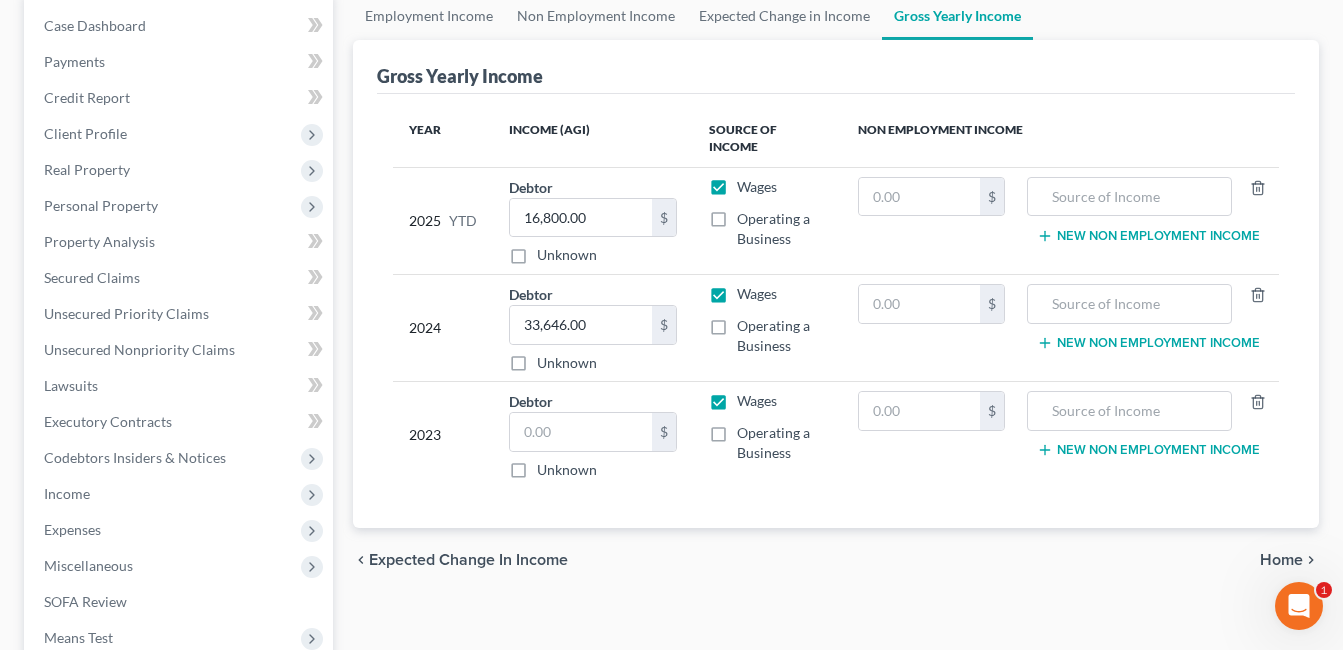 scroll, scrollTop: 0, scrollLeft: 0, axis: both 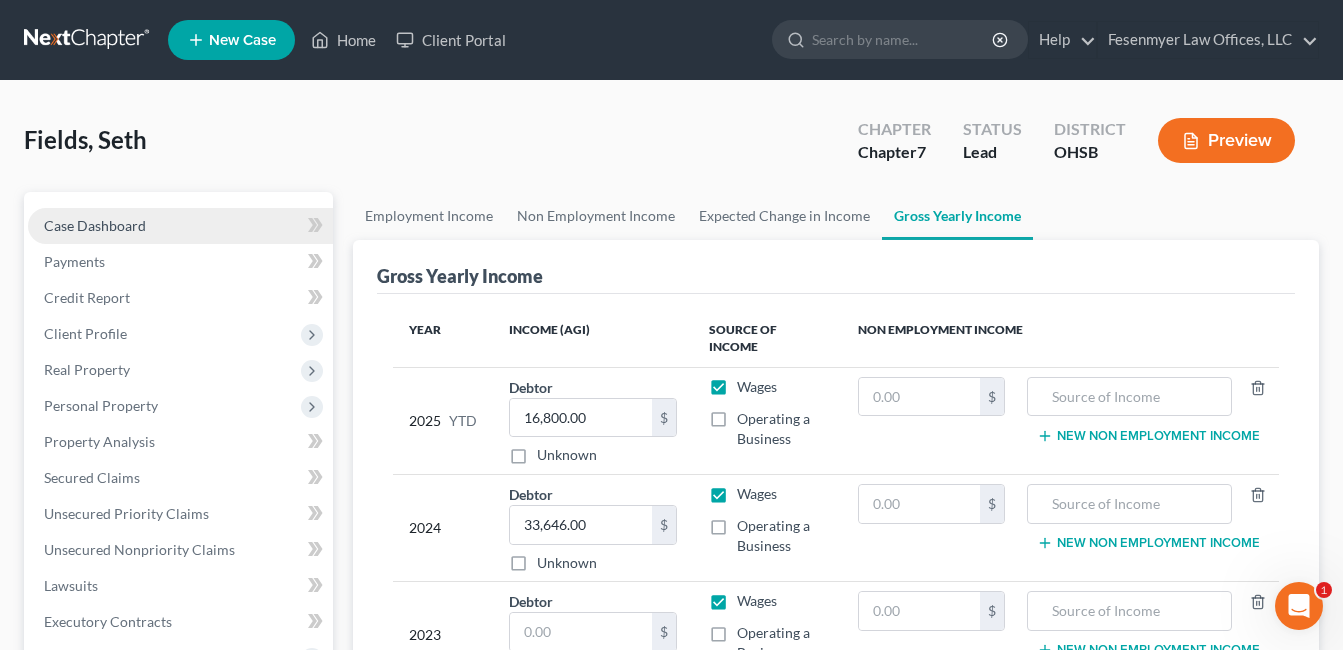 click on "Case Dashboard" at bounding box center (180, 226) 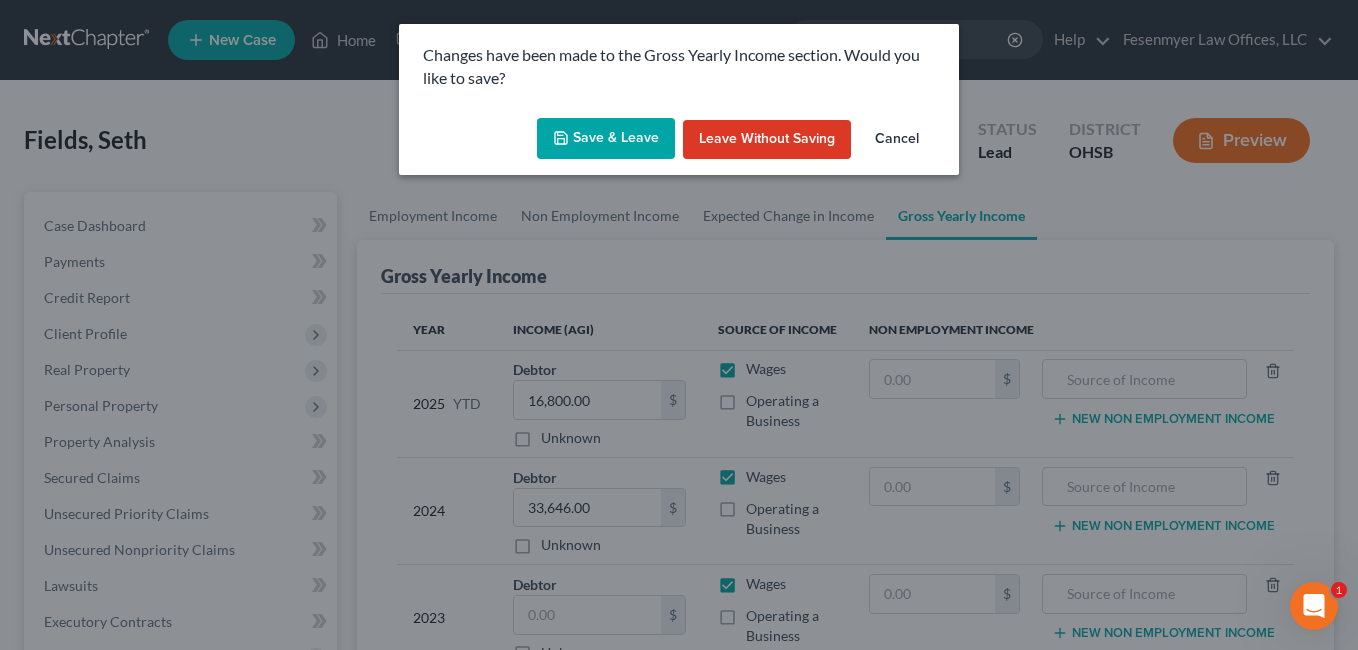 click on "Save & Leave" at bounding box center (606, 139) 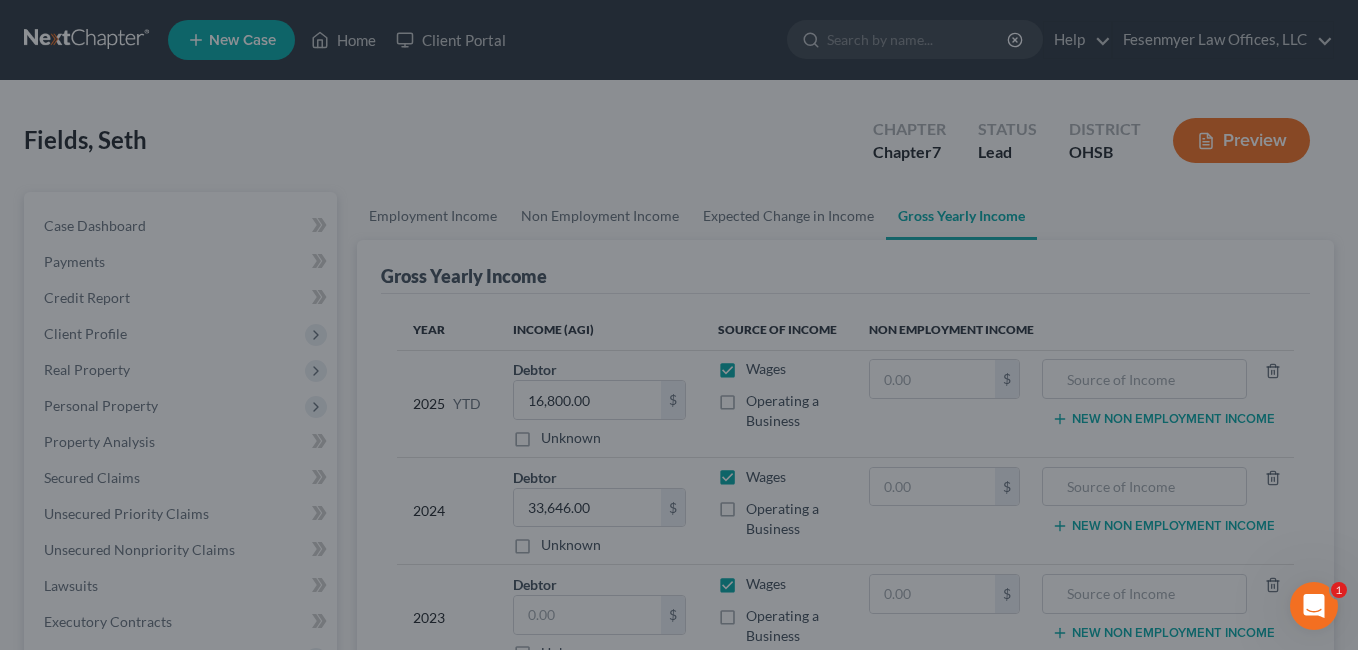 select on "4" 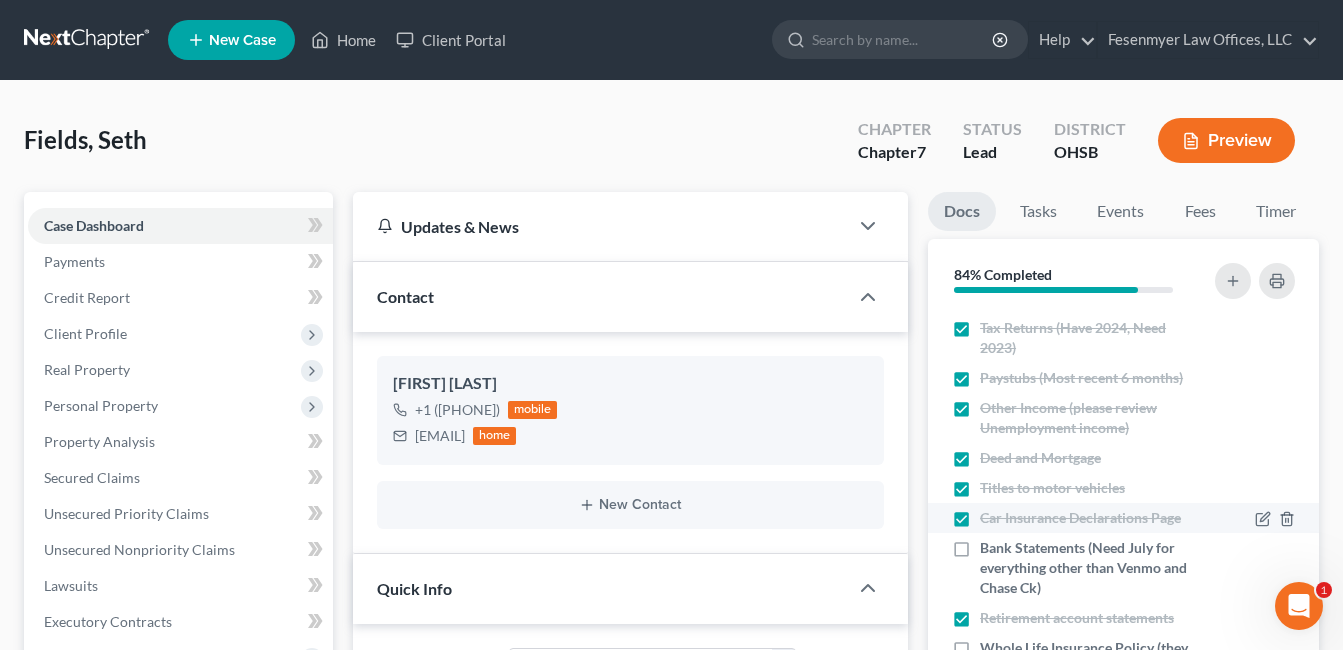 scroll, scrollTop: 192, scrollLeft: 0, axis: vertical 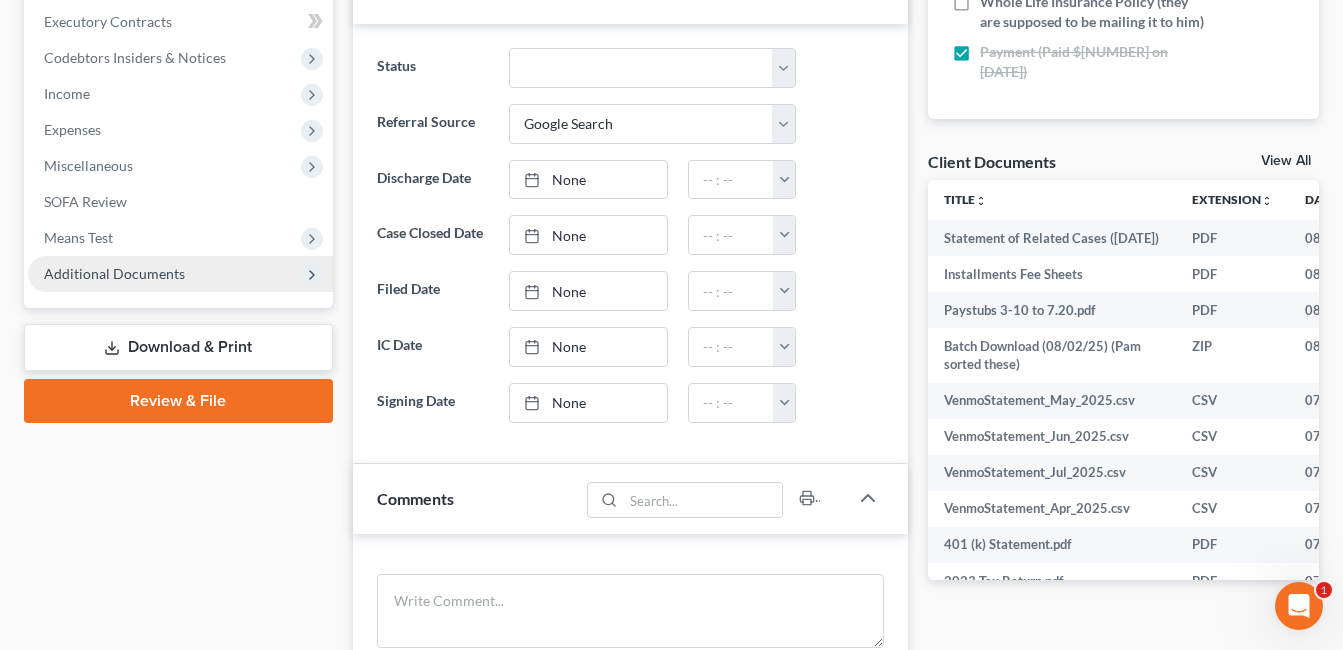 click on "Additional Documents" at bounding box center [114, 273] 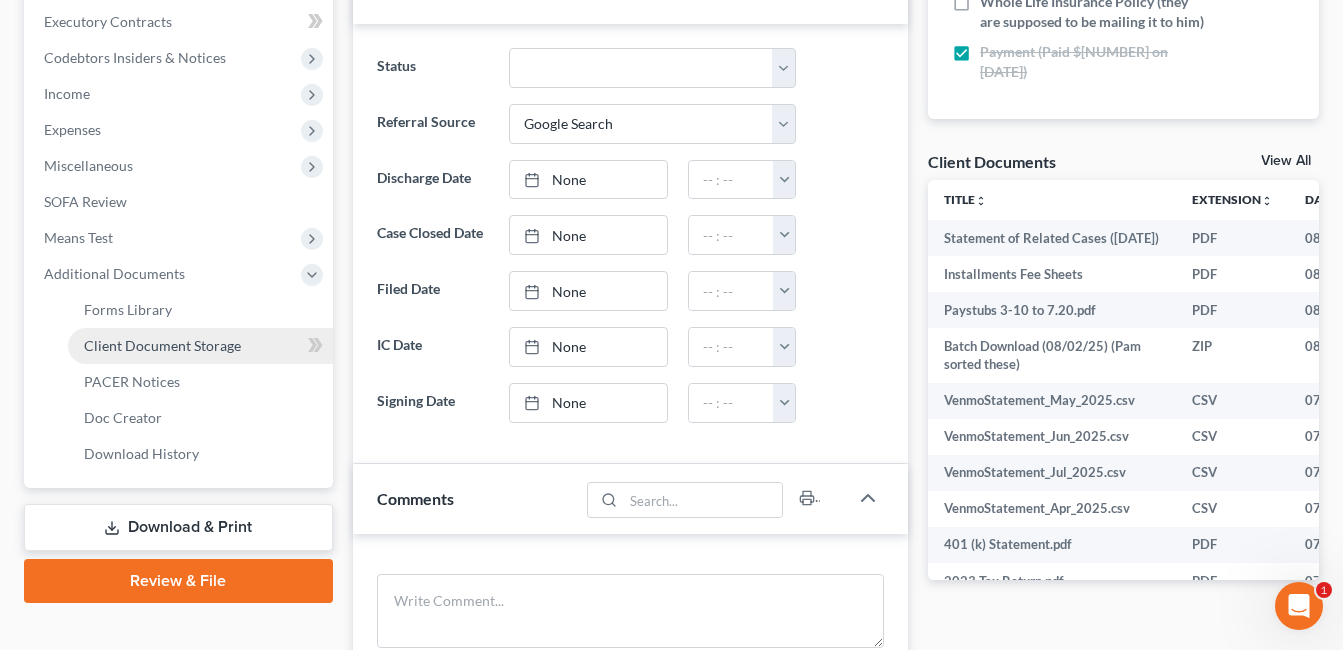 click on "Client Document Storage" at bounding box center [162, 345] 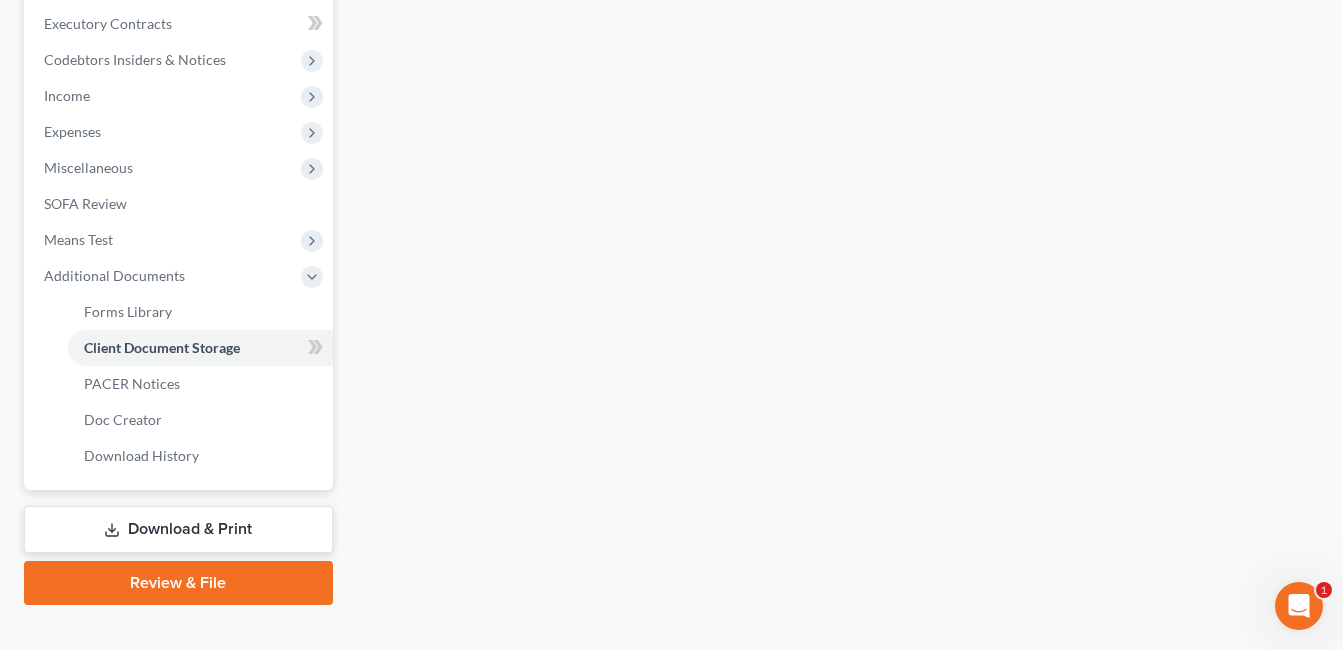 scroll, scrollTop: 431, scrollLeft: 0, axis: vertical 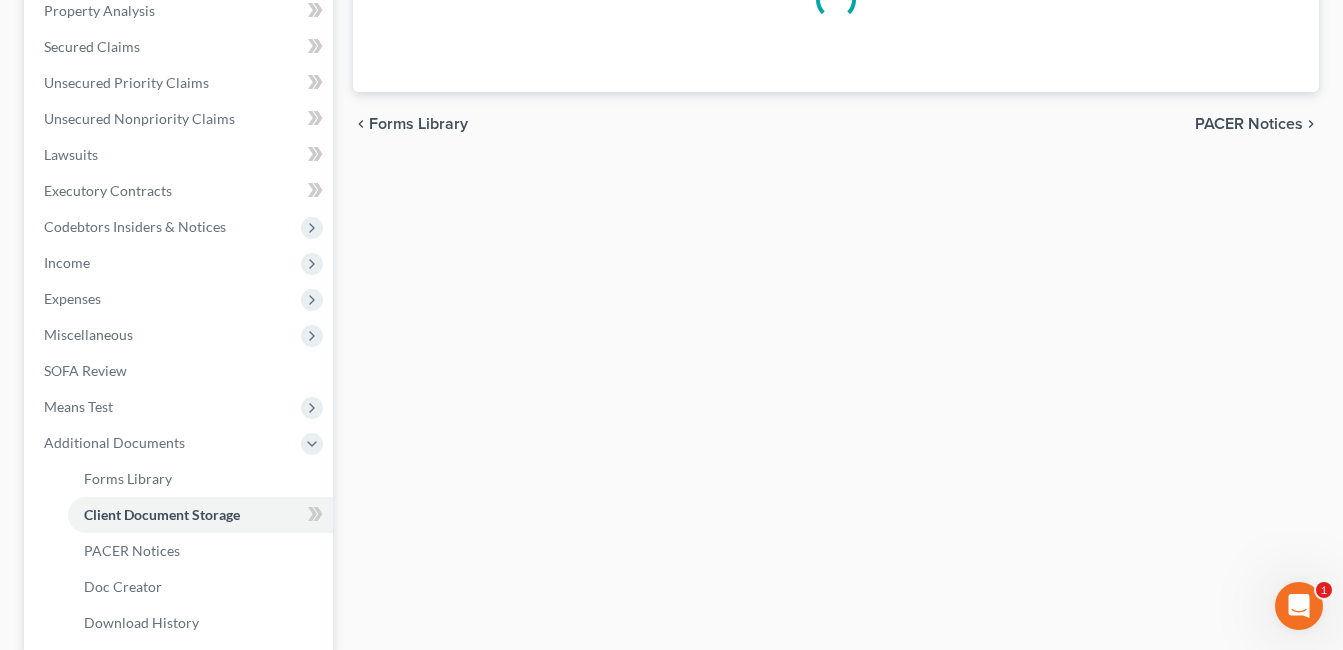 select on "7" 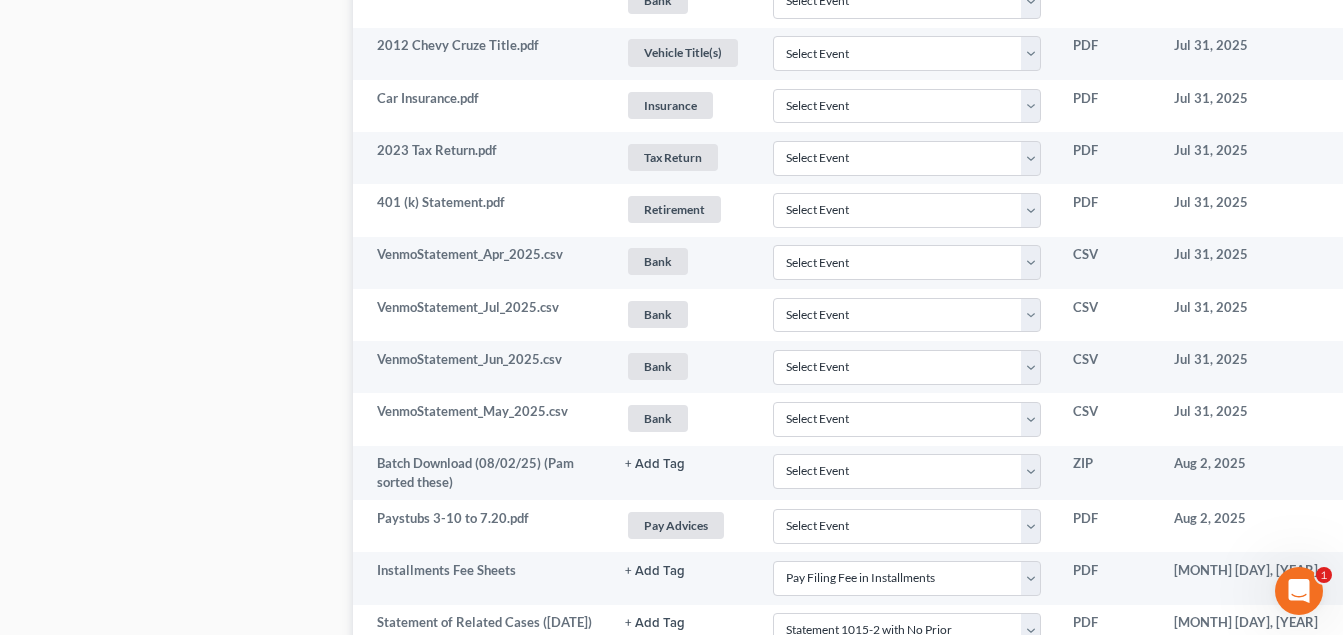 scroll, scrollTop: 1964, scrollLeft: 0, axis: vertical 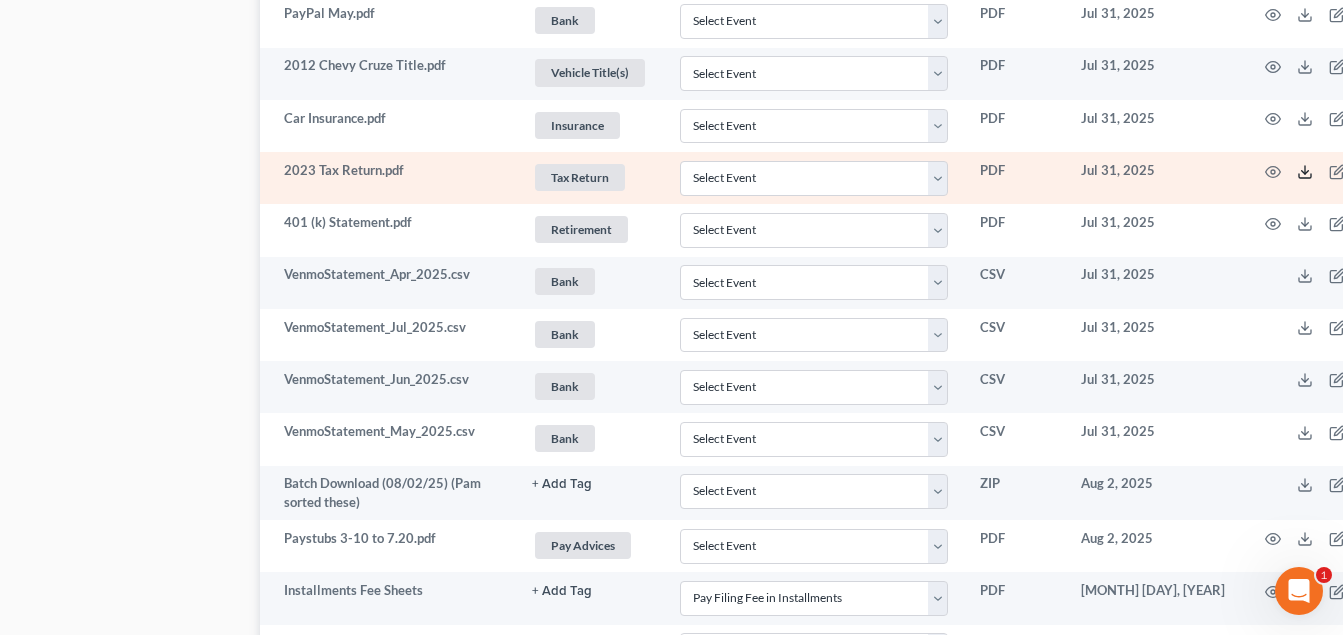 click 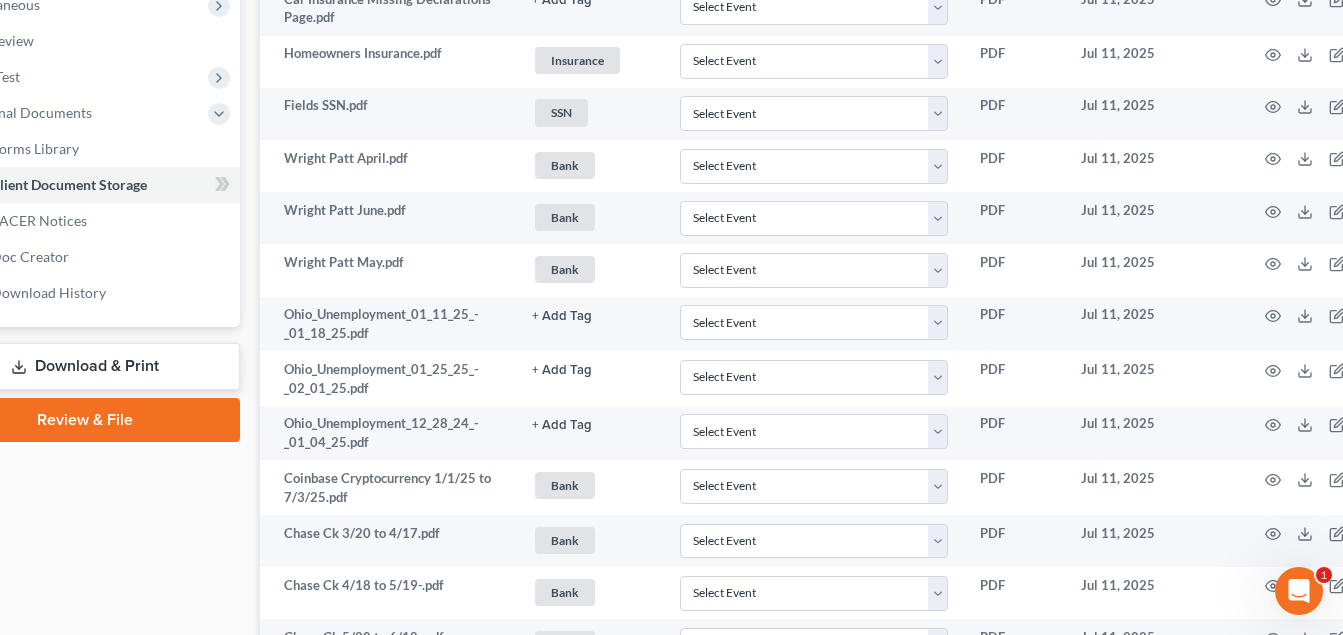 scroll, scrollTop: 564, scrollLeft: 93, axis: both 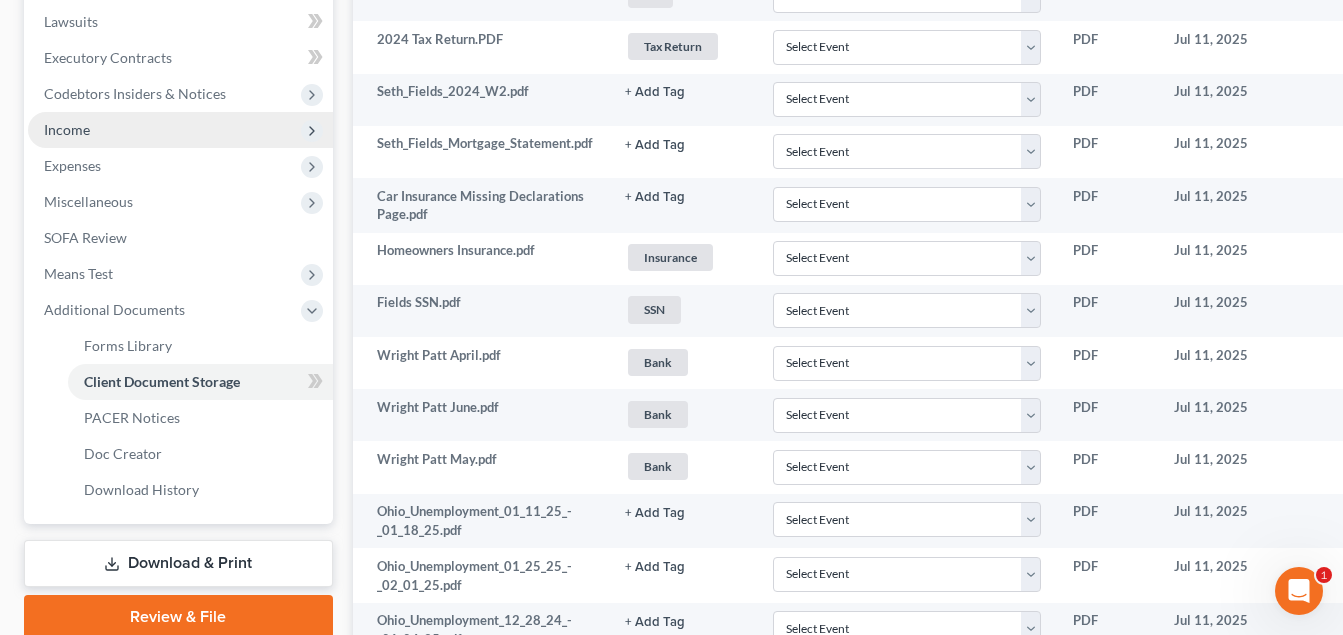 click on "Income" at bounding box center (180, 130) 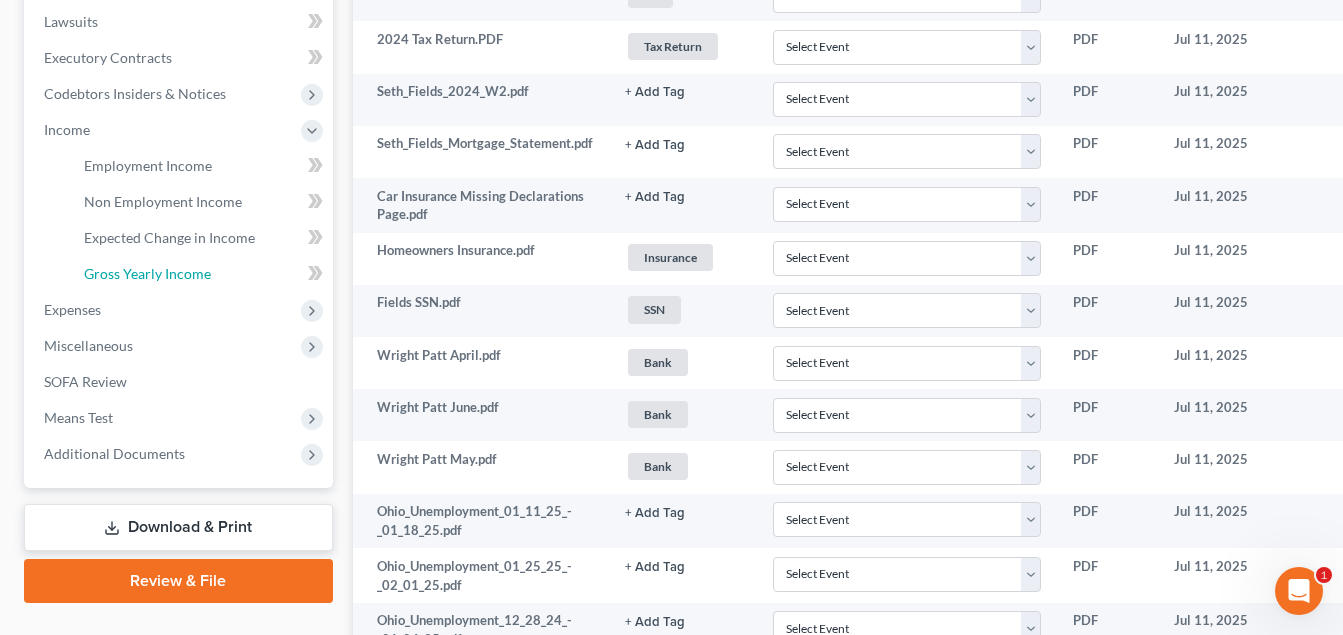 drag, startPoint x: 190, startPoint y: 280, endPoint x: 852, endPoint y: 164, distance: 672.0863 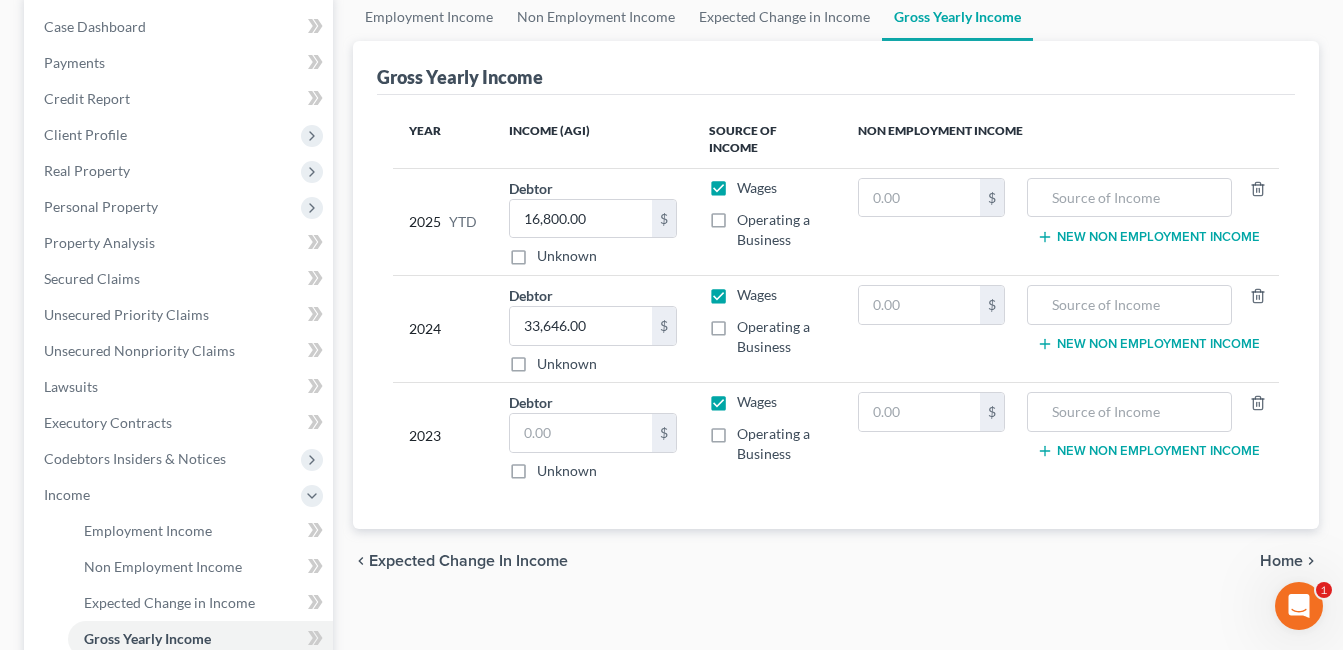 scroll, scrollTop: 200, scrollLeft: 0, axis: vertical 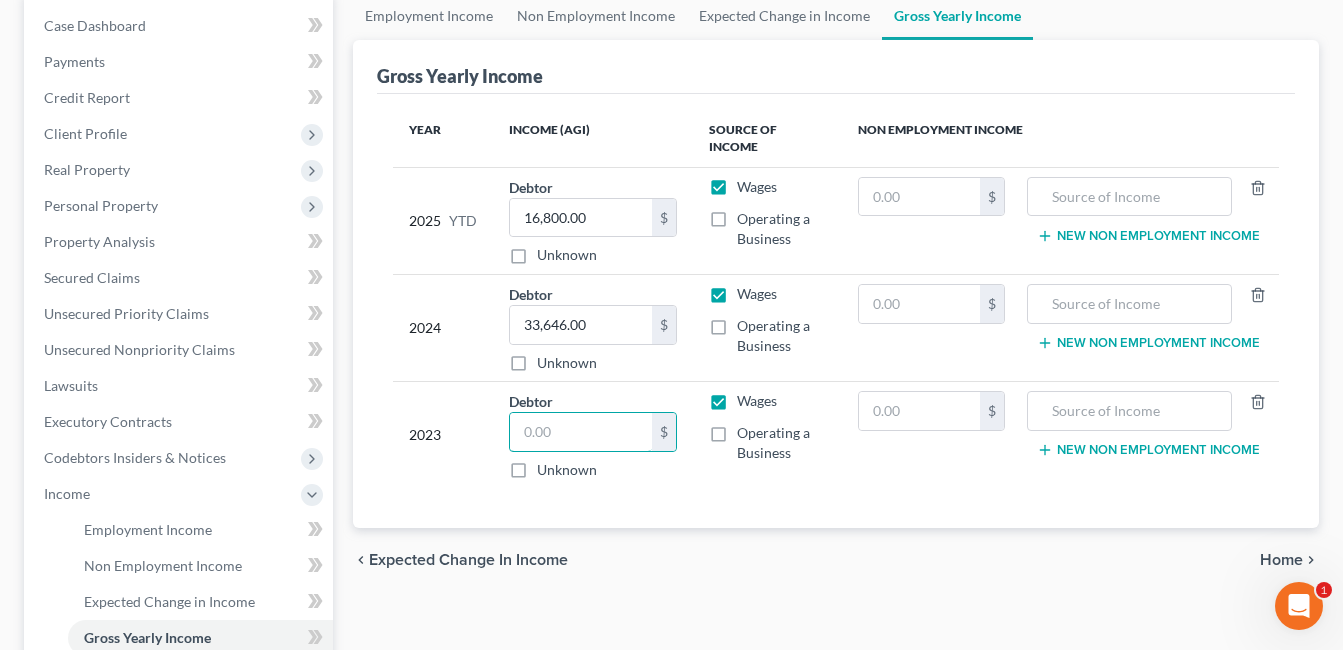 drag, startPoint x: 546, startPoint y: 411, endPoint x: 618, endPoint y: 251, distance: 175.4537 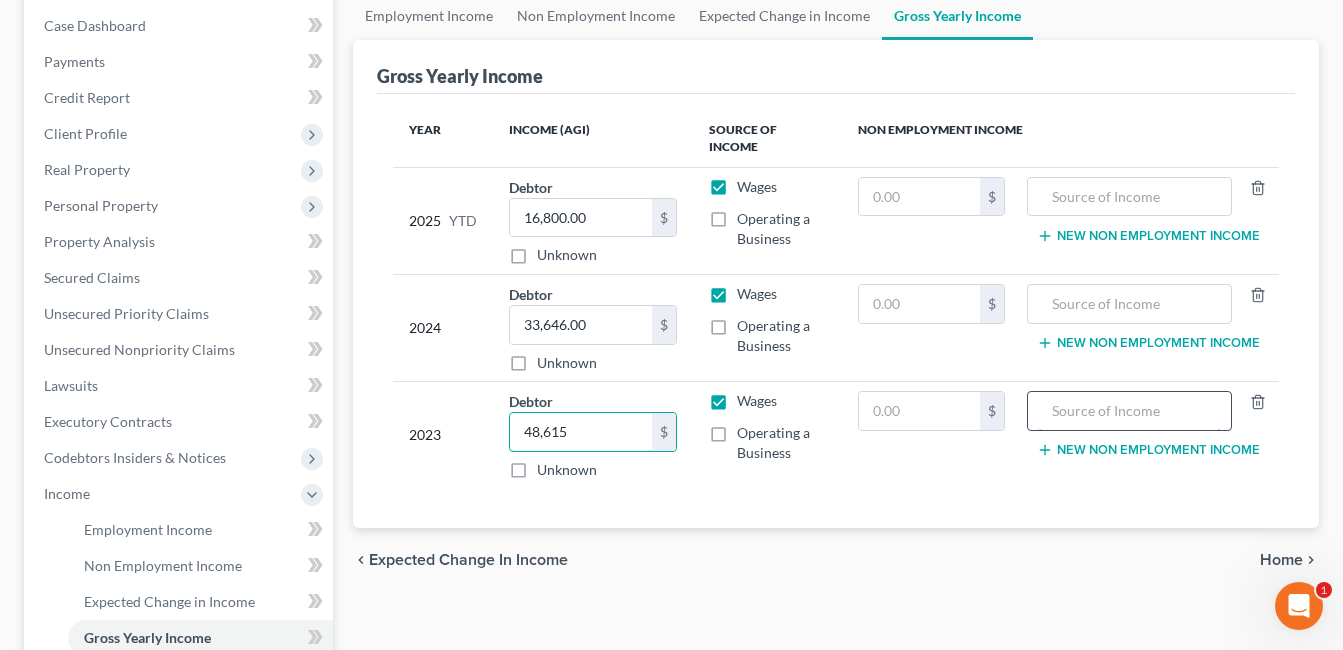 type on "48,615" 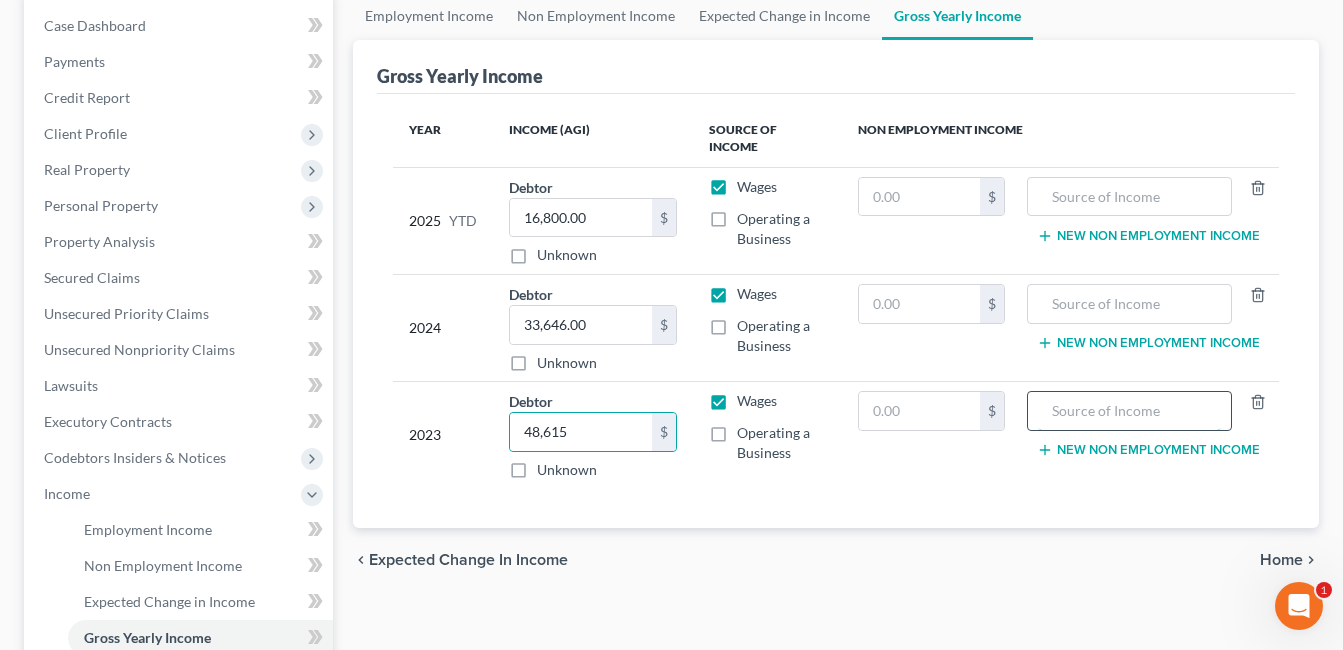 click at bounding box center (1129, 411) 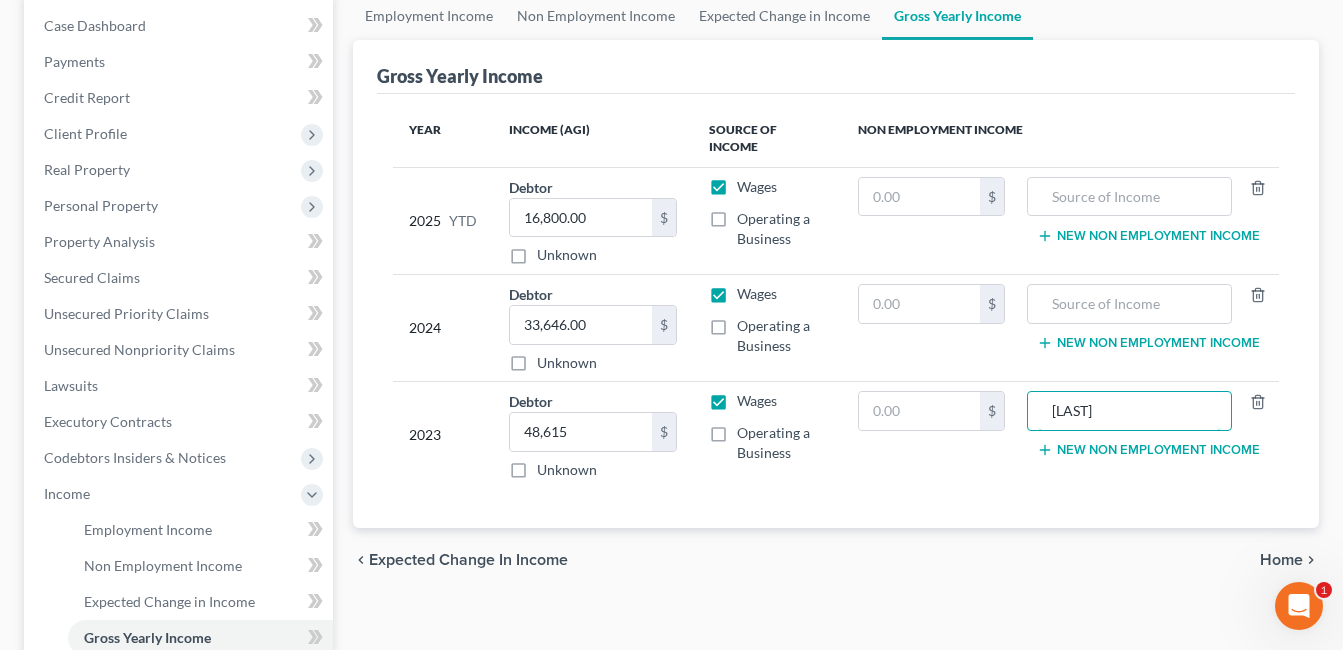 type on "Penison" 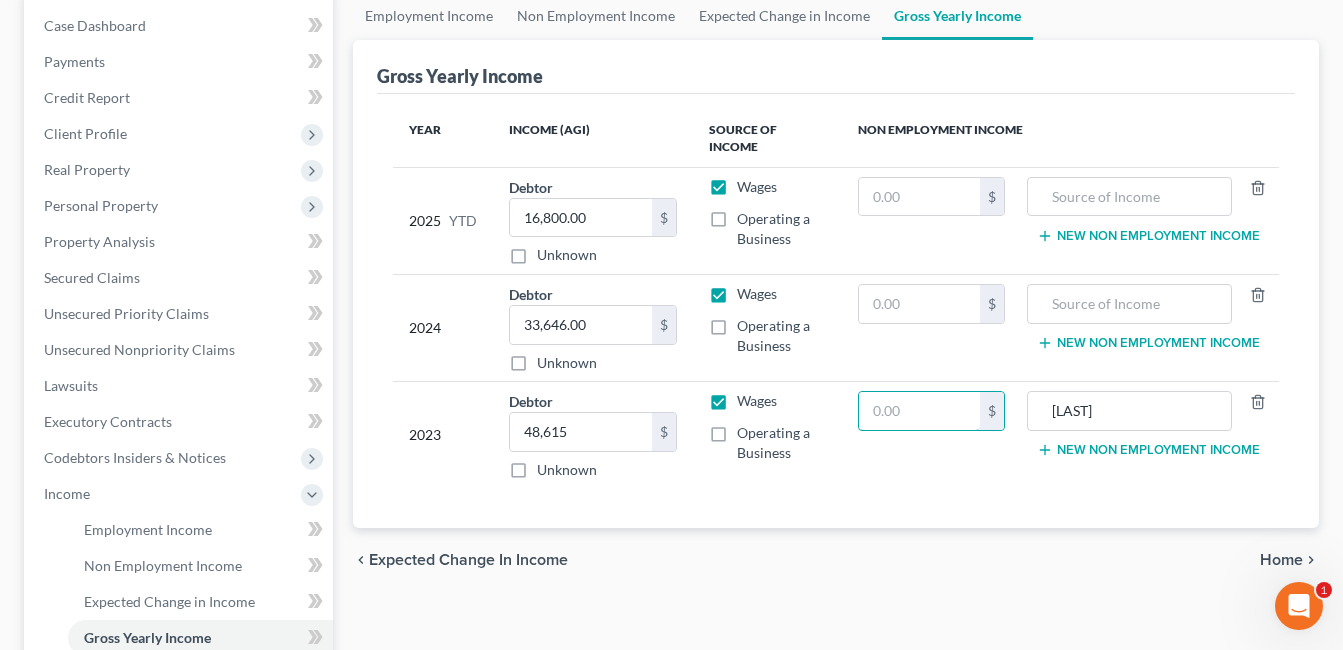 drag, startPoint x: 911, startPoint y: 389, endPoint x: 841, endPoint y: 400, distance: 70.85902 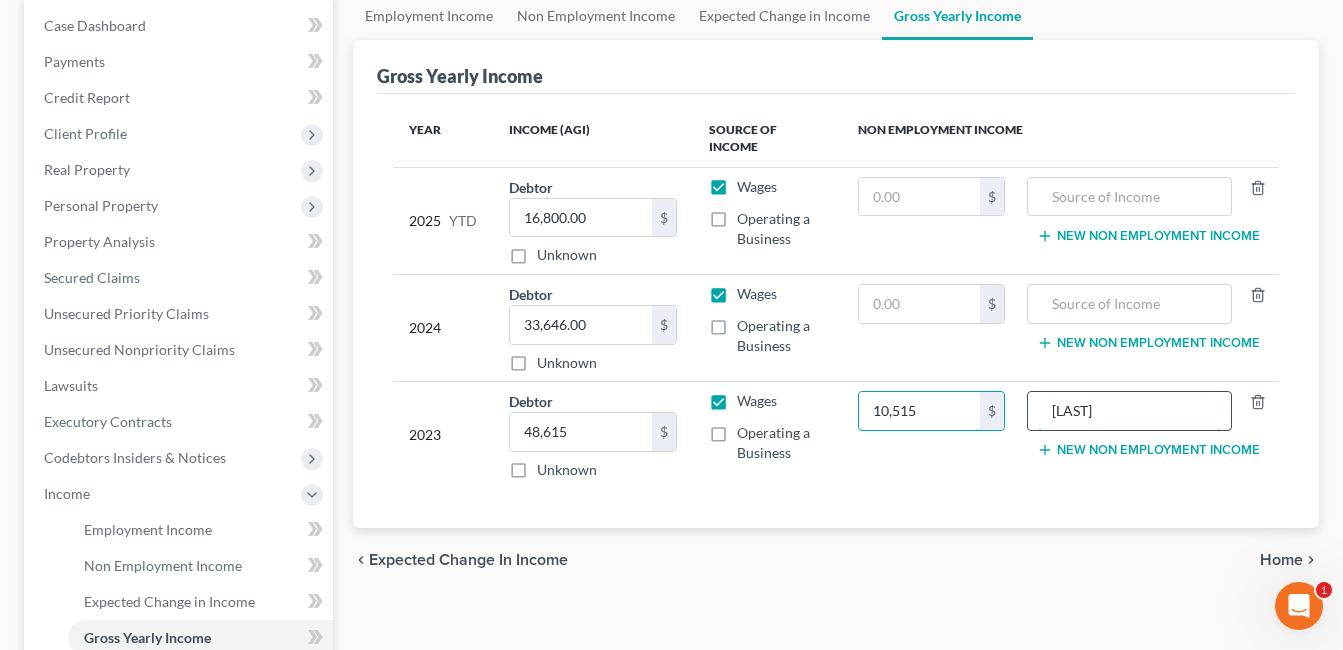 type on "10,515" 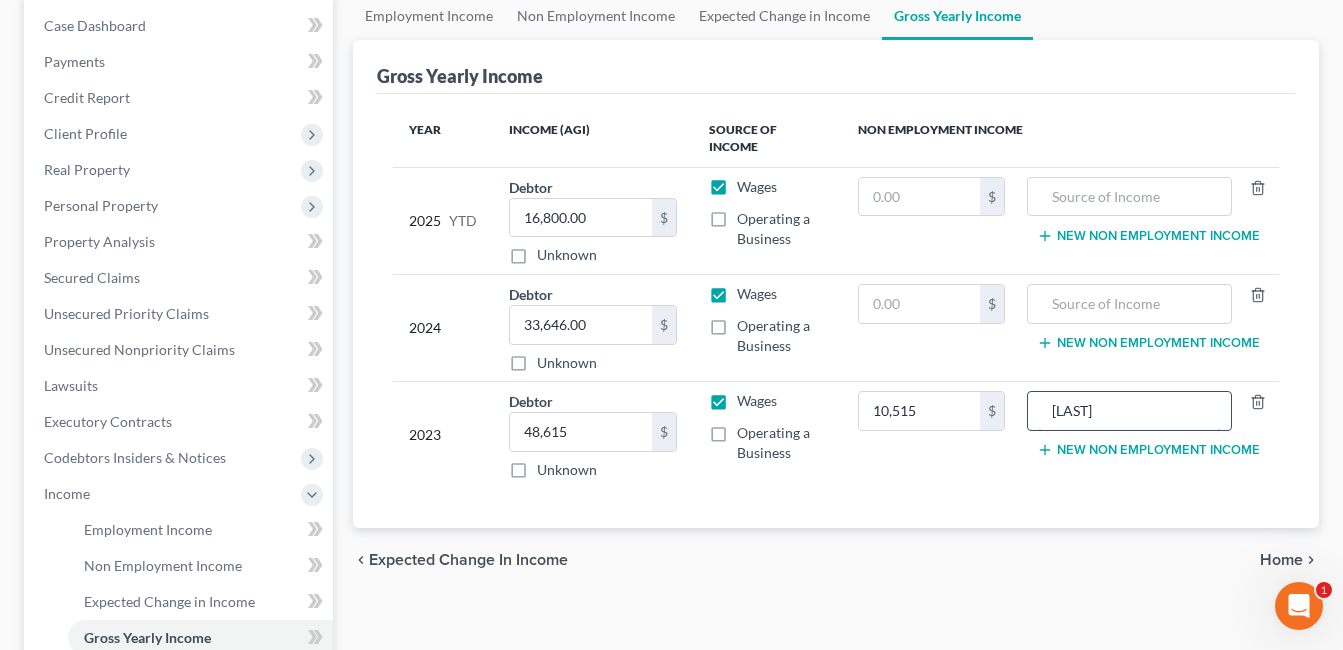 drag, startPoint x: 1077, startPoint y: 392, endPoint x: 1111, endPoint y: 394, distance: 34.058773 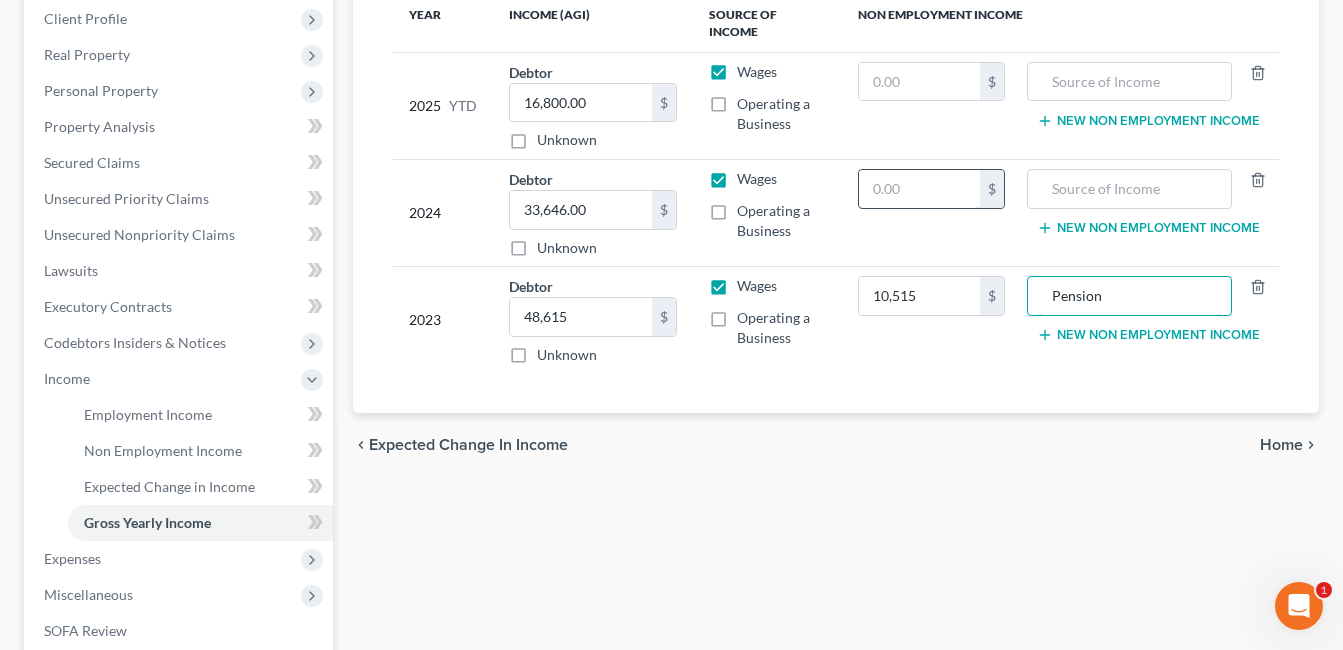 scroll, scrollTop: 593, scrollLeft: 0, axis: vertical 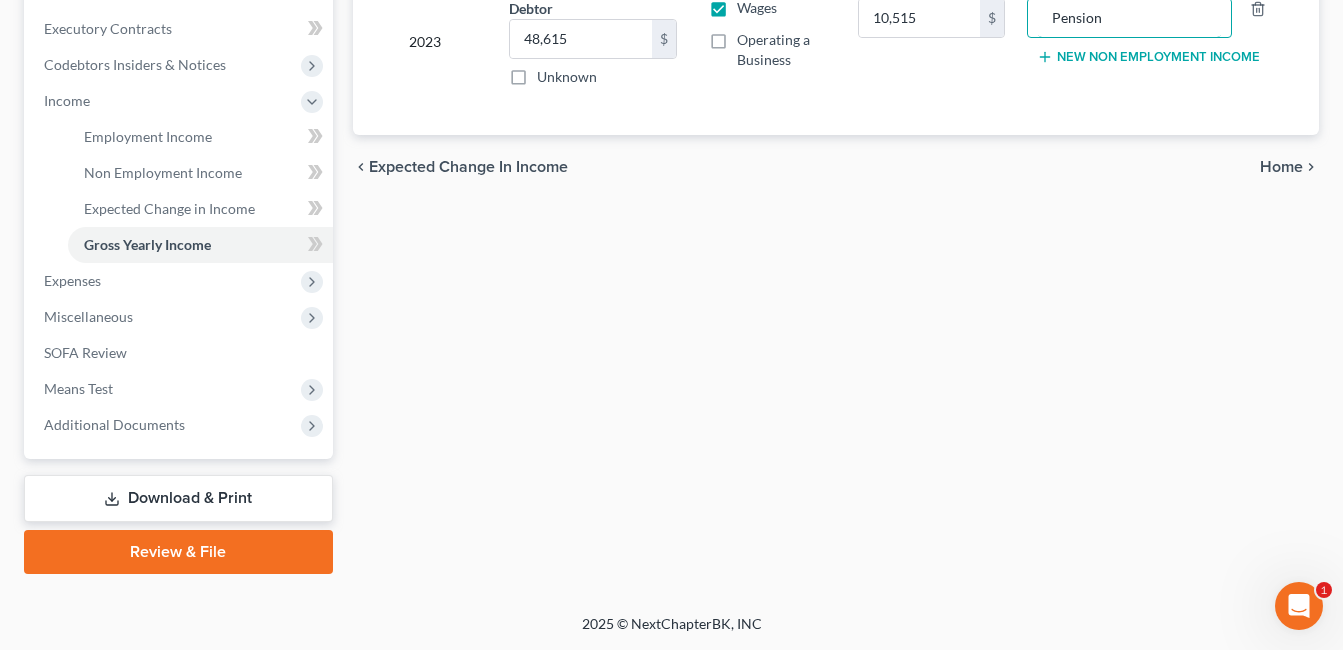 type on "Pension" 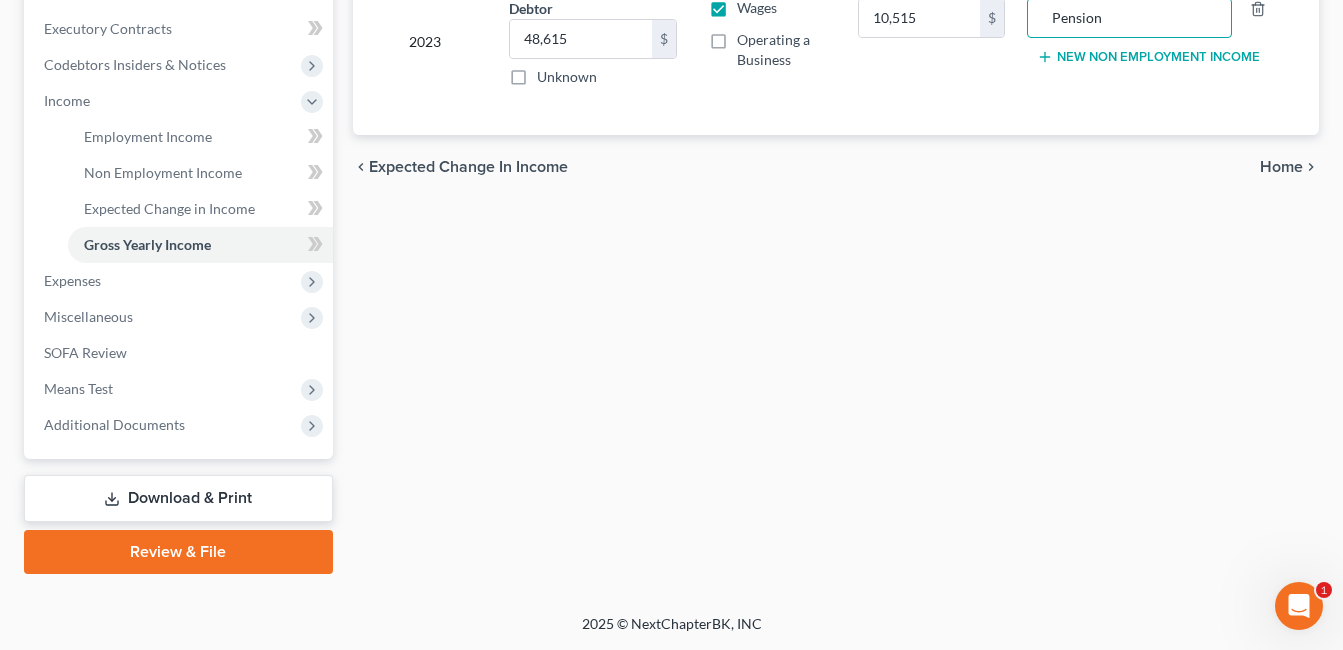 click on "Employment Income
Non Employment Income
Expected Change in Income
Gross Yearly Income
Gross Yearly Income
Year Income (AGI) Source of Income Non Employment Income 2025  YTD Debtor
16,800.00 $
Unknown
Balance Undetermined
16,800.00 $
Unknown
Wages Operating a Business $ New Non Employment Income 2024 Debtor
33,646.00 $
Unknown
Balance Undetermined
33,646.00 $
Unknown
Wages Operating a Business $ New Non Employment Income 2023 Debtor
48,615.00 $
Unknown
Balance Undetermined
48,615 $
Unknown
Wages Operating a Business 10,515 $ Pension New Non Employment Income
chevron_left
Expected Change in Income" at bounding box center [836, 86] 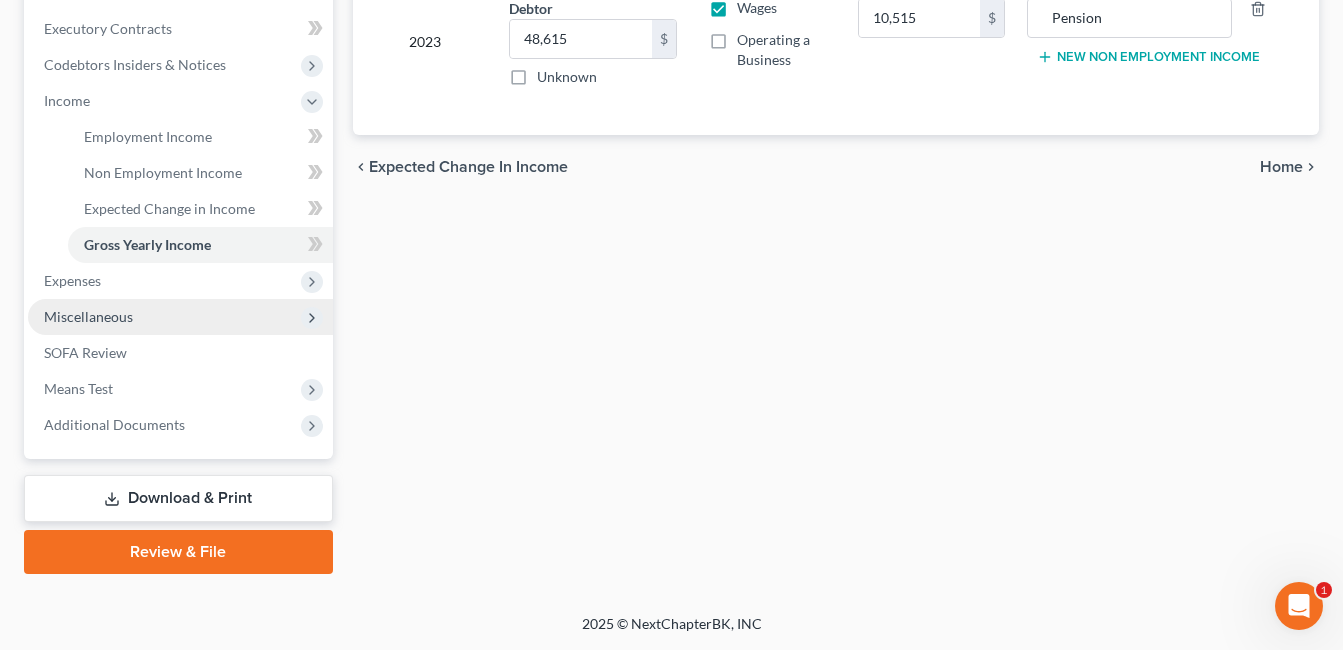 click on "Miscellaneous" at bounding box center [180, 317] 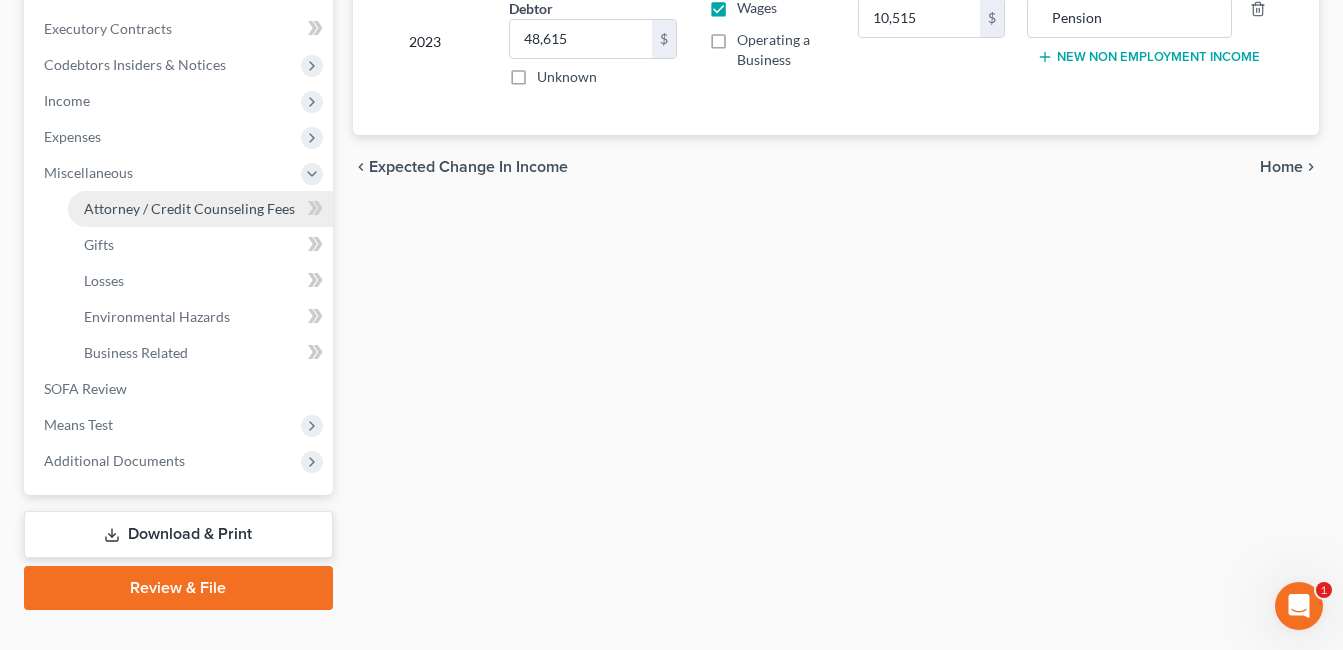 click on "Attorney / Credit Counseling Fees" at bounding box center [189, 208] 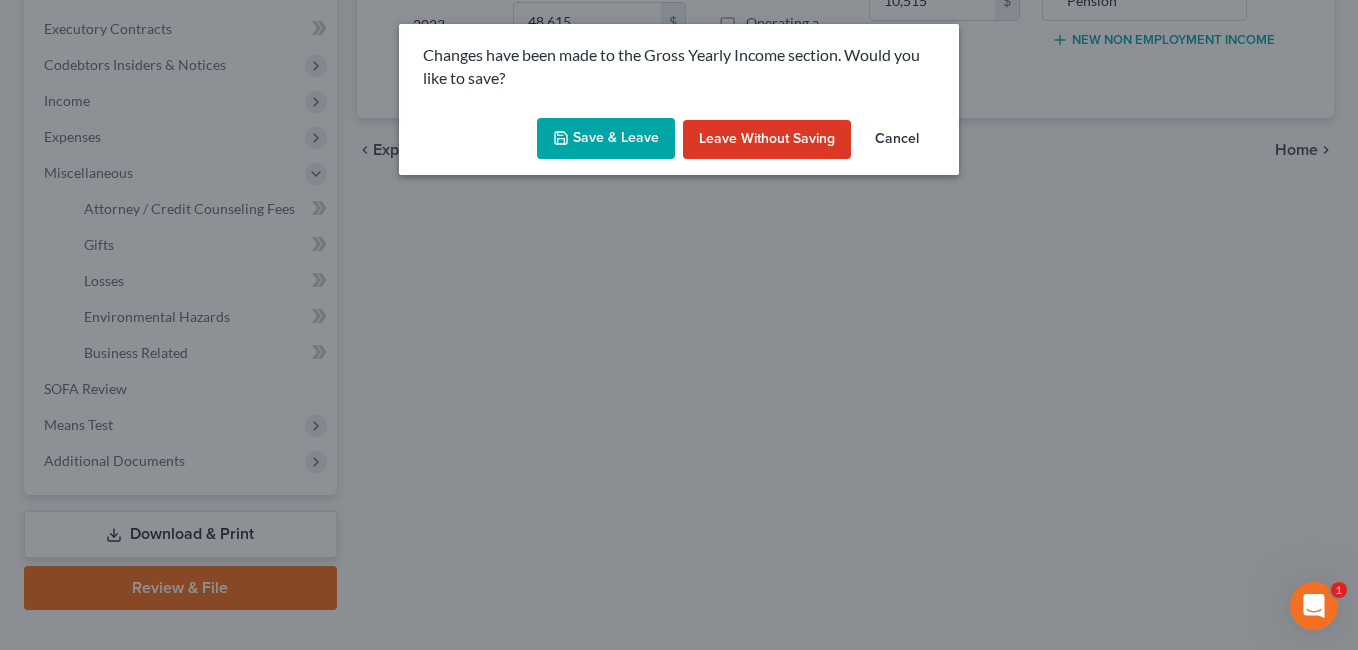 click on "Save & Leave" at bounding box center [606, 139] 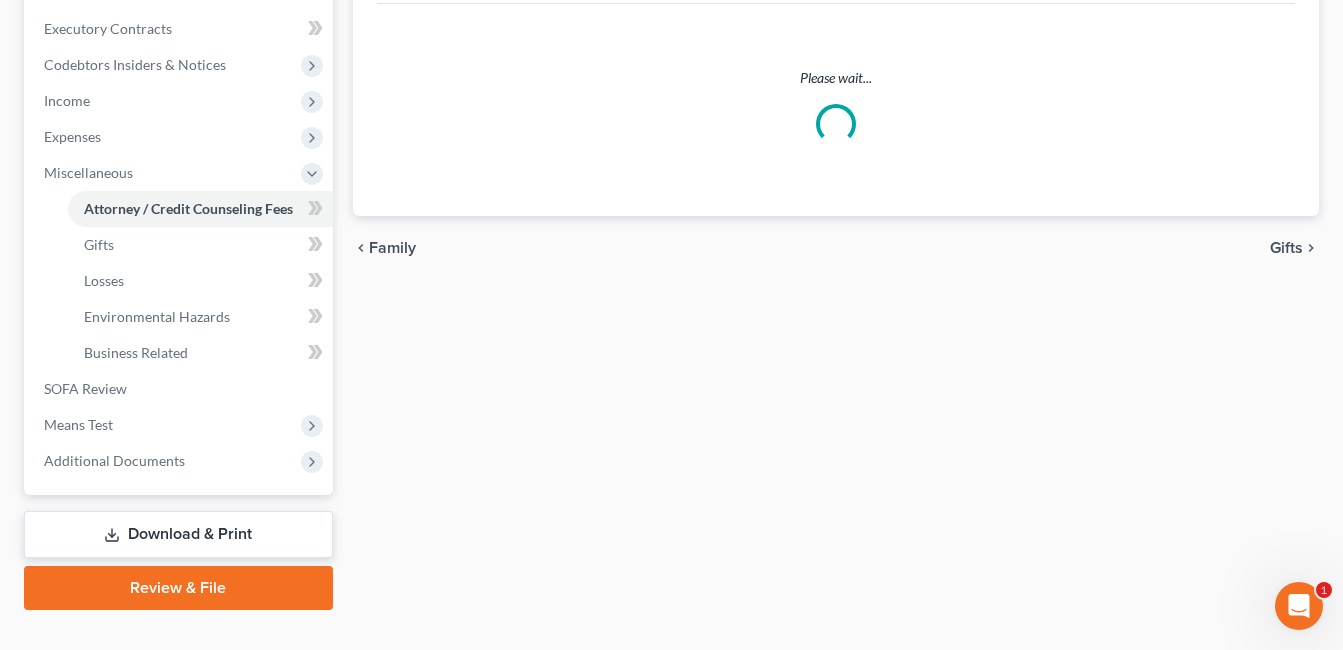 select on "1" 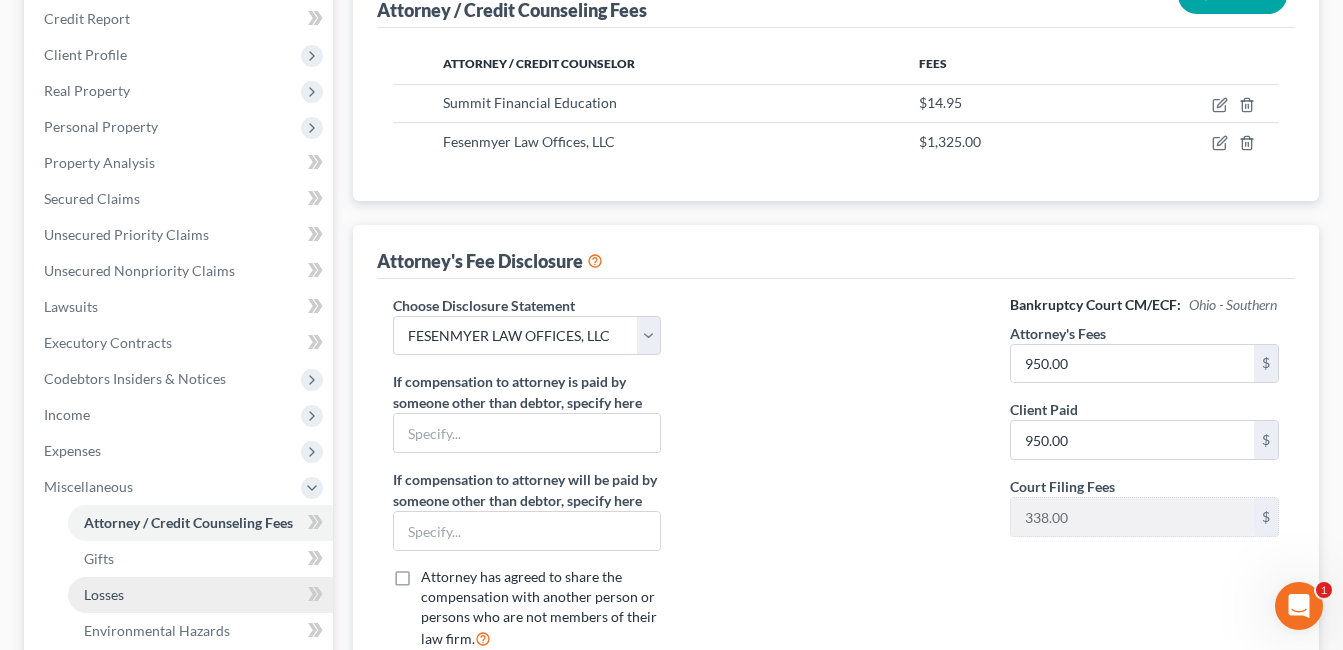 scroll, scrollTop: 0, scrollLeft: 0, axis: both 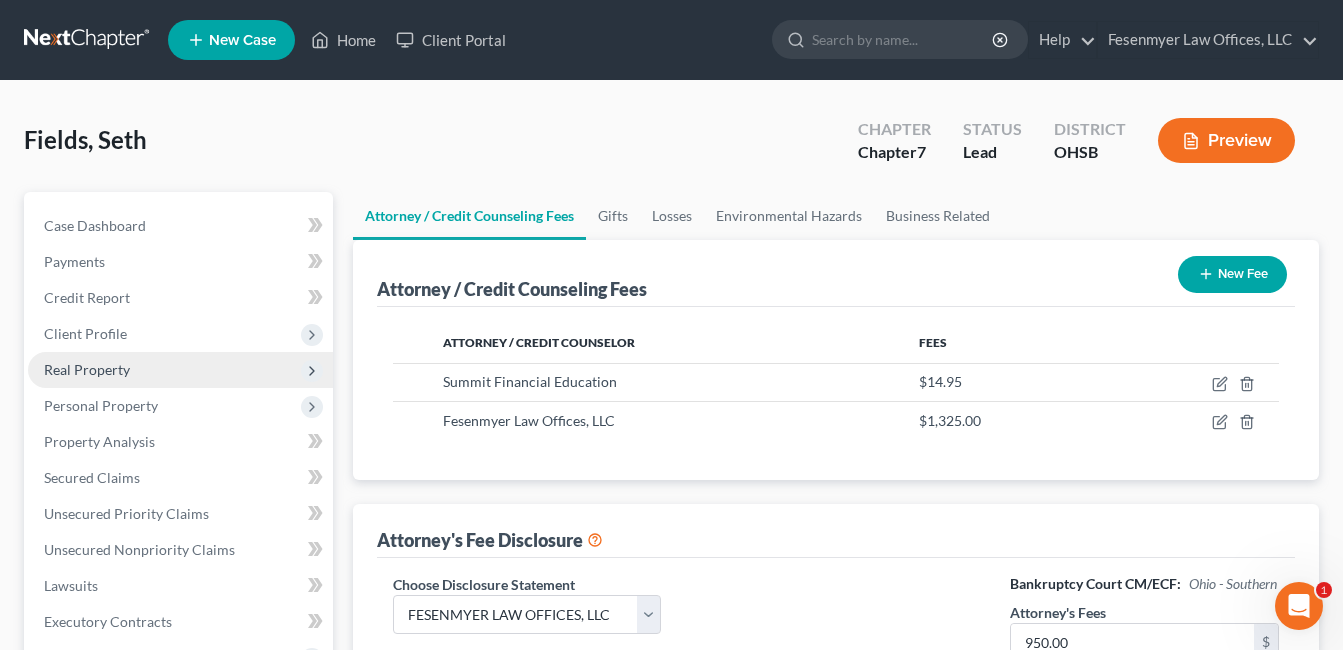 click on "Real Property" at bounding box center [87, 369] 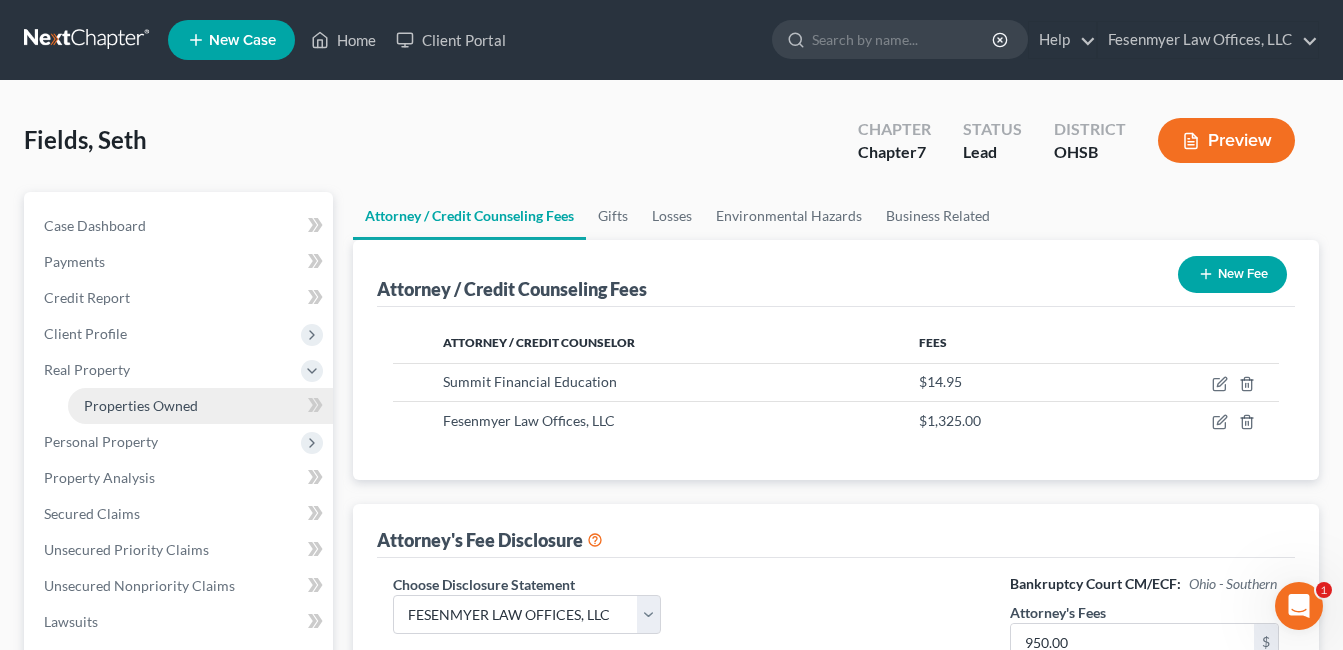 click on "Properties Owned" at bounding box center [141, 405] 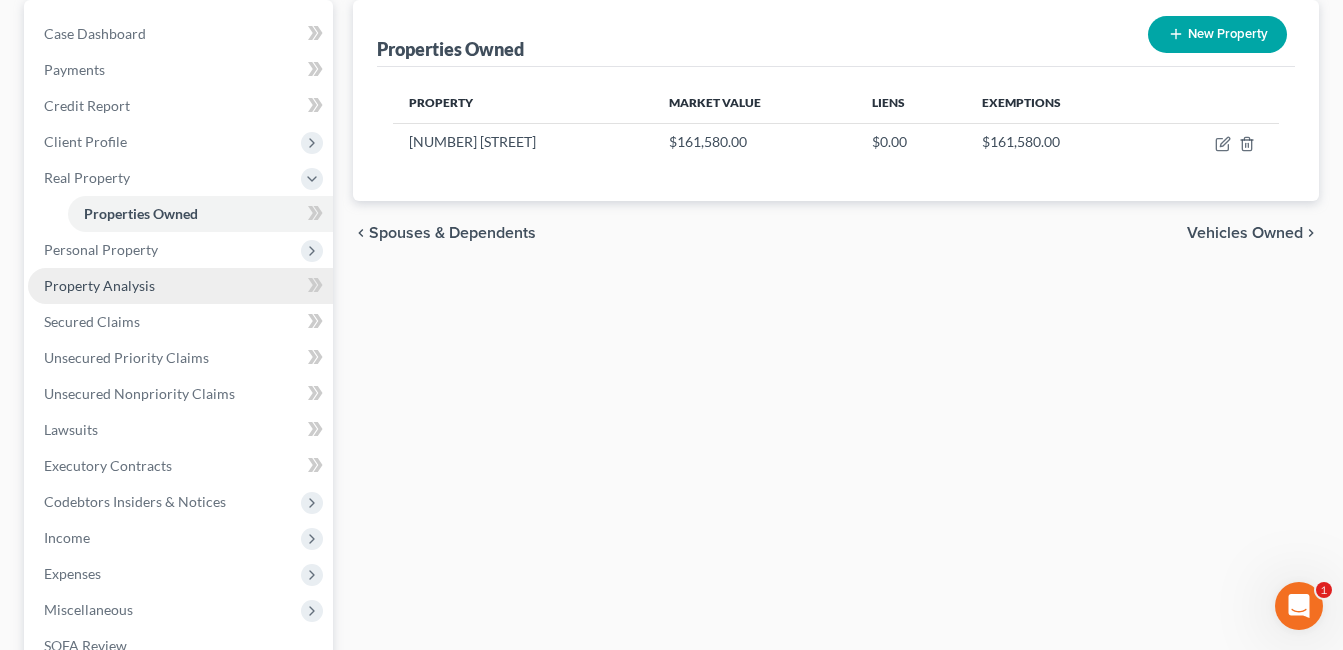scroll, scrollTop: 200, scrollLeft: 0, axis: vertical 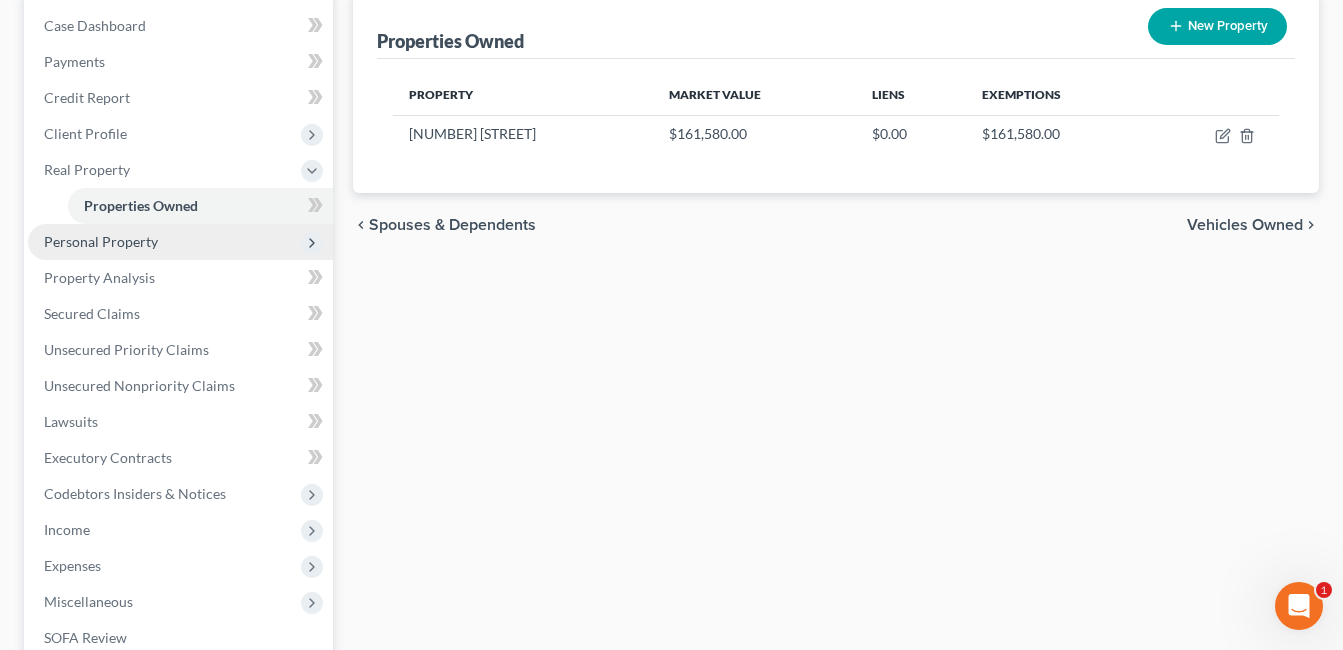 click on "Personal Property" at bounding box center (180, 242) 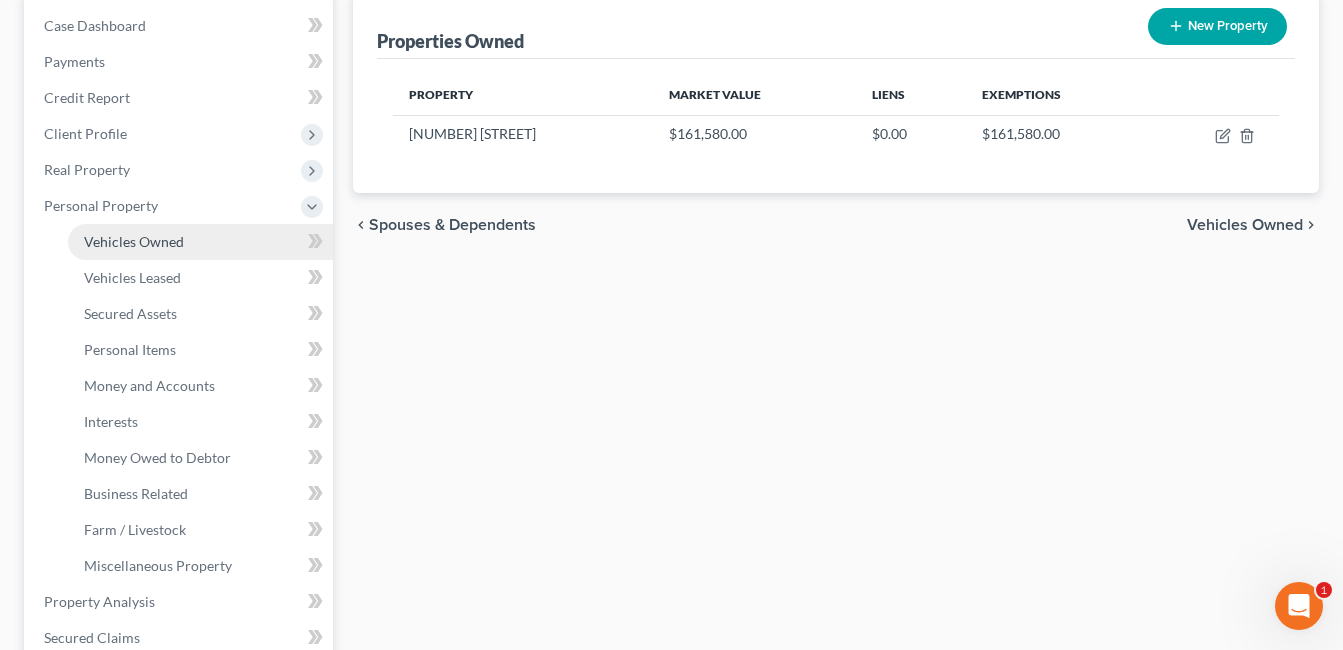 click on "Vehicles Owned" at bounding box center [200, 242] 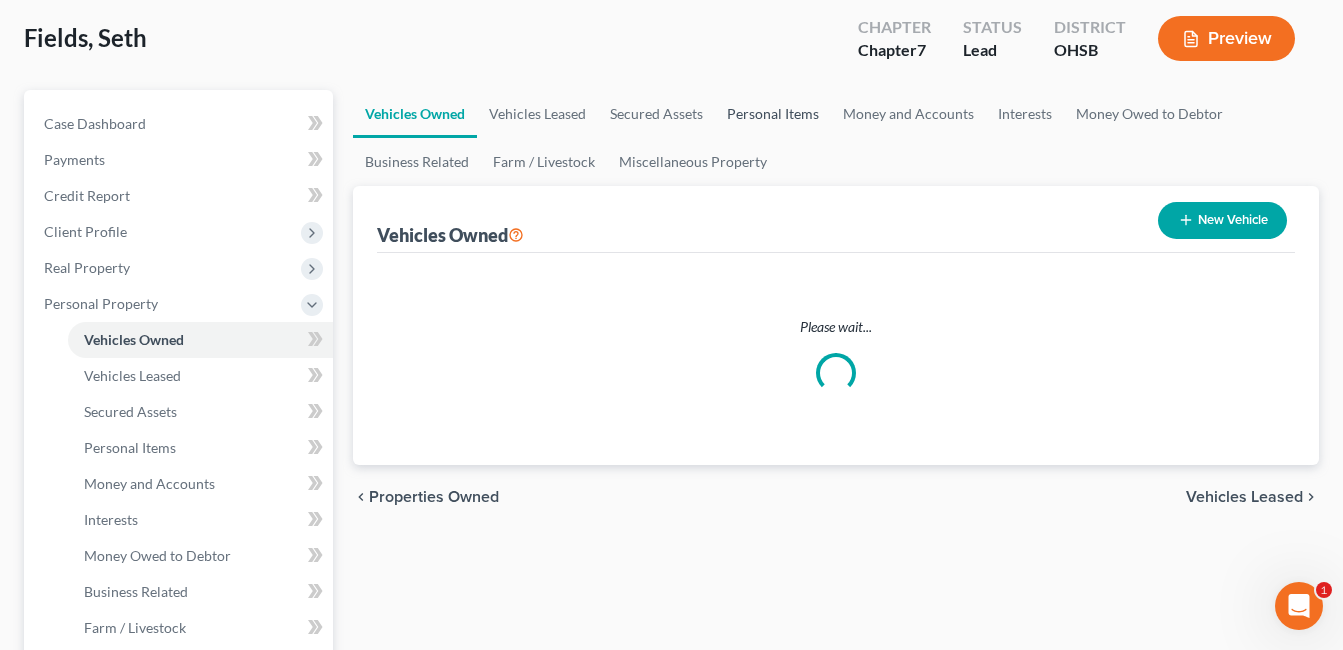 scroll, scrollTop: 0, scrollLeft: 0, axis: both 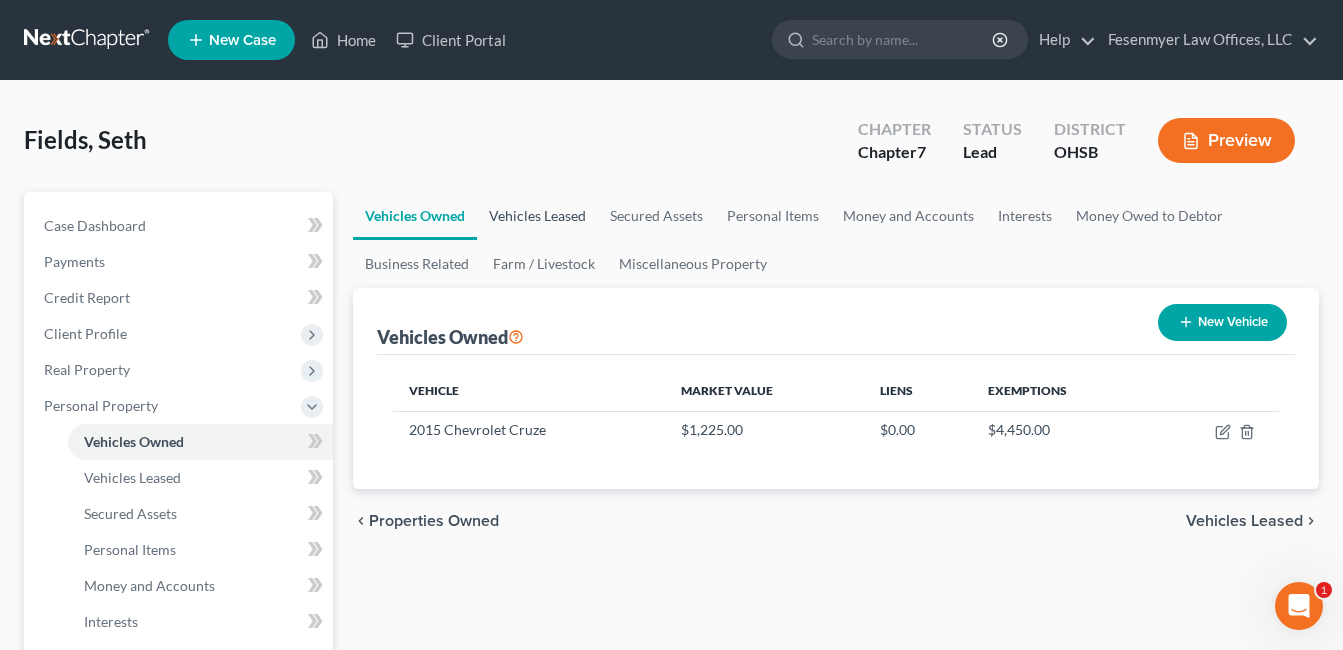 click on "Vehicles Leased" at bounding box center (537, 216) 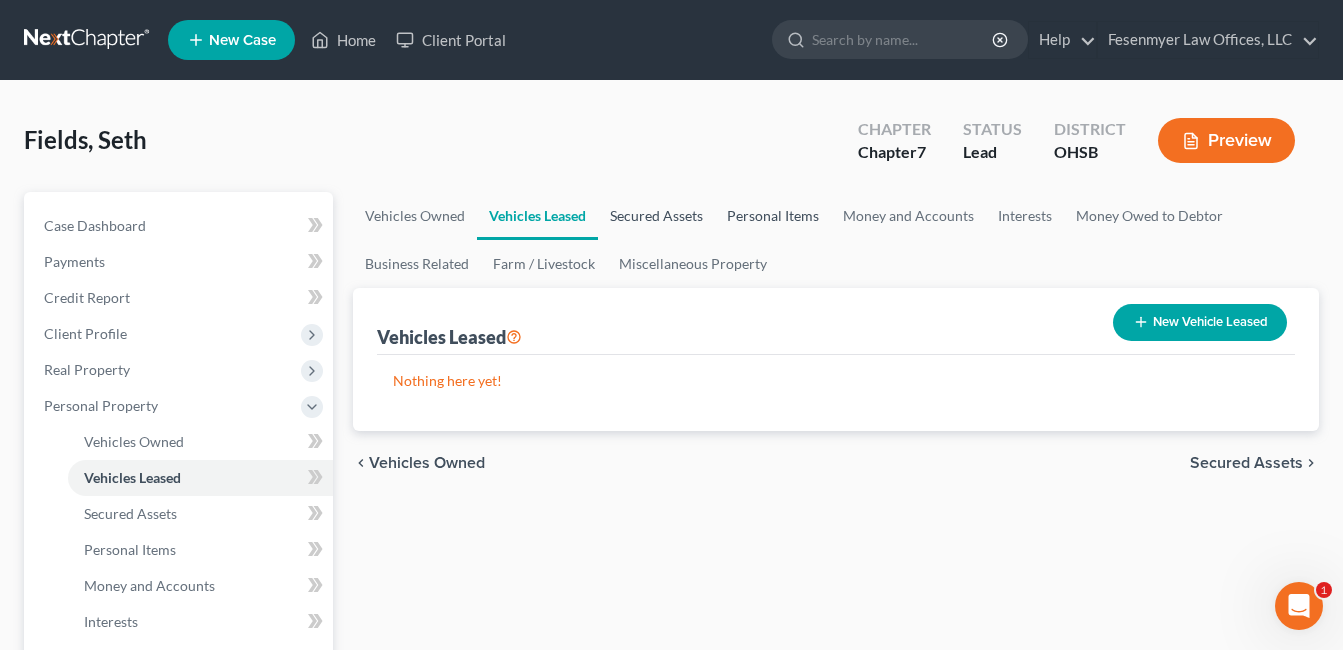 drag, startPoint x: 656, startPoint y: 217, endPoint x: 723, endPoint y: 215, distance: 67.02985 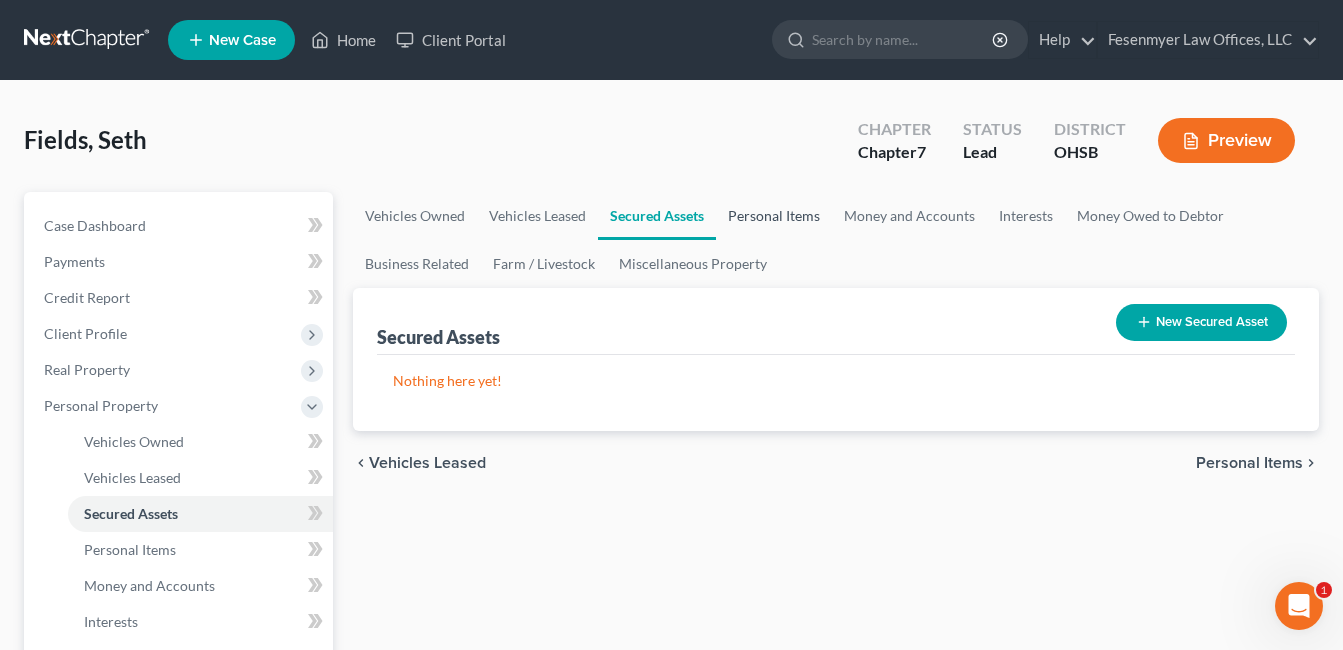 click on "Personal Items" at bounding box center (774, 216) 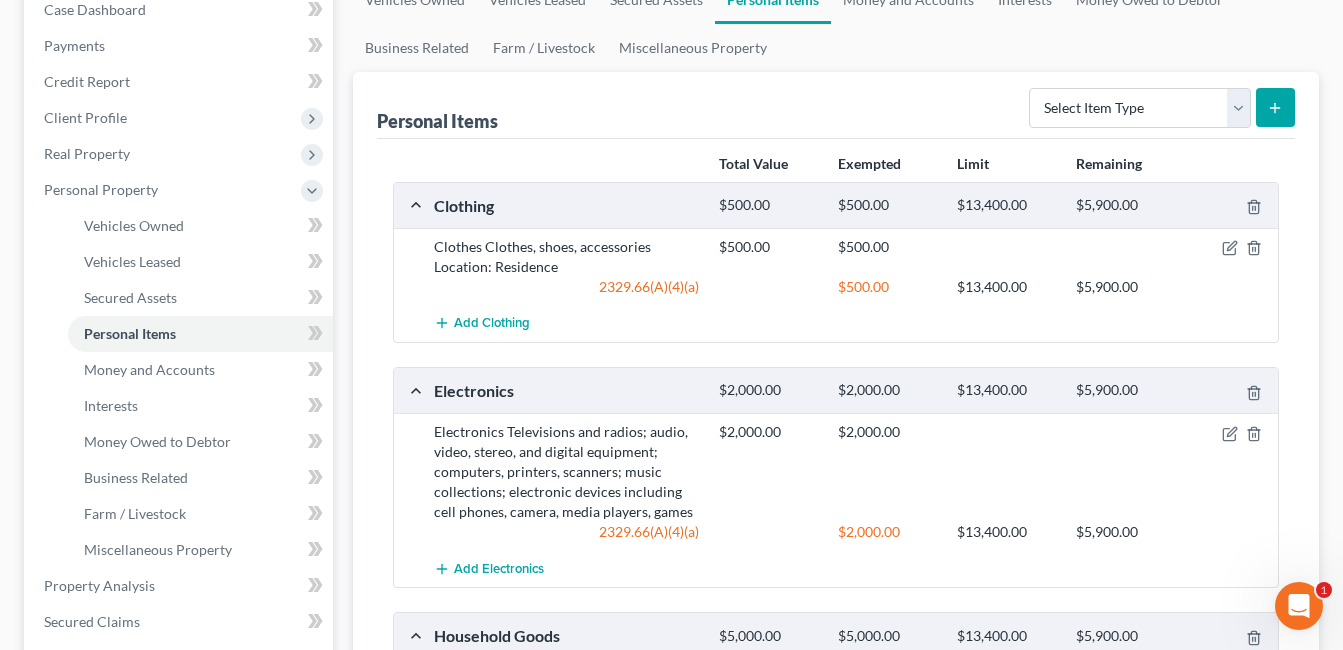 scroll, scrollTop: 200, scrollLeft: 0, axis: vertical 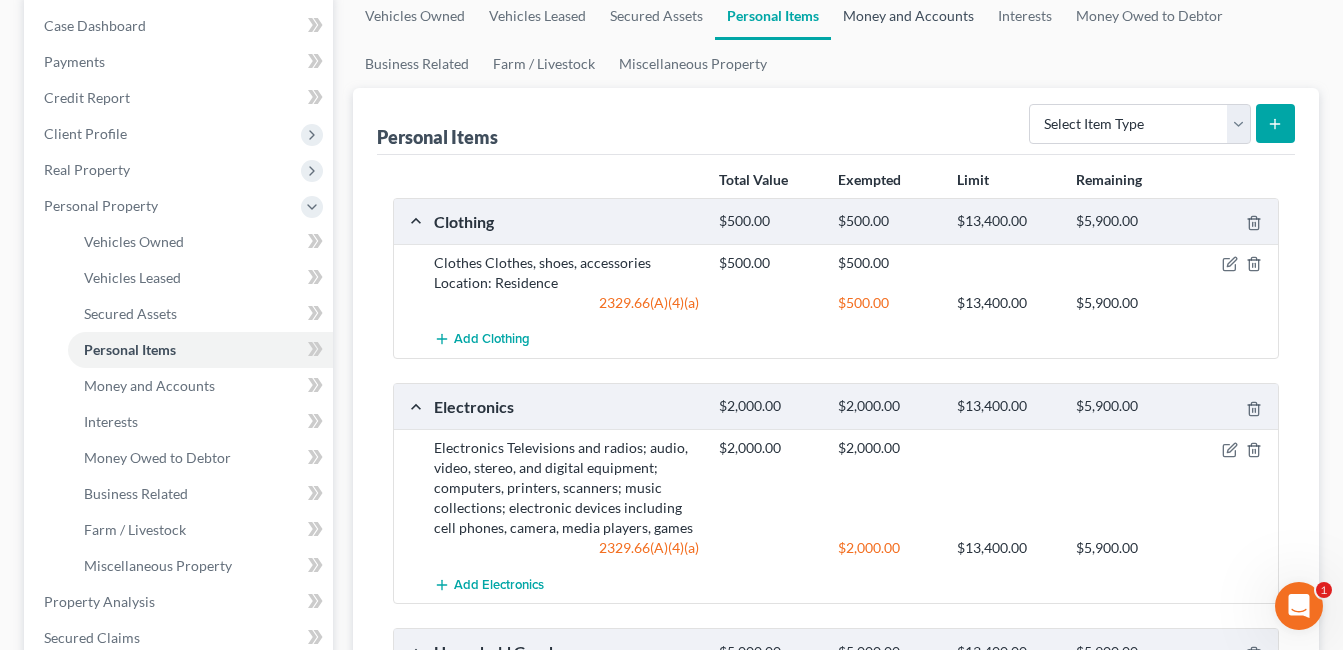 click on "Money and Accounts" at bounding box center [908, 16] 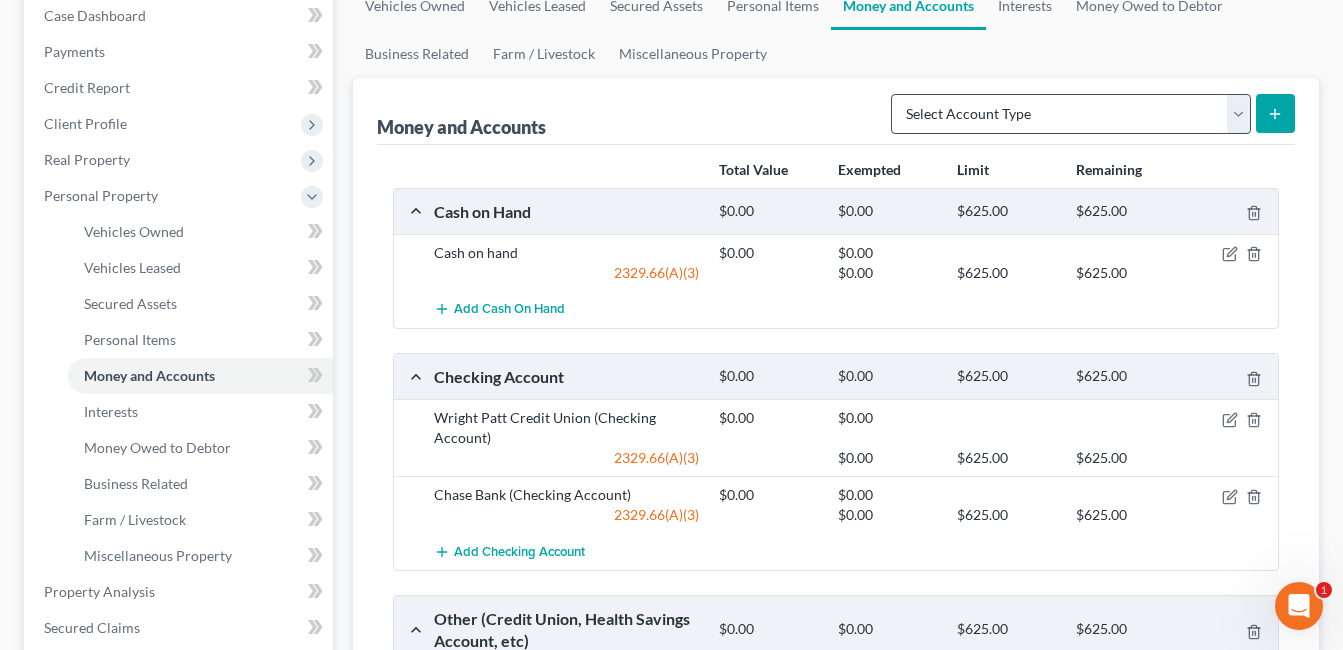 scroll, scrollTop: 209, scrollLeft: 0, axis: vertical 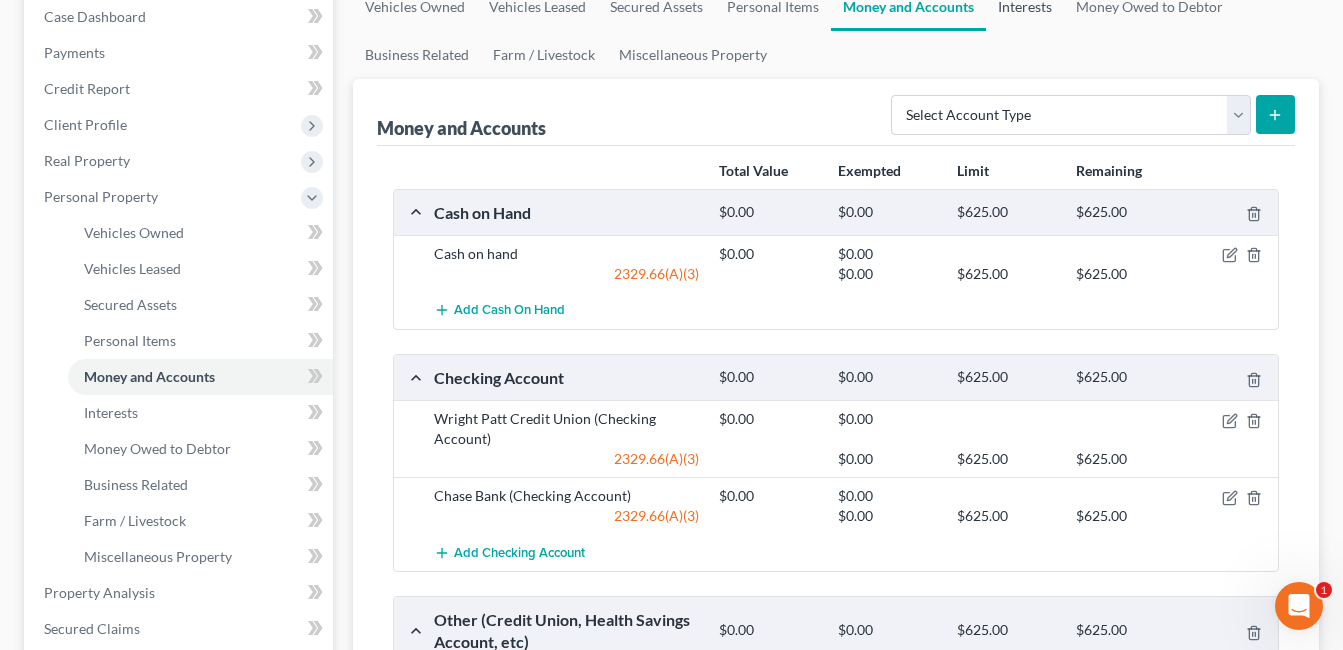 click on "Interests" at bounding box center [1025, 7] 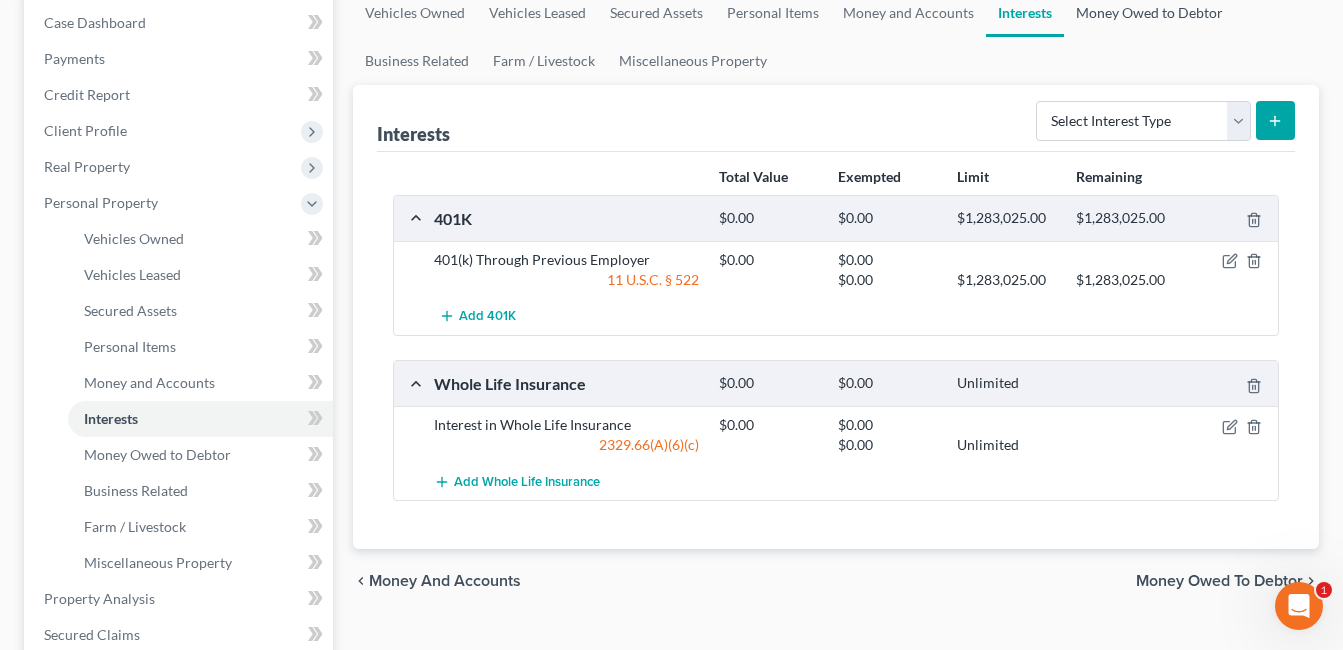 scroll, scrollTop: 200, scrollLeft: 0, axis: vertical 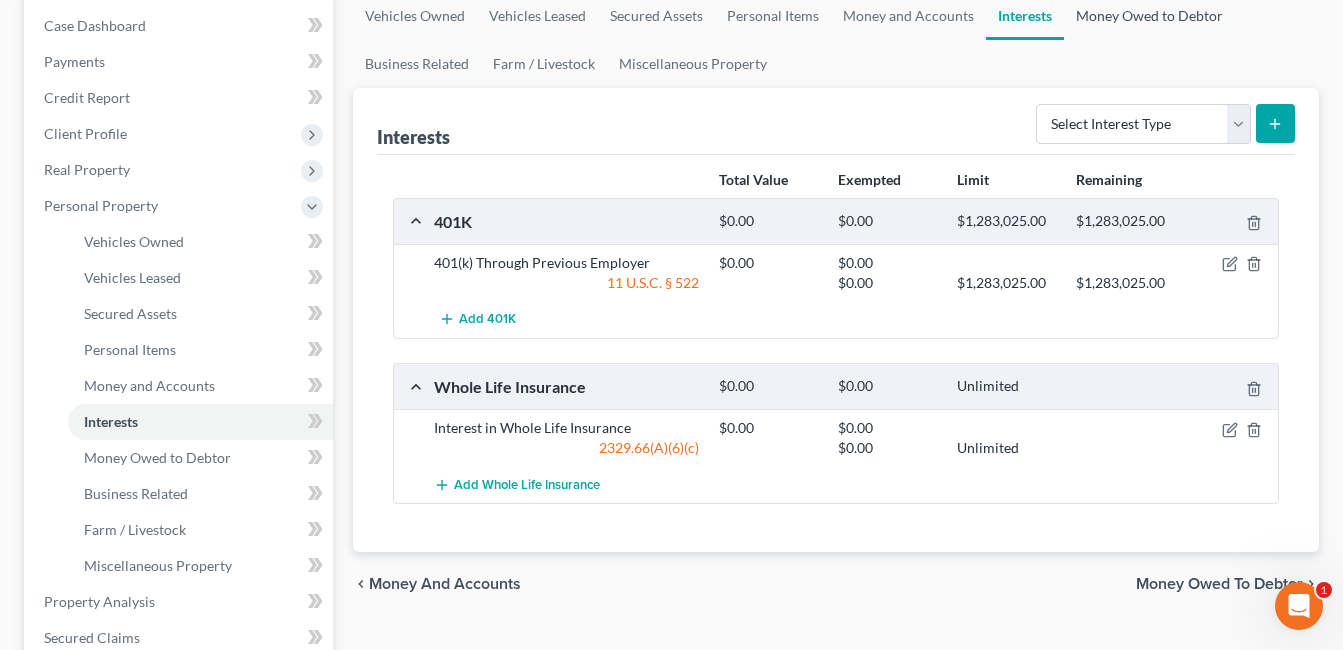 click on "Money Owed to Debtor" at bounding box center [1149, 16] 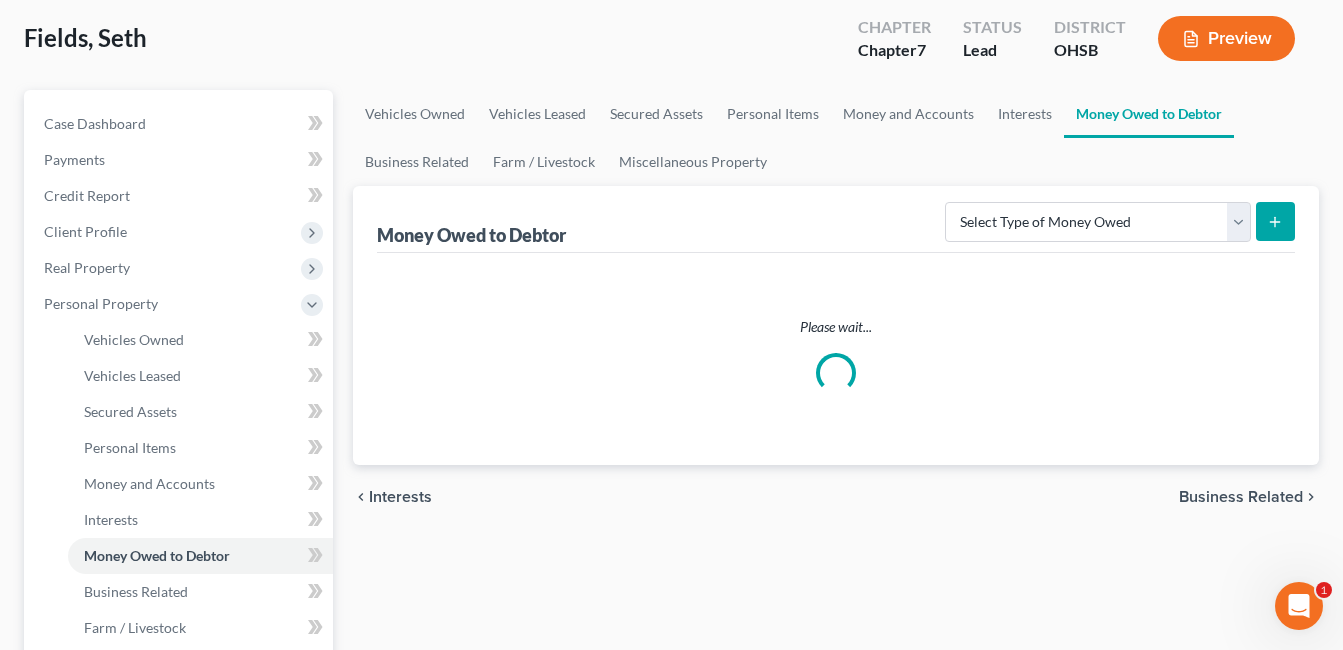 scroll, scrollTop: 0, scrollLeft: 0, axis: both 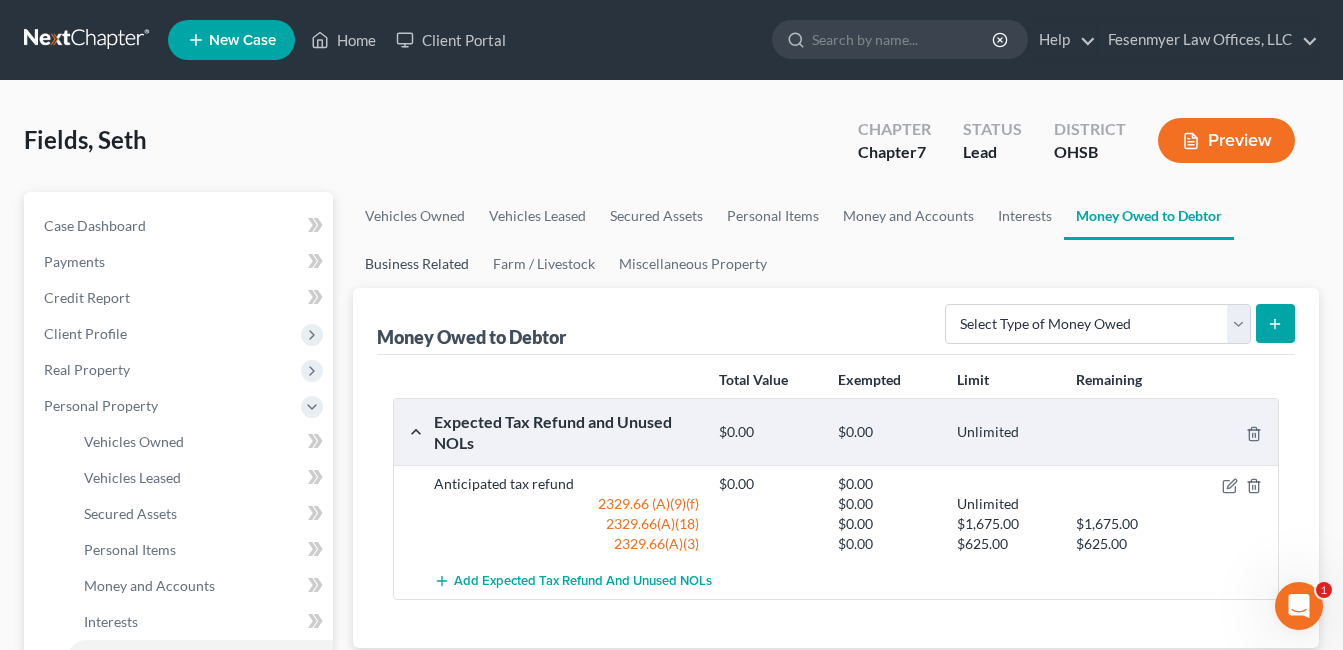 click on "Business Related" at bounding box center [417, 264] 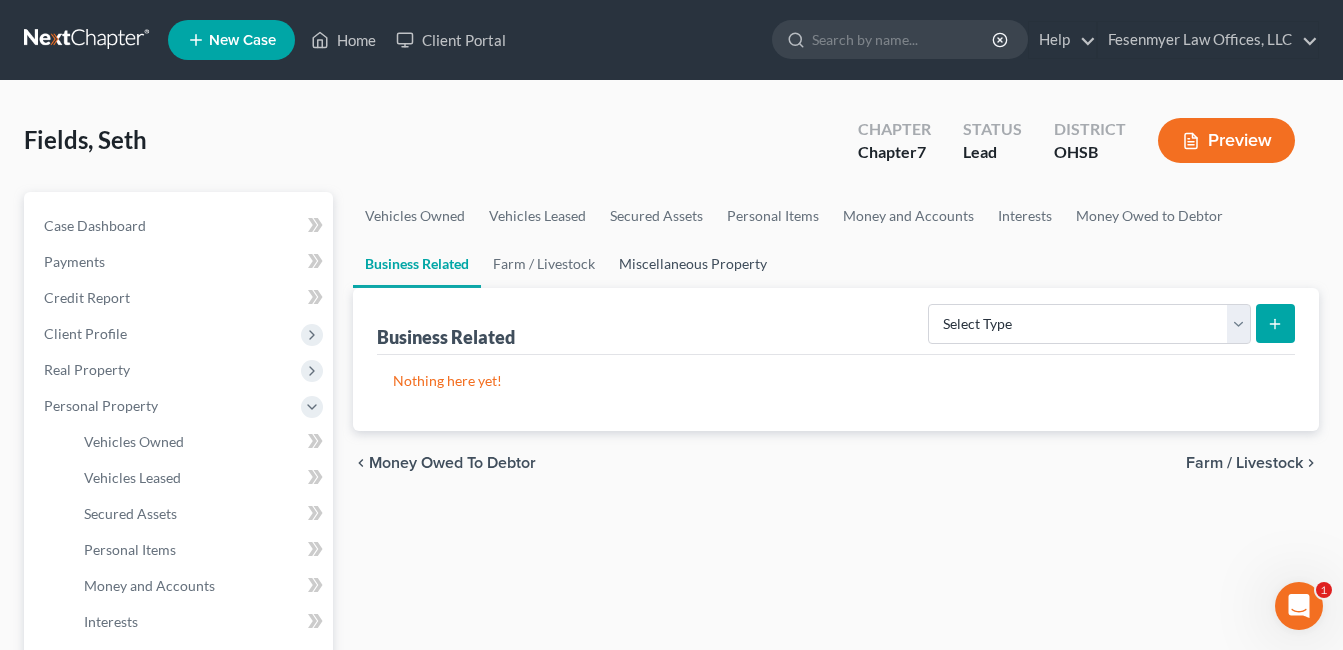 click on "Miscellaneous Property" at bounding box center [693, 264] 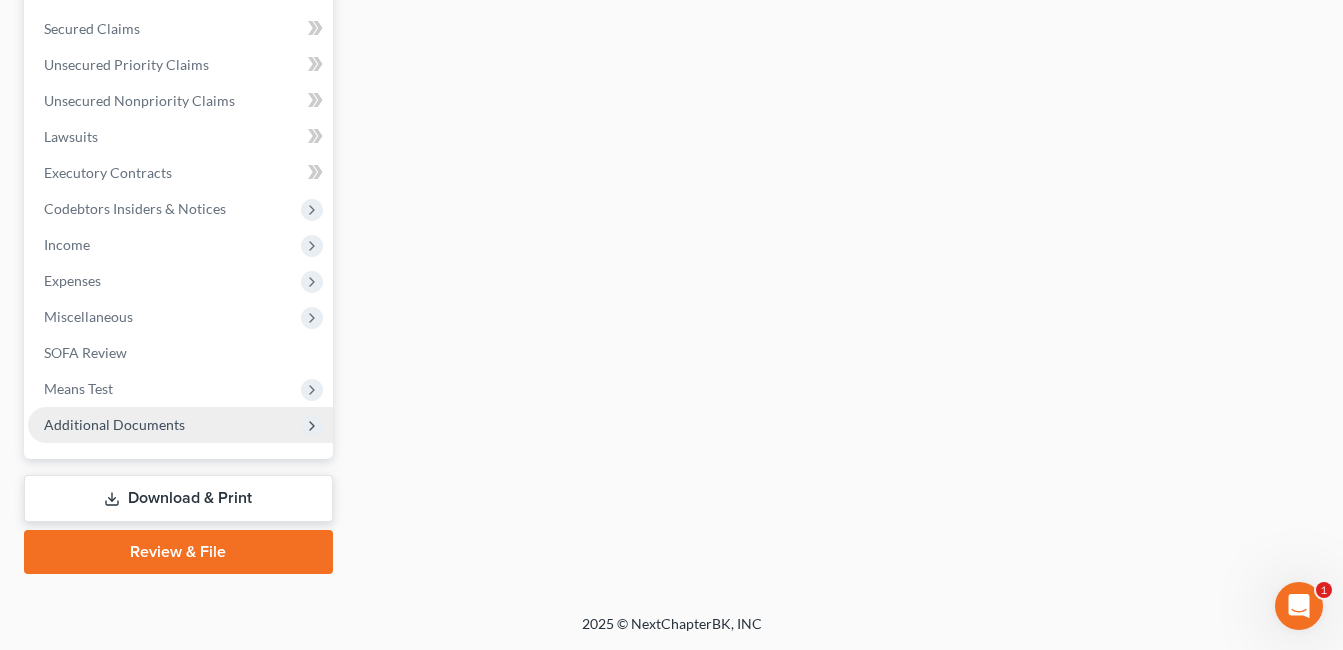 click on "Additional Documents" at bounding box center [114, 424] 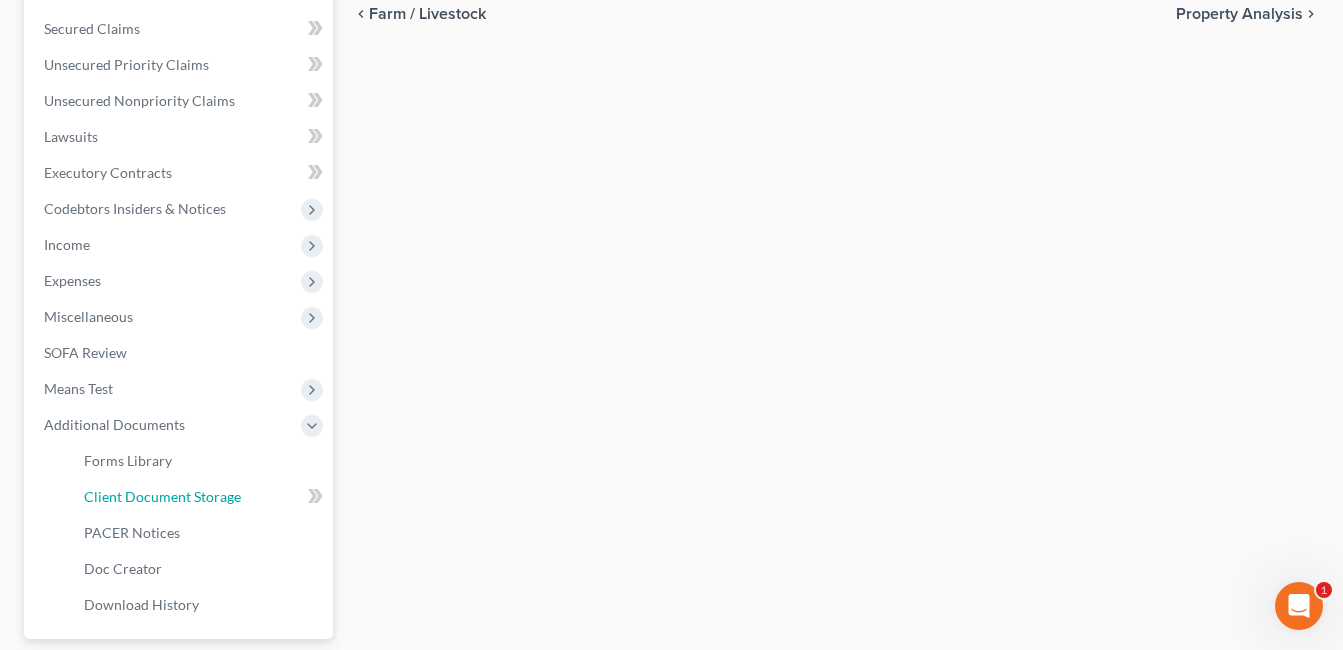 click on "Client Document Storage" at bounding box center (162, 496) 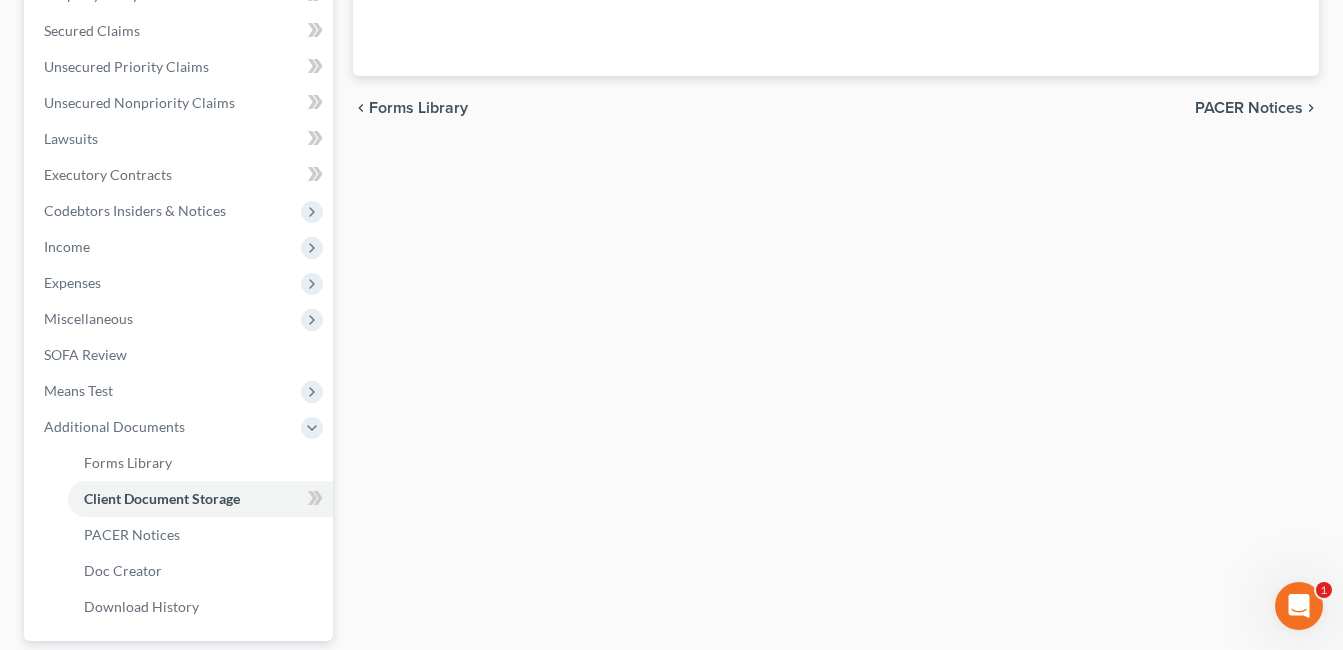 scroll, scrollTop: 416, scrollLeft: 0, axis: vertical 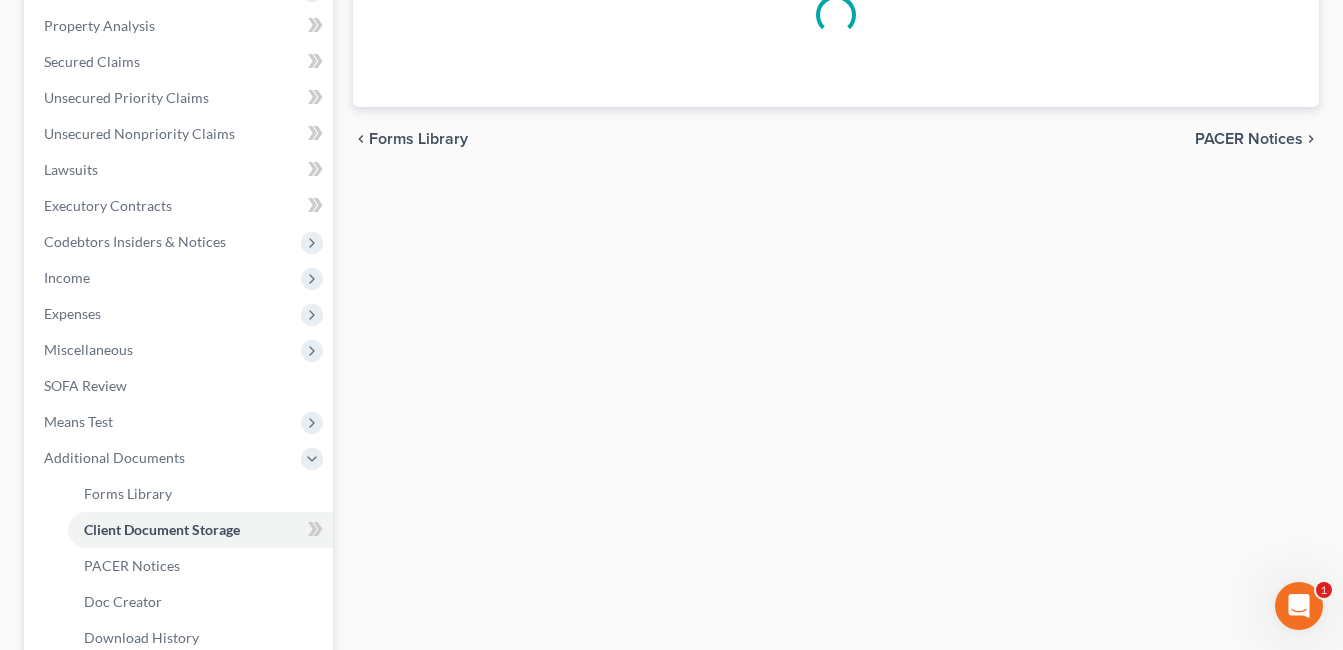 select on "7" 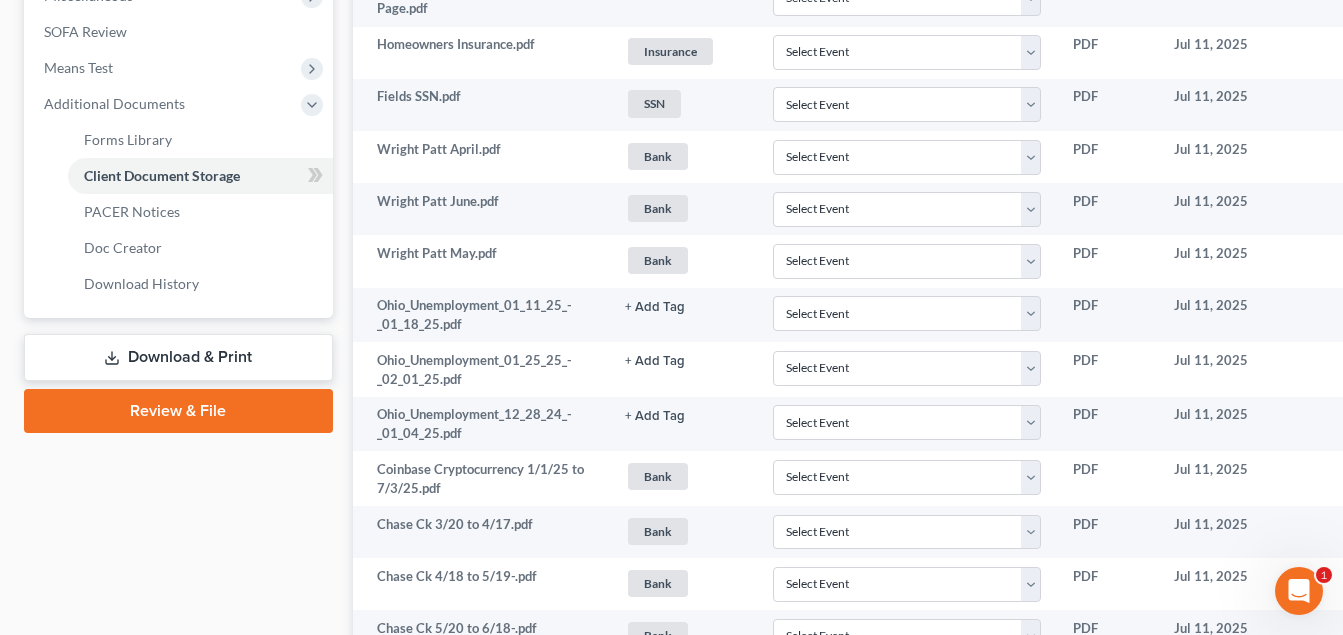 scroll, scrollTop: 800, scrollLeft: 0, axis: vertical 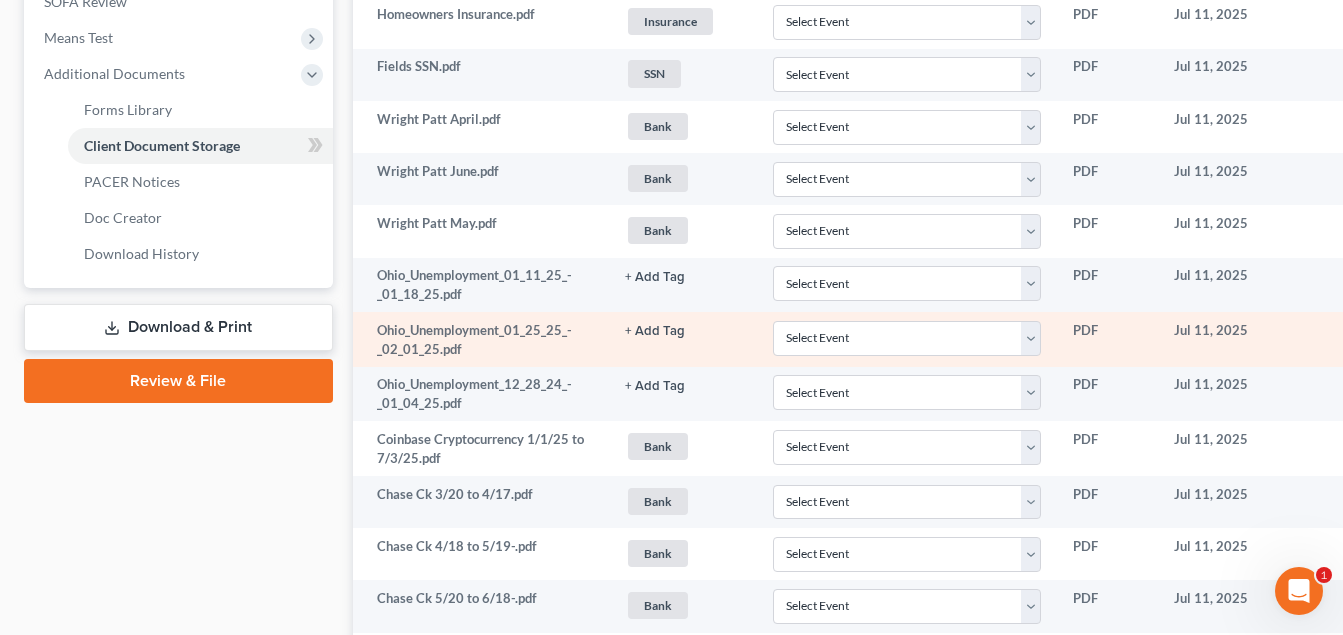 click 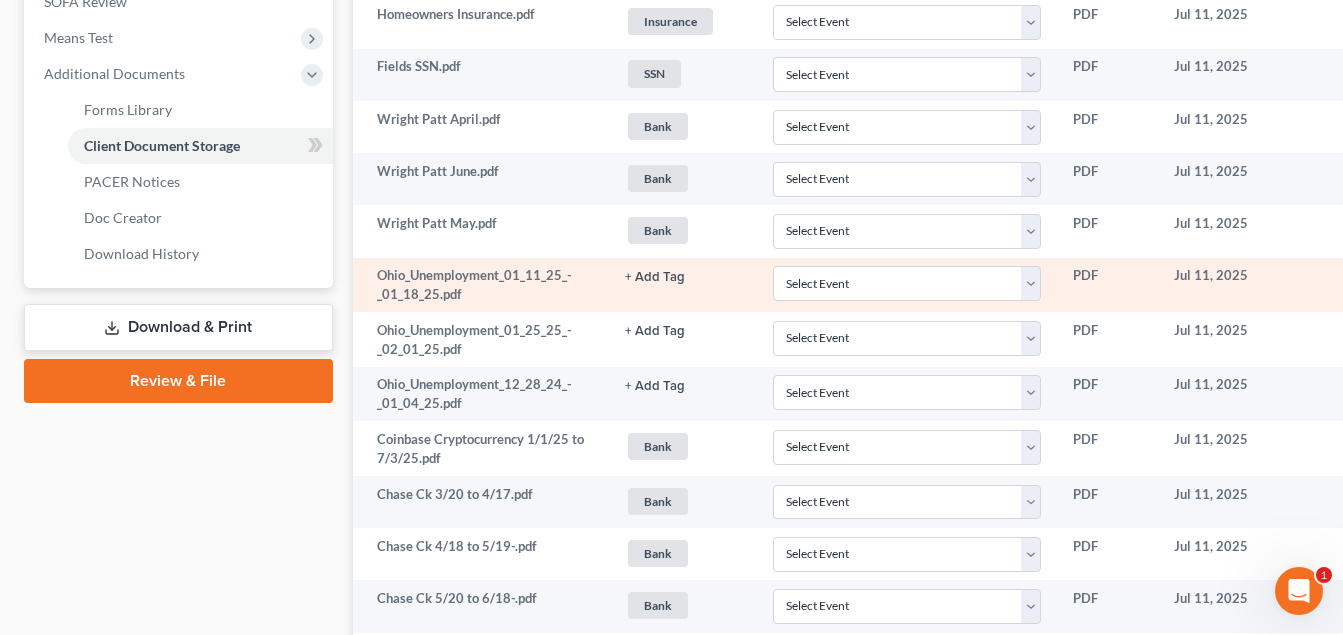 click 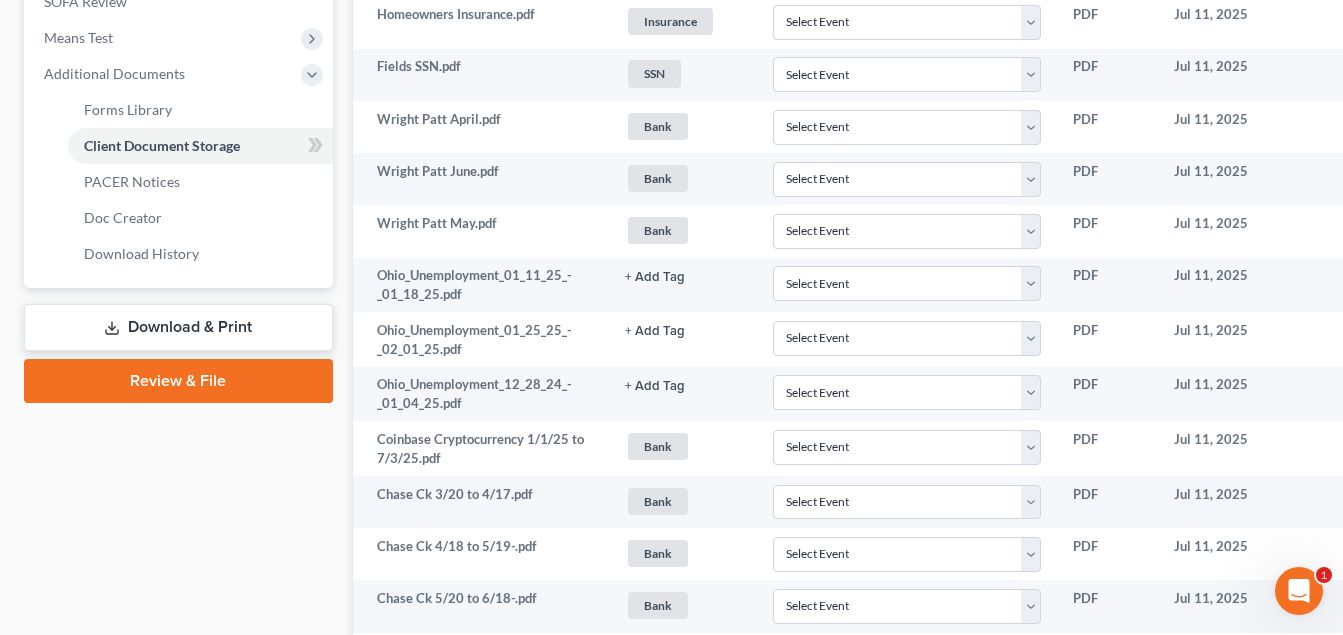 click on "Case Dashboard
Payments
Invoices
Payments
Payments
Credit Report
Client Profile" at bounding box center (178, 656) 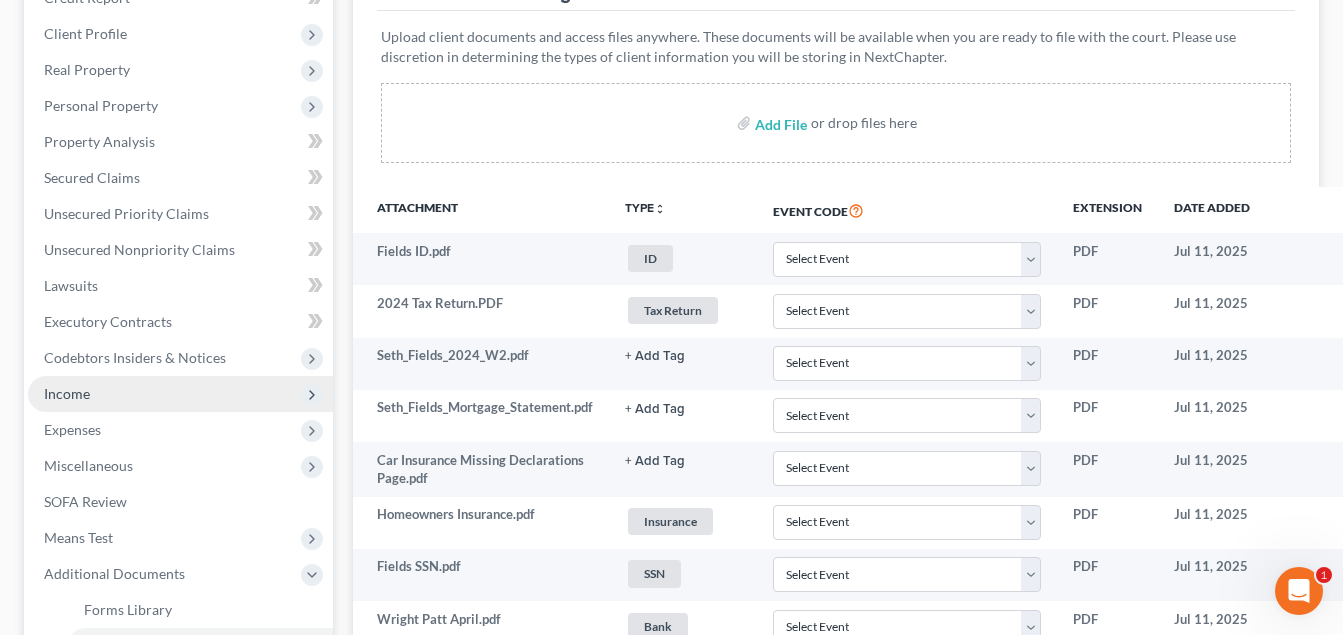 click on "Income" at bounding box center [180, 394] 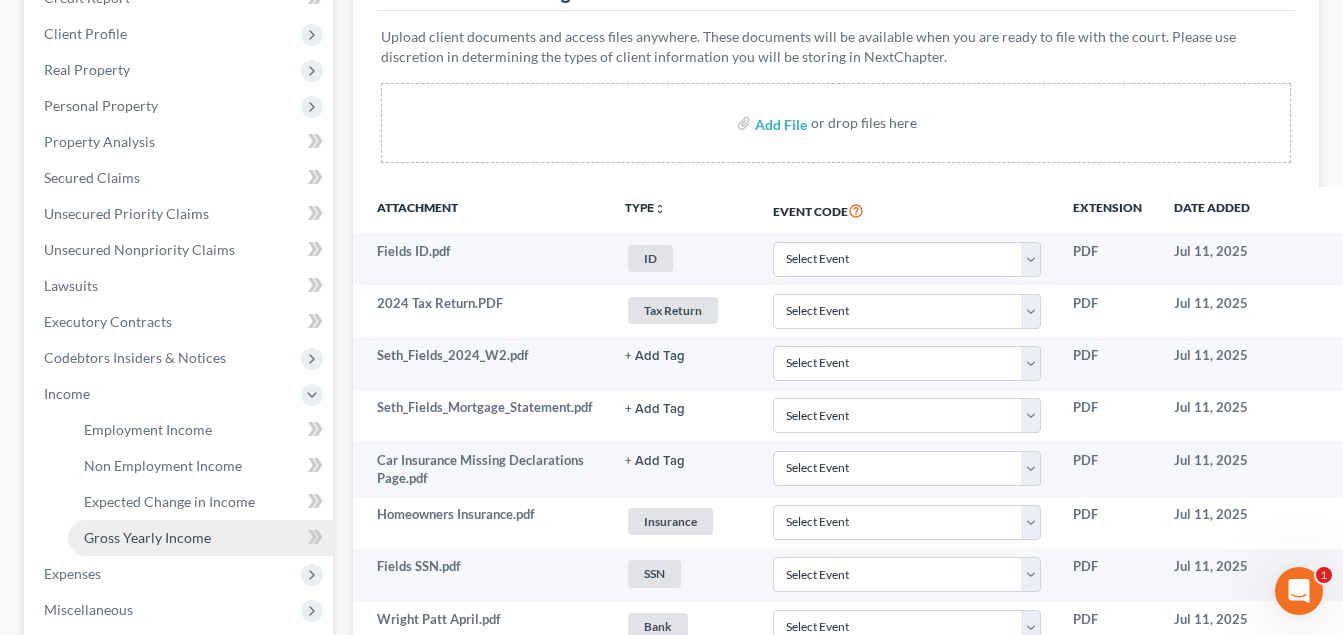 click on "Gross Yearly Income" at bounding box center (147, 537) 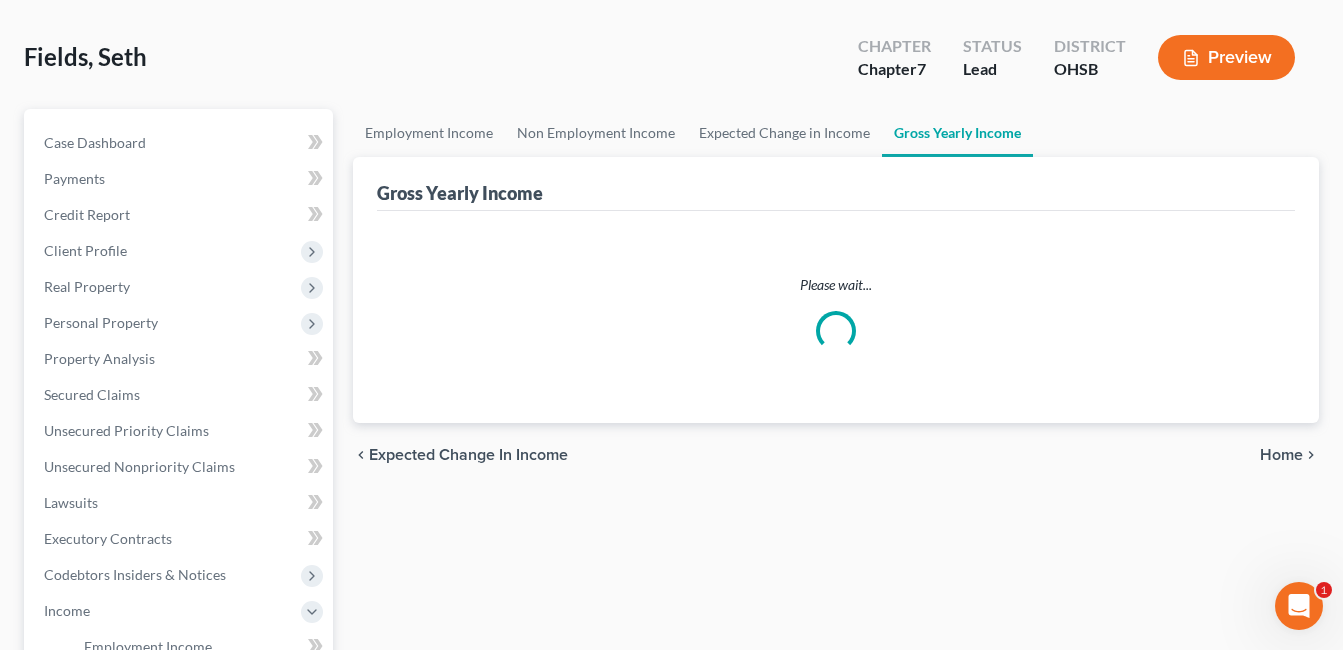 scroll, scrollTop: 0, scrollLeft: 0, axis: both 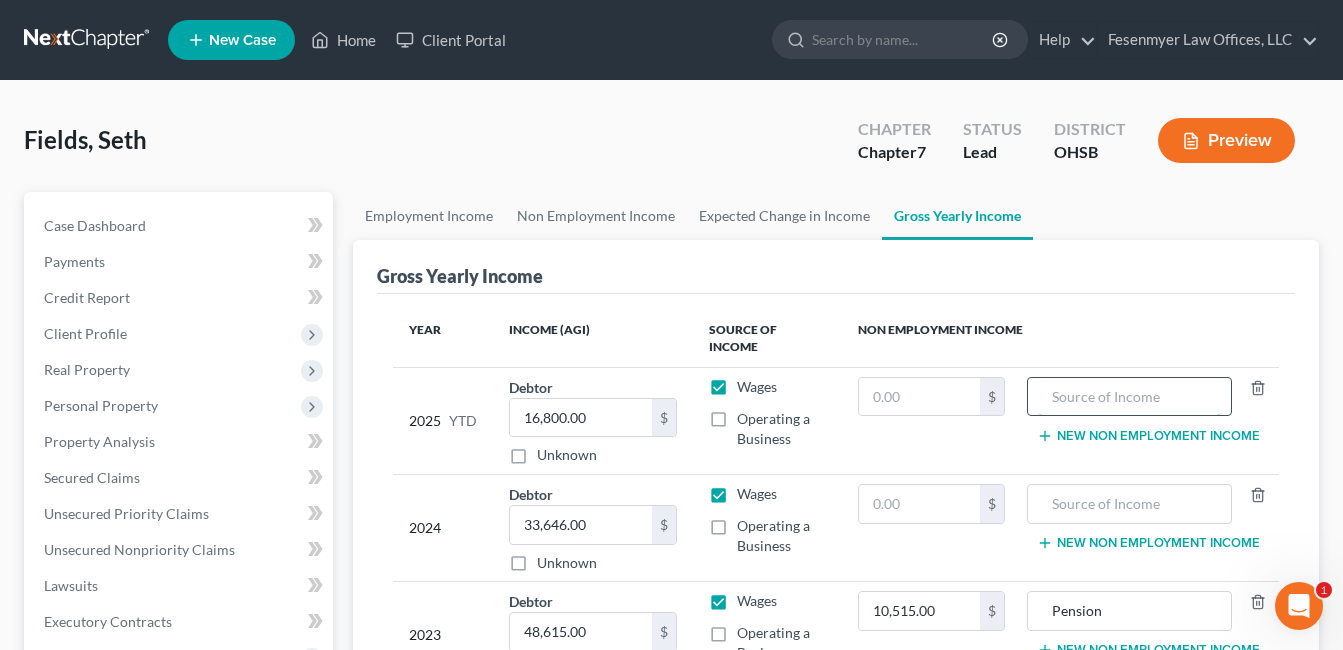click at bounding box center (1129, 397) 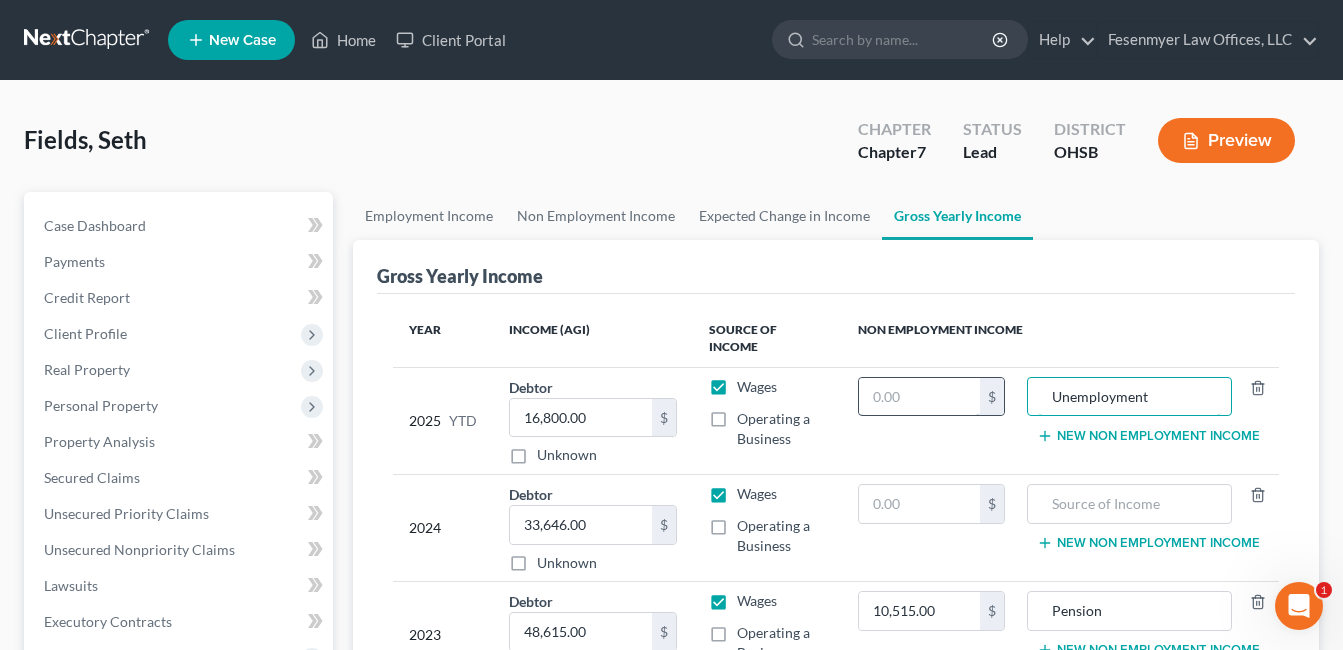 type on "Unemployment" 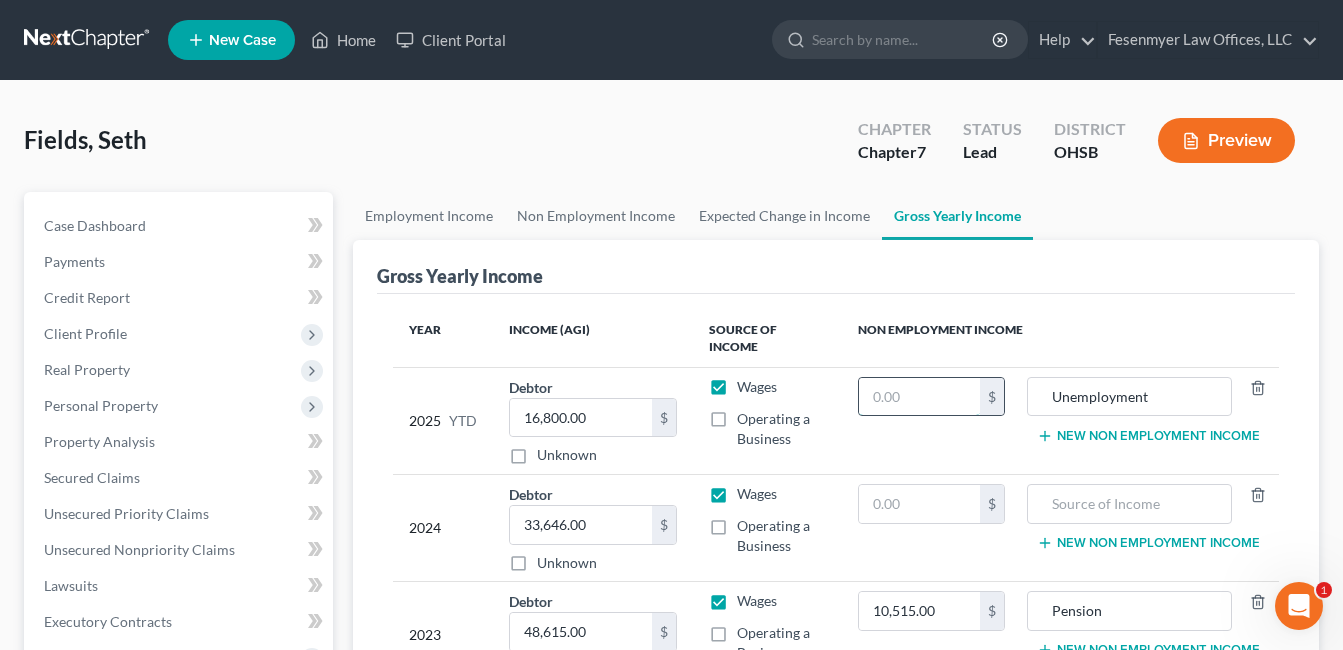 click at bounding box center (919, 397) 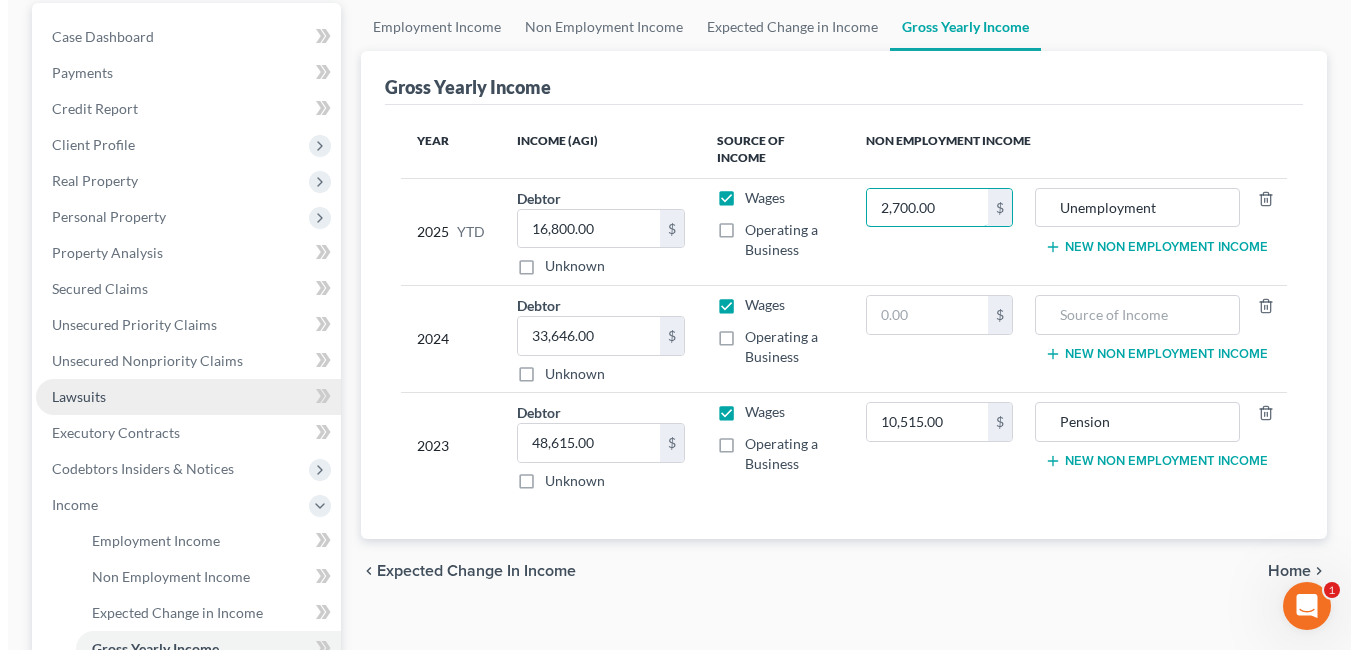 scroll, scrollTop: 200, scrollLeft: 0, axis: vertical 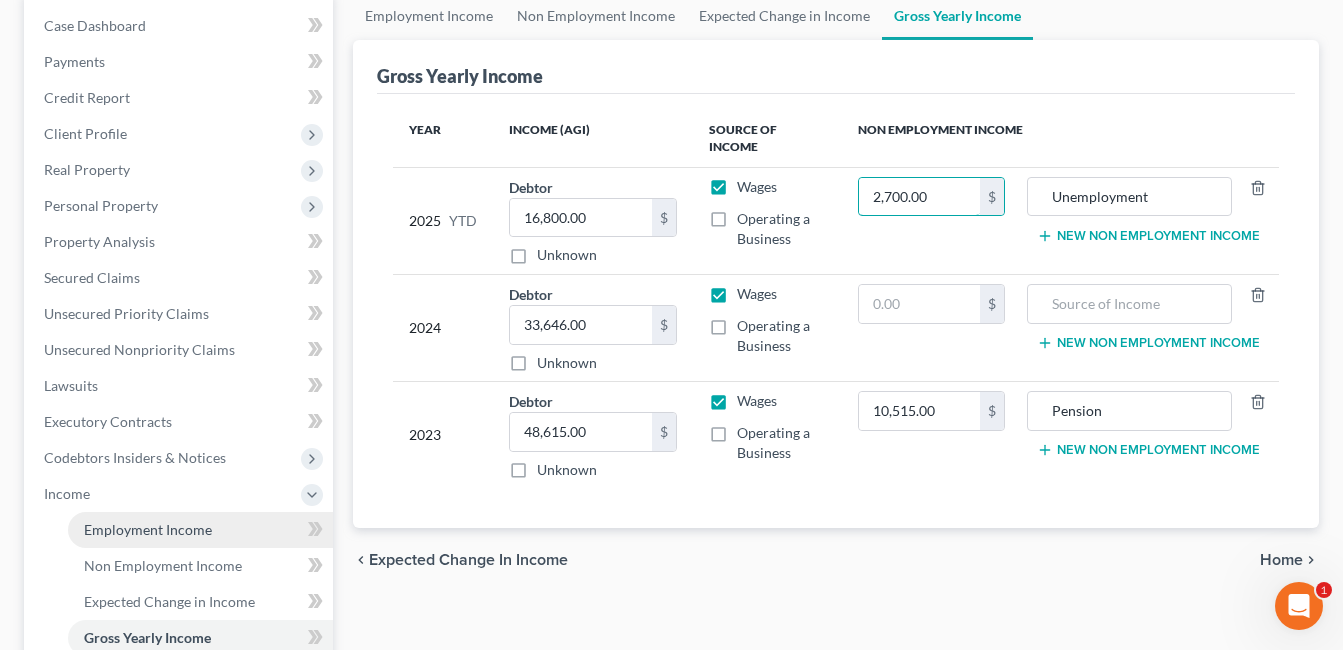 type on "2,700.00" 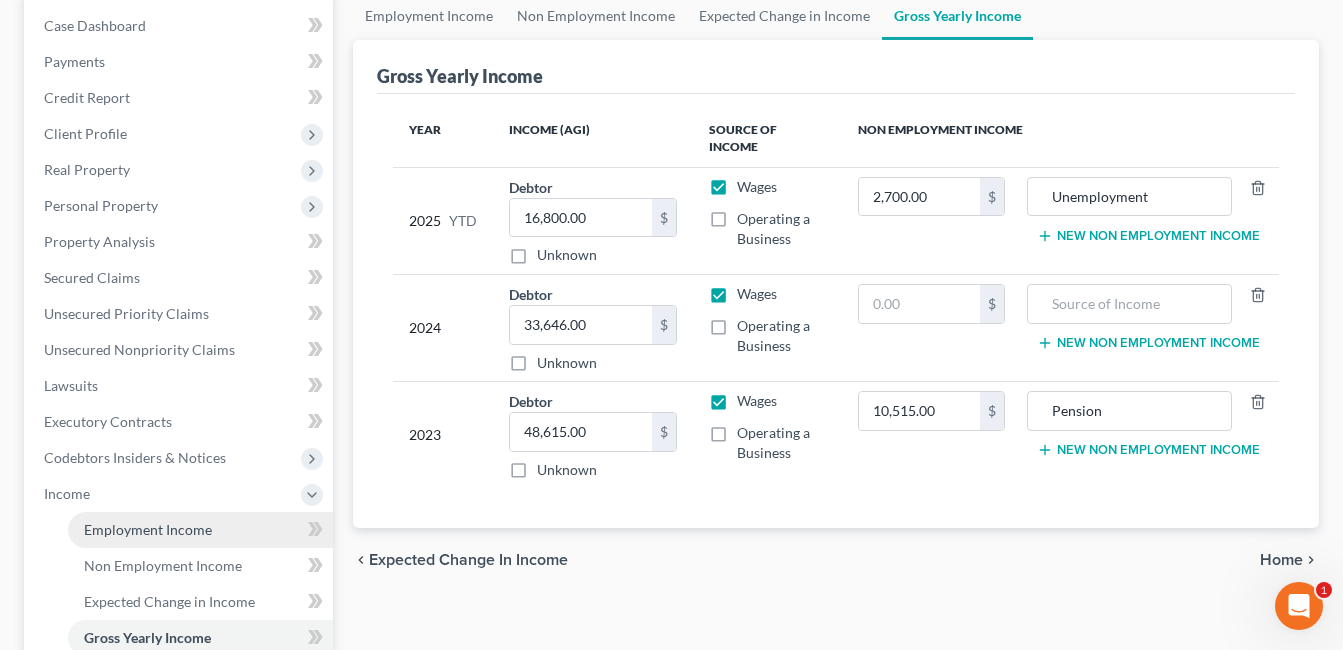 drag, startPoint x: 106, startPoint y: 527, endPoint x: 584, endPoint y: 407, distance: 492.83264 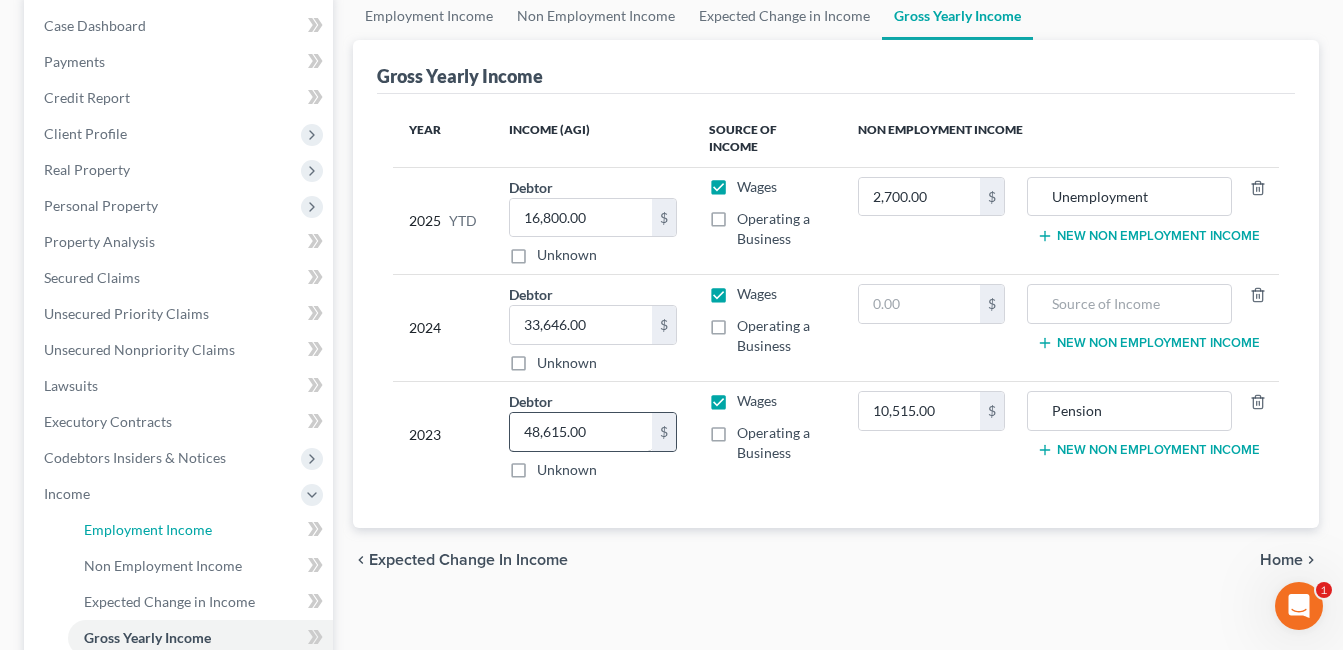 click on "Employment Income" at bounding box center [148, 529] 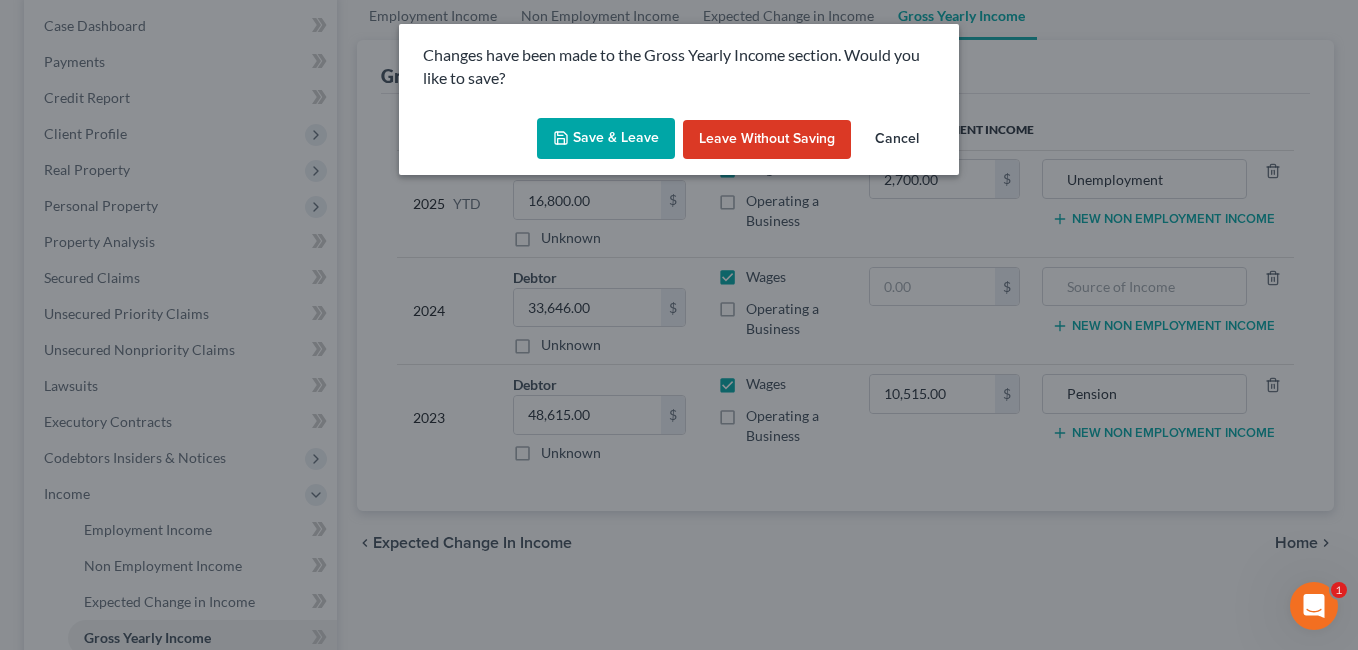click on "Save & Leave" at bounding box center (606, 139) 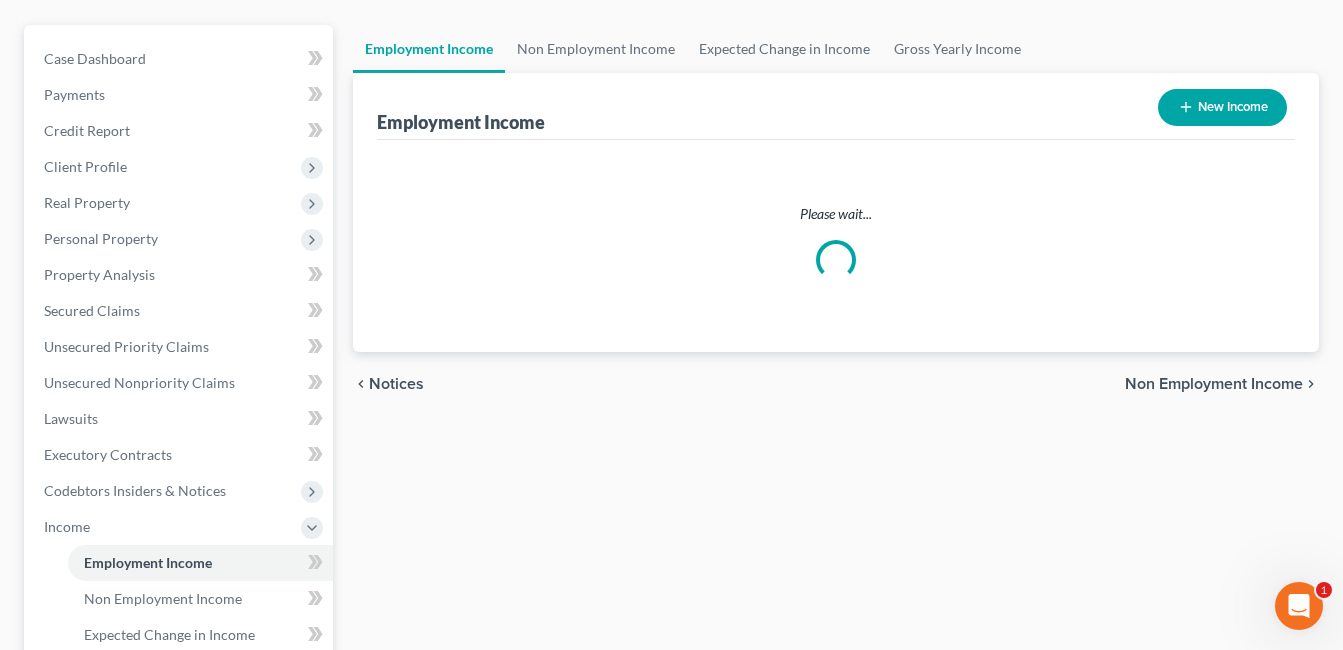 scroll, scrollTop: 0, scrollLeft: 0, axis: both 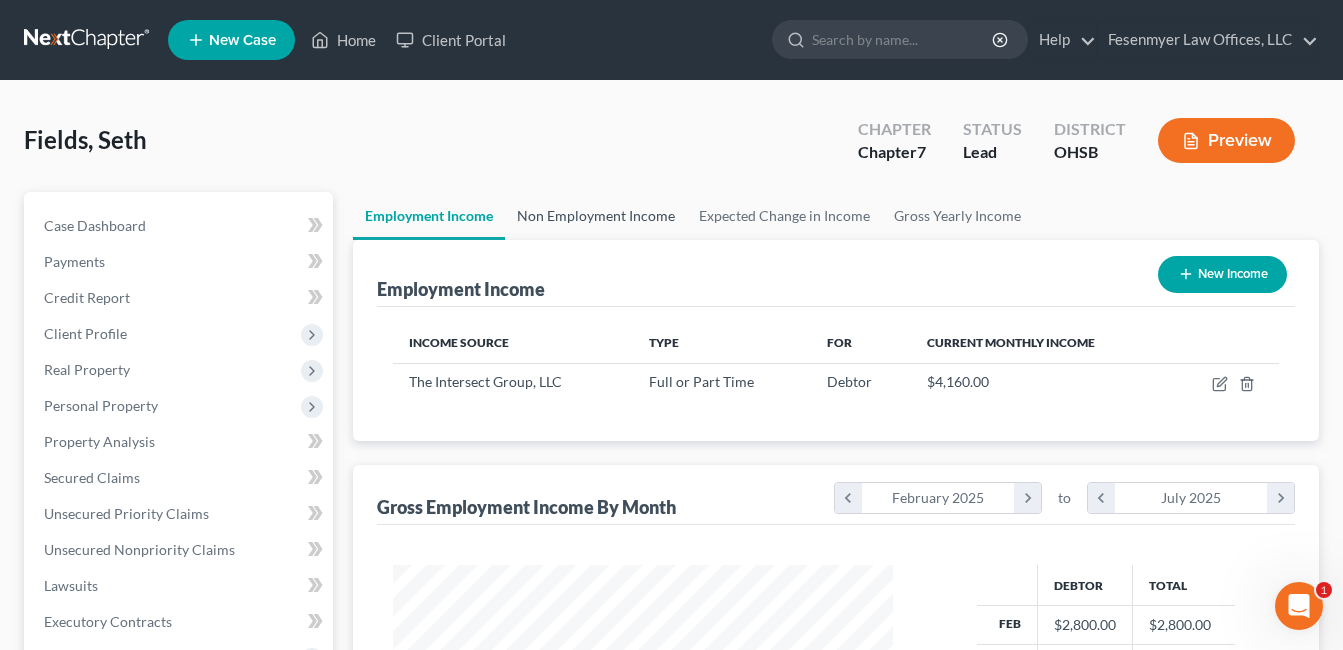 click on "Non Employment Income" at bounding box center (596, 216) 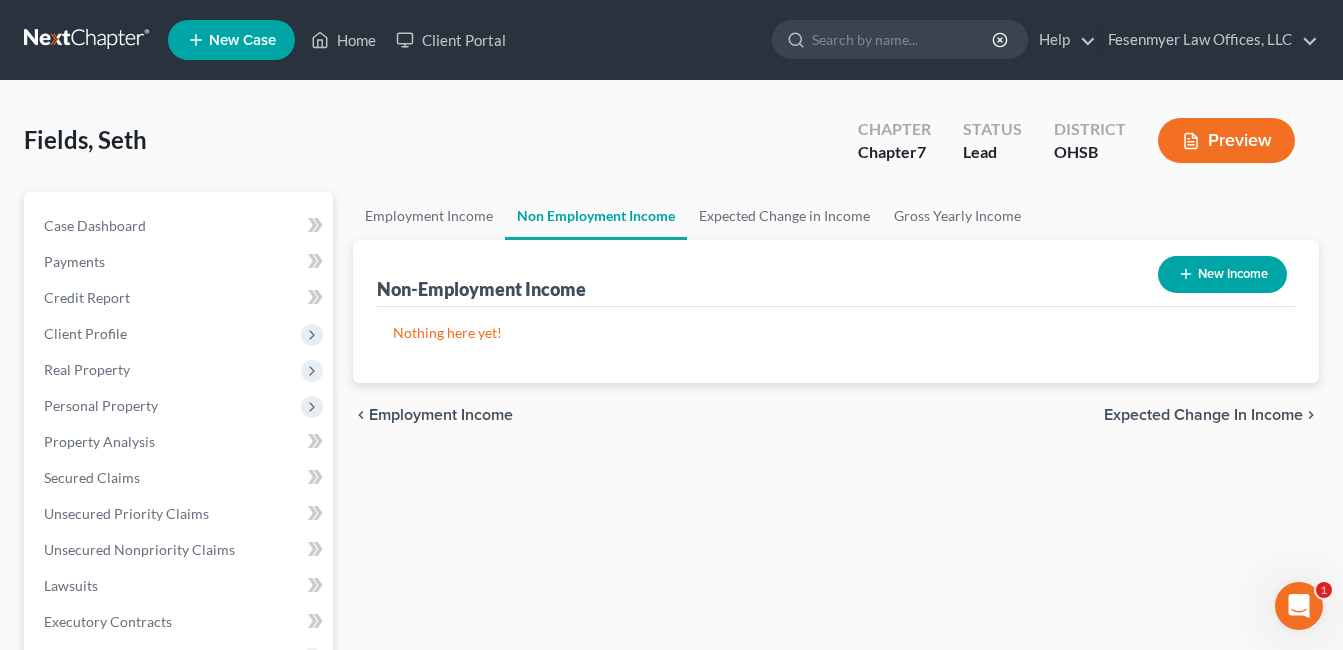 click on "New Income" at bounding box center (1222, 274) 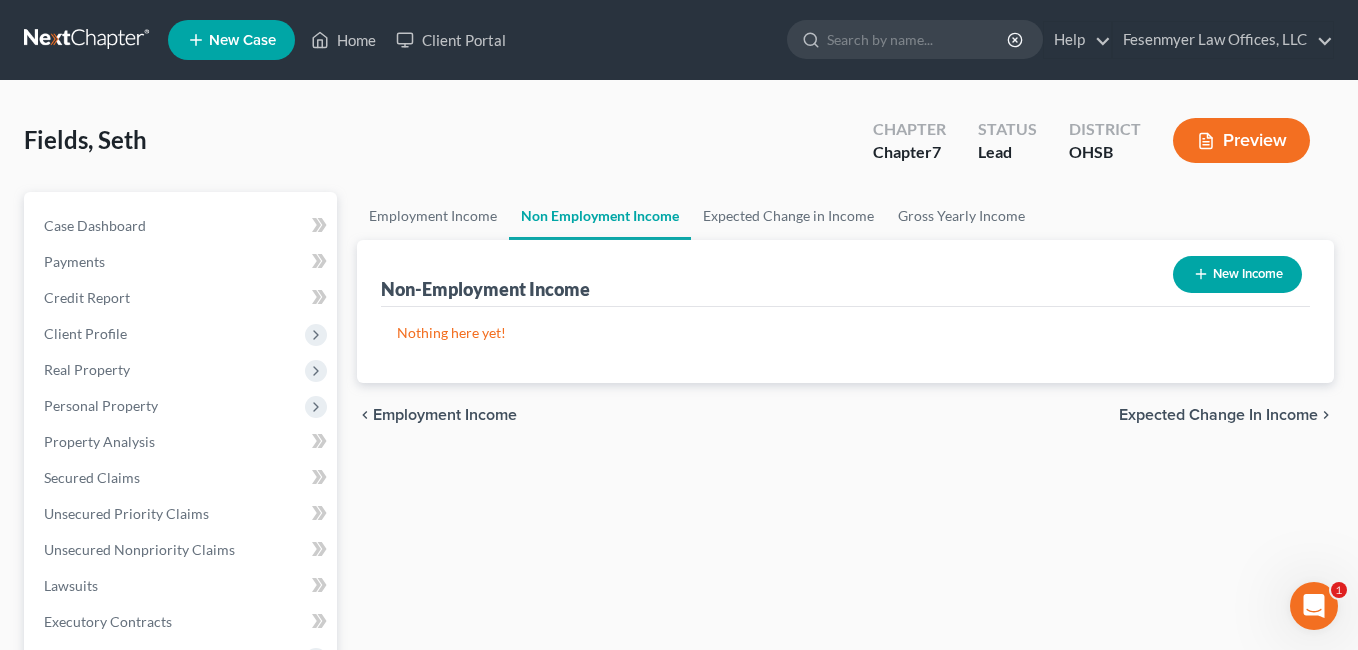 select on "0" 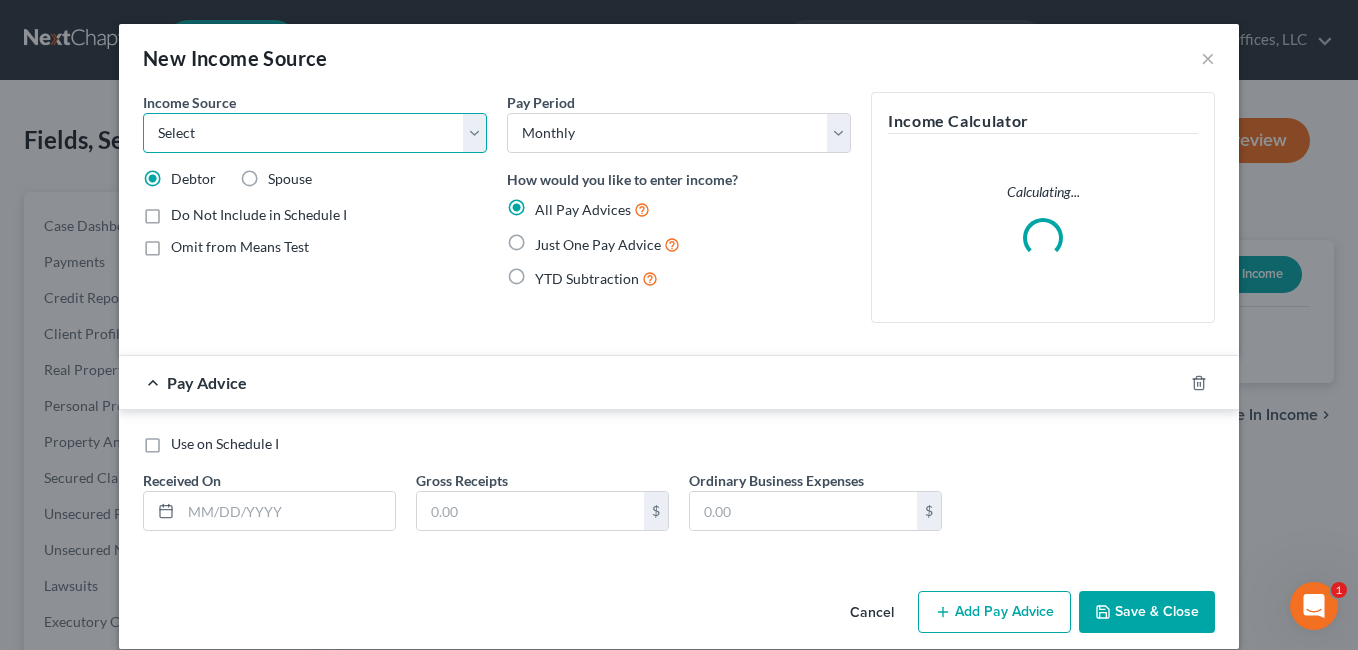 drag, startPoint x: 465, startPoint y: 130, endPoint x: 407, endPoint y: 155, distance: 63.15853 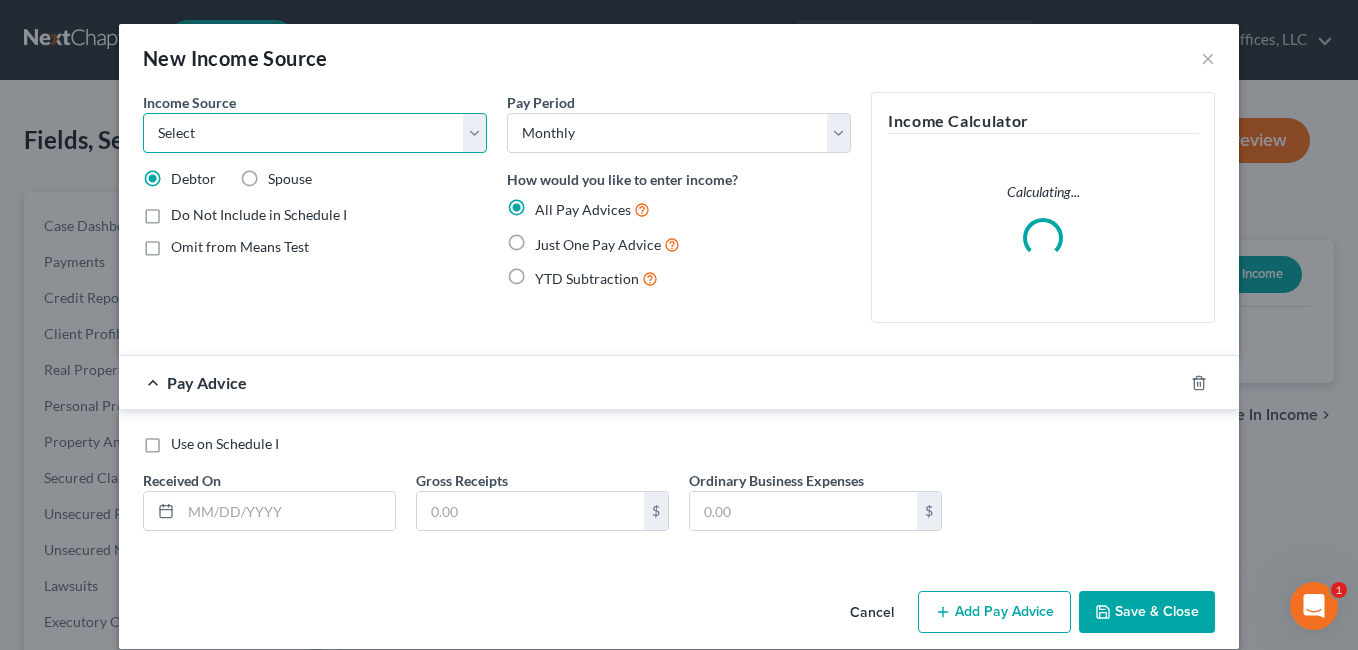 click on "Select Unemployment Disability (from employer) Pension Retirement Social Security / Social Security Disability Other Government Assistance Interests, Dividends or Royalties Child / Family Support Contributions to Household Property / Rental Business, Professional or Farm Alimony / Maintenance Payments Military Disability Benefits Other Monthly Income" at bounding box center [315, 133] 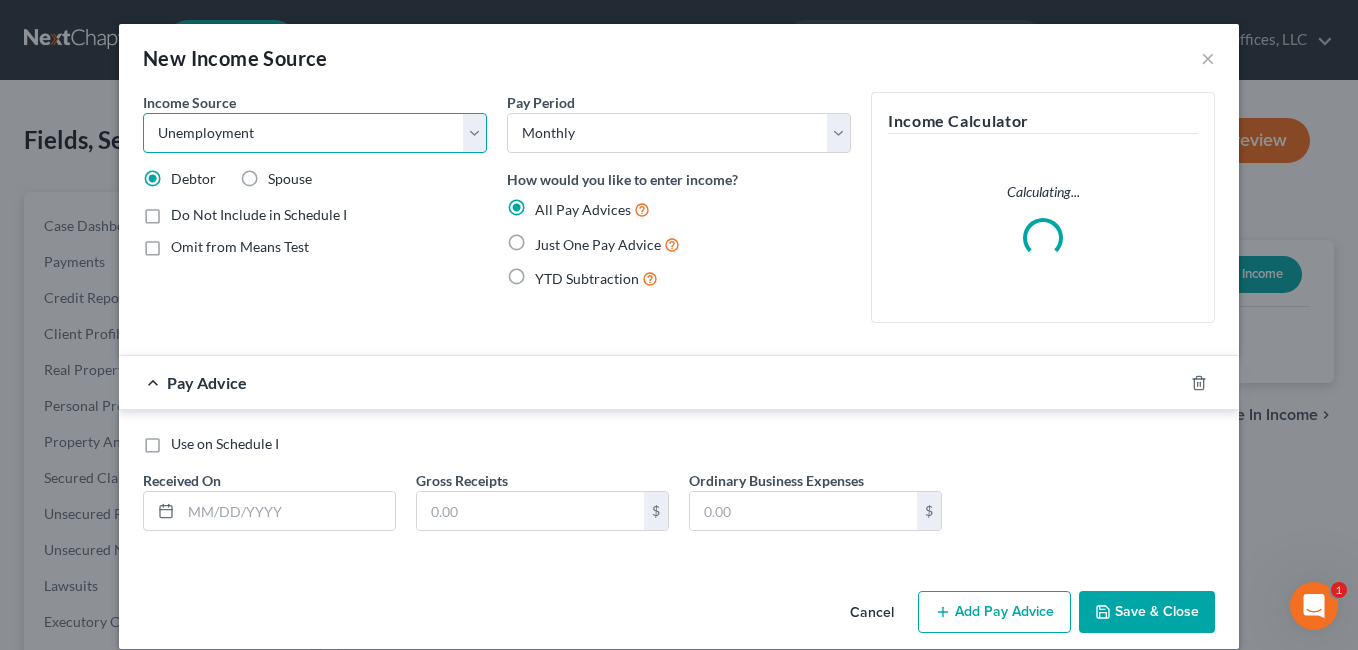 click on "Select Unemployment Disability (from employer) Pension Retirement Social Security / Social Security Disability Other Government Assistance Interests, Dividends or Royalties Child / Family Support Contributions to Household Property / Rental Business, Professional or Farm Alimony / Maintenance Payments Military Disability Benefits Other Monthly Income" at bounding box center (315, 133) 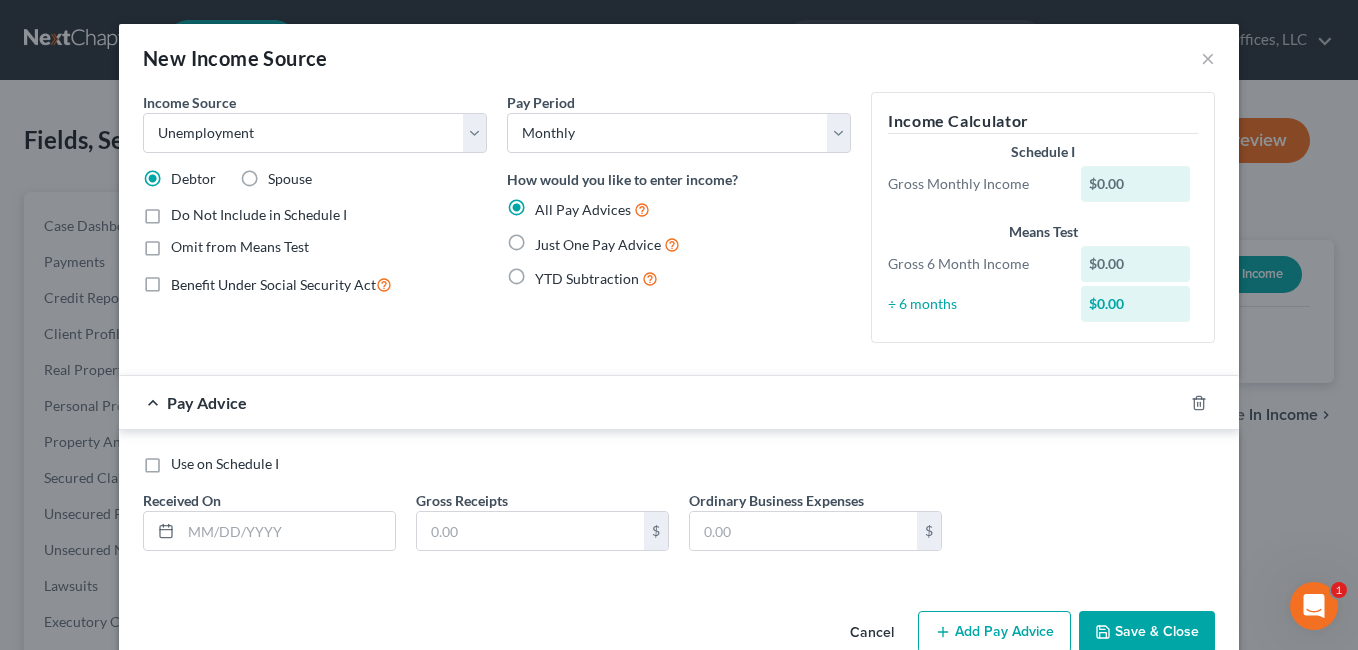 click on "YTD Subtraction" at bounding box center (596, 278) 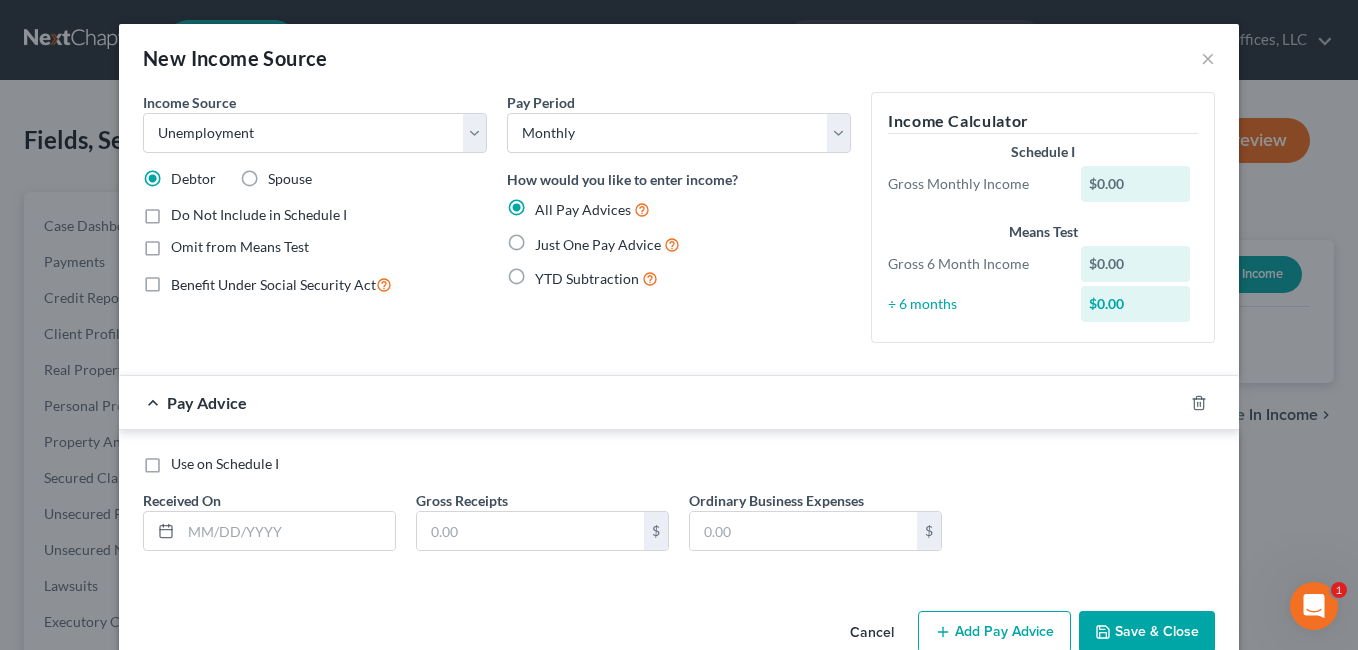 click on "YTD Subtraction" at bounding box center (549, 273) 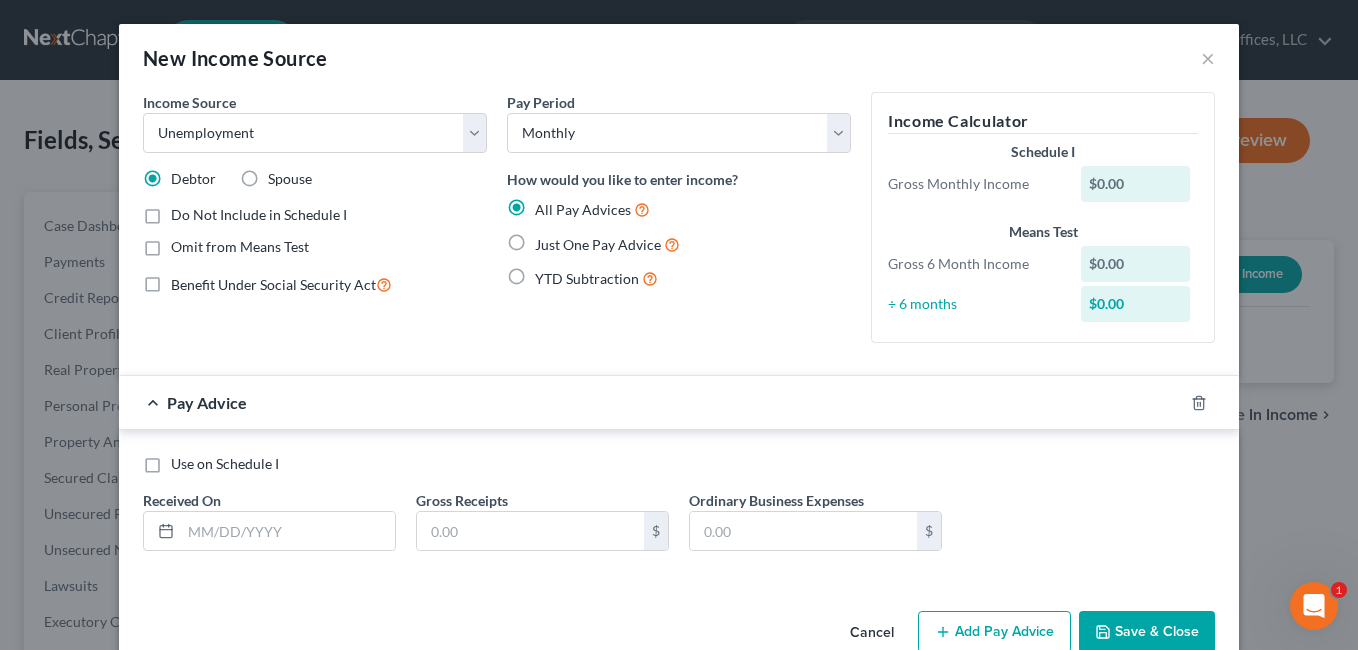 radio on "true" 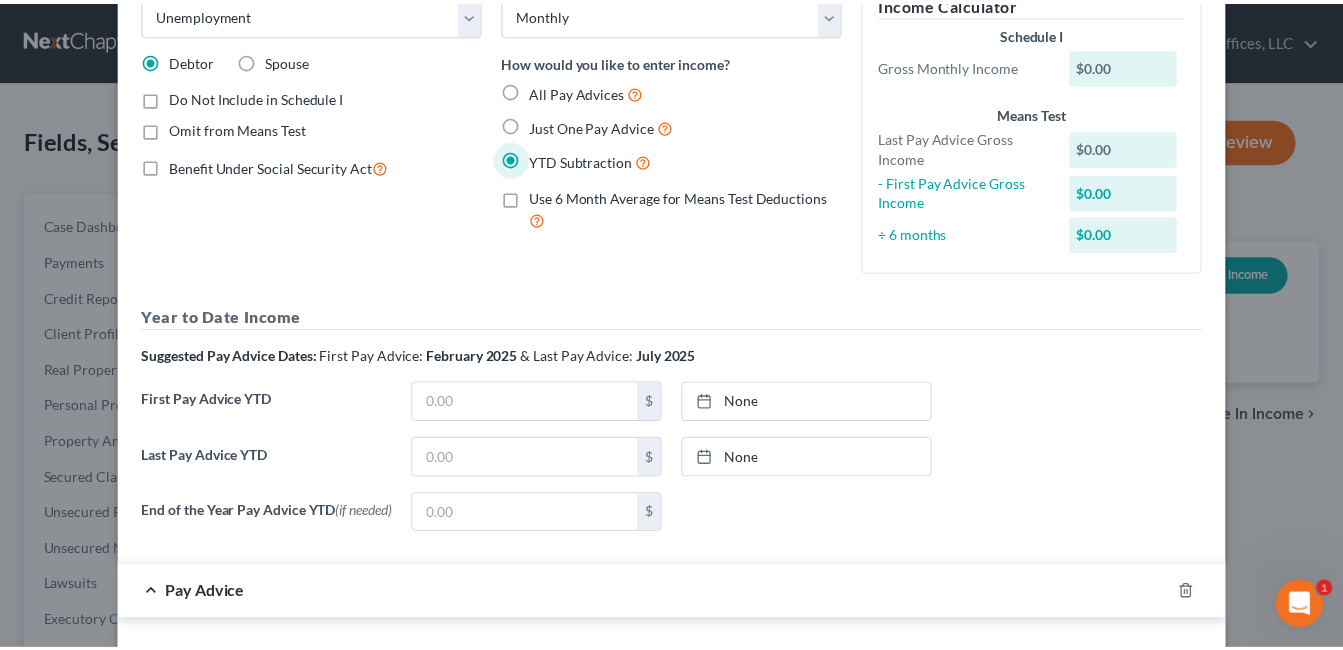 scroll, scrollTop: 300, scrollLeft: 0, axis: vertical 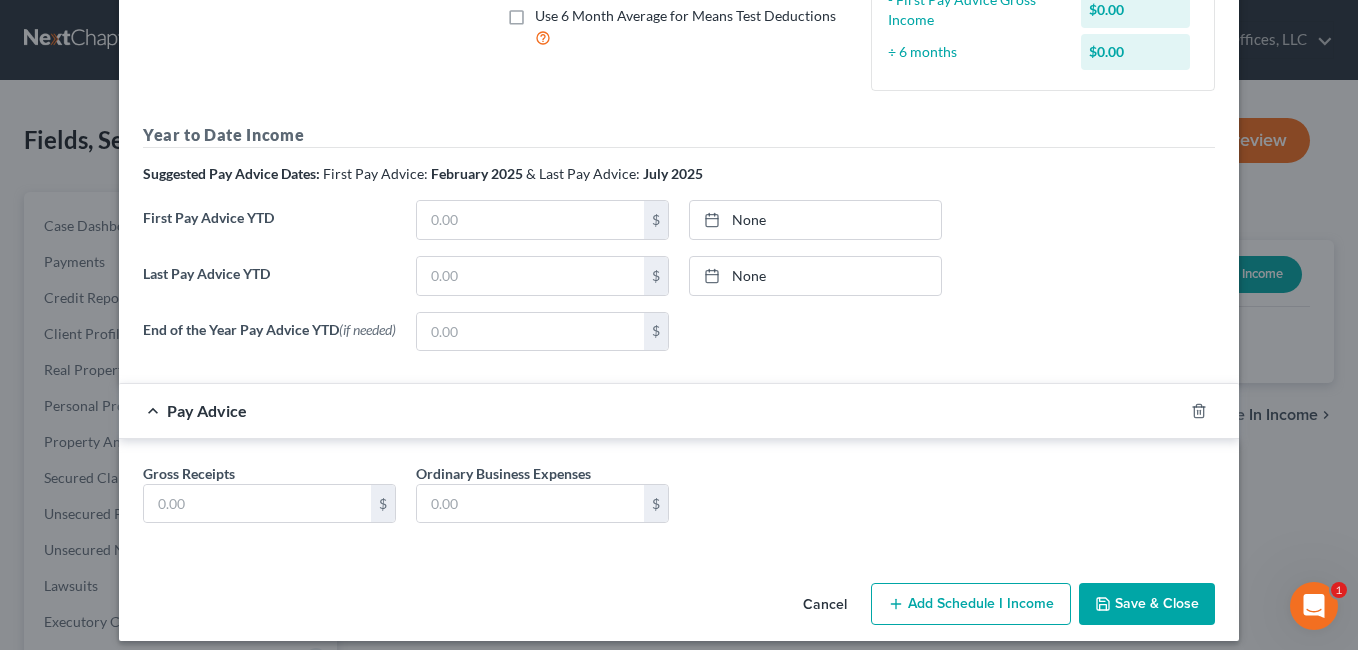 click on "Cancel Add Schedule I Income Save & Close" at bounding box center [679, 608] 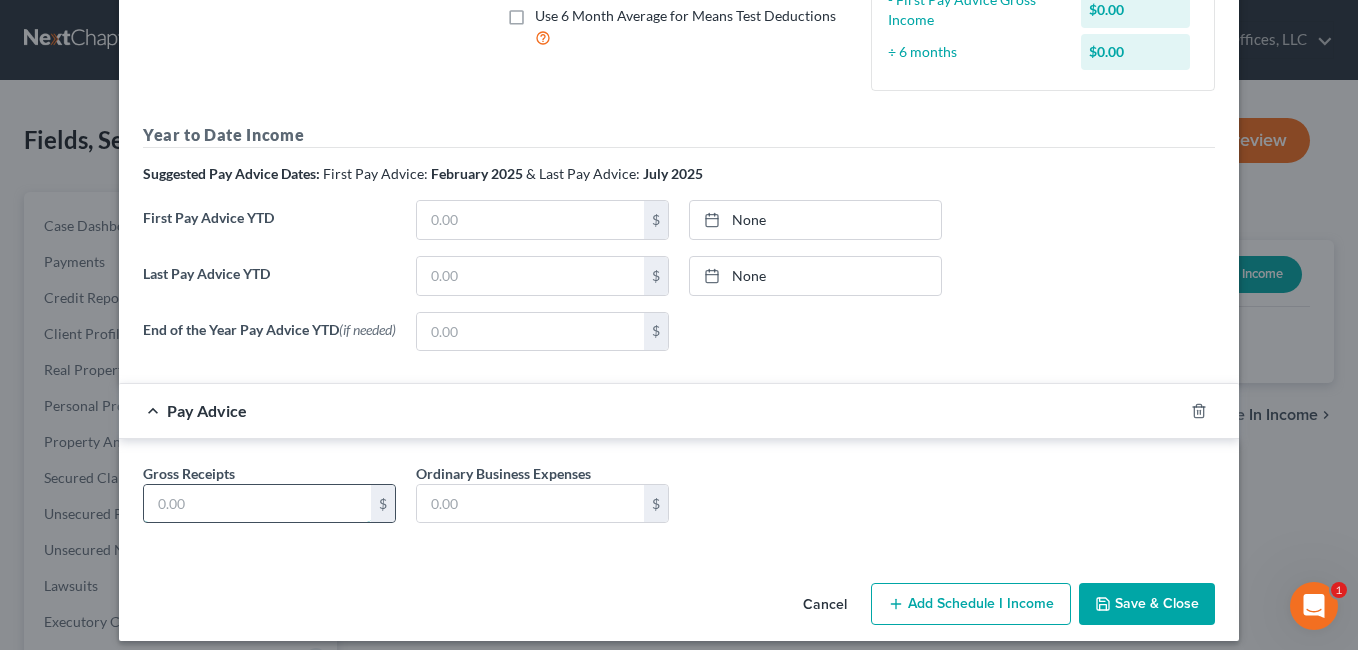 drag, startPoint x: 243, startPoint y: 511, endPoint x: 146, endPoint y: 513, distance: 97.020615 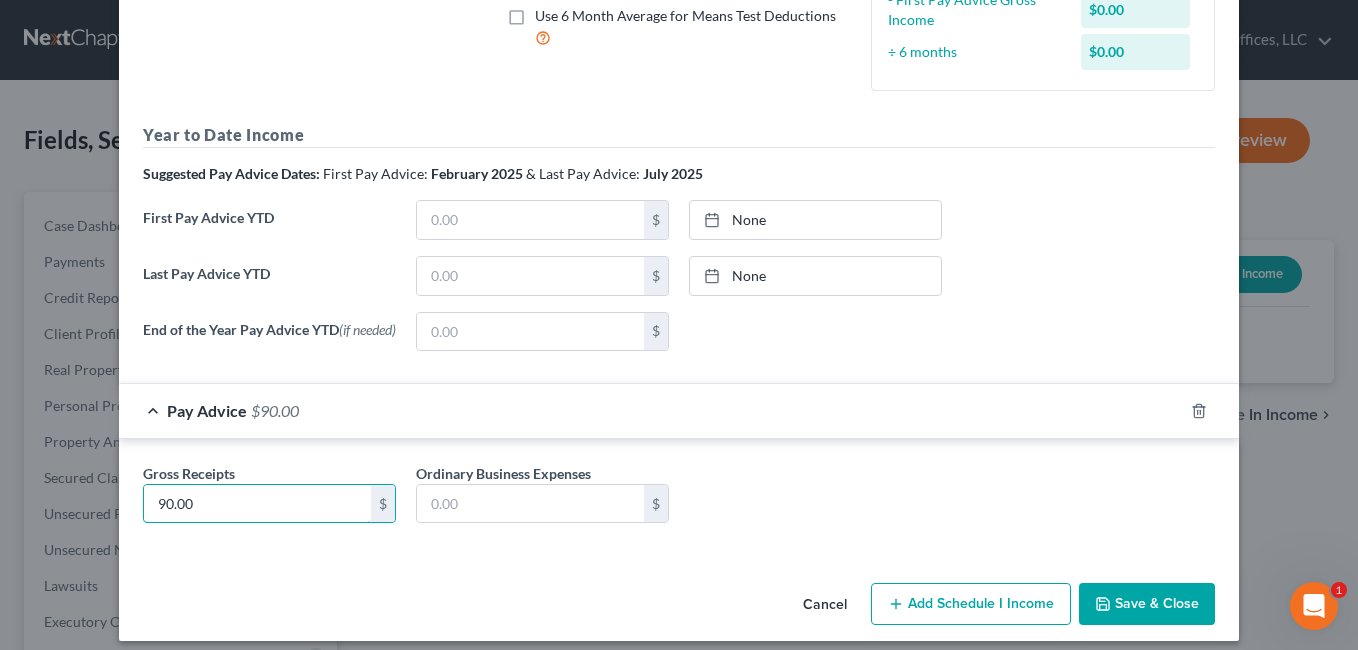 type on "90.00" 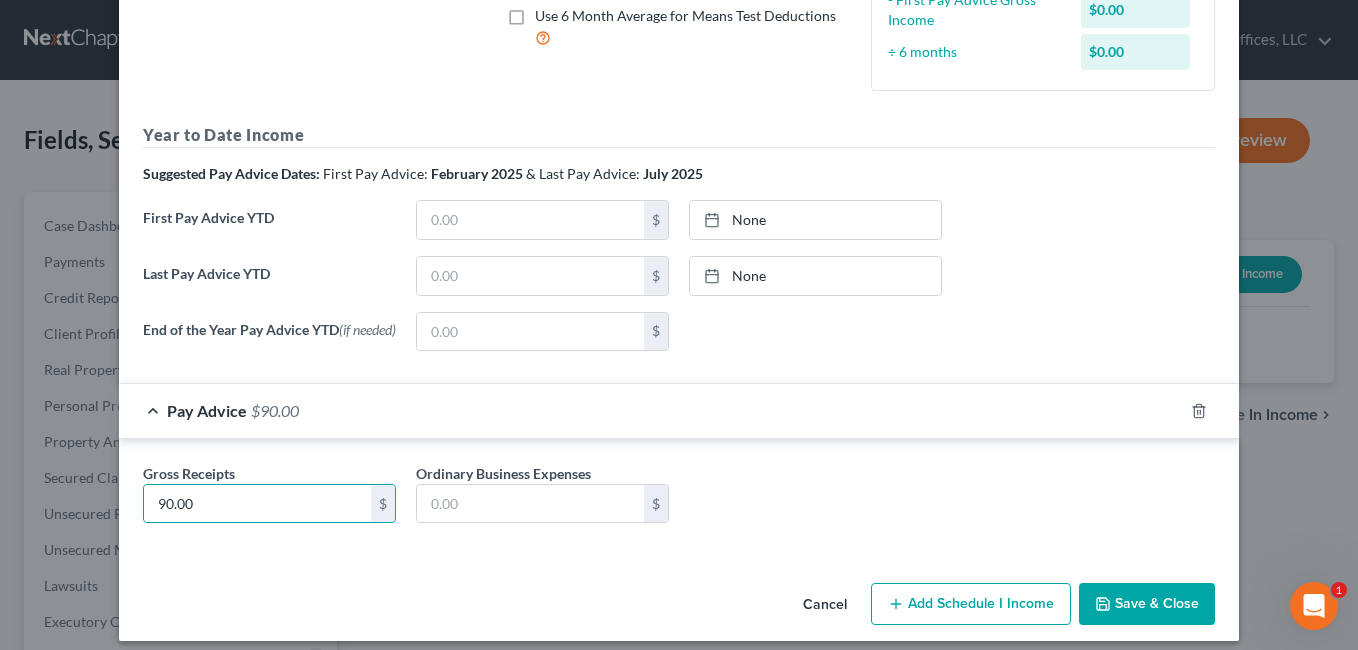 click on "Save & Close" at bounding box center [1147, 604] 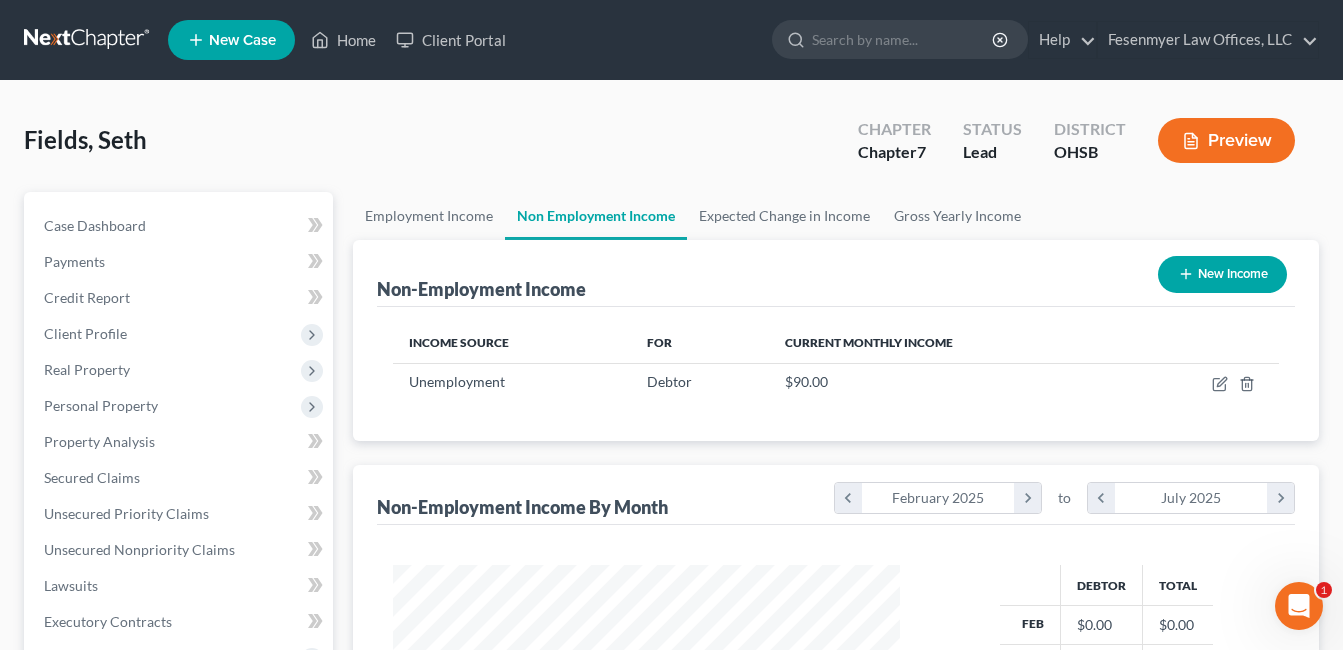scroll, scrollTop: 999642, scrollLeft: 999460, axis: both 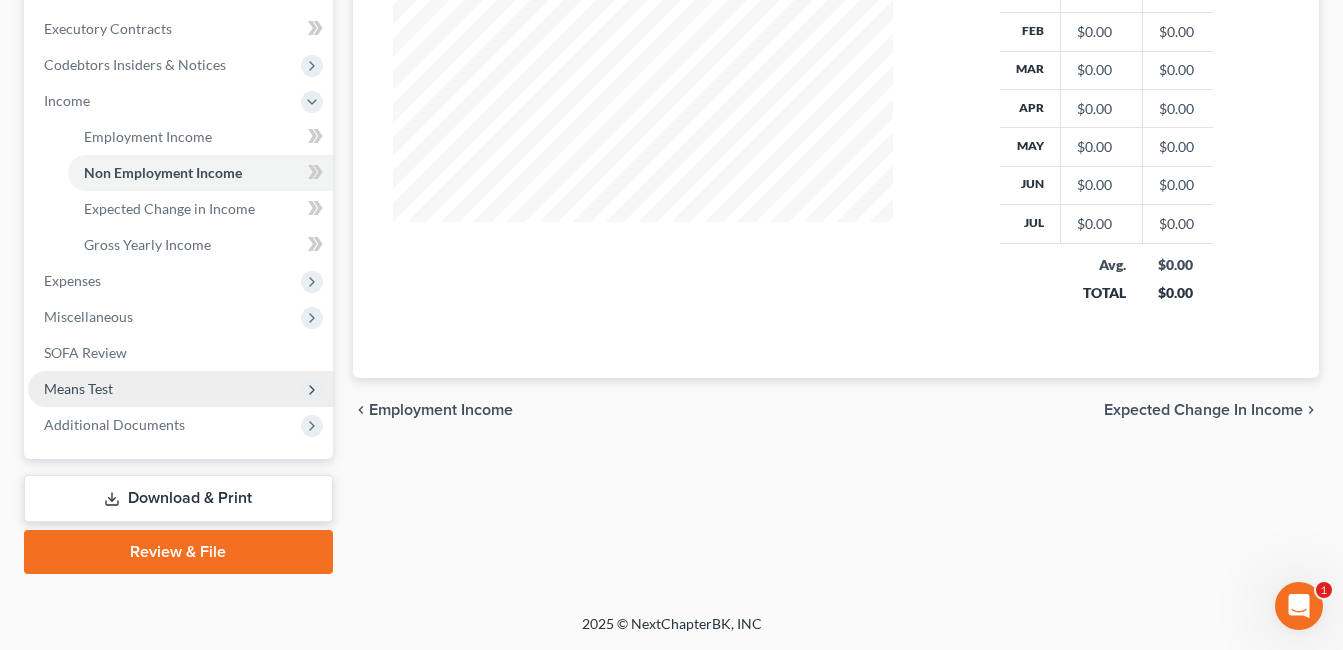 click on "Means Test" at bounding box center [180, 389] 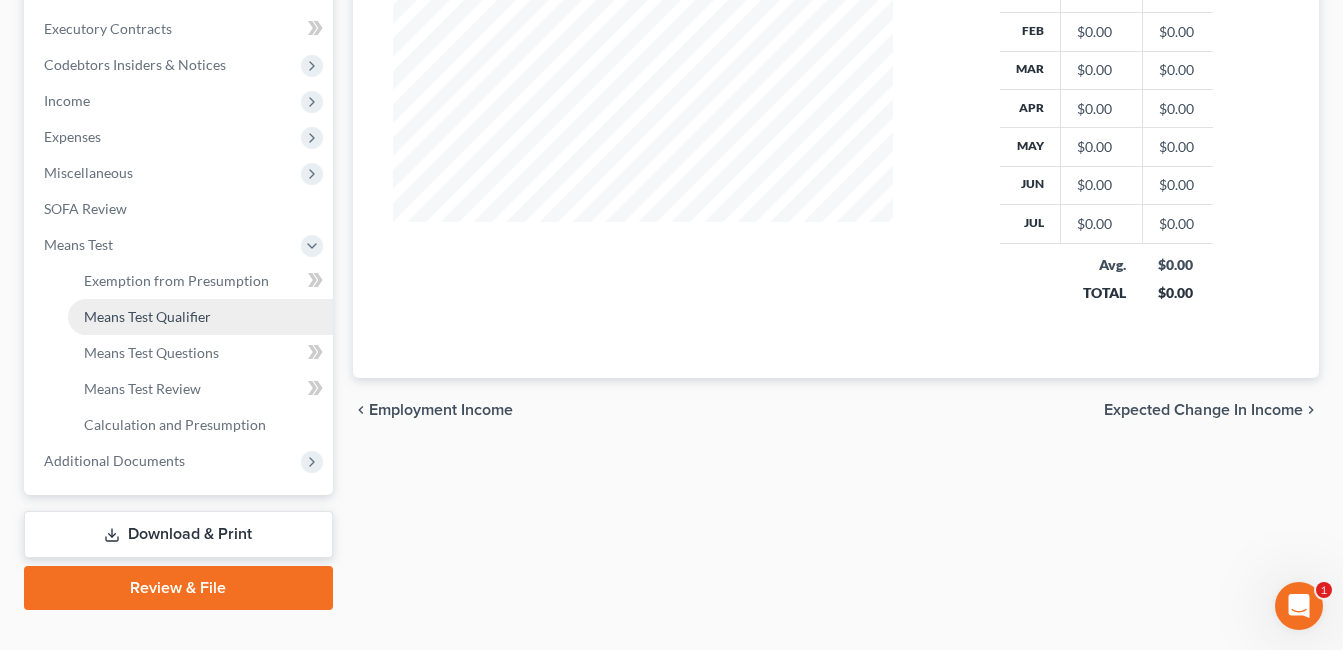 click on "Means Test Qualifier" at bounding box center [147, 316] 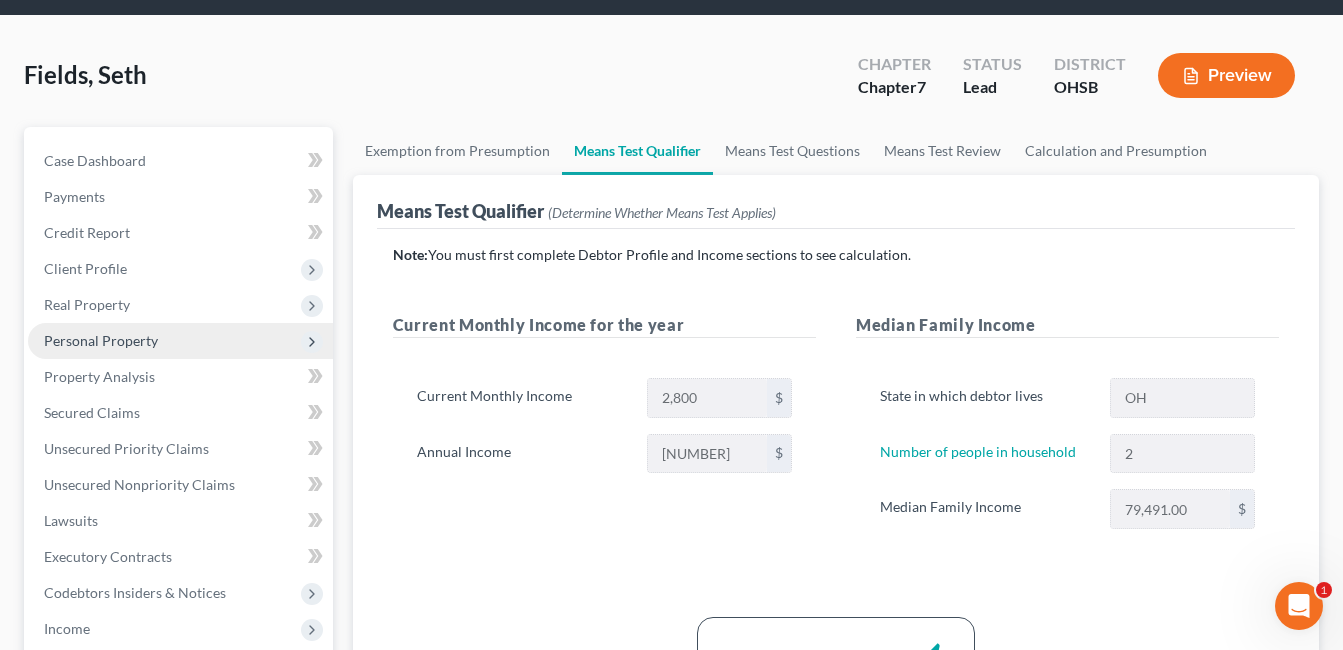 scroll, scrollTop: 100, scrollLeft: 0, axis: vertical 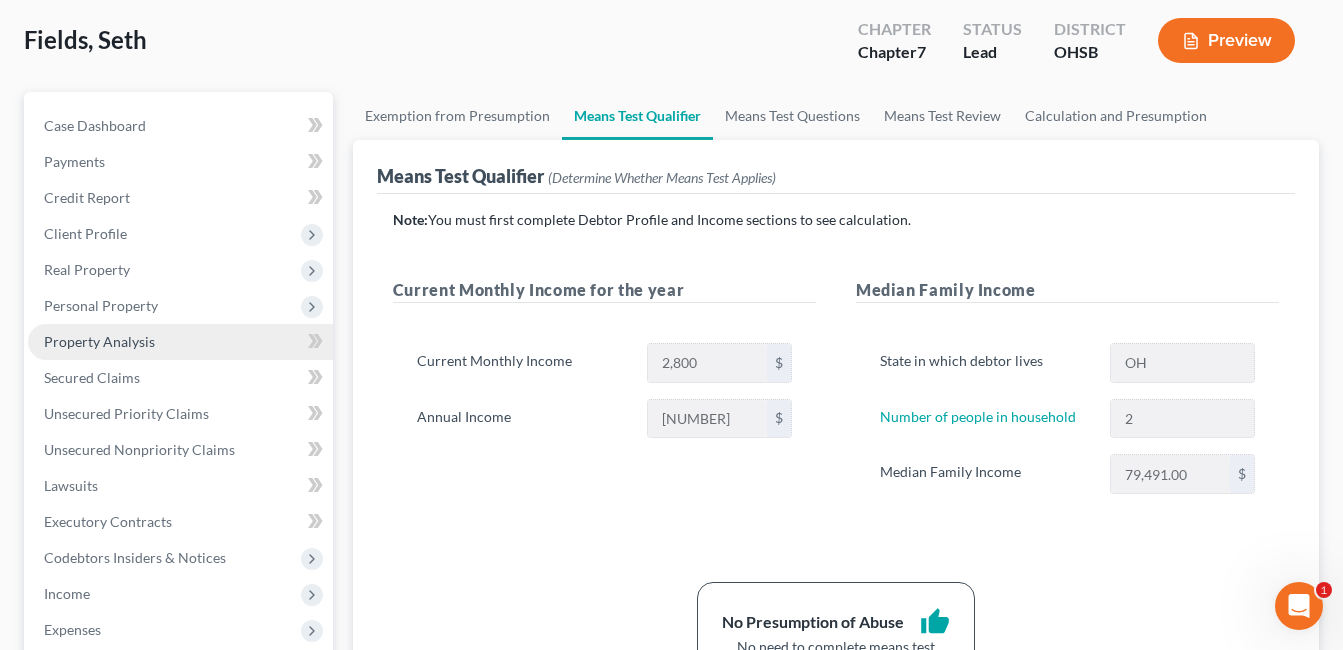 drag, startPoint x: 174, startPoint y: 315, endPoint x: 206, endPoint y: 338, distance: 39.40812 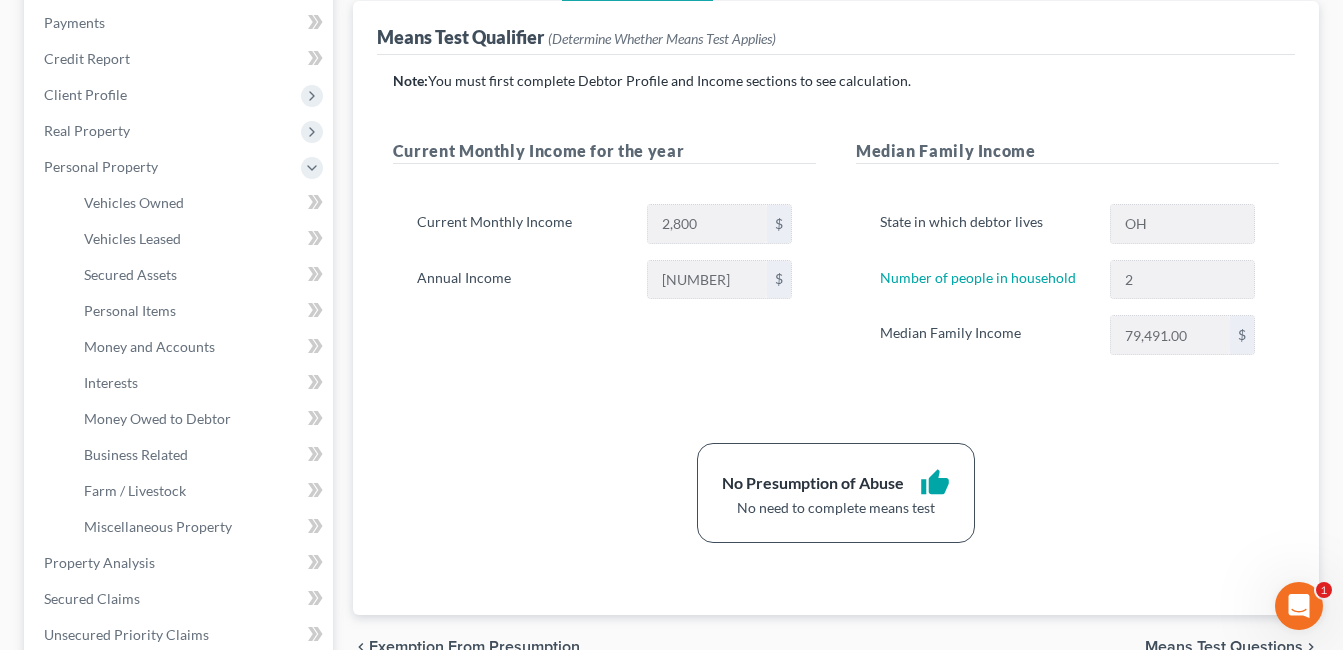 scroll, scrollTop: 700, scrollLeft: 0, axis: vertical 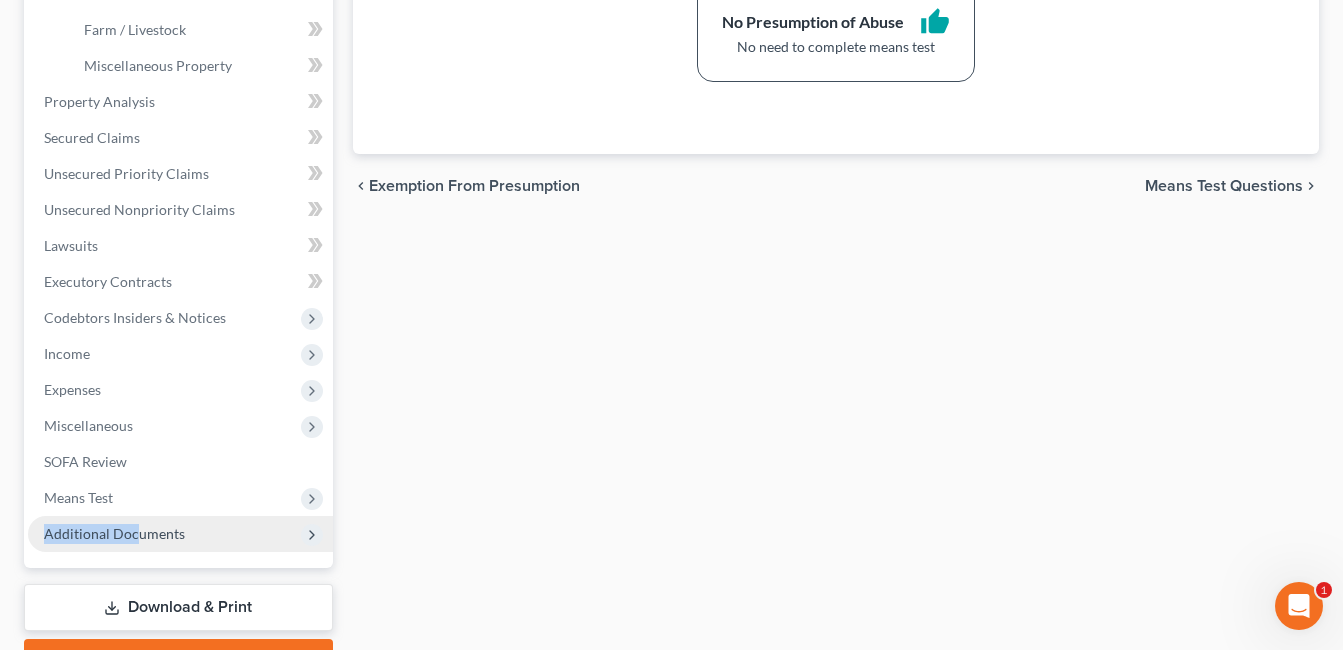 click on "Case Dashboard
Payments
Invoices
Payments
Payments
Credit Report
Client Profile" at bounding box center [180, 30] 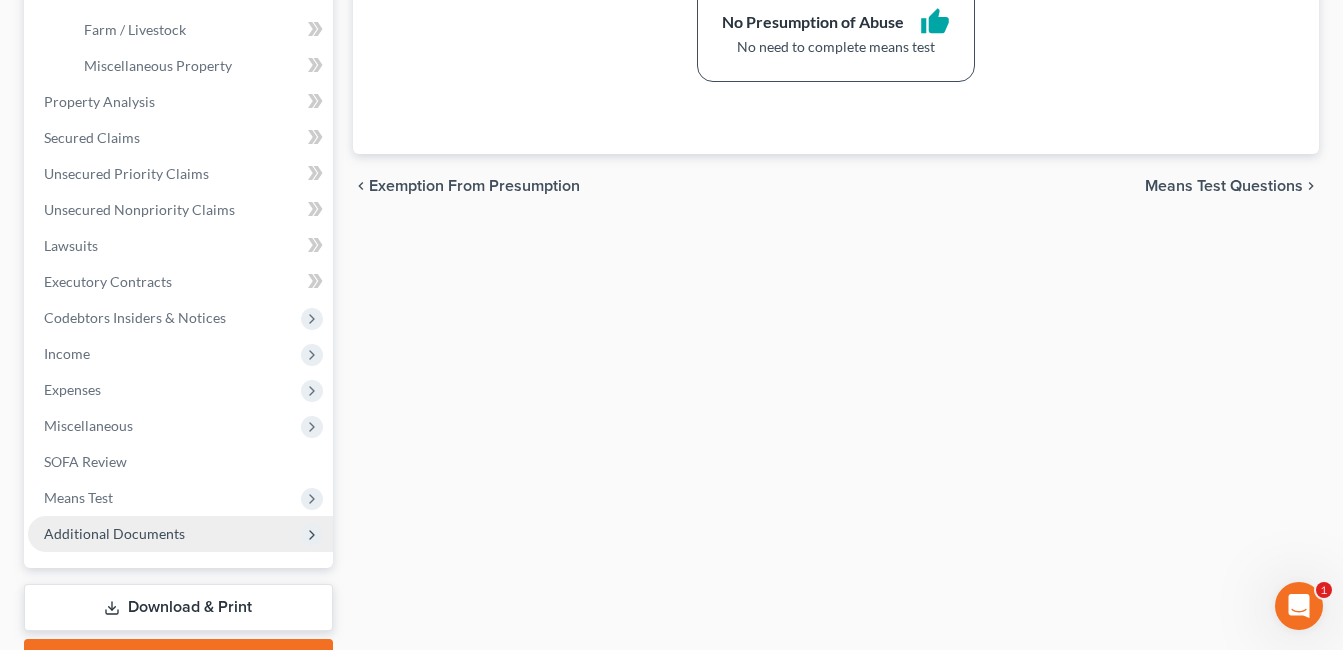 drag, startPoint x: 138, startPoint y: 517, endPoint x: 148, endPoint y: 533, distance: 18.867962 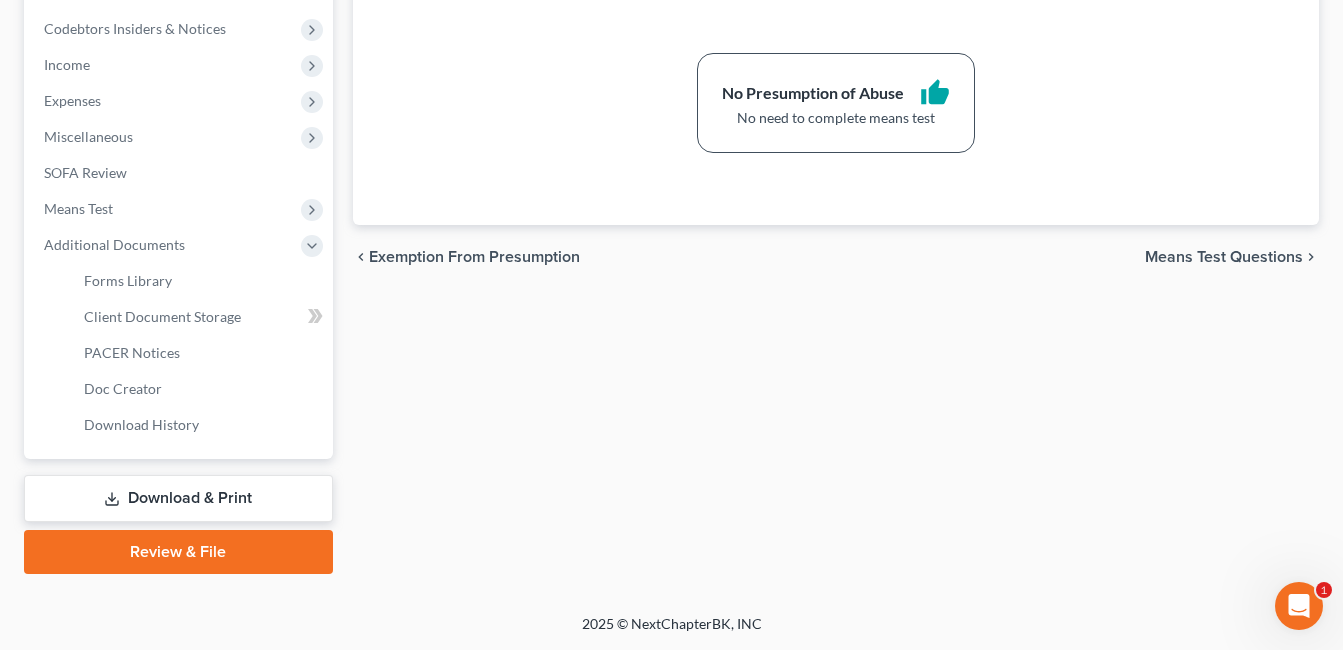 scroll, scrollTop: 629, scrollLeft: 0, axis: vertical 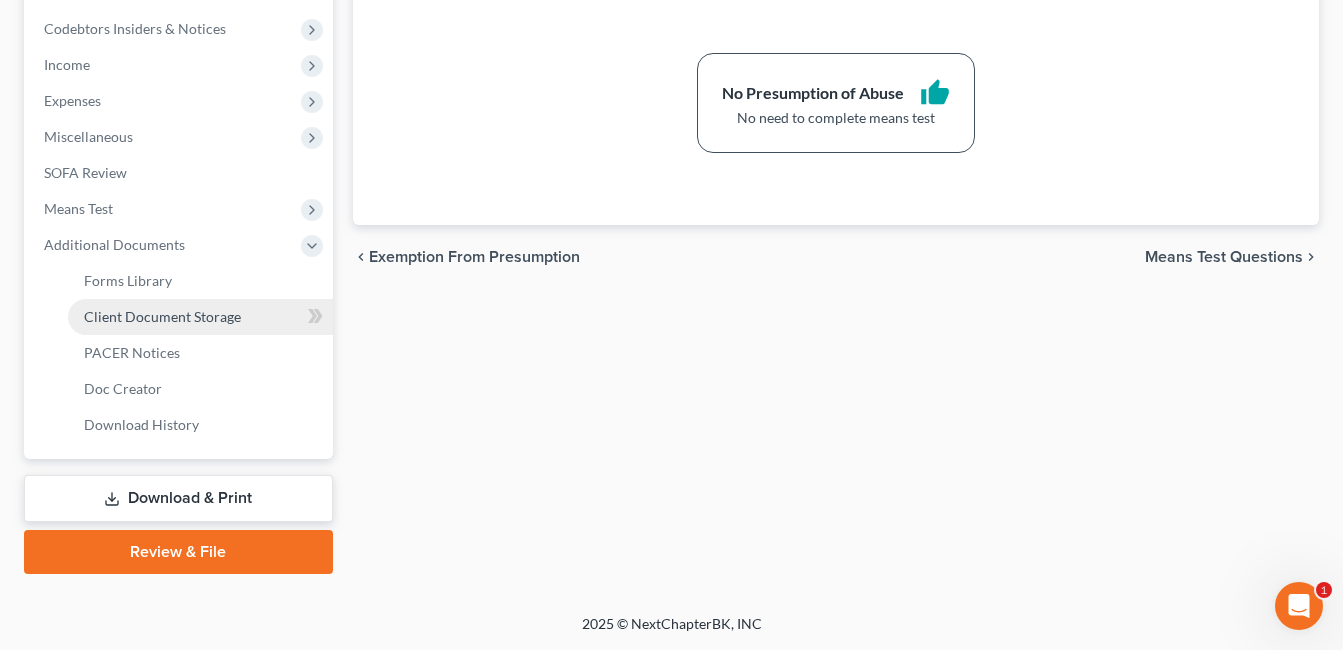 click on "Client Document Storage" at bounding box center [162, 316] 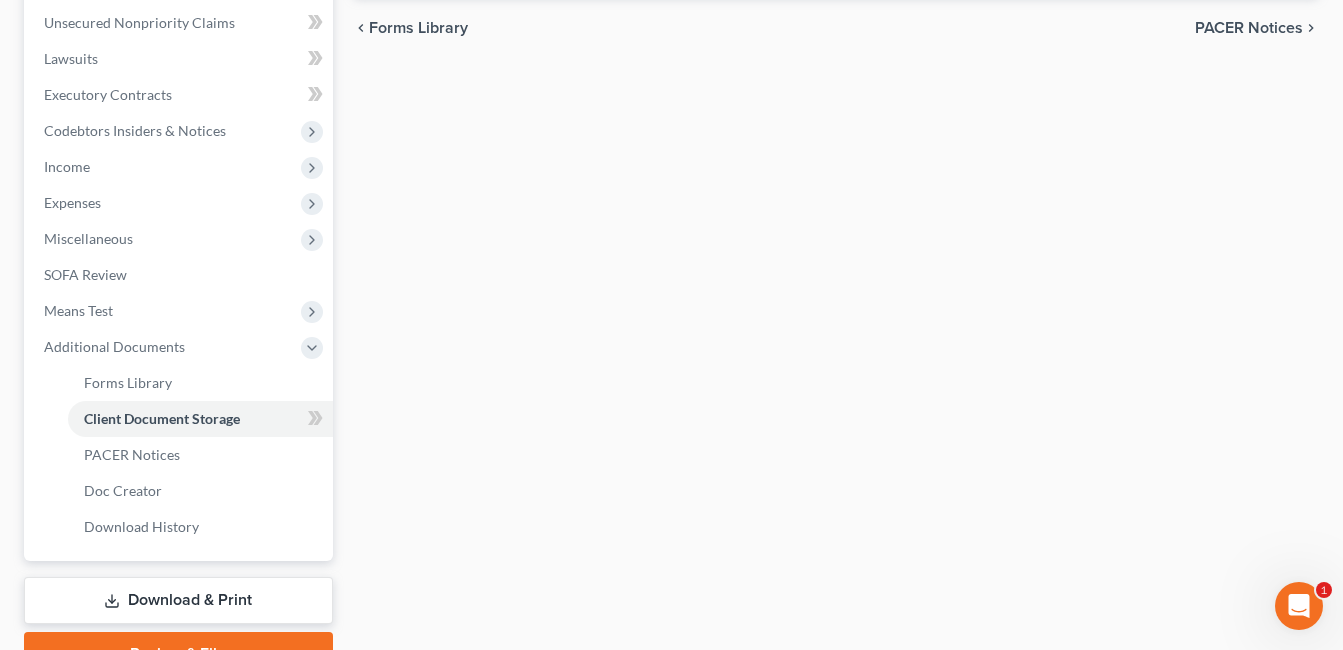 scroll, scrollTop: 252, scrollLeft: 0, axis: vertical 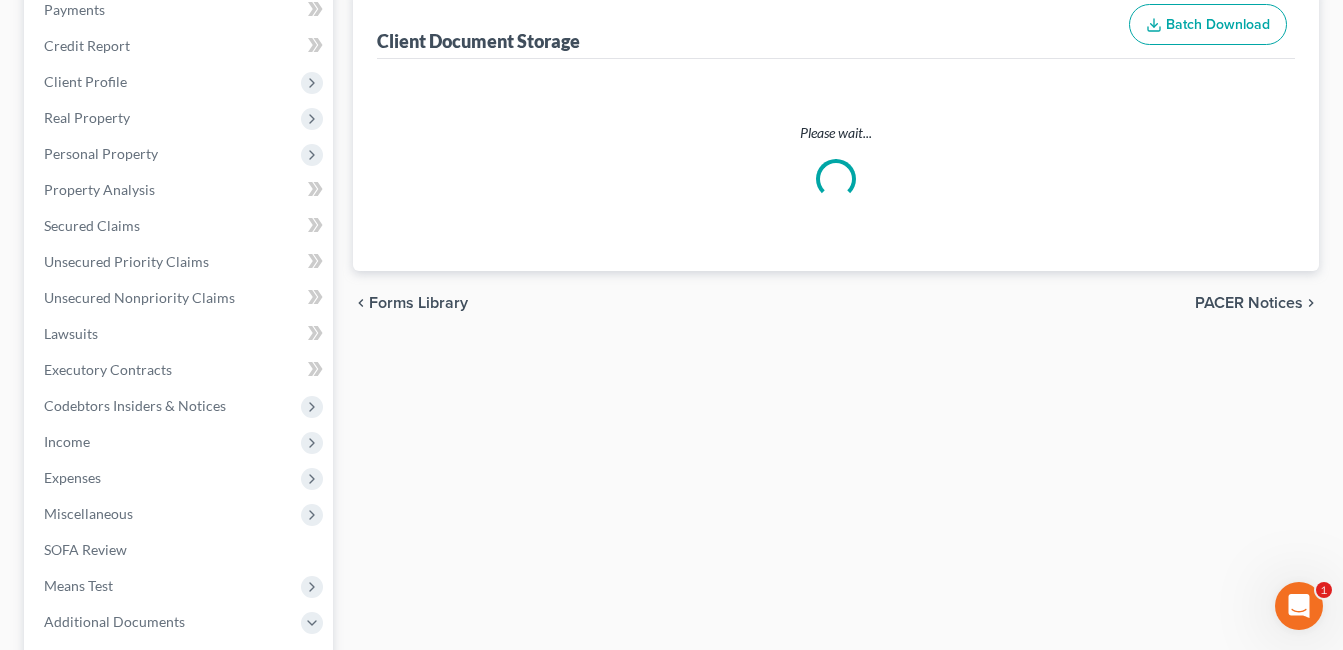 select on "7" 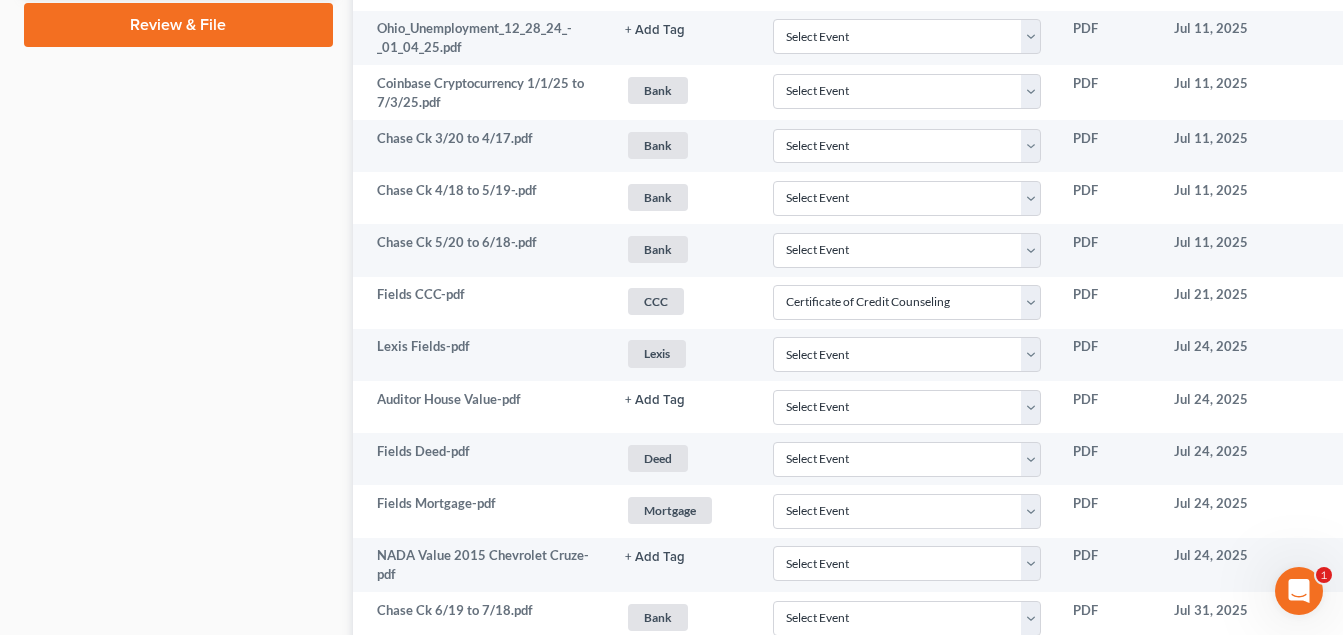 scroll, scrollTop: 1200, scrollLeft: 0, axis: vertical 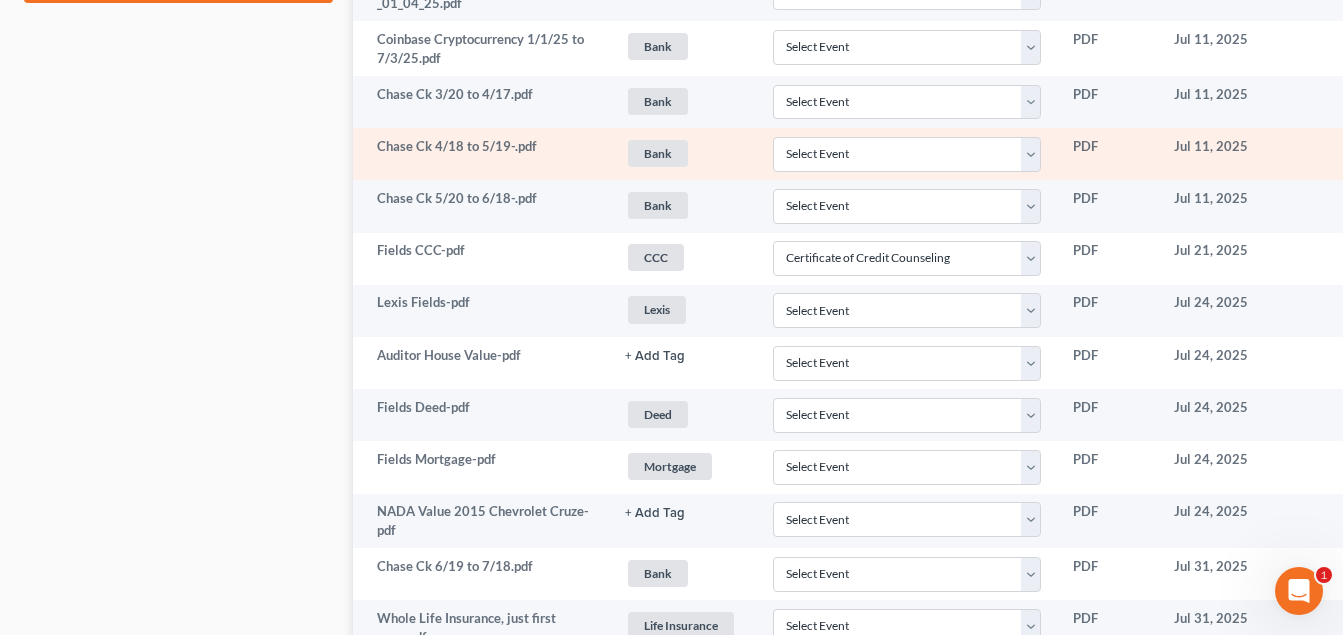 drag, startPoint x: 1330, startPoint y: 410, endPoint x: 877, endPoint y: 176, distance: 509.8676 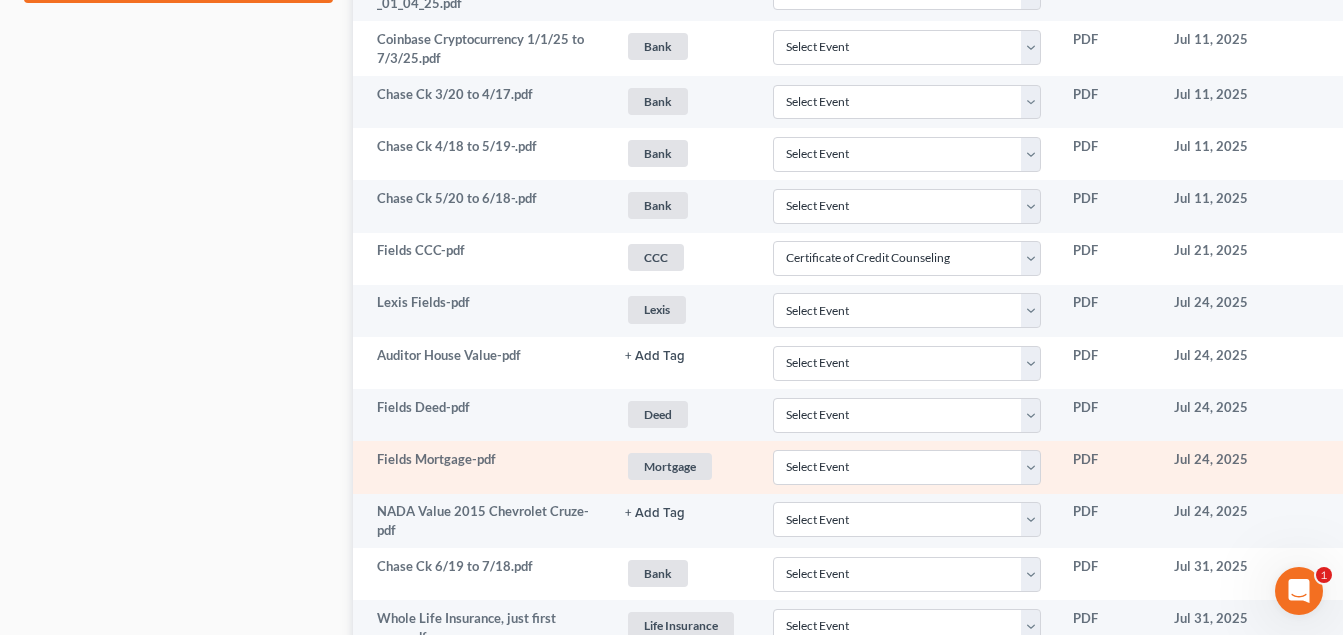 click 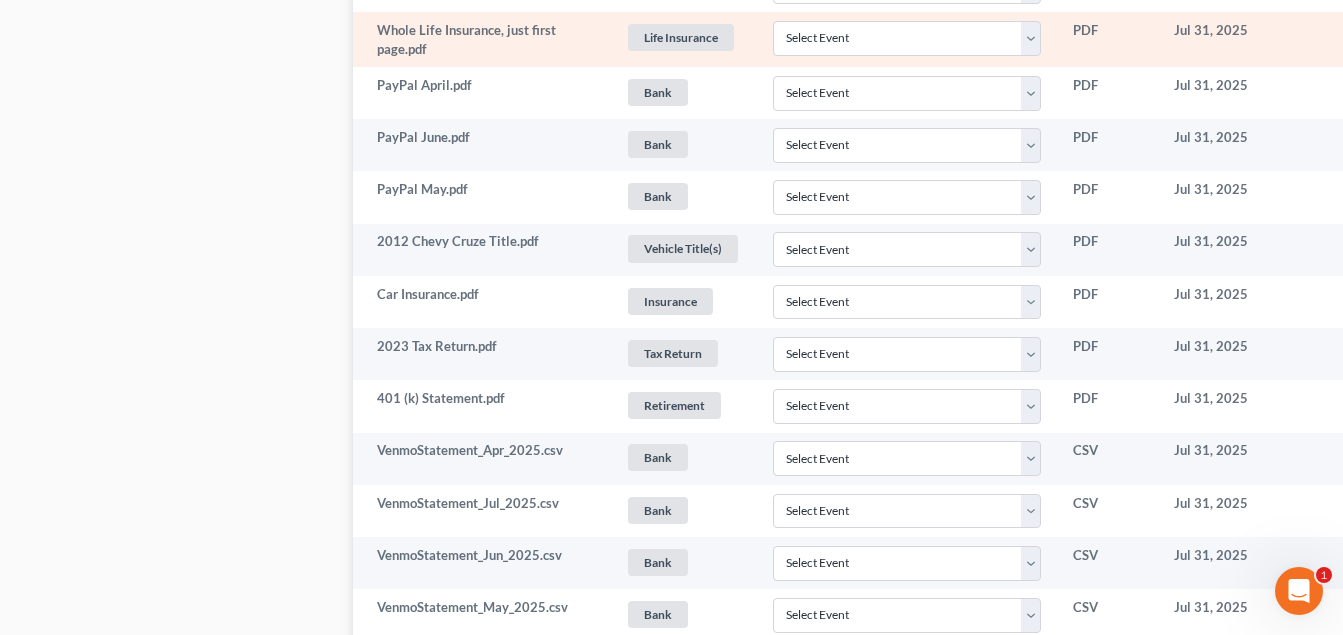 scroll, scrollTop: 1800, scrollLeft: 0, axis: vertical 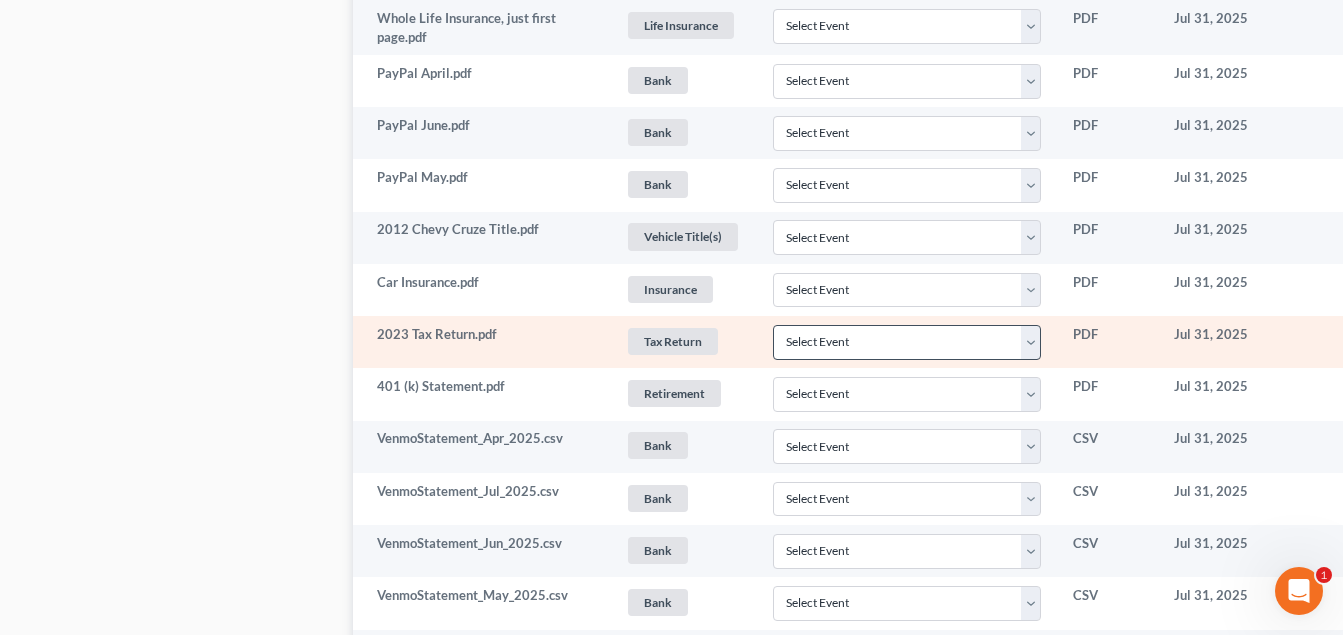 click 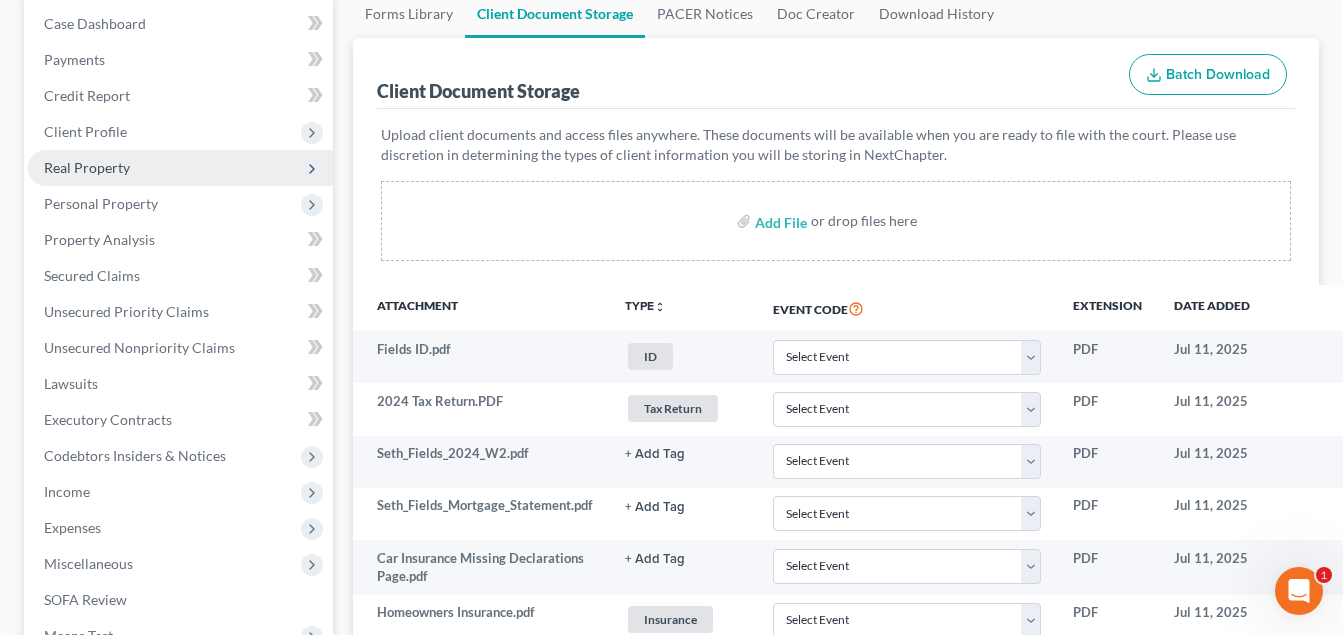scroll, scrollTop: 200, scrollLeft: 0, axis: vertical 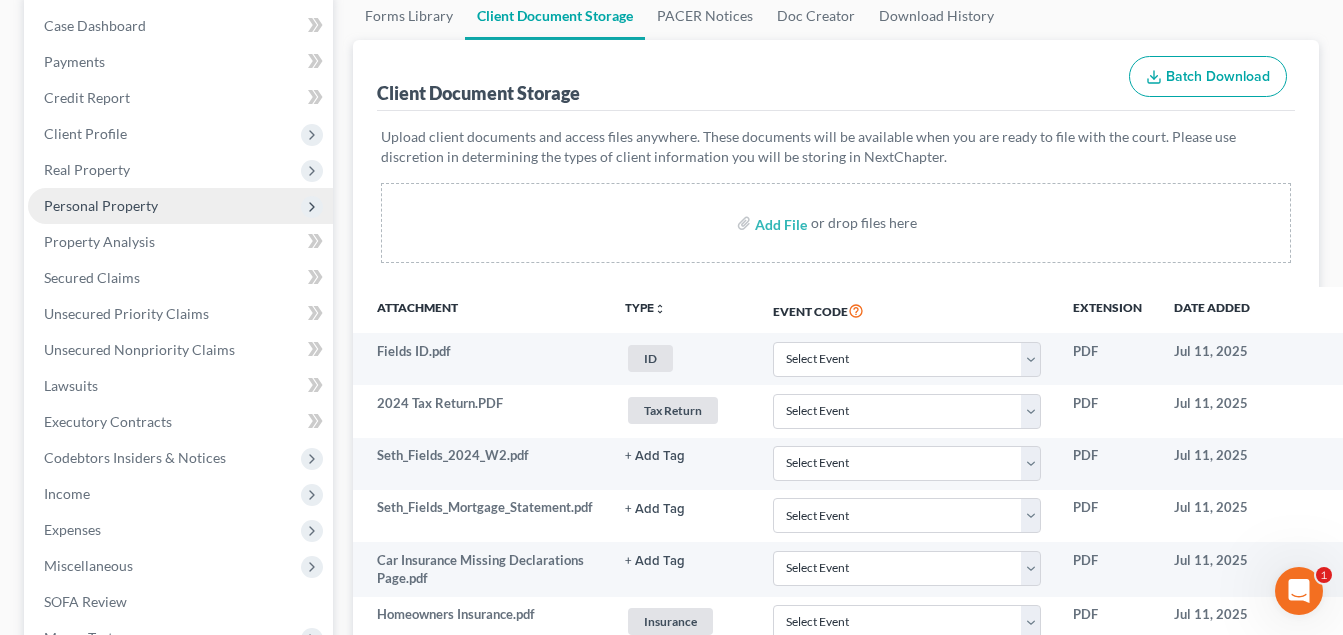 click on "Personal Property" at bounding box center [101, 205] 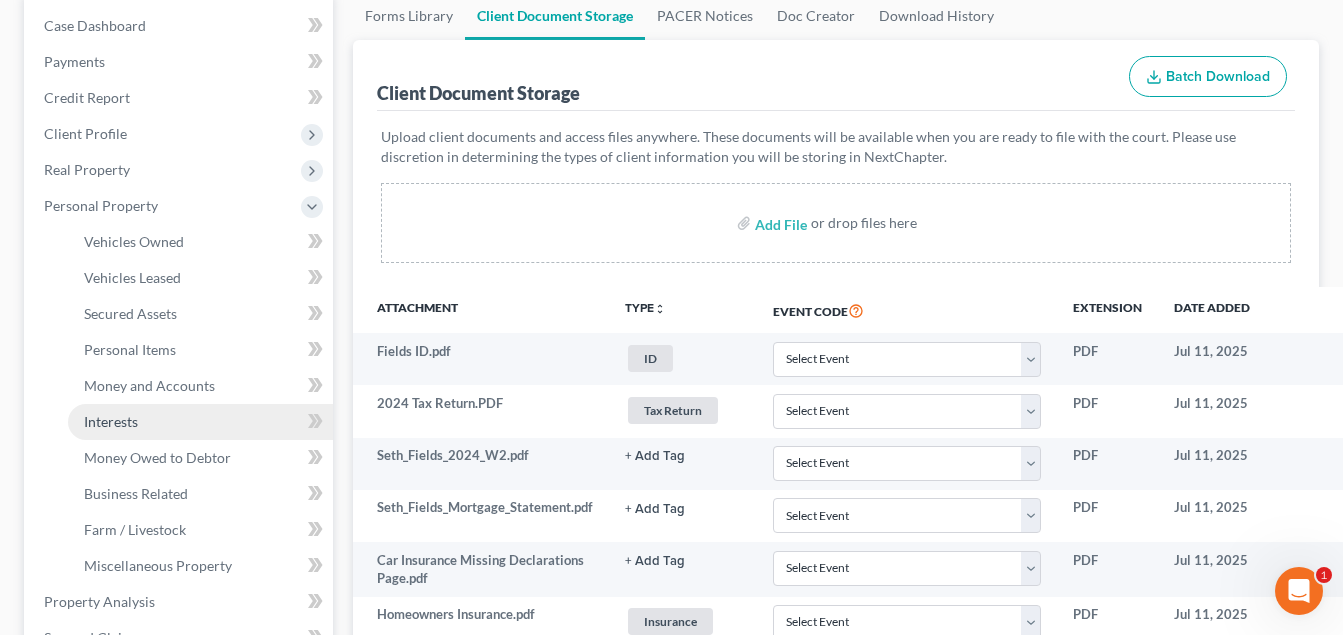click on "Interests" at bounding box center [200, 422] 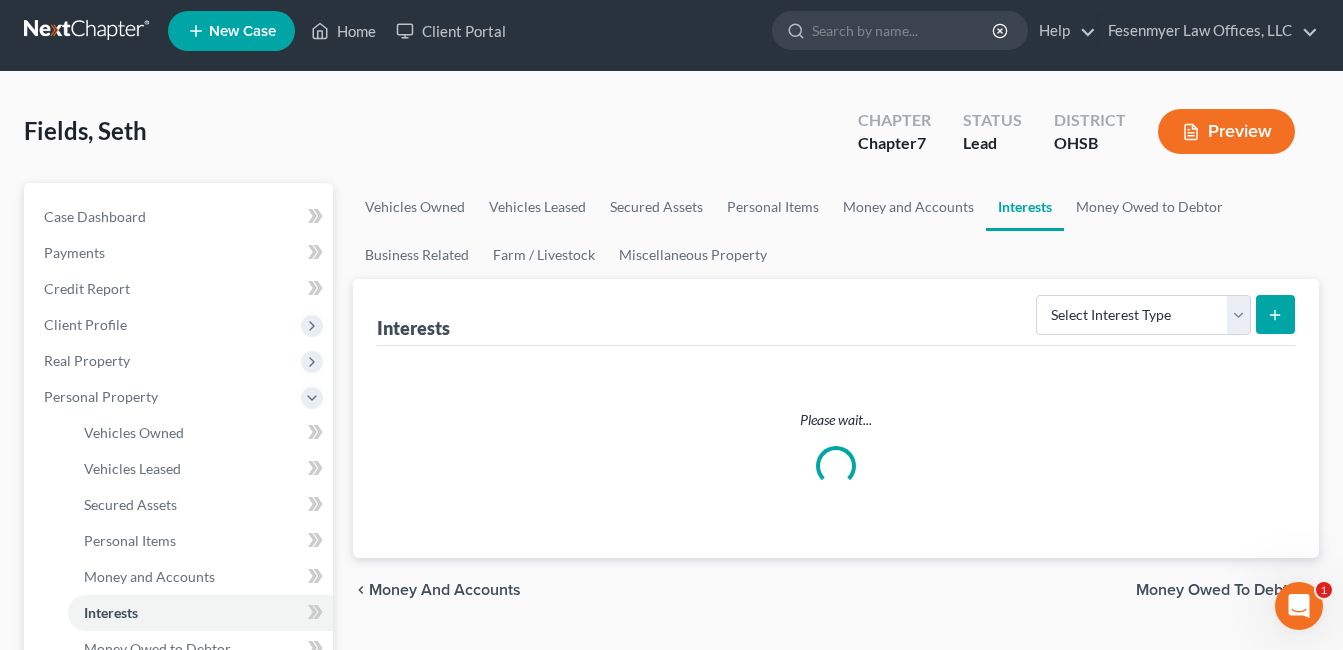 scroll, scrollTop: 0, scrollLeft: 0, axis: both 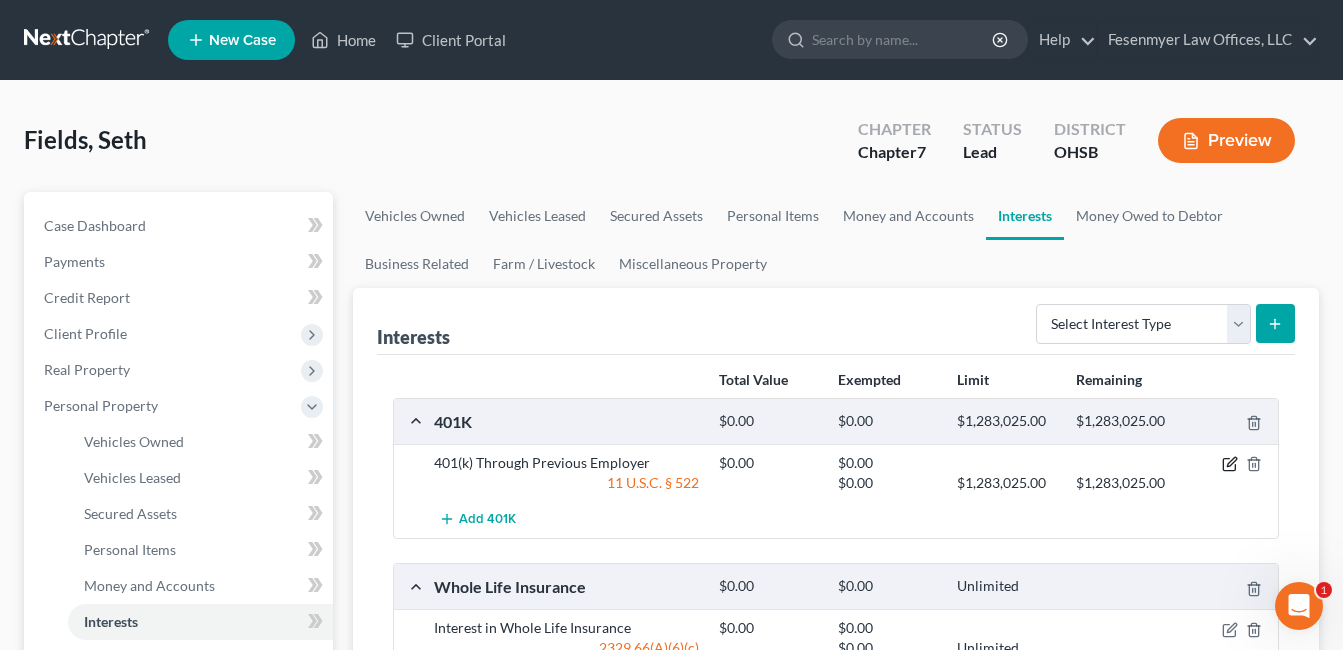 drag, startPoint x: 1228, startPoint y: 458, endPoint x: 1205, endPoint y: 449, distance: 24.698177 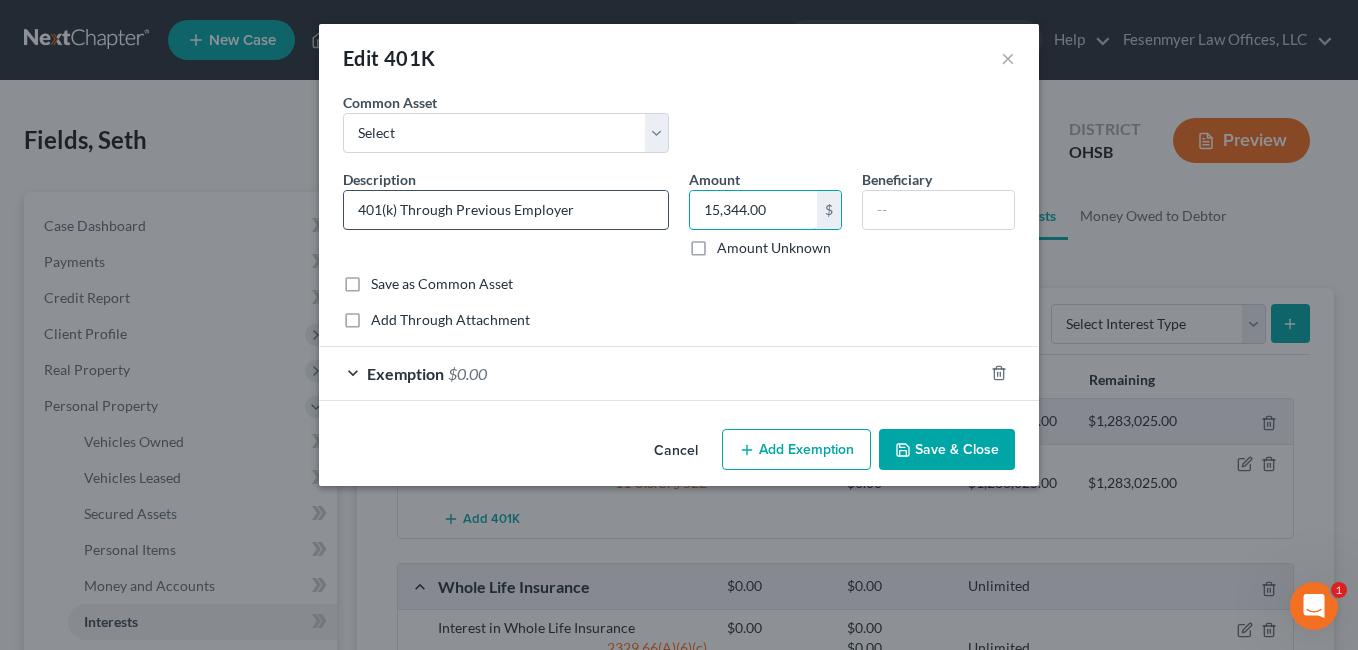 type on "15,344.00" 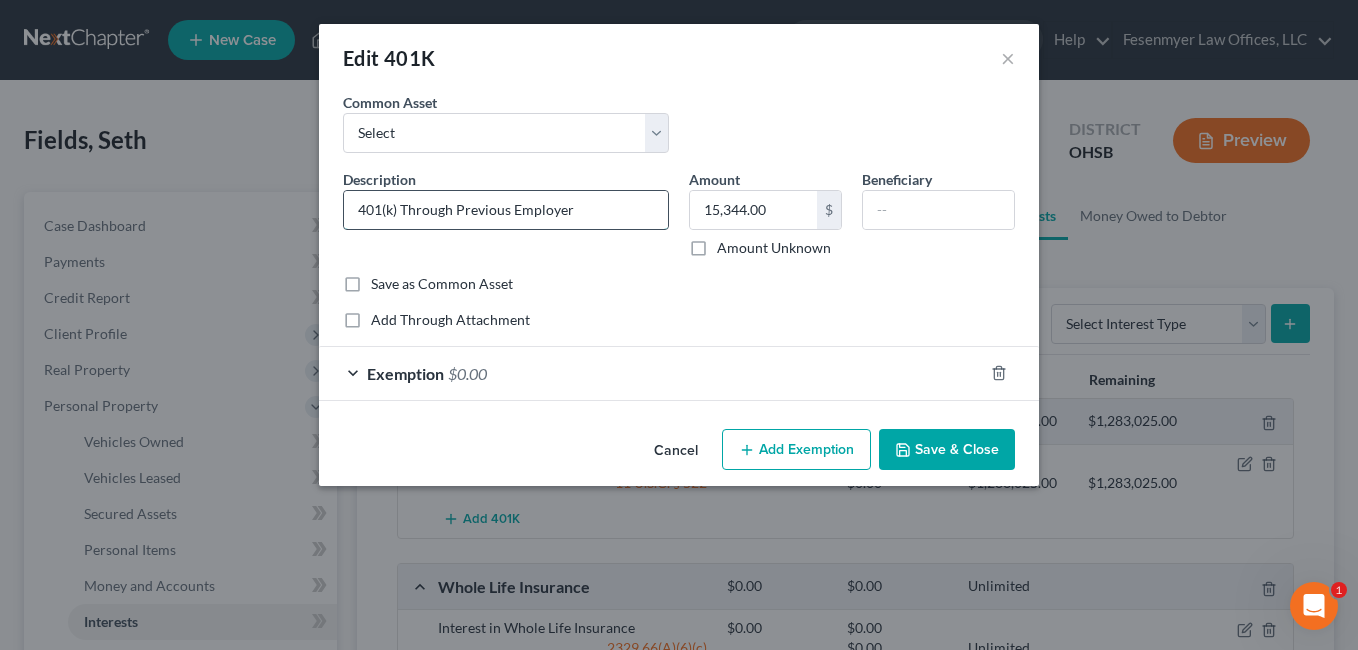 click on "401(k) Through Previous Employer" at bounding box center [506, 210] 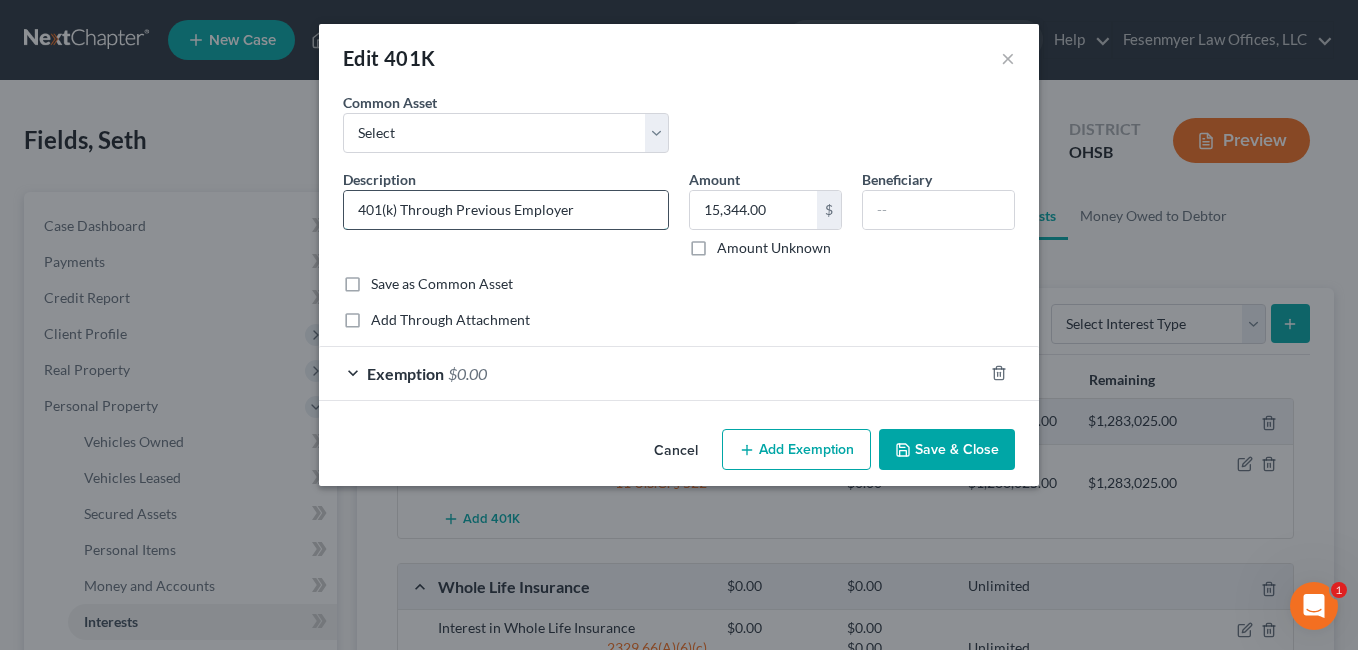 drag, startPoint x: 624, startPoint y: 210, endPoint x: 487, endPoint y: 210, distance: 137 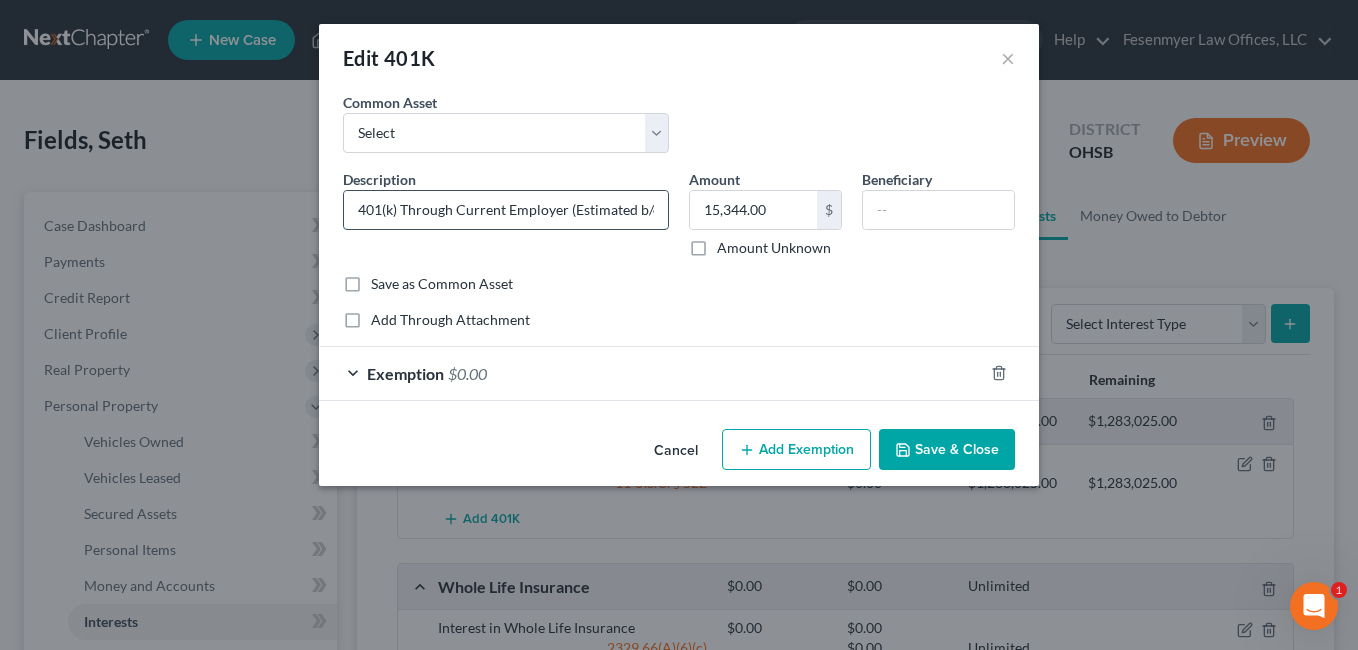 click on "401(k) Through Current Employer (Estimated b/c of Market Changes)" at bounding box center [506, 210] 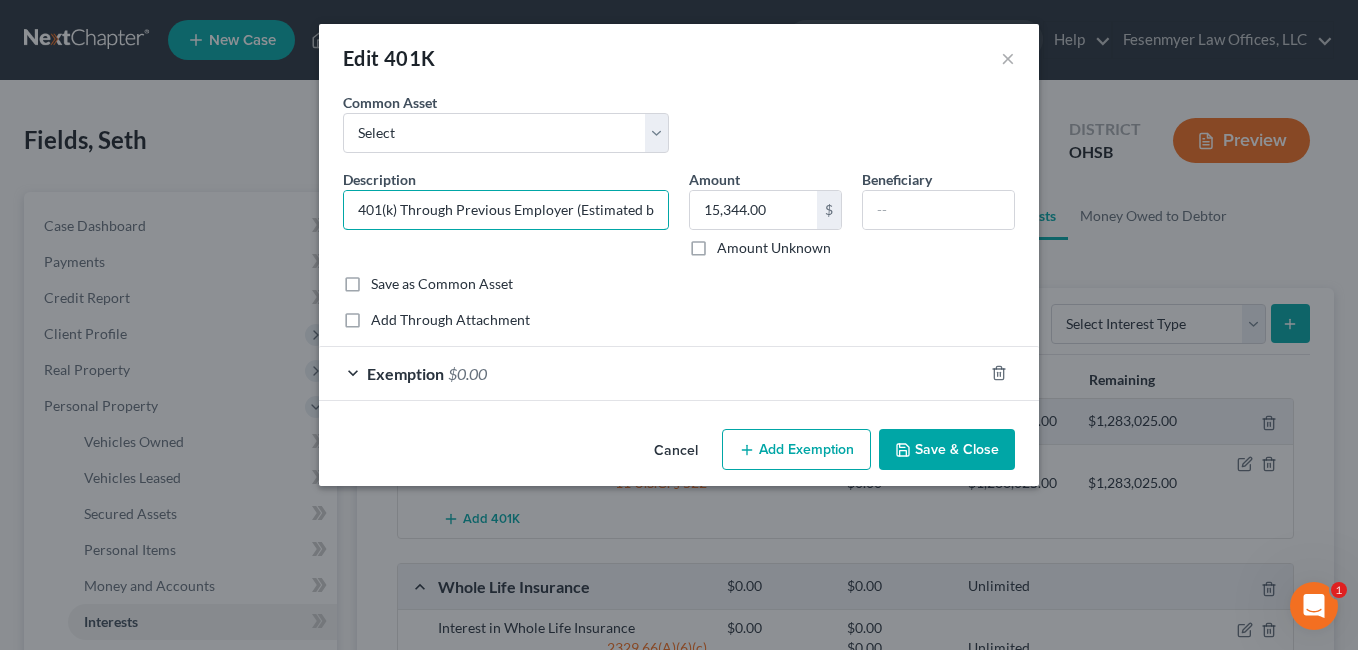 type on "401(k) Through Previous Employer (Estimated b/c of Market Changes)" 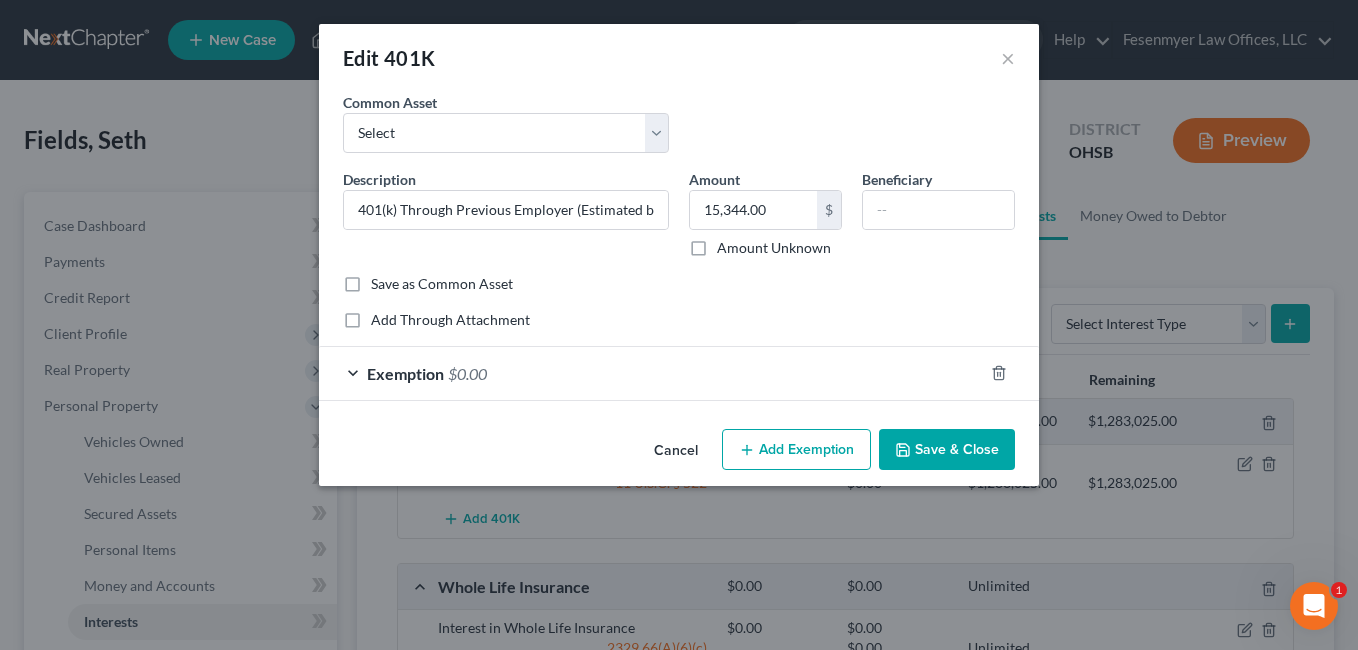 click on "Save & Close" at bounding box center (947, 450) 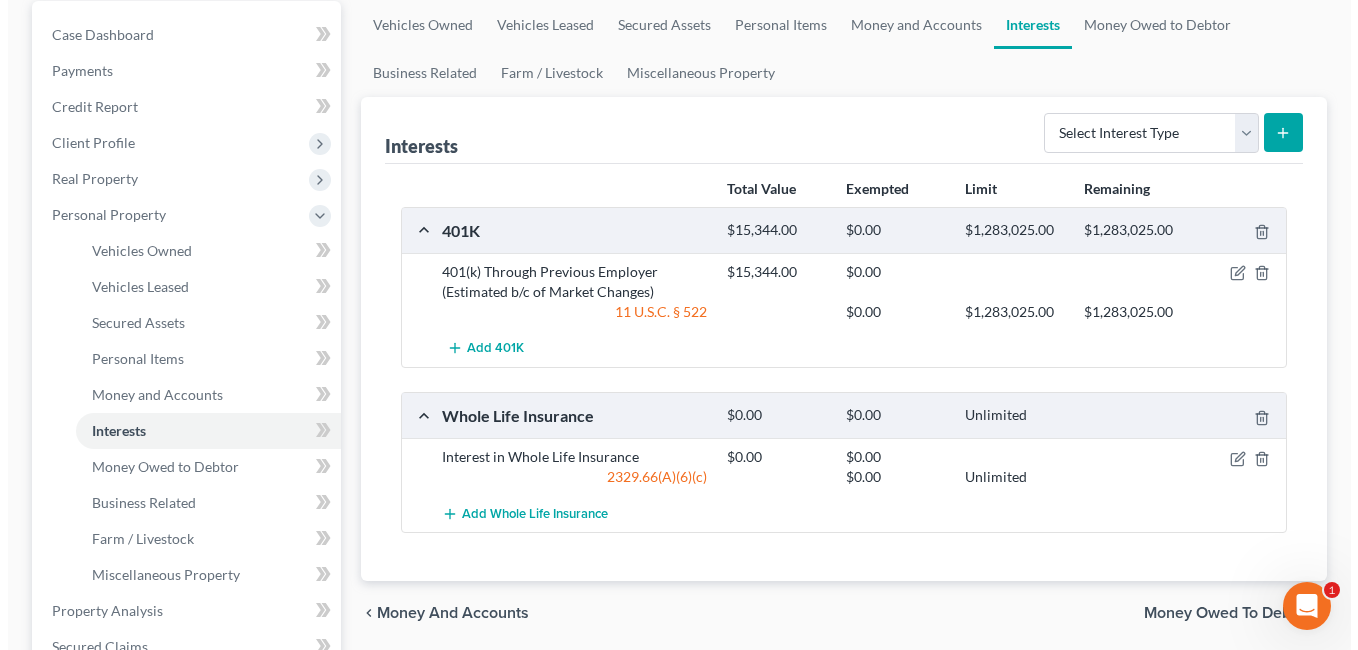 scroll, scrollTop: 200, scrollLeft: 0, axis: vertical 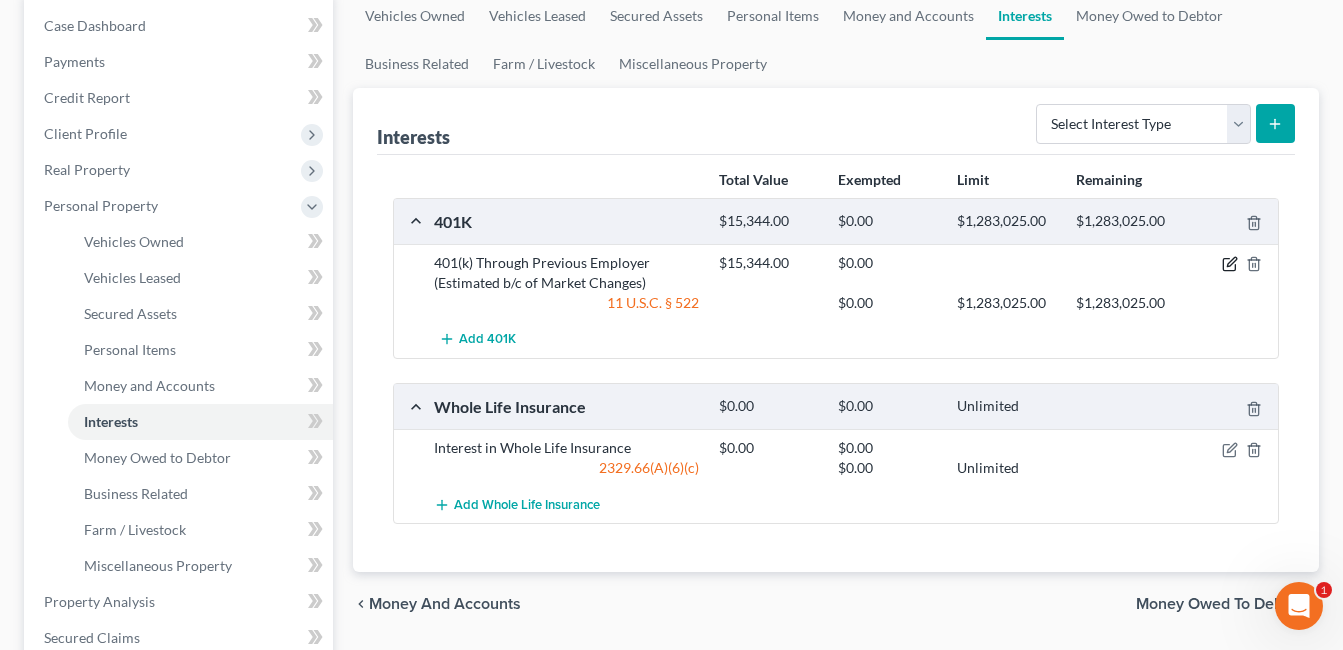 click 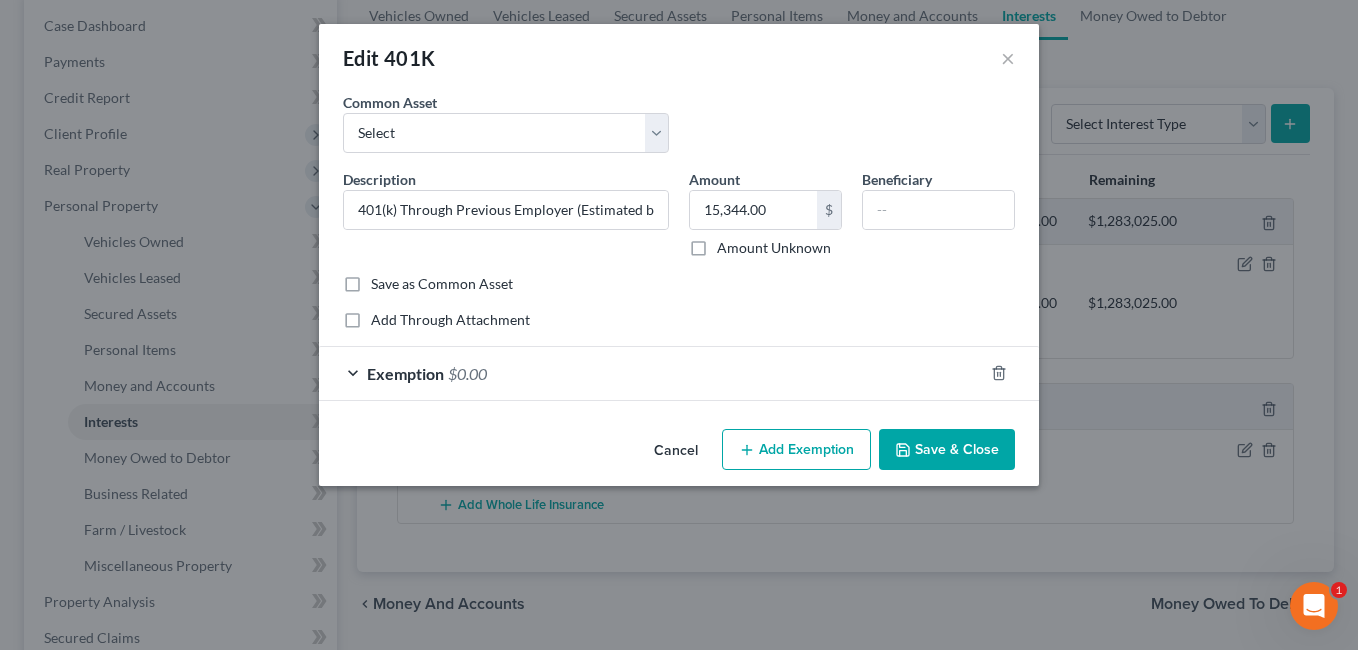 click on "Exemption $0.00" at bounding box center [651, 373] 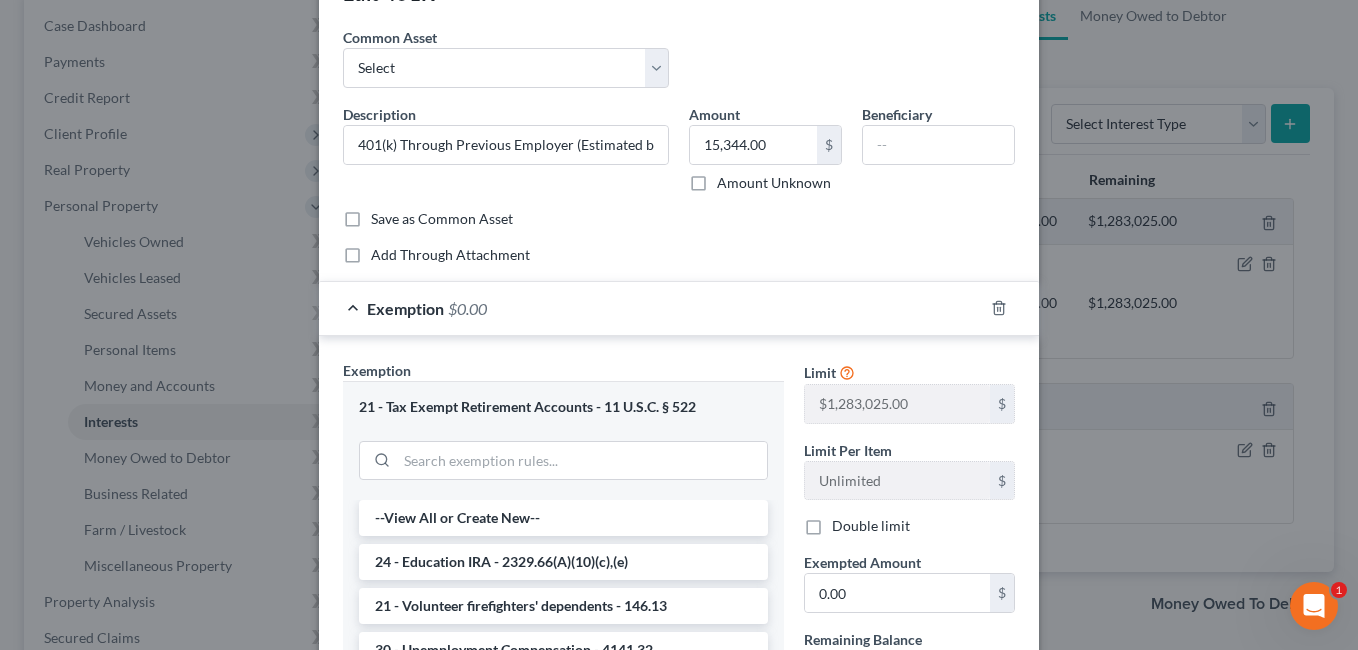 scroll, scrollTop: 100, scrollLeft: 0, axis: vertical 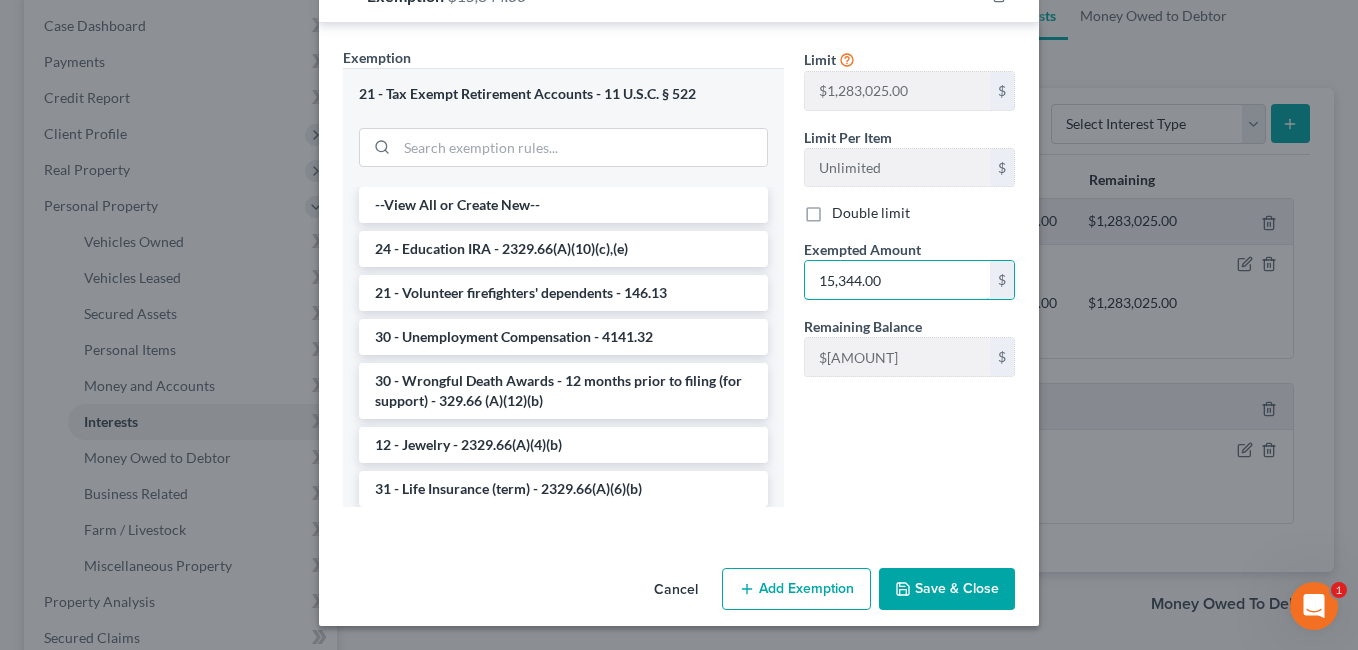 type on "15,344.00" 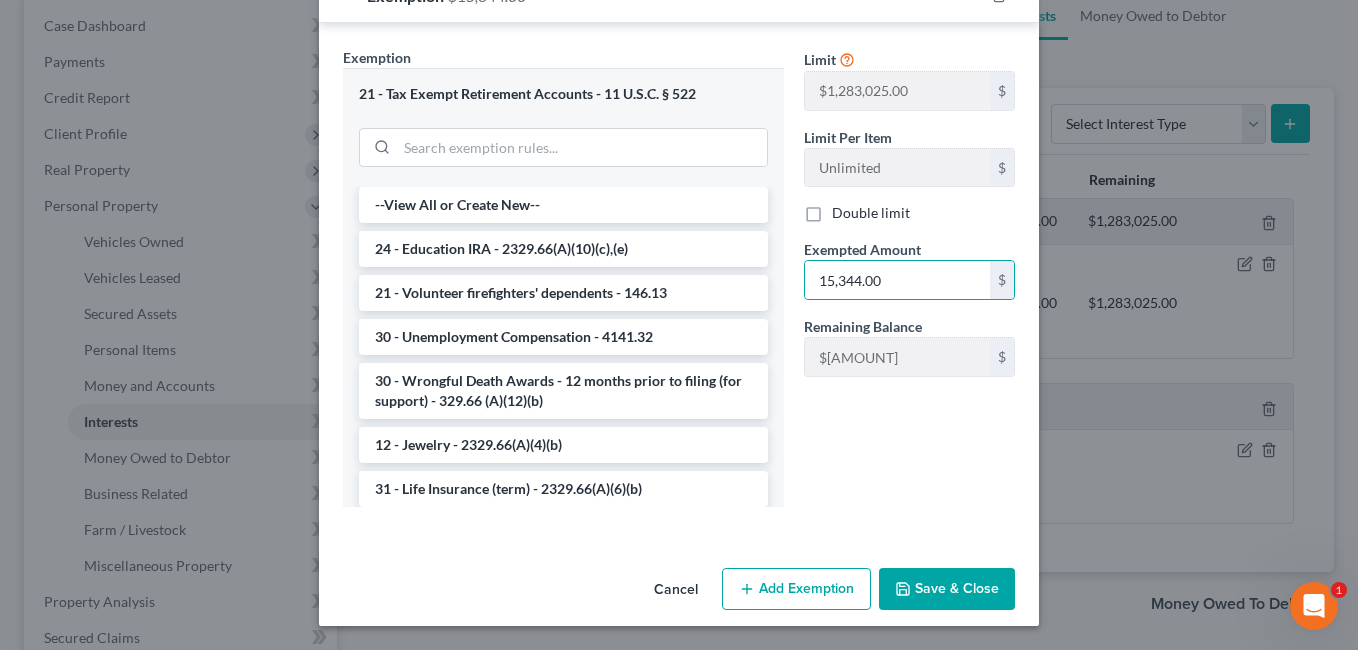 drag, startPoint x: 997, startPoint y: 588, endPoint x: 882, endPoint y: 554, distance: 119.92081 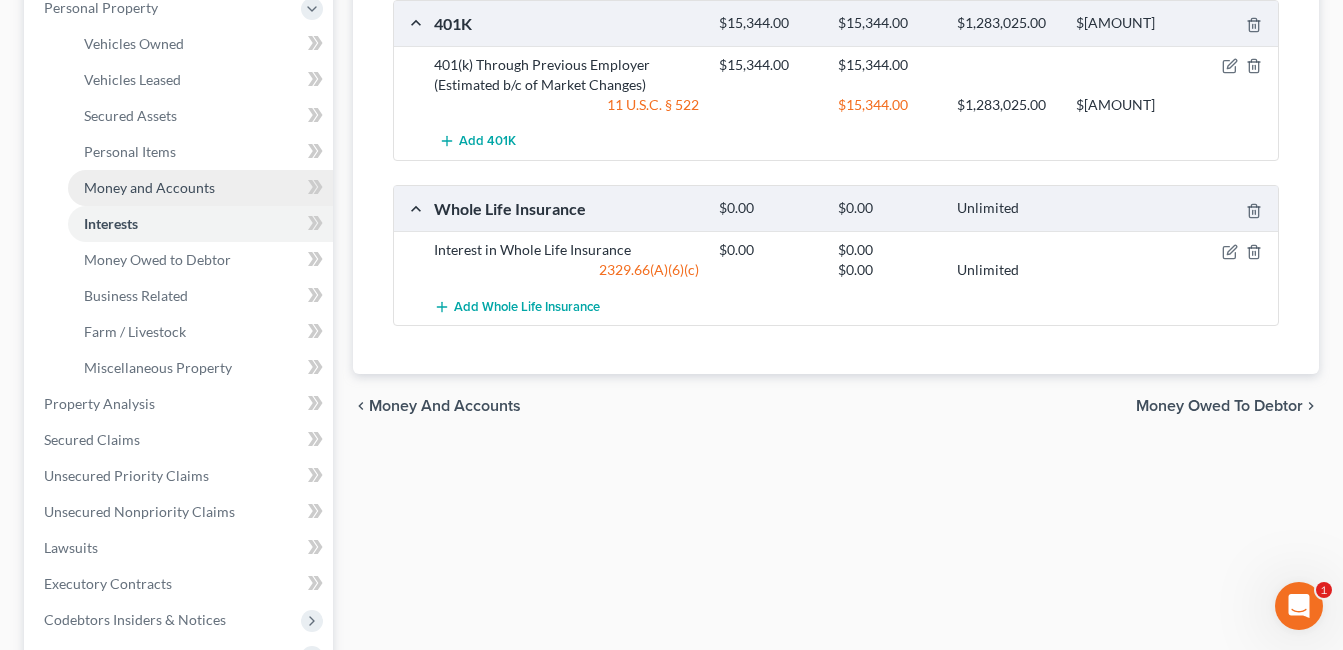 scroll, scrollTop: 400, scrollLeft: 0, axis: vertical 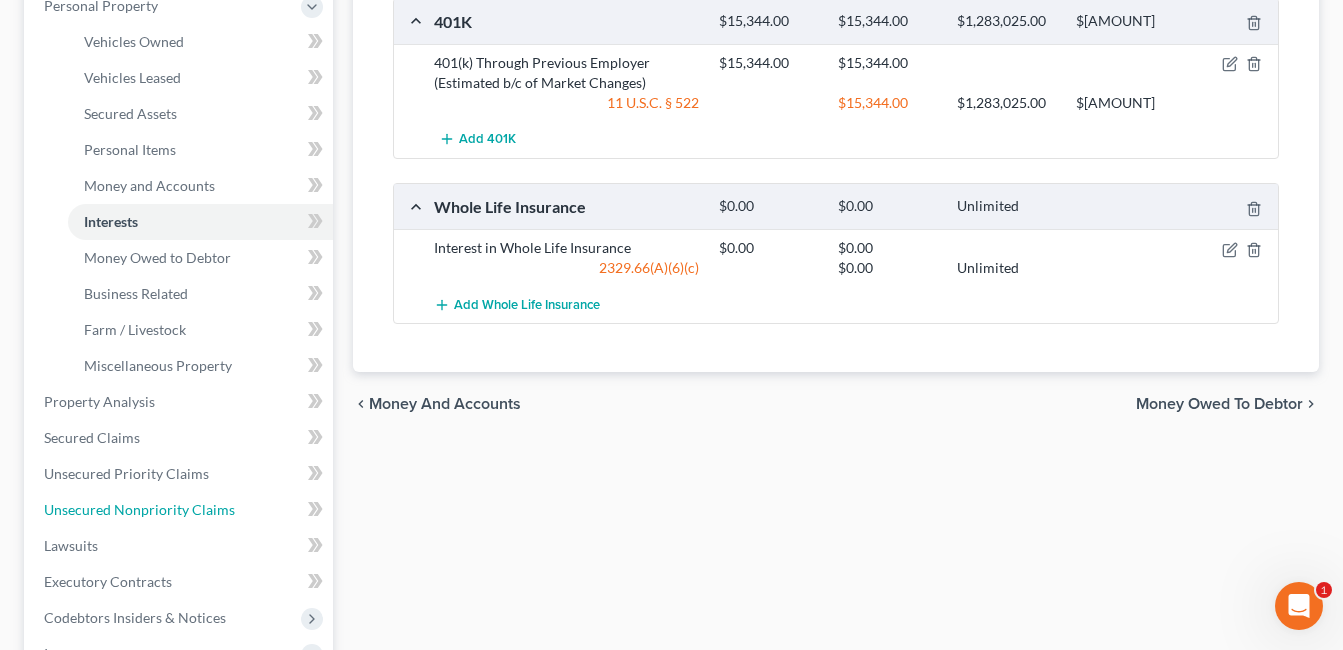 drag, startPoint x: 182, startPoint y: 515, endPoint x: 504, endPoint y: 407, distance: 339.6292 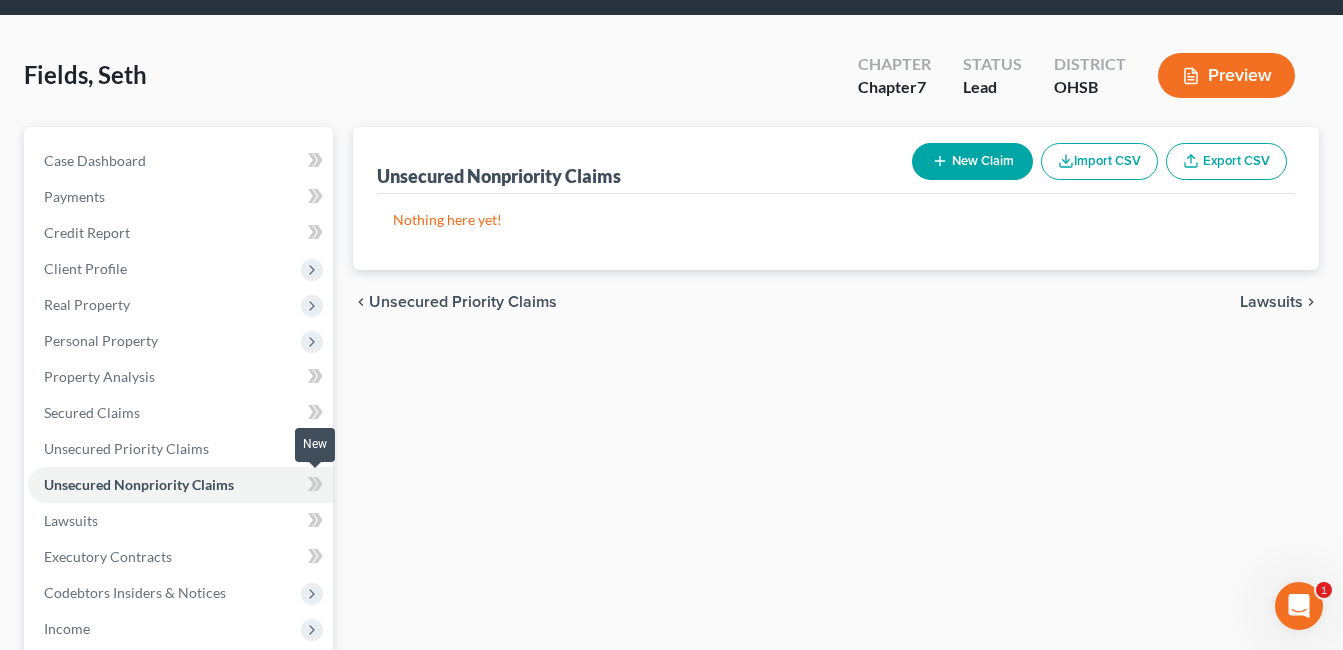 scroll, scrollTop: 449, scrollLeft: 0, axis: vertical 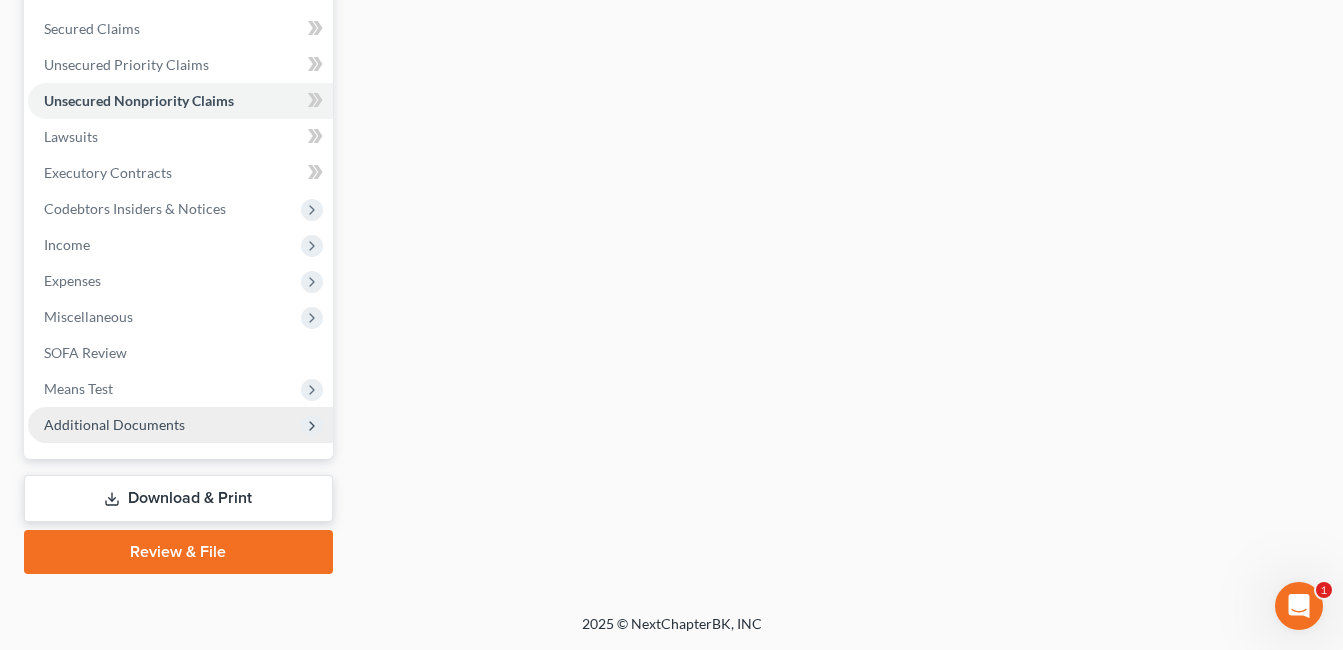 click on "Additional Documents" at bounding box center (180, 425) 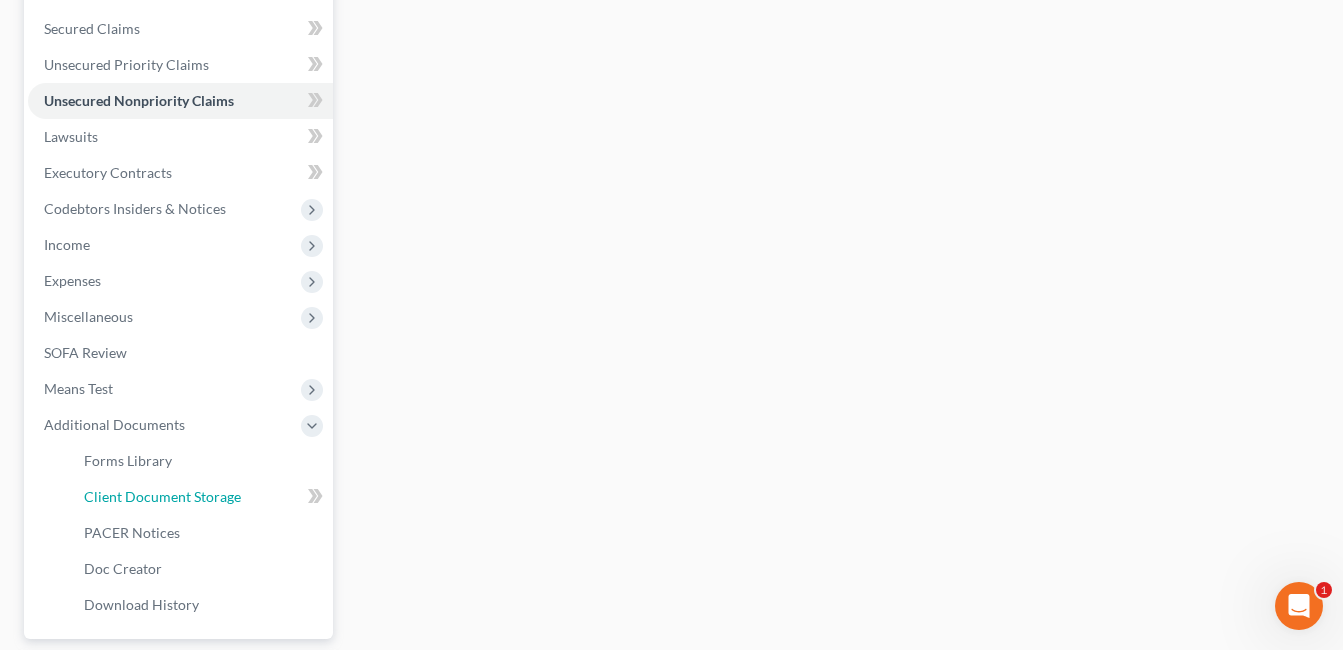 click on "Client Document Storage" at bounding box center (162, 496) 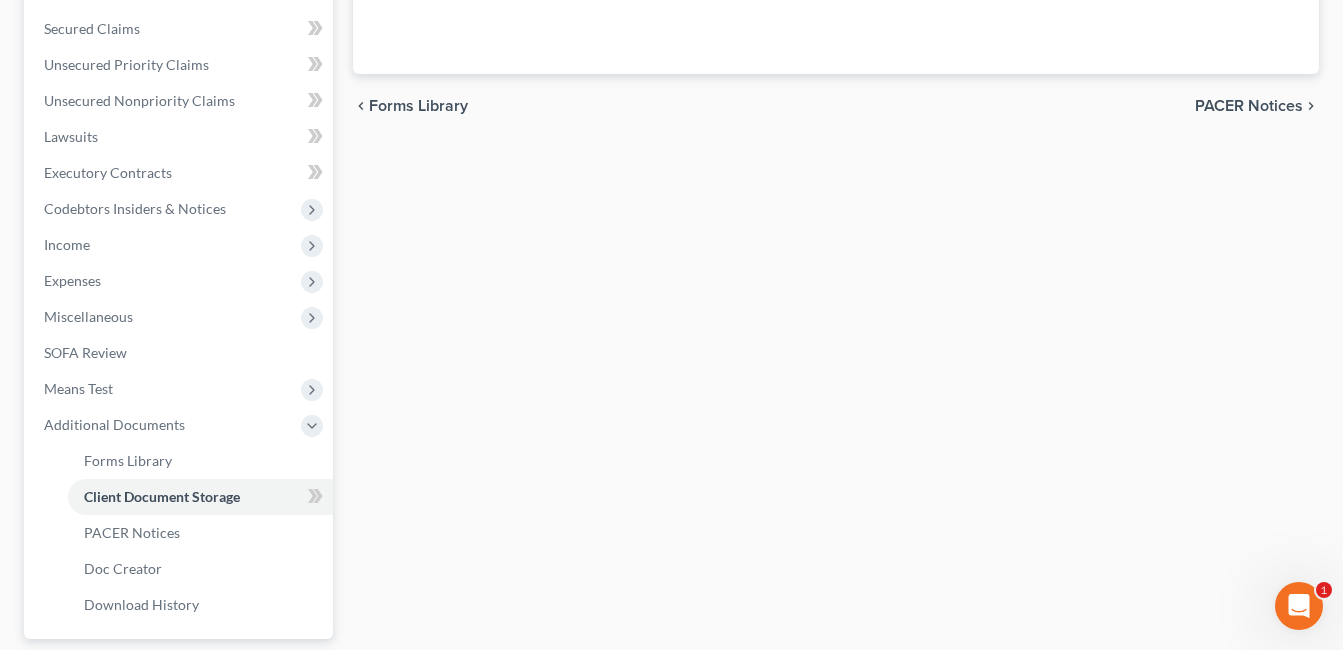 scroll, scrollTop: 347, scrollLeft: 0, axis: vertical 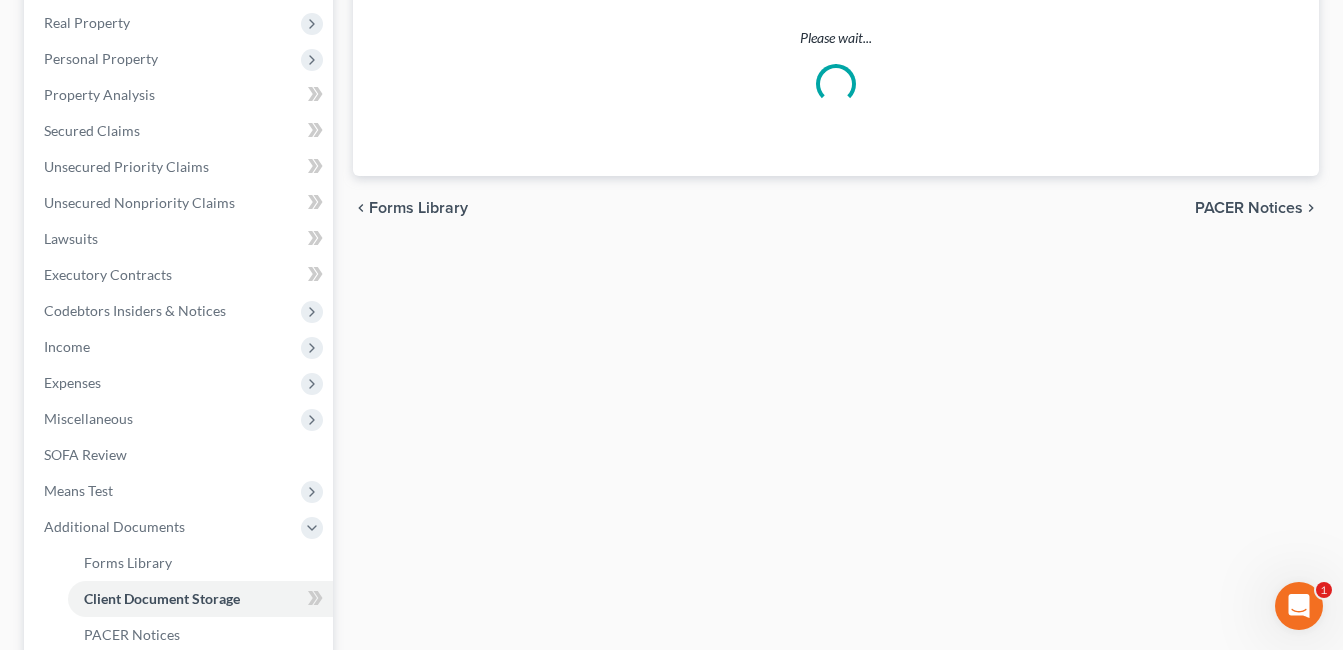 select on "7" 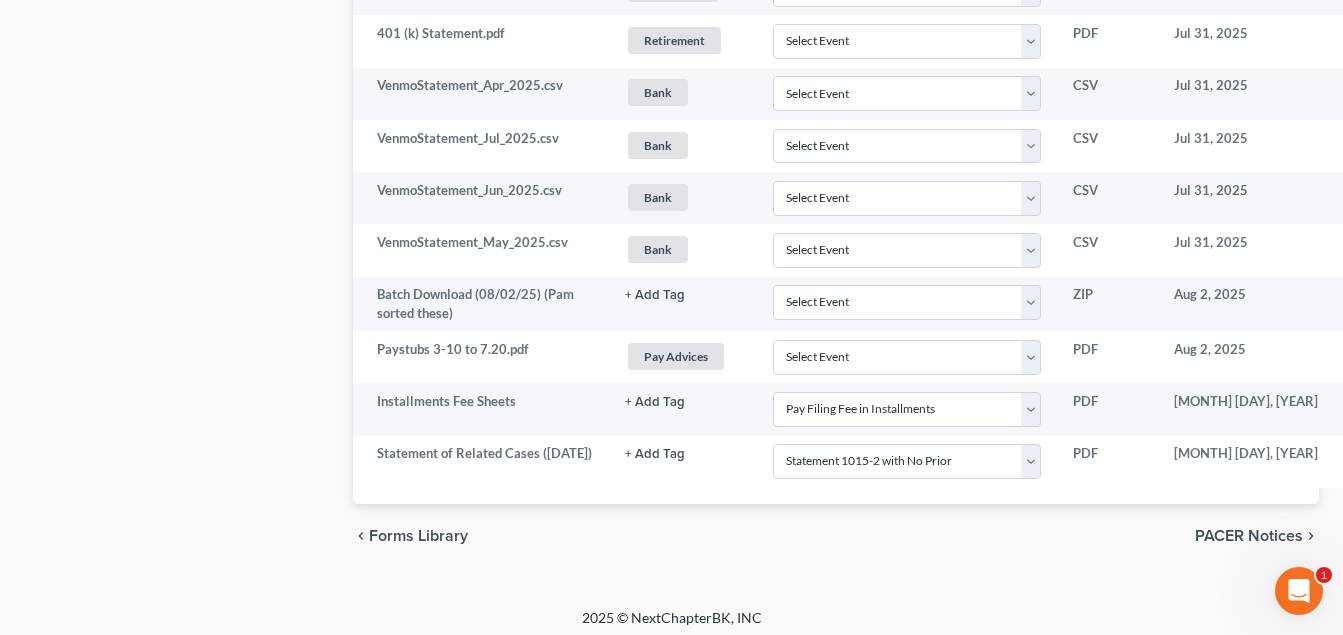 scroll, scrollTop: 2164, scrollLeft: 0, axis: vertical 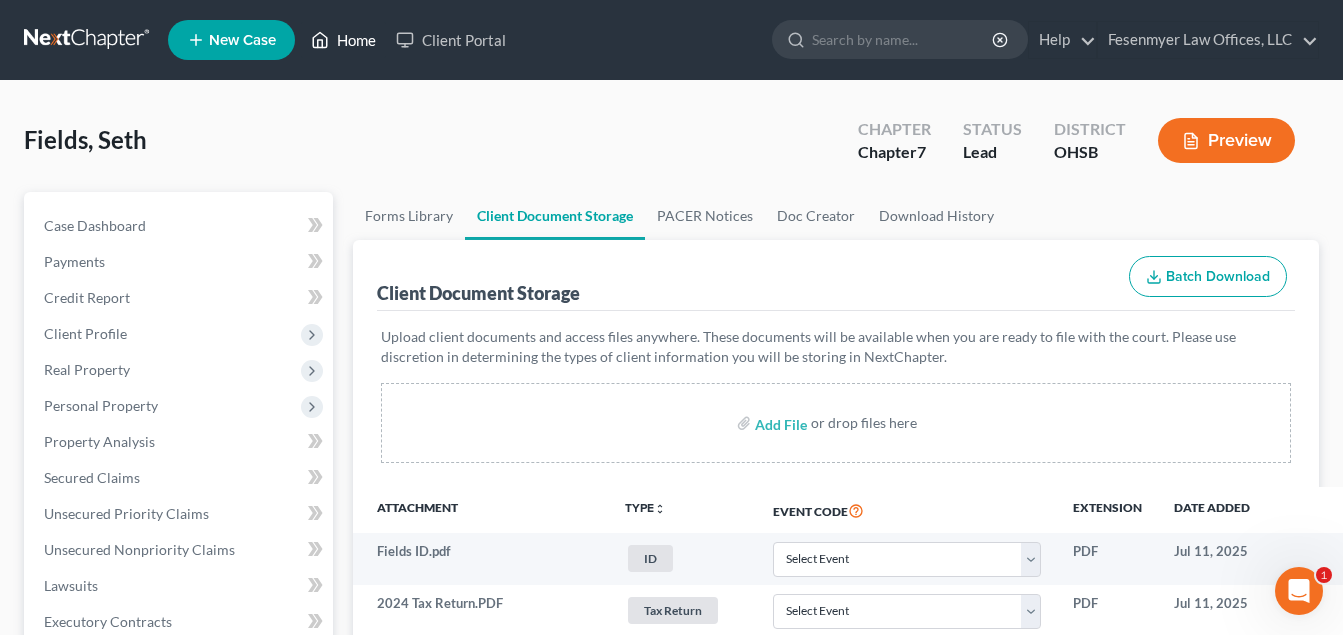 click on "Home" at bounding box center (343, 40) 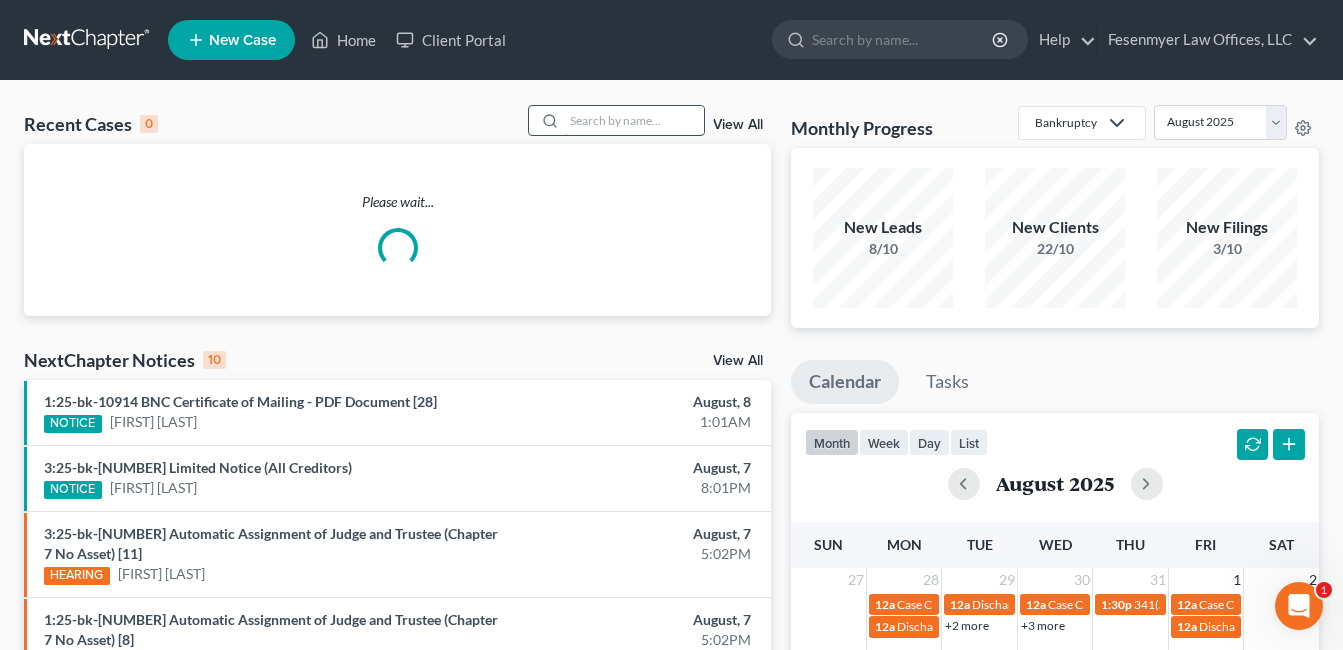 click at bounding box center [634, 120] 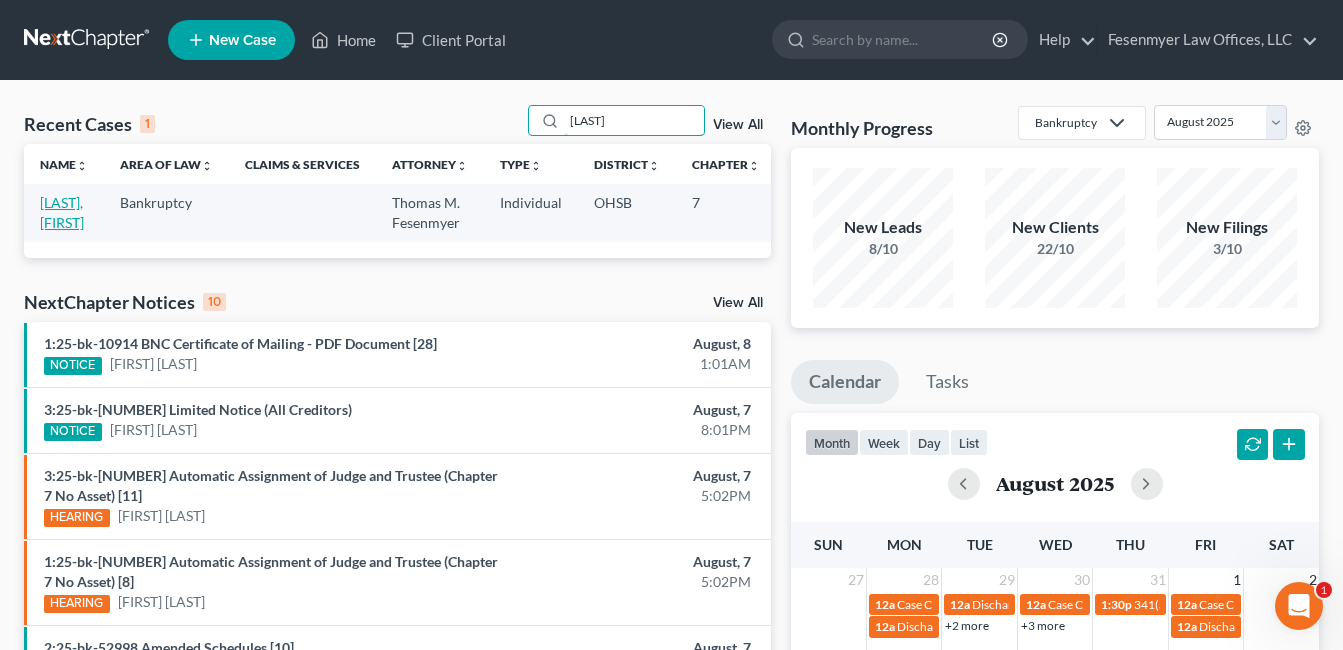 type on "brusaw" 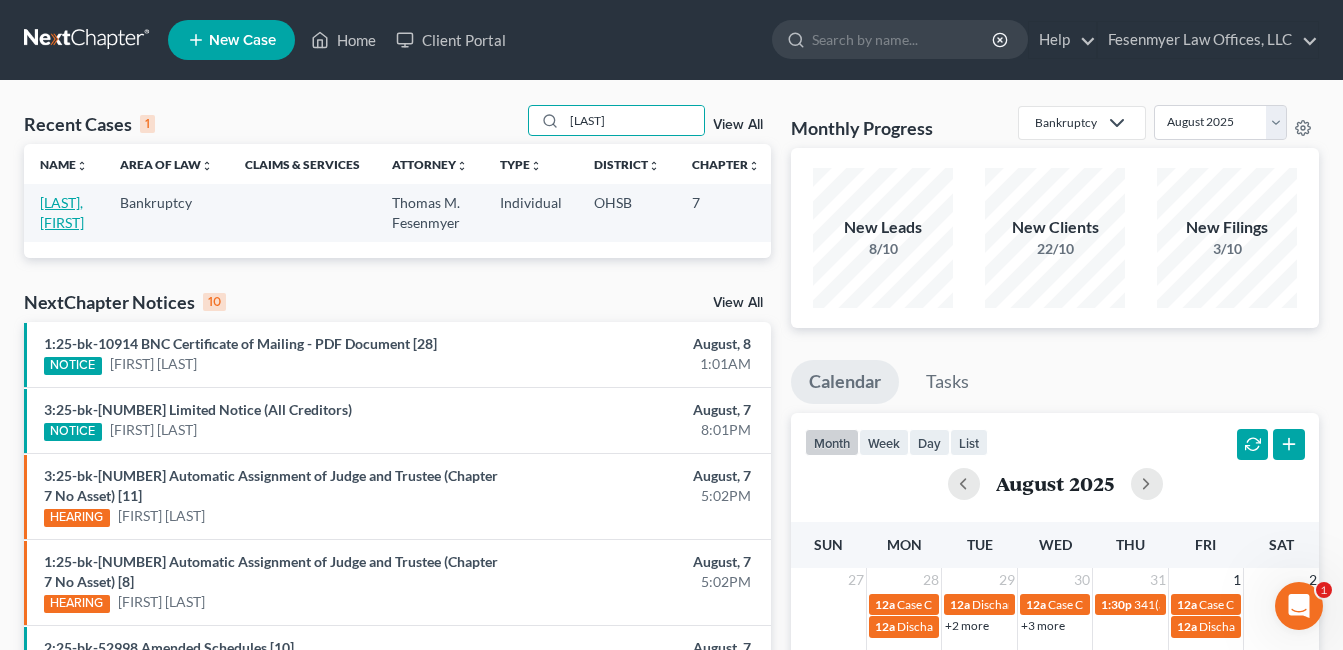 click on "[LAST], [FIRST]" at bounding box center (62, 212) 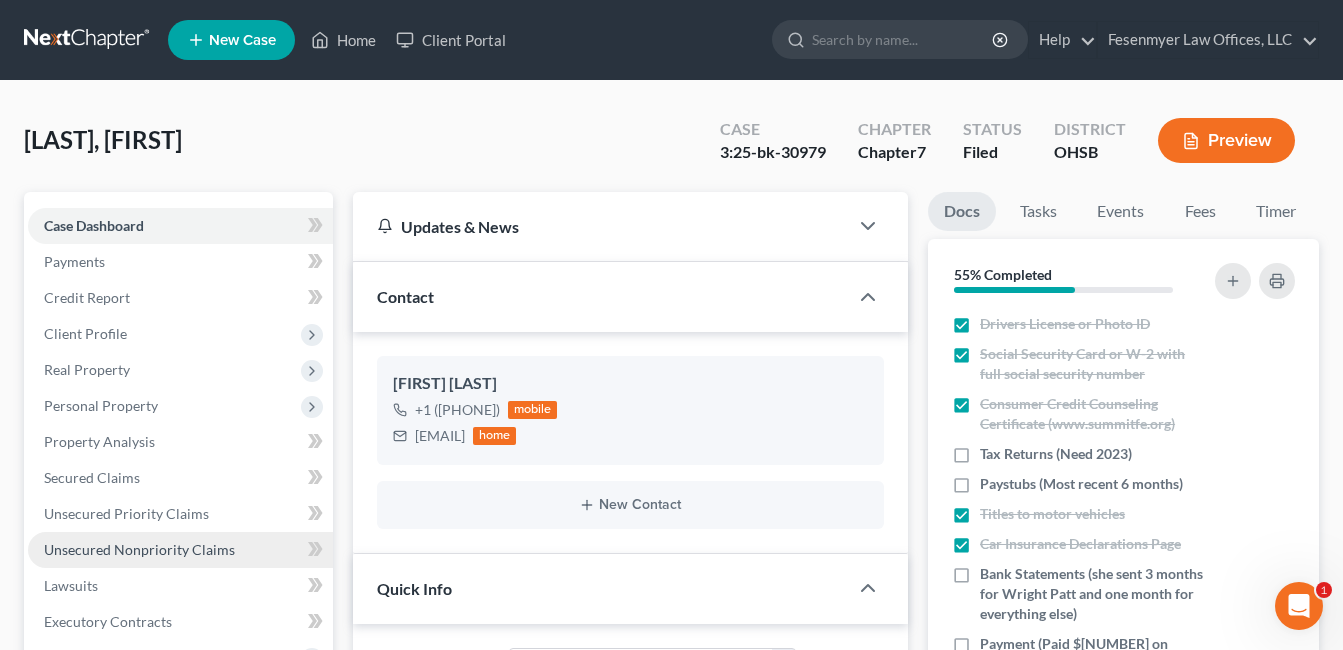 click on "Unsecured Nonpriority Claims" at bounding box center [139, 549] 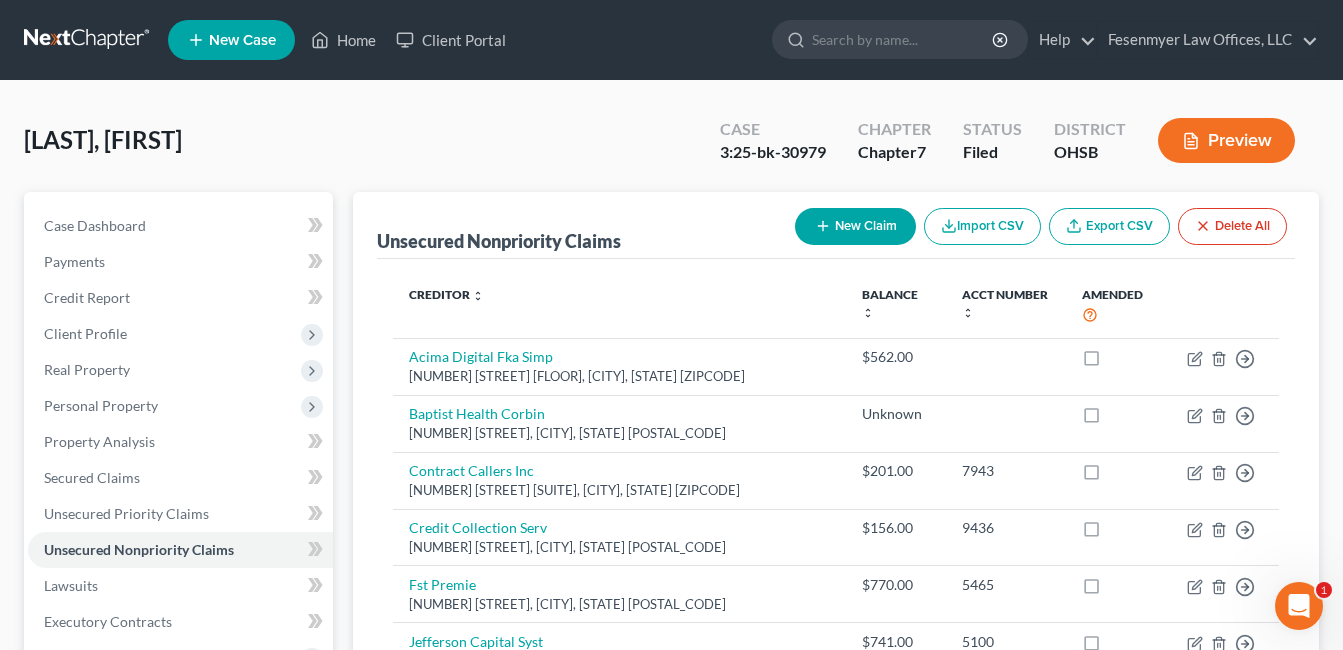 click on "New Claim" at bounding box center [855, 226] 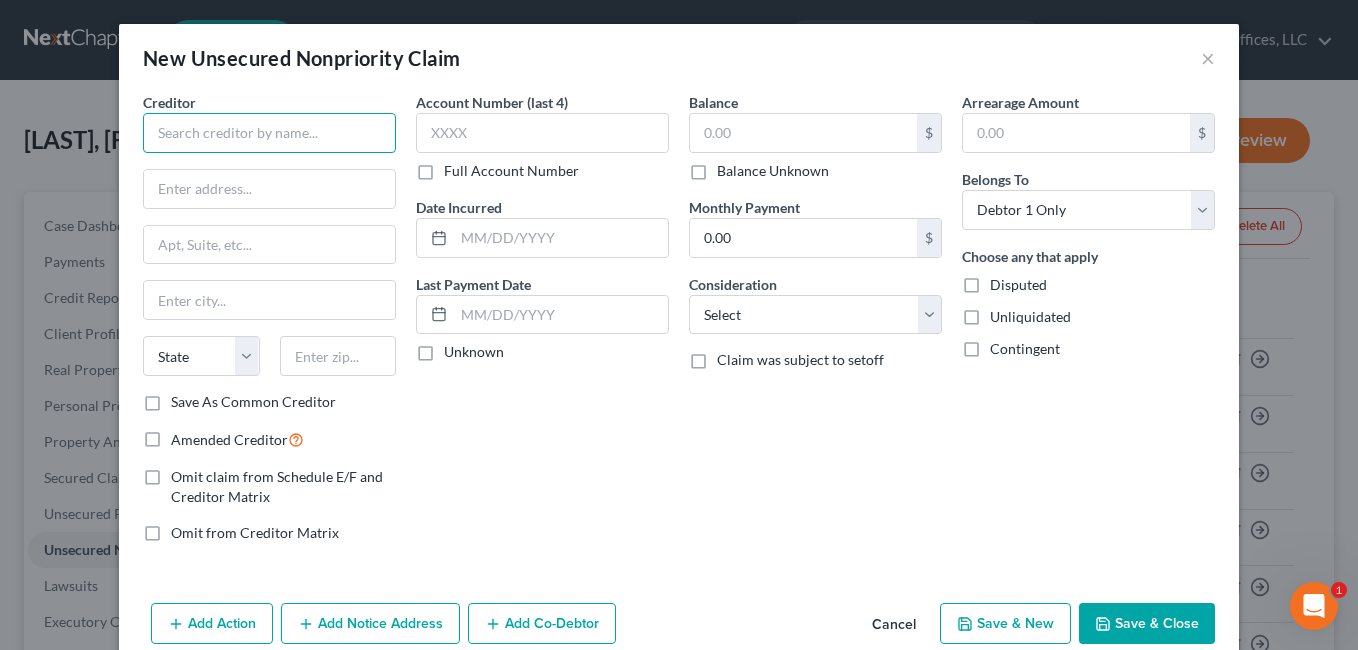 click at bounding box center (269, 133) 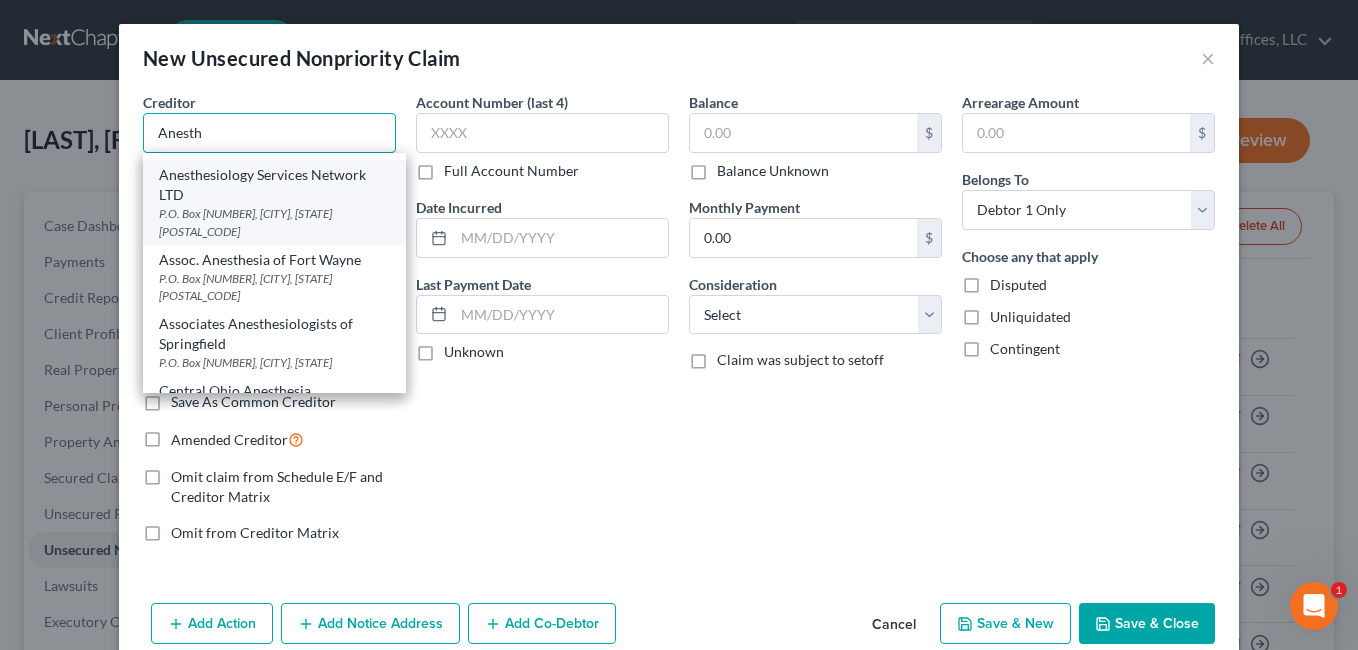 scroll, scrollTop: 300, scrollLeft: 0, axis: vertical 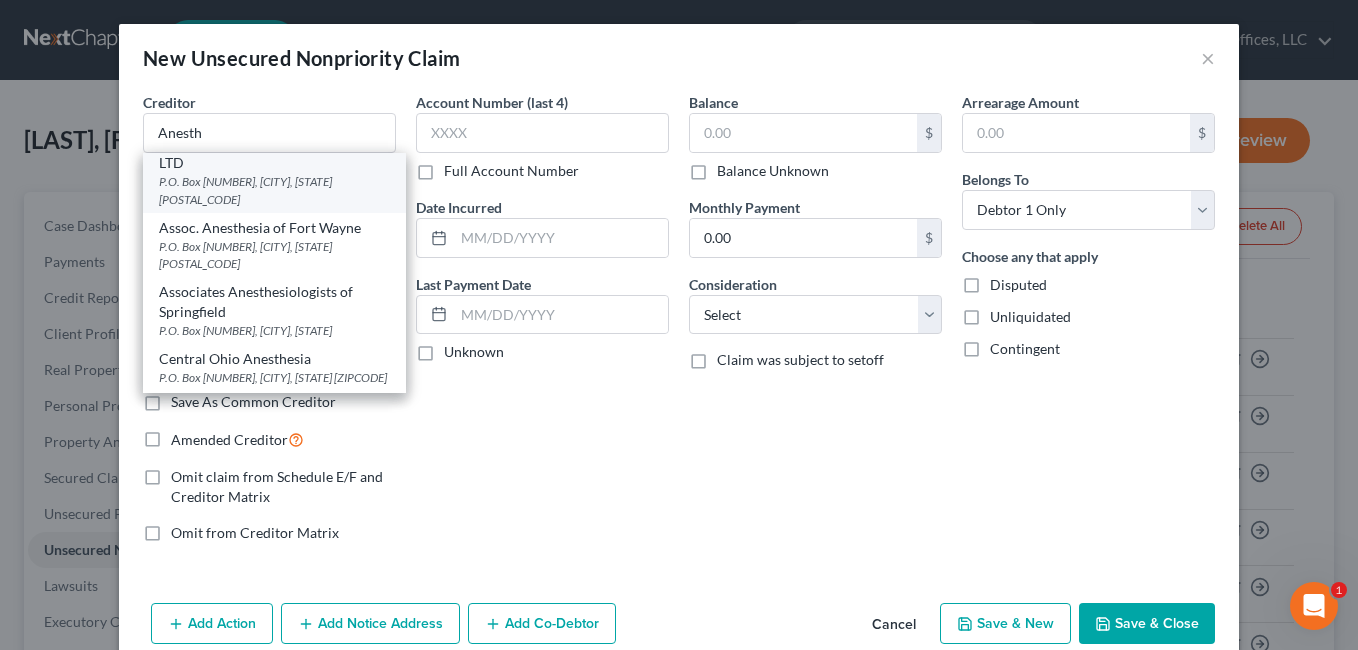 click on "Anesthesiology Services Network LTD" at bounding box center (274, 153) 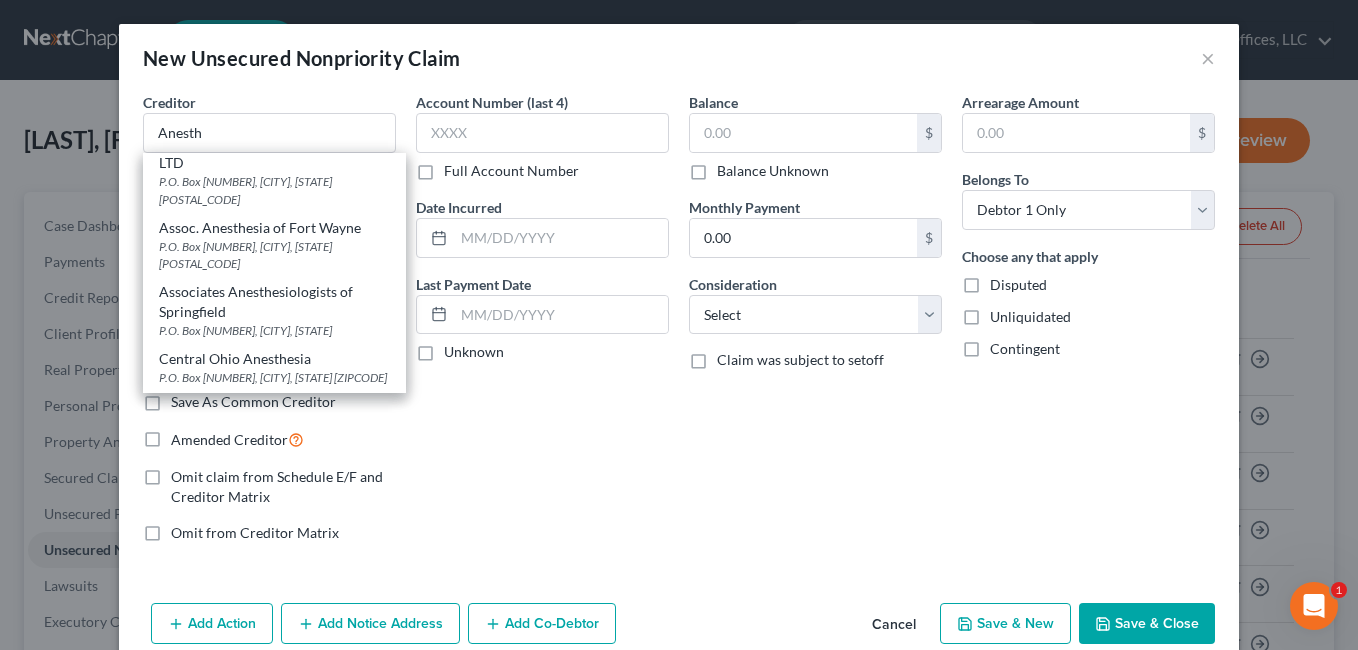 type on "Anesthesiology Services Network LTD" 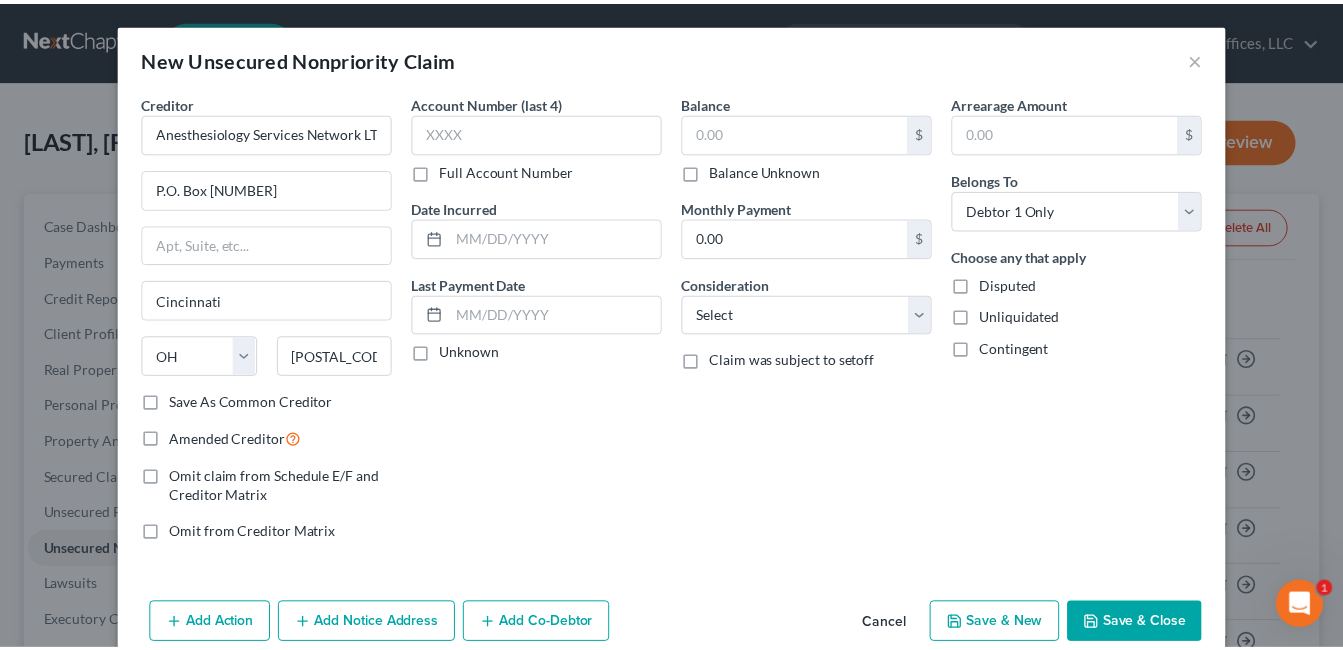 scroll, scrollTop: 0, scrollLeft: 0, axis: both 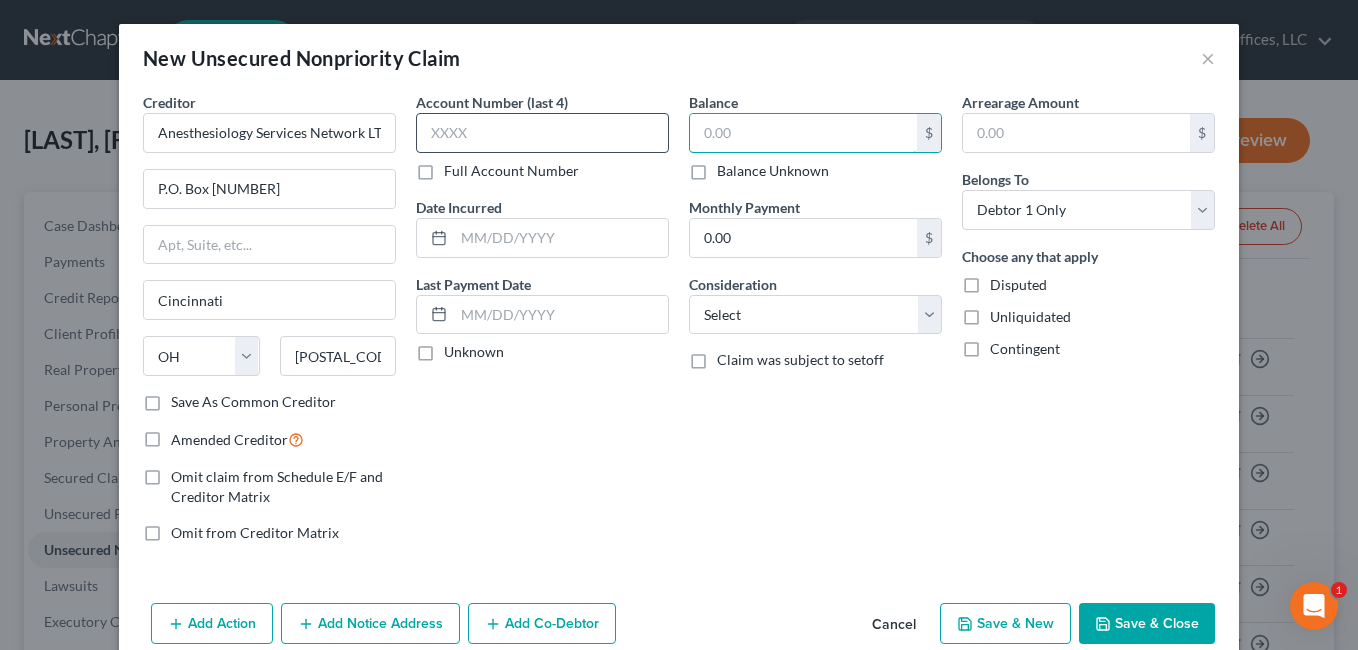 drag, startPoint x: 728, startPoint y: 140, endPoint x: 636, endPoint y: 146, distance: 92.19544 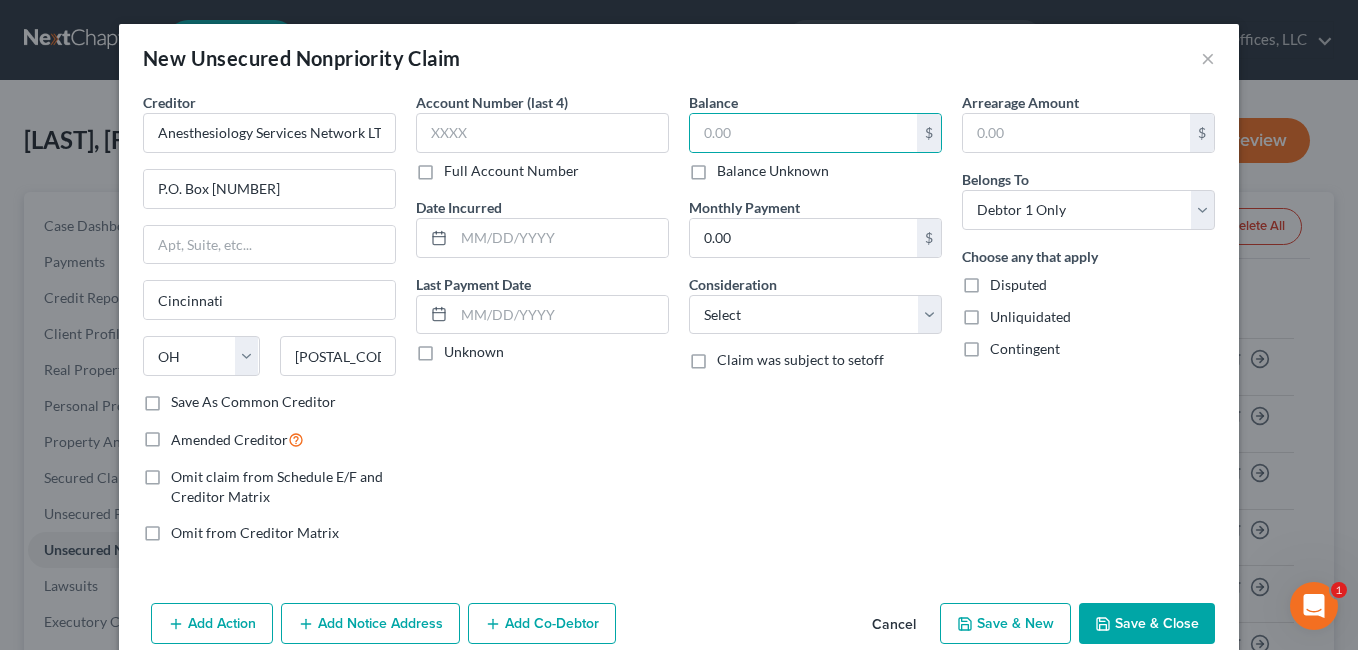 click on "Balance Unknown" at bounding box center (773, 171) 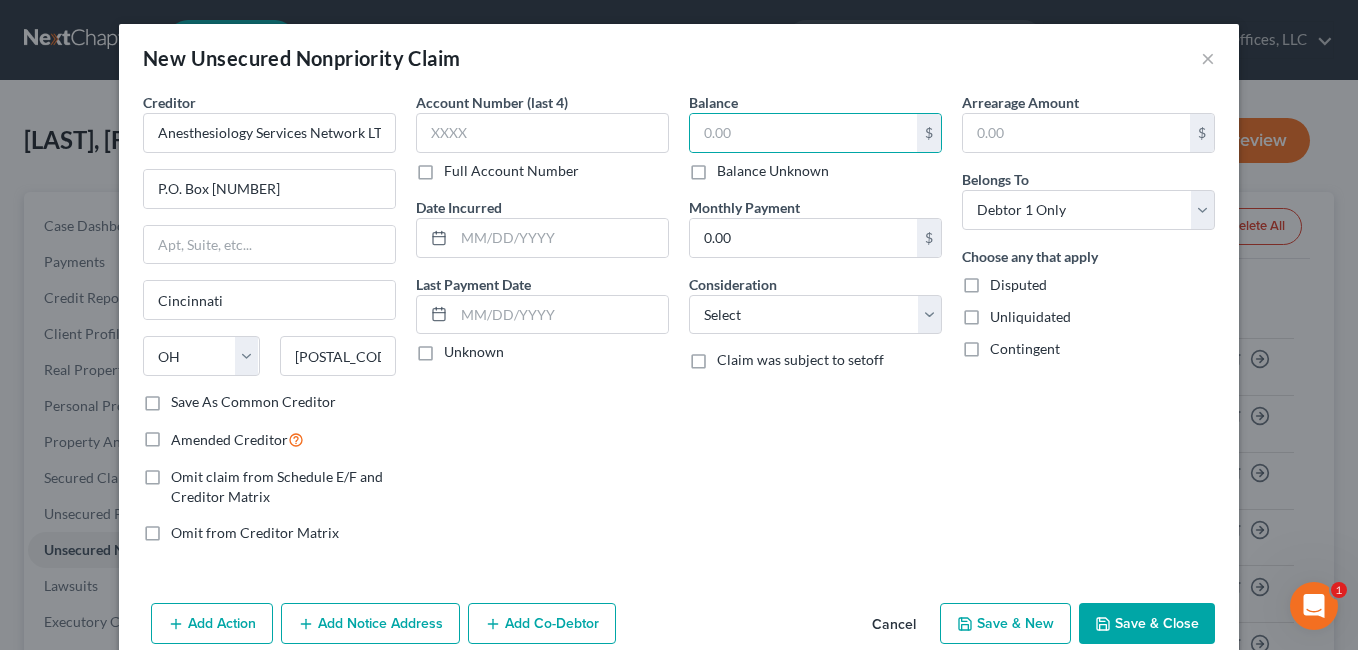 click on "Balance Unknown" at bounding box center (731, 167) 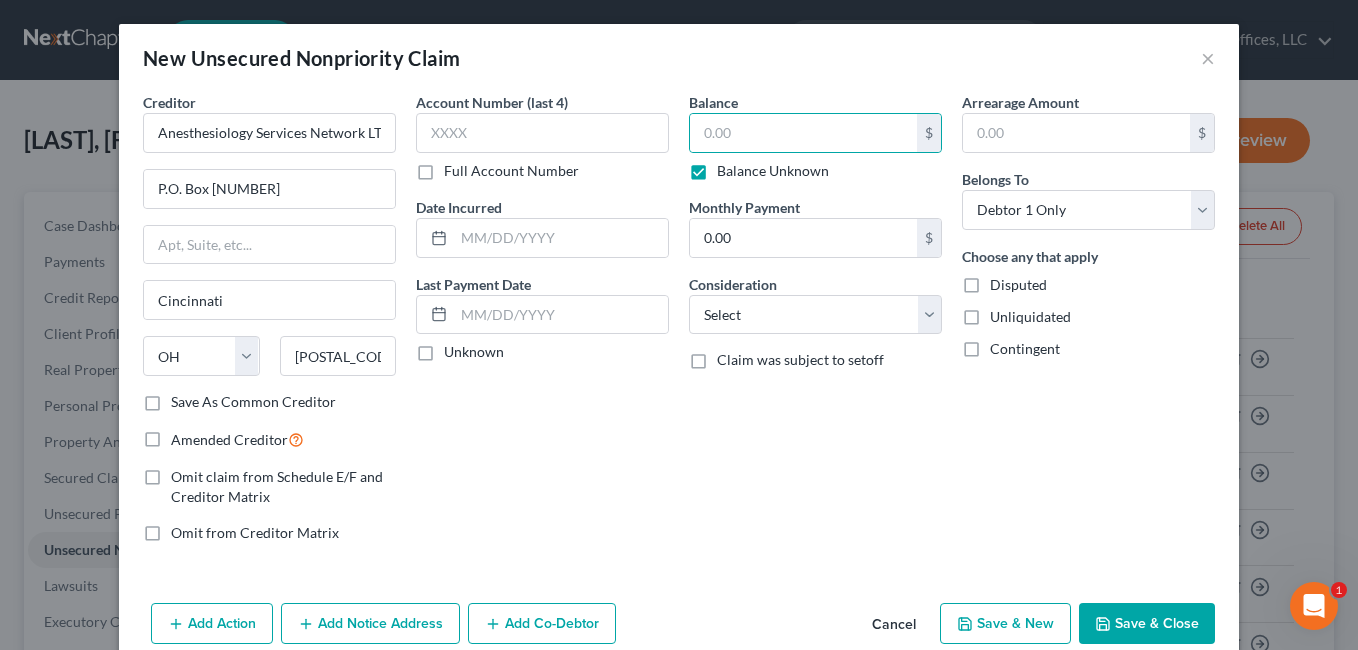 type on "0.00" 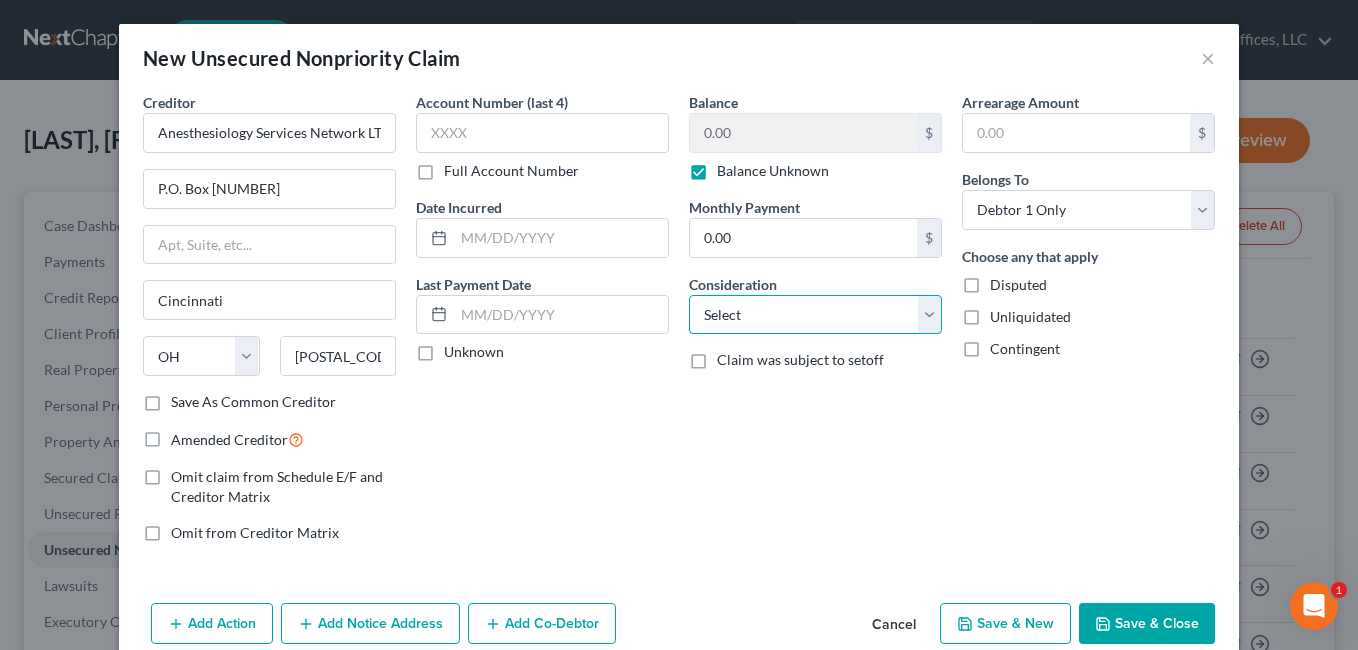 drag, startPoint x: 927, startPoint y: 311, endPoint x: 828, endPoint y: 291, distance: 101 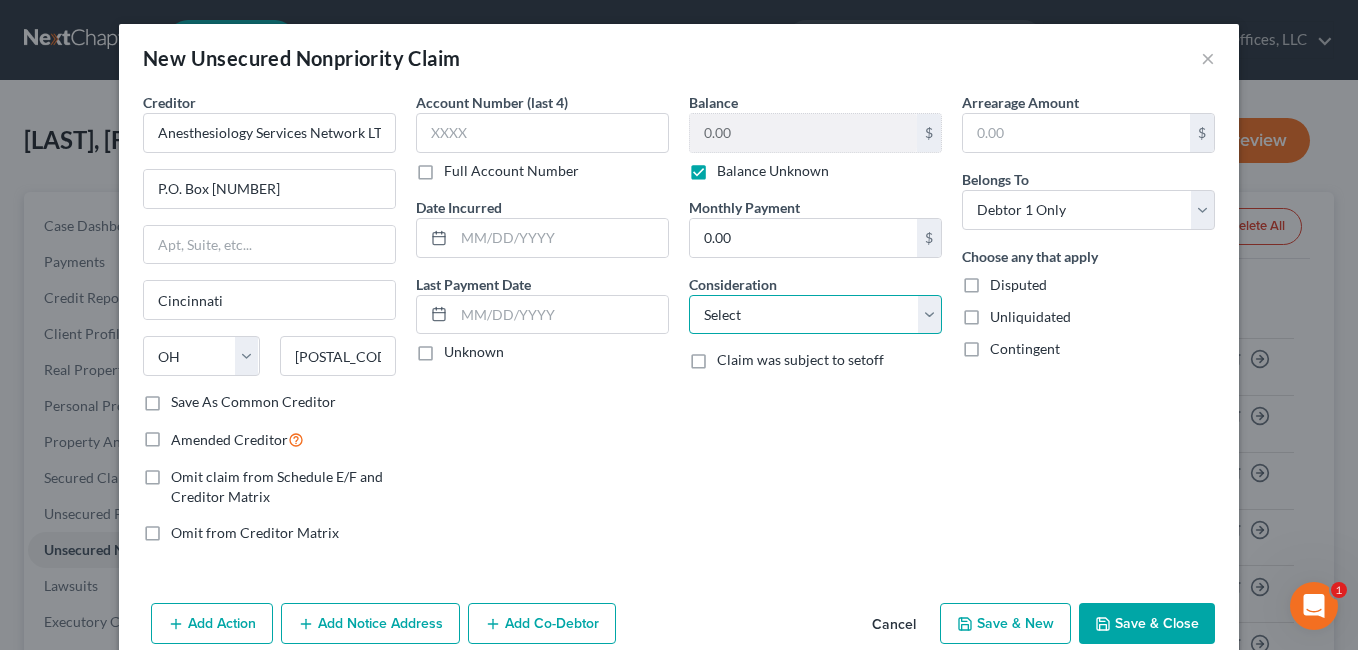 select on "9" 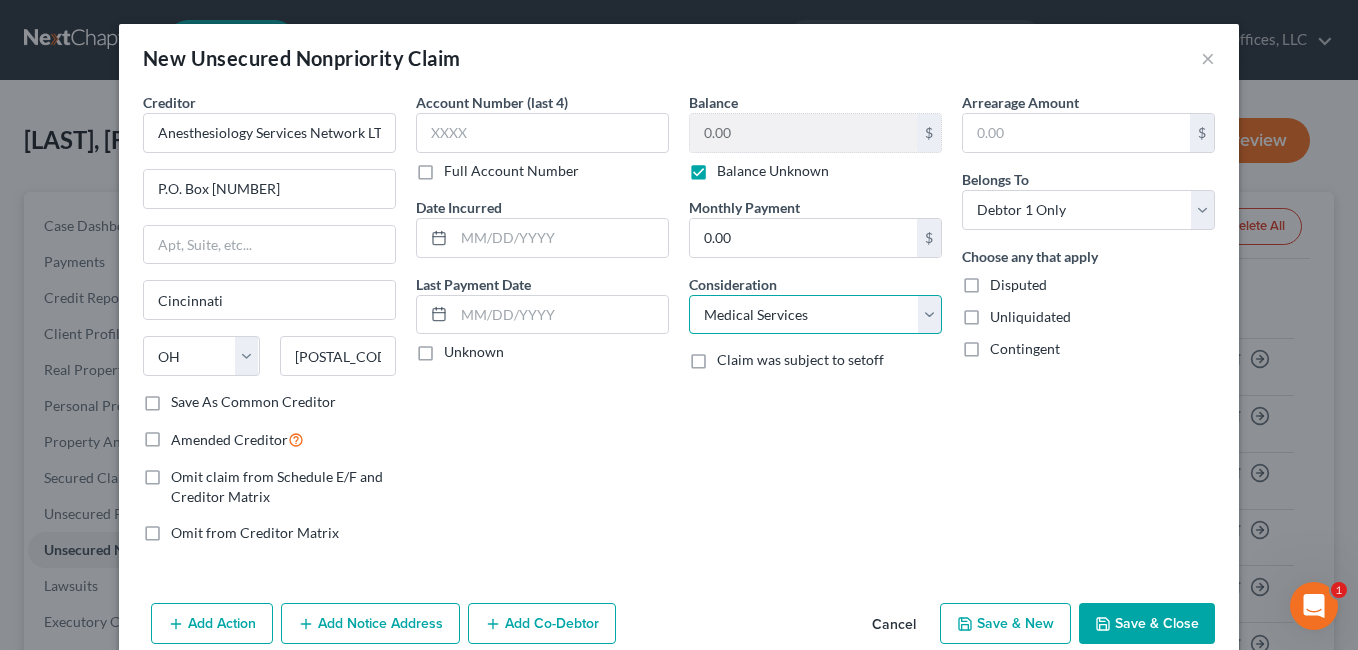click on "Select Cable / Satellite Services Collection Agency Credit Card Debt Debt Counseling / Attorneys Deficiency Balance Domestic Support Obligations Home / Car Repairs Income Taxes Judgment Liens Medical Services Monies Loaned / Advanced Mortgage Obligation From Divorce Or Separation Obligation To Pensions Other Overdrawn Bank Account Promised To Help Pay Creditors Student Loans Suppliers And Vendors Telephone / Internet Services Utility Services" at bounding box center (815, 315) 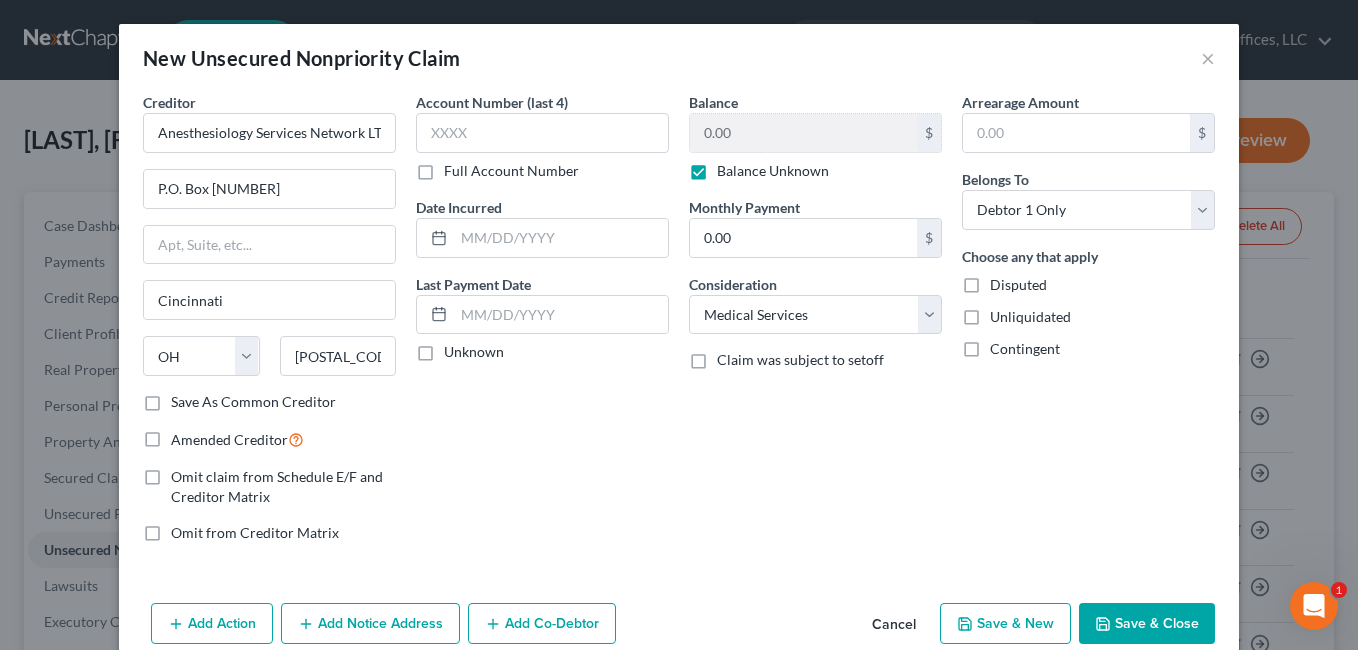 click on "Amended Creditor" at bounding box center (237, 439) 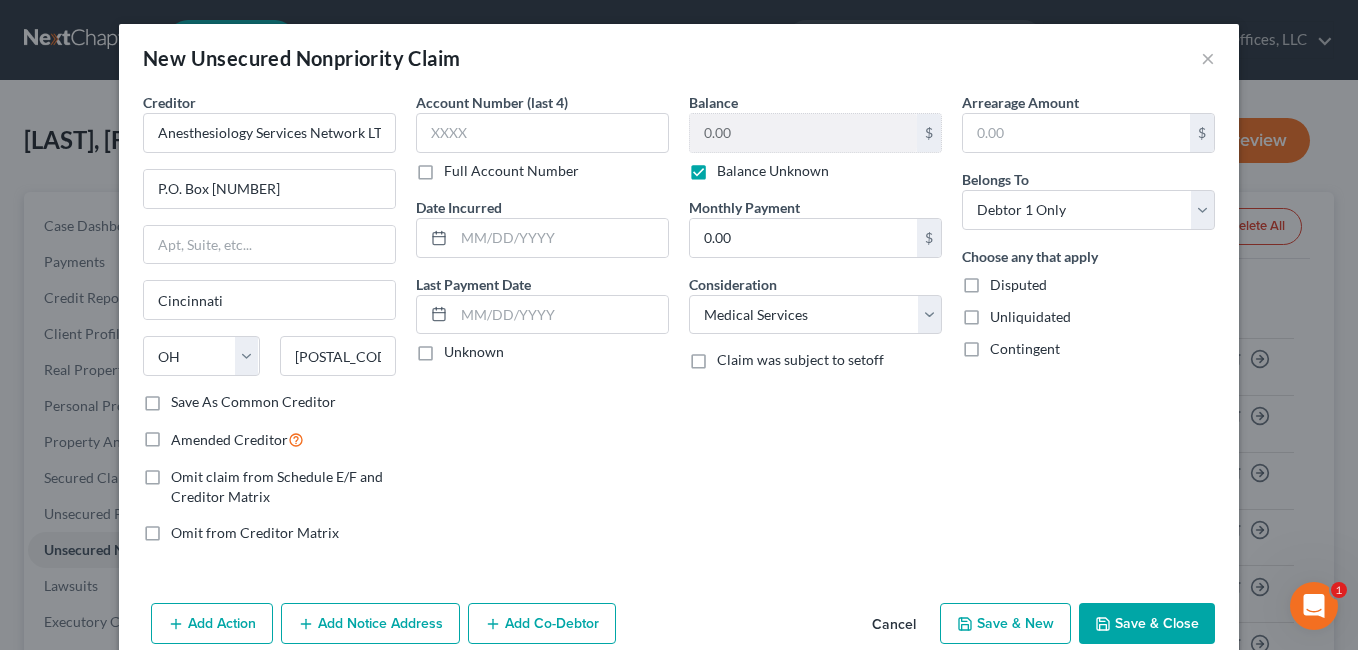 click on "Amended Creditor" at bounding box center [185, 434] 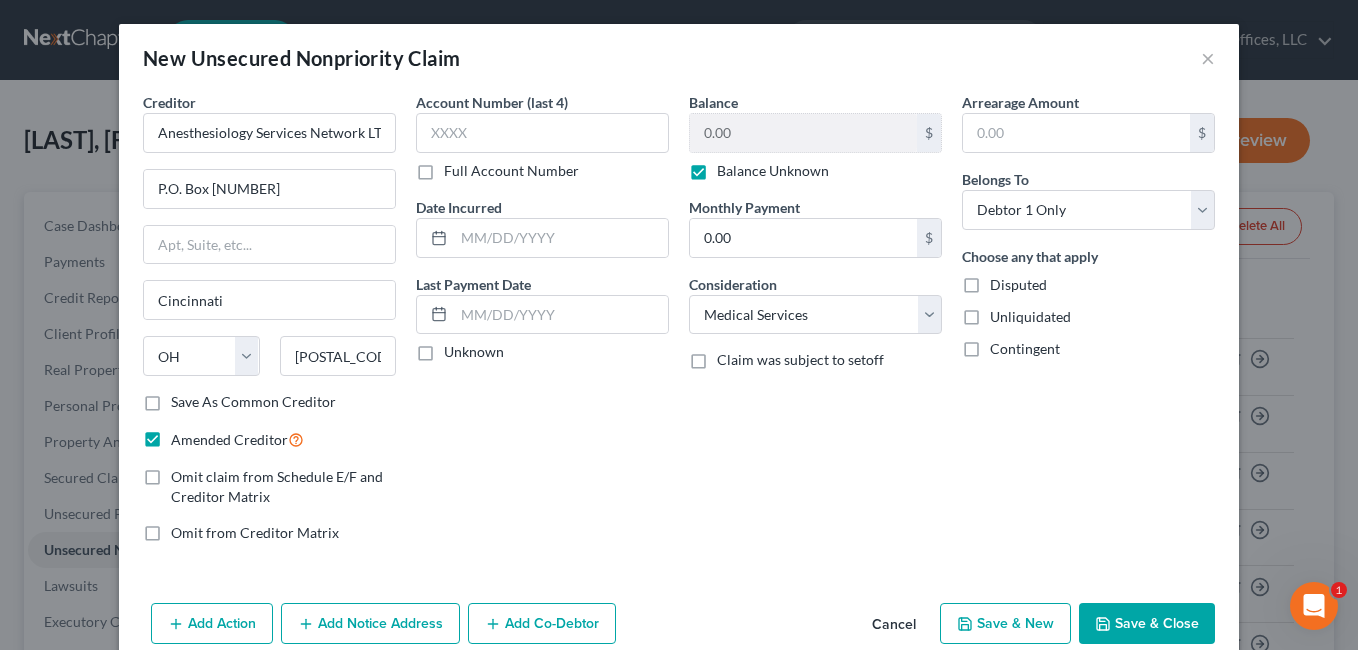 click on "Save & Close" at bounding box center (1147, 624) 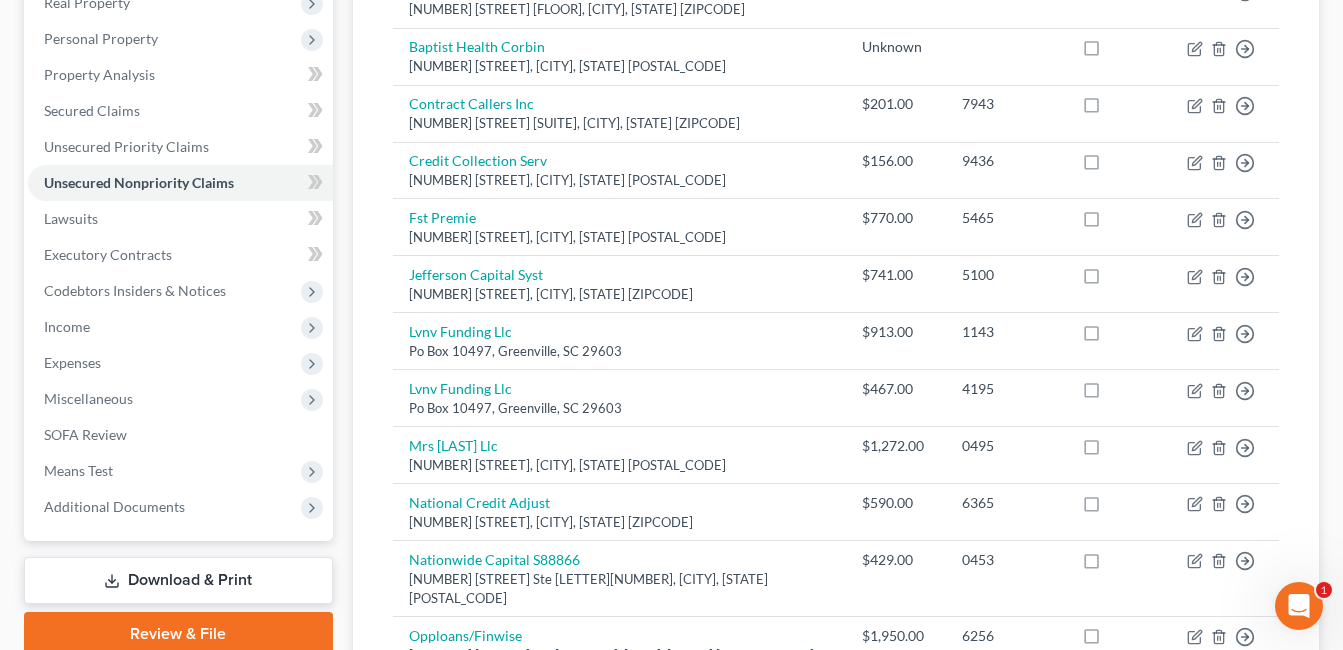 scroll, scrollTop: 400, scrollLeft: 0, axis: vertical 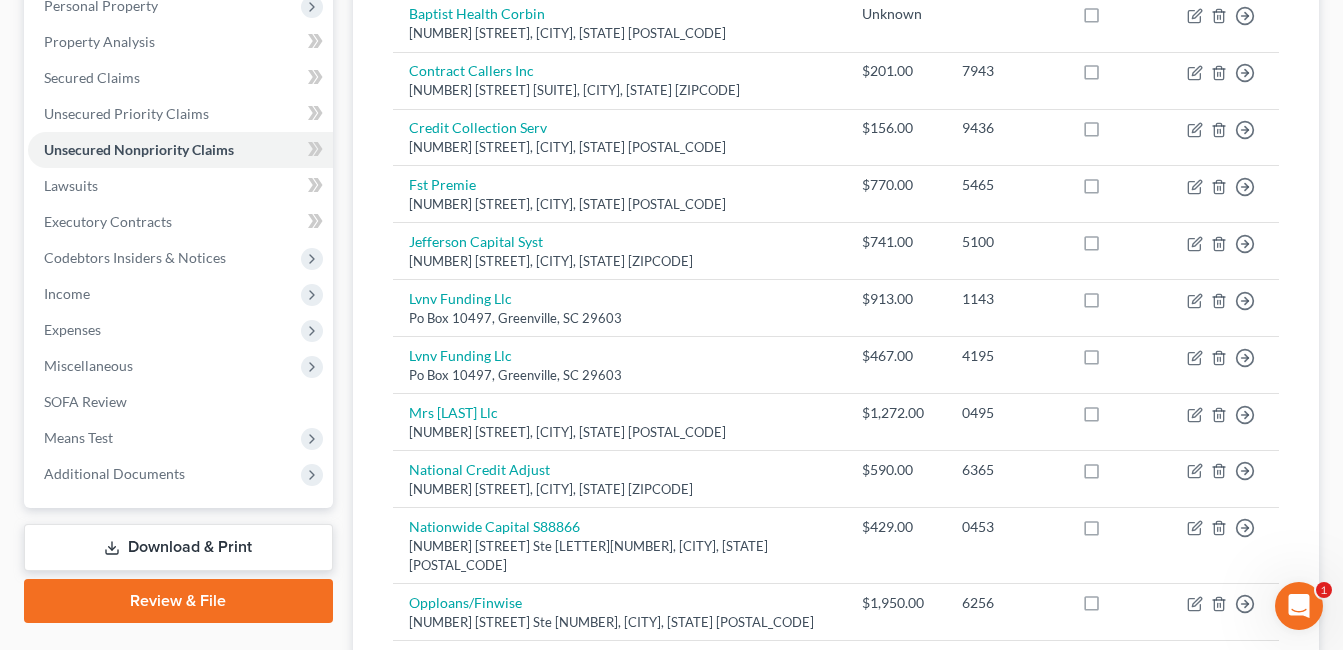 click on "Download & Print" at bounding box center (178, 547) 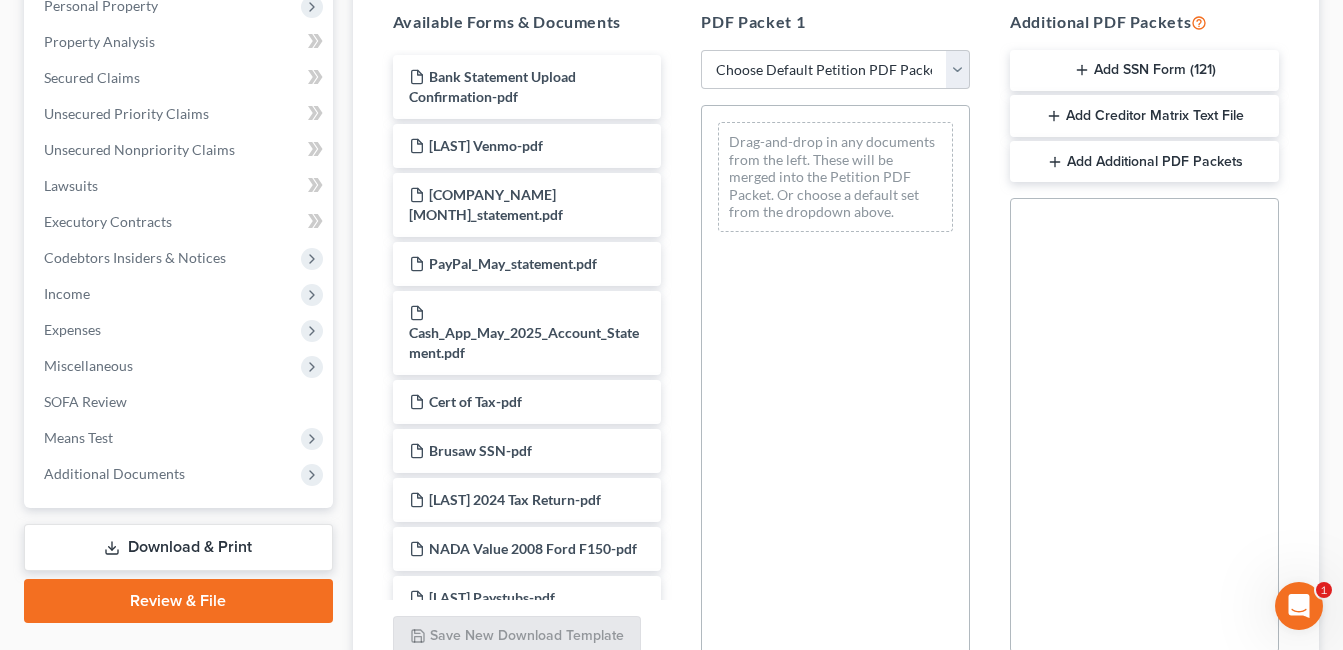 scroll, scrollTop: 0, scrollLeft: 0, axis: both 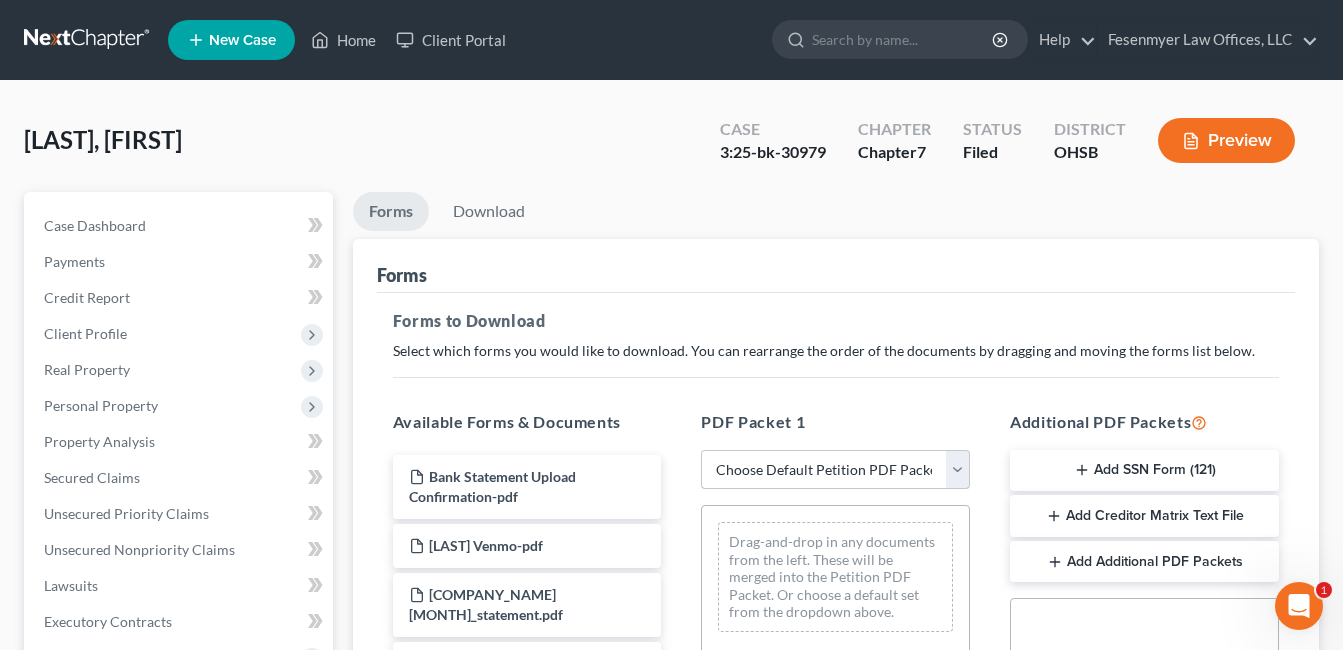 click on "Choose Default Petition PDF Packet Complete Bankruptcy Petition (all forms and schedules) Emergency Filing Forms (Petition and Creditor List Only) Amended Forms Signature Pages Only" at bounding box center (835, 470) 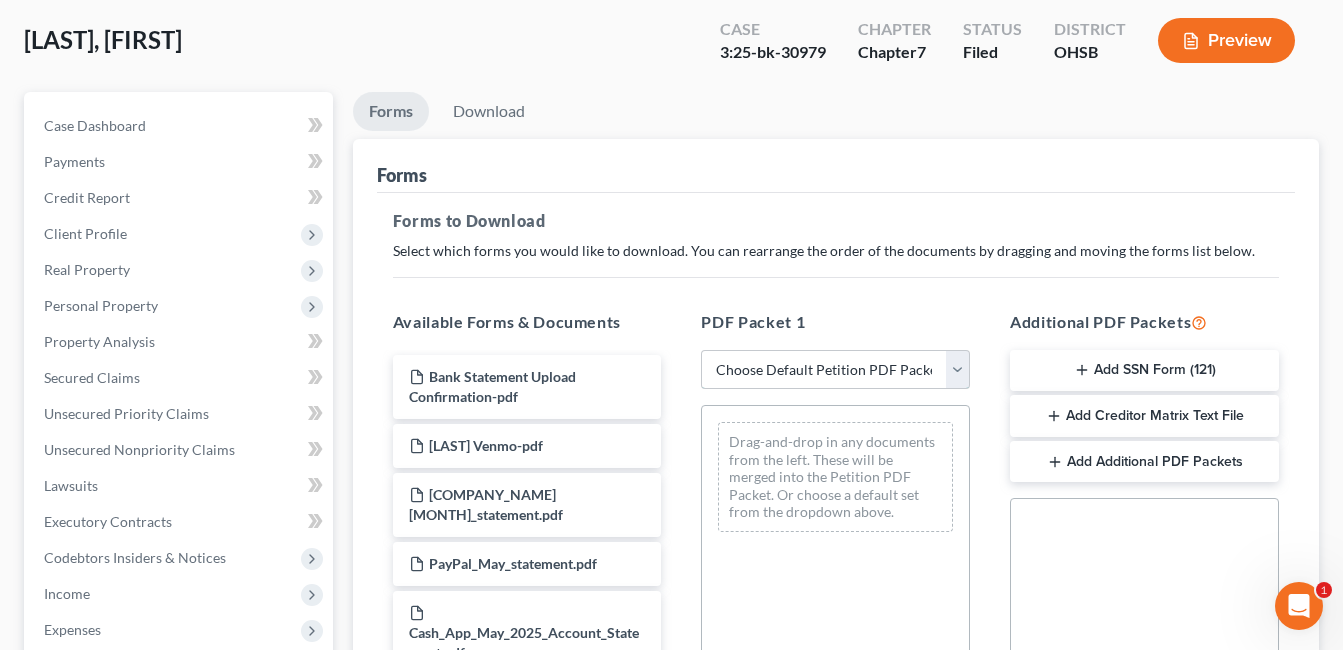select on "2" 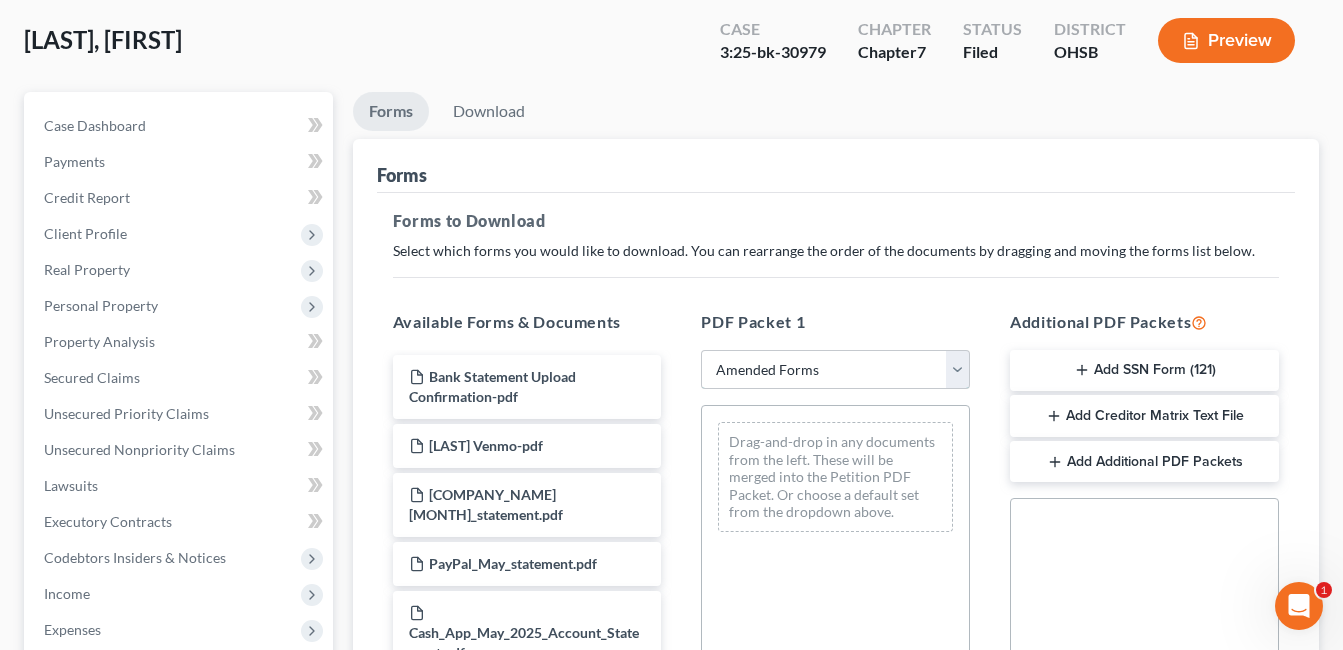 click on "Choose Default Petition PDF Packet Complete Bankruptcy Petition (all forms and schedules) Emergency Filing Forms (Petition and Creditor List Only) Amended Forms Signature Pages Only" at bounding box center (835, 370) 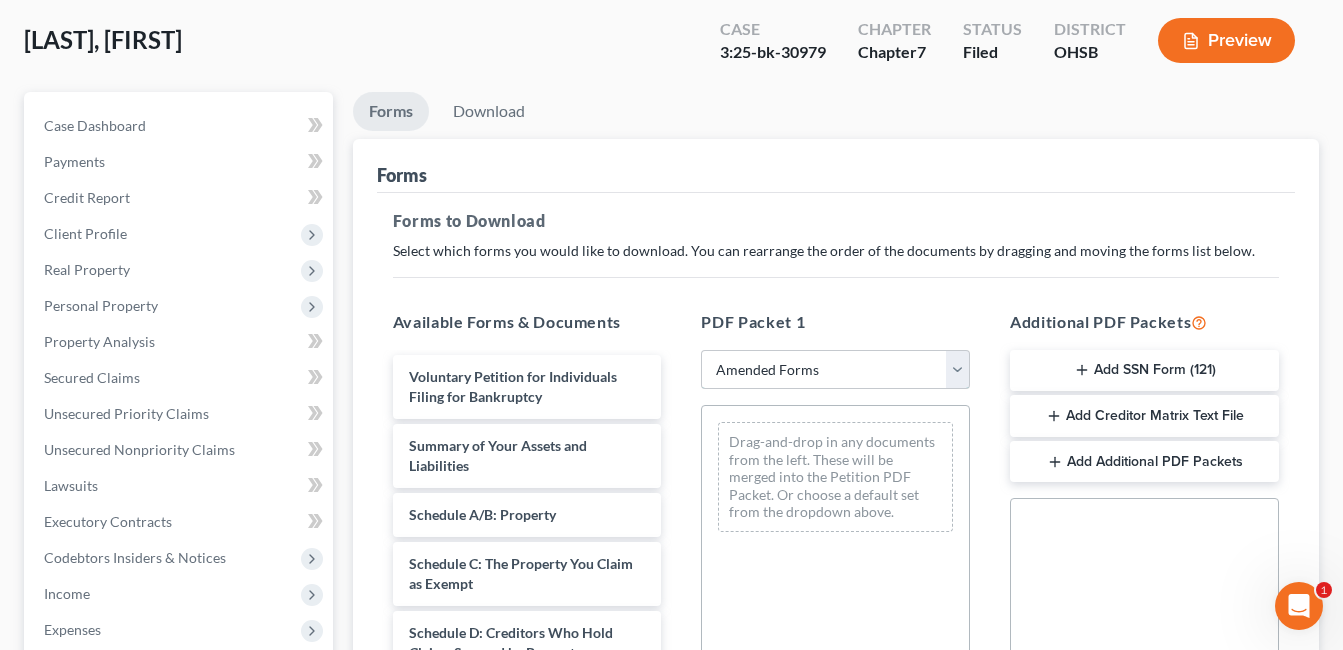 scroll, scrollTop: 400, scrollLeft: 0, axis: vertical 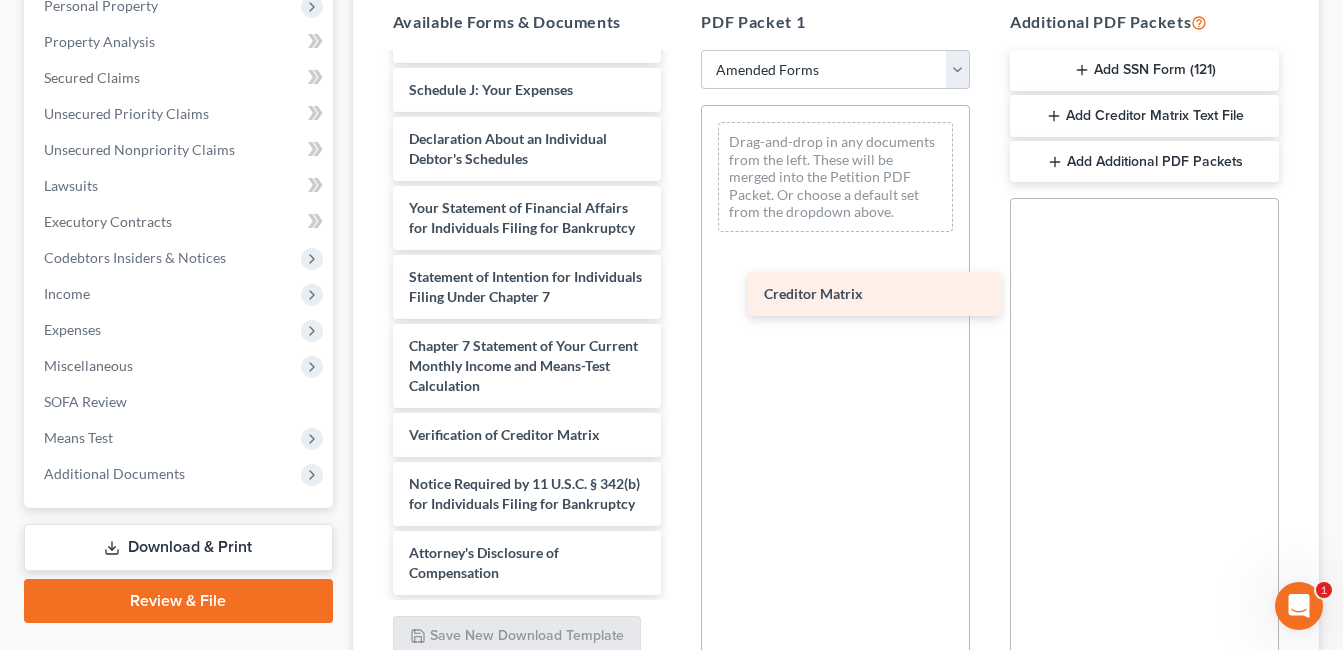 drag, startPoint x: 597, startPoint y: 362, endPoint x: 952, endPoint y: 290, distance: 362.2278 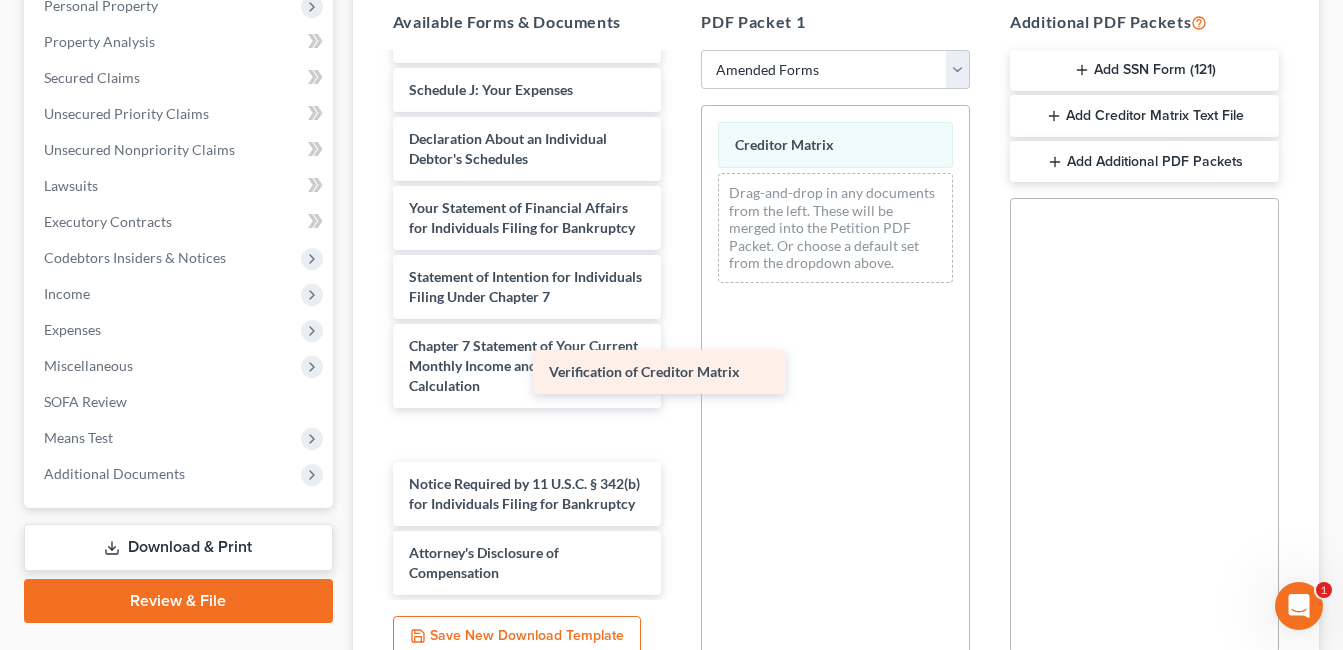 scroll, scrollTop: 539, scrollLeft: 0, axis: vertical 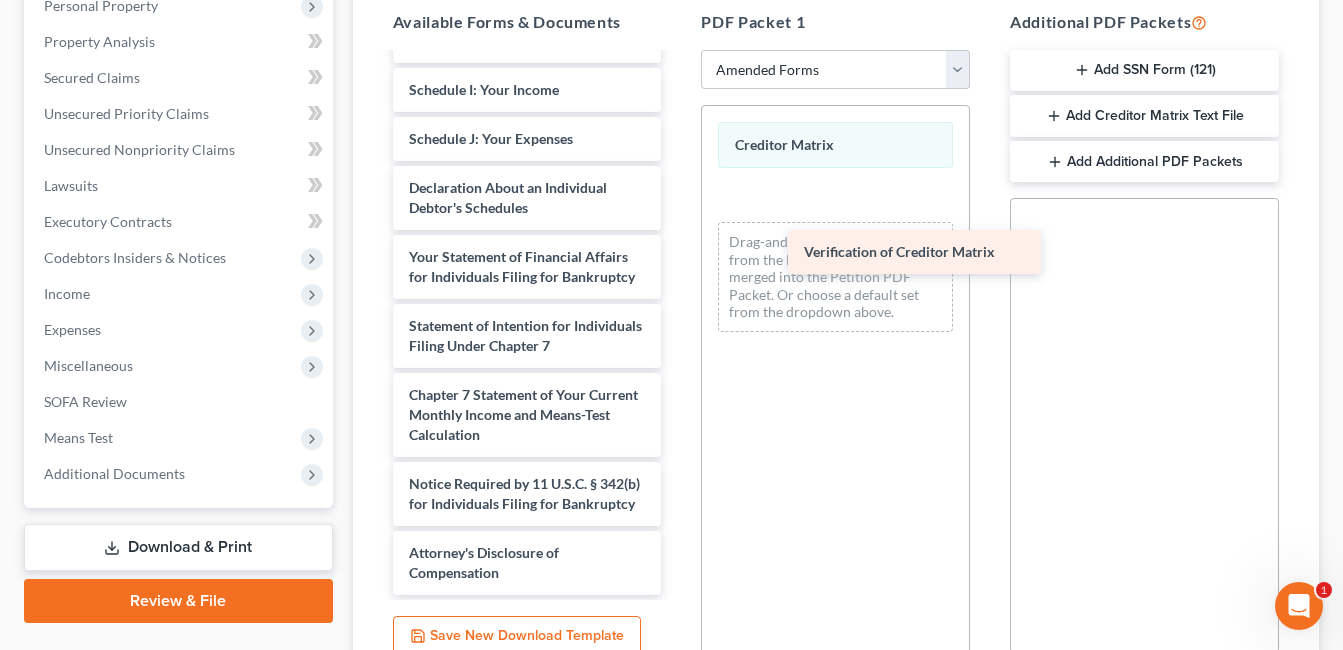 drag, startPoint x: 564, startPoint y: 409, endPoint x: 959, endPoint y: 246, distance: 427.31018 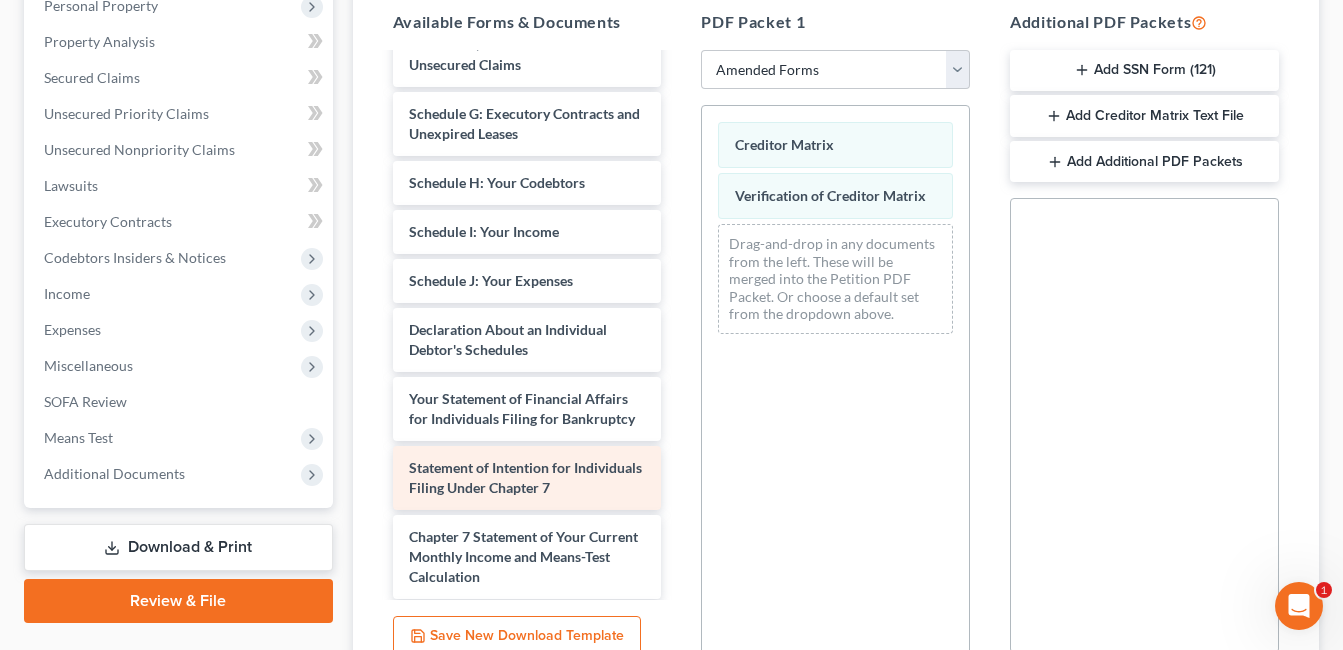 scroll, scrollTop: 239, scrollLeft: 0, axis: vertical 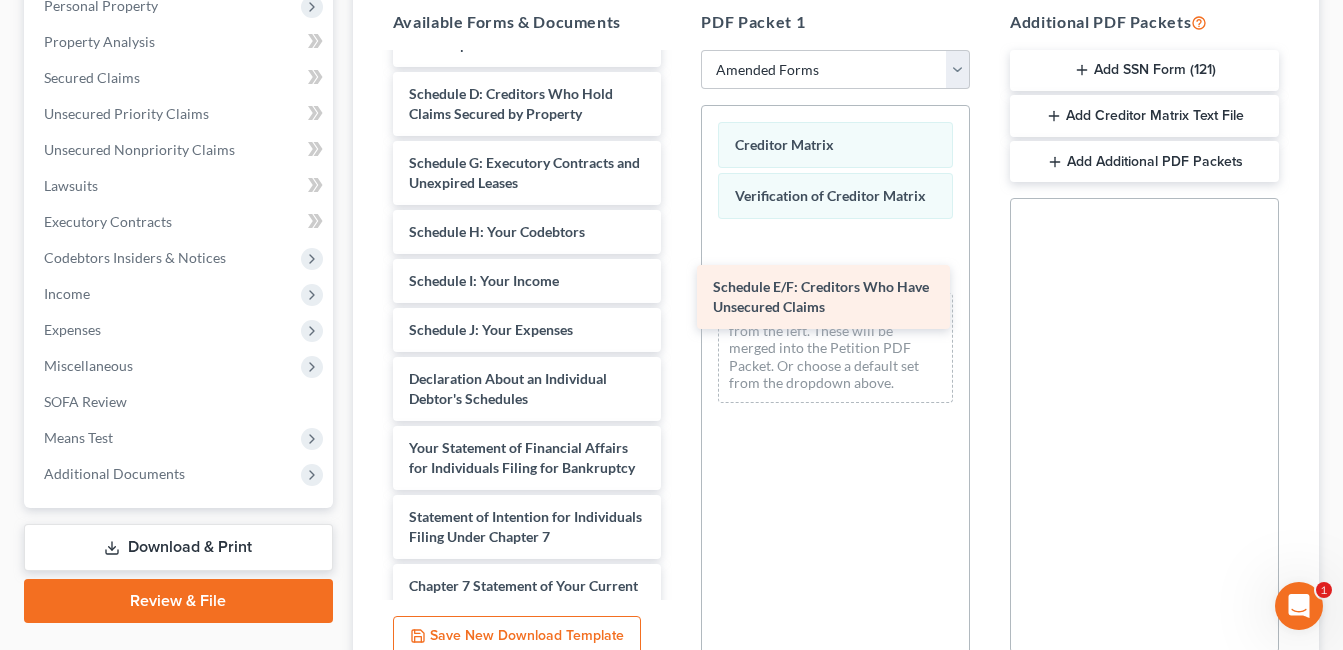 drag, startPoint x: 583, startPoint y: 181, endPoint x: 775, endPoint y: 295, distance: 223.29353 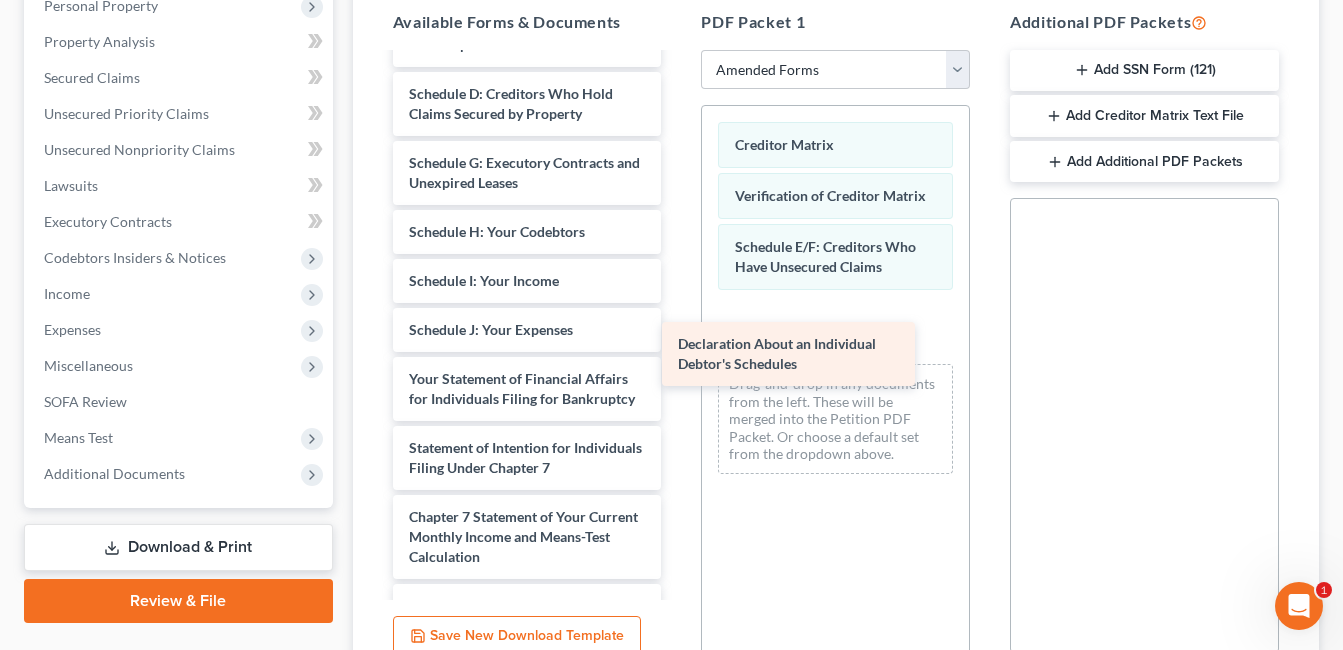 drag, startPoint x: 551, startPoint y: 373, endPoint x: 823, endPoint y: 336, distance: 274.505 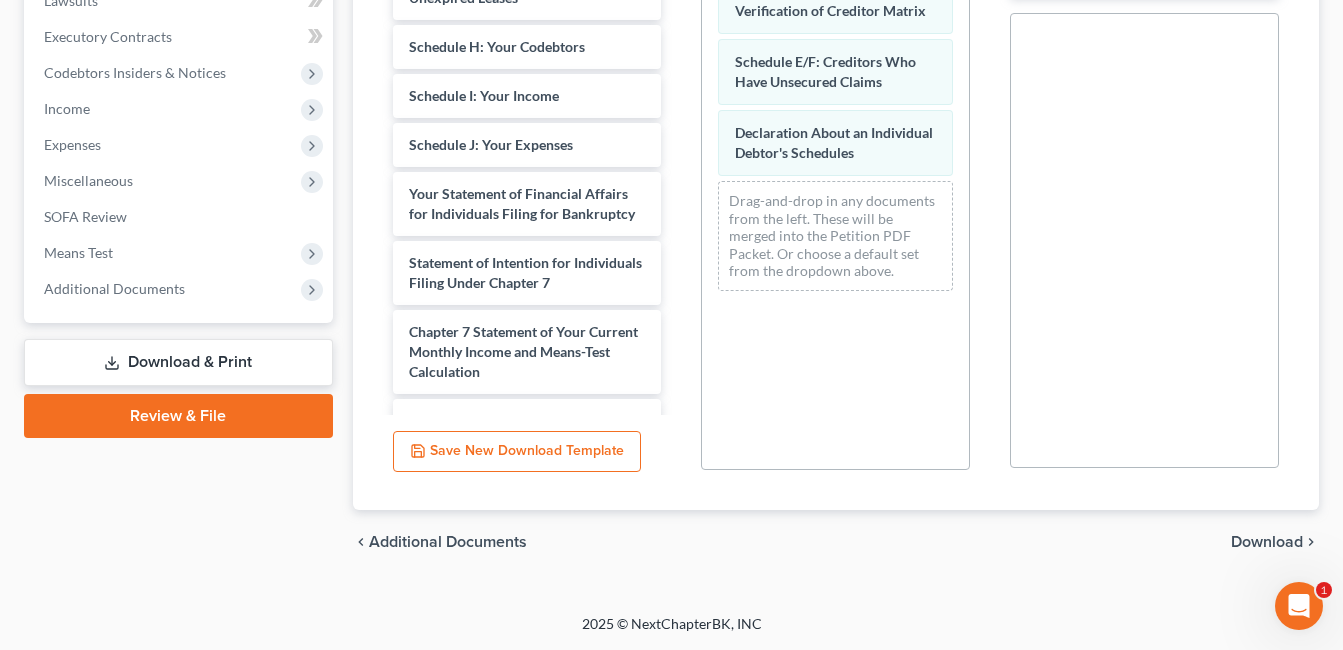 click on "Download" at bounding box center [1267, 542] 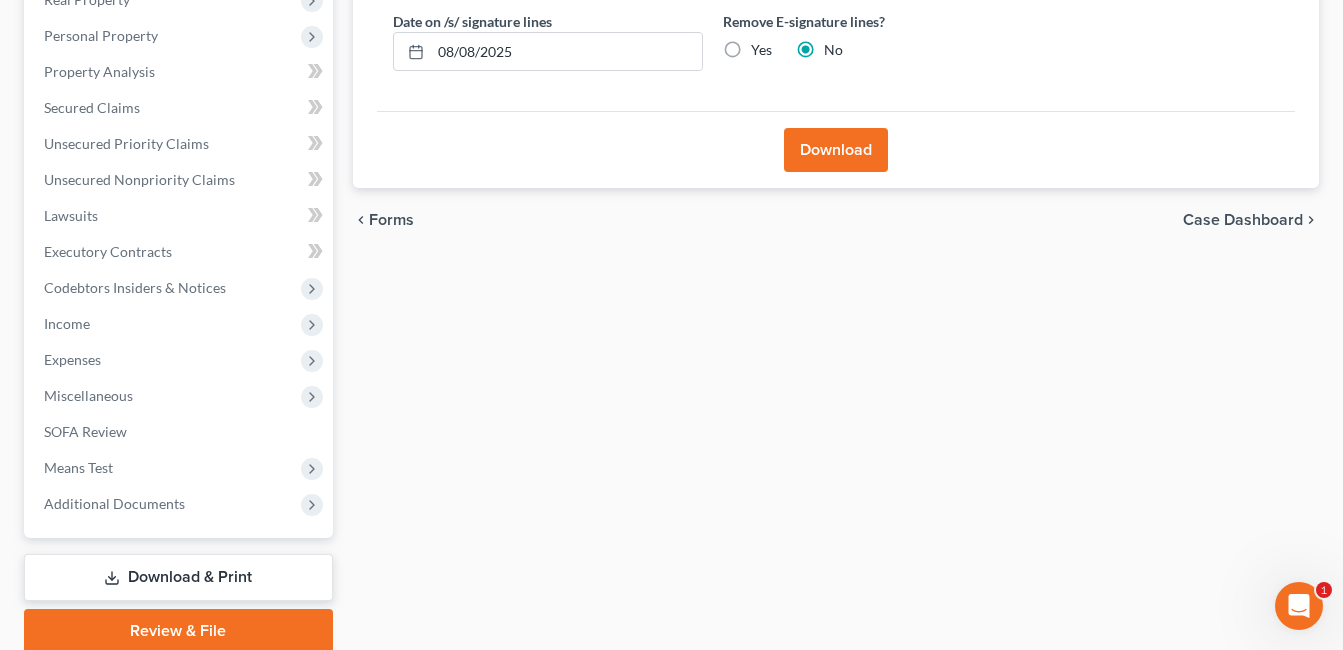 scroll, scrollTop: 249, scrollLeft: 0, axis: vertical 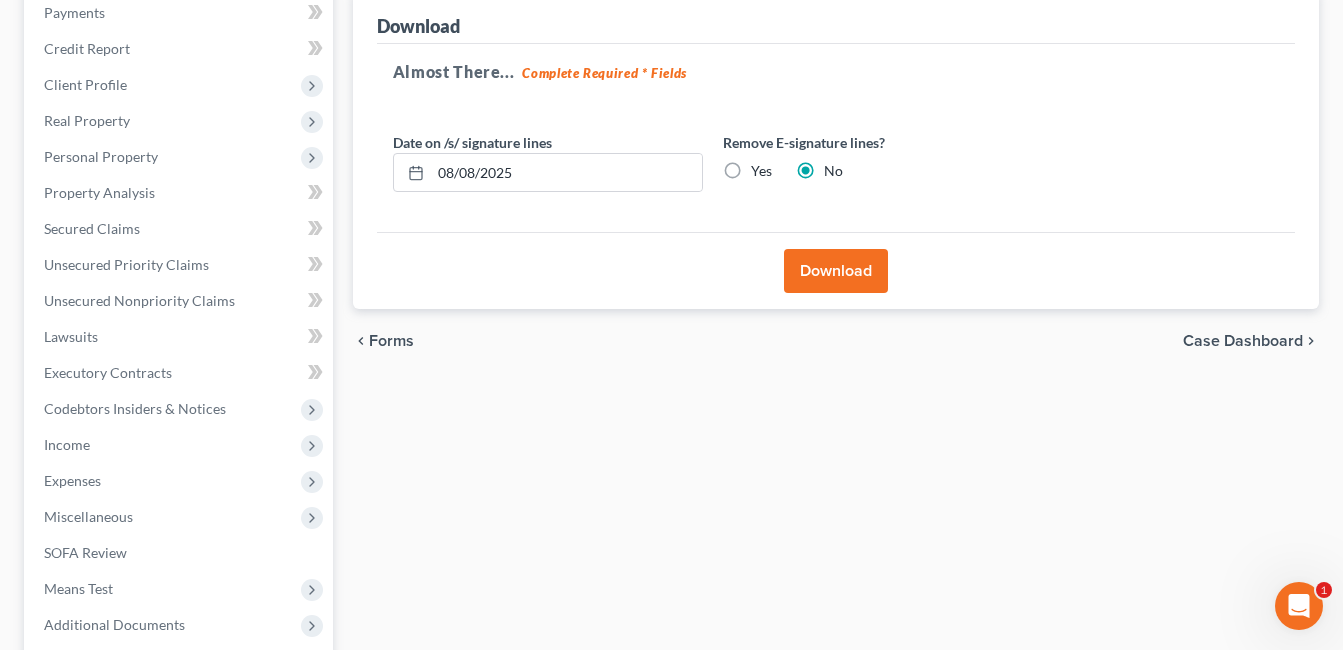 click on "Download" at bounding box center [836, 271] 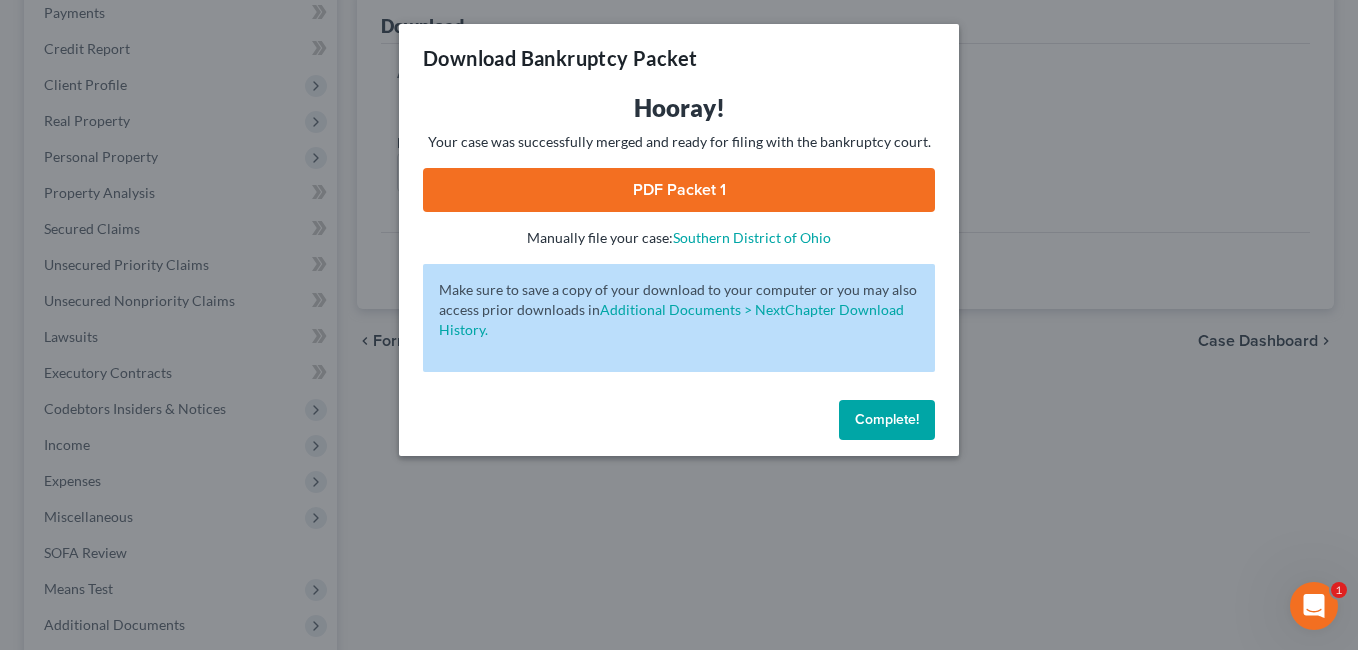 click on "PDF Packet 1" at bounding box center (679, 190) 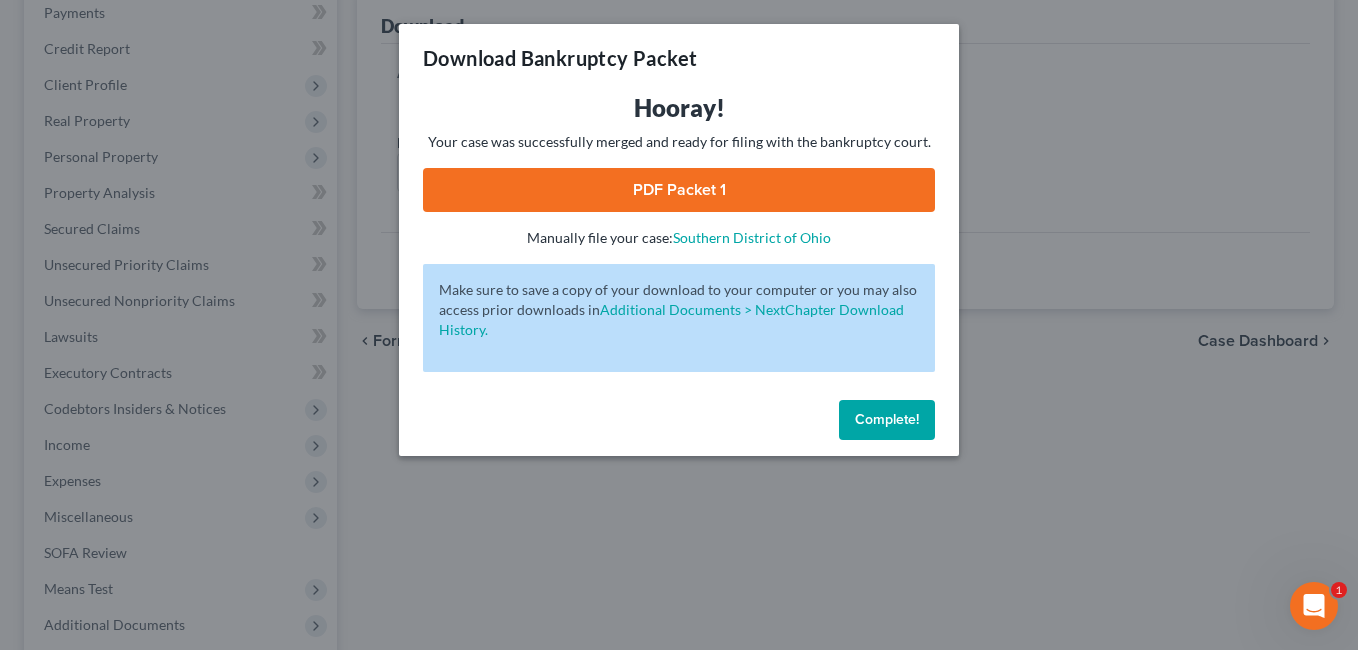 click on "Complete!" at bounding box center [887, 419] 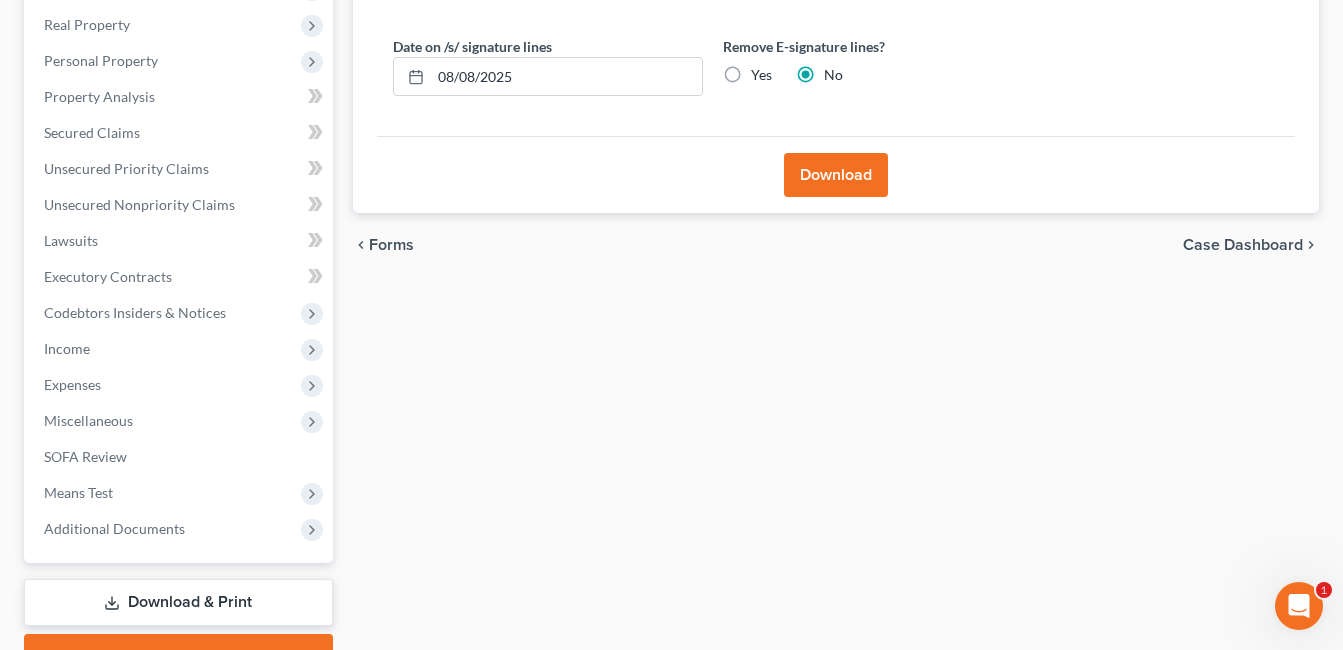 scroll, scrollTop: 449, scrollLeft: 0, axis: vertical 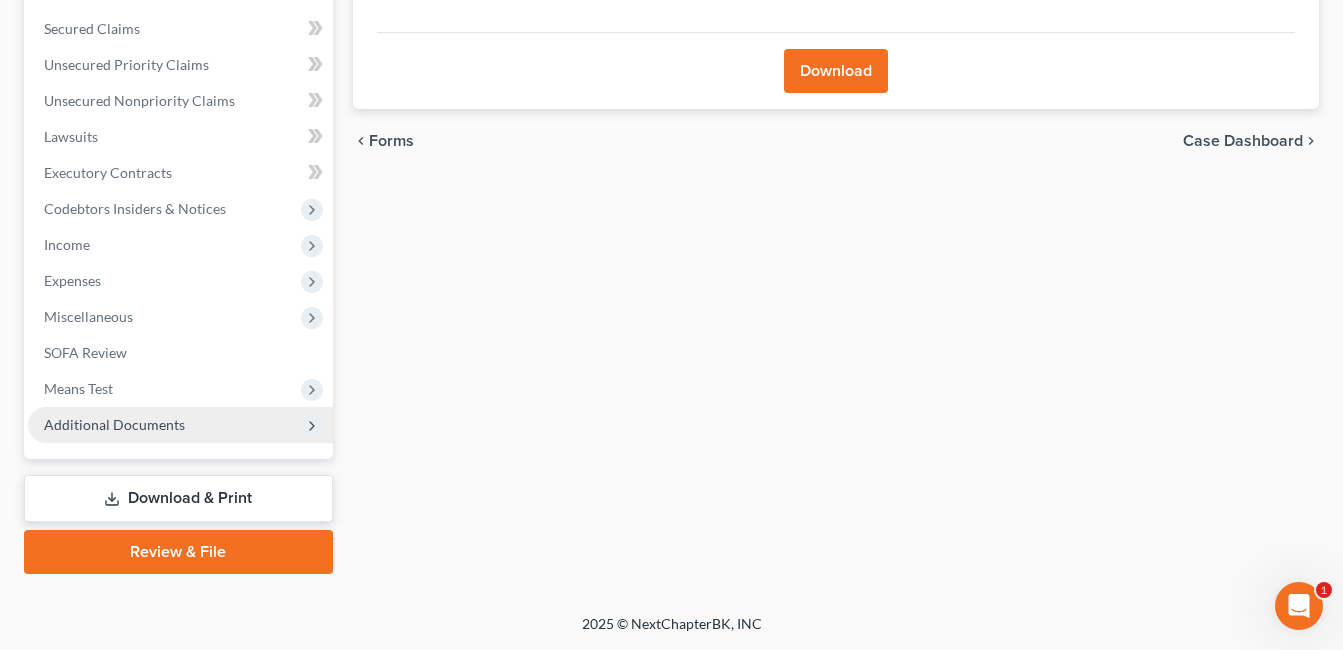 click on "Additional Documents" at bounding box center (114, 424) 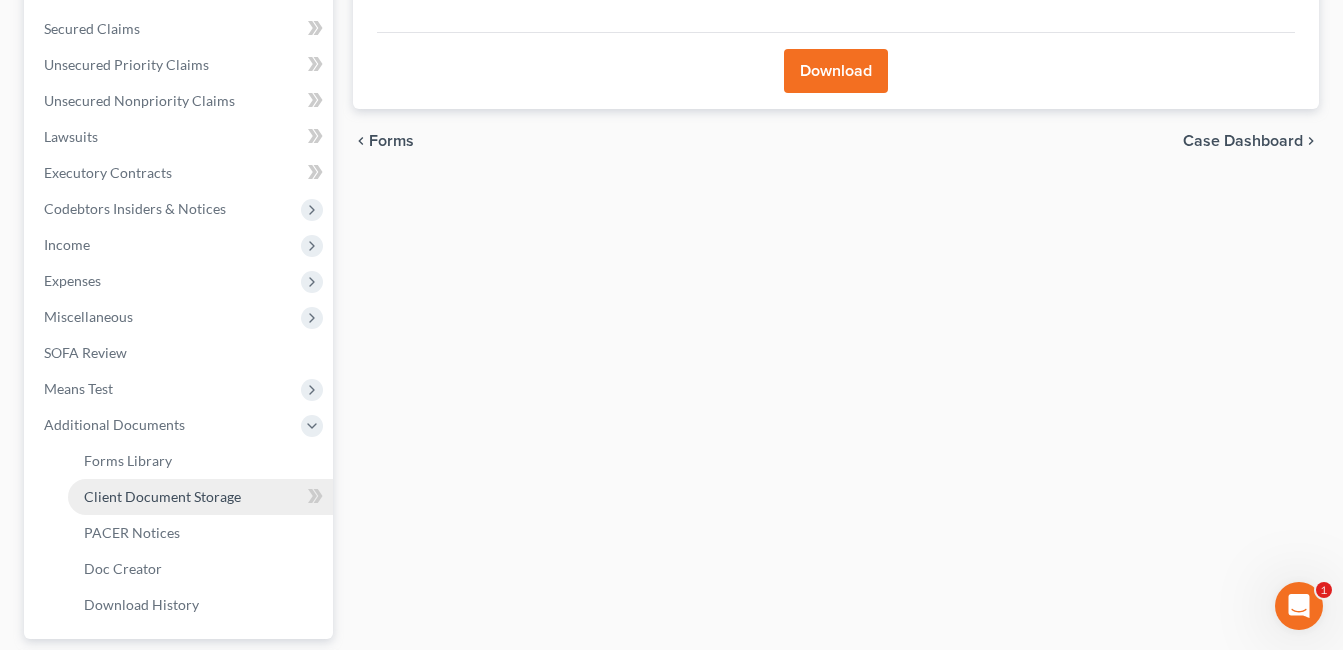 drag, startPoint x: 203, startPoint y: 495, endPoint x: 551, endPoint y: 394, distance: 362.36032 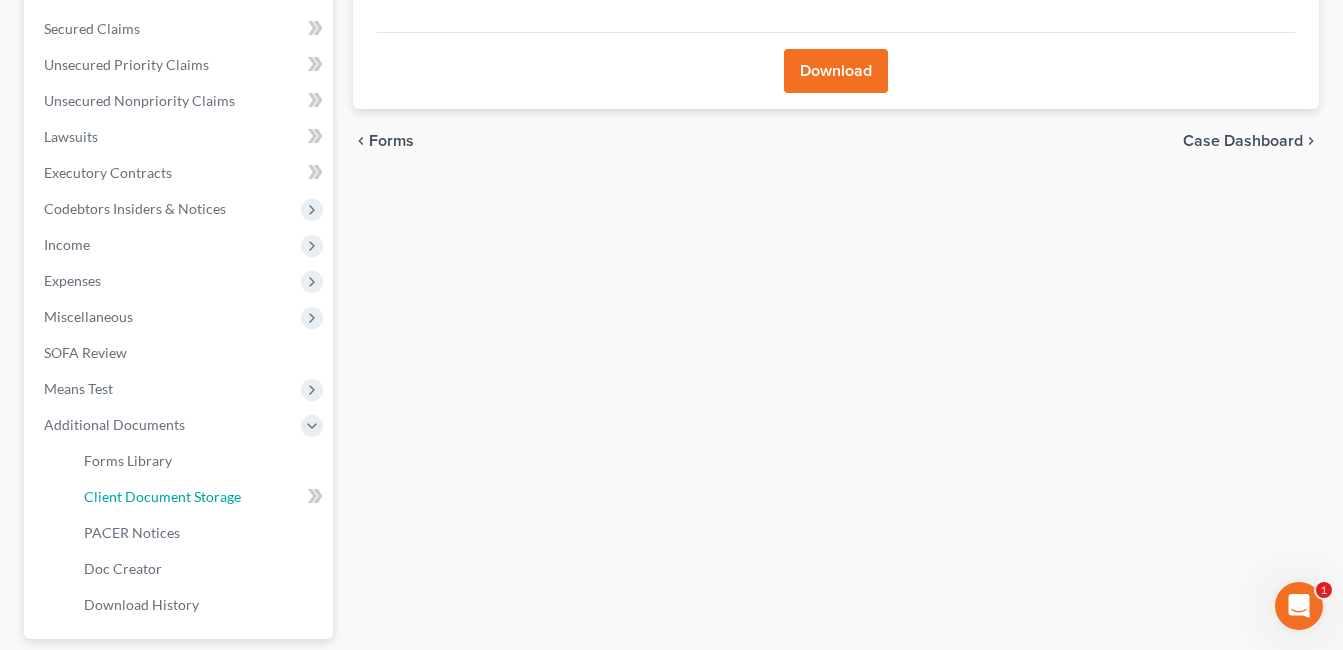 click on "Client Document Storage" at bounding box center (162, 496) 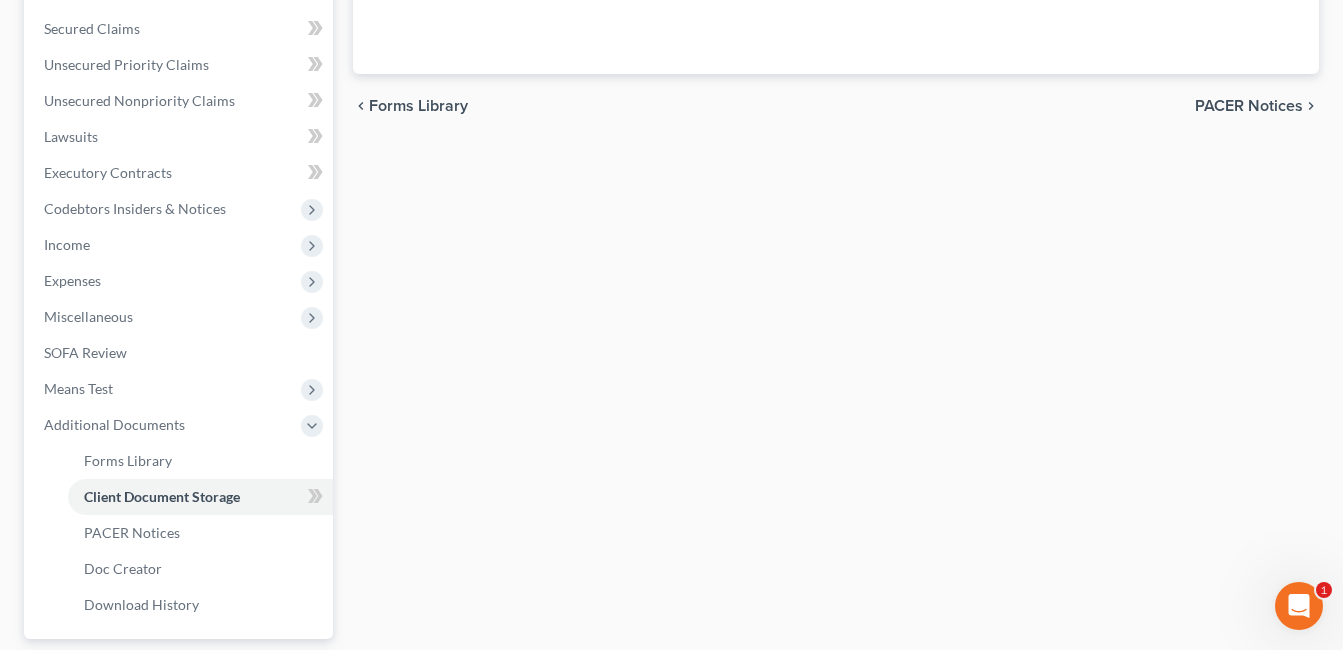 scroll, scrollTop: 316, scrollLeft: 0, axis: vertical 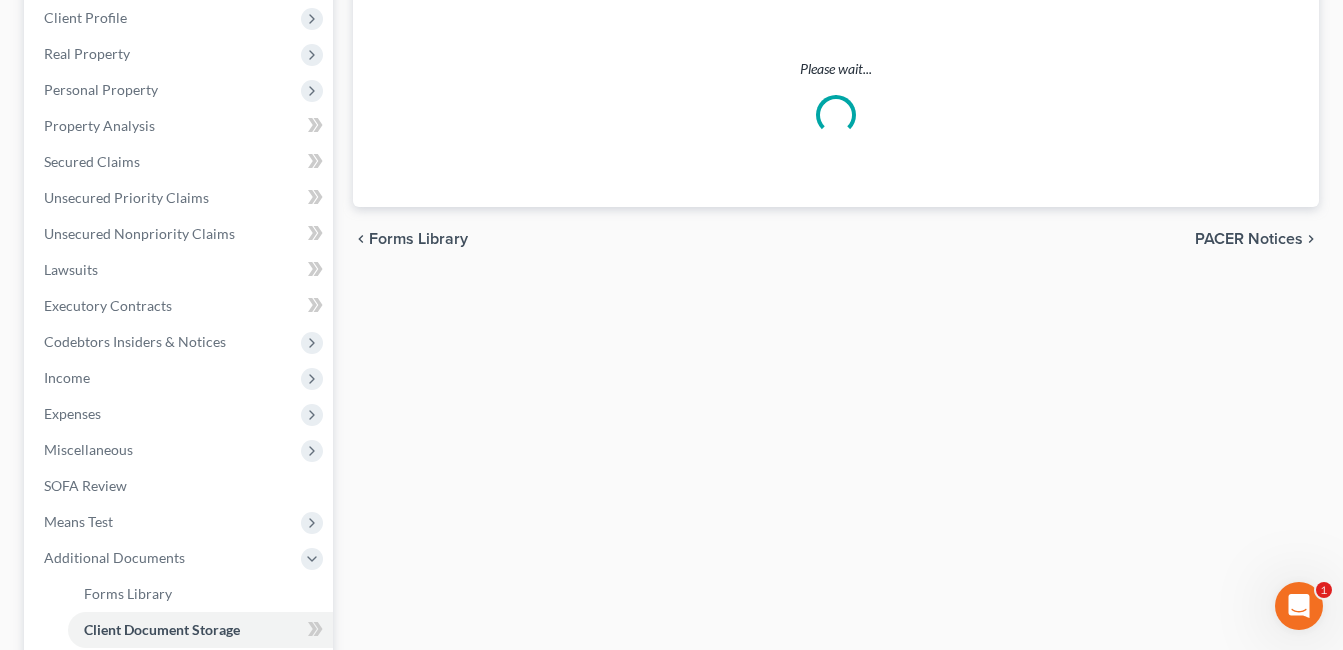 click on "Forms Library" at bounding box center [409, -100] 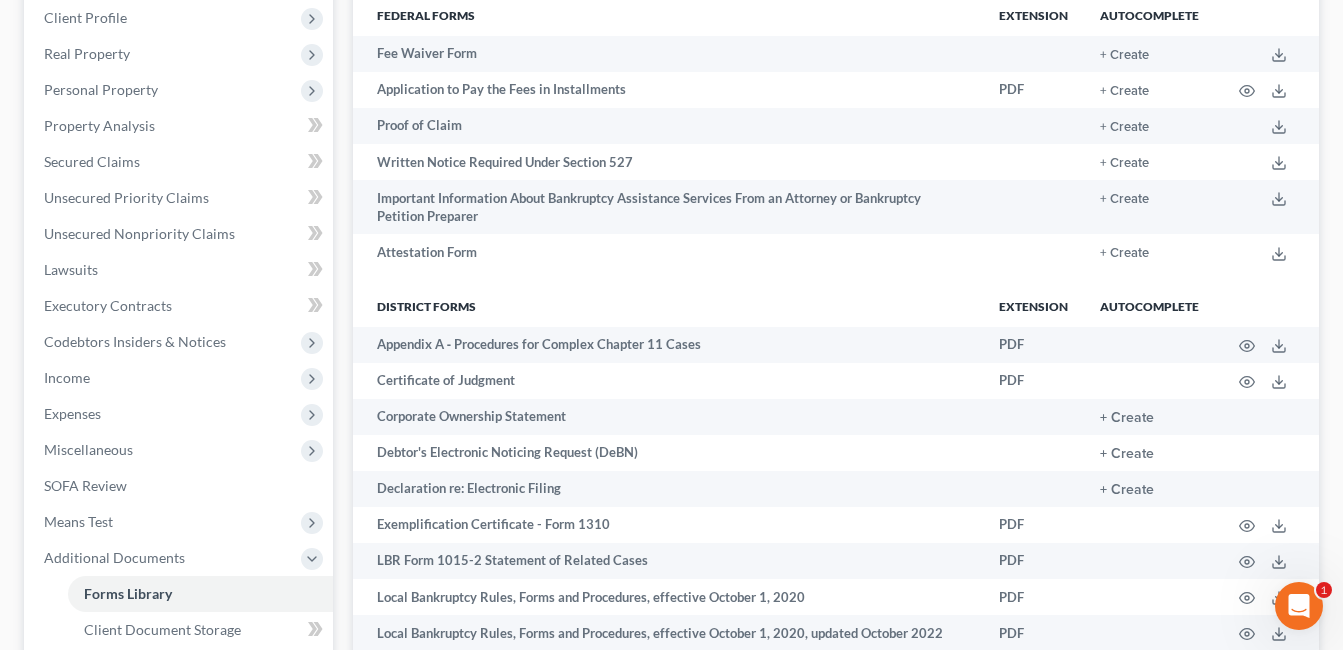 scroll, scrollTop: 174, scrollLeft: 0, axis: vertical 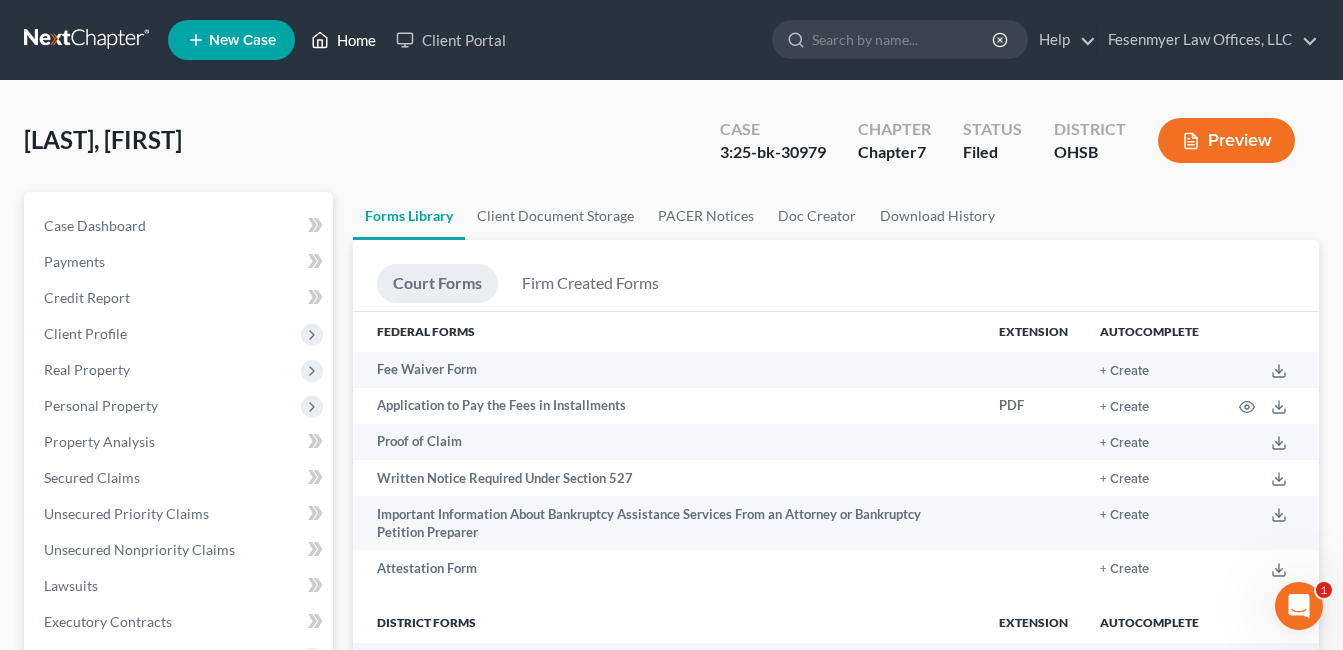 drag, startPoint x: 338, startPoint y: 45, endPoint x: 578, endPoint y: 105, distance: 247.38634 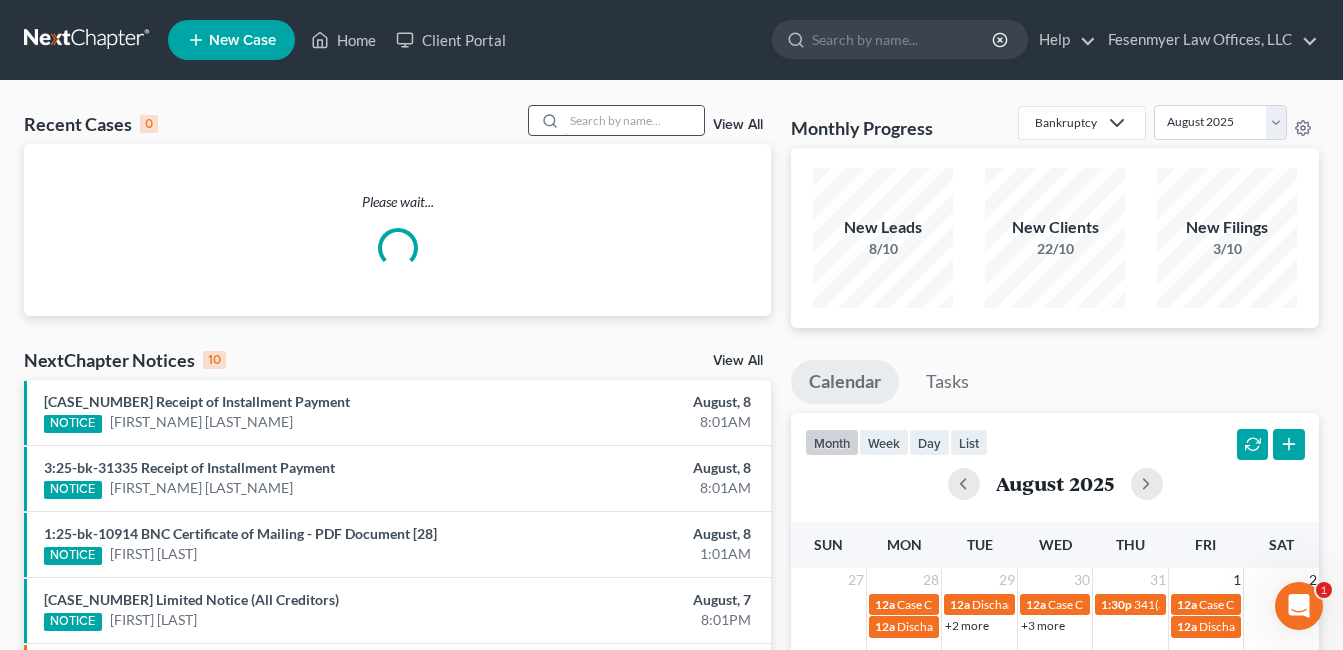 click at bounding box center (634, 120) 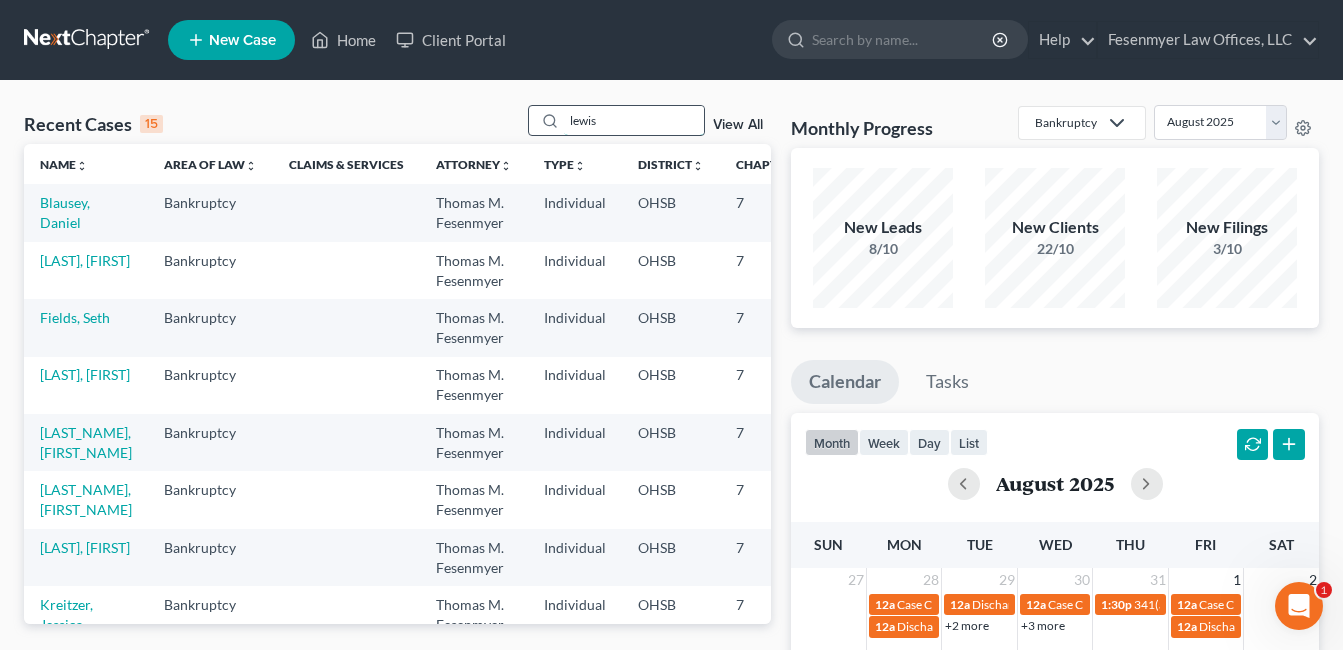 type on "lewis" 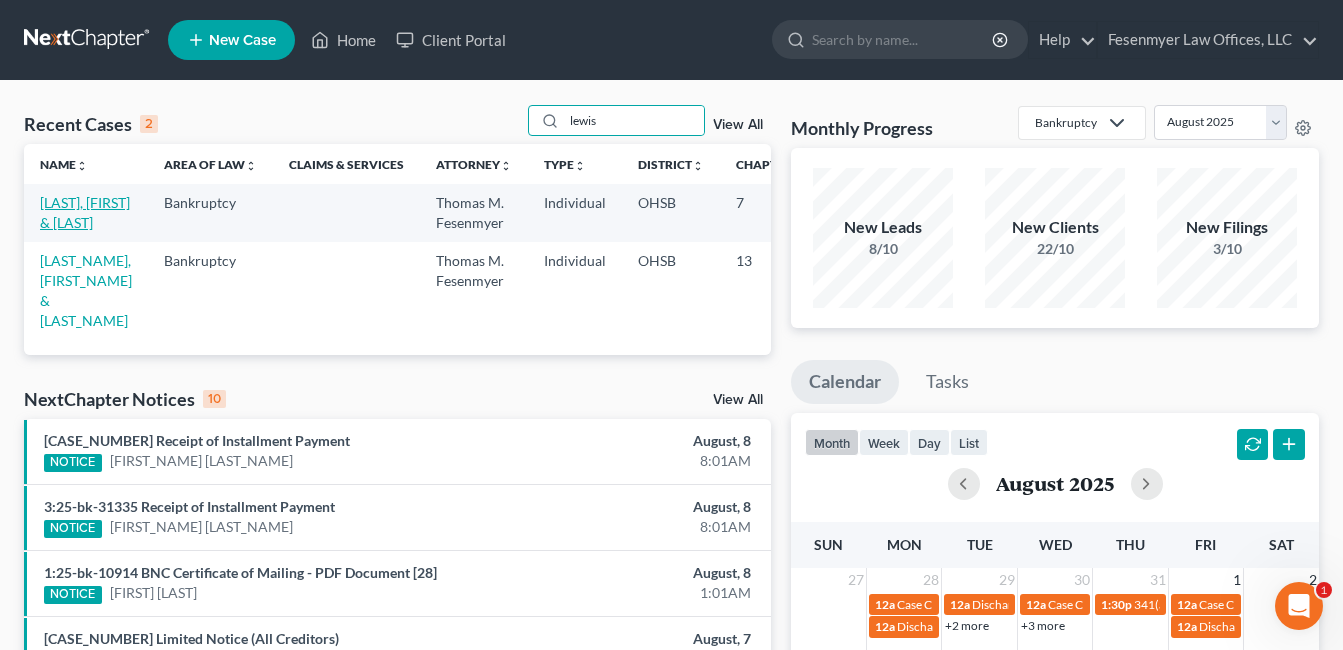 click on "[LAST], [FIRST] & [LAST]" at bounding box center [85, 212] 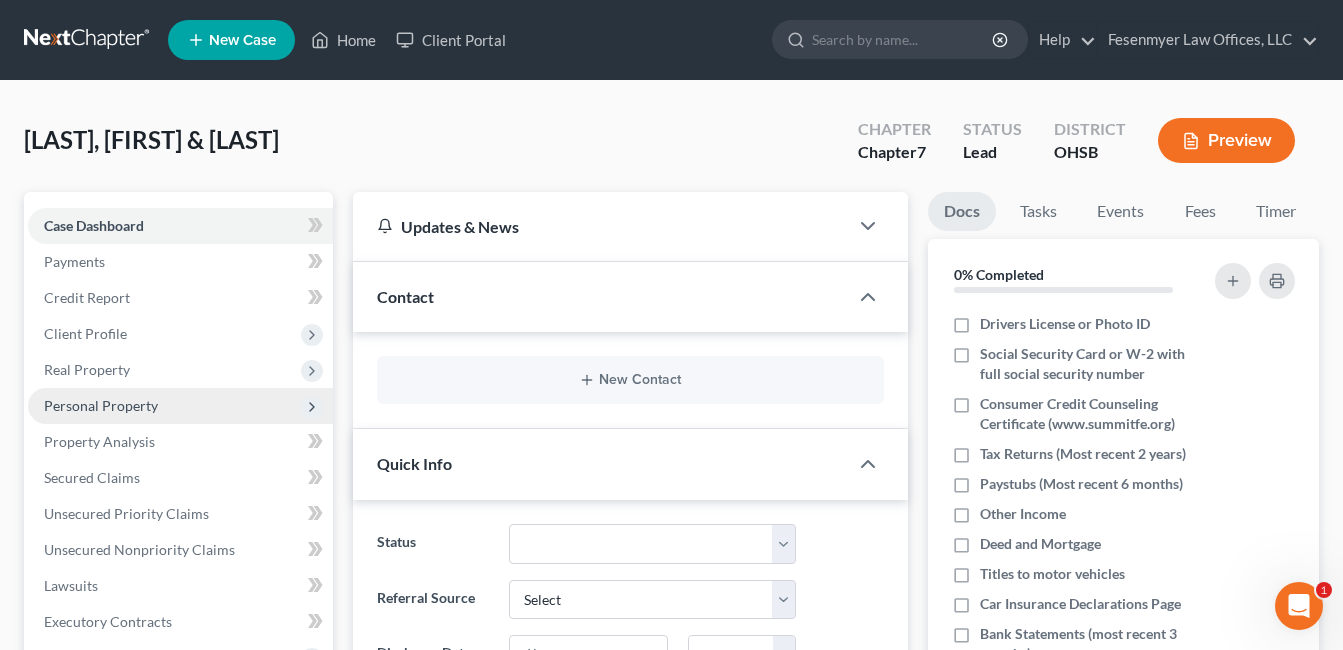 scroll, scrollTop: 400, scrollLeft: 0, axis: vertical 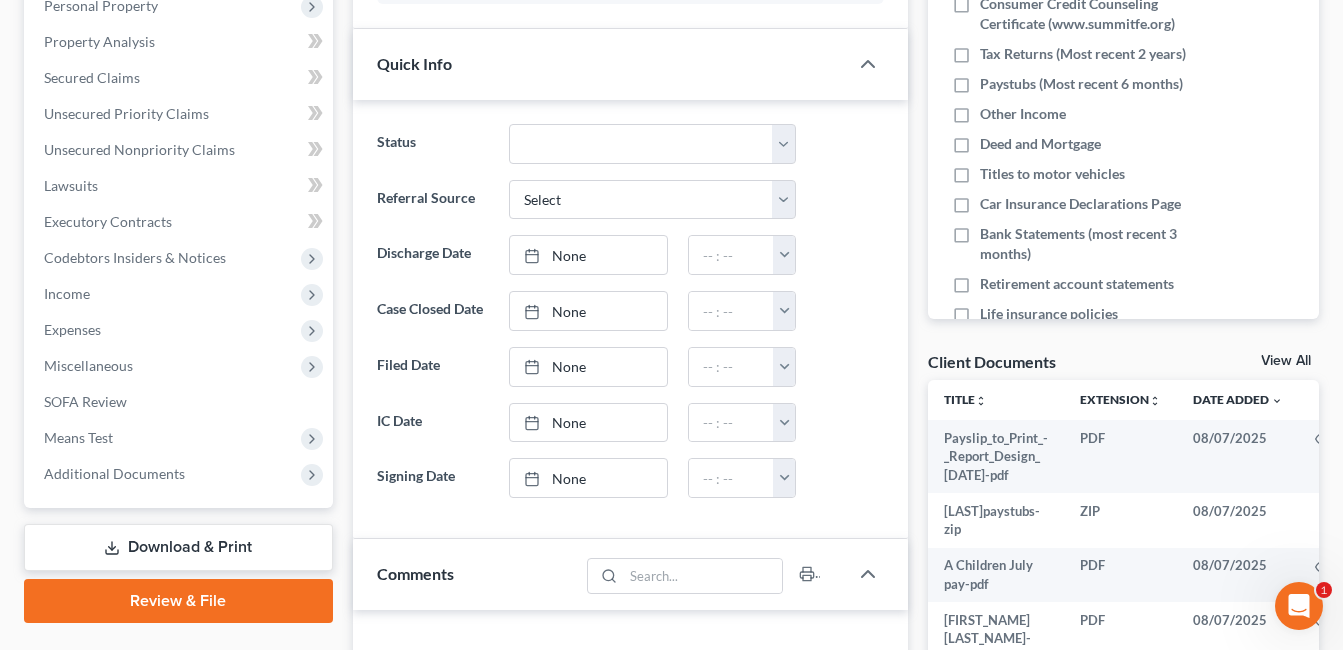 click on "Additional Documents" at bounding box center (114, 473) 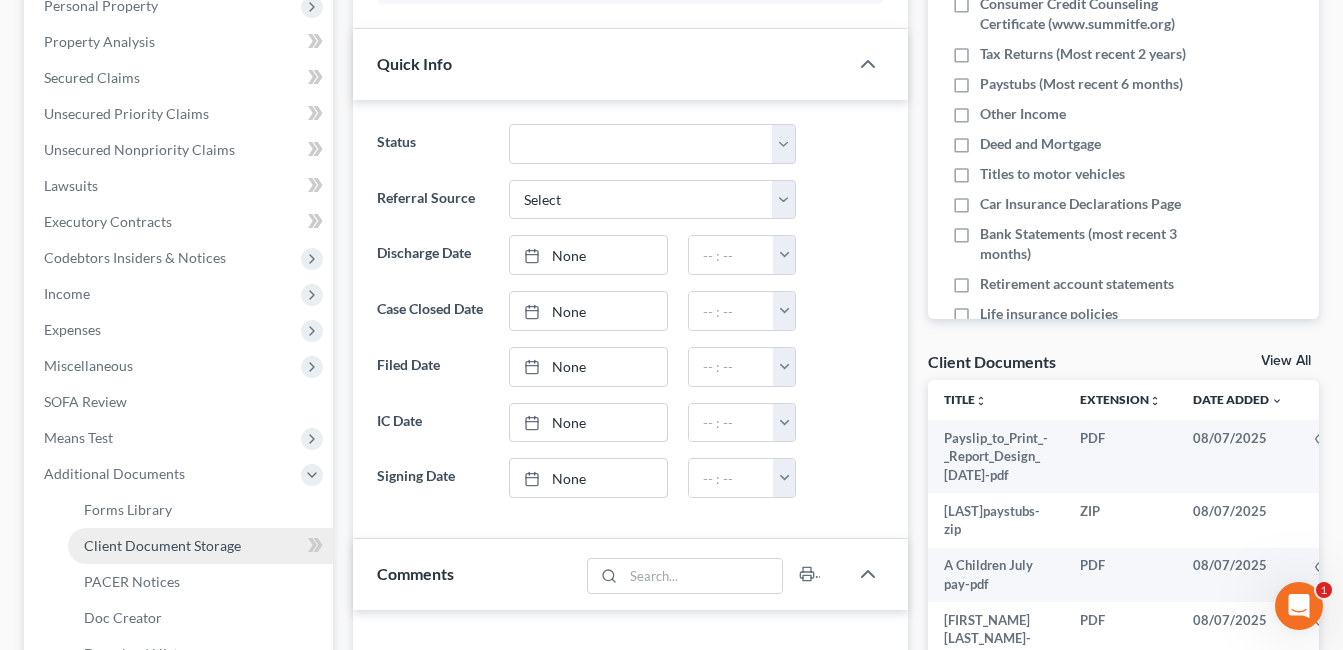click on "Client Document Storage" at bounding box center [162, 545] 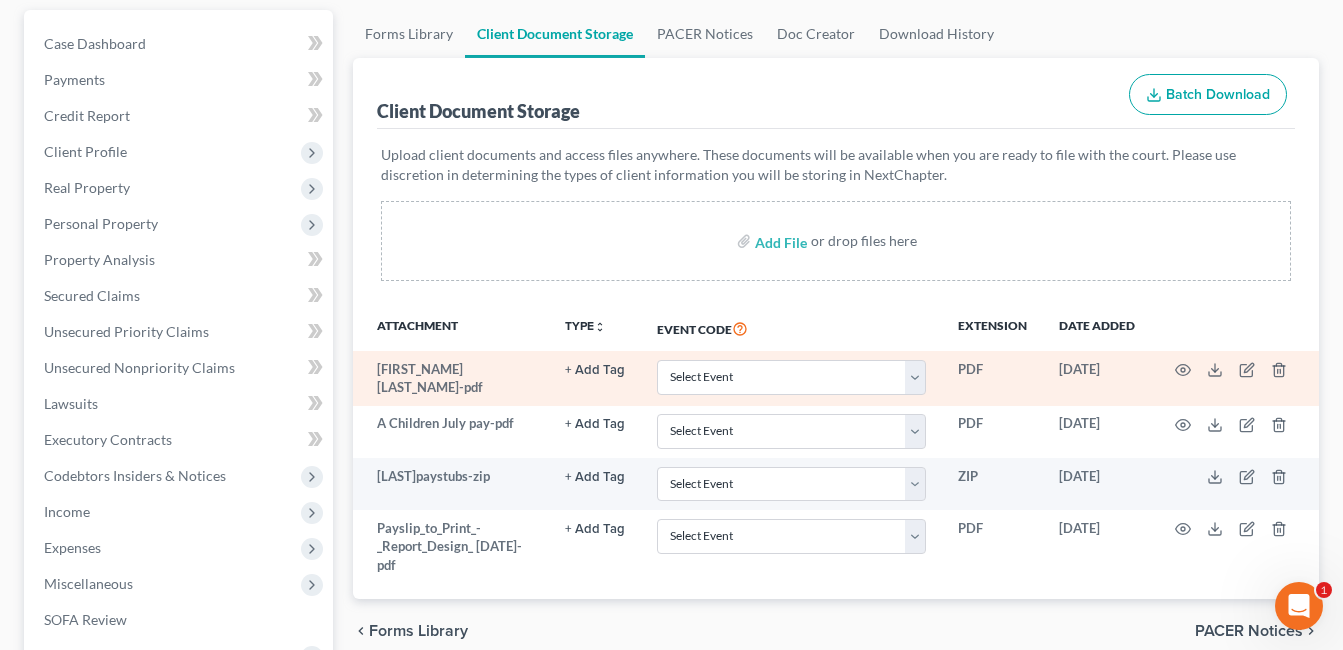 scroll, scrollTop: 200, scrollLeft: 0, axis: vertical 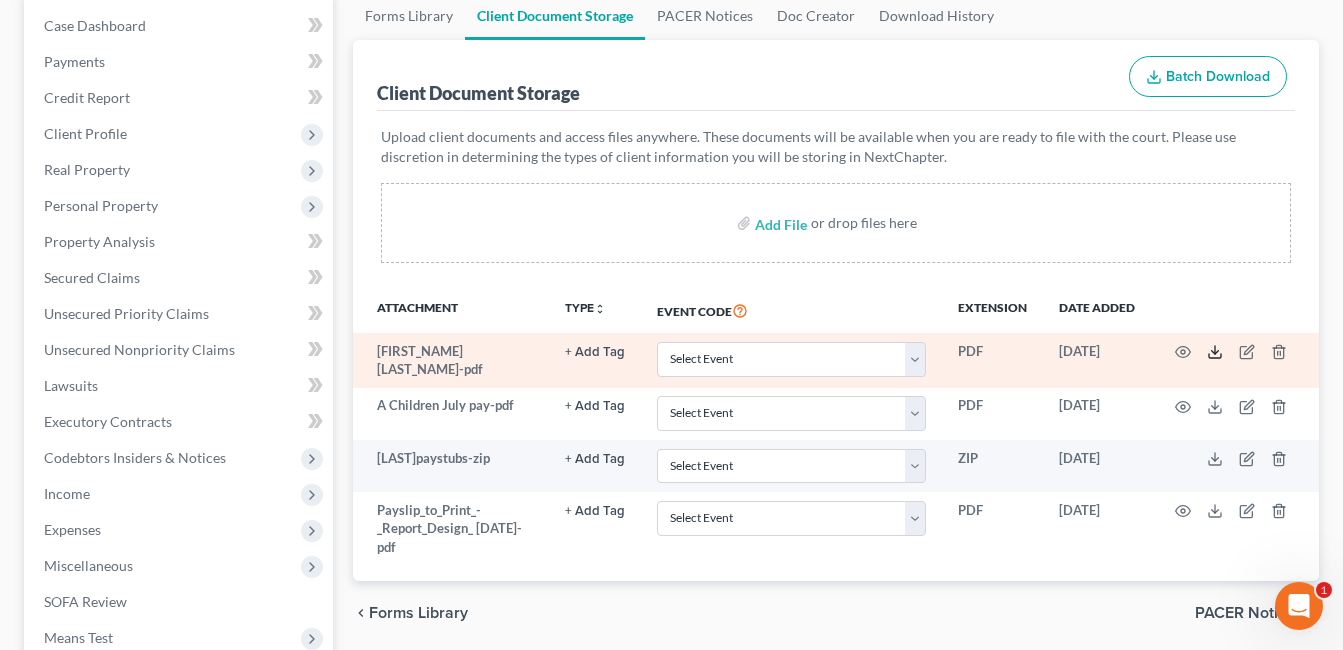 click 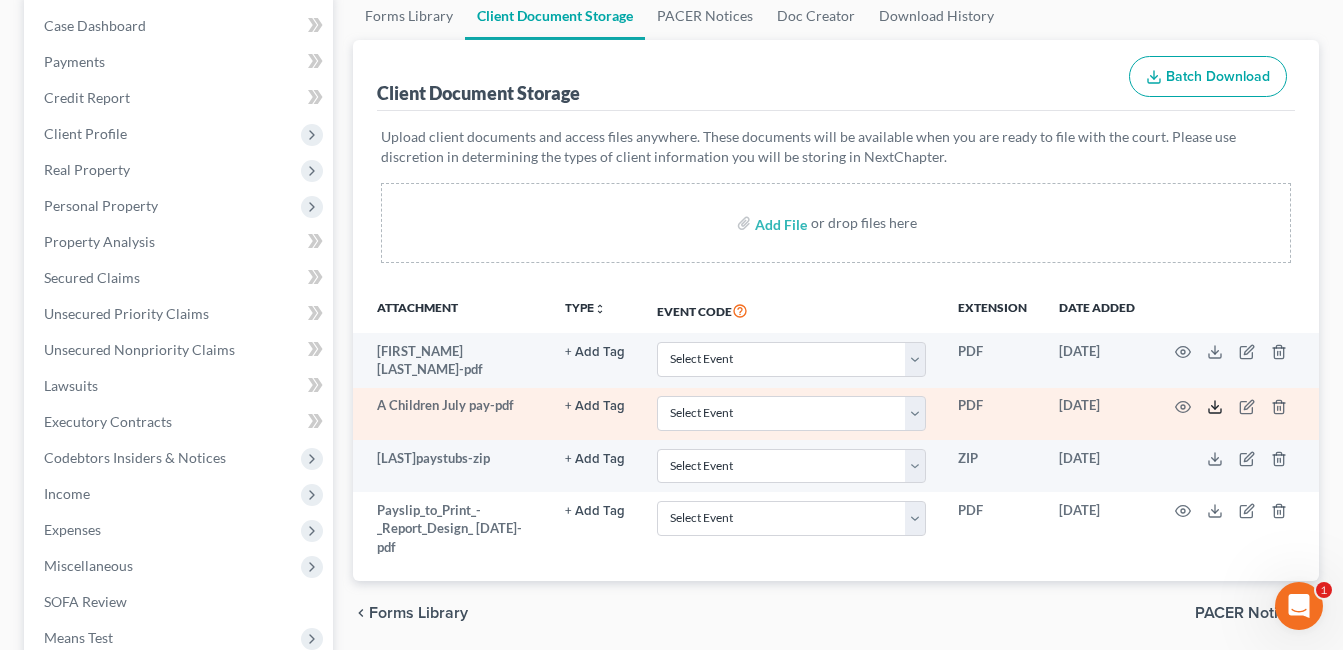 click 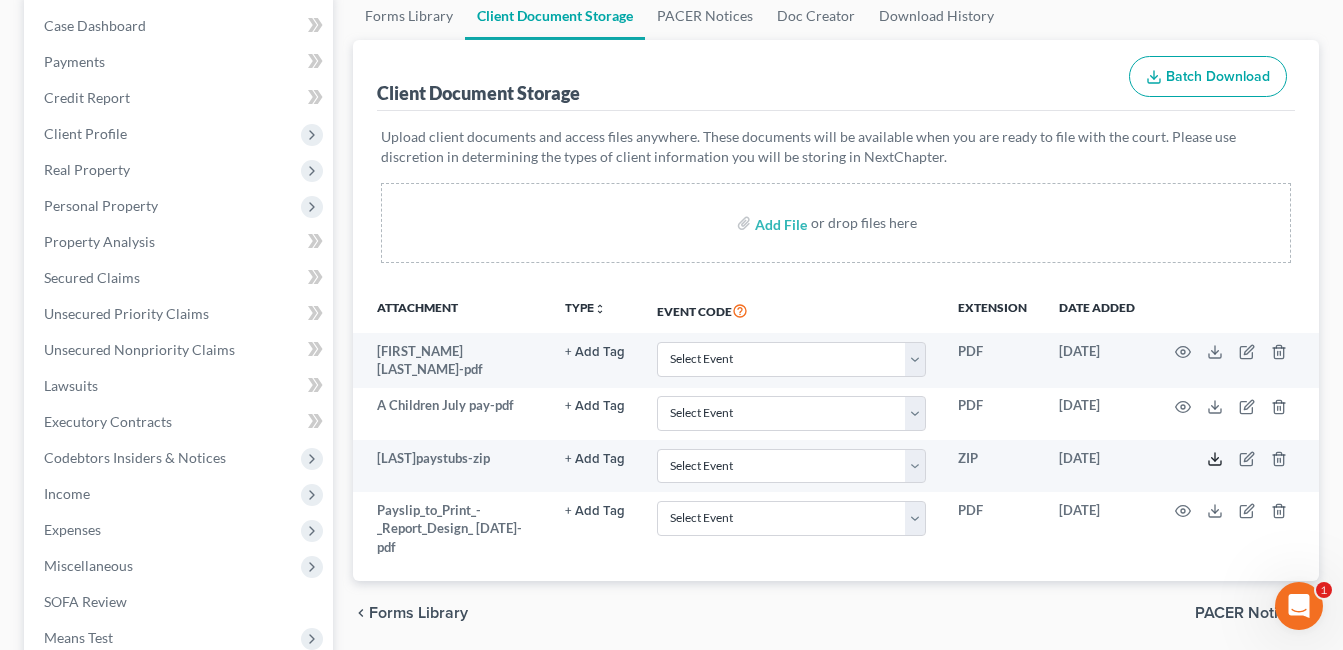 click 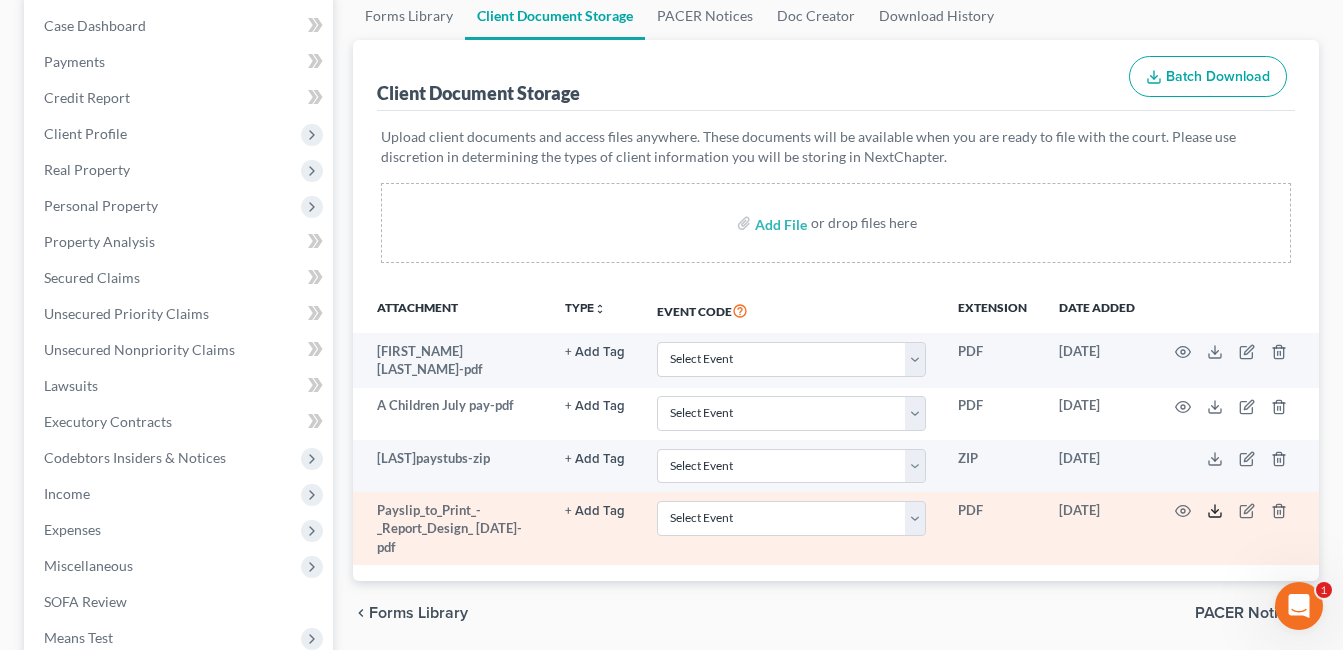 drag, startPoint x: 1224, startPoint y: 506, endPoint x: 1192, endPoint y: 491, distance: 35.341194 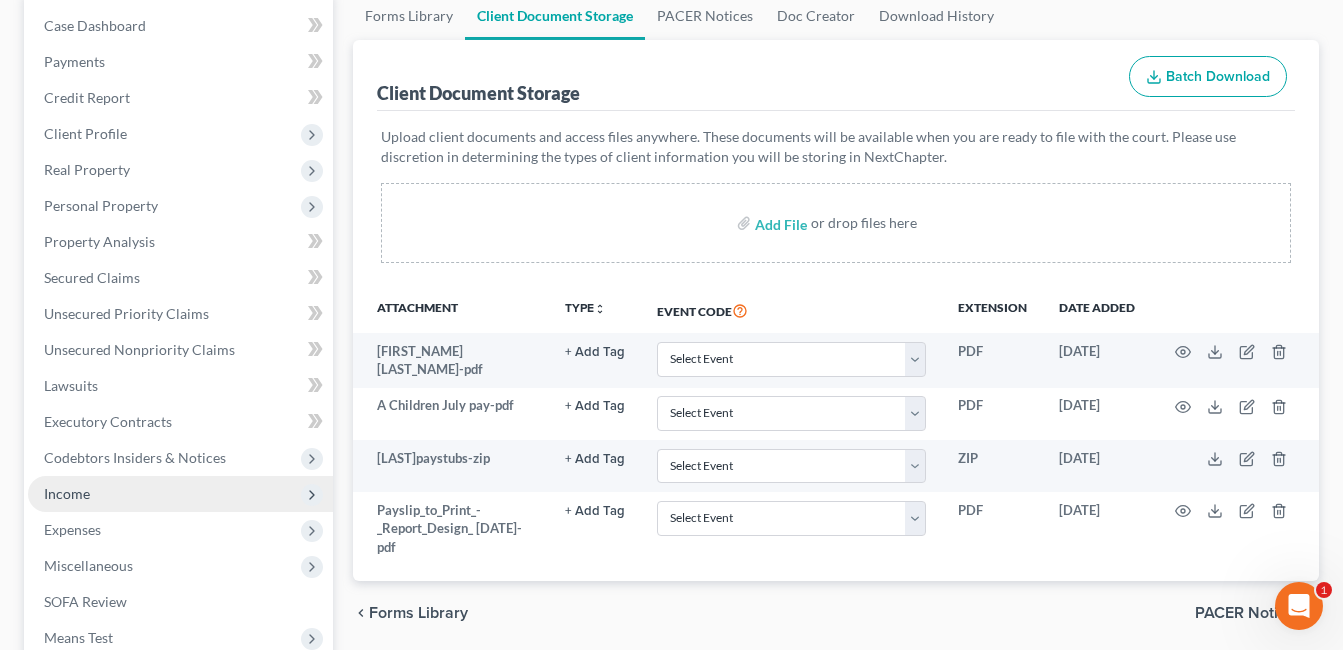click on "Income" at bounding box center (180, 494) 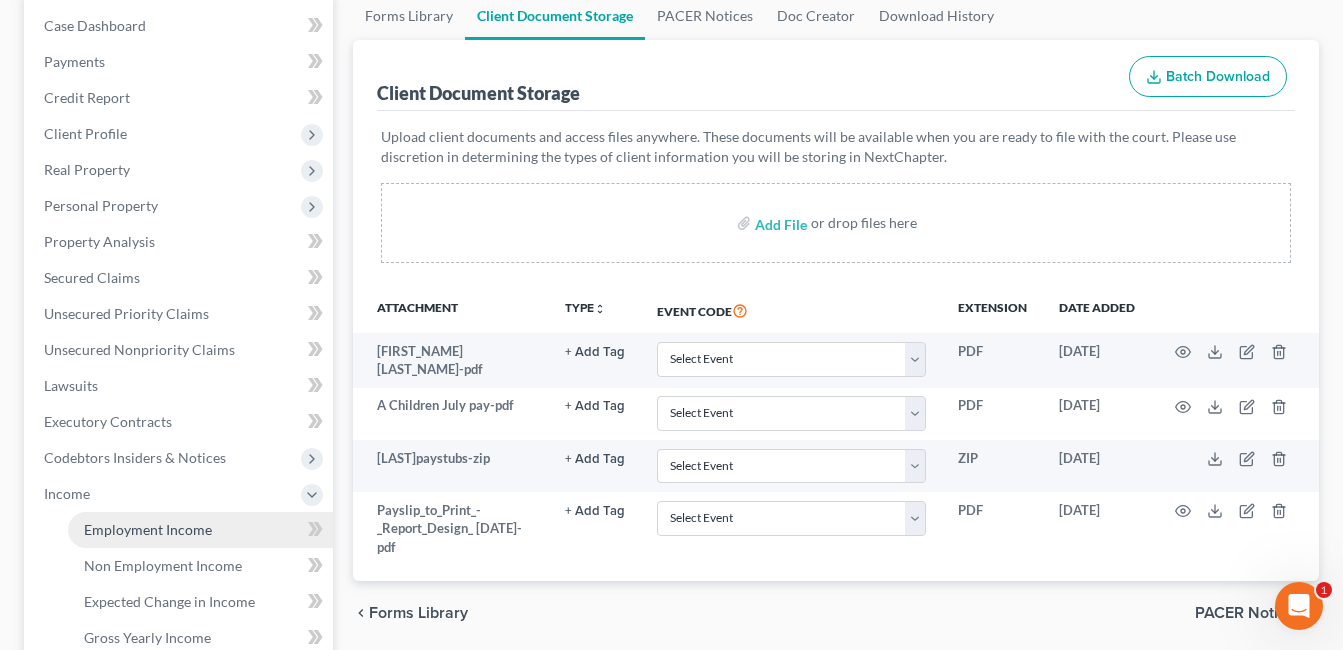 click on "Employment Income" at bounding box center [148, 529] 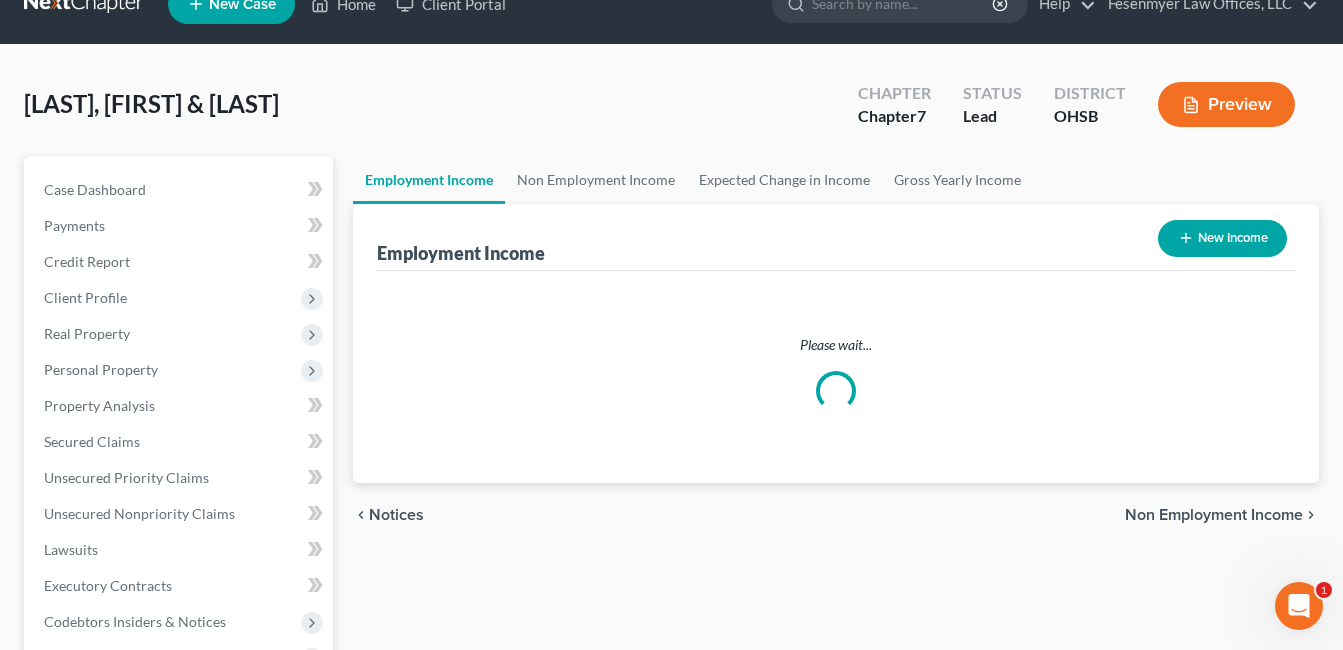 scroll, scrollTop: 0, scrollLeft: 0, axis: both 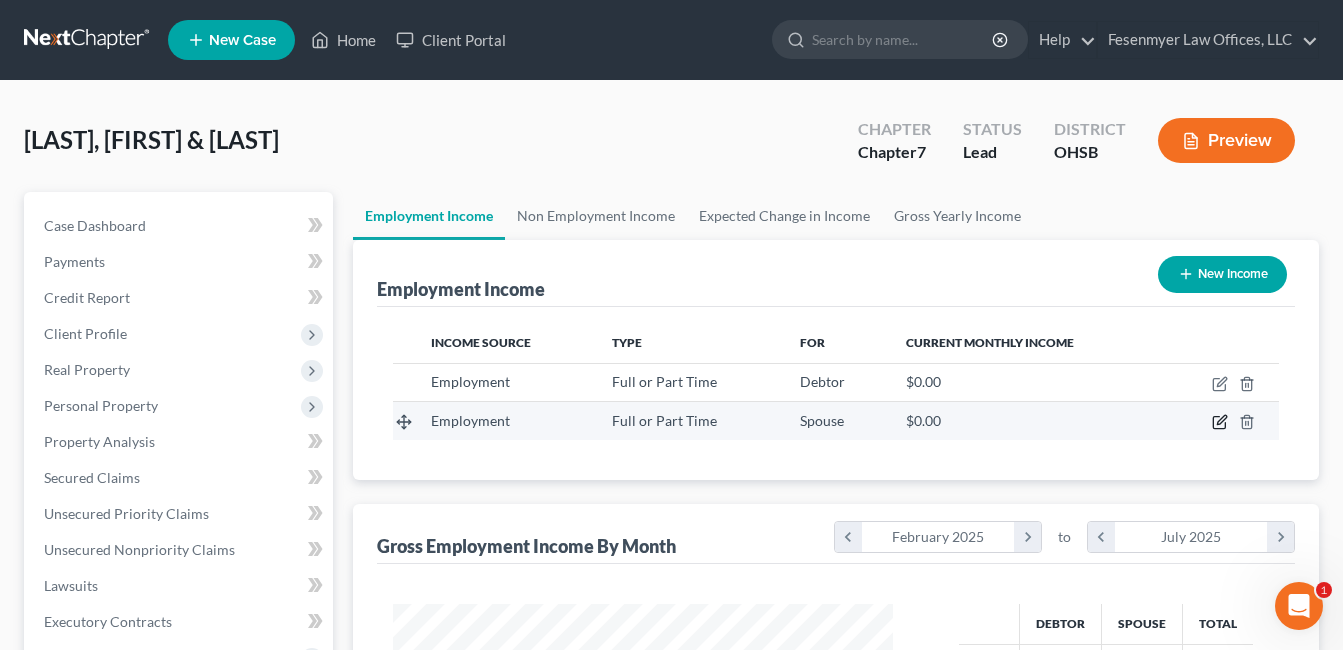 click 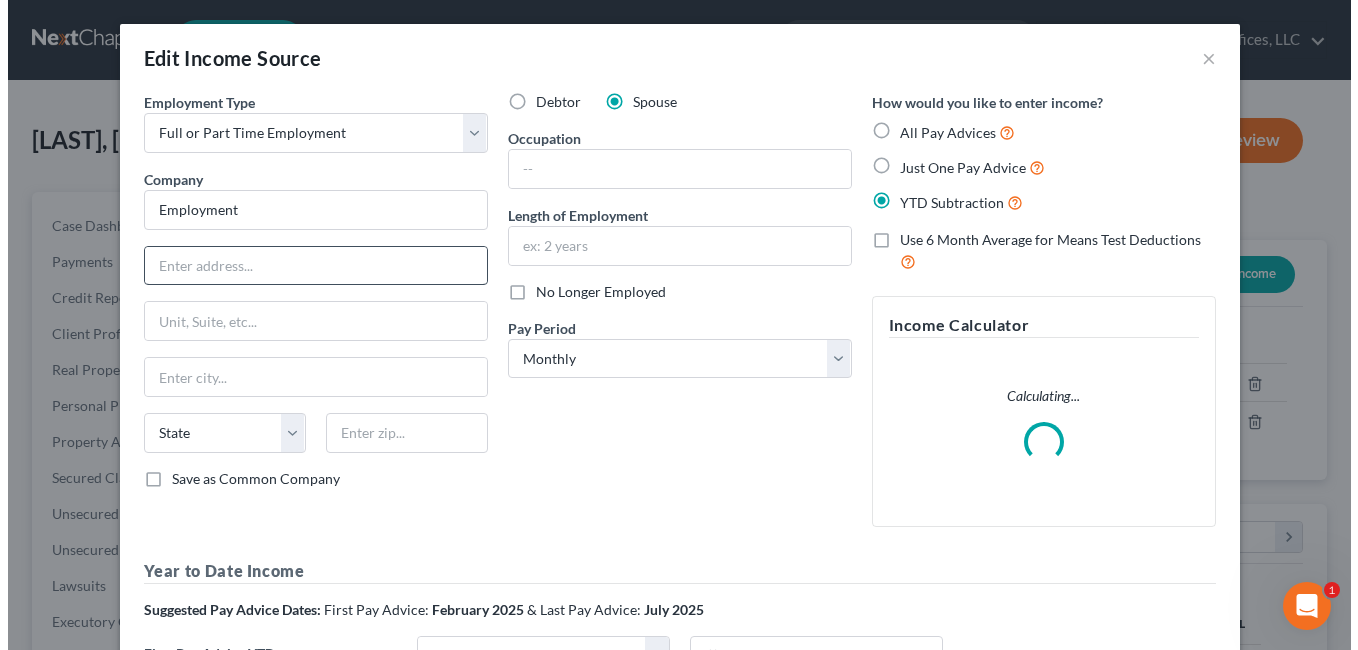 scroll, scrollTop: 999642, scrollLeft: 999453, axis: both 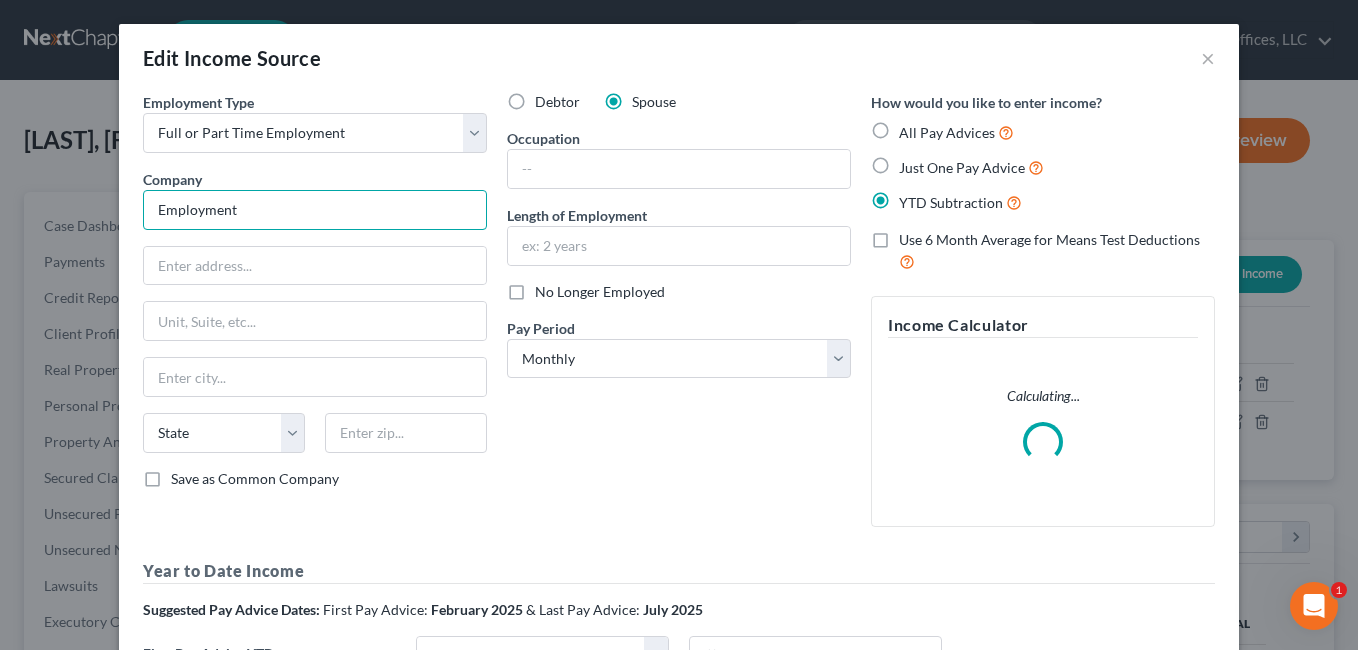 drag, startPoint x: 250, startPoint y: 217, endPoint x: 57, endPoint y: 242, distance: 194.61244 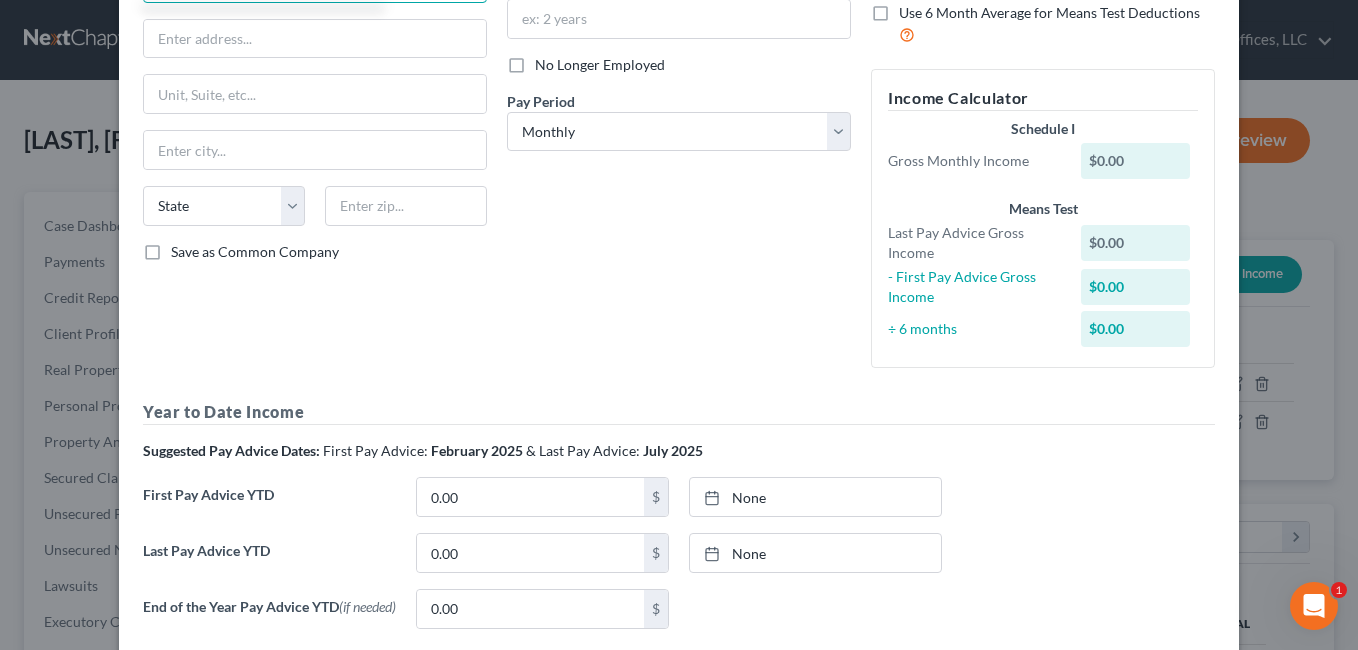 scroll, scrollTop: 407, scrollLeft: 0, axis: vertical 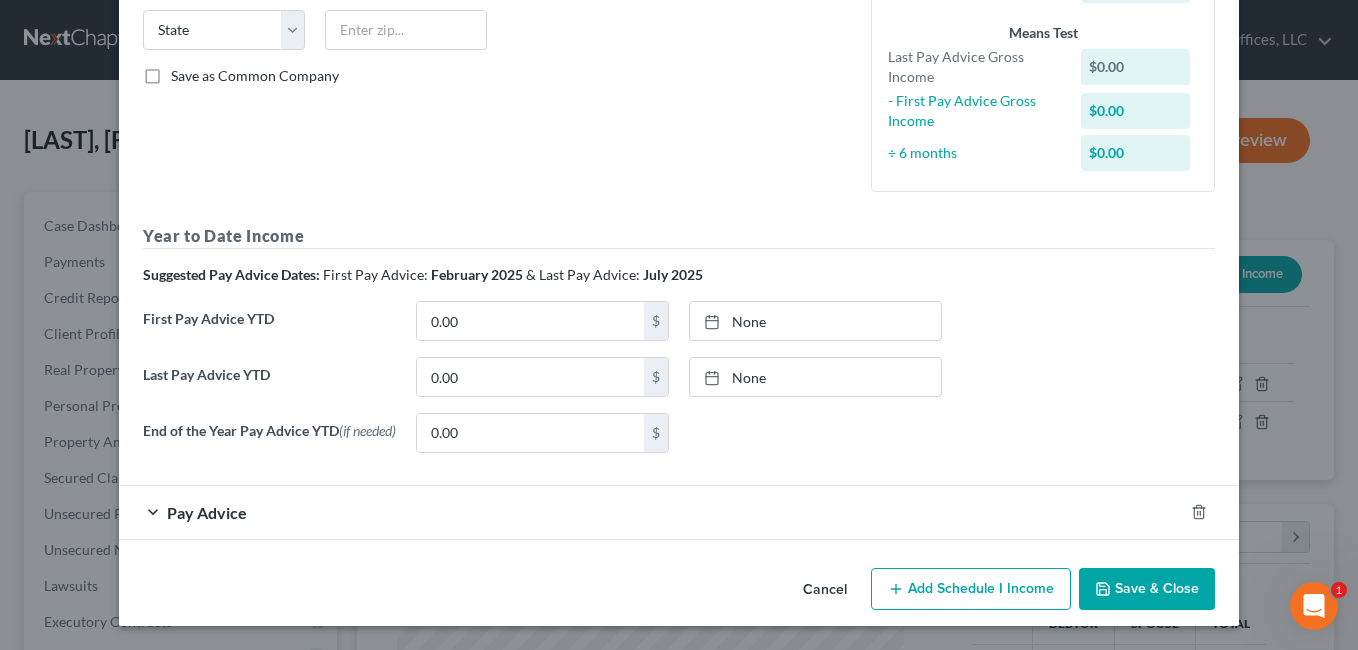type on "Childrens" 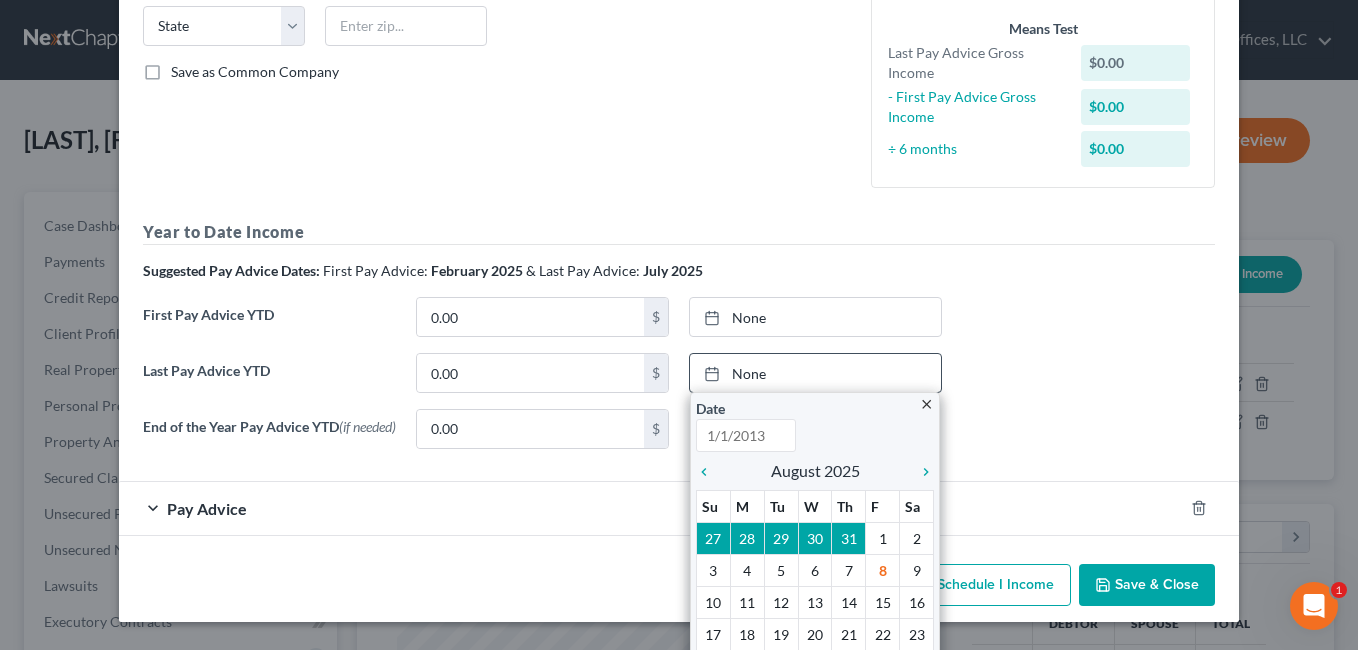 click on "chevron_left" at bounding box center (709, 472) 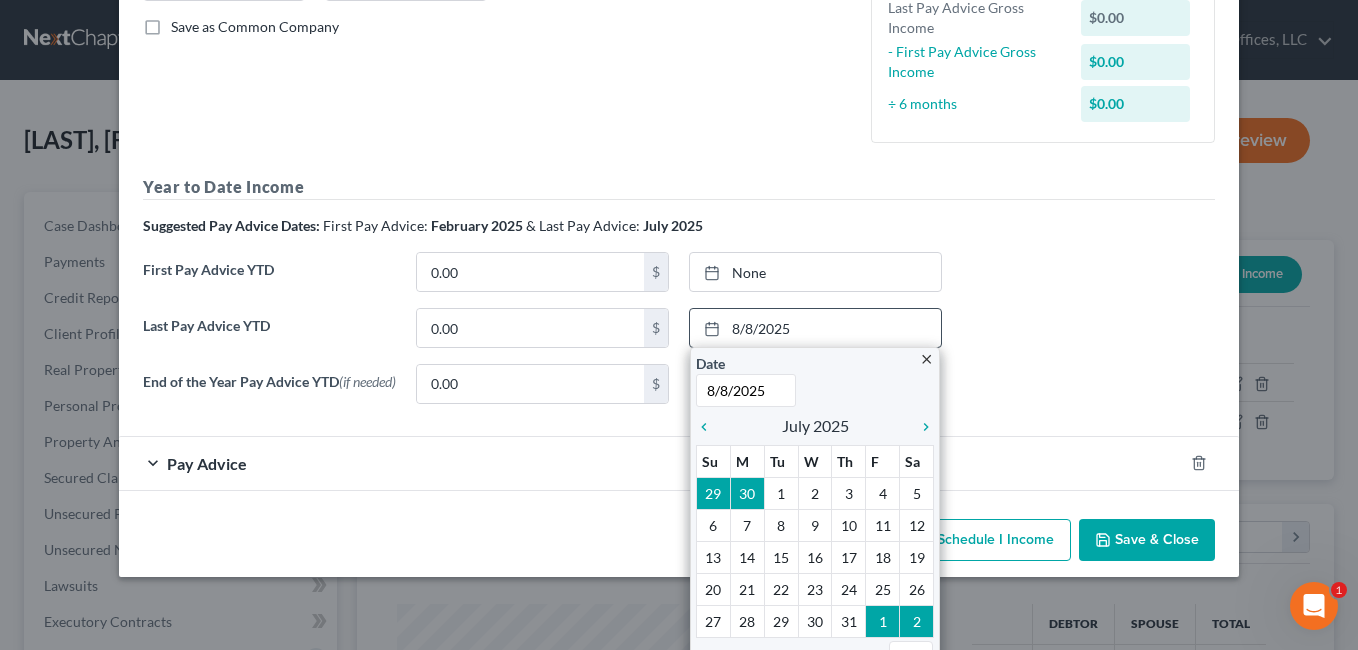 scroll, scrollTop: 476, scrollLeft: 0, axis: vertical 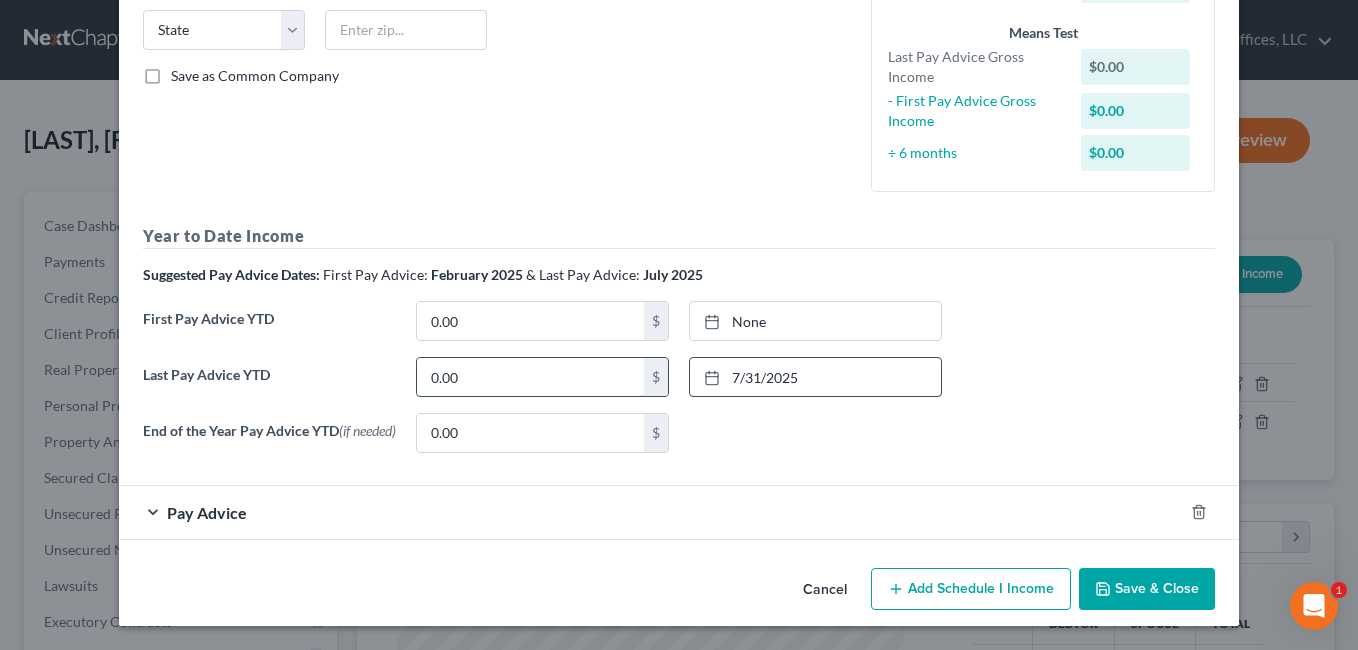 paste on "[CURRENCY]" 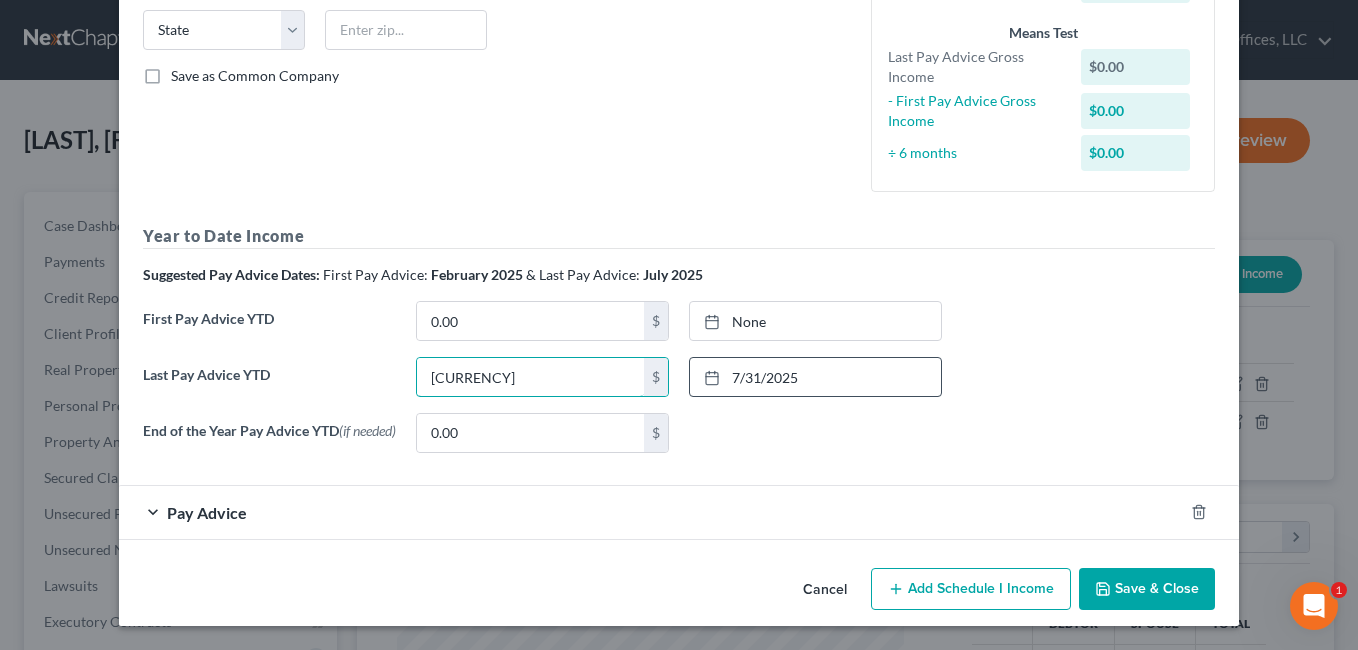 type on "[CURRENCY]" 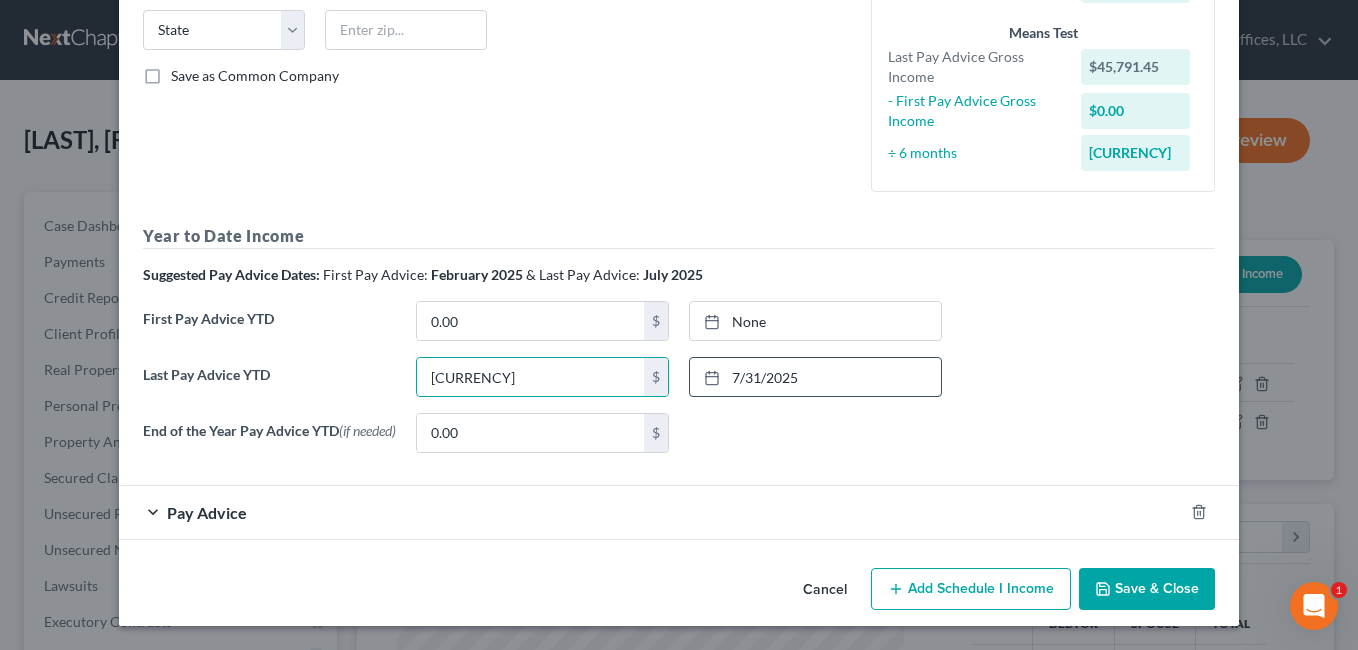 click on "Save & Close" at bounding box center [1147, 589] 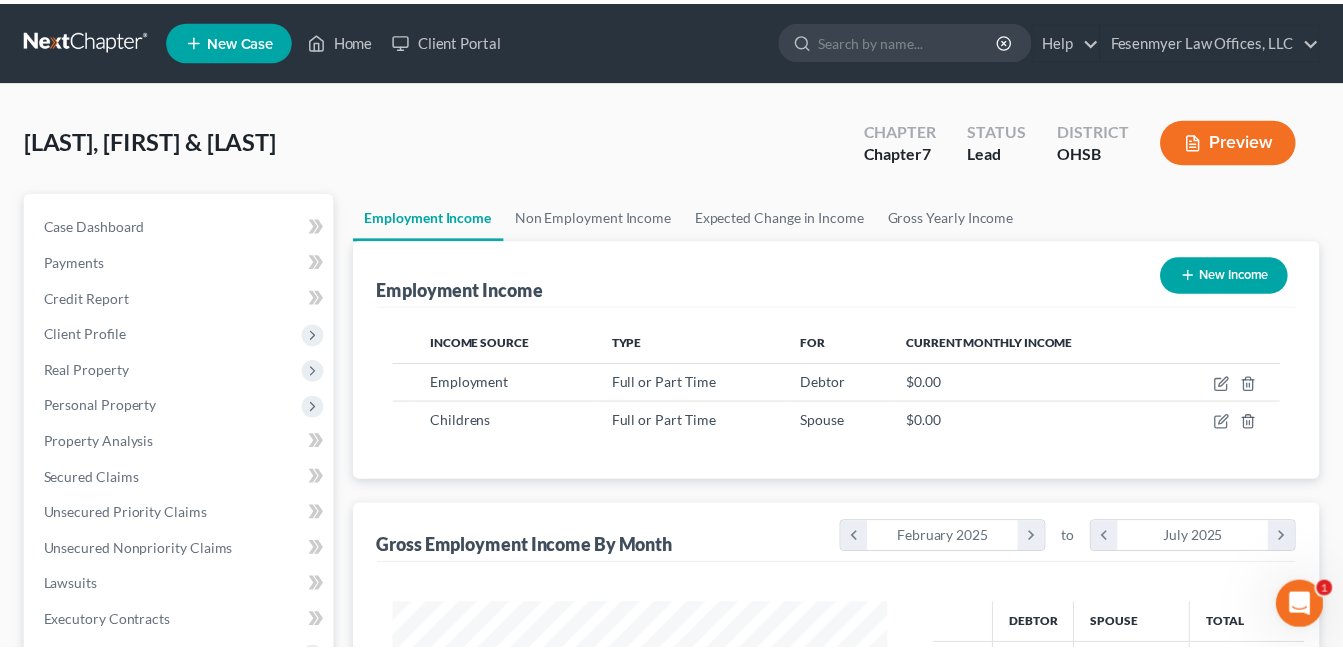scroll, scrollTop: 359, scrollLeft: 541, axis: both 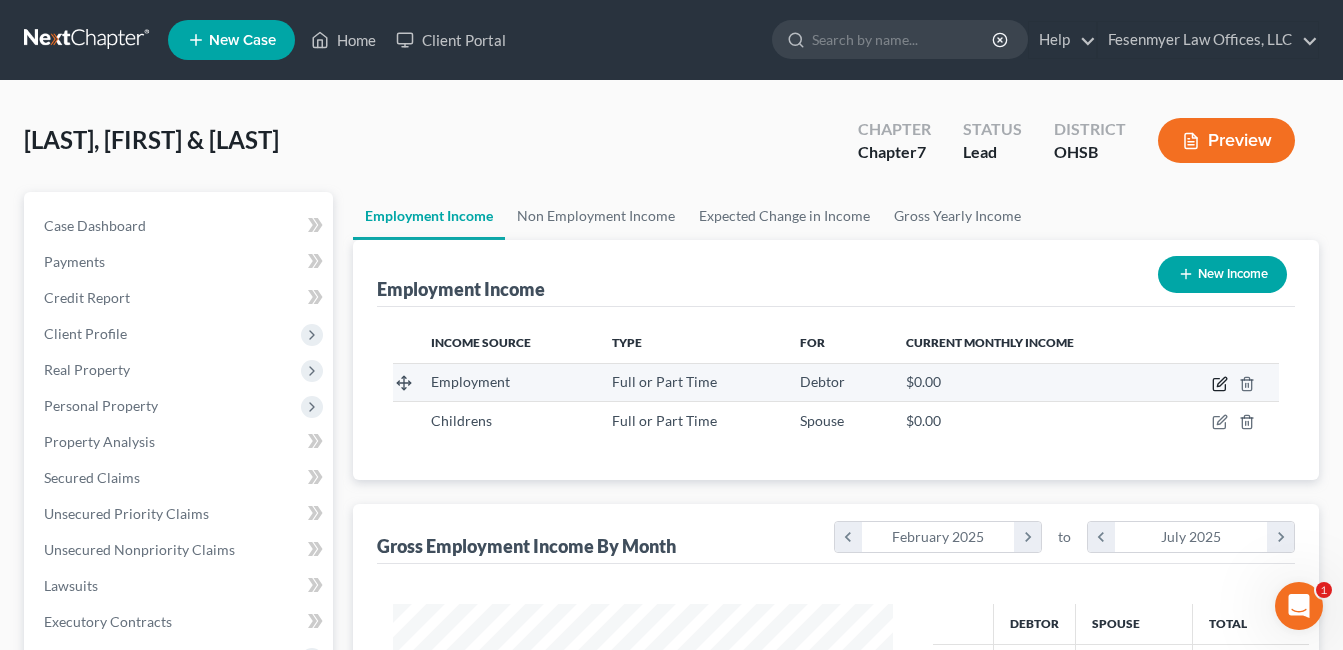 click 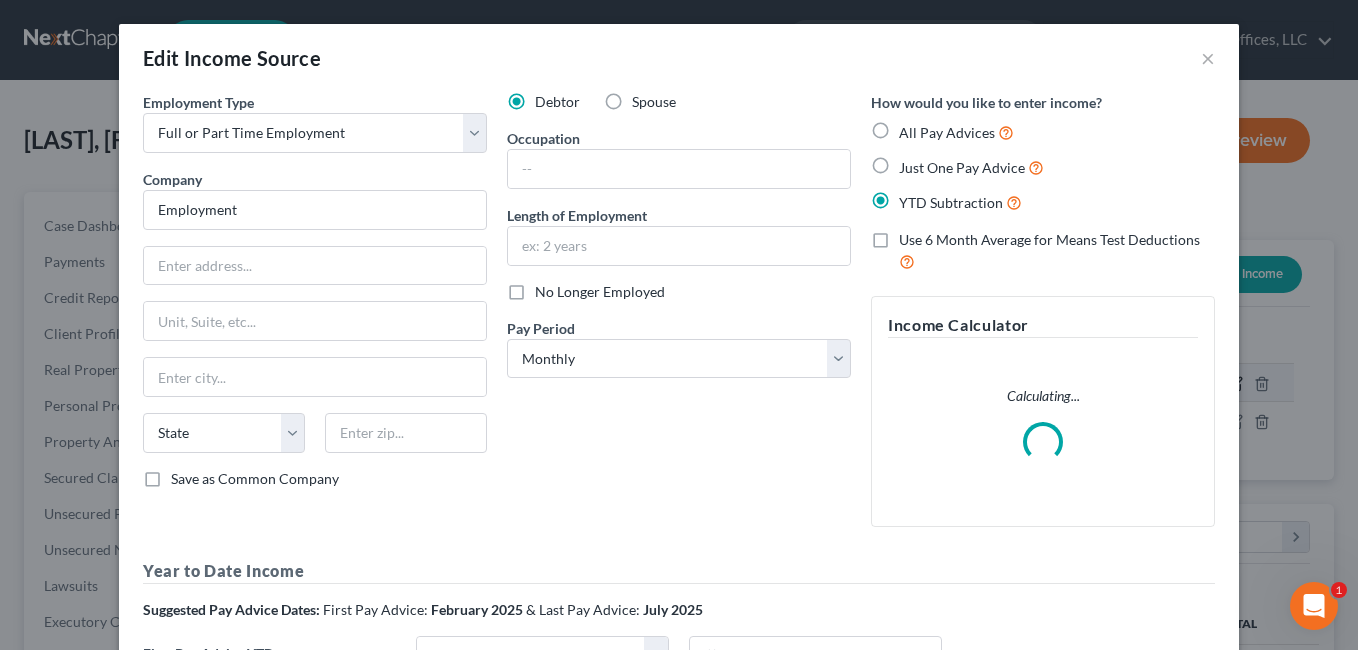 scroll, scrollTop: 999642, scrollLeft: 999453, axis: both 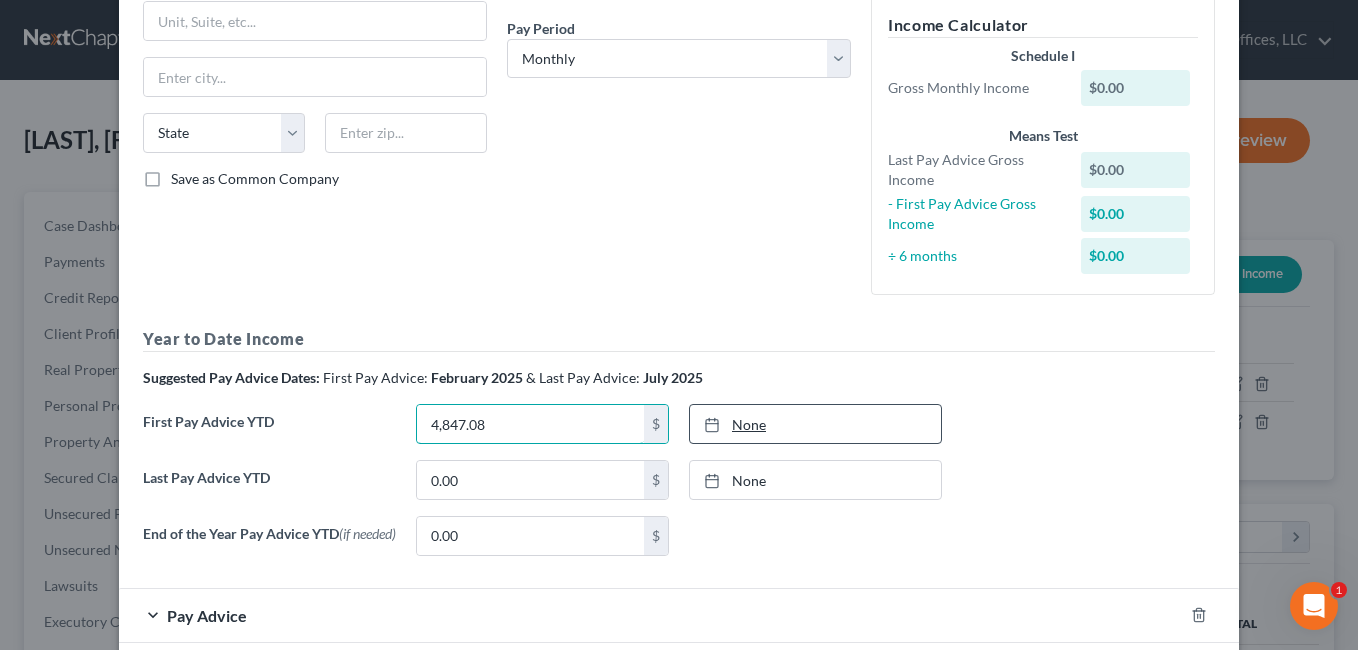 type on "4,847.08" 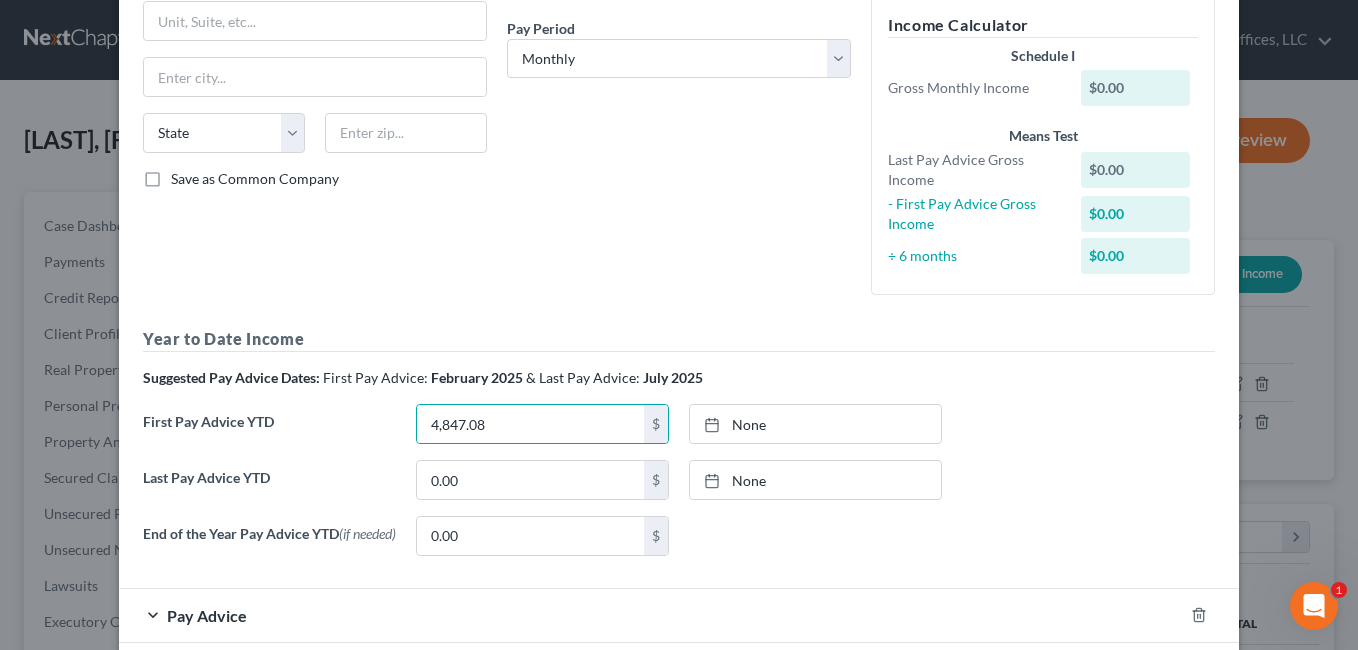 drag, startPoint x: 733, startPoint y: 419, endPoint x: 728, endPoint y: 388, distance: 31.400637 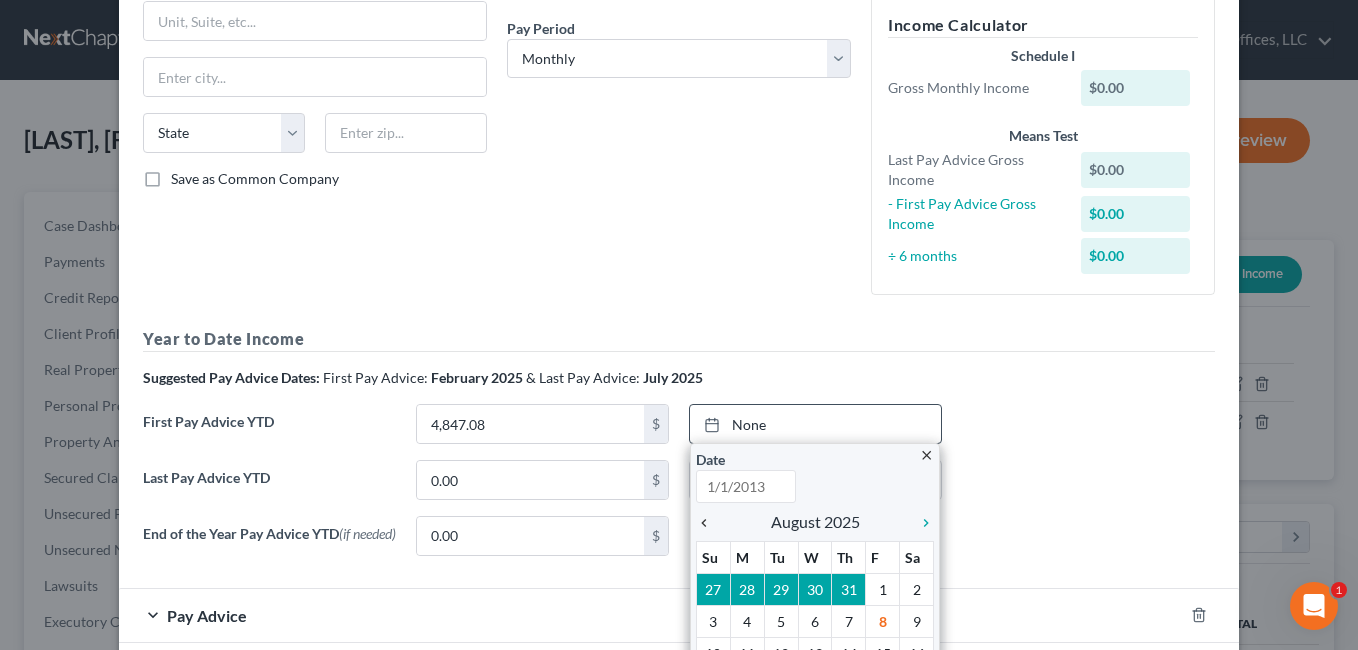 click on "chevron_left" at bounding box center [709, 523] 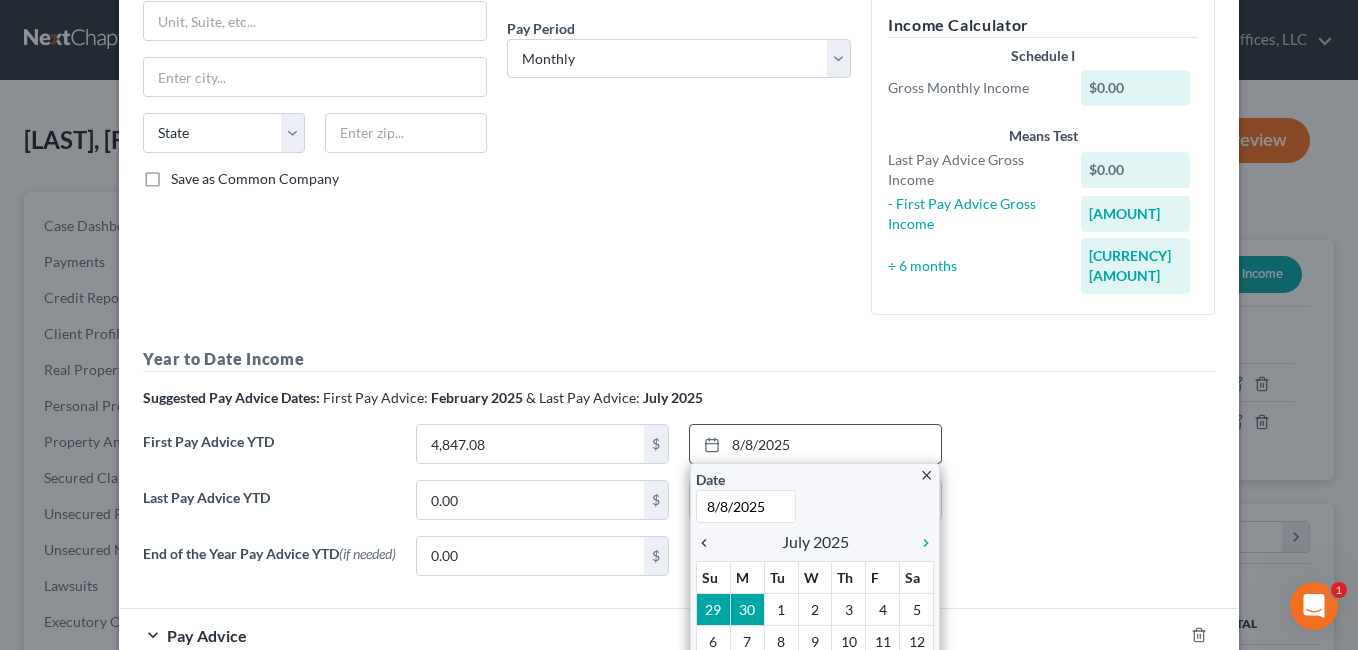 click on "chevron_left" at bounding box center [709, 543] 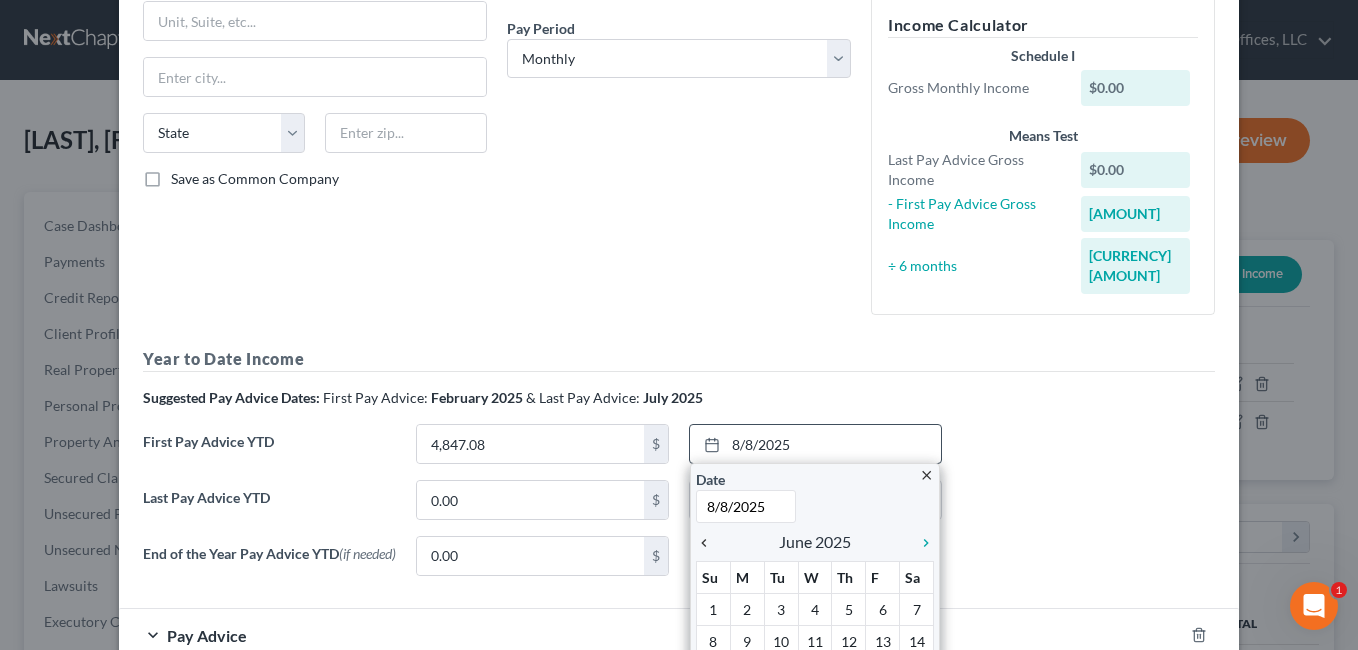 click on "chevron_left" at bounding box center [709, 543] 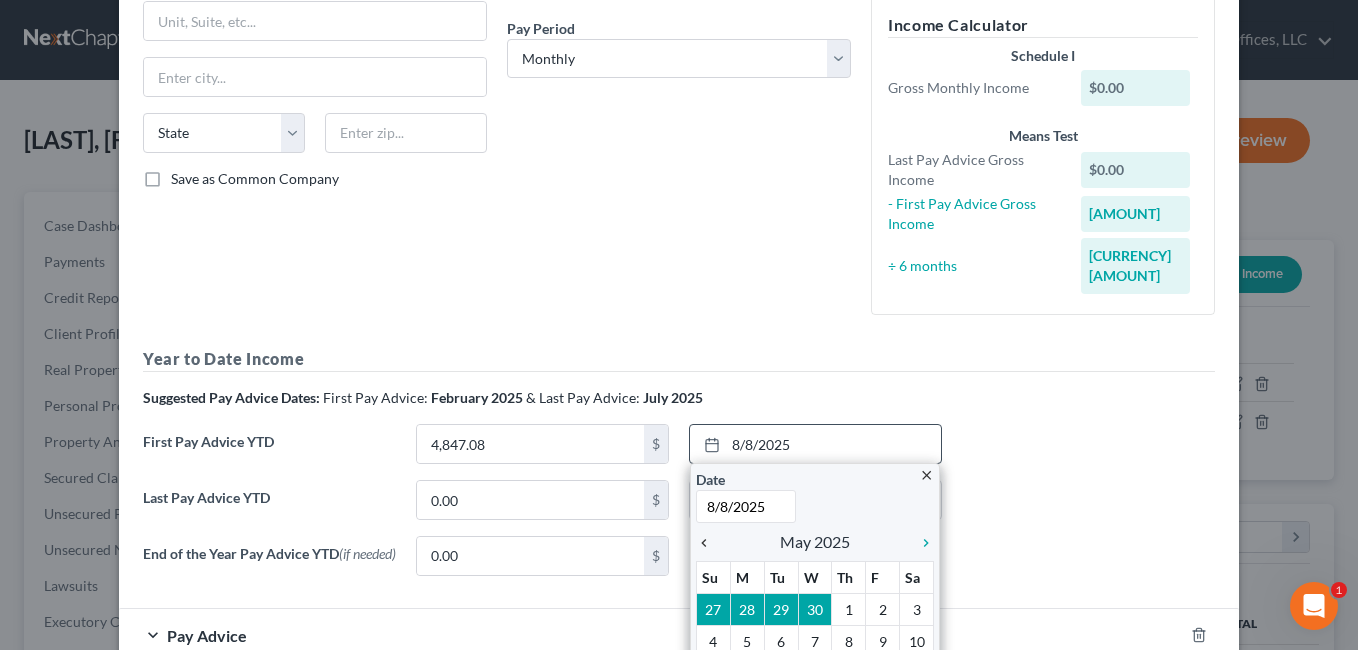 click on "chevron_left" at bounding box center [709, 543] 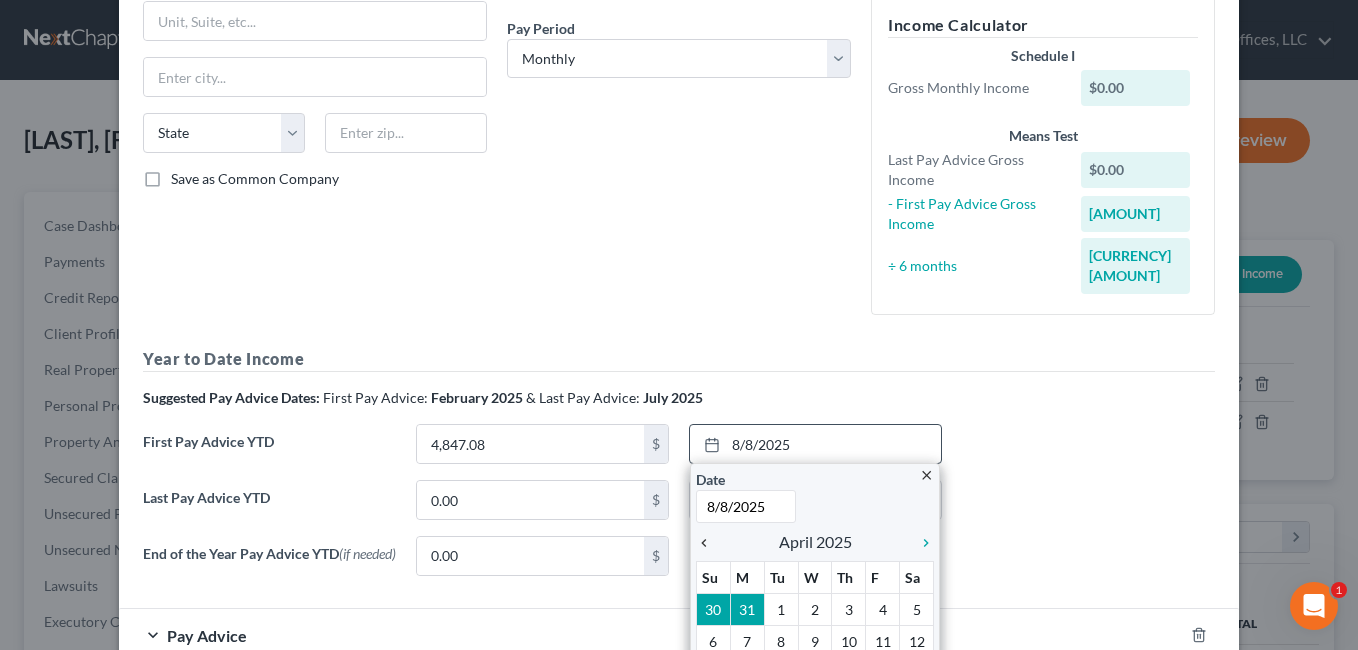 click on "chevron_left" at bounding box center [709, 543] 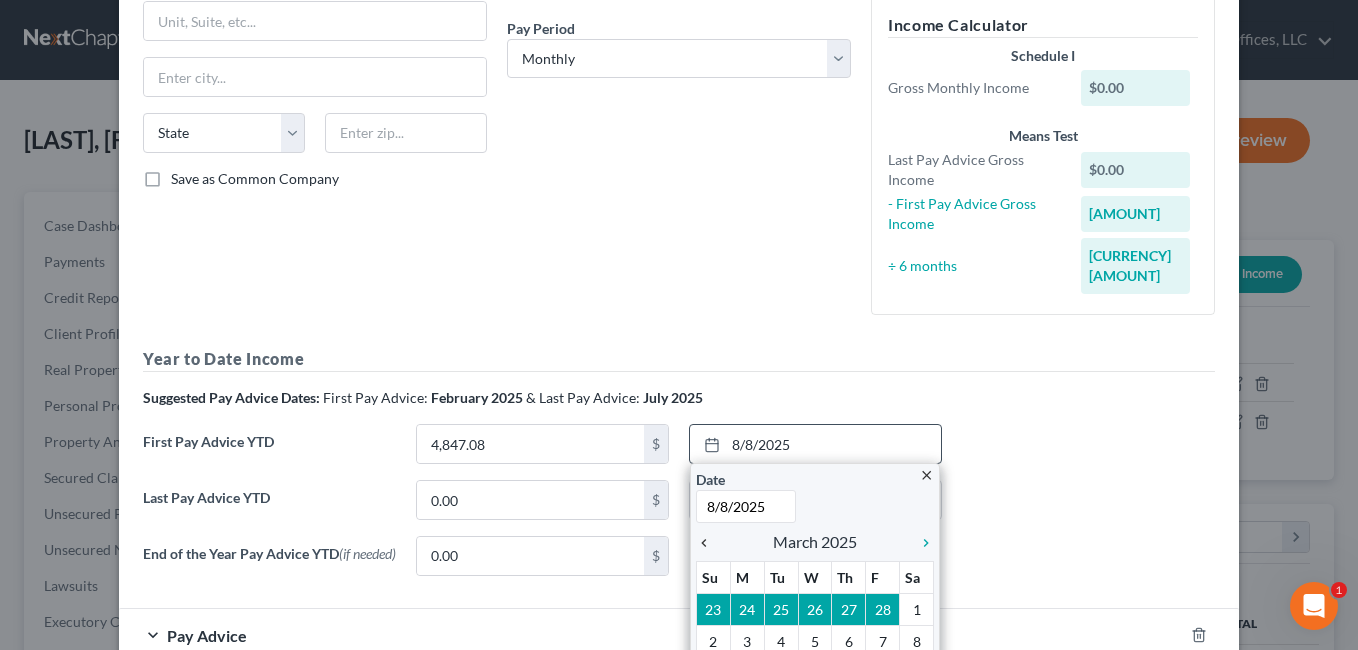 click on "chevron_left" at bounding box center [709, 543] 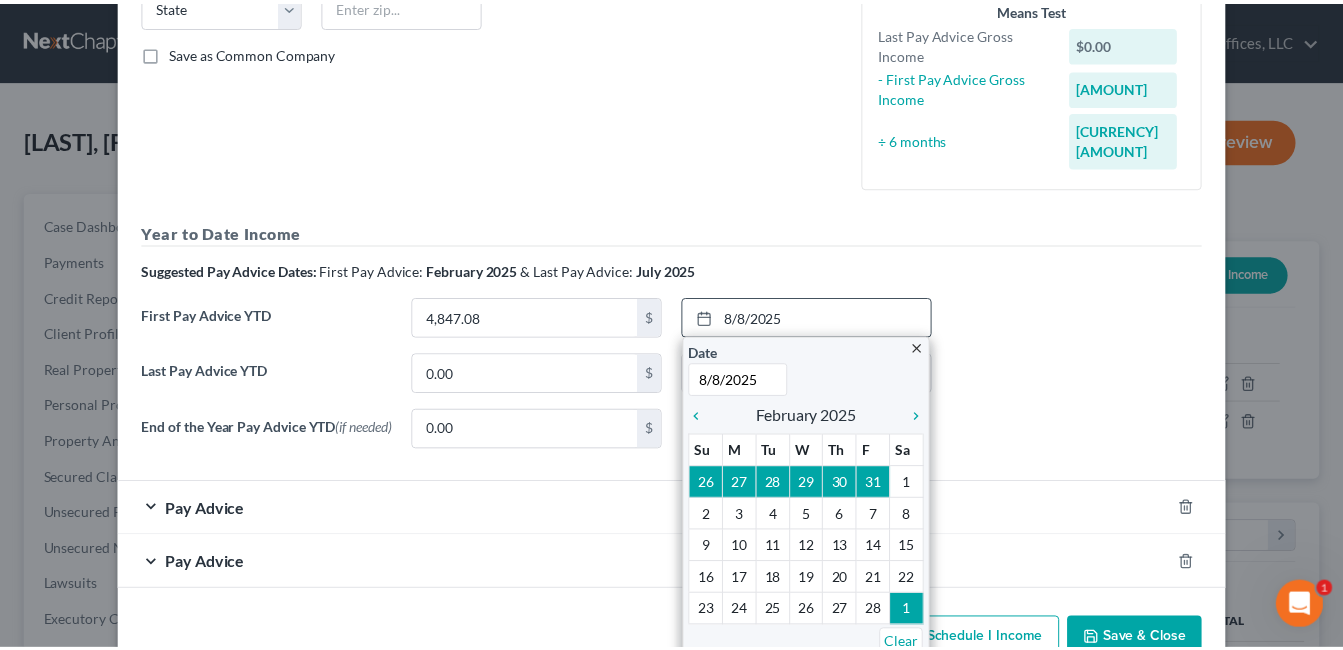 scroll, scrollTop: 461, scrollLeft: 0, axis: vertical 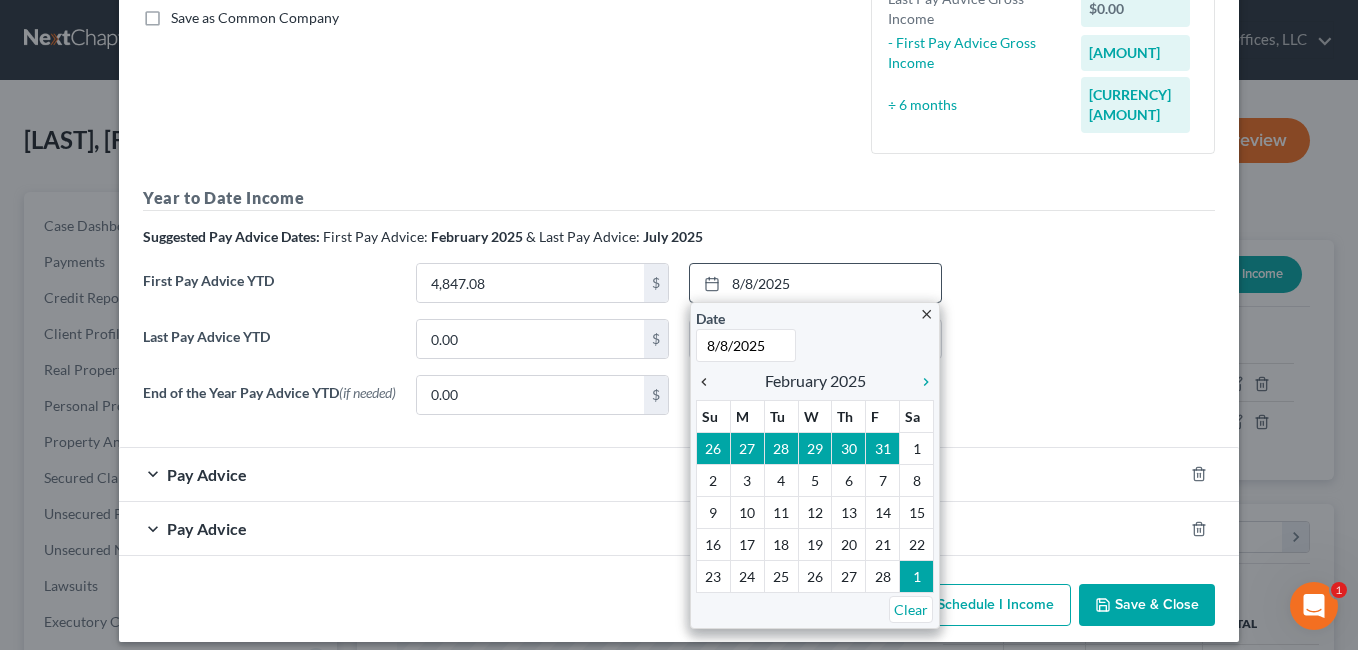 click on "chevron_left" at bounding box center (709, 382) 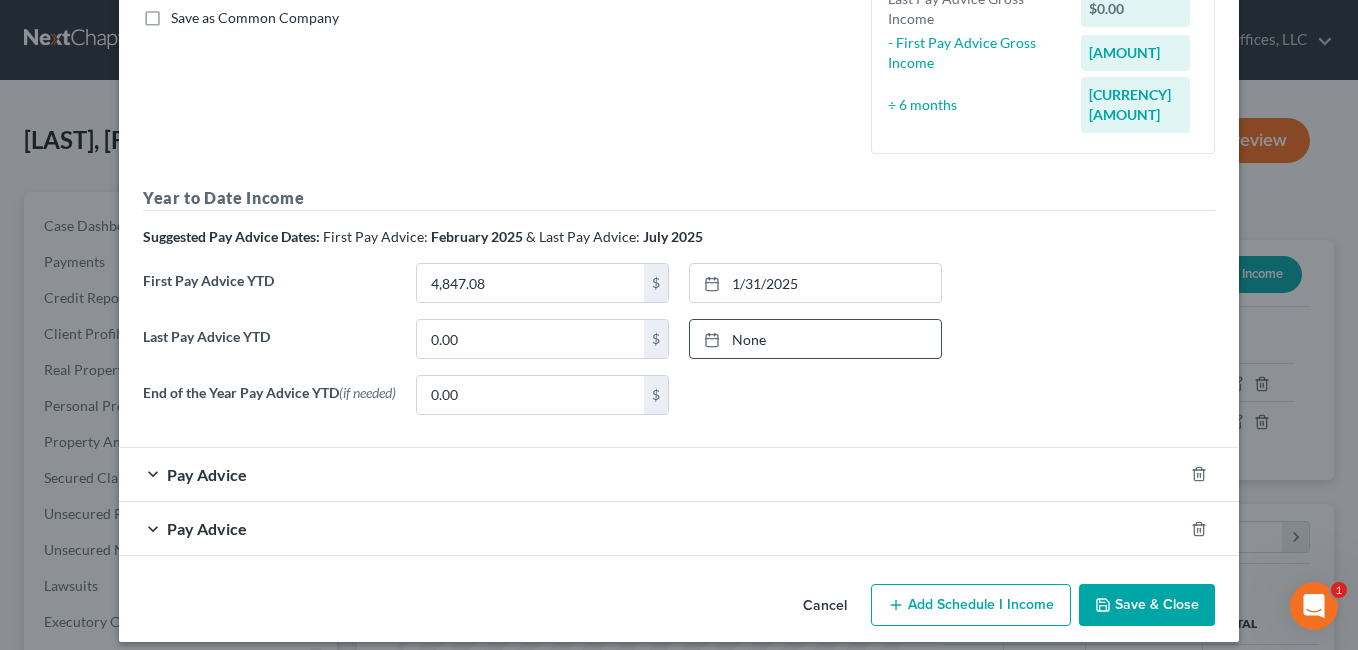 click on "None" at bounding box center [815, 339] 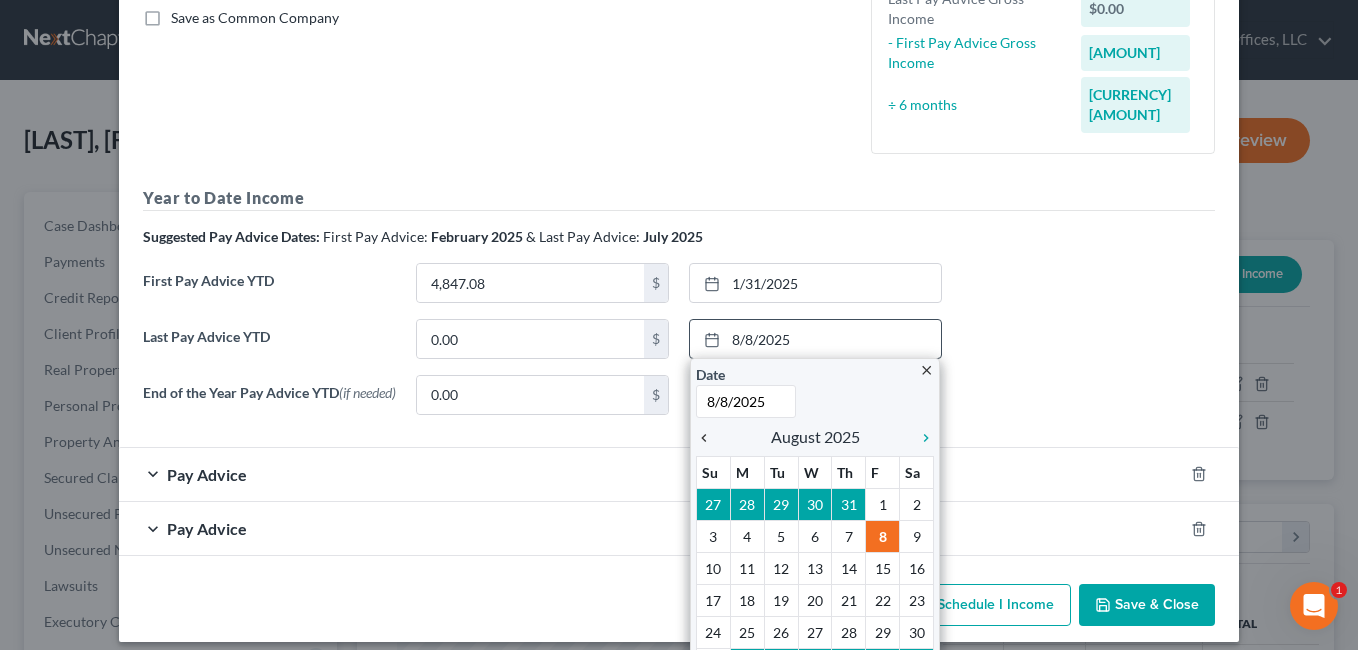 click on "chevron_left" at bounding box center (709, 438) 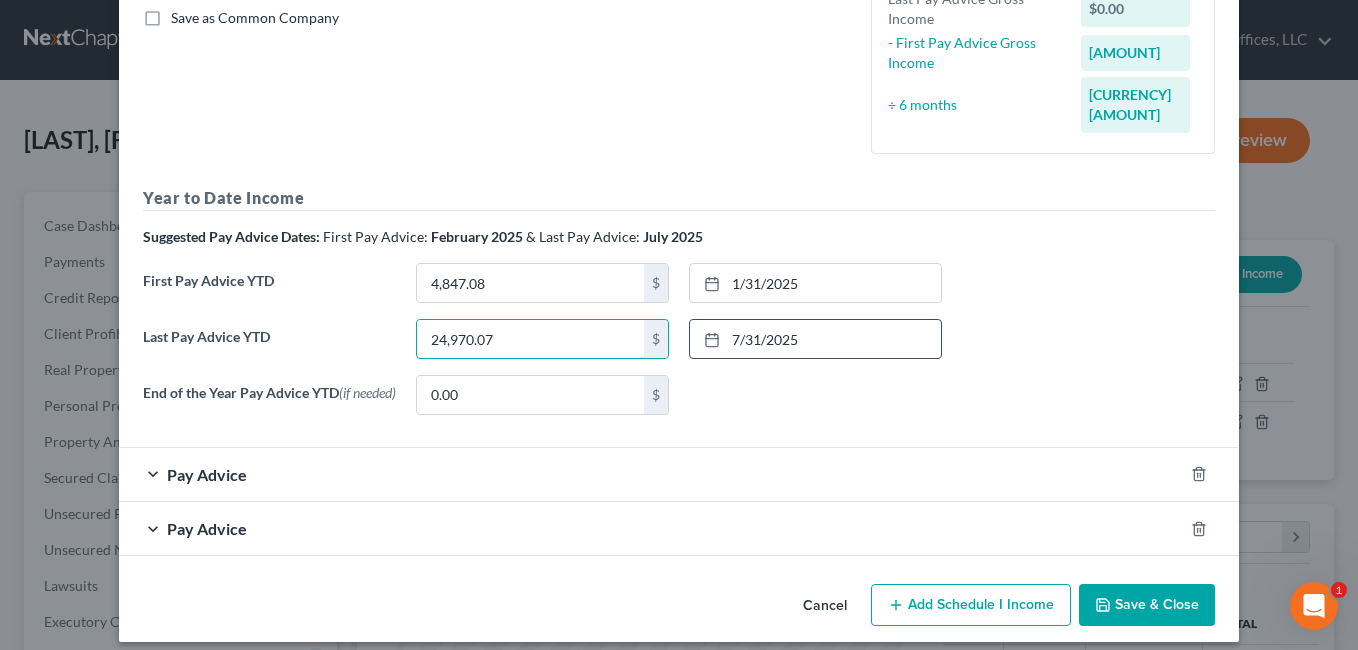 type on "24,970.07" 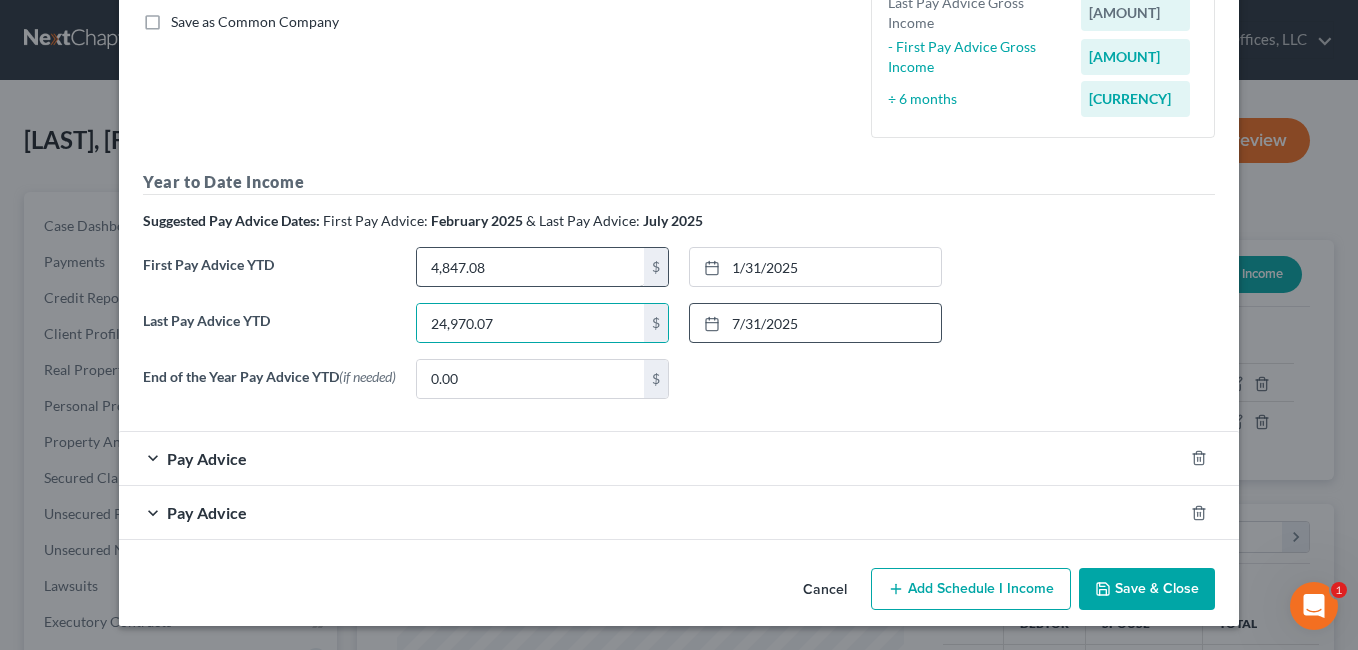 click on "Save & Close" at bounding box center [1147, 589] 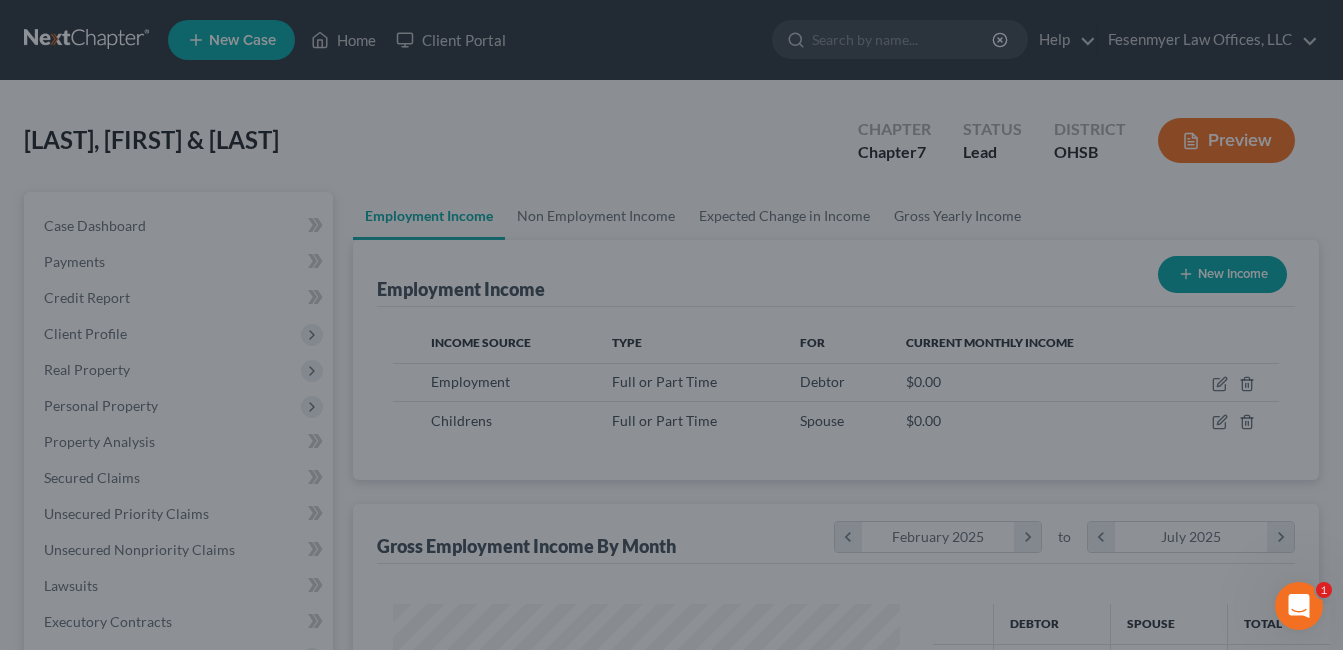 scroll, scrollTop: 359, scrollLeft: 541, axis: both 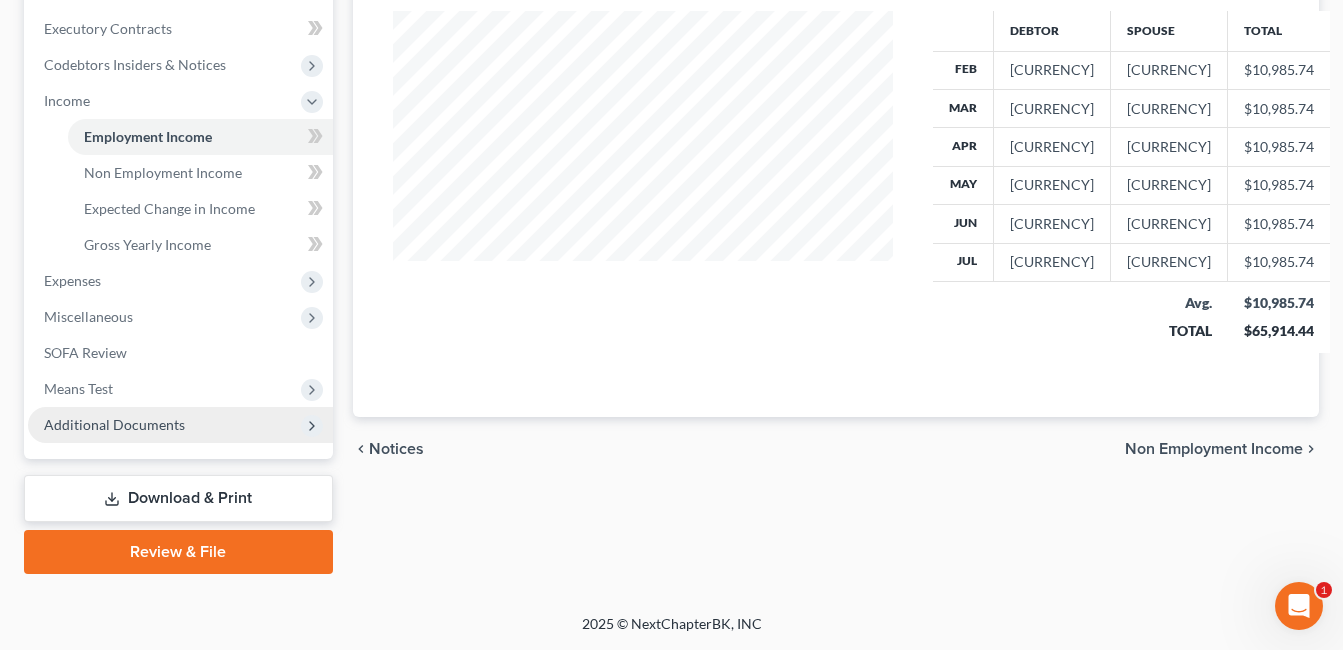 click on "Additional Documents" at bounding box center [114, 424] 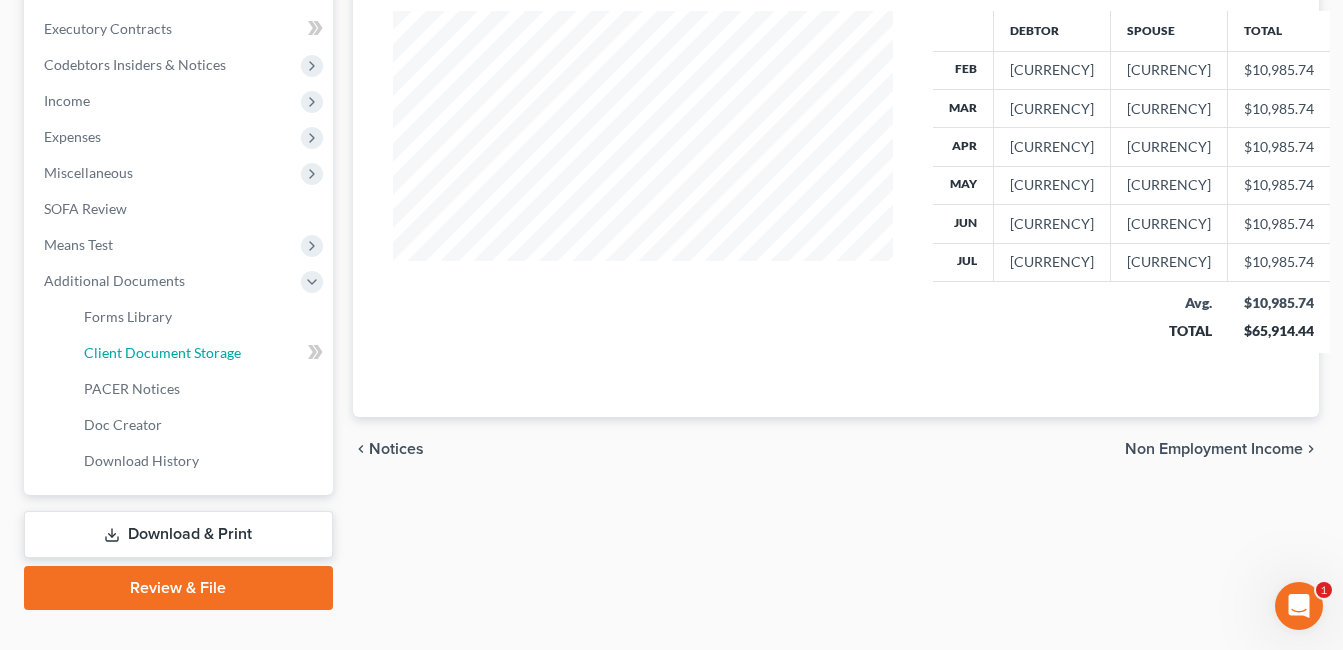 click on "Client Document Storage" at bounding box center [162, 352] 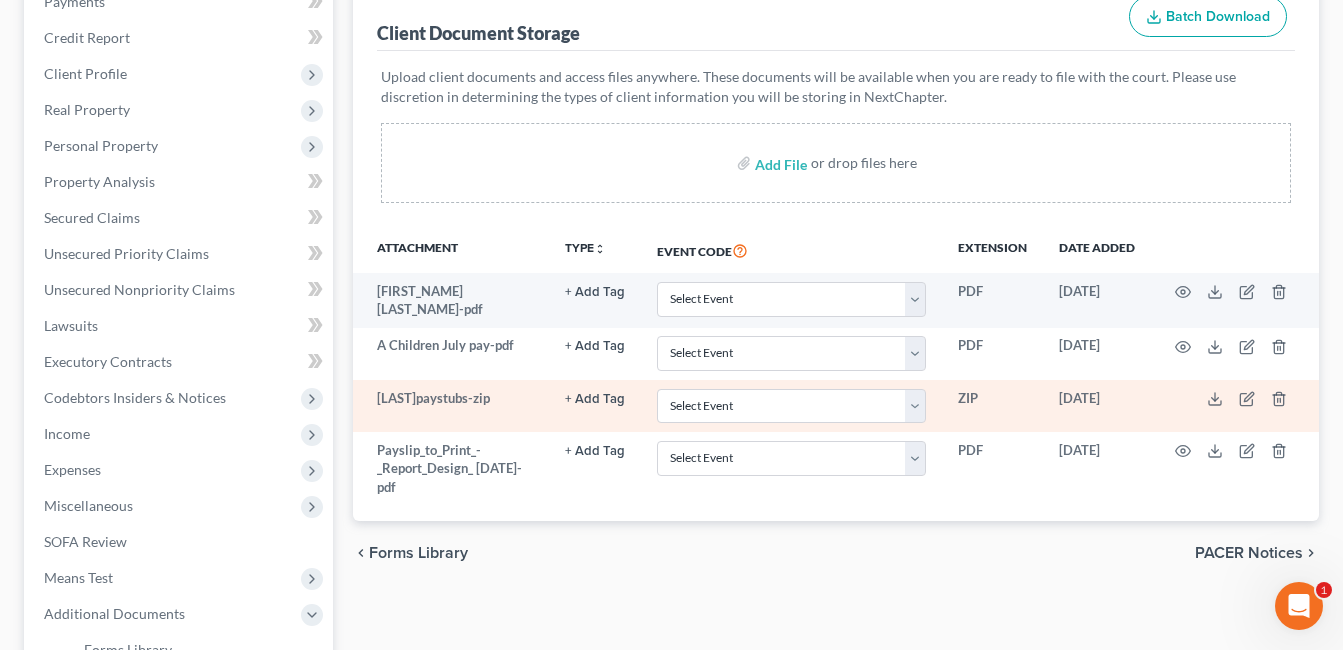 scroll, scrollTop: 300, scrollLeft: 0, axis: vertical 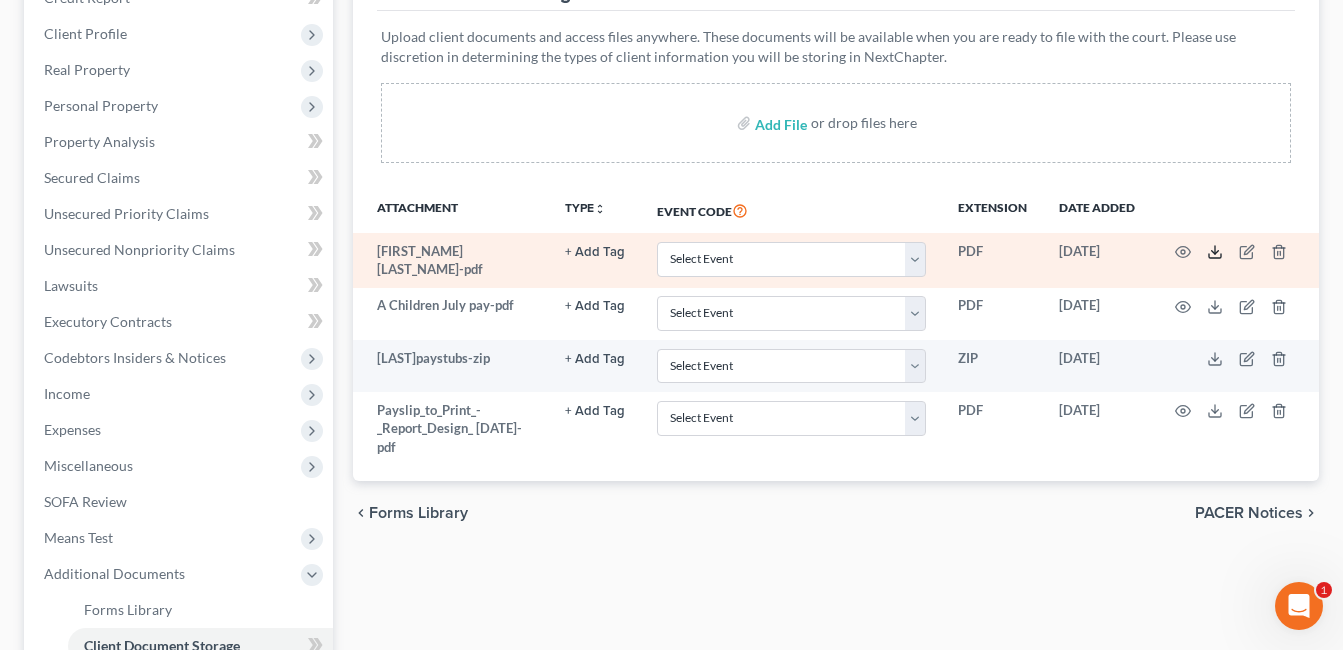 click 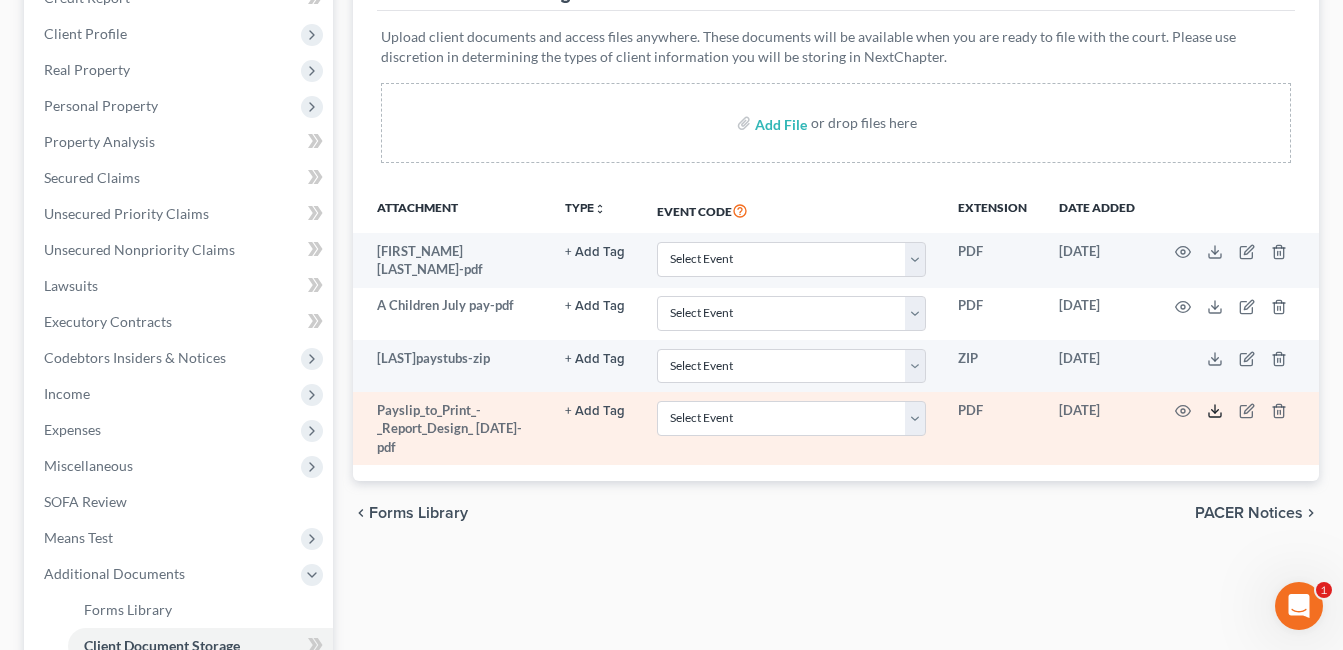 click 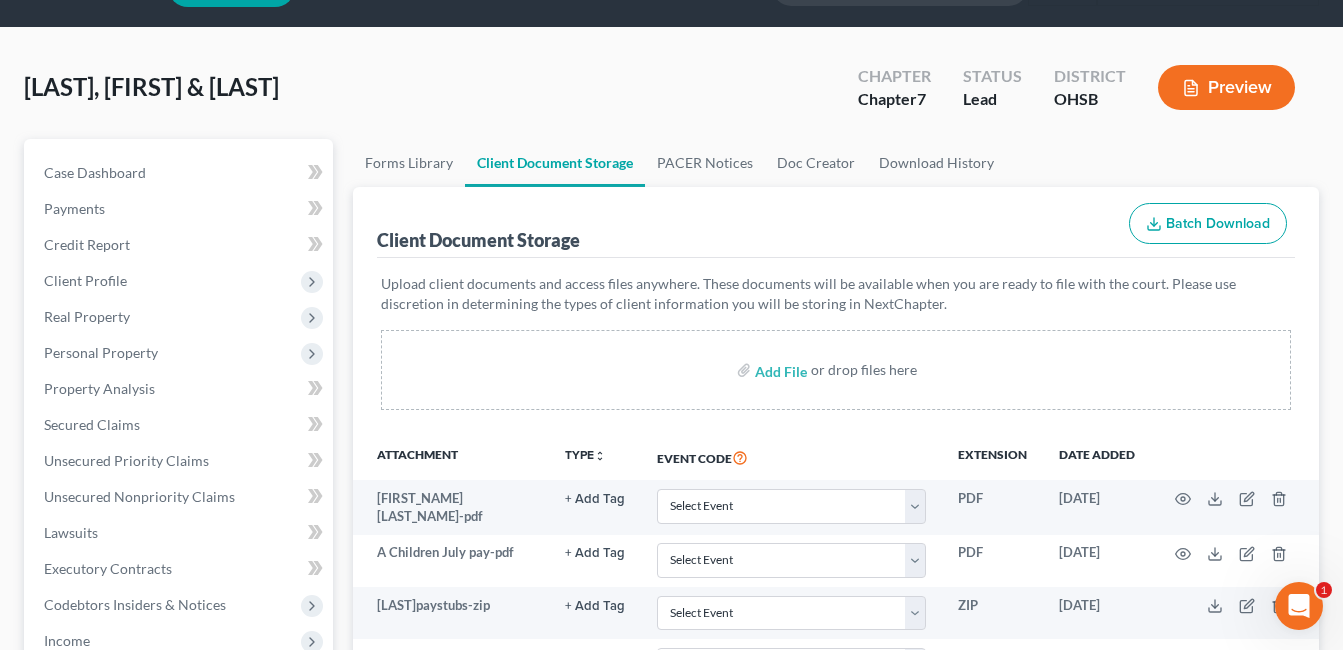 scroll, scrollTop: 100, scrollLeft: 0, axis: vertical 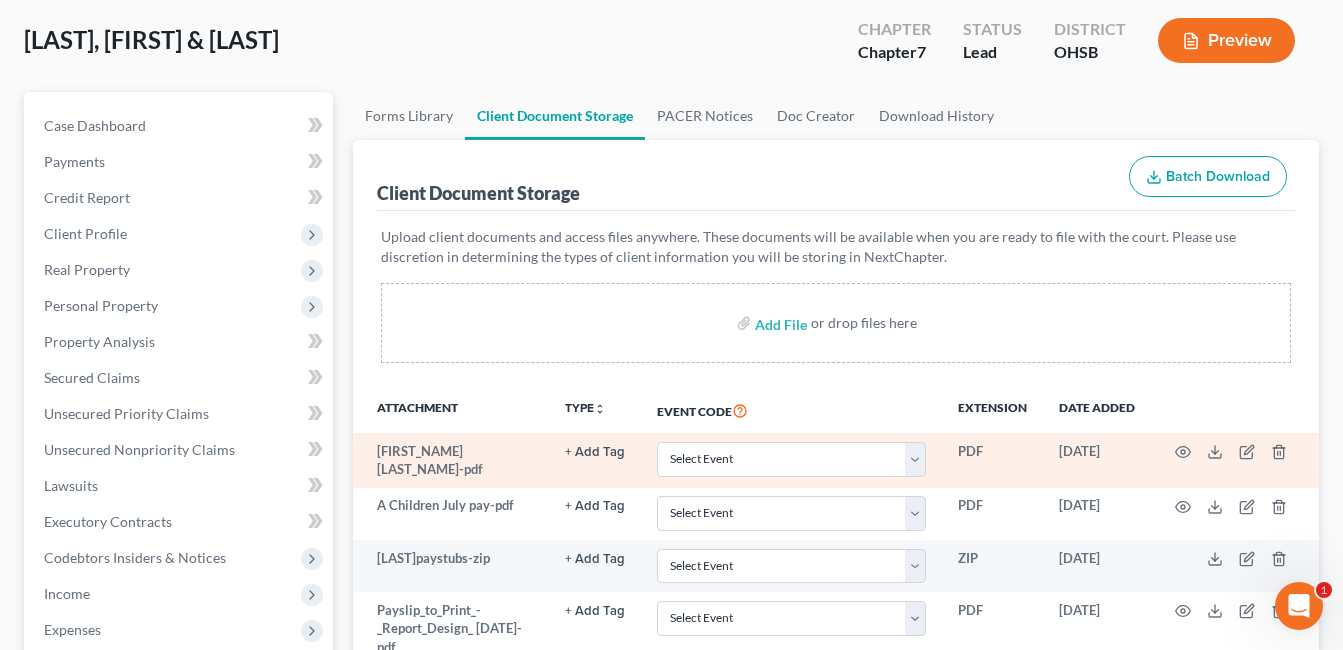 drag, startPoint x: 1318, startPoint y: 376, endPoint x: 362, endPoint y: 469, distance: 960.5129 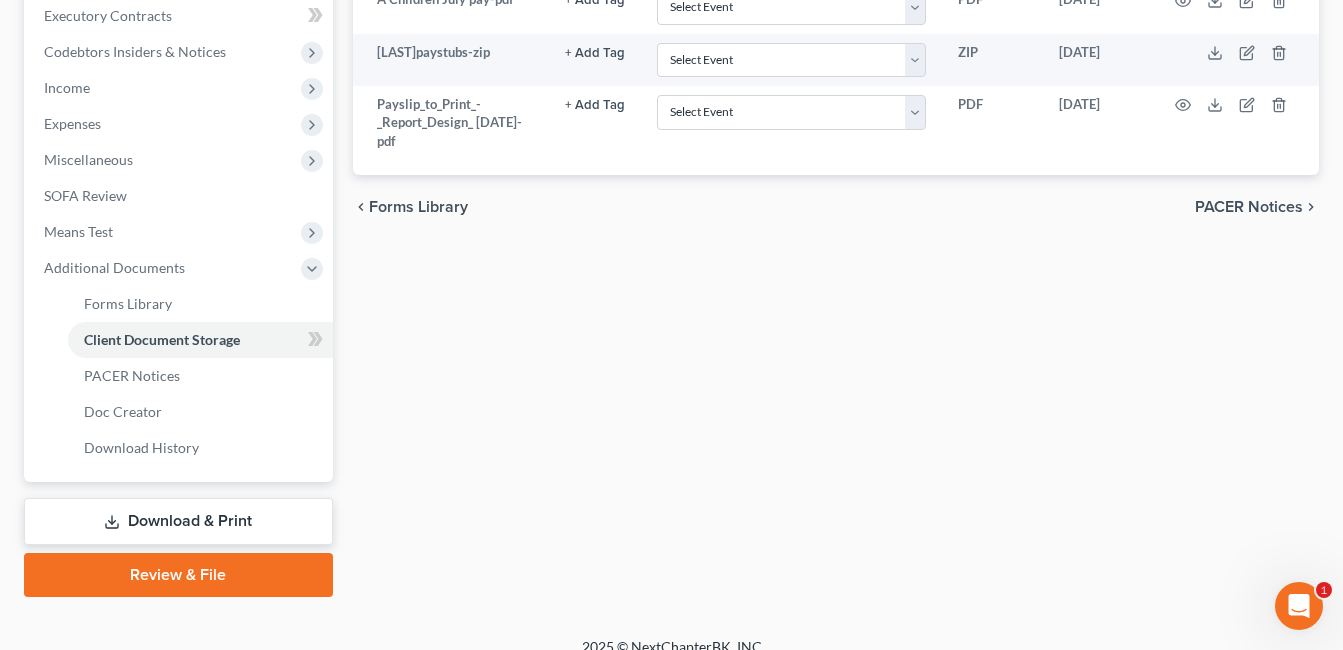 scroll, scrollTop: 629, scrollLeft: 0, axis: vertical 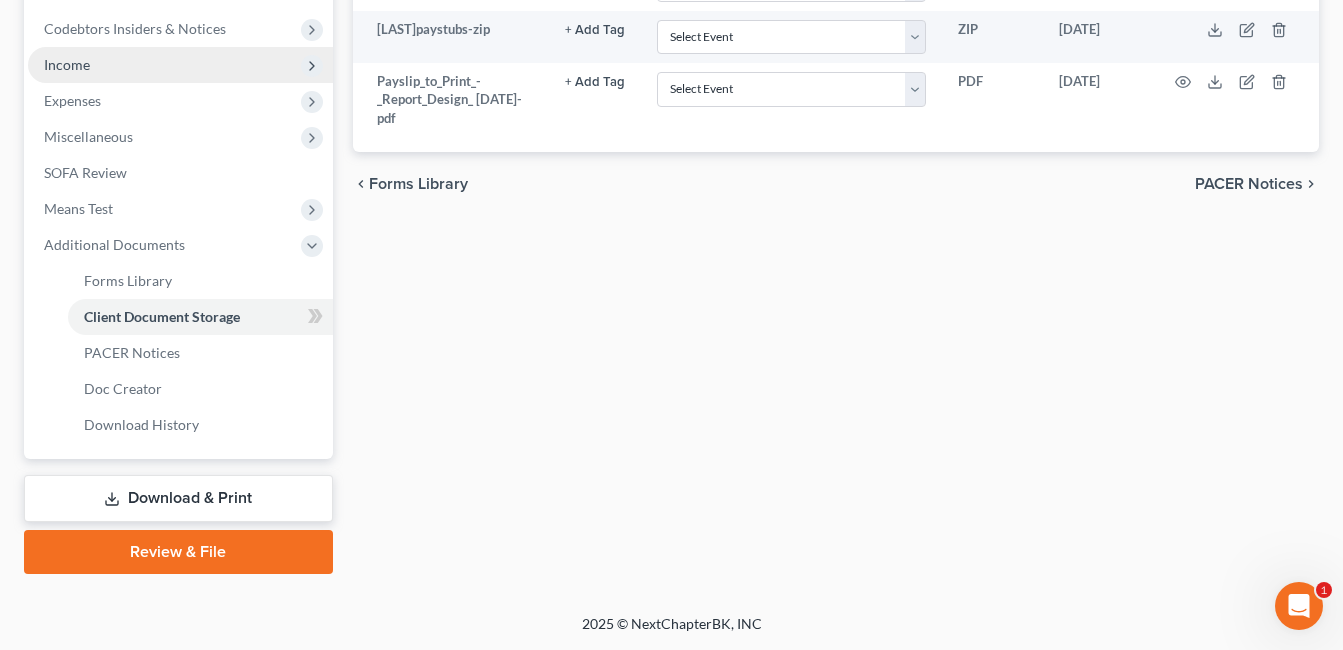 click on "Income" at bounding box center [180, 65] 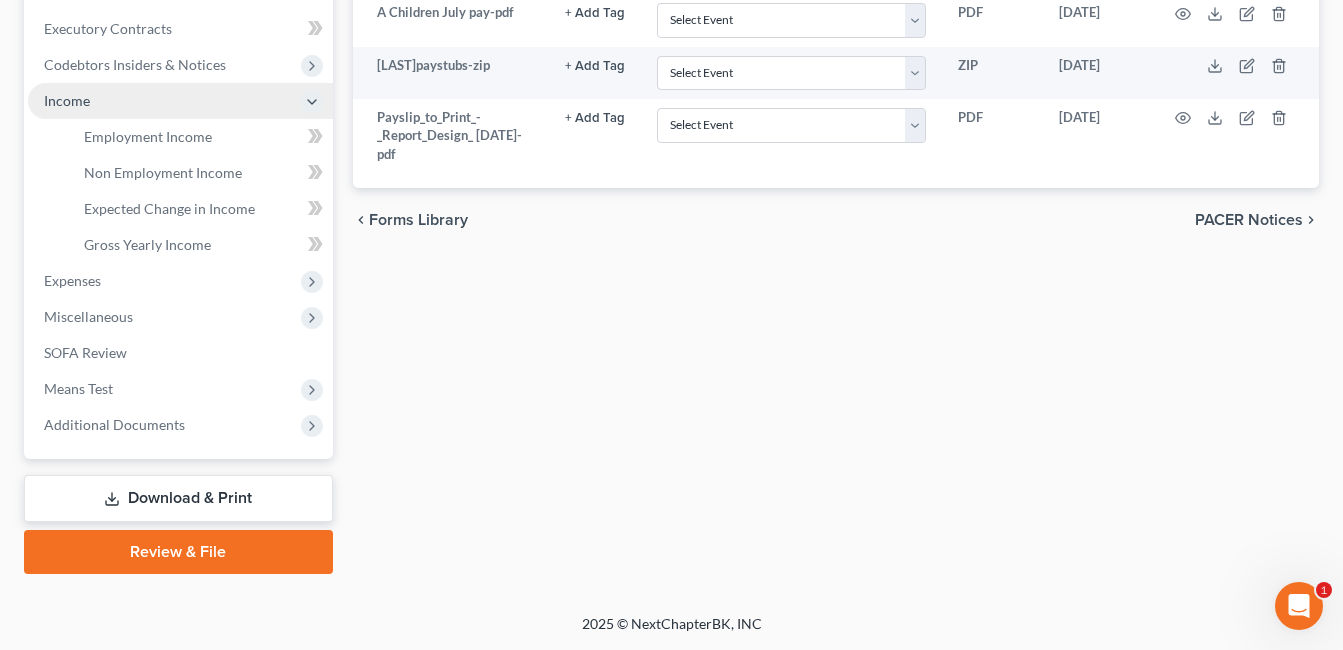 scroll, scrollTop: 593, scrollLeft: 0, axis: vertical 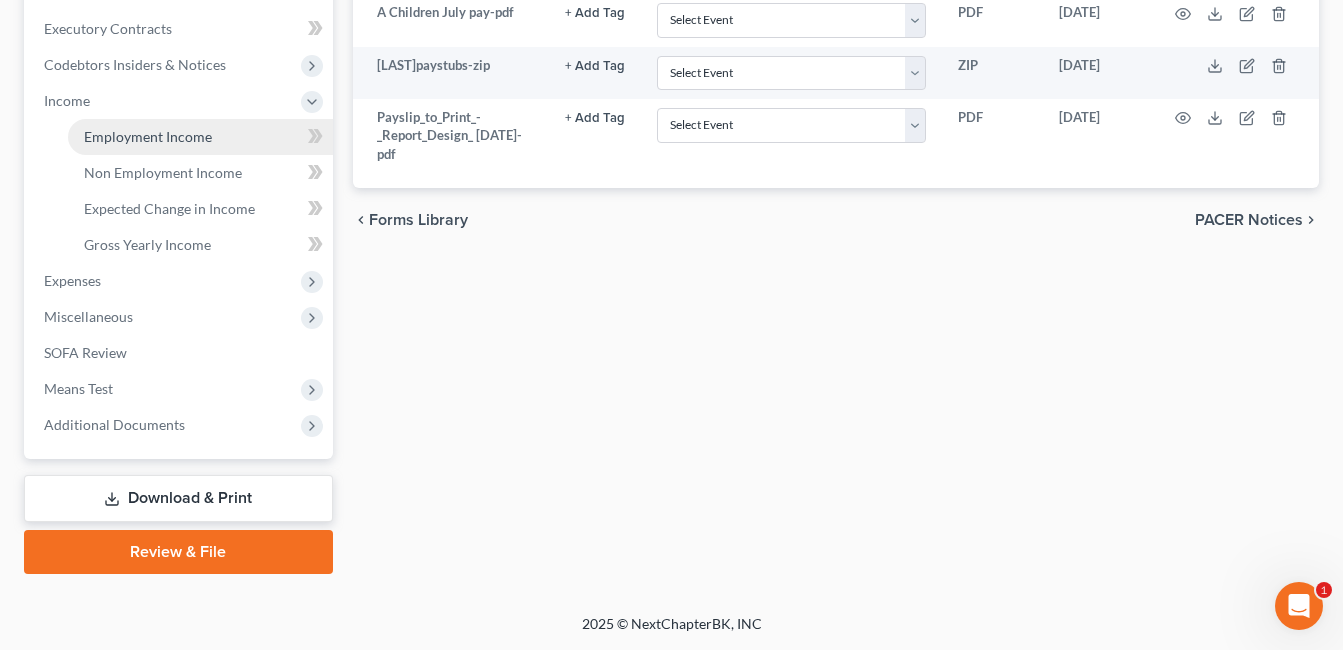 click on "Employment Income" at bounding box center (148, 136) 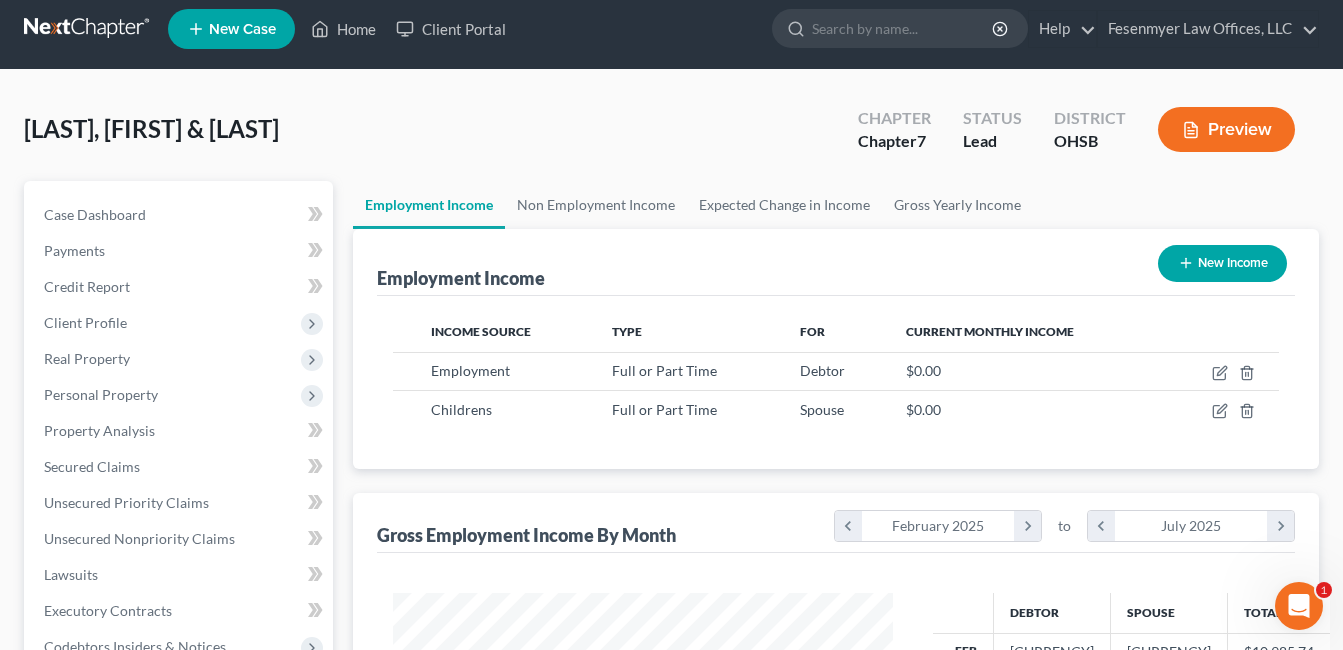scroll, scrollTop: 0, scrollLeft: 0, axis: both 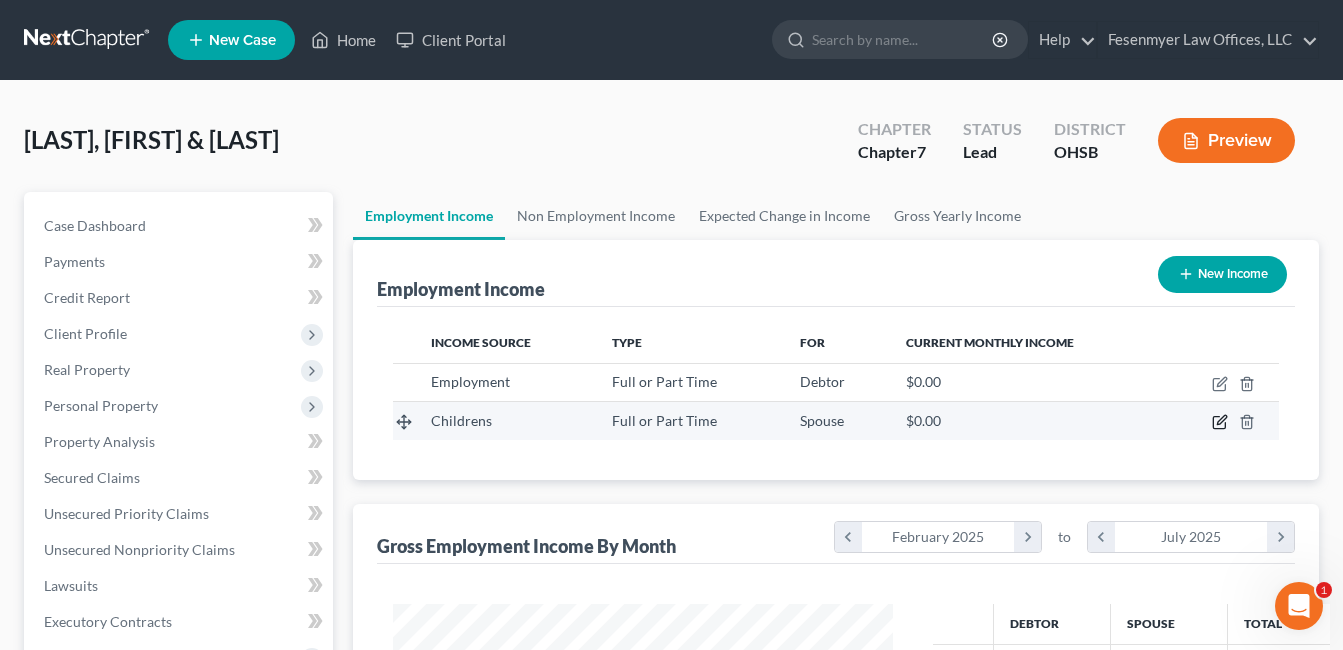 click 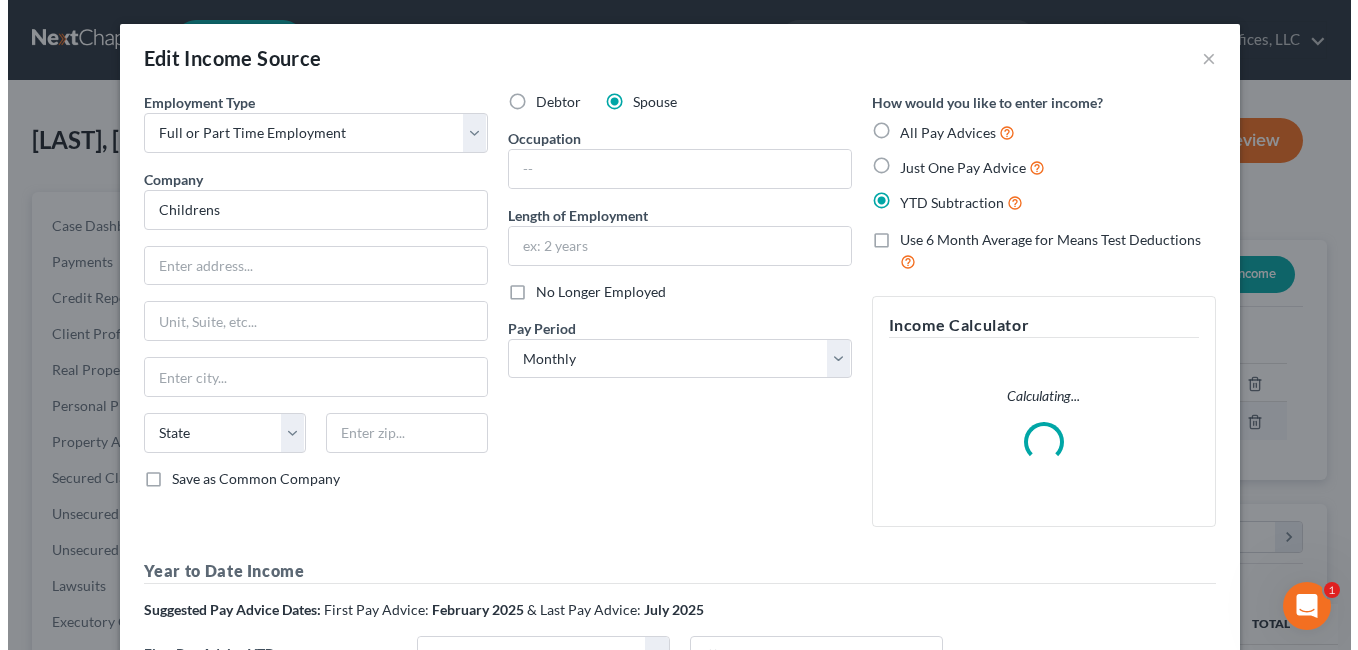 scroll, scrollTop: 999642, scrollLeft: 999453, axis: both 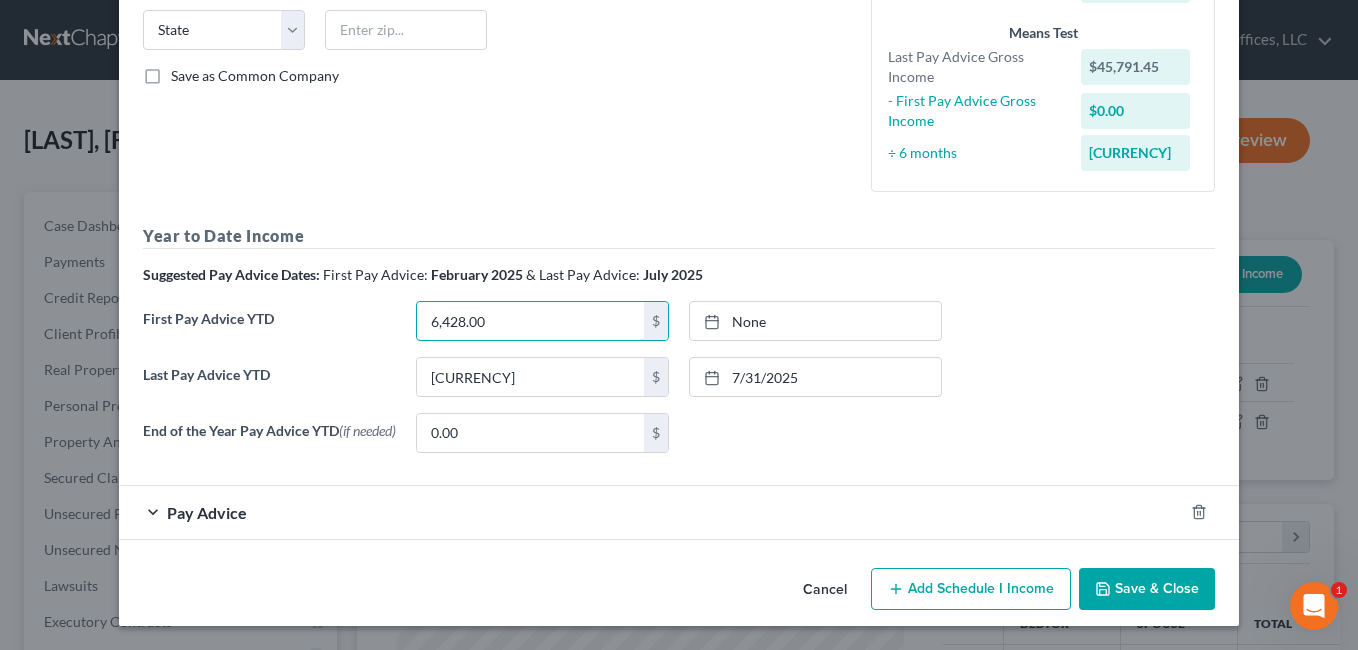 type on "6,428.00" 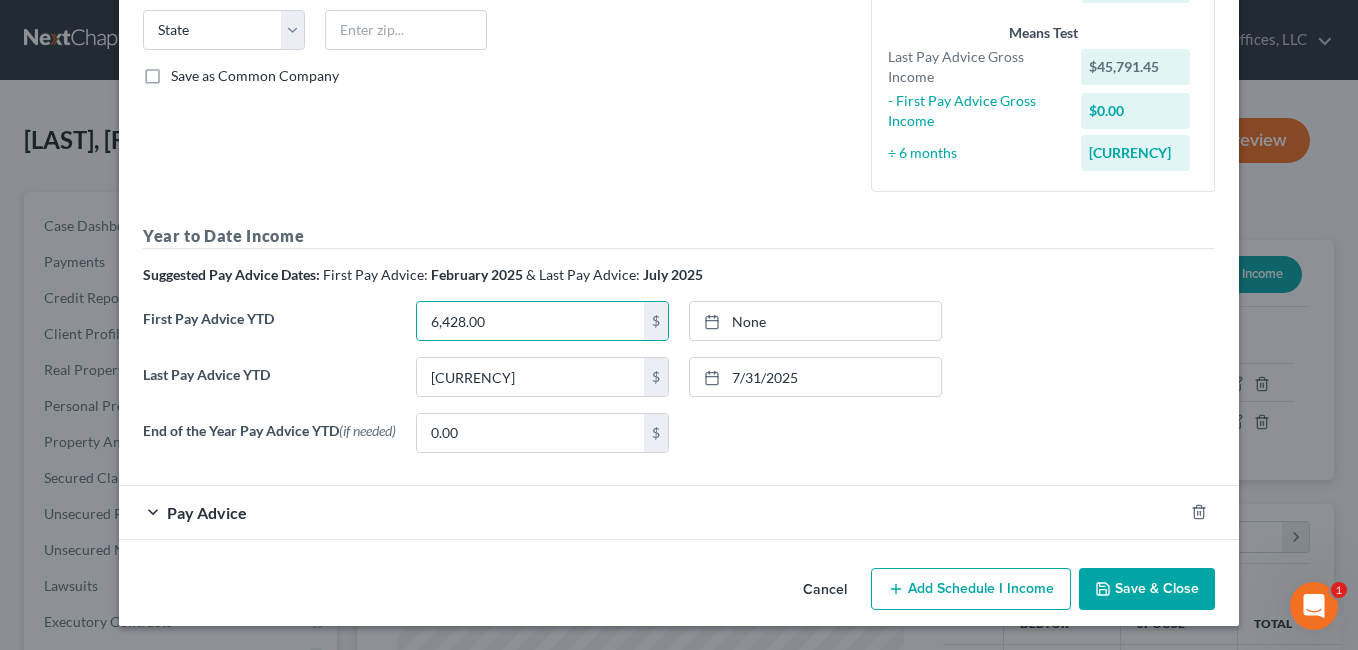 click on "Save & Close" at bounding box center (1147, 589) 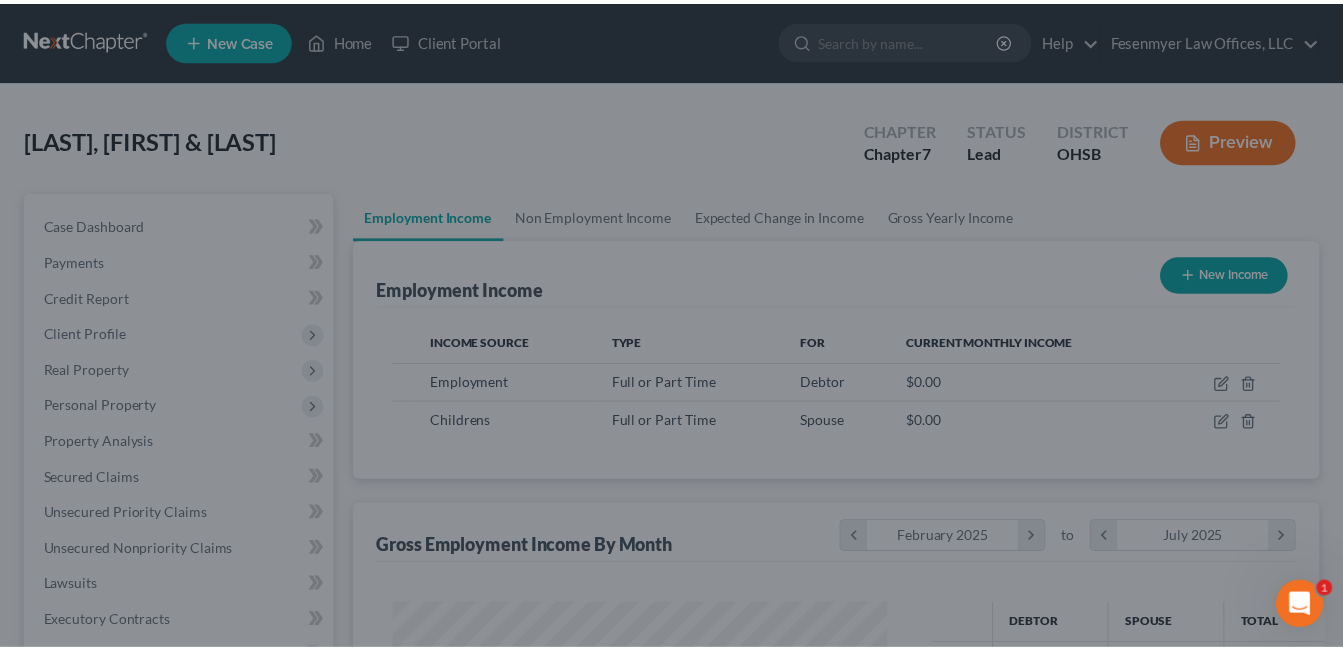 scroll, scrollTop: 359, scrollLeft: 541, axis: both 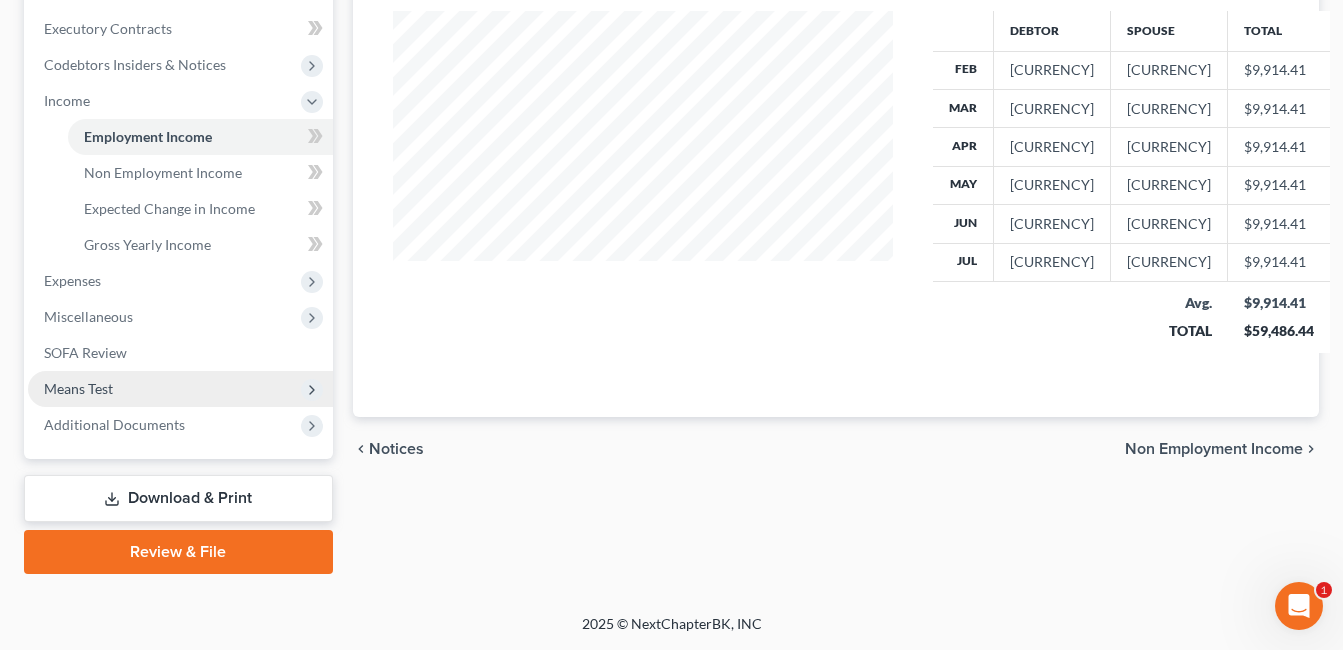 click on "Means Test" at bounding box center (180, 389) 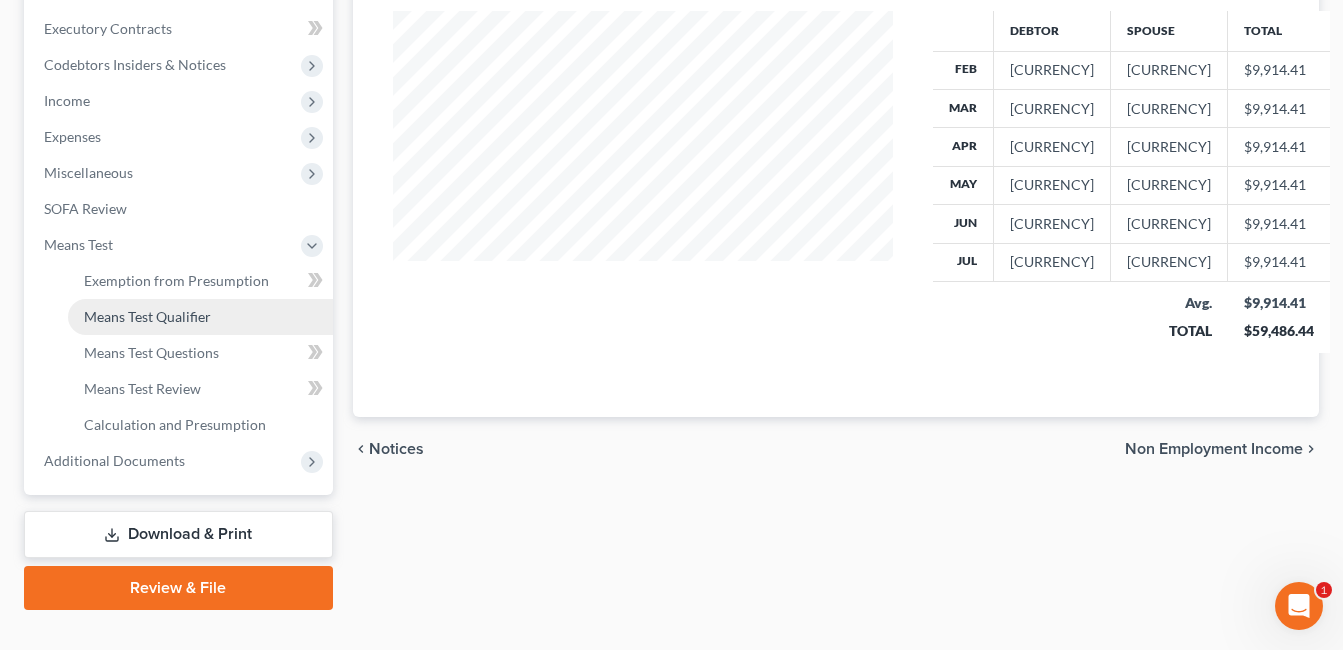 click on "Means Test Qualifier" at bounding box center [147, 316] 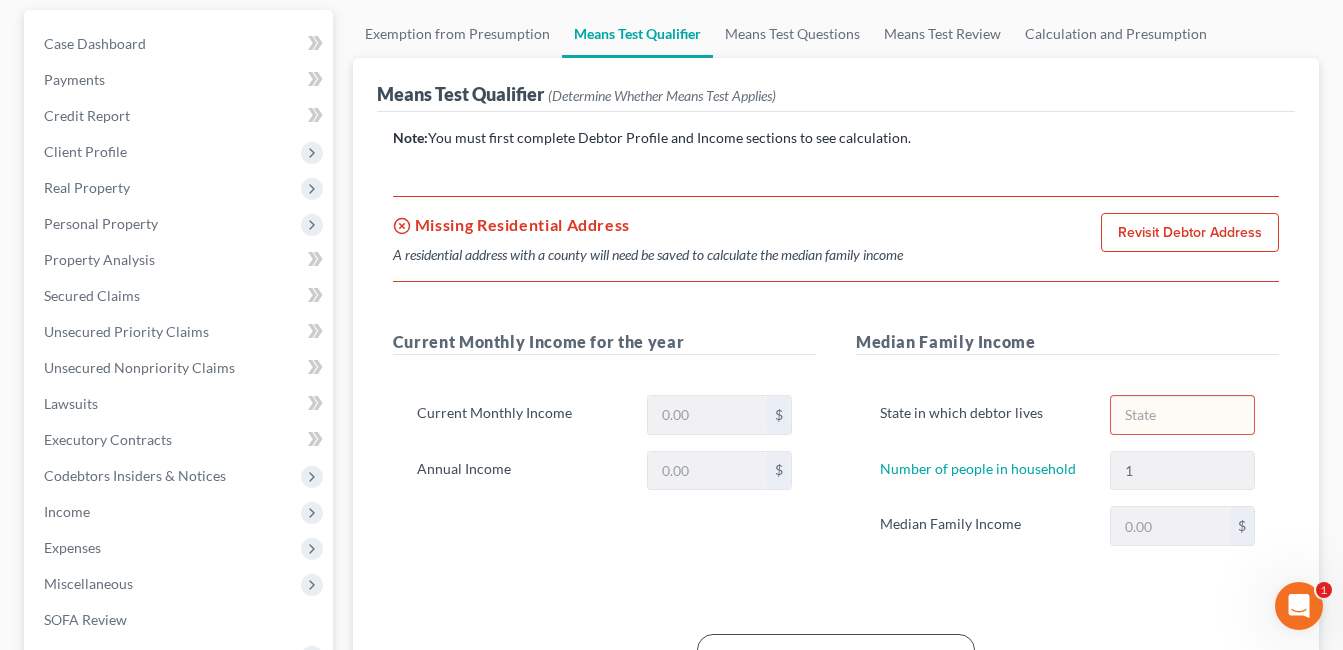 scroll, scrollTop: 0, scrollLeft: 0, axis: both 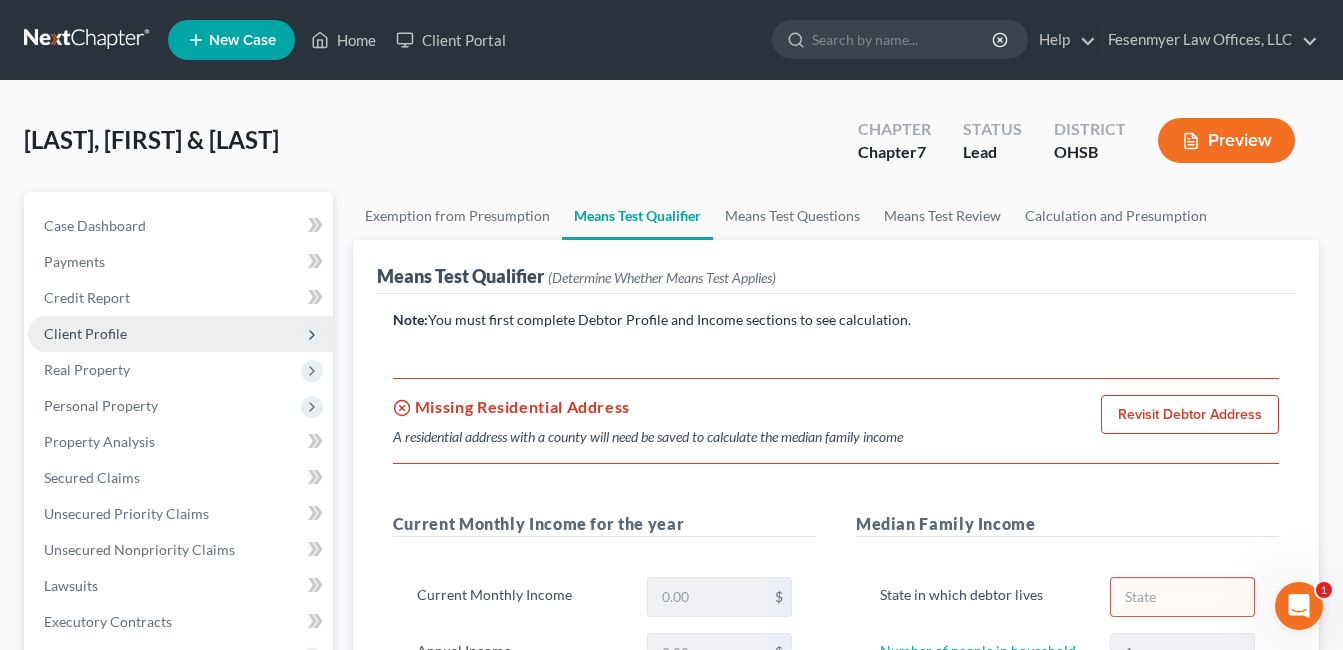 click on "Client Profile" at bounding box center [85, 333] 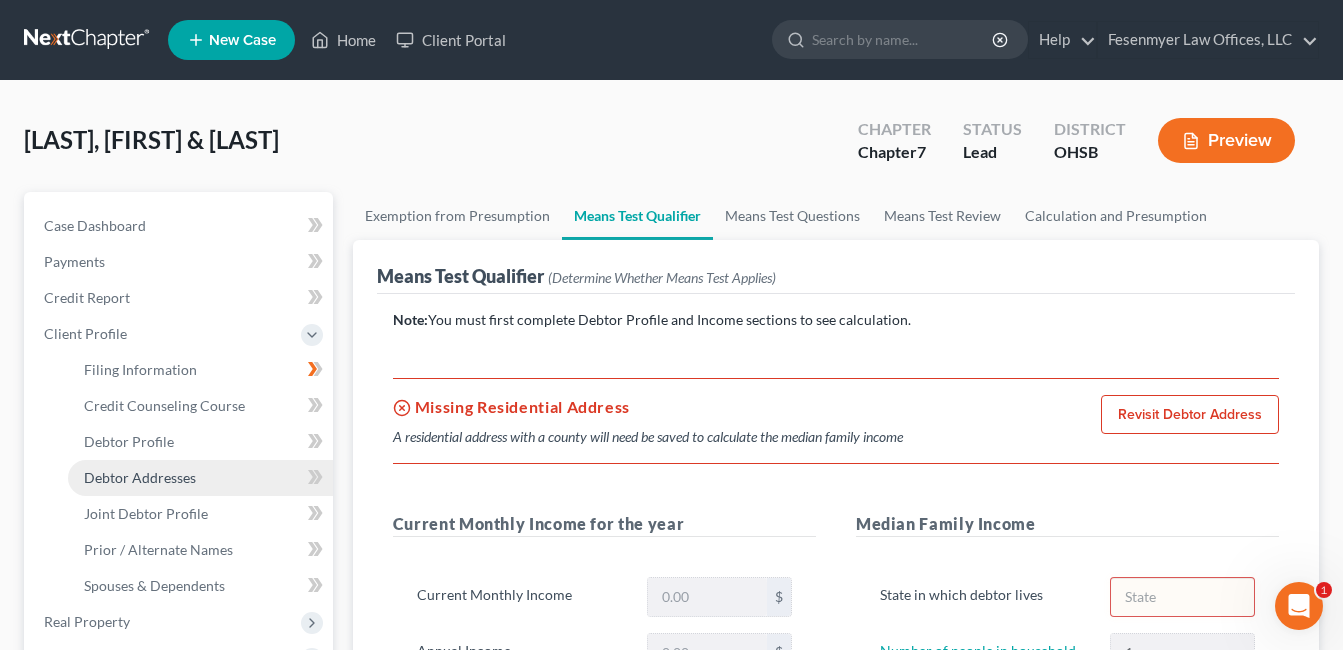 click on "Debtor Addresses" at bounding box center (200, 478) 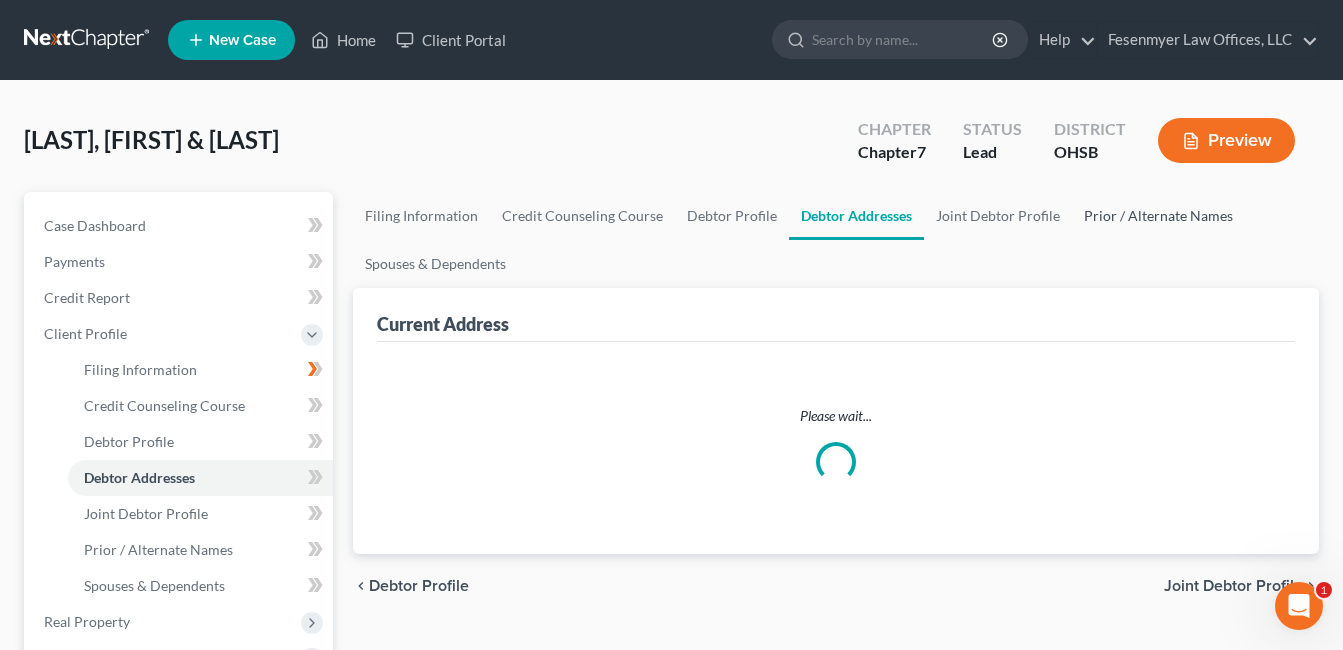 select on "0" 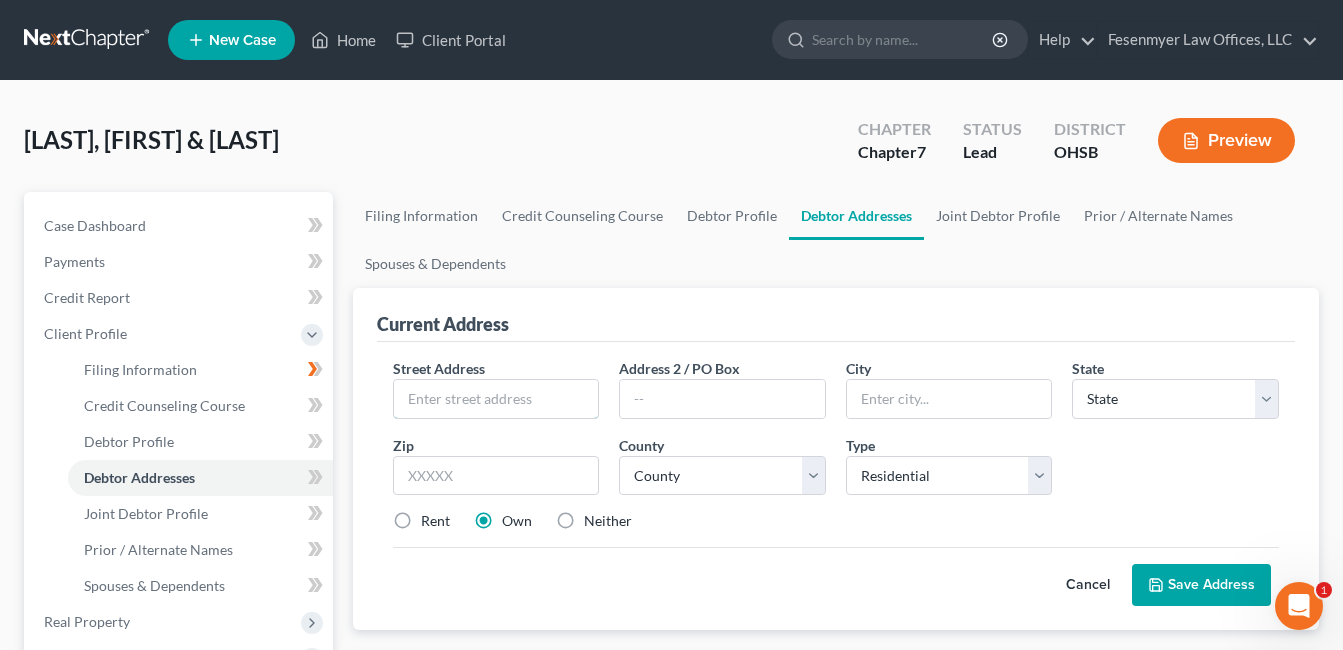 click at bounding box center [496, 399] 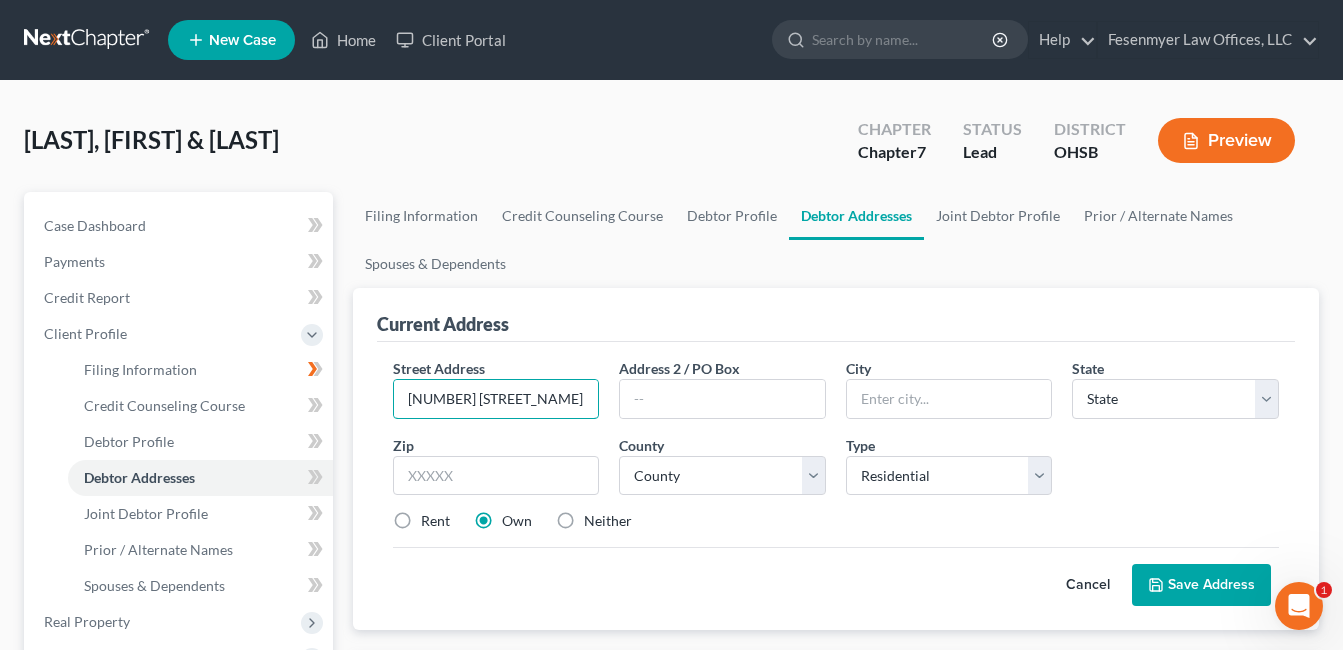 type on "[NUMBER] [STREET_NAME]" 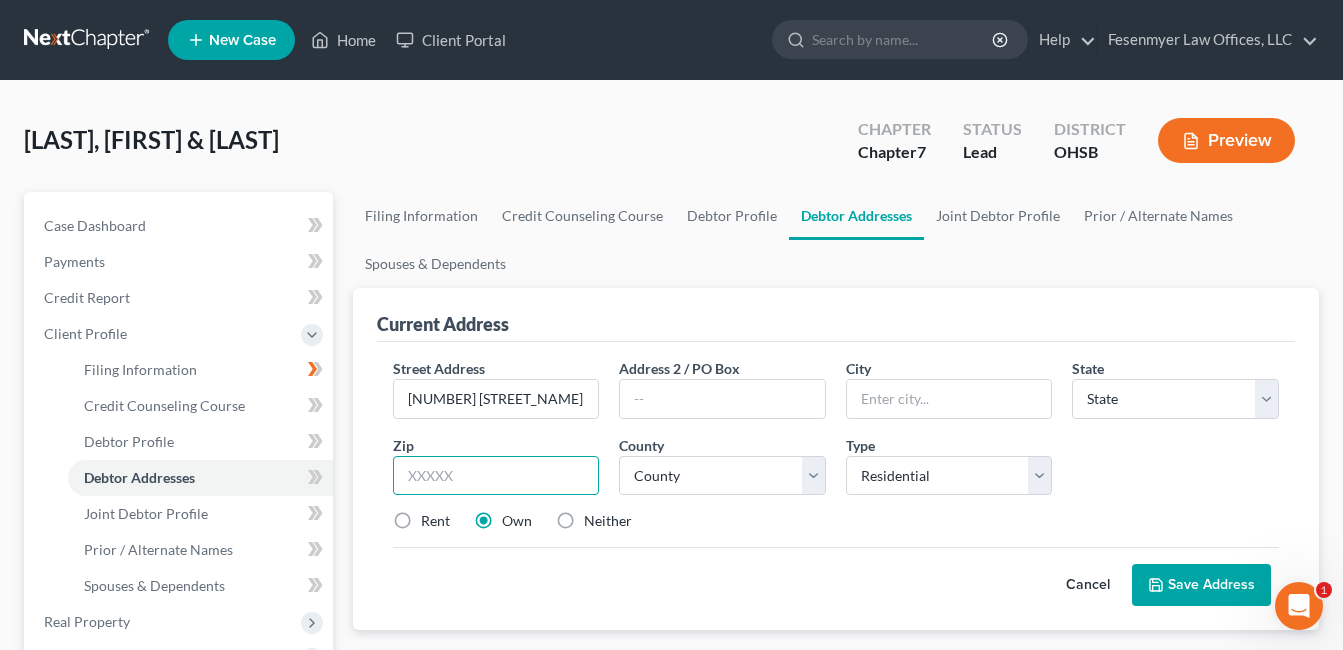 drag, startPoint x: 468, startPoint y: 475, endPoint x: 425, endPoint y: 480, distance: 43.289722 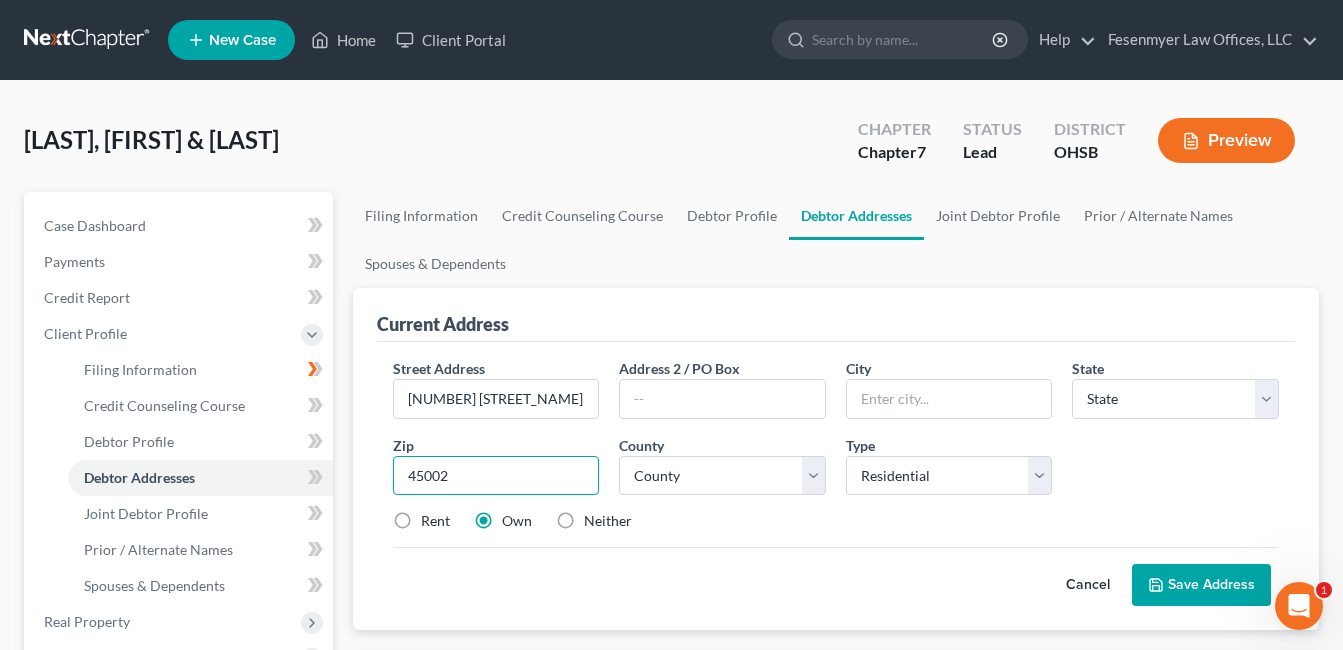 type on "45002" 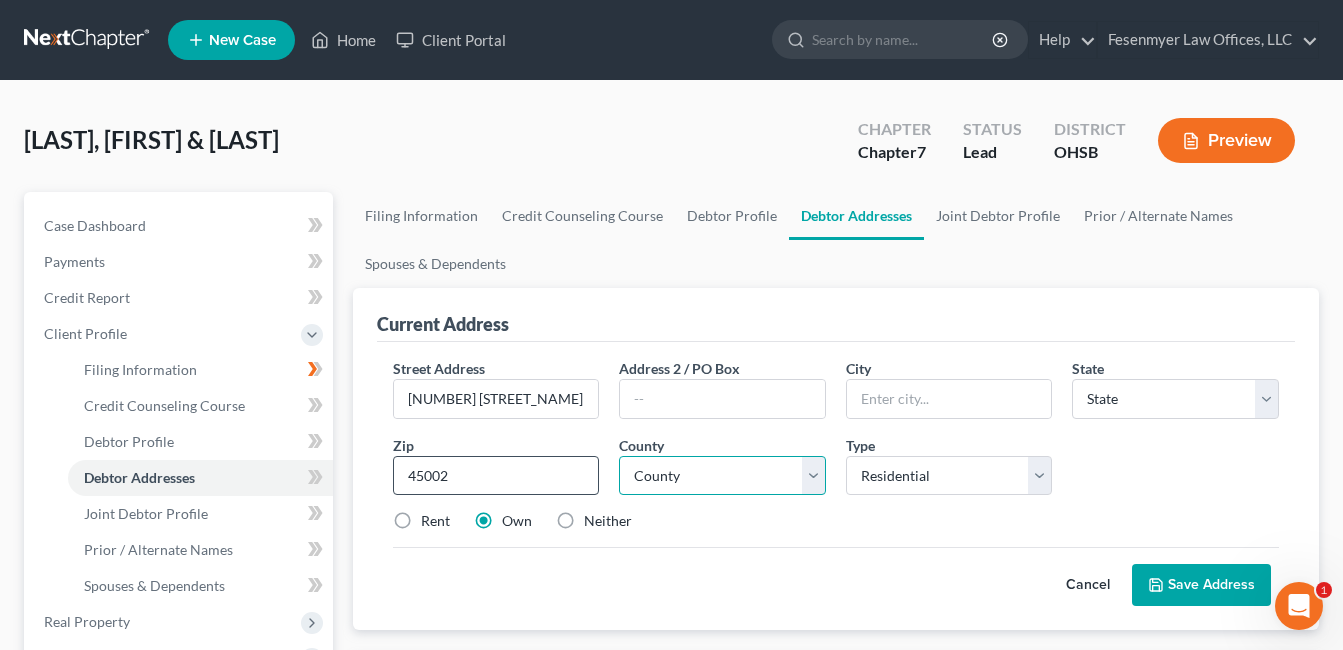 type on "[CITY]" 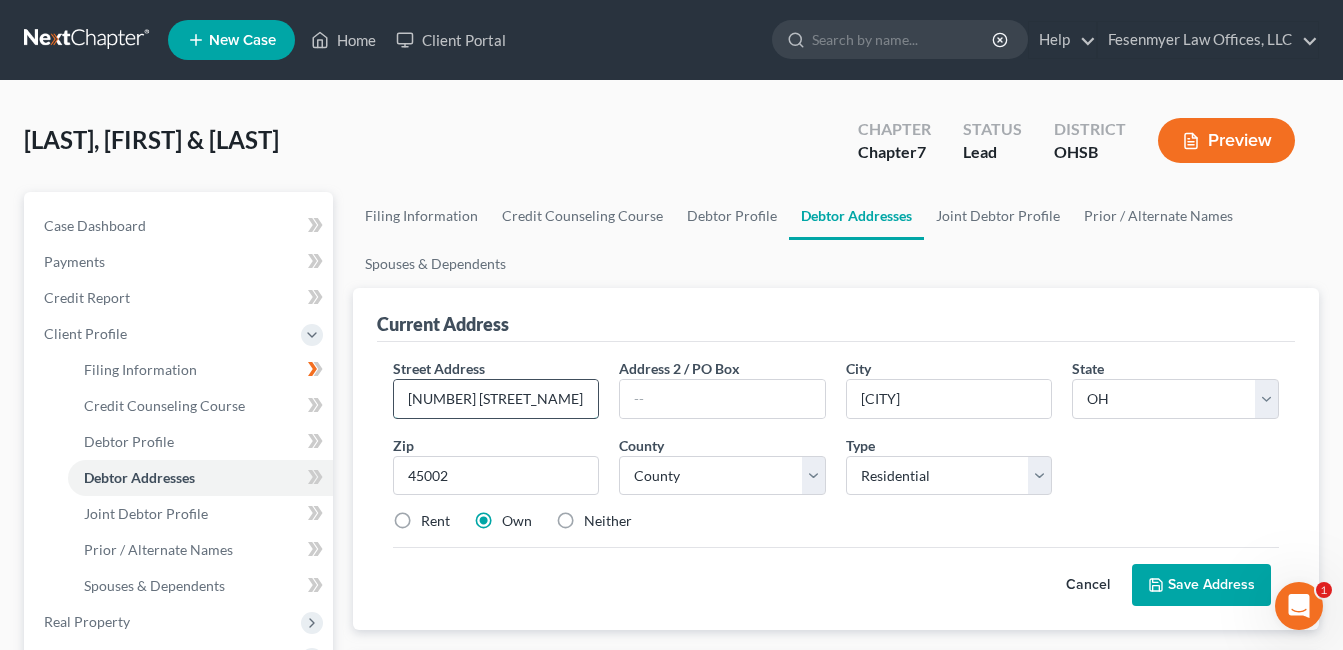 click on "[NUMBER] [STREET_NAME]" at bounding box center [496, 399] 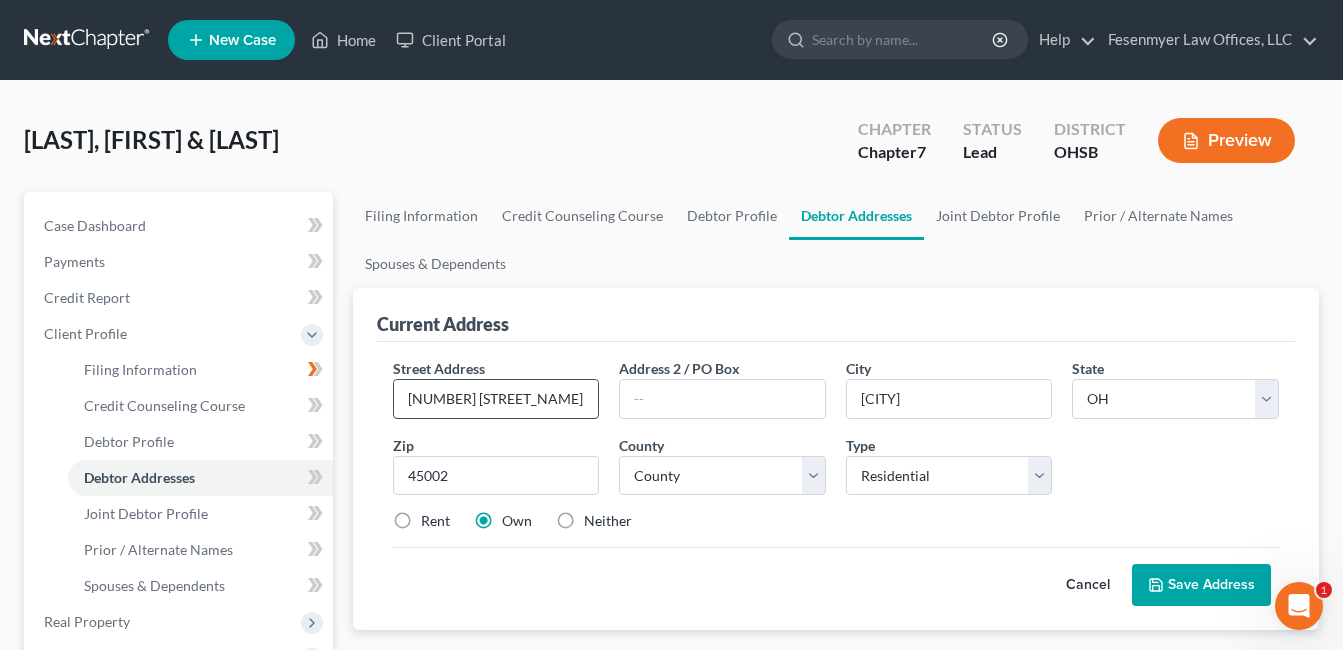 type on "[NUMBER] [STREET_NAME] [LETTER]." 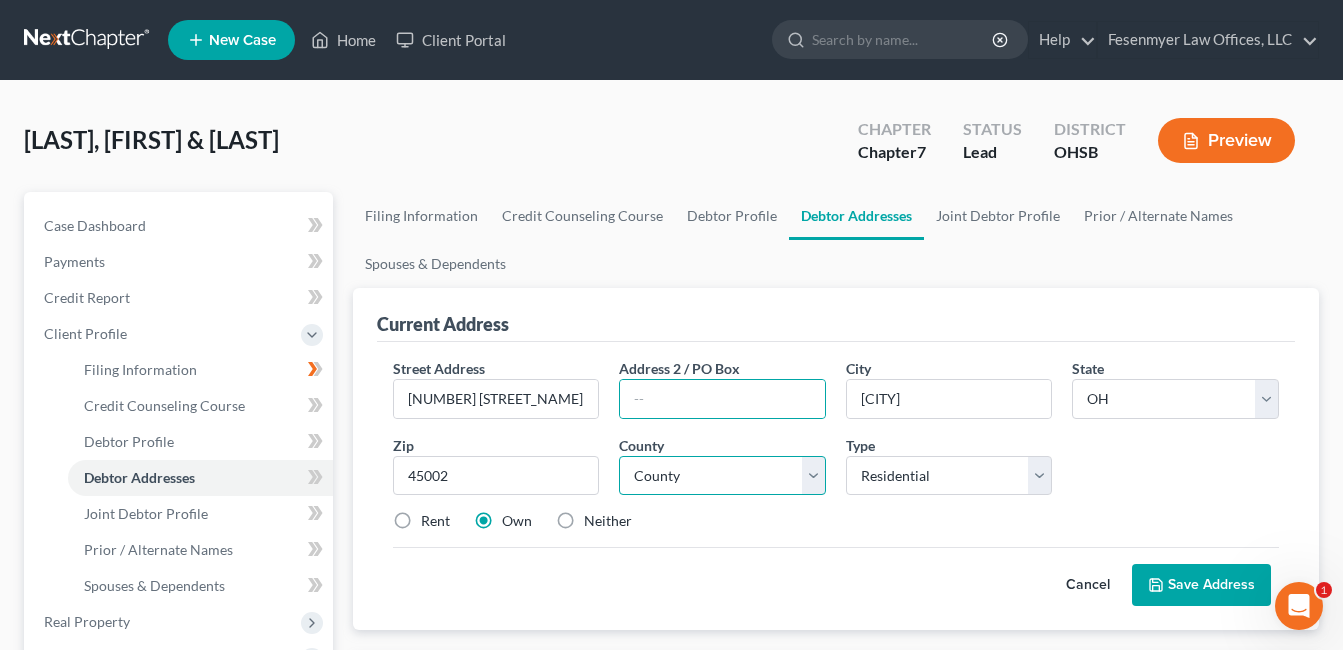 click on "County Adams County Allen County Ashland County Ashtabula County Athens County Auglaize County Belmont County Brown County Butler County Carroll County Champaign County Clark County Clermont County Clinton County Columbiana County Coshocton County Crawford County Cuyahoga County Darke County Defiance County Delaware County Erie County Fairfield County Fayette County Franklin County Fulton County Gallia County Geauga County Greene County Guernsey County Hamilton County Hancock County Hardin County Harrison County Henry County Highland County Hocking County Holmes County Huron County Jackson County Jefferson County Knox County Lake County Lawrence County Licking County Logan County Lorain County Lucas County Madison County Mahoning County Marion County Medina County Meigs County Mercer County Miami County Monroe County Montgomery County Morgan County Morrow County Muskingum County Noble County Ottawa County Paulding County Perry County Pickaway County Pike County Portage County Preble County Putnam County" at bounding box center [722, 476] 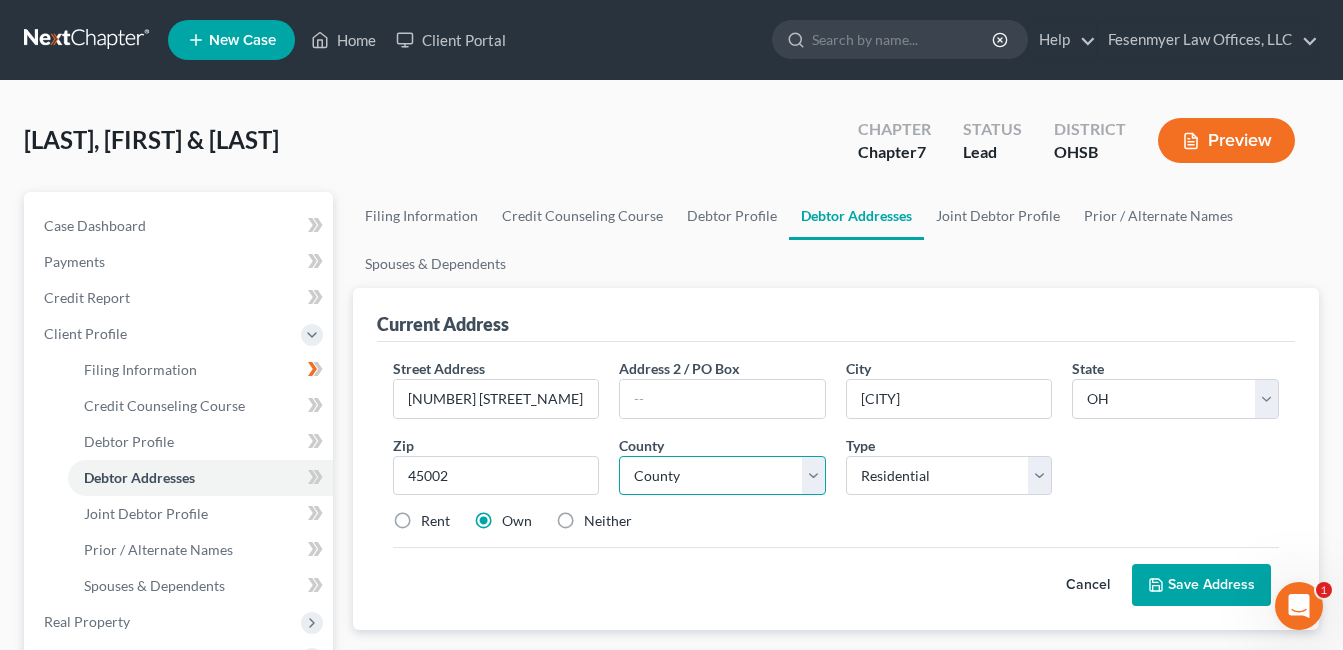 select on "30" 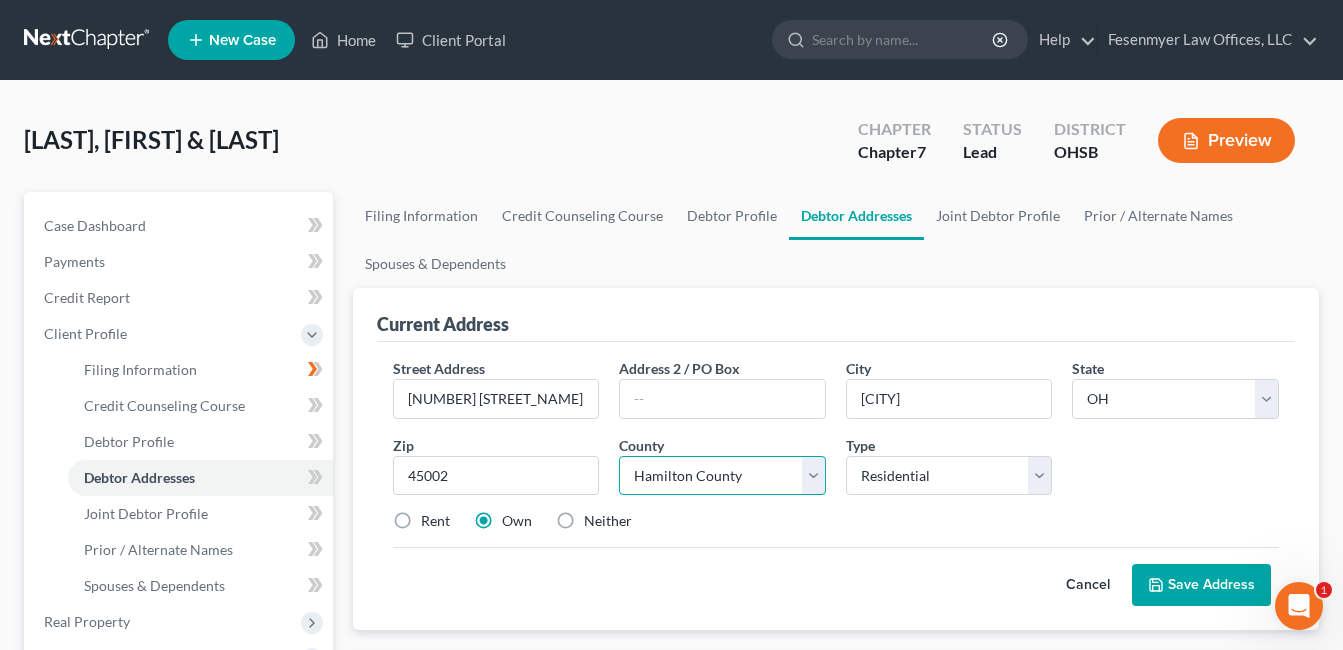 click on "County Adams County Allen County Ashland County Ashtabula County Athens County Auglaize County Belmont County Brown County Butler County Carroll County Champaign County Clark County Clermont County Clinton County Columbiana County Coshocton County Crawford County Cuyahoga County Darke County Defiance County Delaware County Erie County Fairfield County Fayette County Franklin County Fulton County Gallia County Geauga County Greene County Guernsey County Hamilton County Hancock County Hardin County Harrison County Henry County Highland County Hocking County Holmes County Huron County Jackson County Jefferson County Knox County Lake County Lawrence County Licking County Logan County Lorain County Lucas County Madison County Mahoning County Marion County Medina County Meigs County Mercer County Miami County Monroe County Montgomery County Morgan County Morrow County Muskingum County Noble County Ottawa County Paulding County Perry County Pickaway County Pike County Portage County Preble County Putnam County" at bounding box center [722, 476] 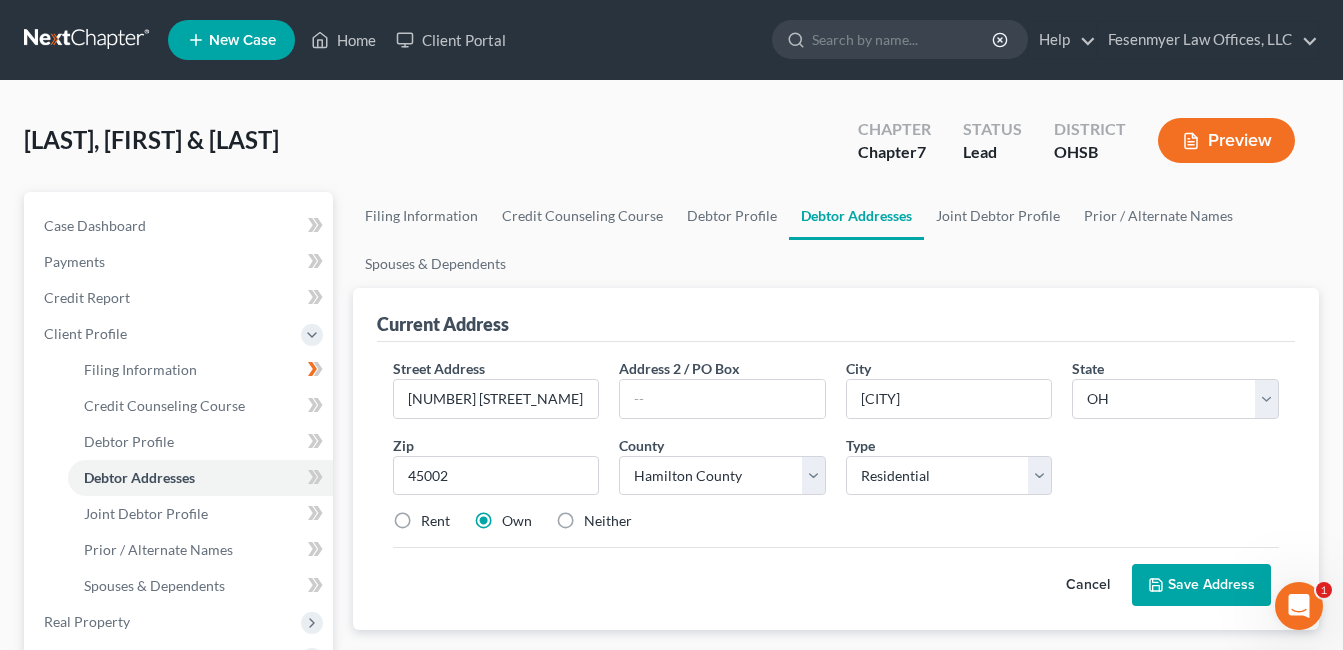 drag, startPoint x: 404, startPoint y: 517, endPoint x: 1084, endPoint y: 481, distance: 680.9523 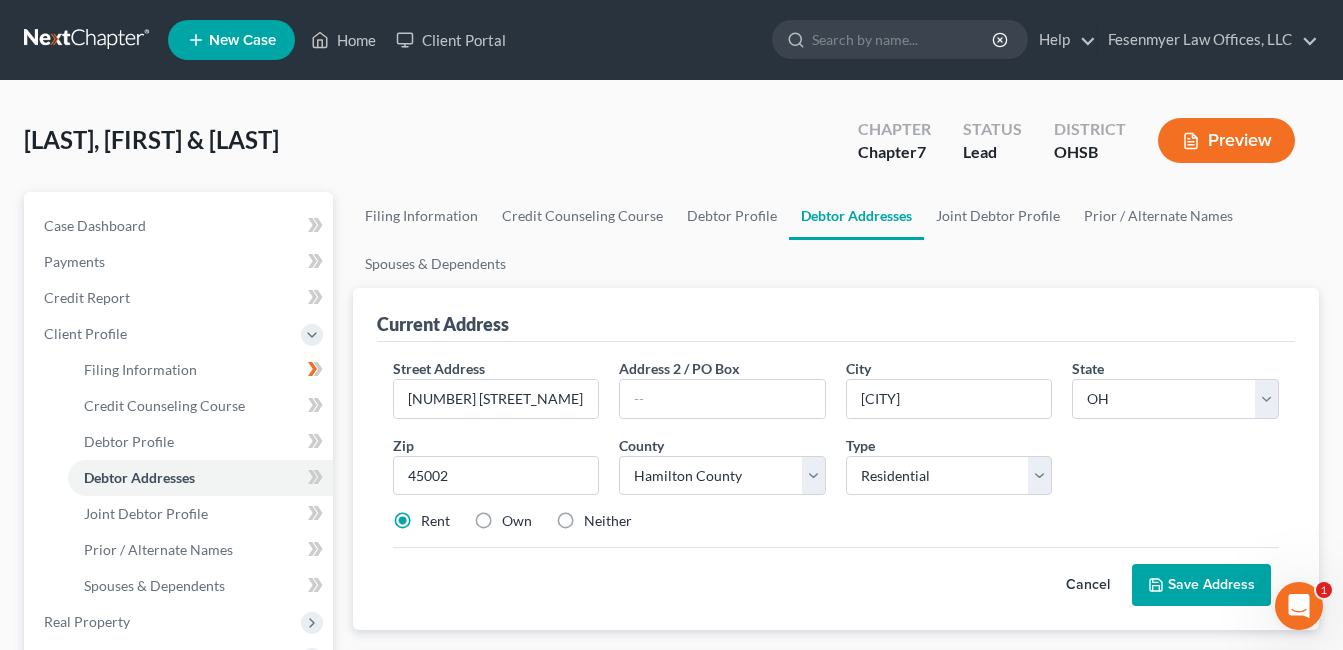 click on "Save Address" at bounding box center [1201, 585] 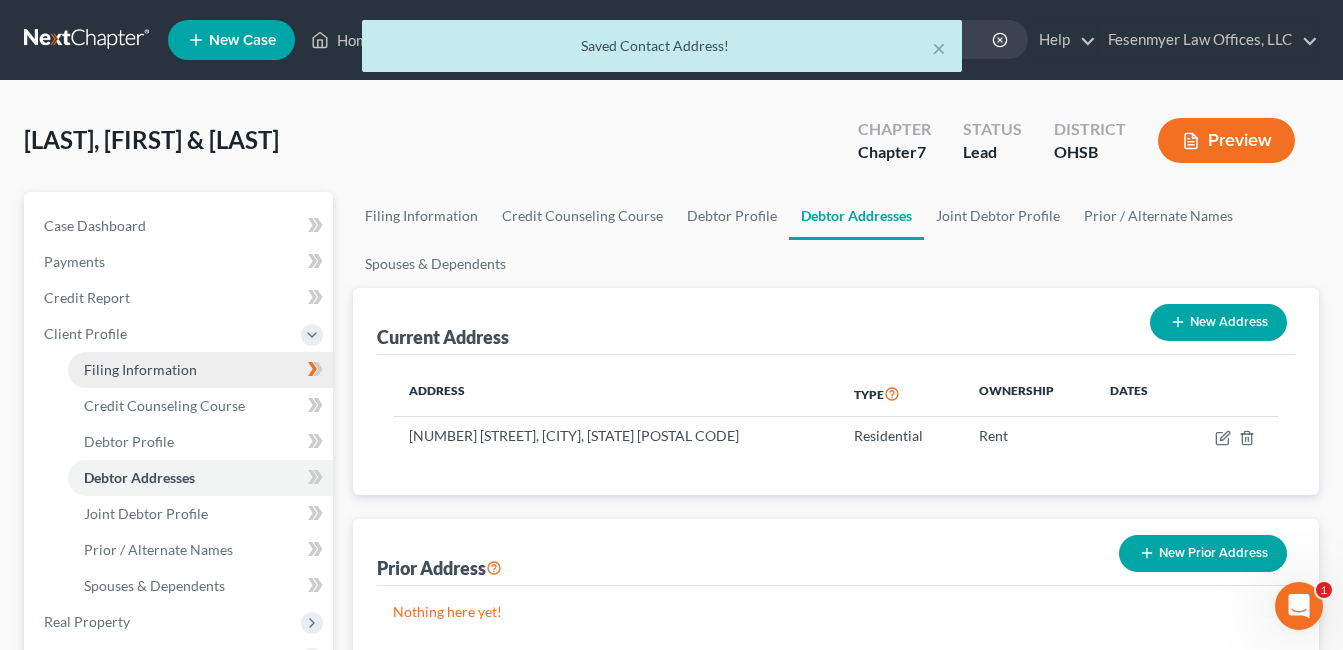 click on "Filing Information" at bounding box center (140, 369) 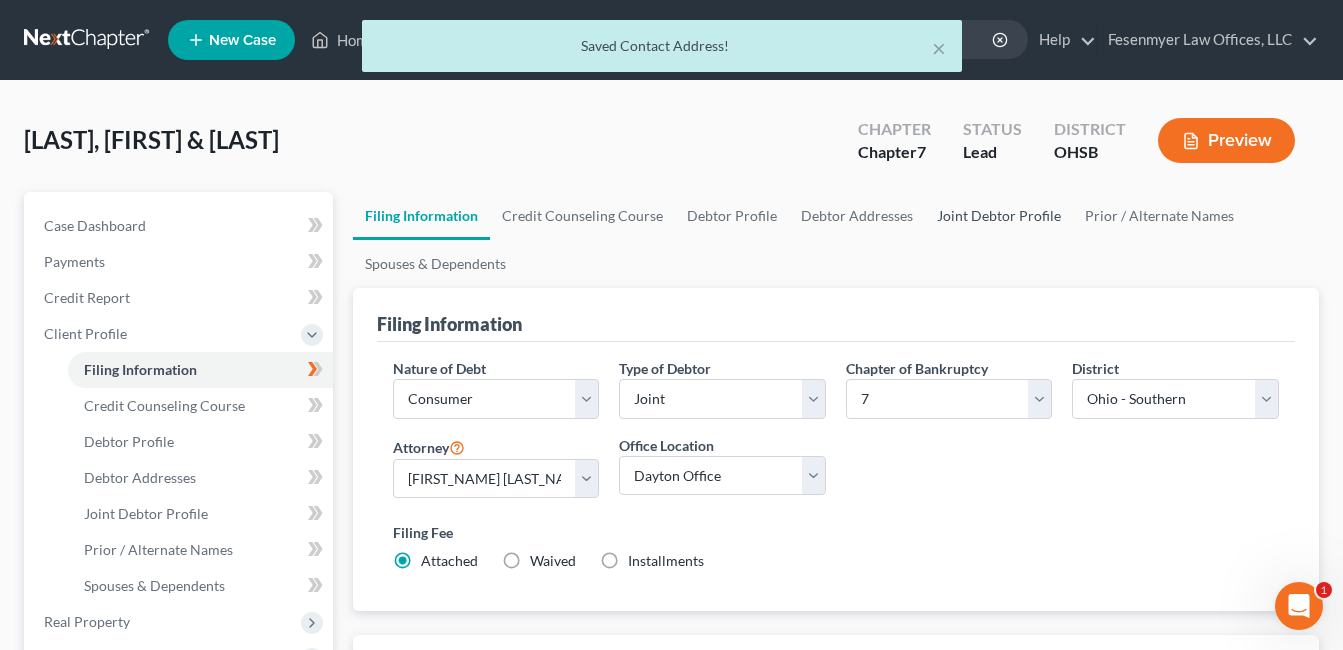 click on "Joint Debtor Profile" at bounding box center (999, 216) 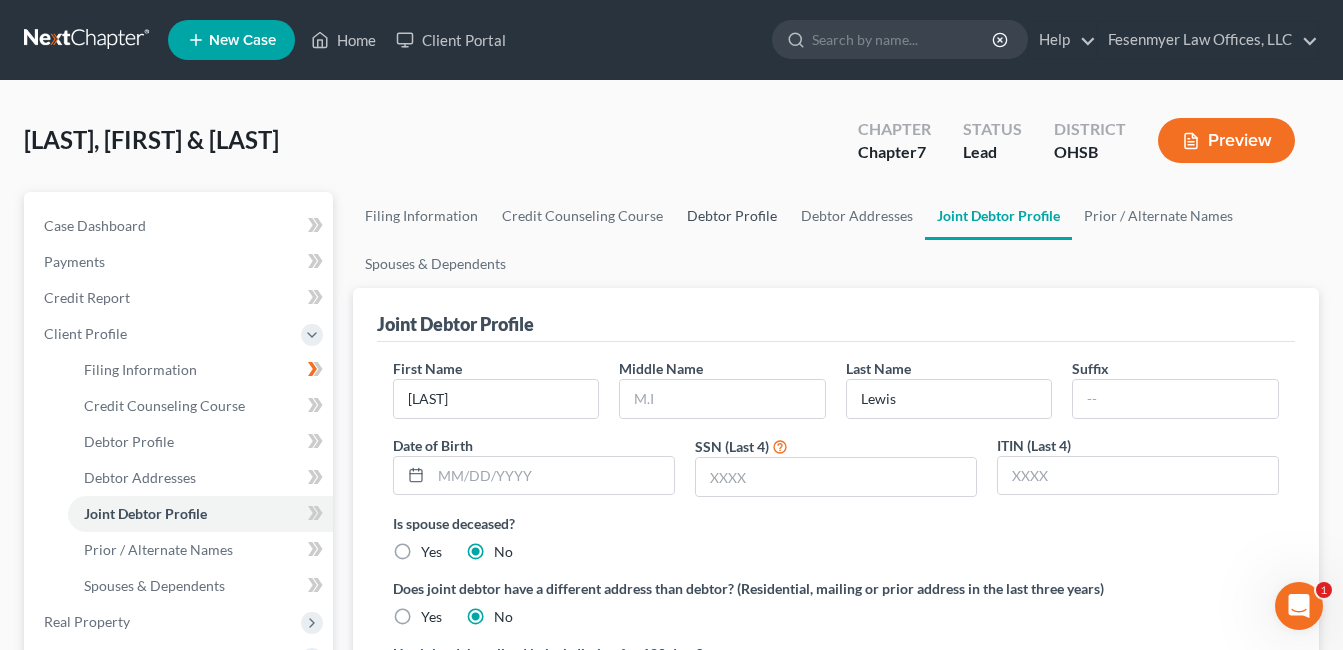 click on "Debtor Profile" at bounding box center (732, 216) 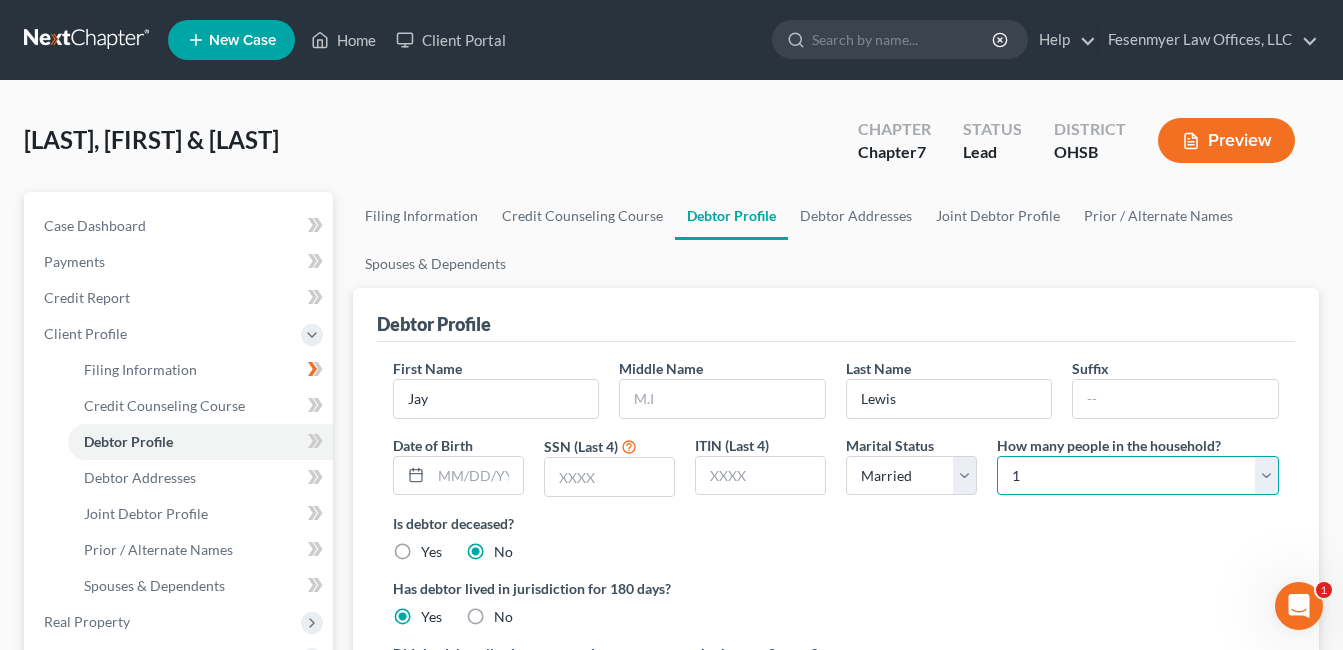 drag, startPoint x: 1268, startPoint y: 473, endPoint x: 1225, endPoint y: 455, distance: 46.615448 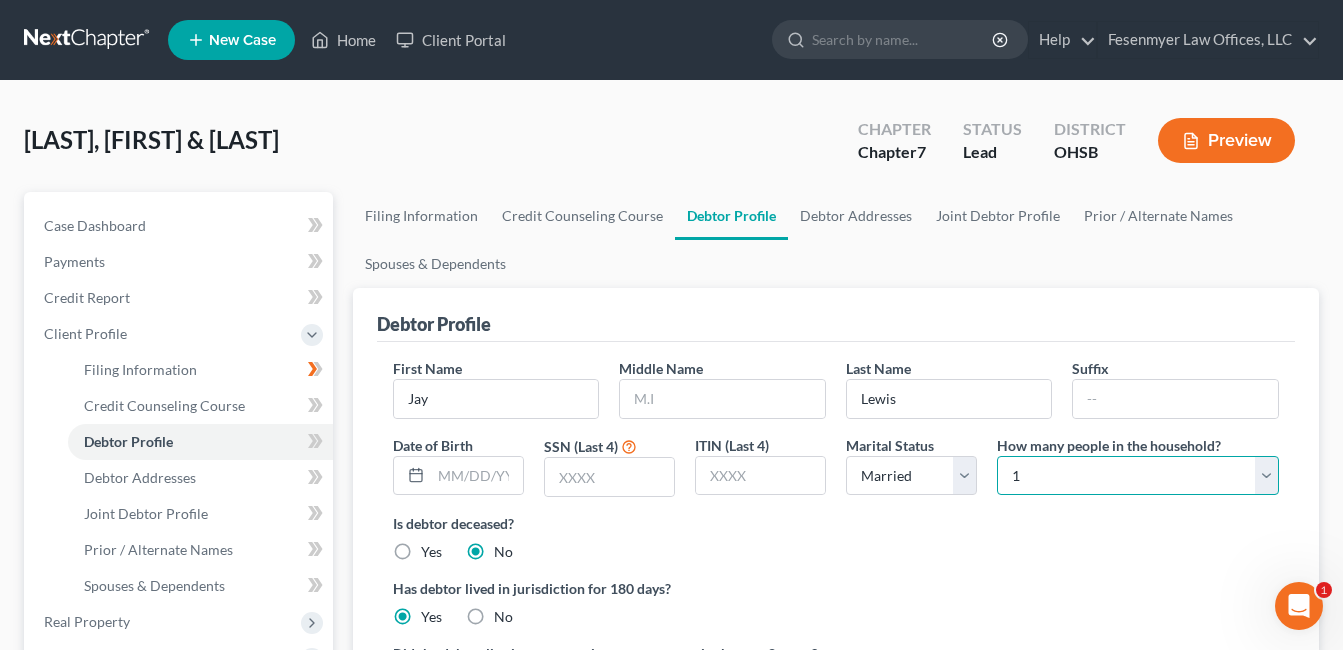 select on "2" 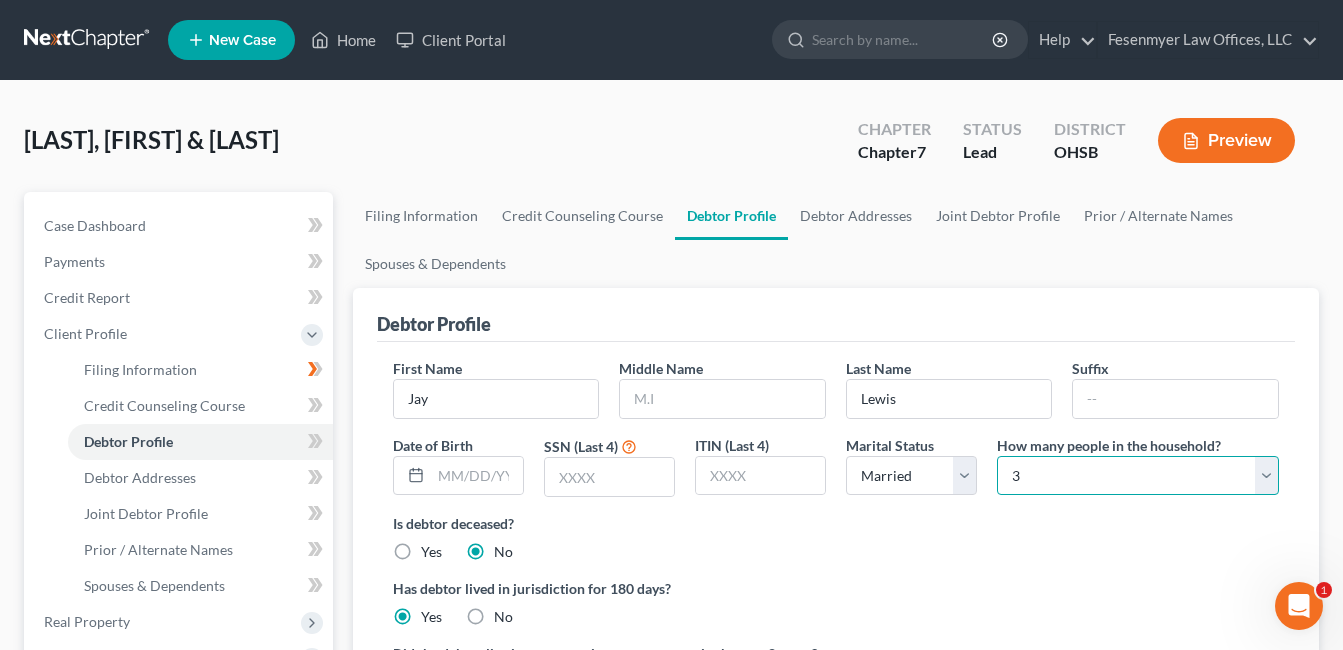 click on "Select 1 2 3 4 5 6 7 8 9 10 11 12 13 14 15 16 17 18 19 20" at bounding box center [1138, 476] 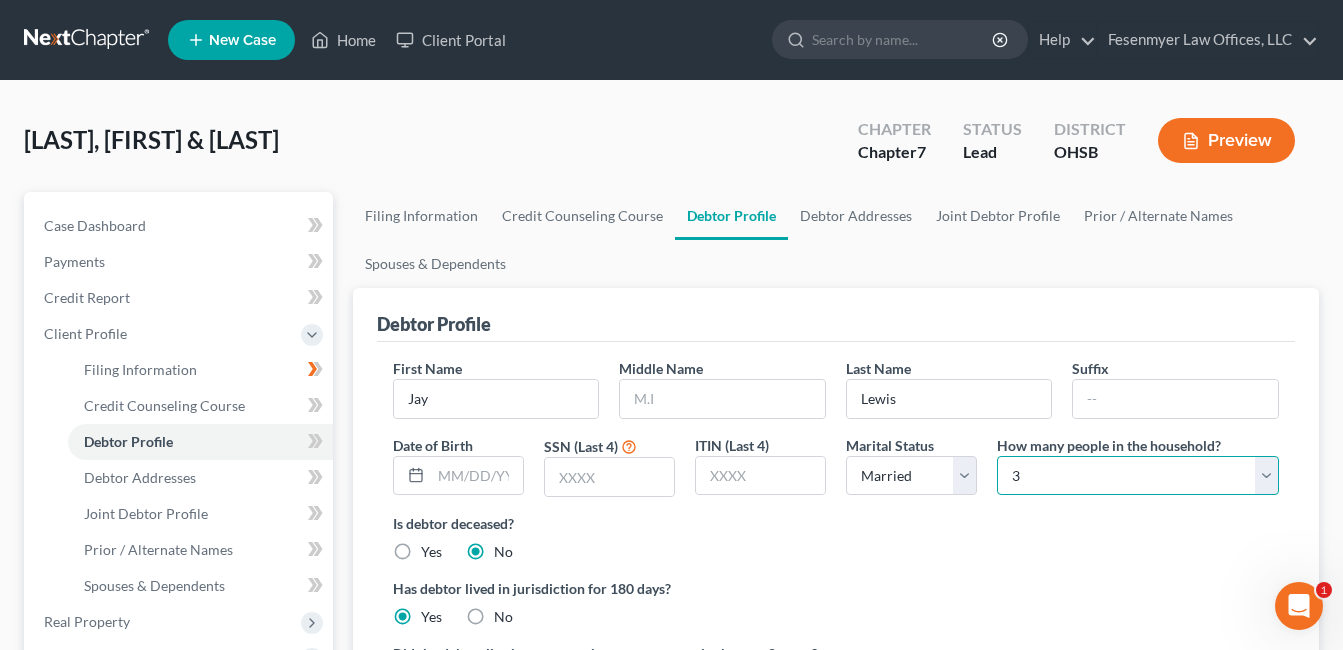 scroll, scrollTop: 701, scrollLeft: 0, axis: vertical 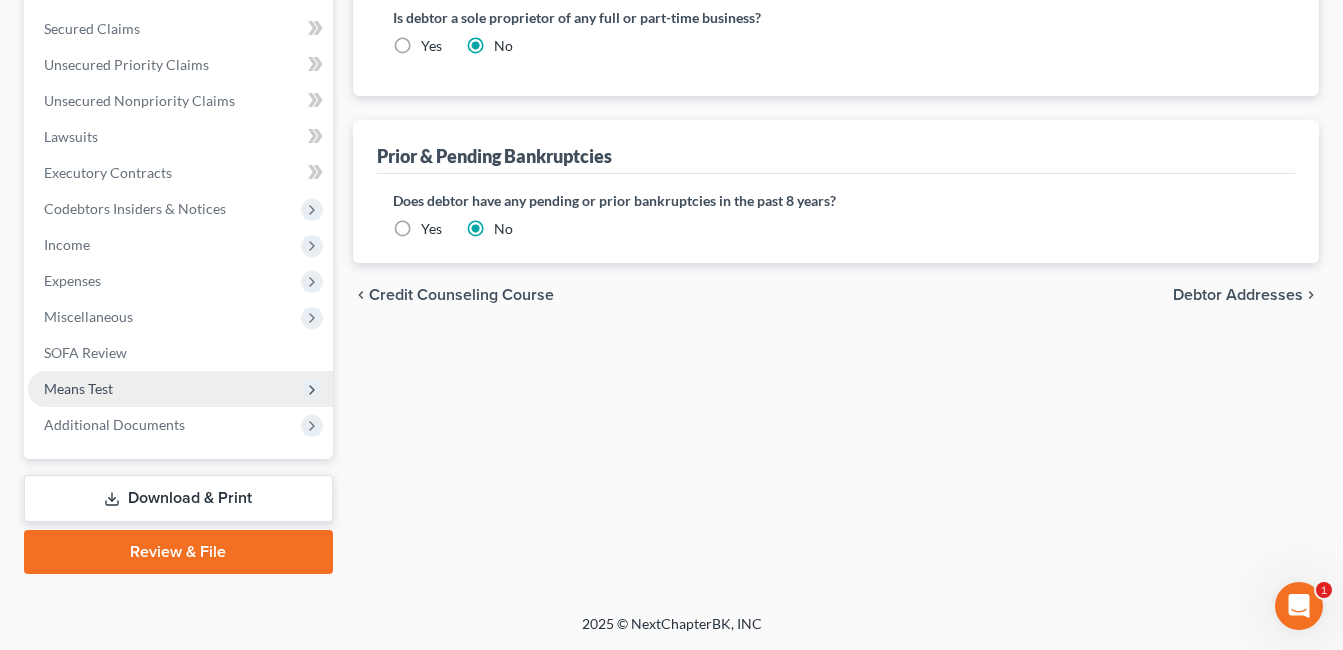 click on "Means Test" at bounding box center (180, 389) 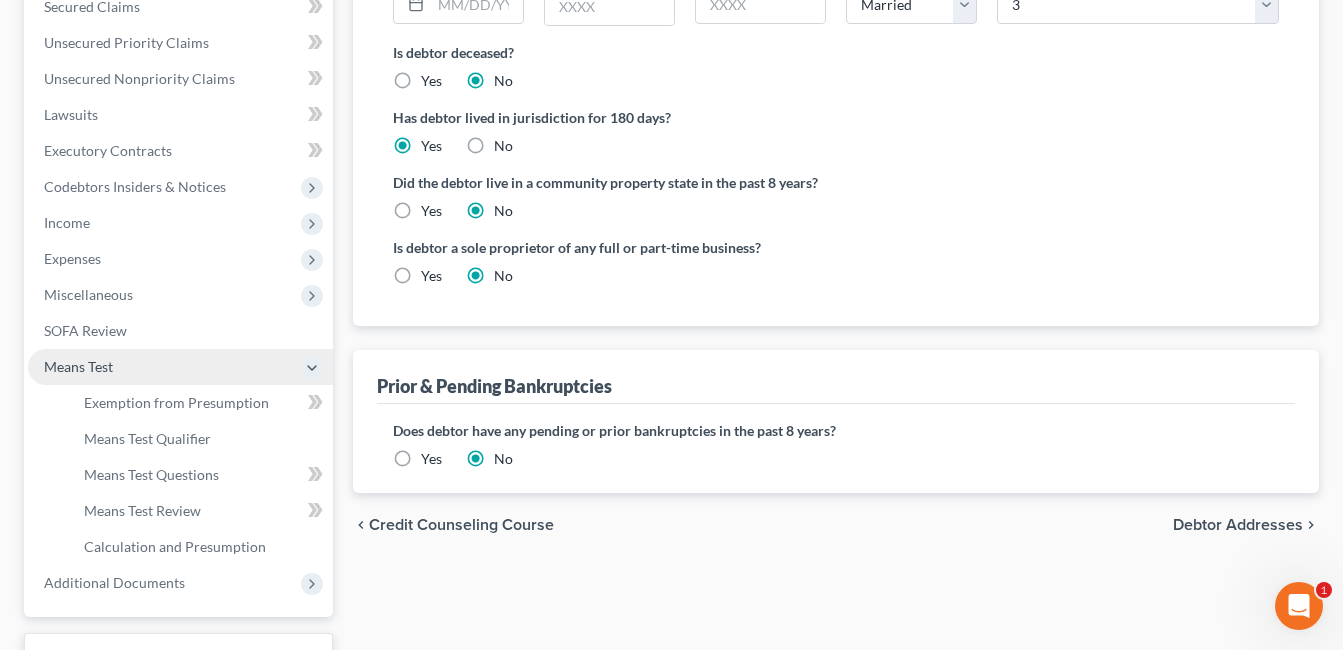 scroll, scrollTop: 449, scrollLeft: 0, axis: vertical 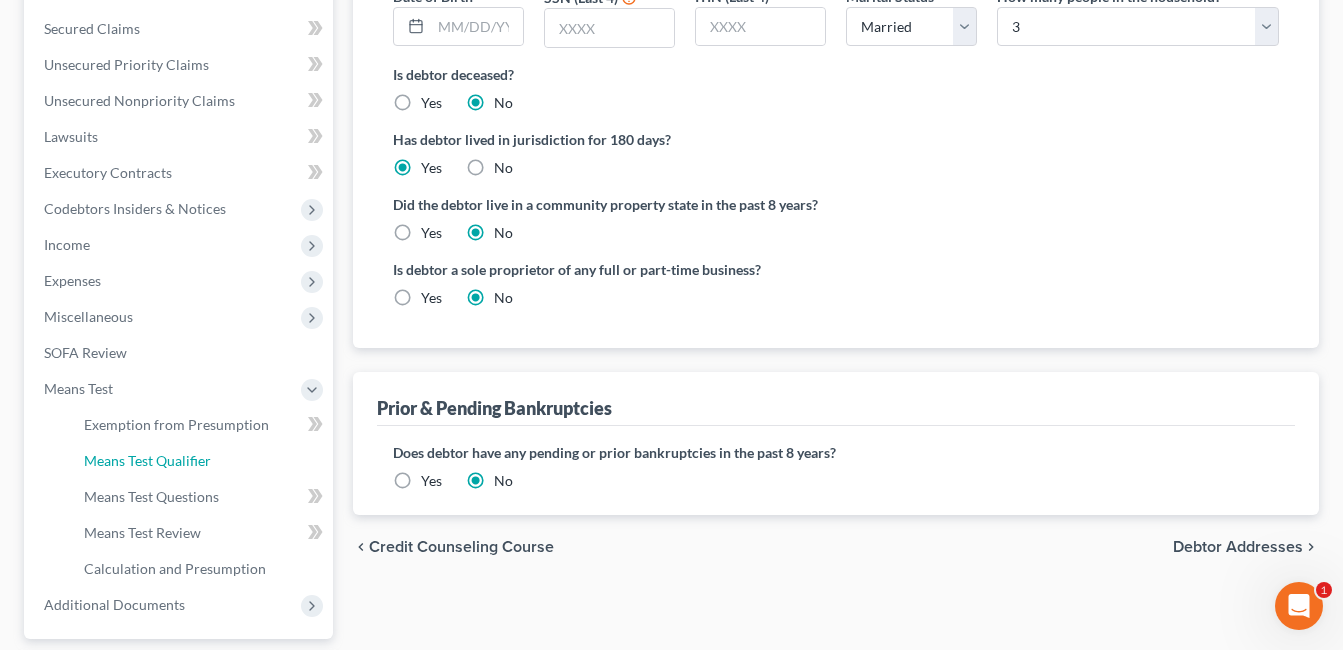 drag, startPoint x: 168, startPoint y: 467, endPoint x: 661, endPoint y: 349, distance: 506.92505 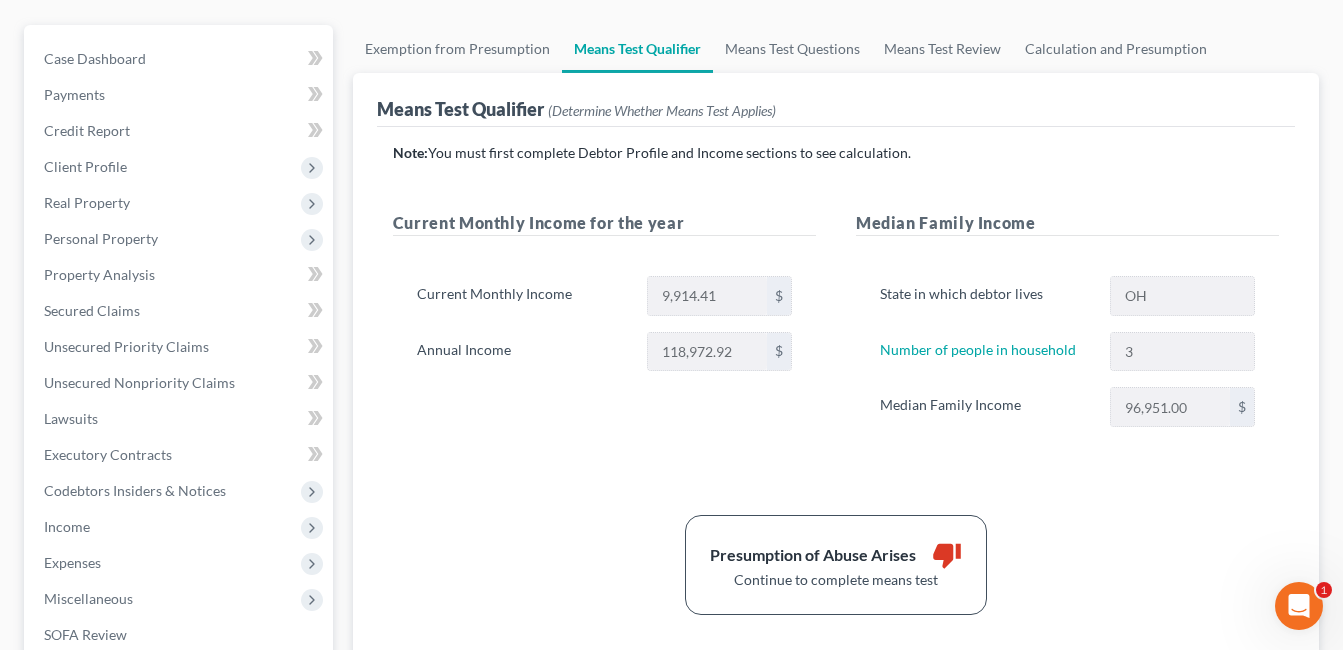 scroll, scrollTop: 200, scrollLeft: 0, axis: vertical 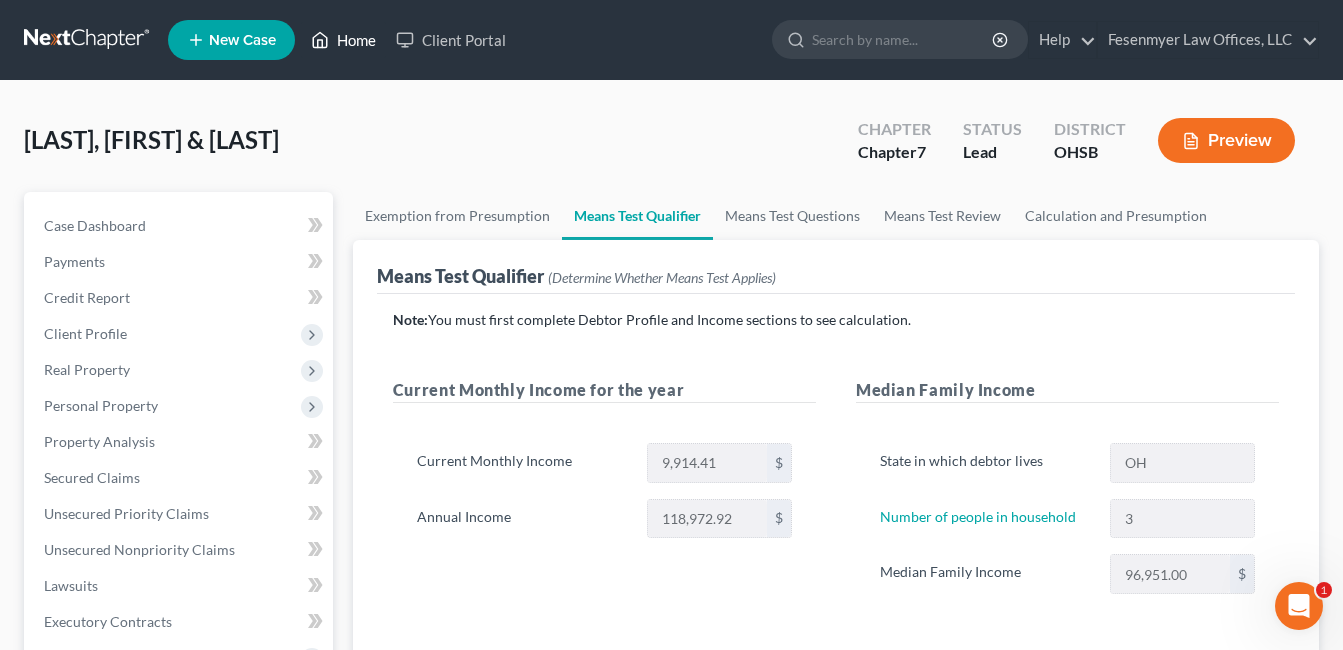 click on "Home" at bounding box center (343, 40) 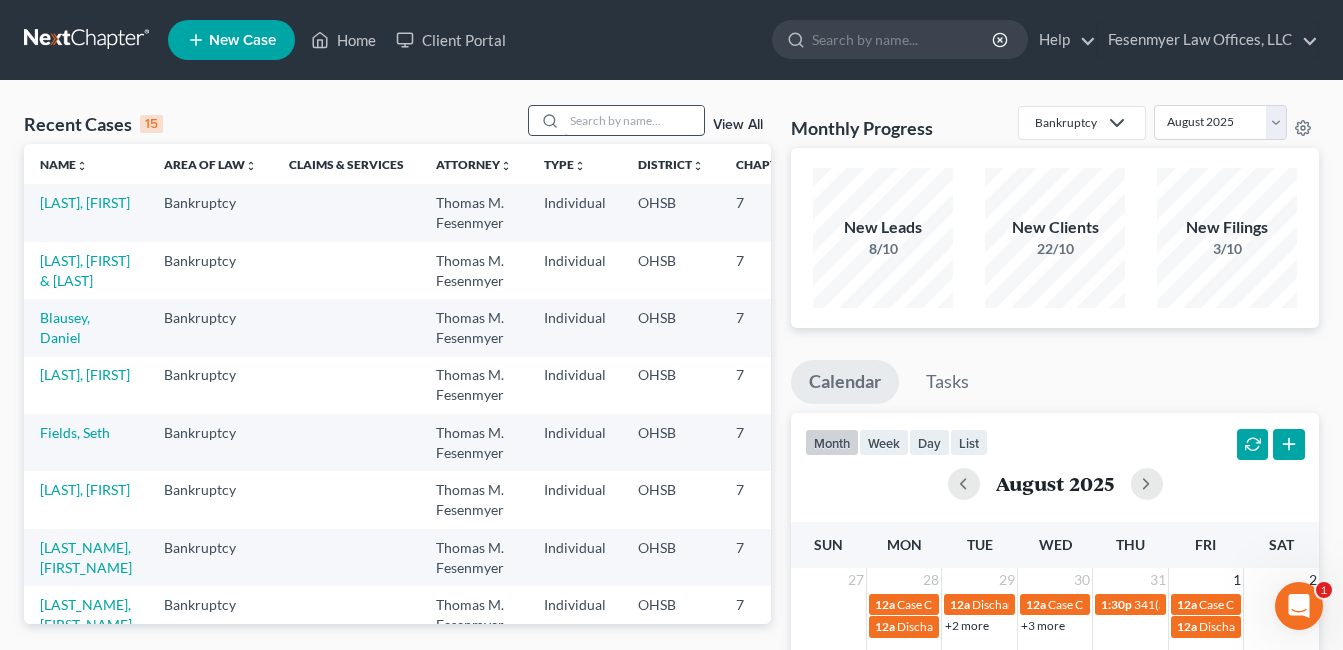 click at bounding box center (634, 120) 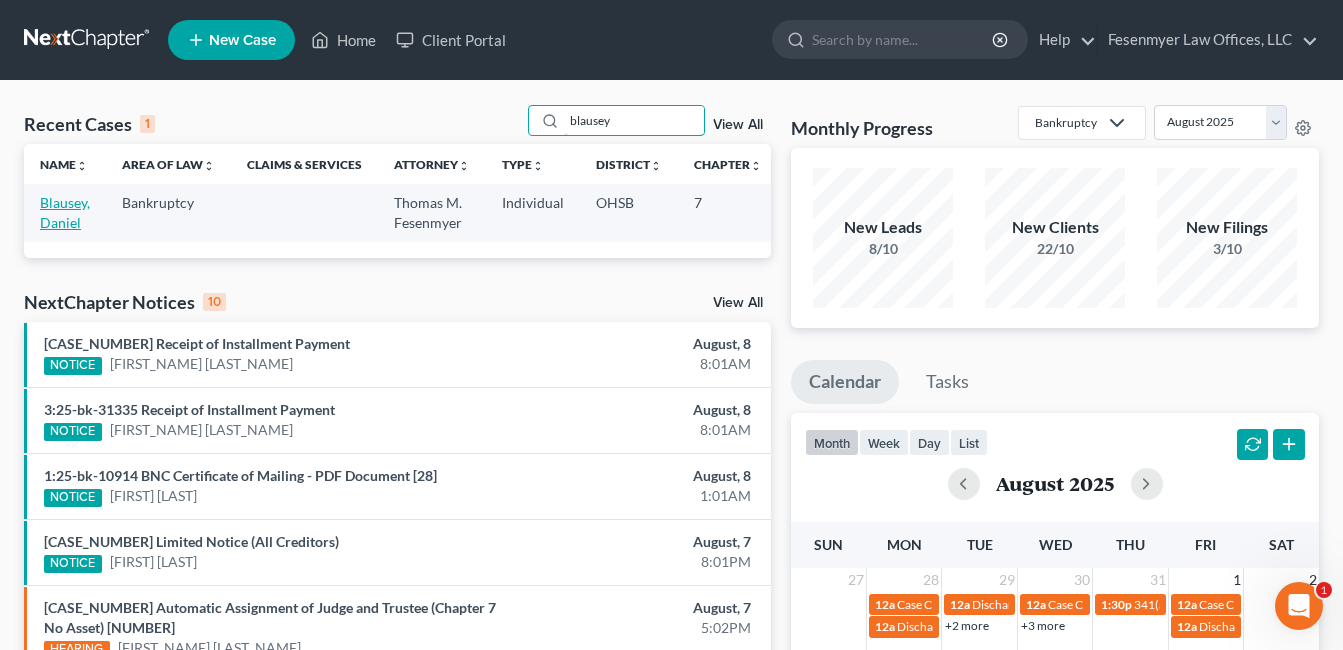 type on "blausey" 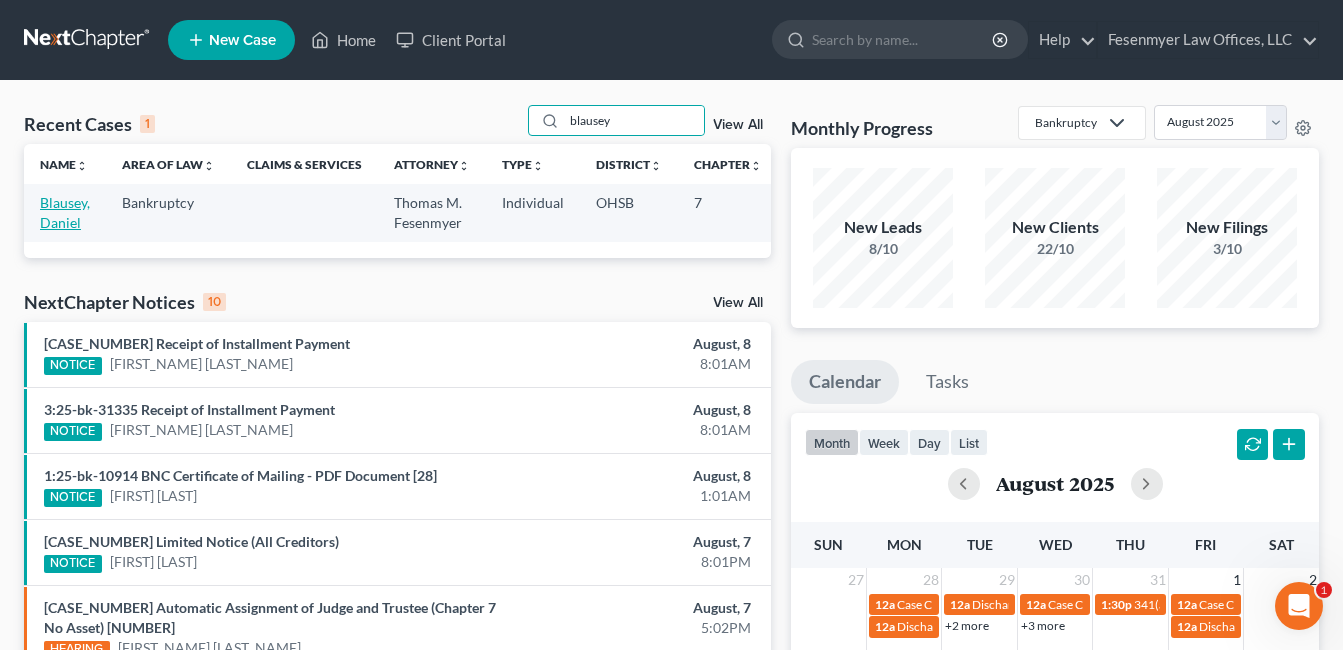click on "Blausey, Daniel" at bounding box center (65, 212) 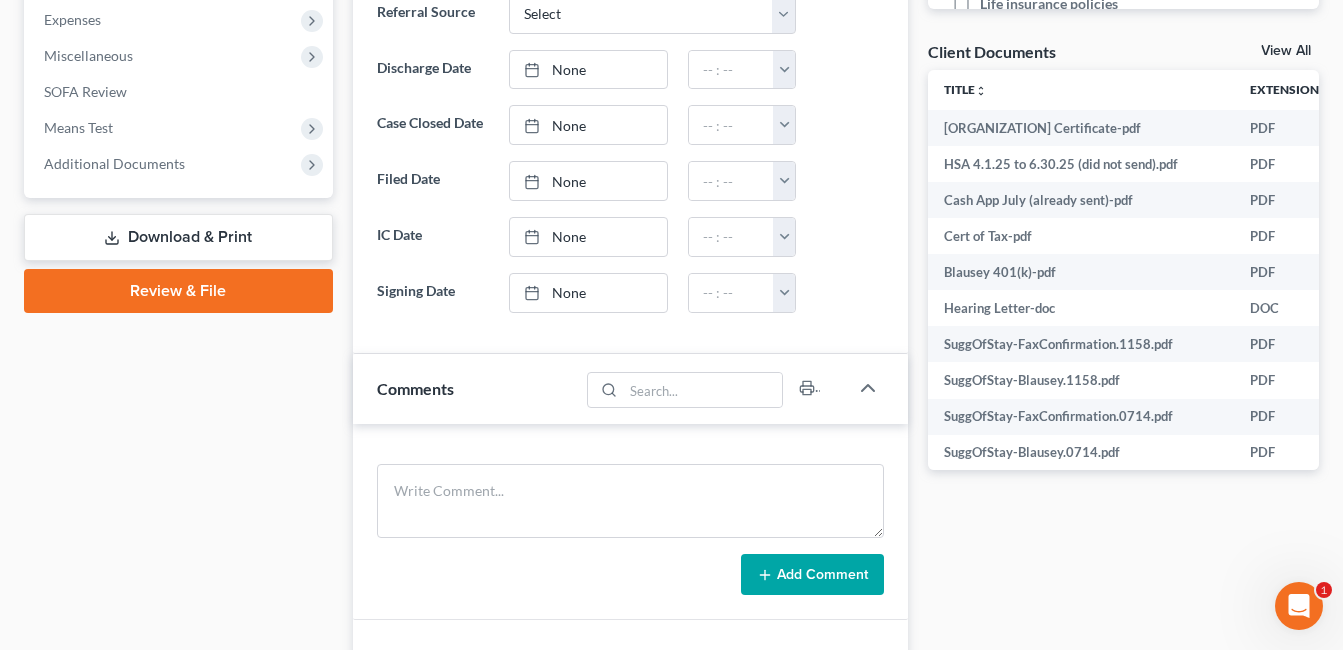 scroll, scrollTop: 595, scrollLeft: 0, axis: vertical 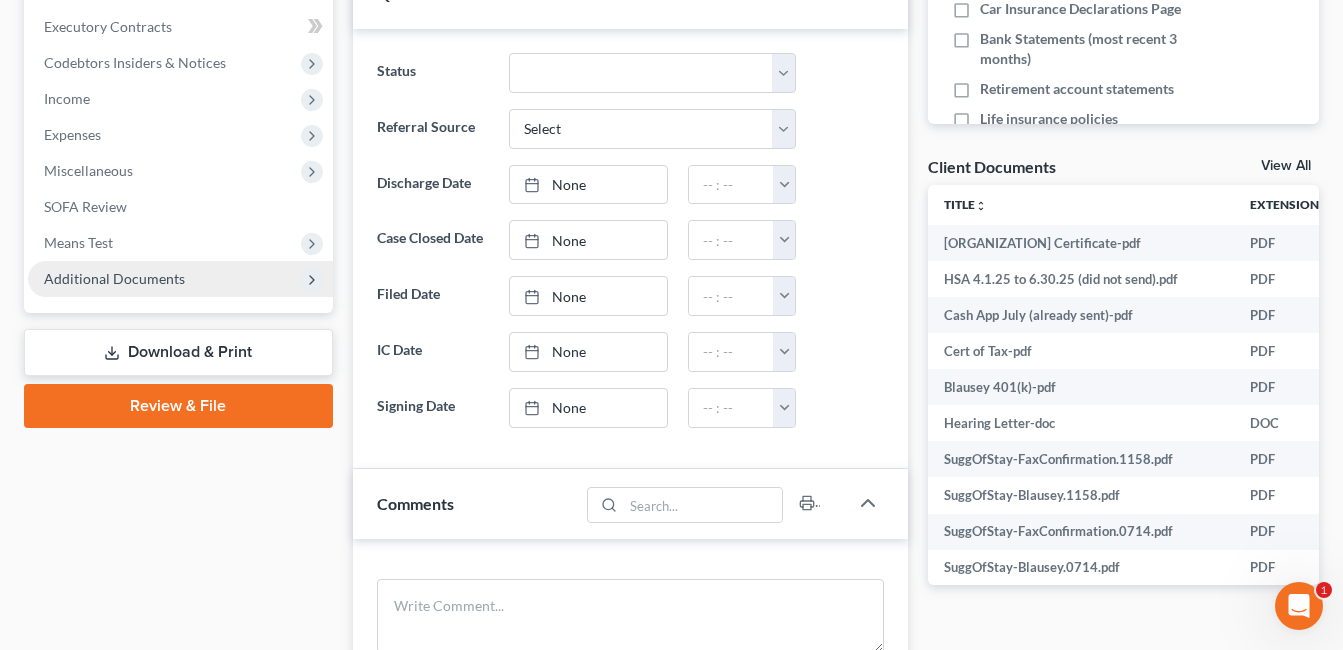 click on "Additional Documents" at bounding box center (114, 278) 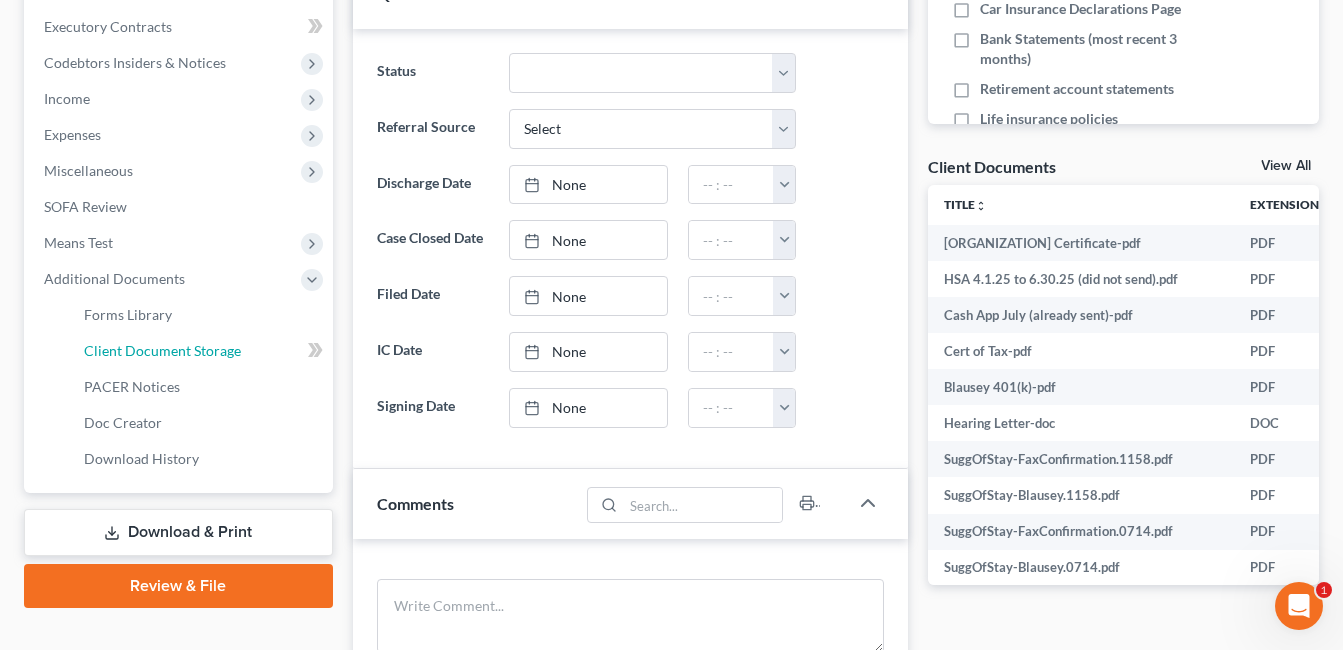 drag, startPoint x: 198, startPoint y: 333, endPoint x: 397, endPoint y: 345, distance: 199.36148 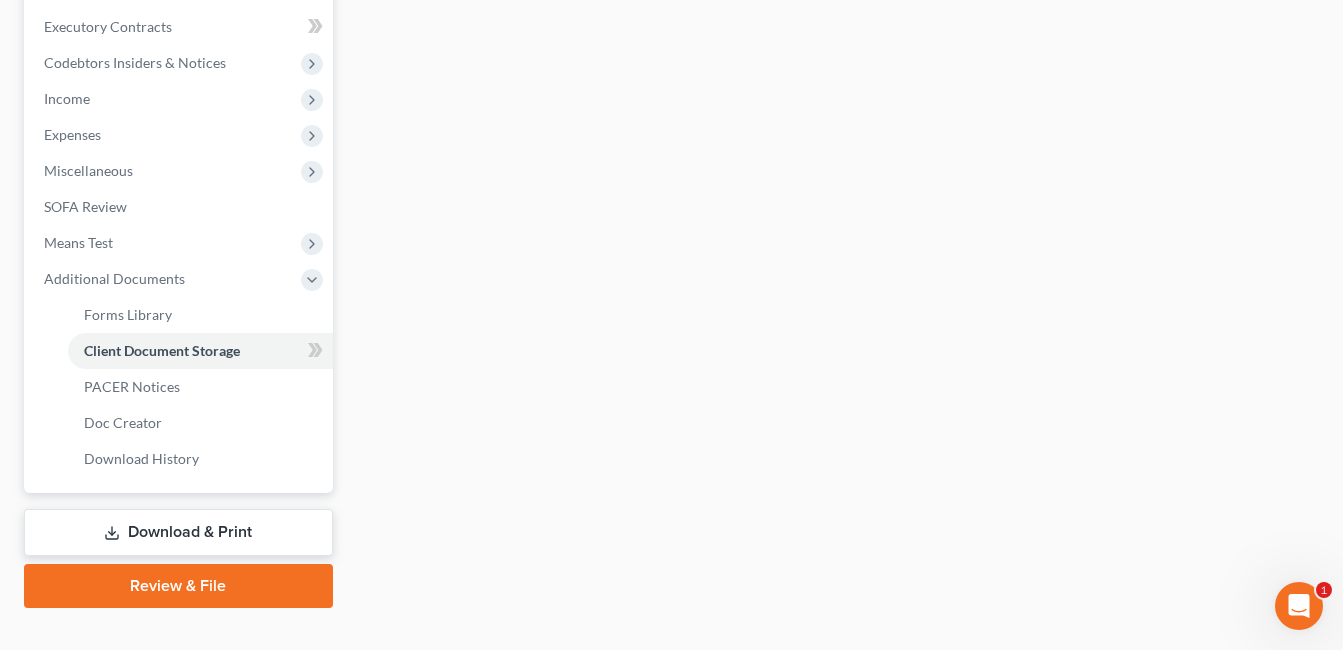 scroll, scrollTop: 593, scrollLeft: 0, axis: vertical 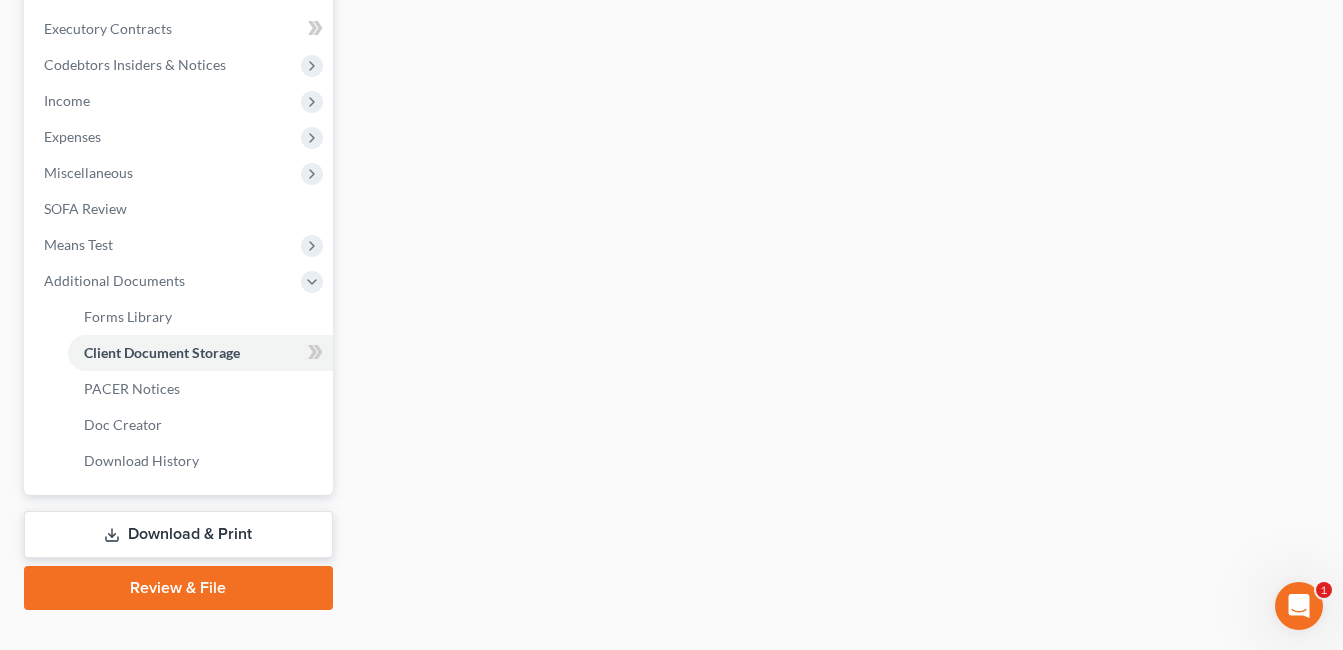 select on "7" 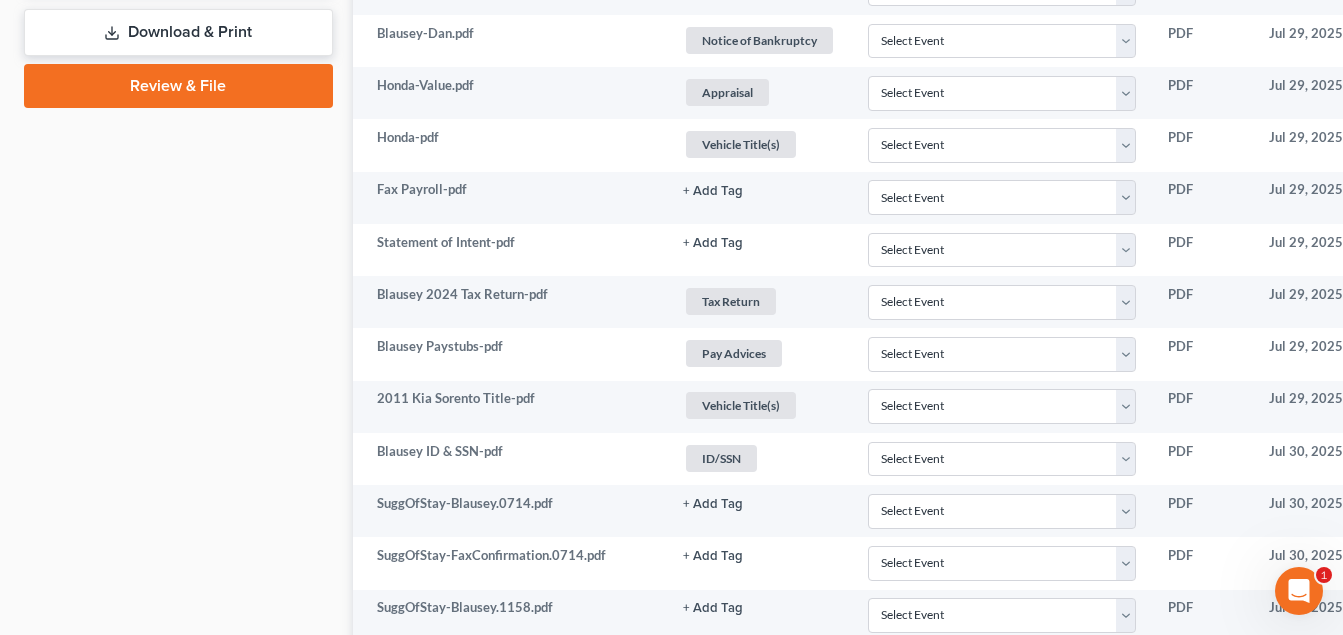scroll, scrollTop: 1623, scrollLeft: 0, axis: vertical 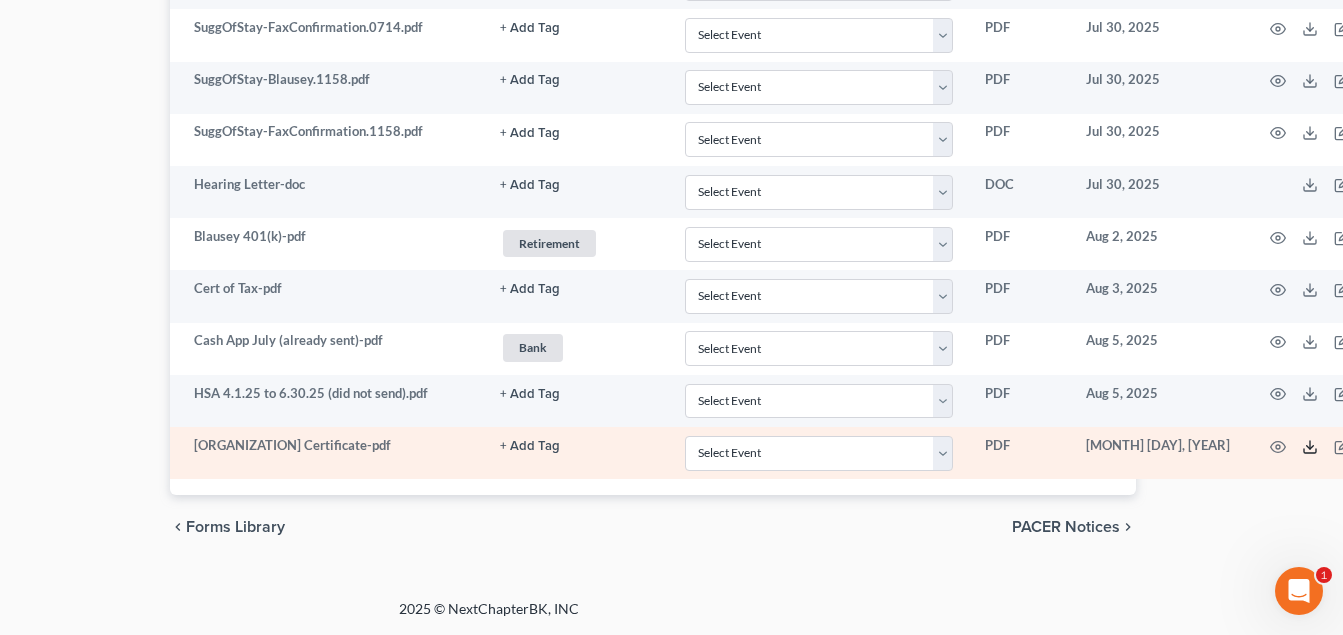 click 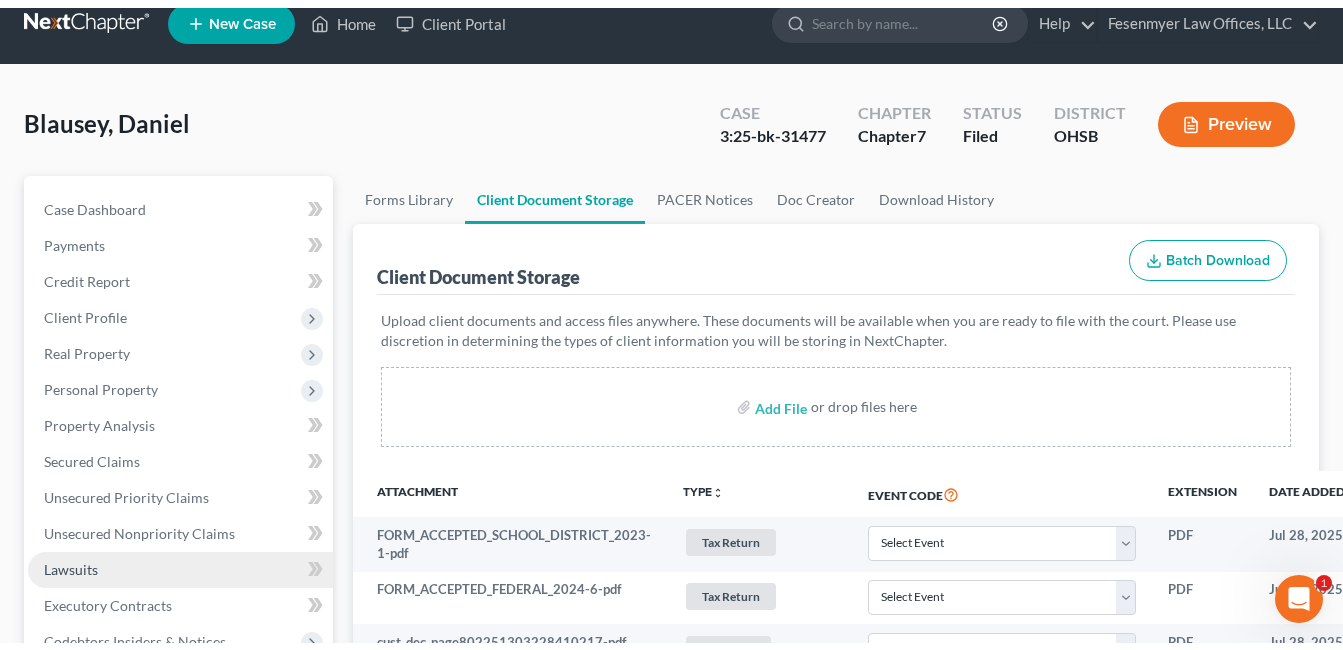 scroll, scrollTop: 0, scrollLeft: 0, axis: both 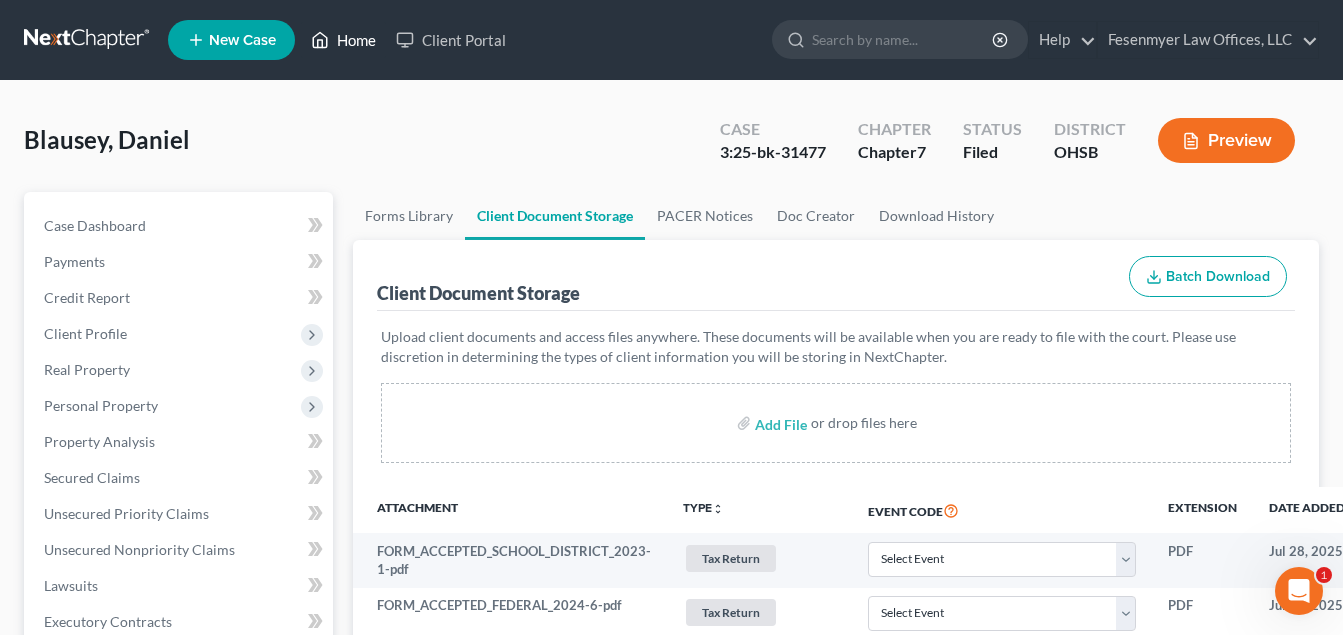 click on "Home" at bounding box center (343, 40) 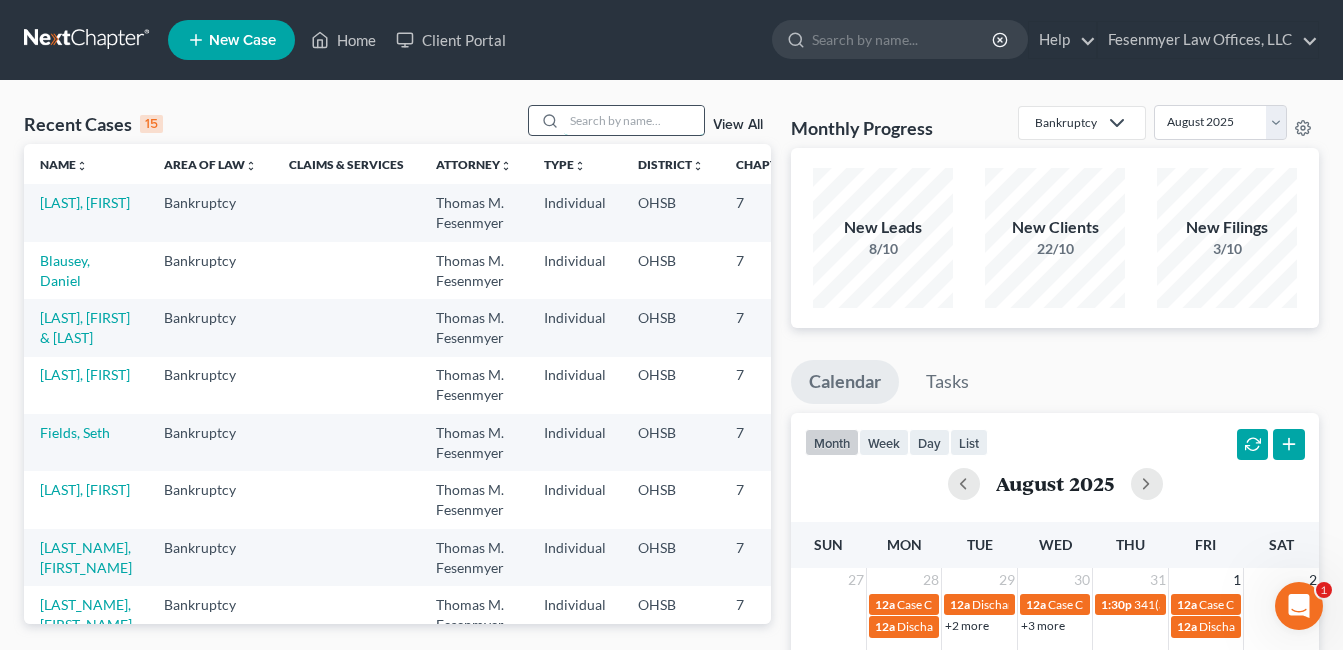 click at bounding box center (634, 120) 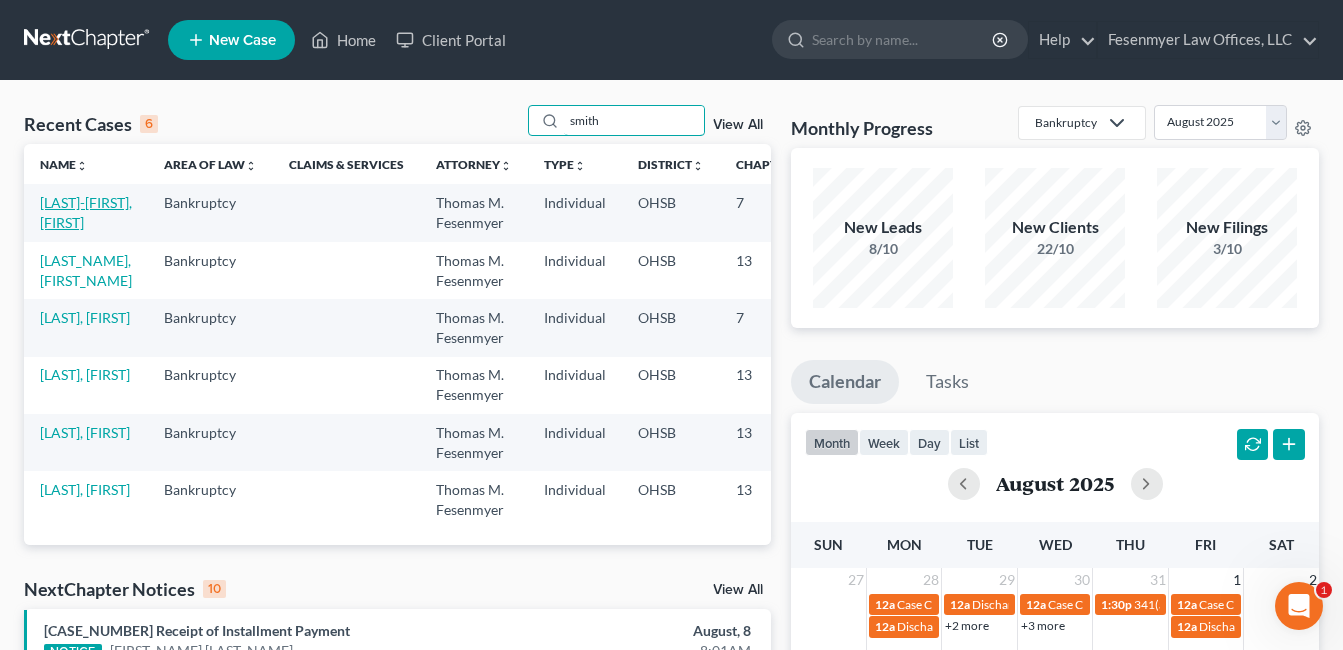 type on "smith" 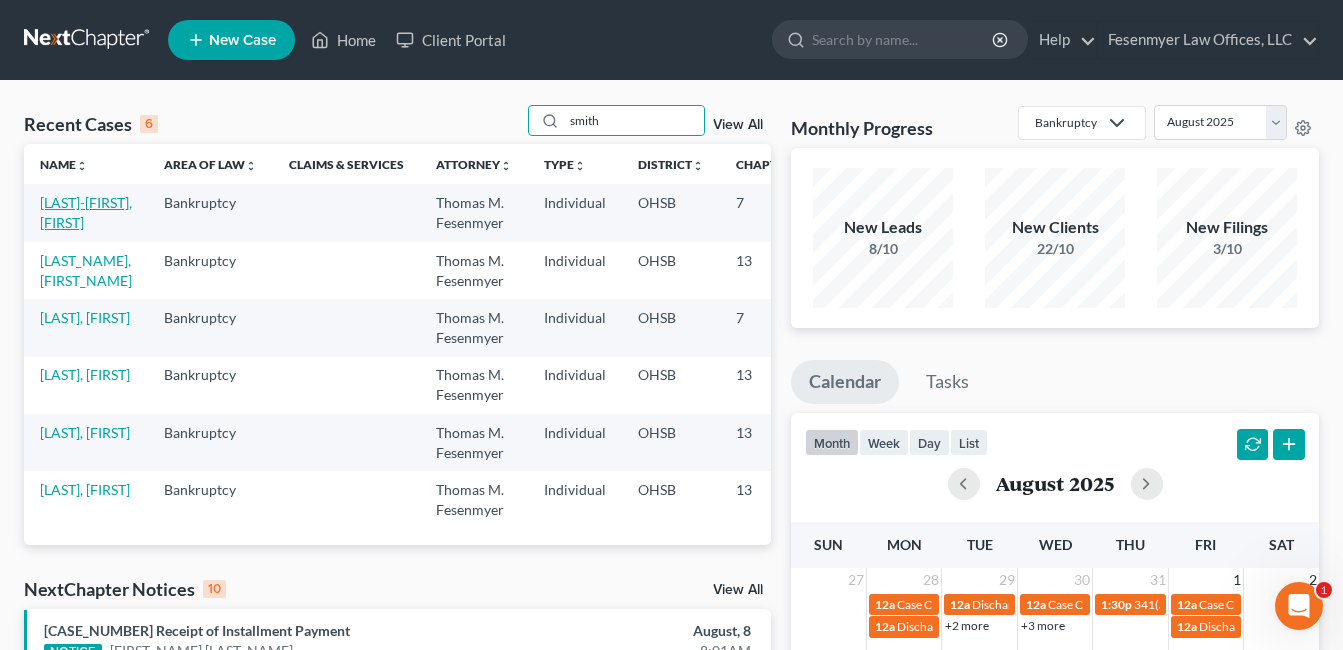 click on "[LAST]-[FIRST], [FIRST]" at bounding box center [86, 212] 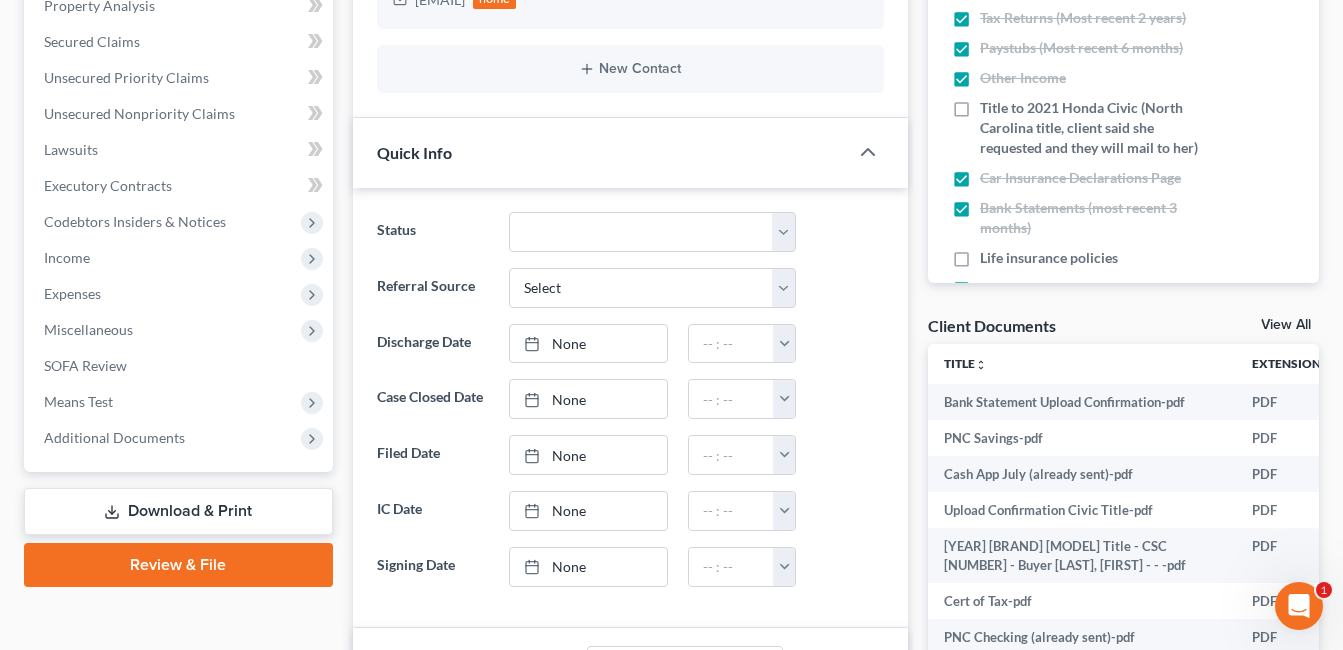 scroll, scrollTop: 500, scrollLeft: 0, axis: vertical 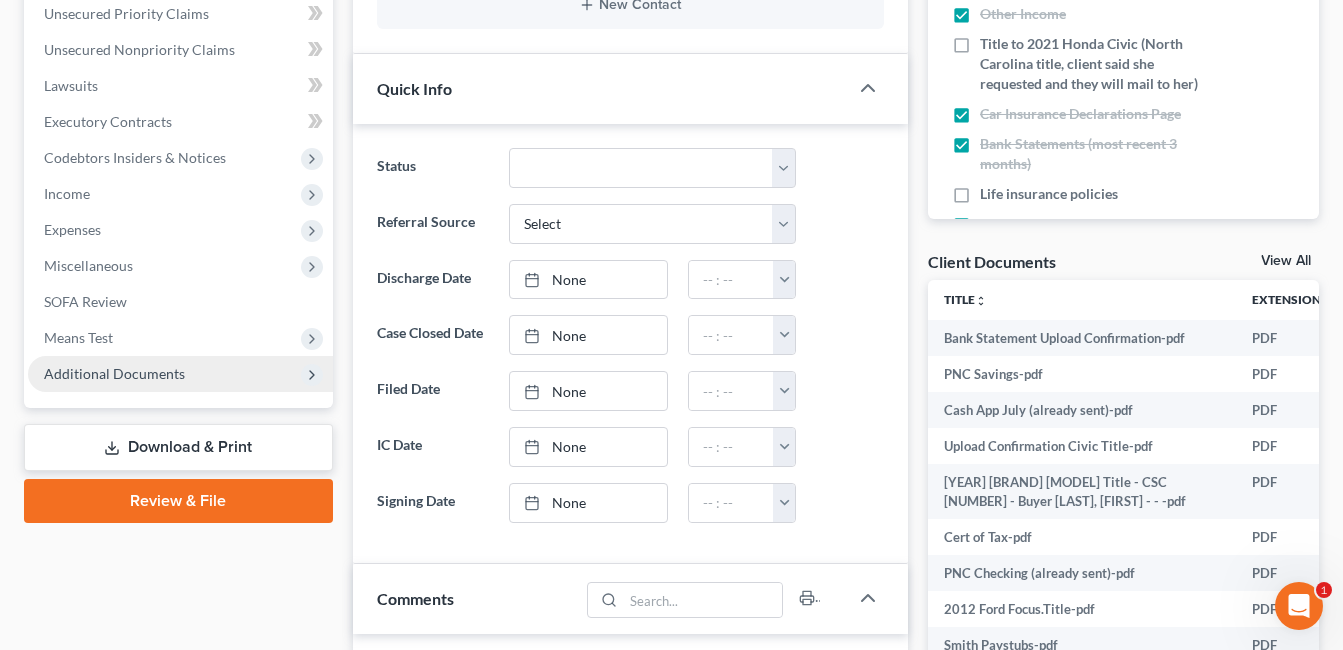 click on "Additional Documents" at bounding box center [114, 373] 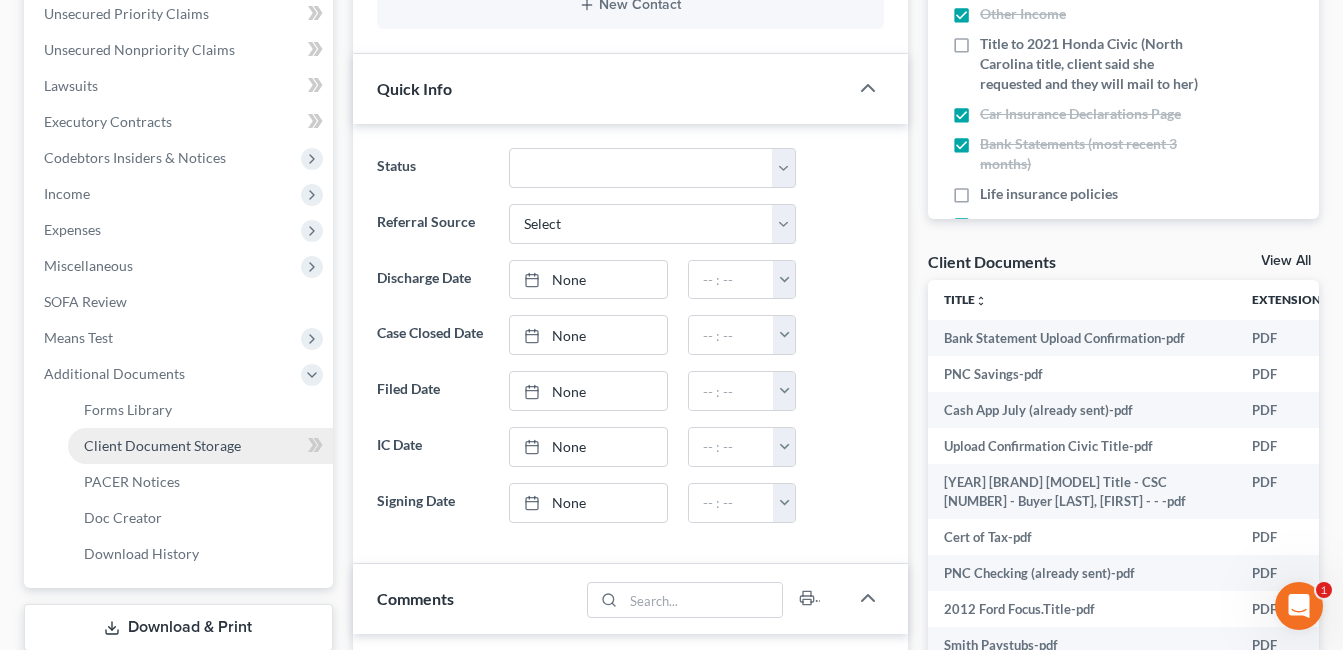 click on "Client Document Storage" at bounding box center [162, 445] 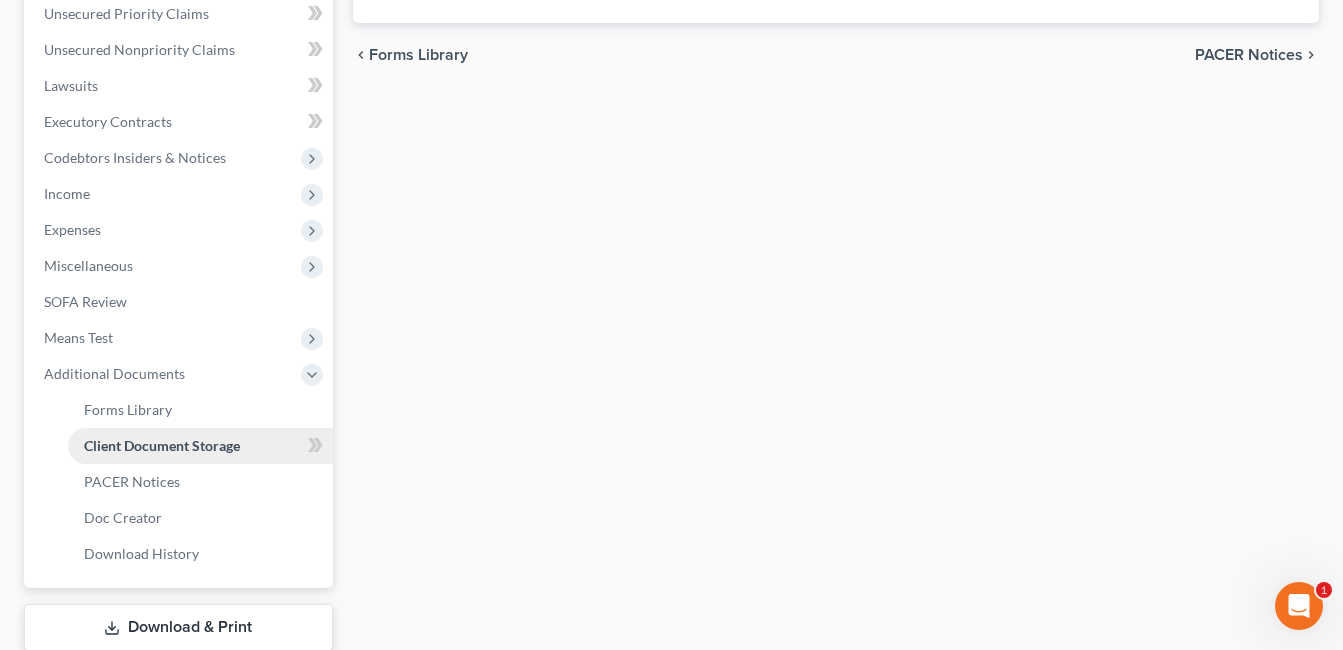 scroll, scrollTop: 398, scrollLeft: 0, axis: vertical 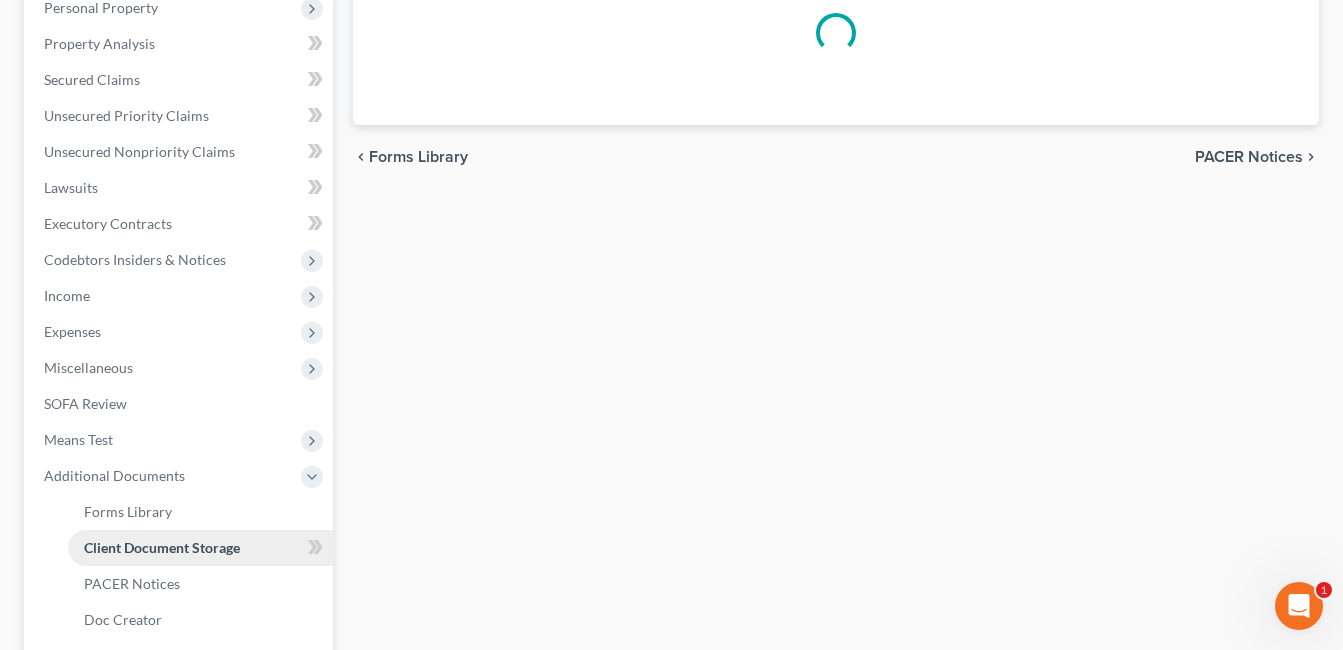 select on "7" 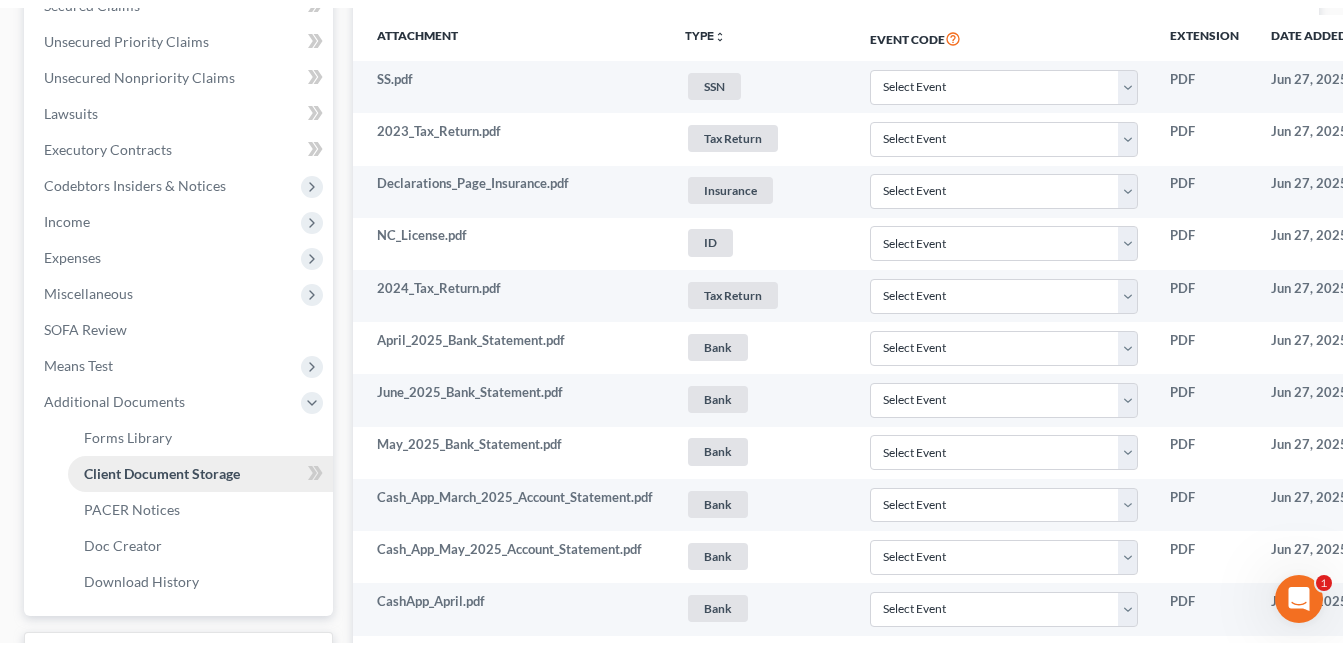 scroll, scrollTop: 500, scrollLeft: 0, axis: vertical 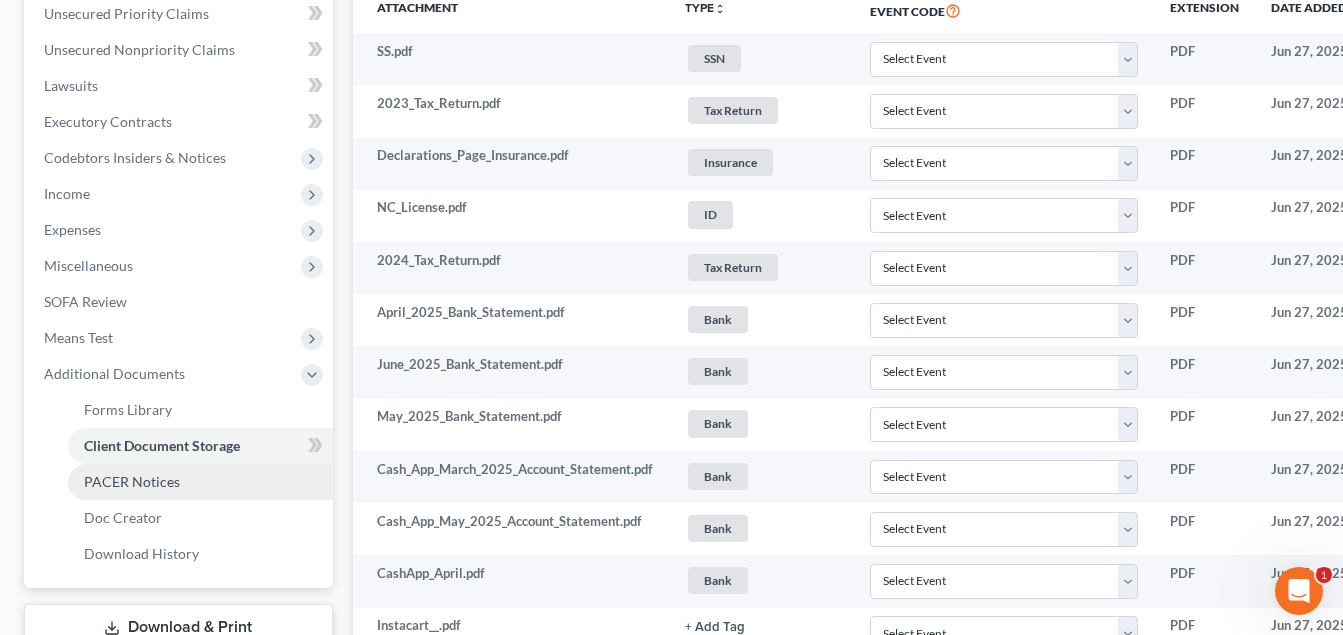 click on "PACER Notices" at bounding box center [200, 482] 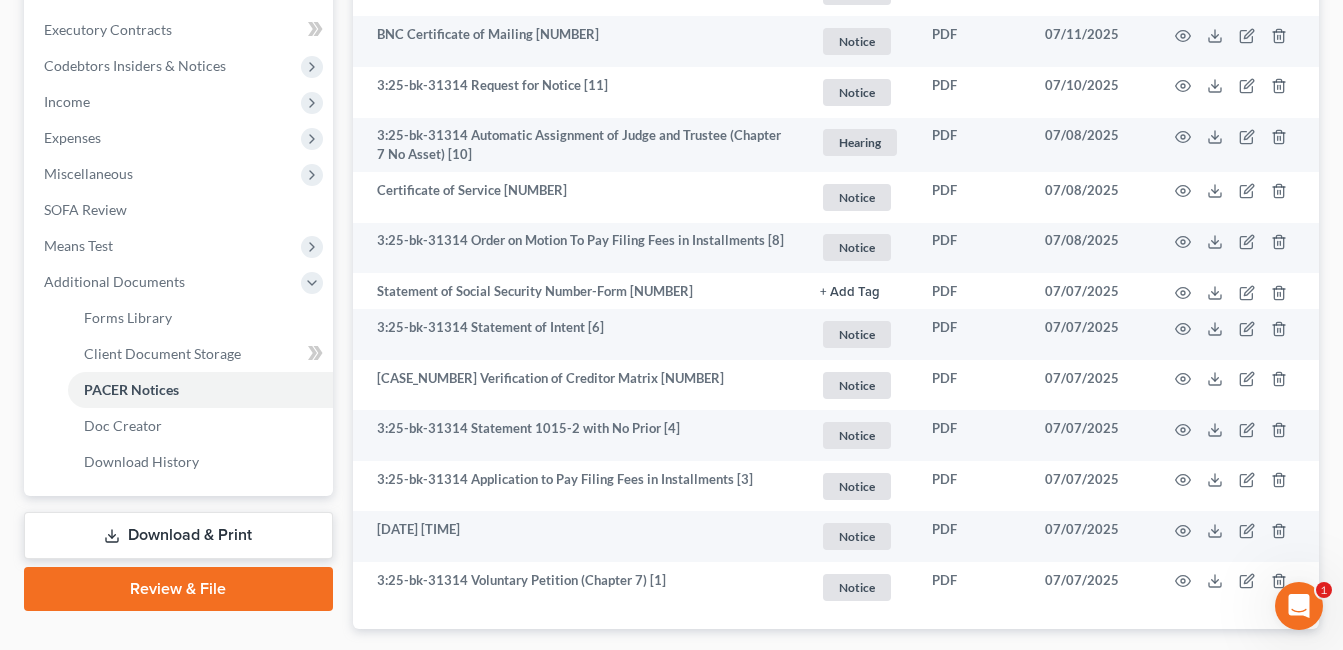 scroll, scrollTop: 600, scrollLeft: 0, axis: vertical 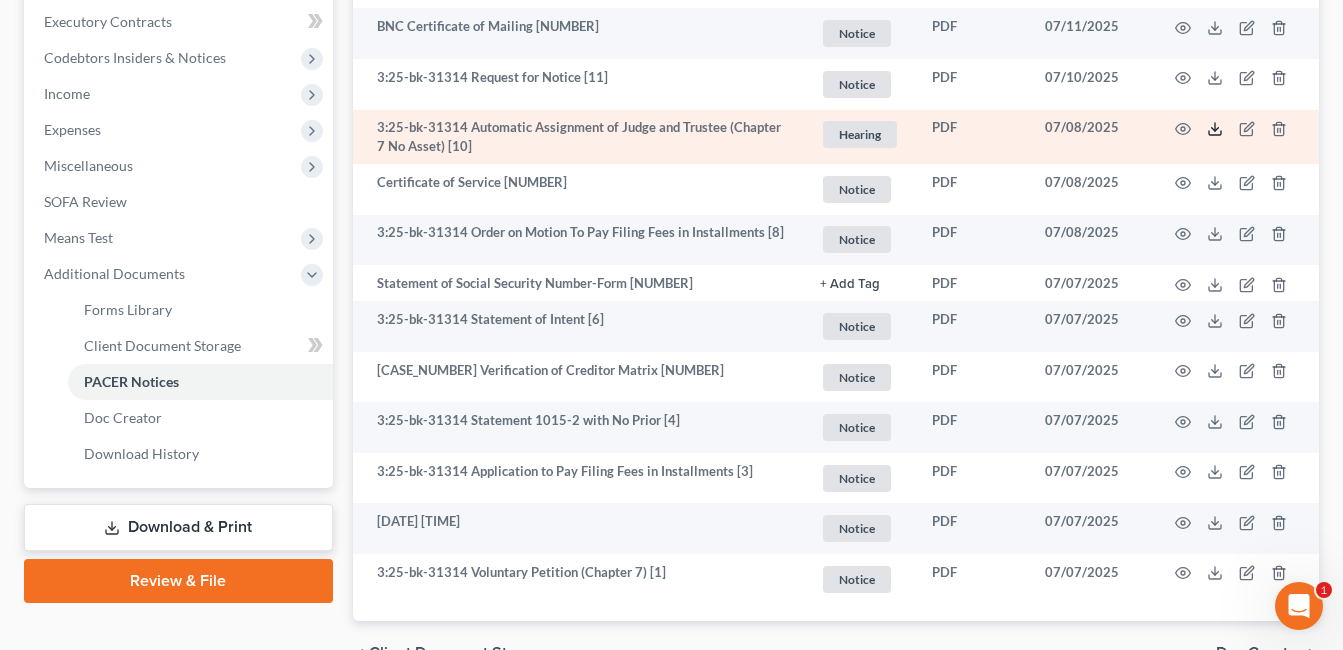 click 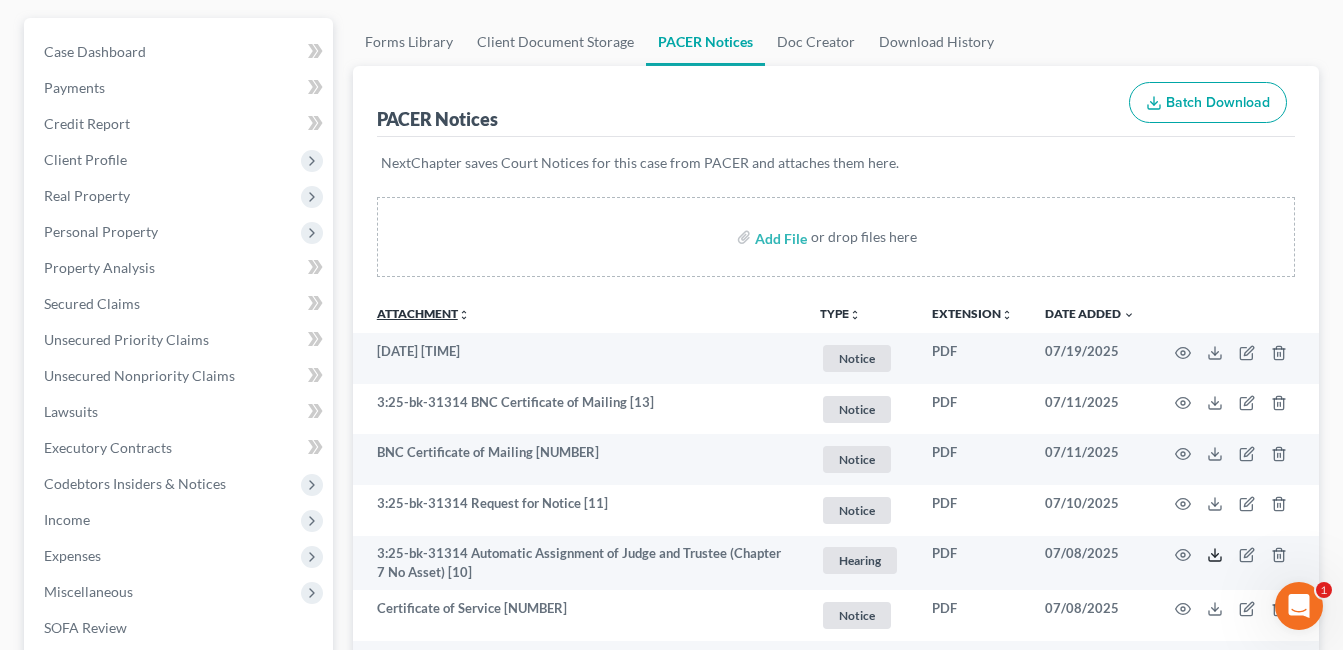 scroll, scrollTop: 0, scrollLeft: 0, axis: both 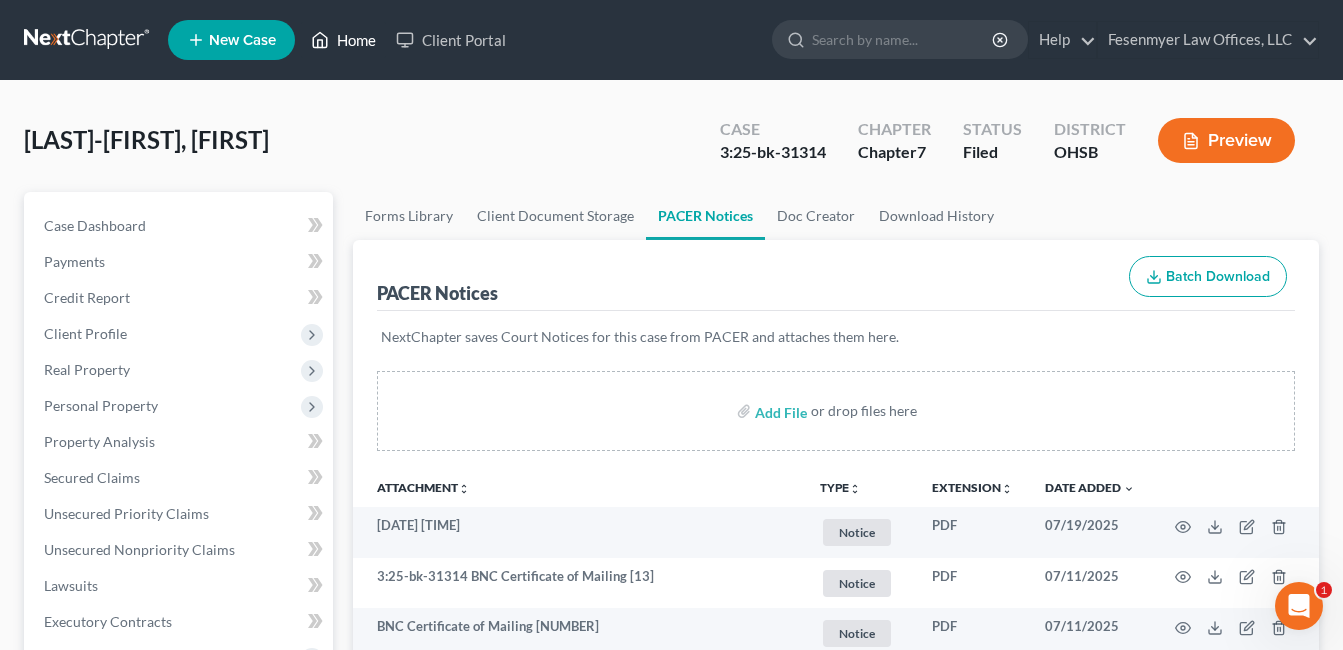 click on "Home" at bounding box center [343, 40] 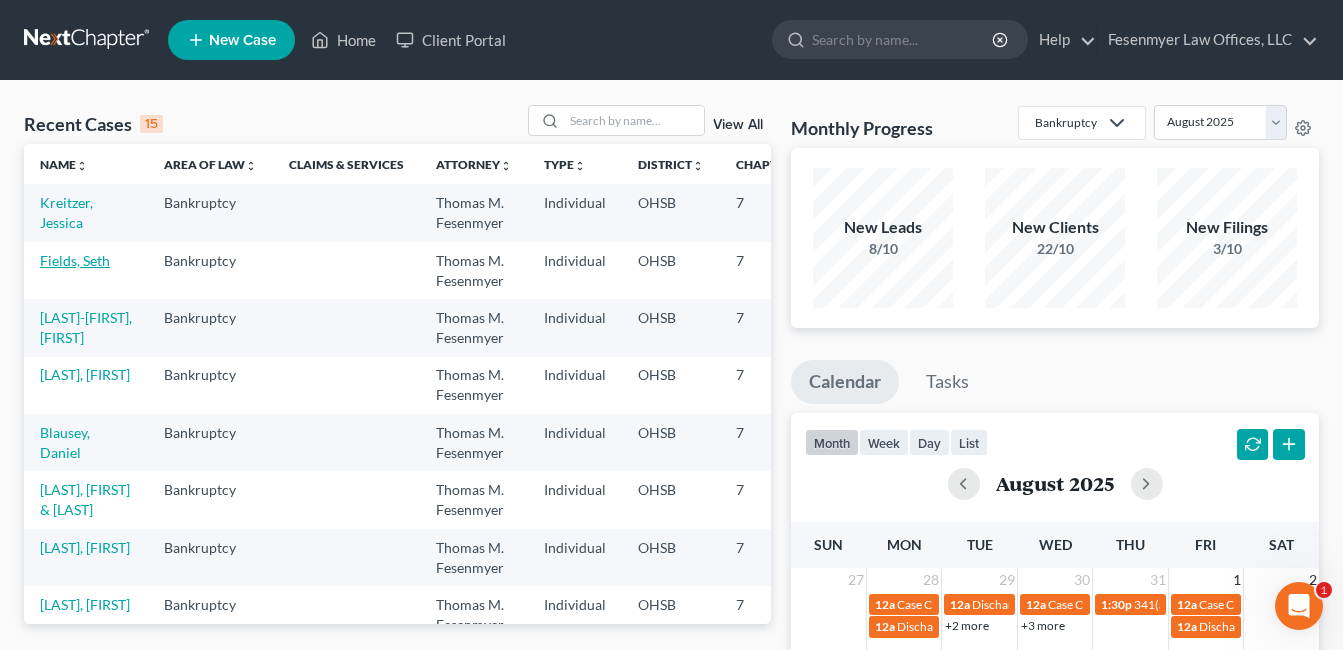 click on "Fields, Seth" at bounding box center [75, 260] 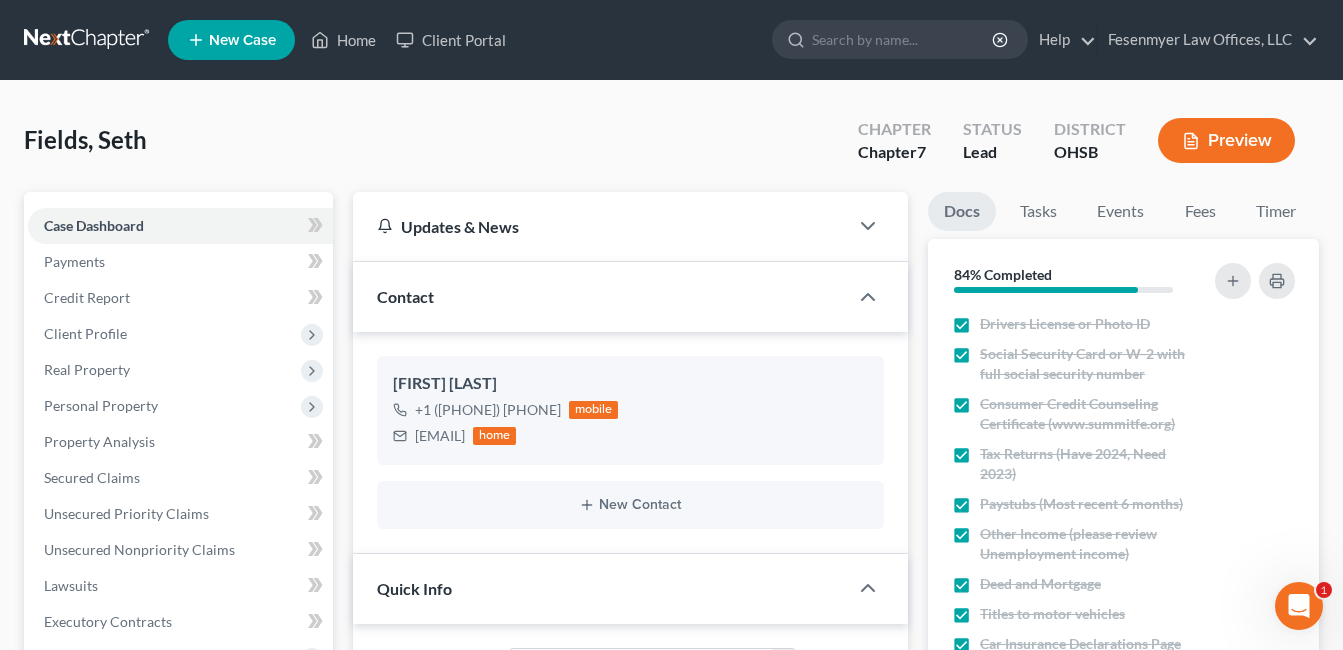 scroll, scrollTop: 400, scrollLeft: 0, axis: vertical 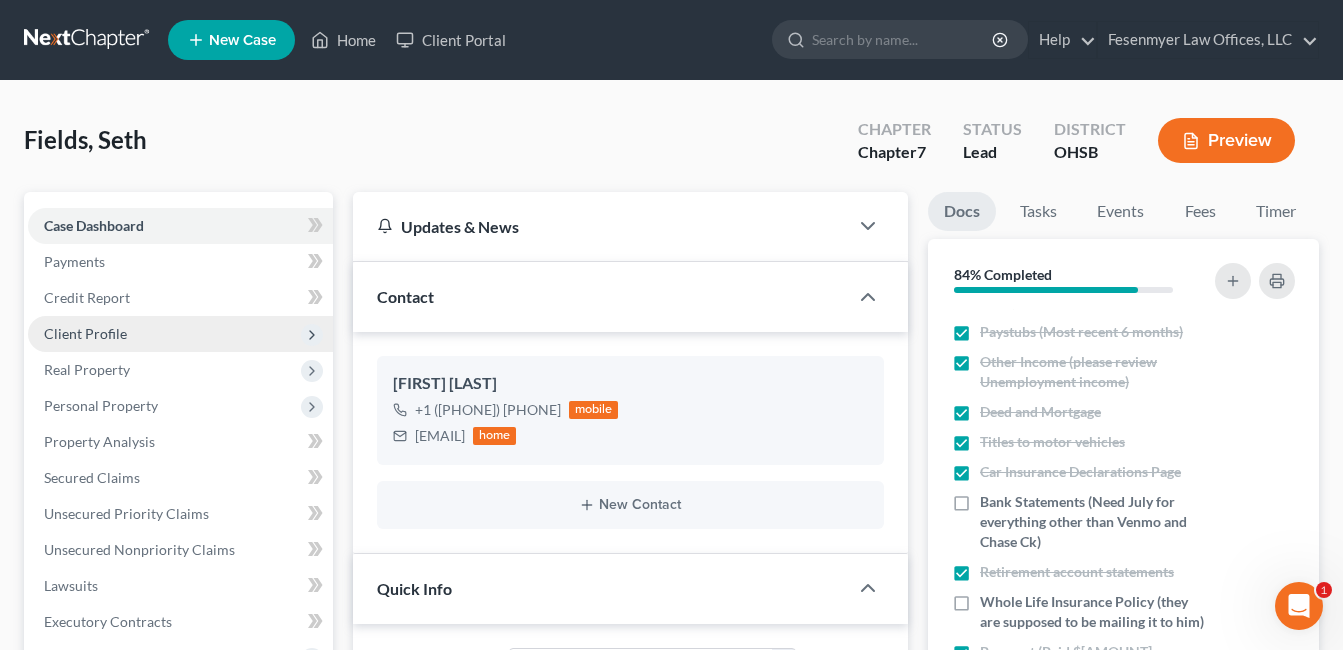 click on "Client Profile" at bounding box center (85, 333) 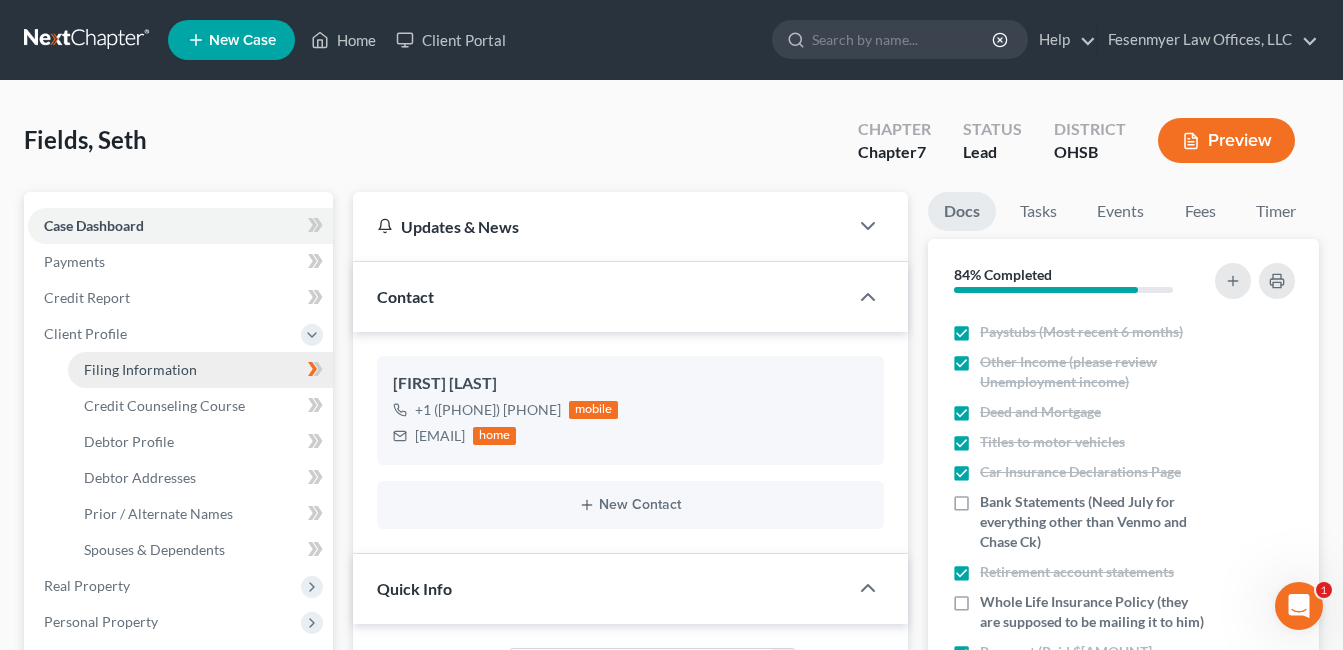 click on "Filing Information" at bounding box center (140, 369) 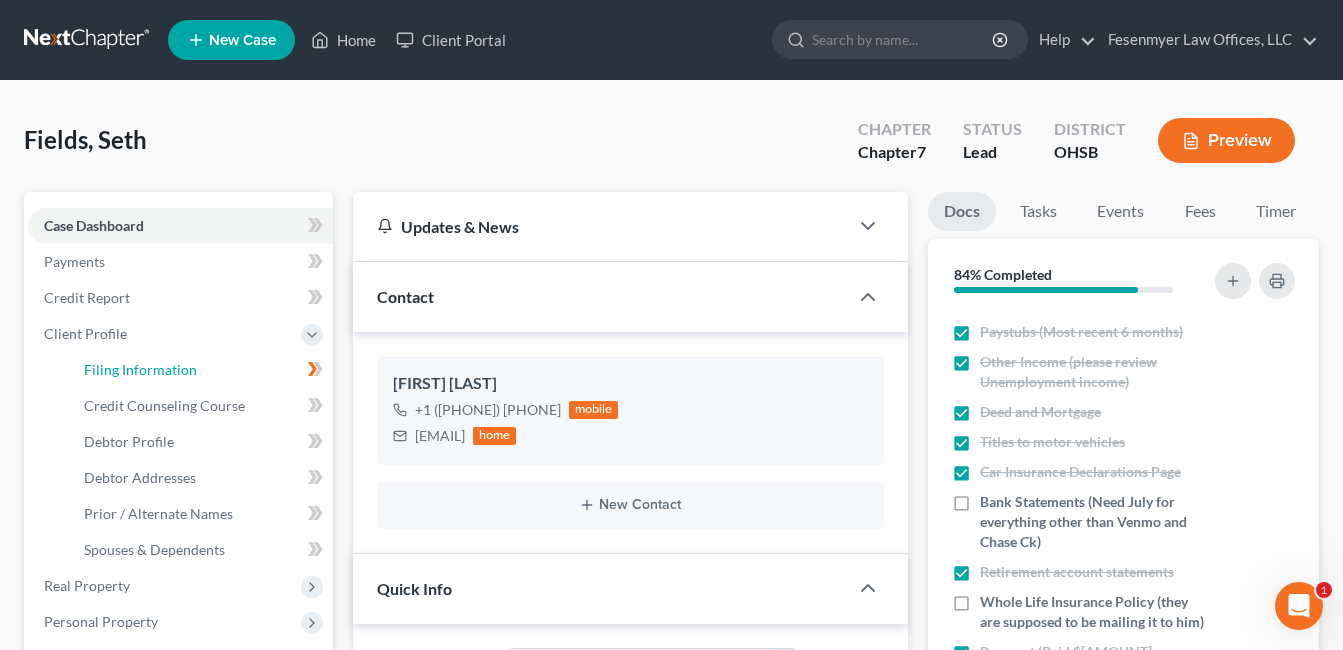 select on "1" 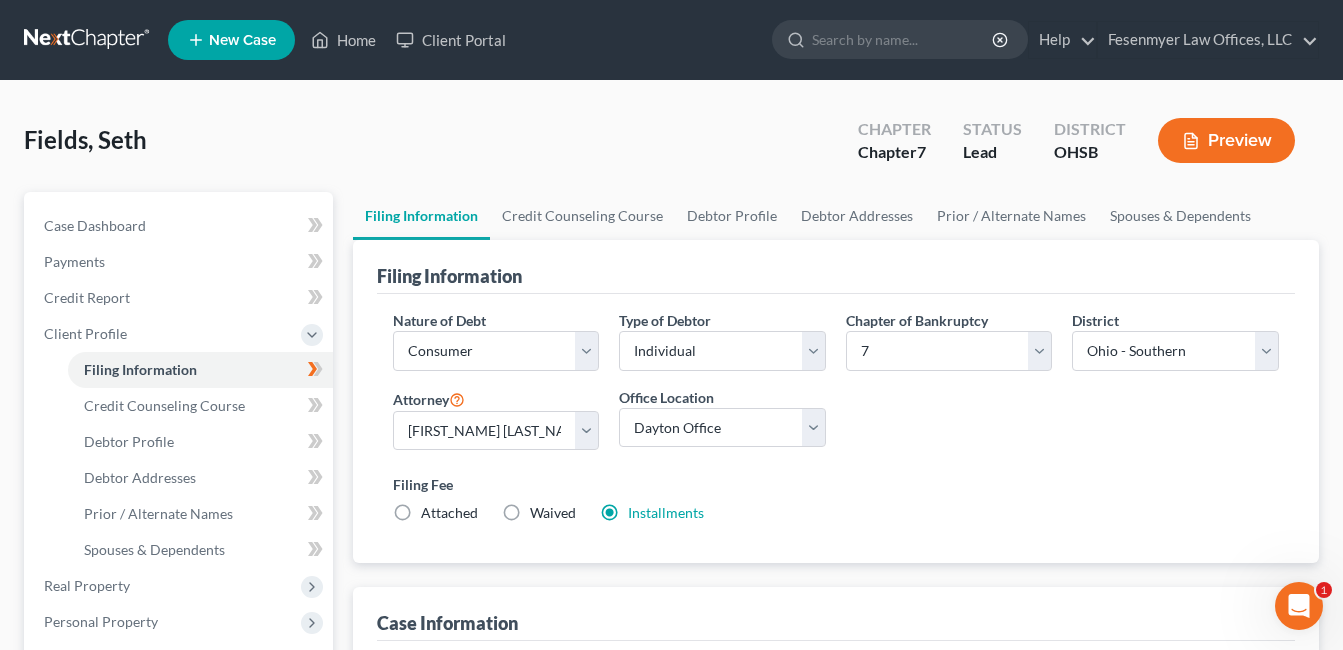 click on "Attached" at bounding box center (449, 513) 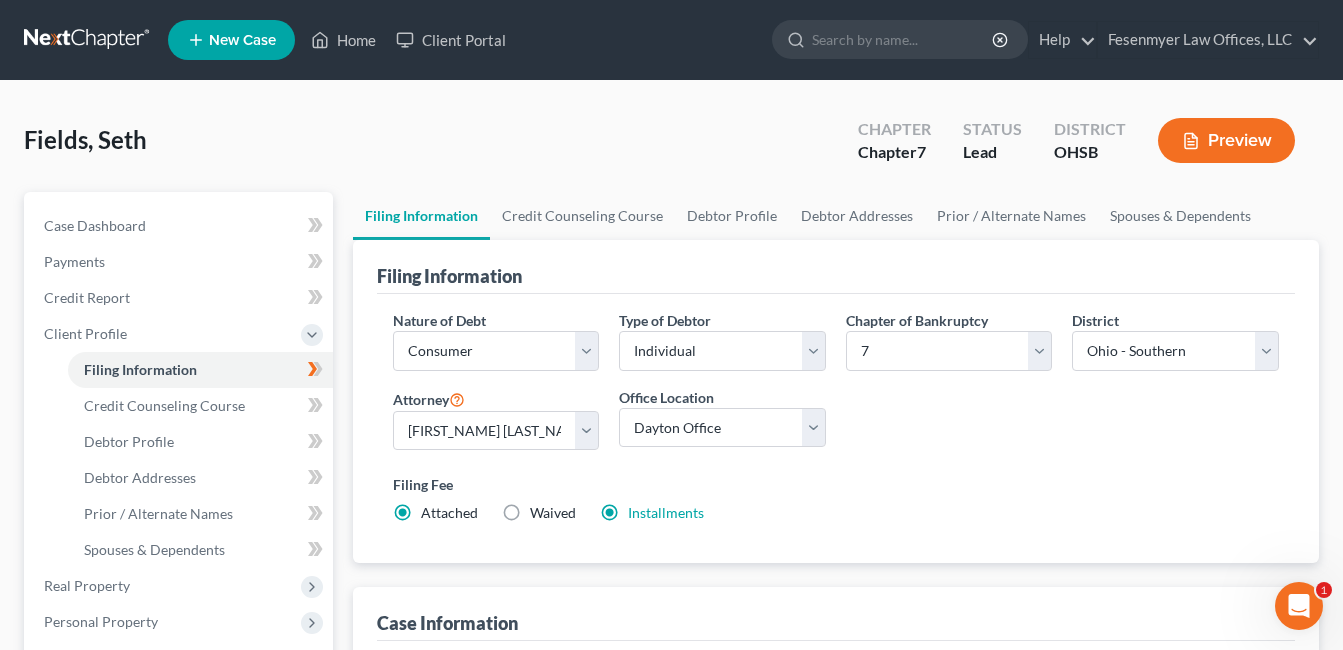 radio on "false" 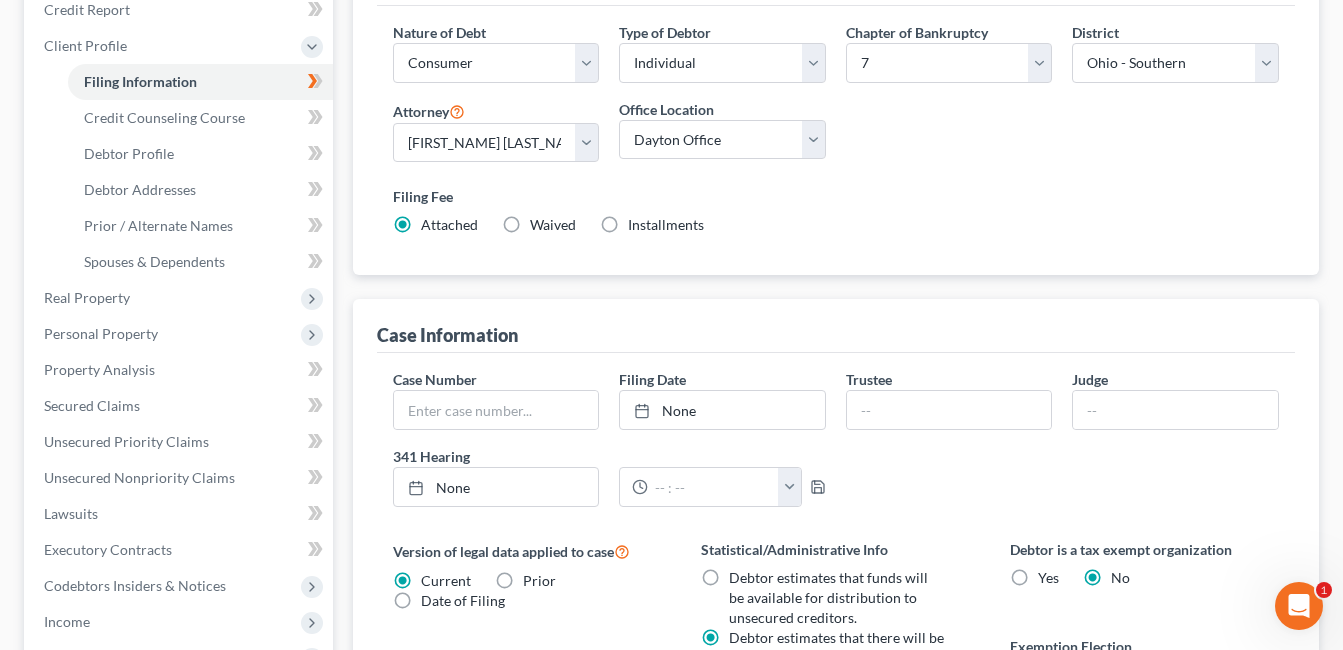 scroll, scrollTop: 600, scrollLeft: 0, axis: vertical 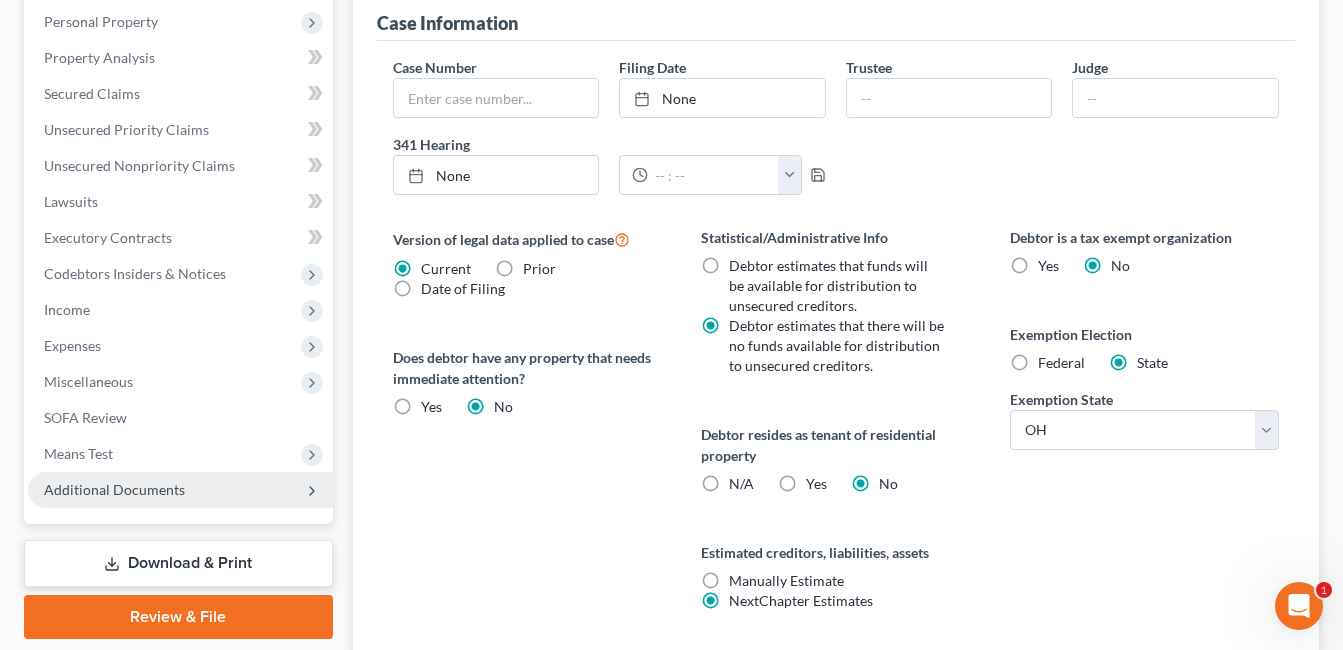 click on "Additional Documents" at bounding box center (114, 489) 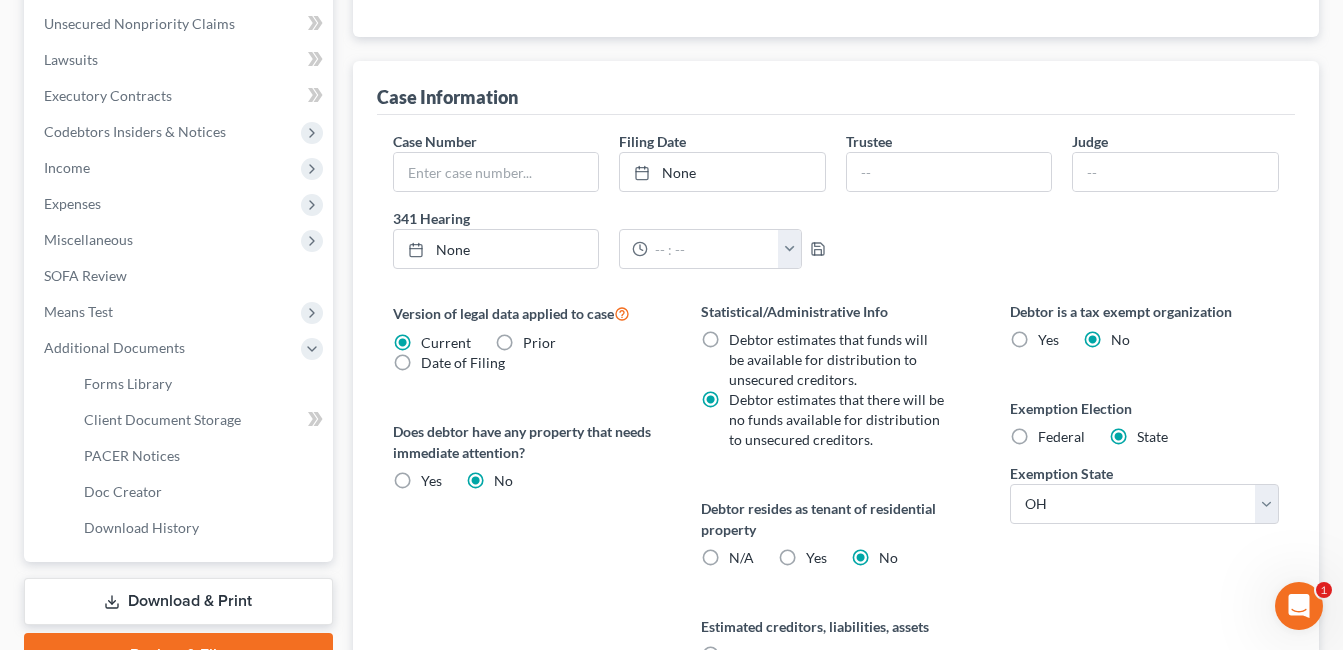 scroll, scrollTop: 749, scrollLeft: 0, axis: vertical 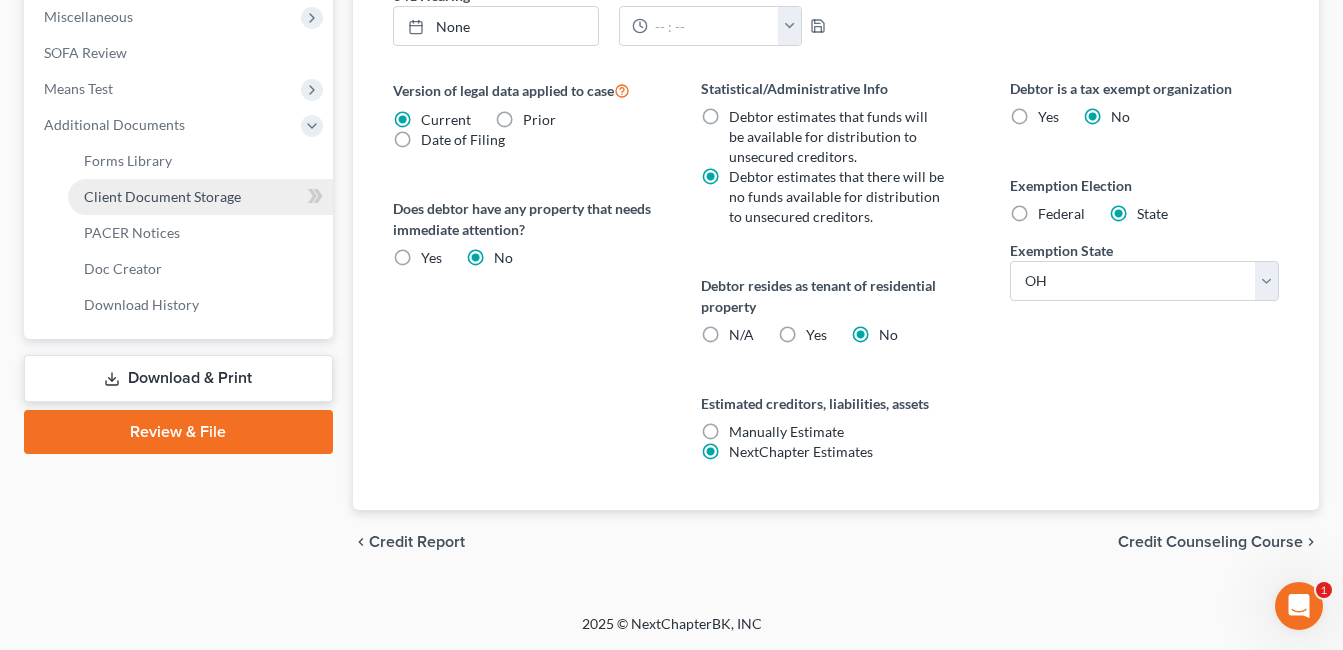 click on "Client Document Storage" at bounding box center [162, 196] 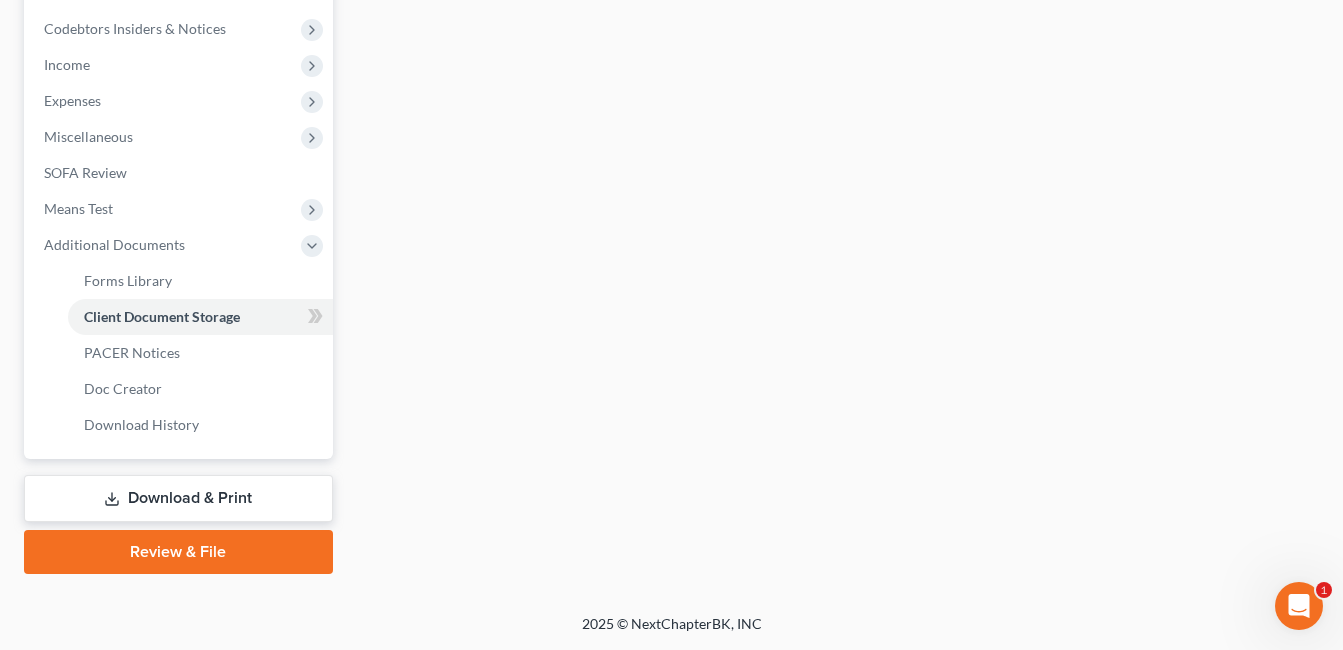 scroll, scrollTop: 578, scrollLeft: 0, axis: vertical 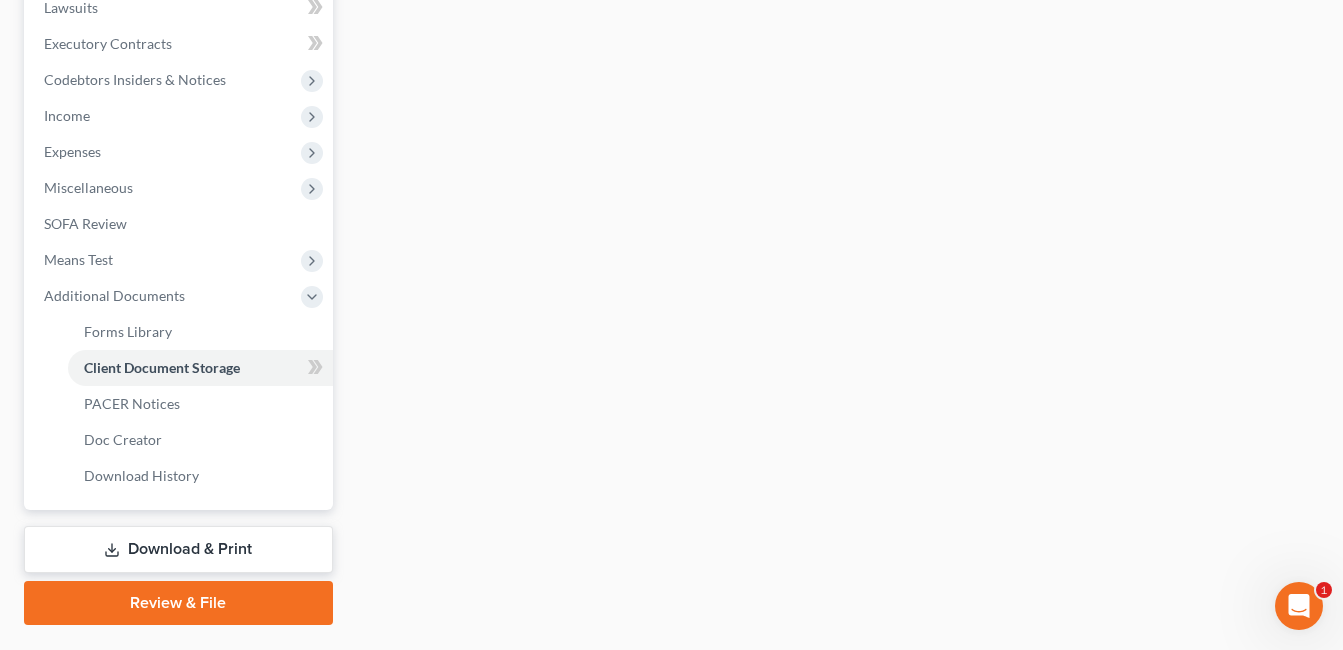 select on "7" 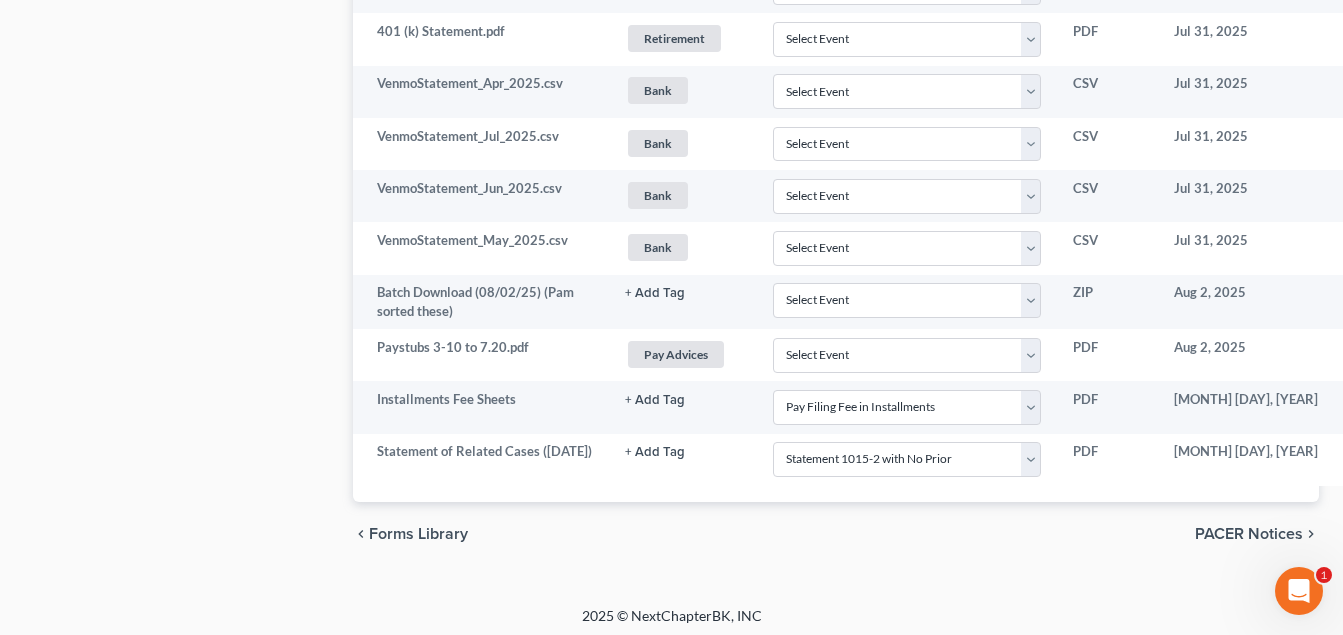 scroll, scrollTop: 2164, scrollLeft: 0, axis: vertical 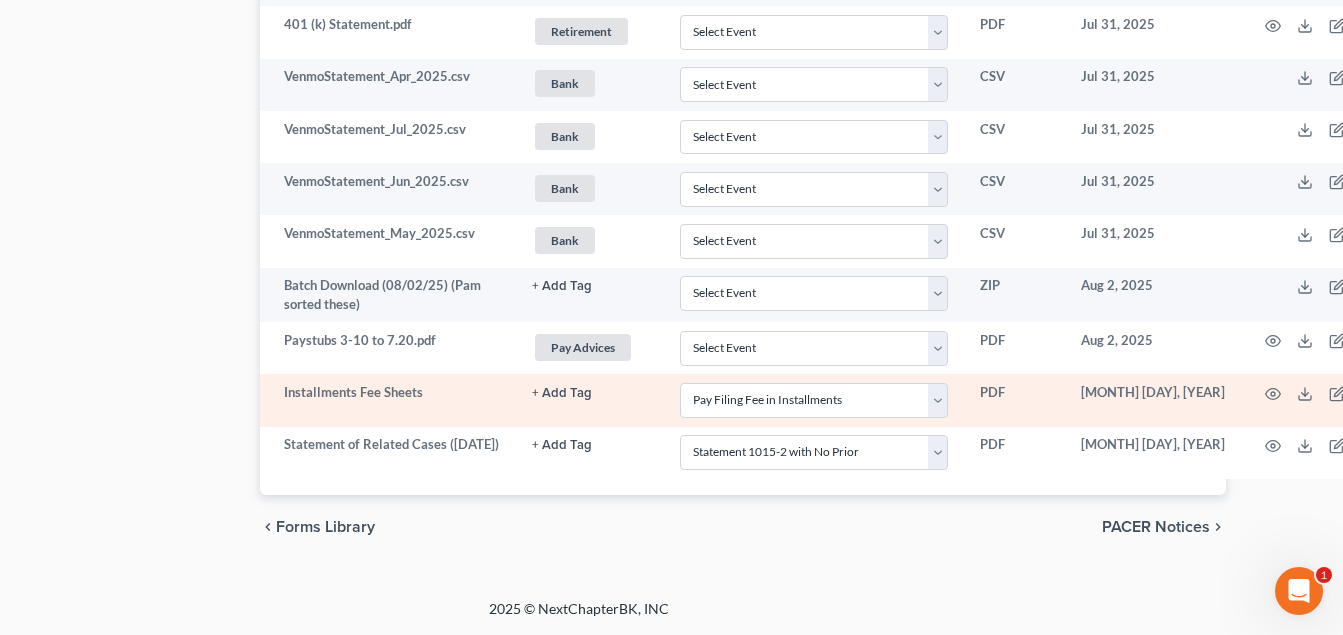 click 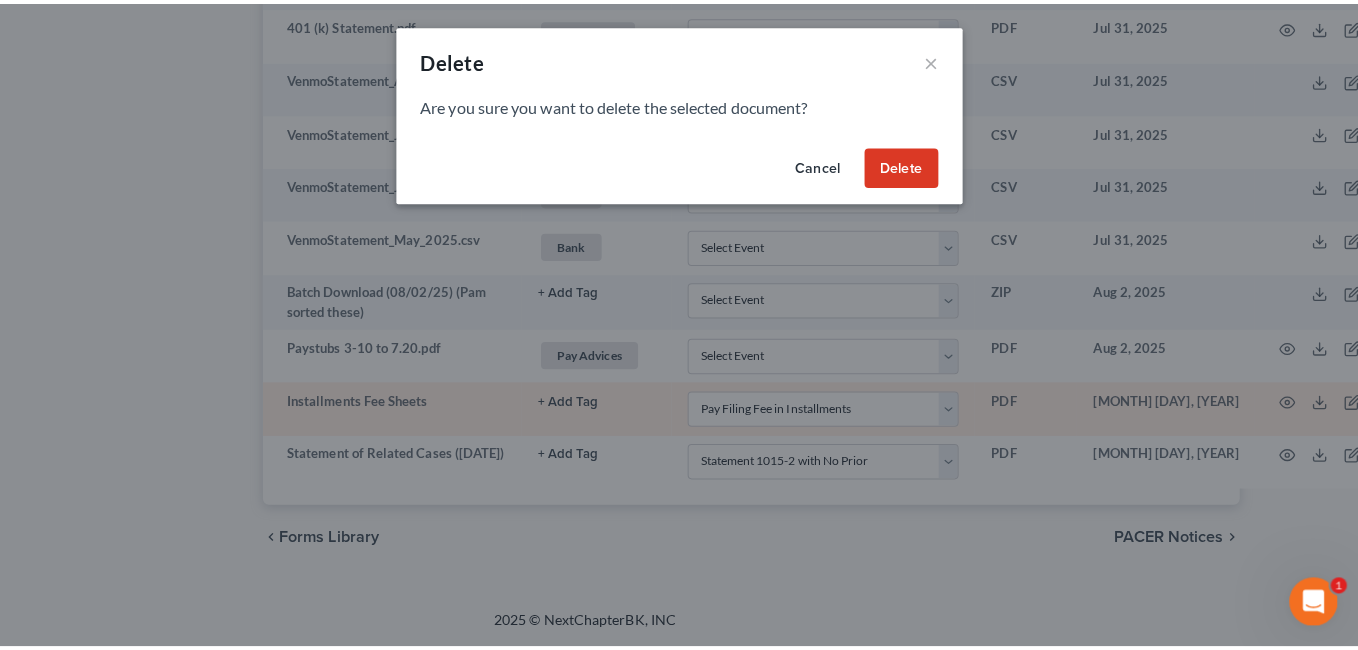 scroll, scrollTop: 2149, scrollLeft: 82, axis: both 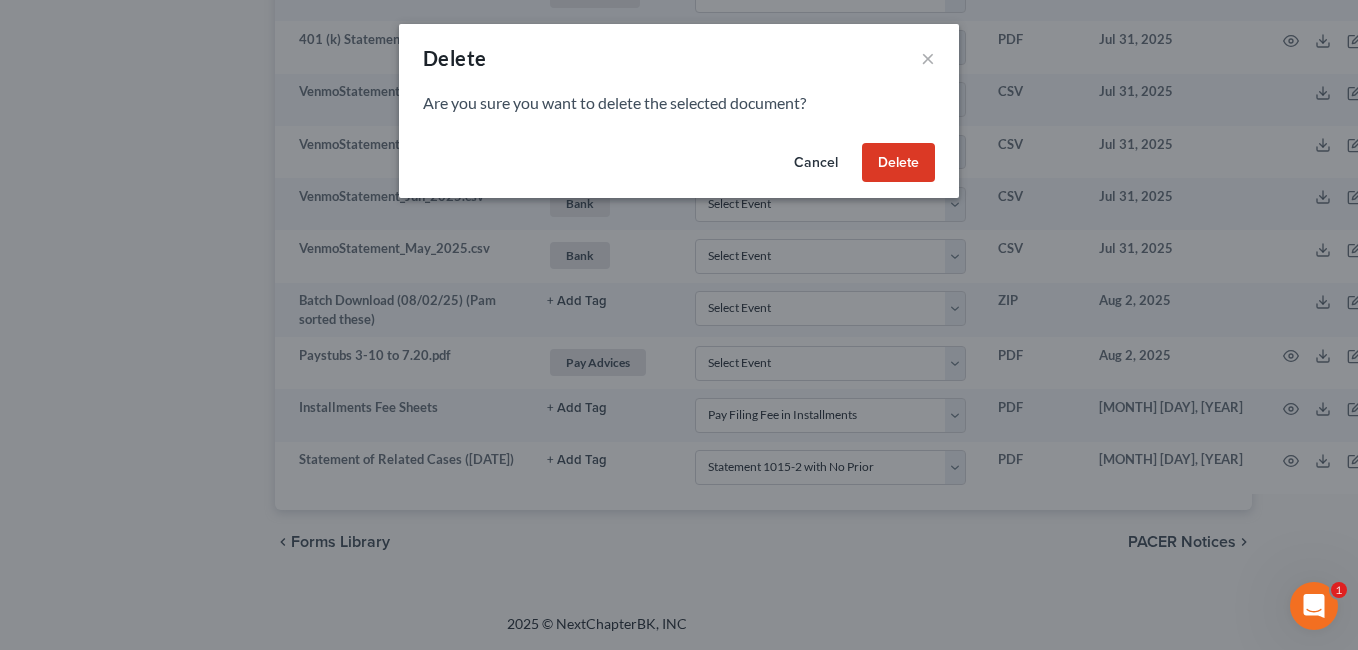 click on "Delete" at bounding box center [898, 163] 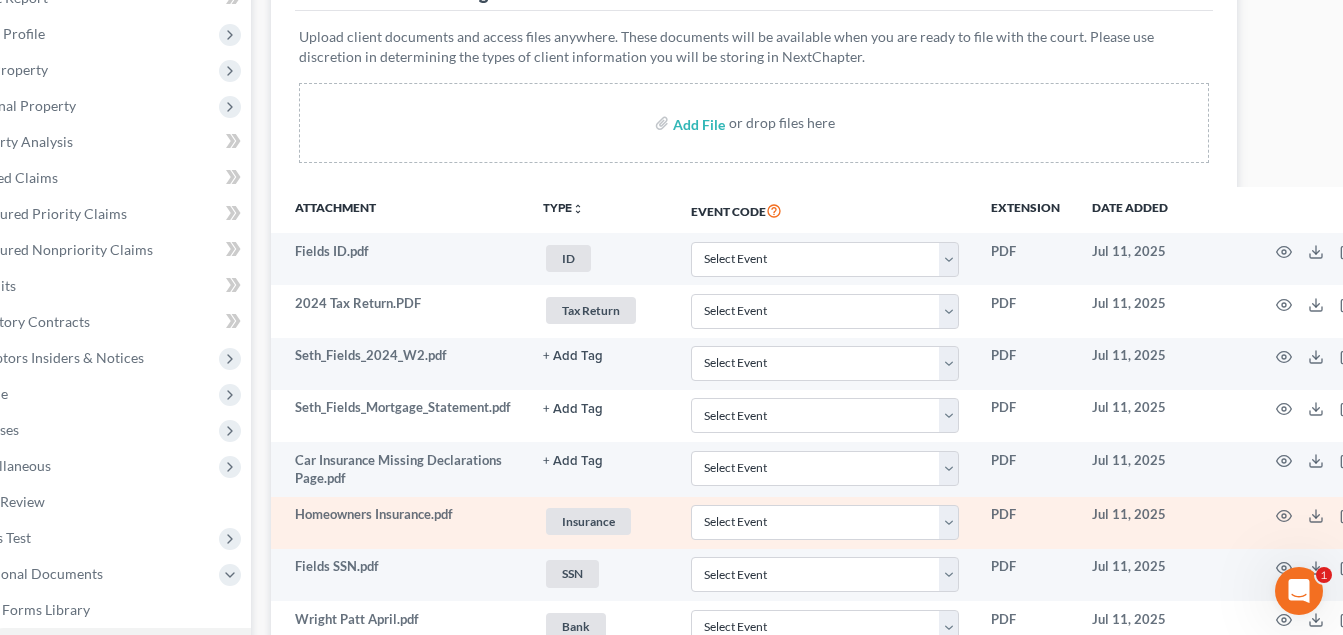scroll, scrollTop: 297, scrollLeft: 82, axis: both 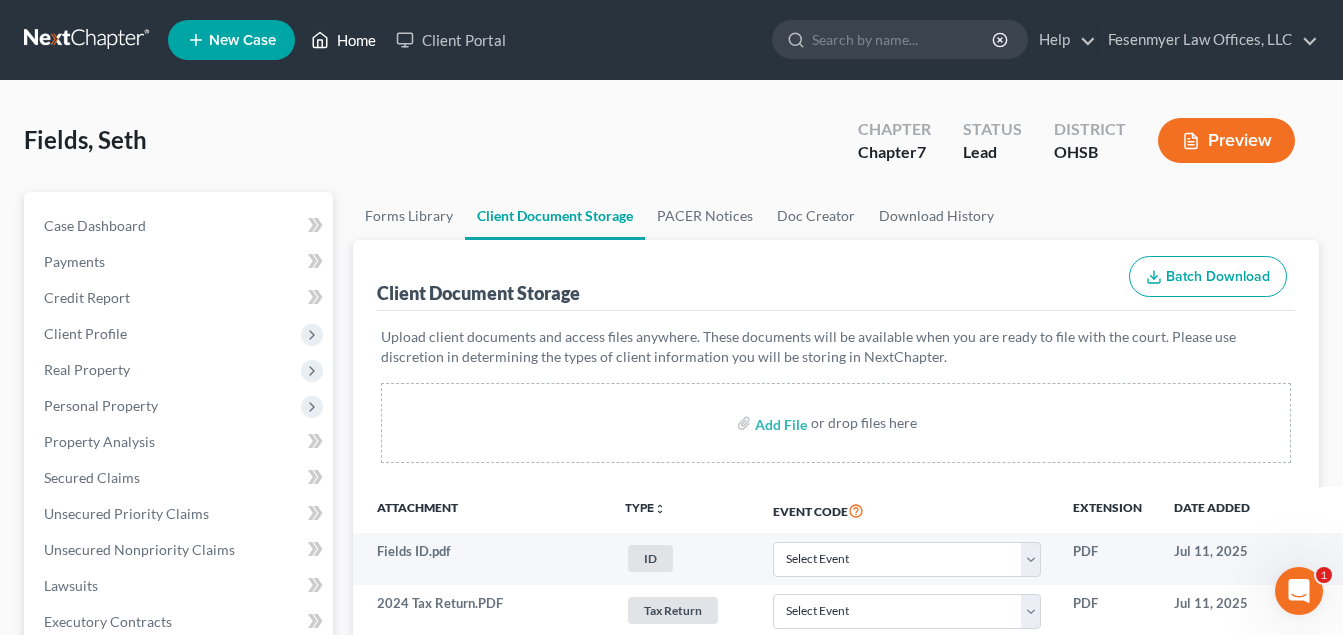 click on "Home" at bounding box center (343, 40) 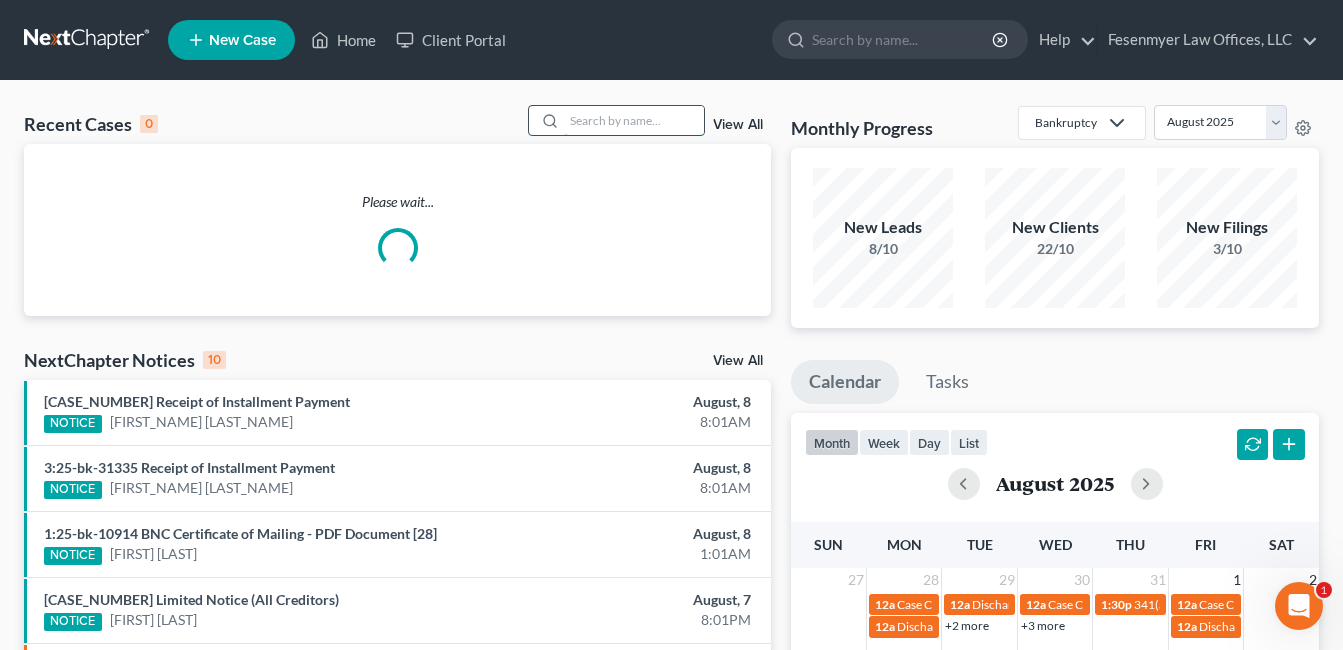 click at bounding box center (634, 120) 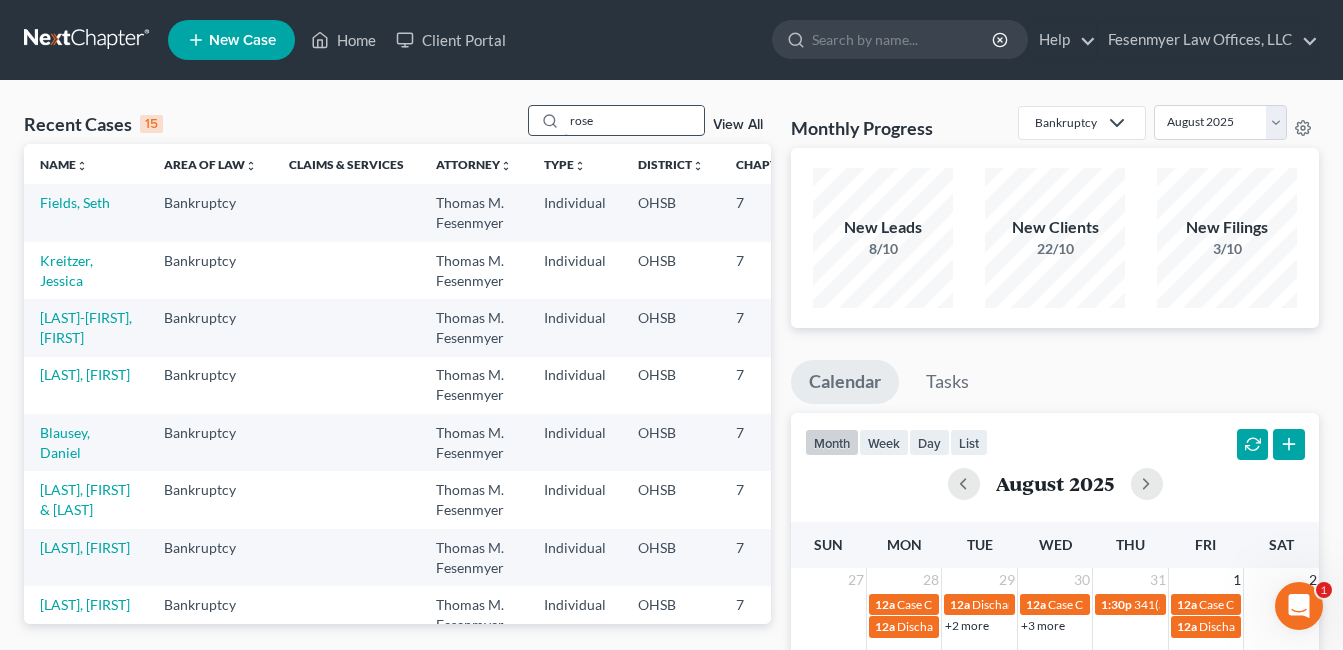 type on "rose" 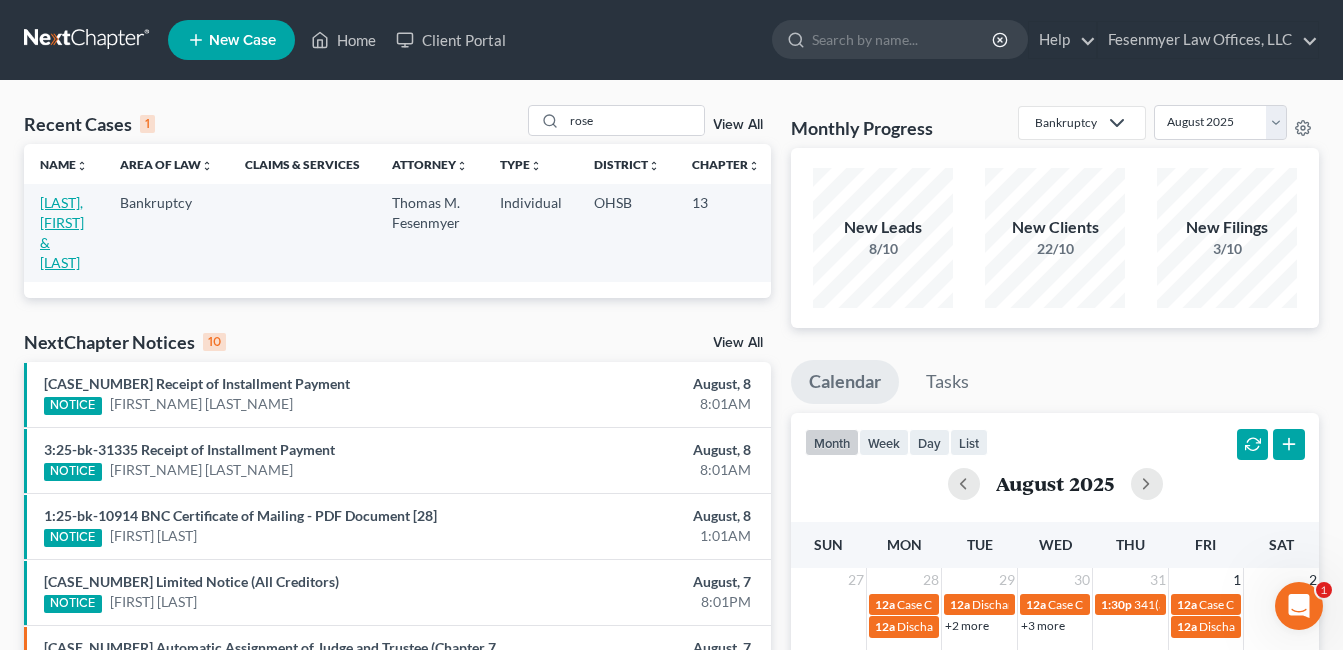 click on "[LAST], [FIRST] & [LAST]" at bounding box center [62, 232] 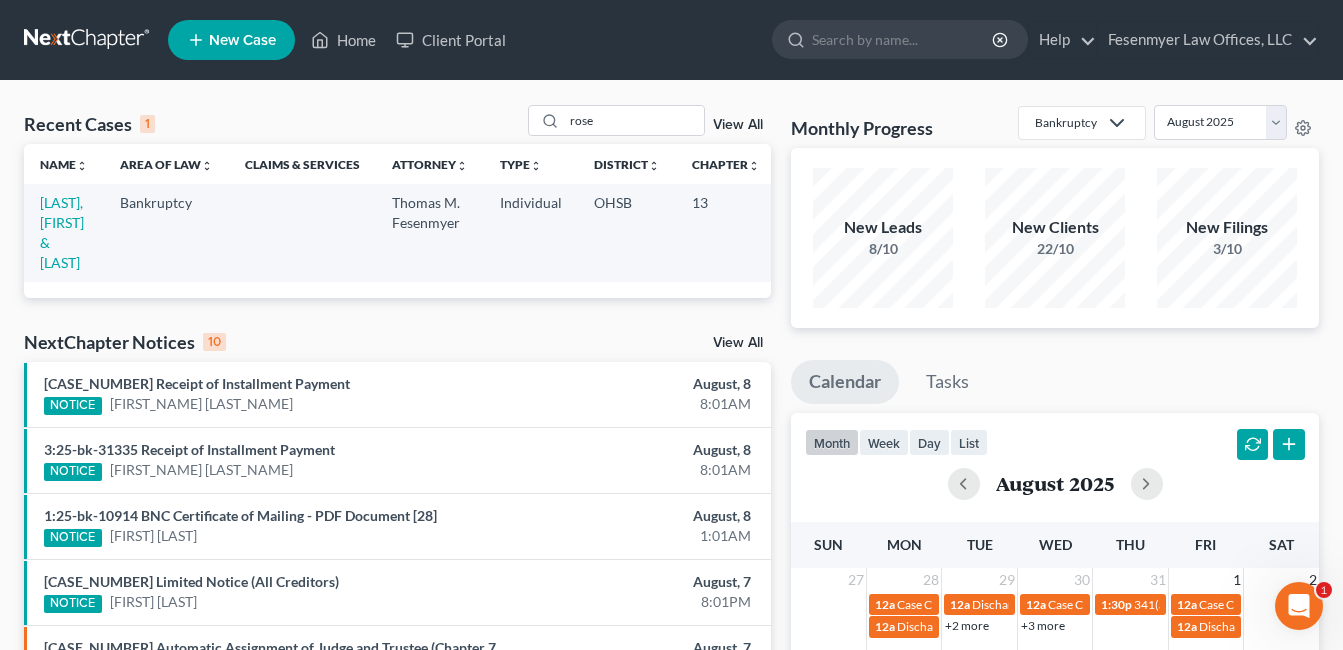 select on "4" 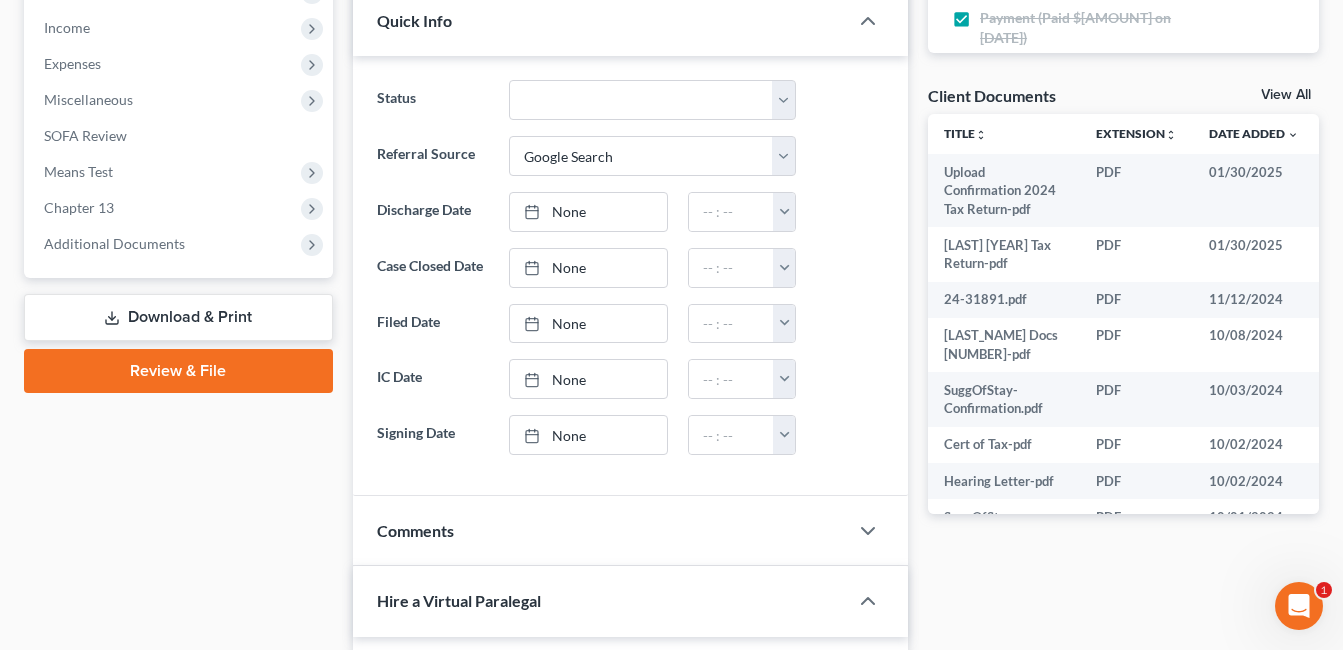 scroll, scrollTop: 700, scrollLeft: 0, axis: vertical 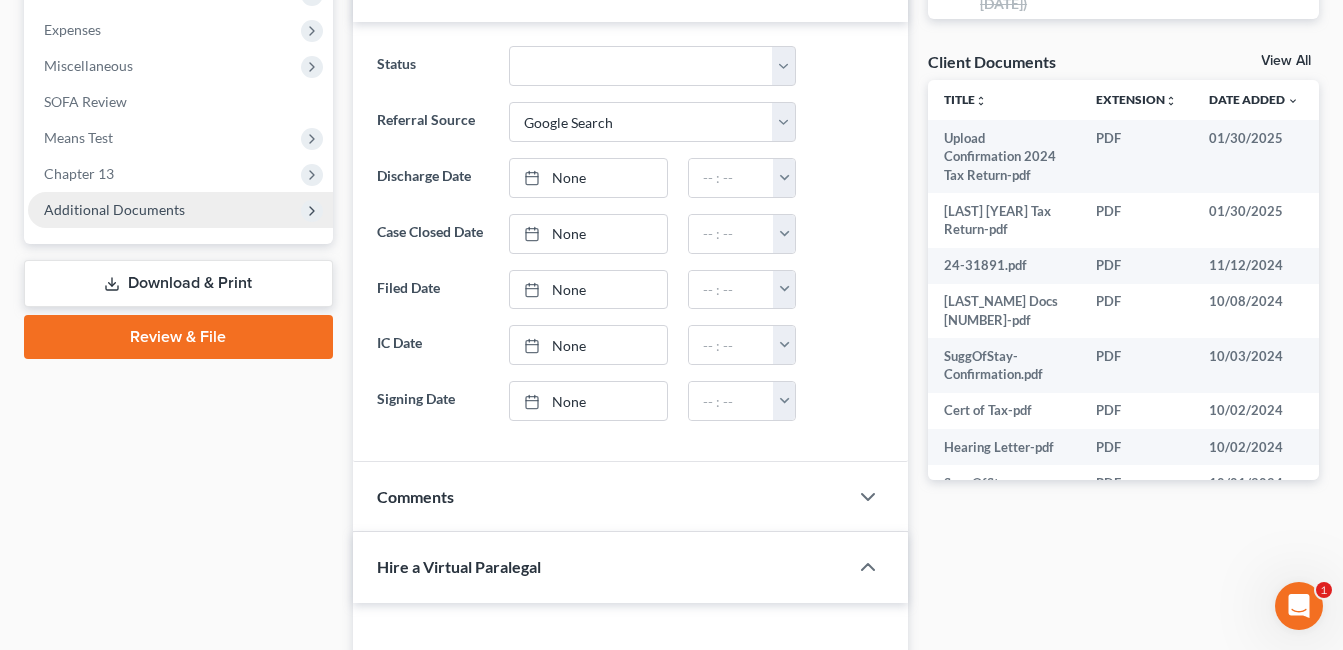 click on "Additional Documents" at bounding box center [114, 209] 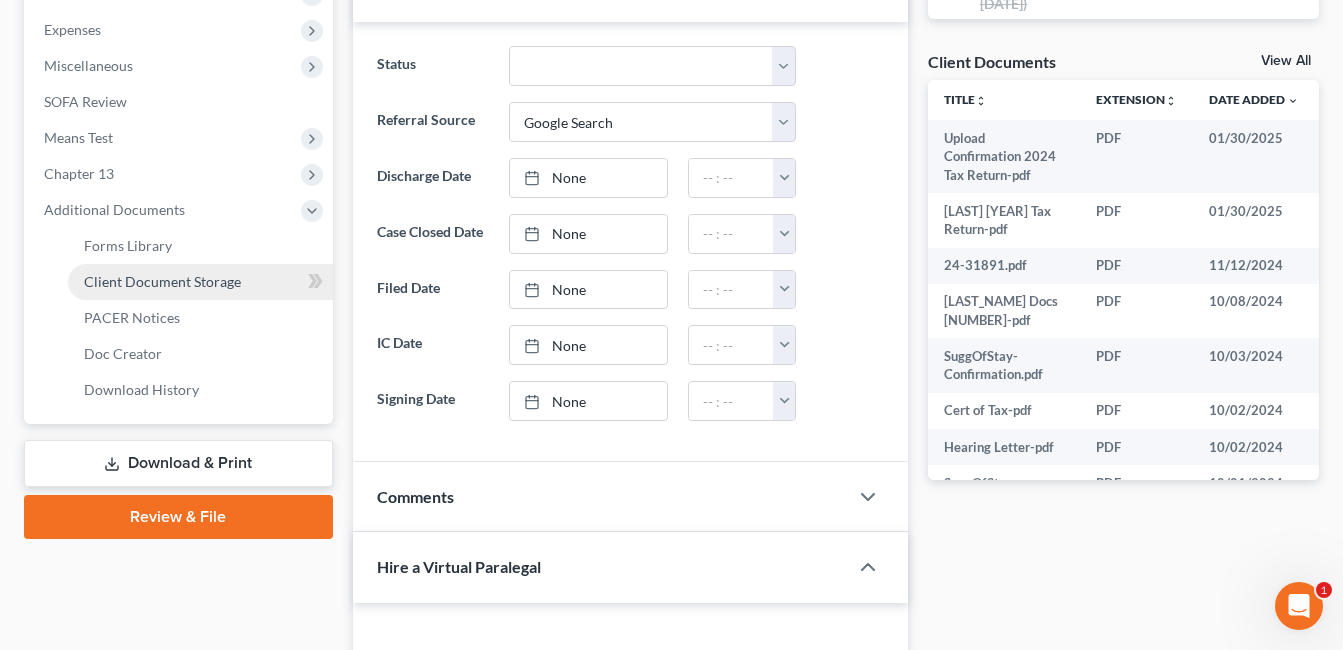click on "Client Document Storage" at bounding box center [200, 282] 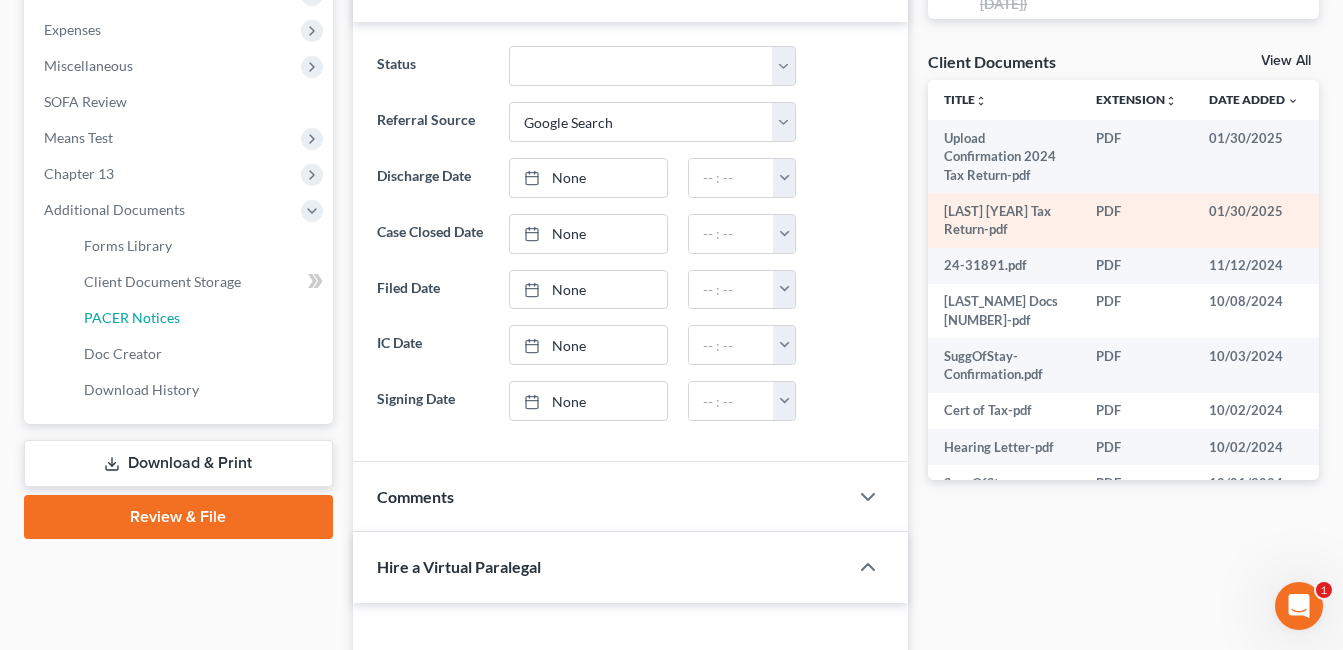 click on "PACER Notices" at bounding box center [200, 318] 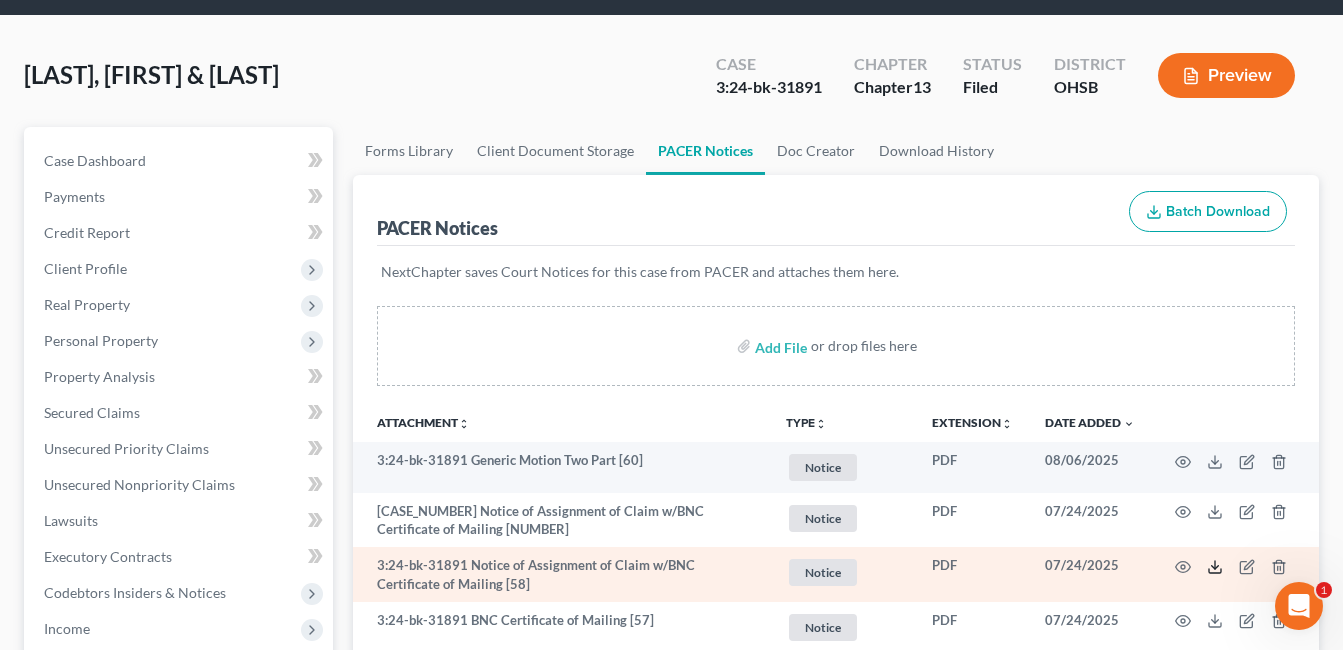 scroll, scrollTop: 100, scrollLeft: 0, axis: vertical 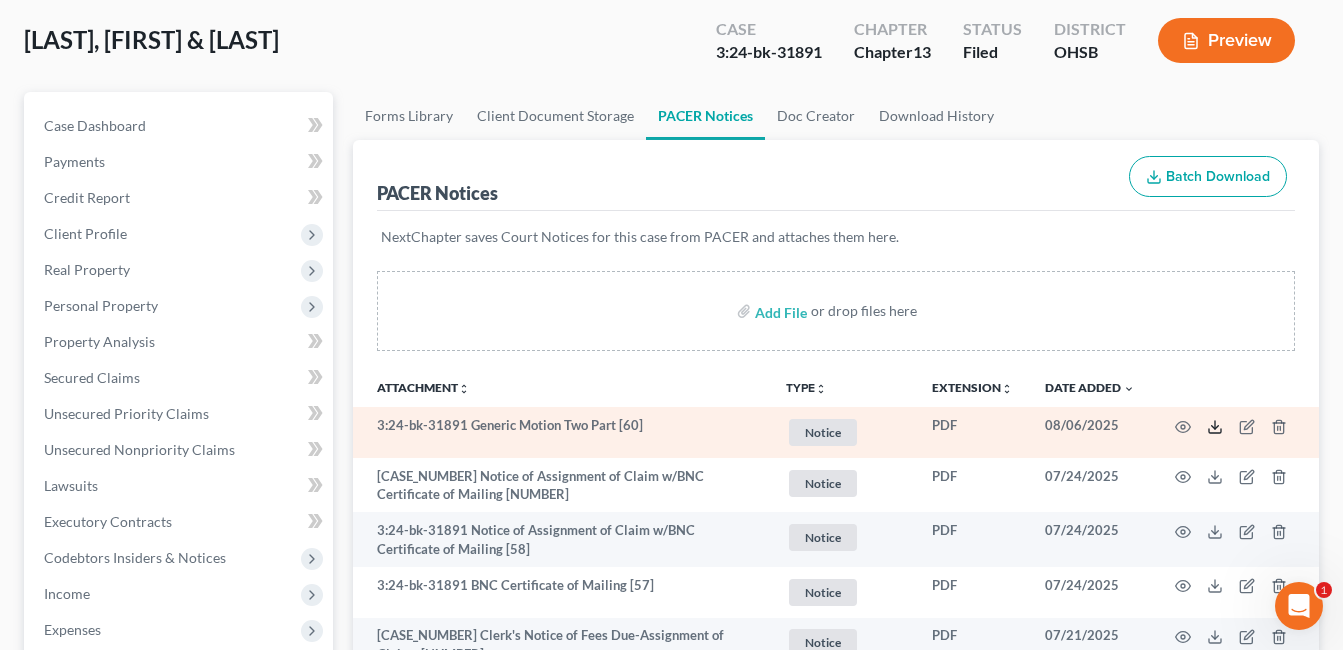 click 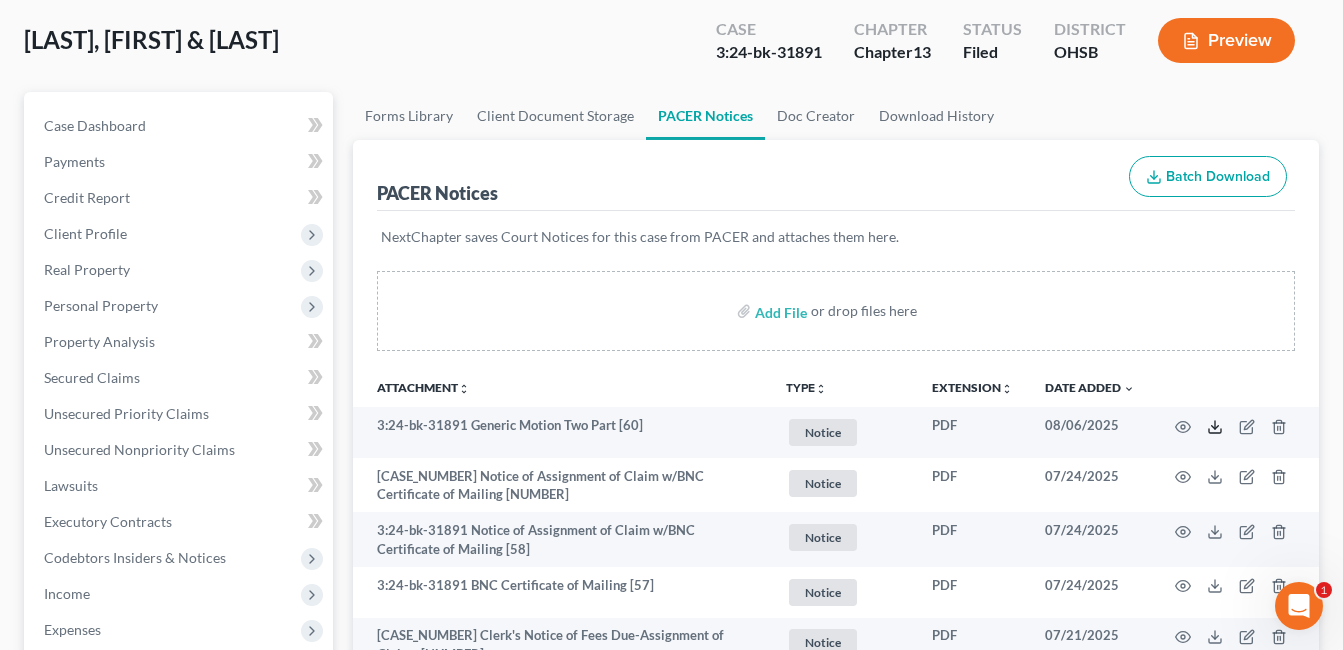 scroll, scrollTop: 0, scrollLeft: 0, axis: both 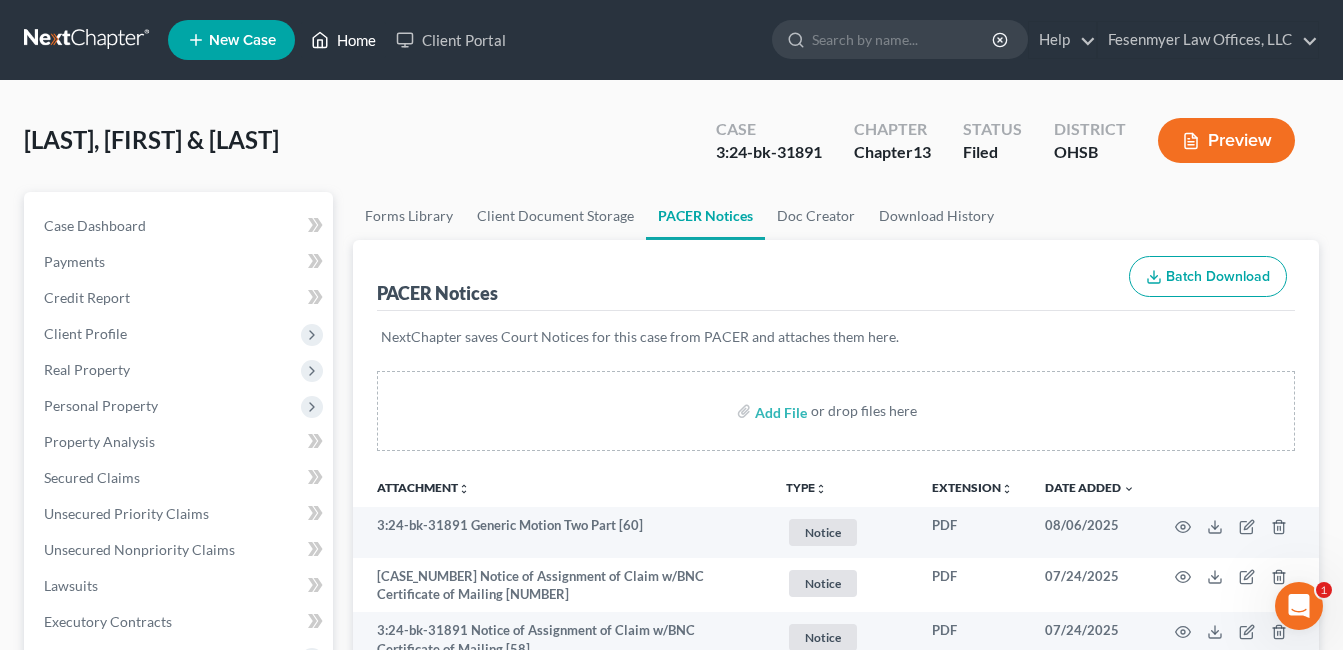 drag, startPoint x: 372, startPoint y: 38, endPoint x: 684, endPoint y: 125, distance: 323.90277 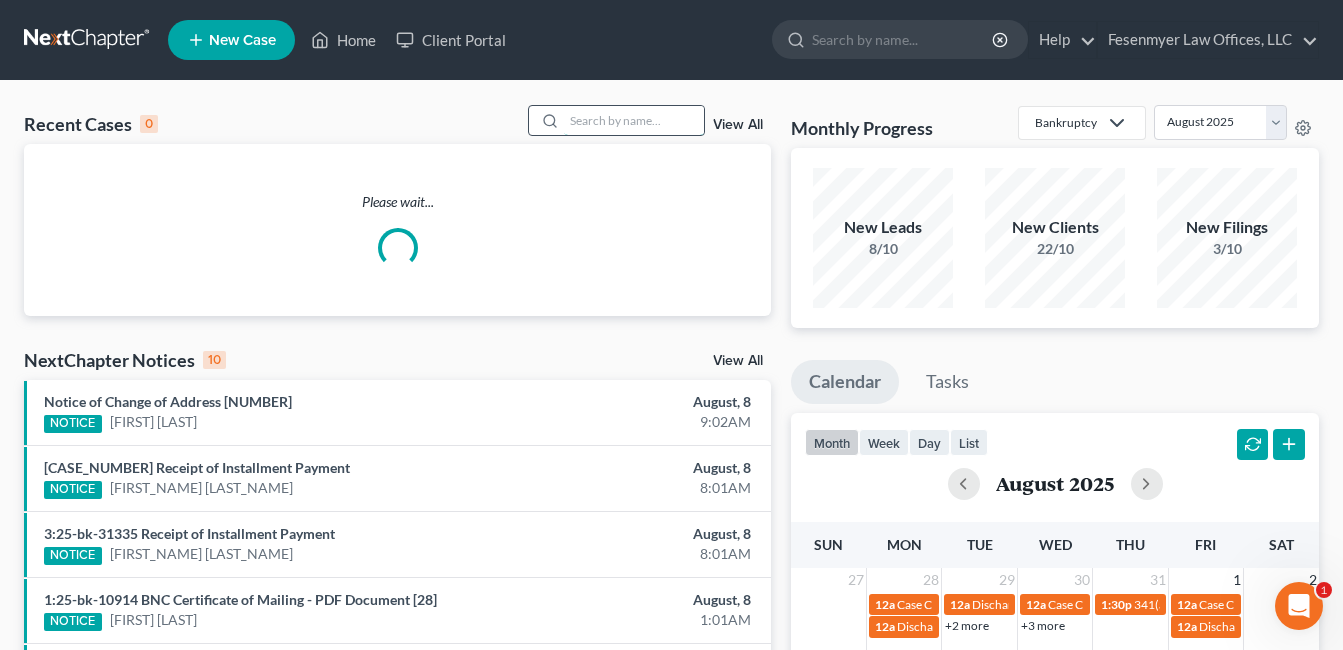 click at bounding box center [634, 120] 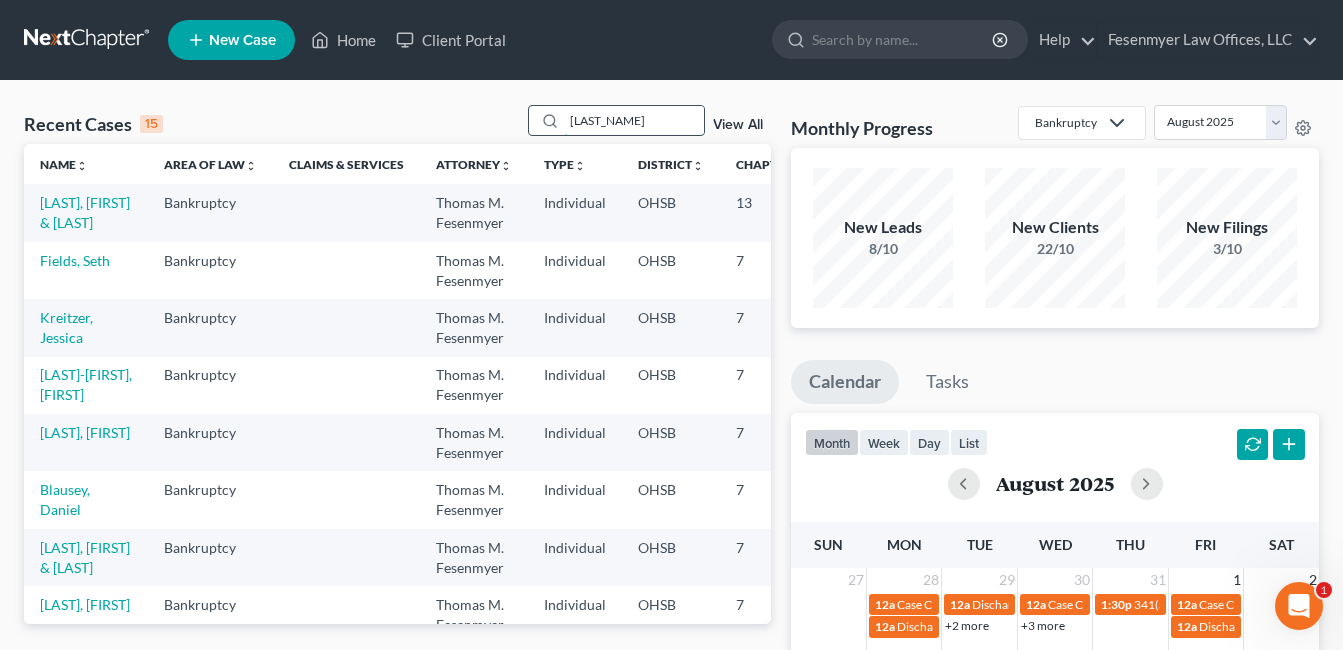 type on "[LAST_NAME]" 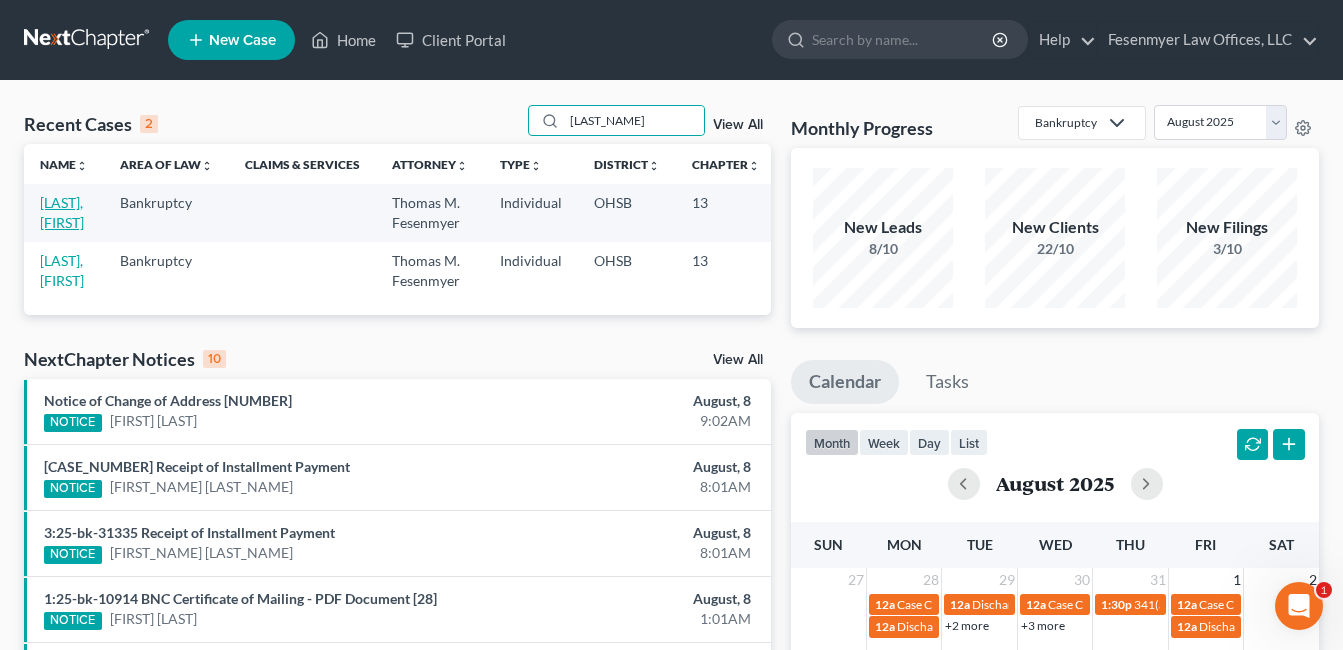 click on "[LAST], [FIRST]" at bounding box center (62, 212) 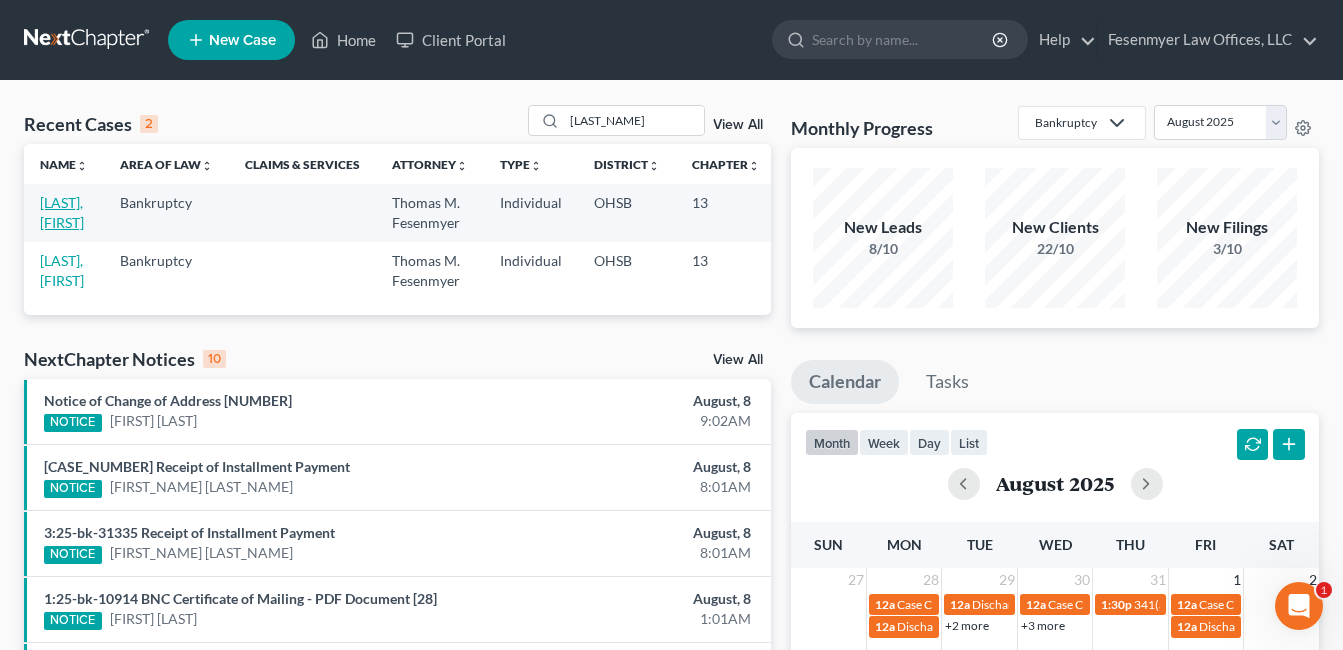 select on "4" 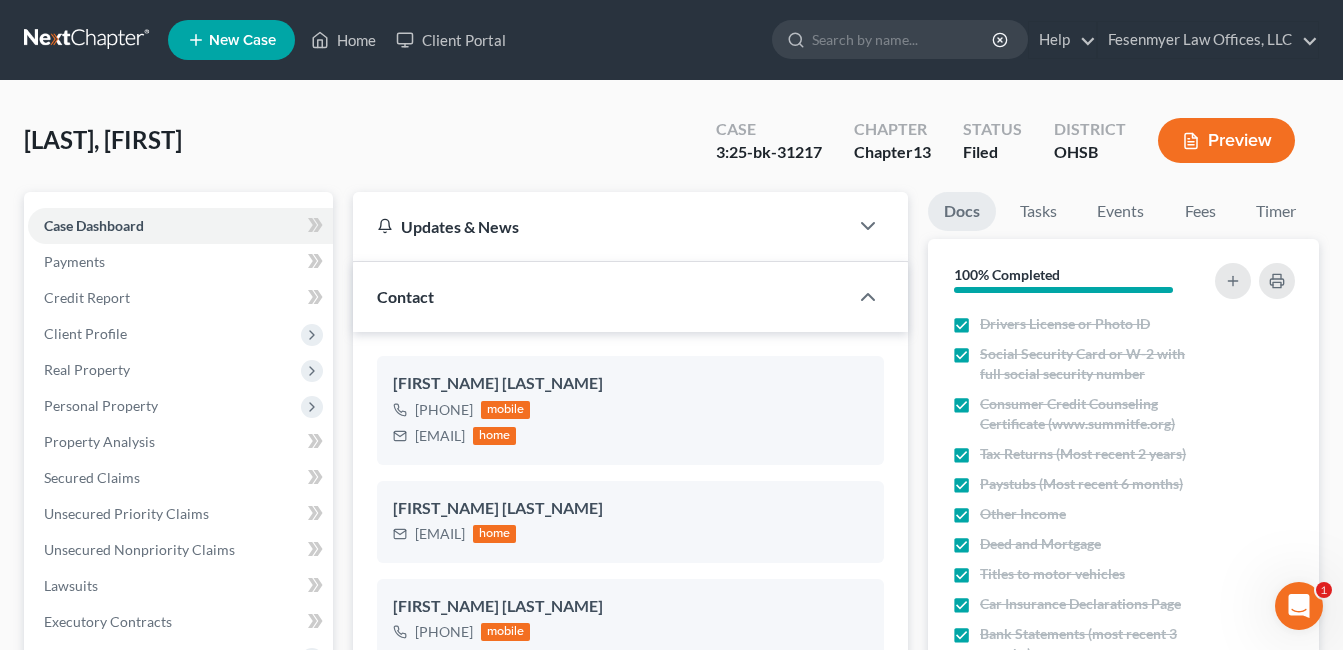 scroll, scrollTop: 800, scrollLeft: 0, axis: vertical 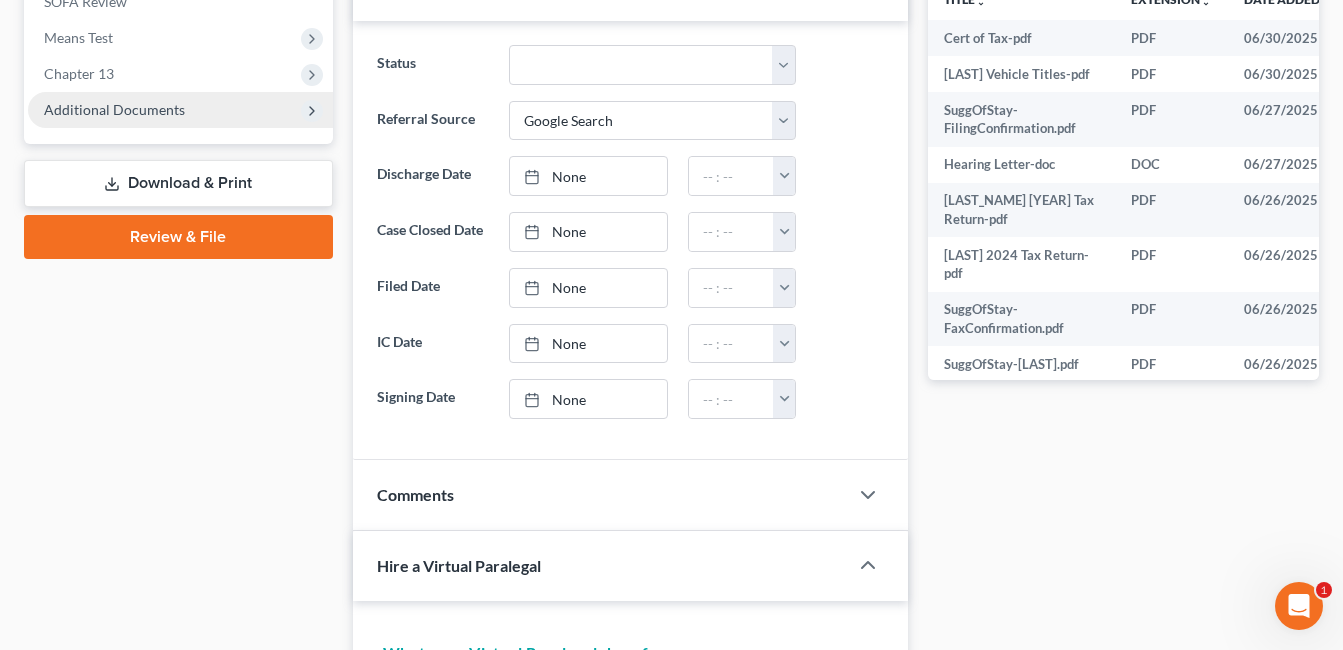 click on "Additional Documents" at bounding box center [114, 109] 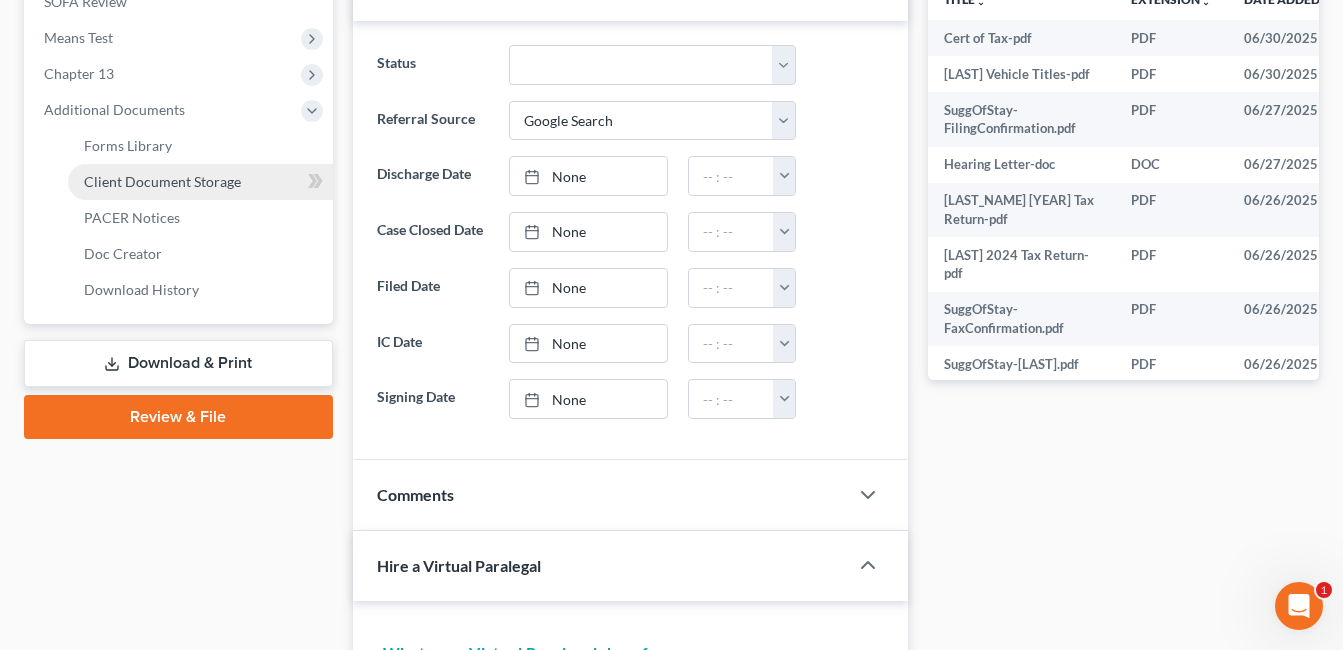 click on "Client Document Storage" at bounding box center [162, 181] 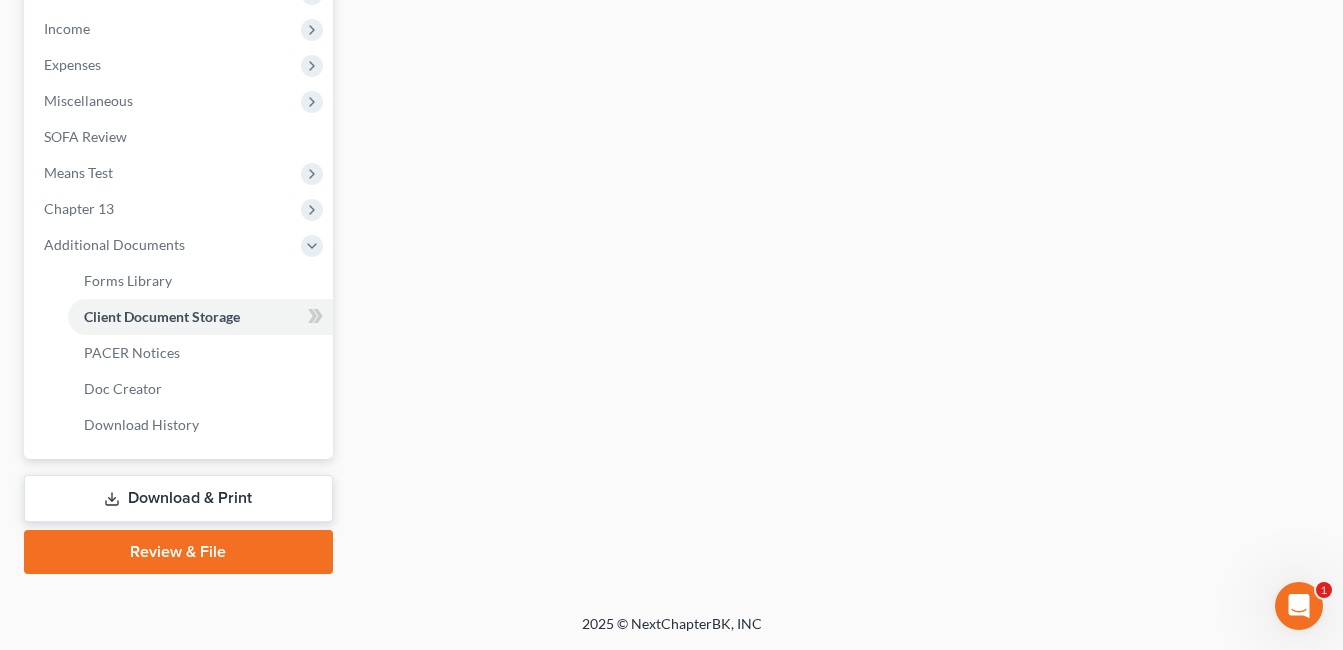 scroll, scrollTop: 663, scrollLeft: 0, axis: vertical 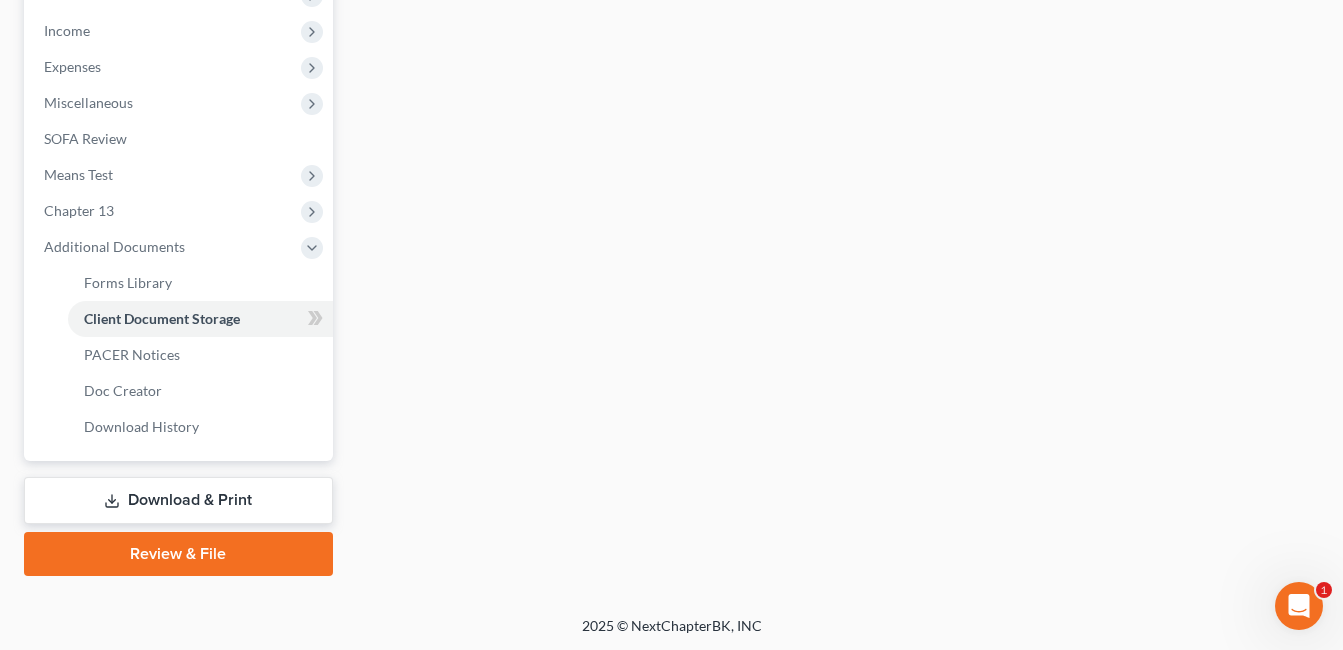 select on "52" 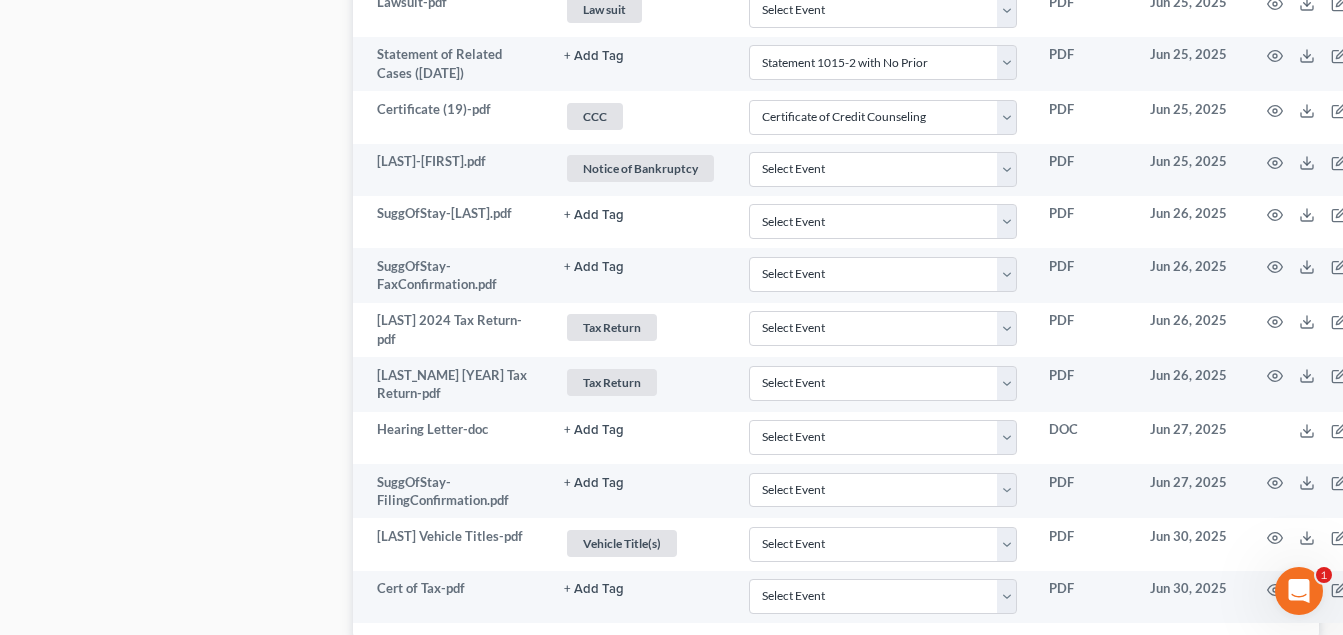 scroll, scrollTop: 1700, scrollLeft: 0, axis: vertical 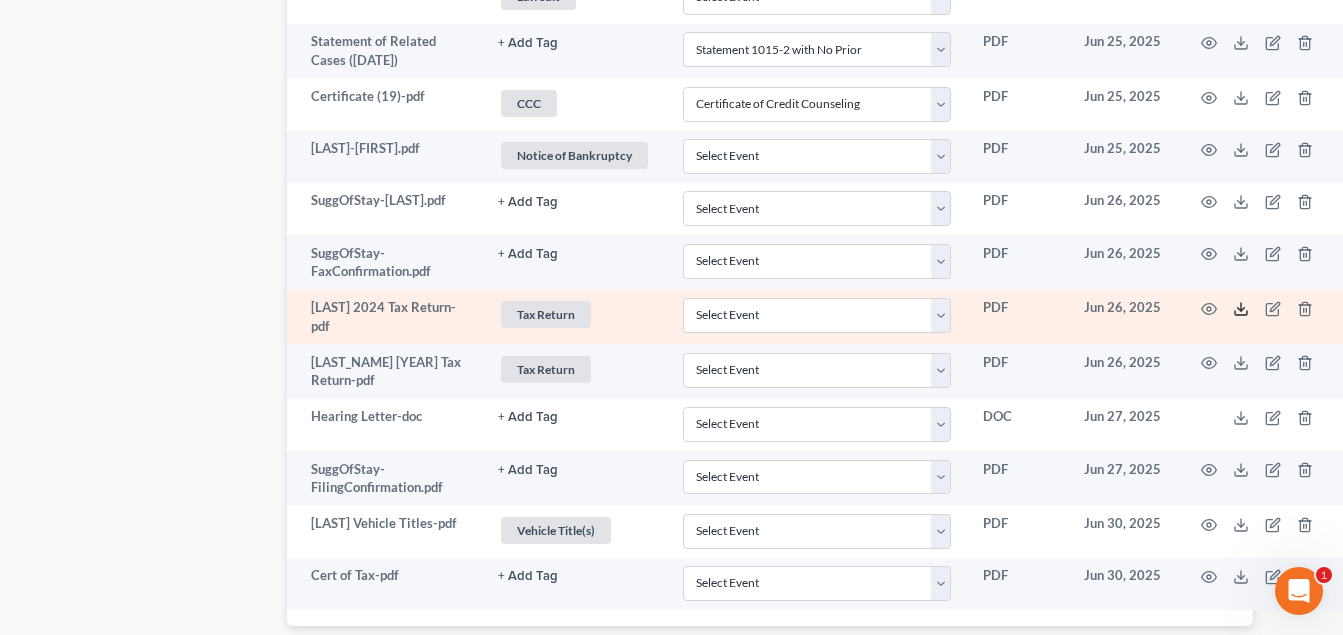 click 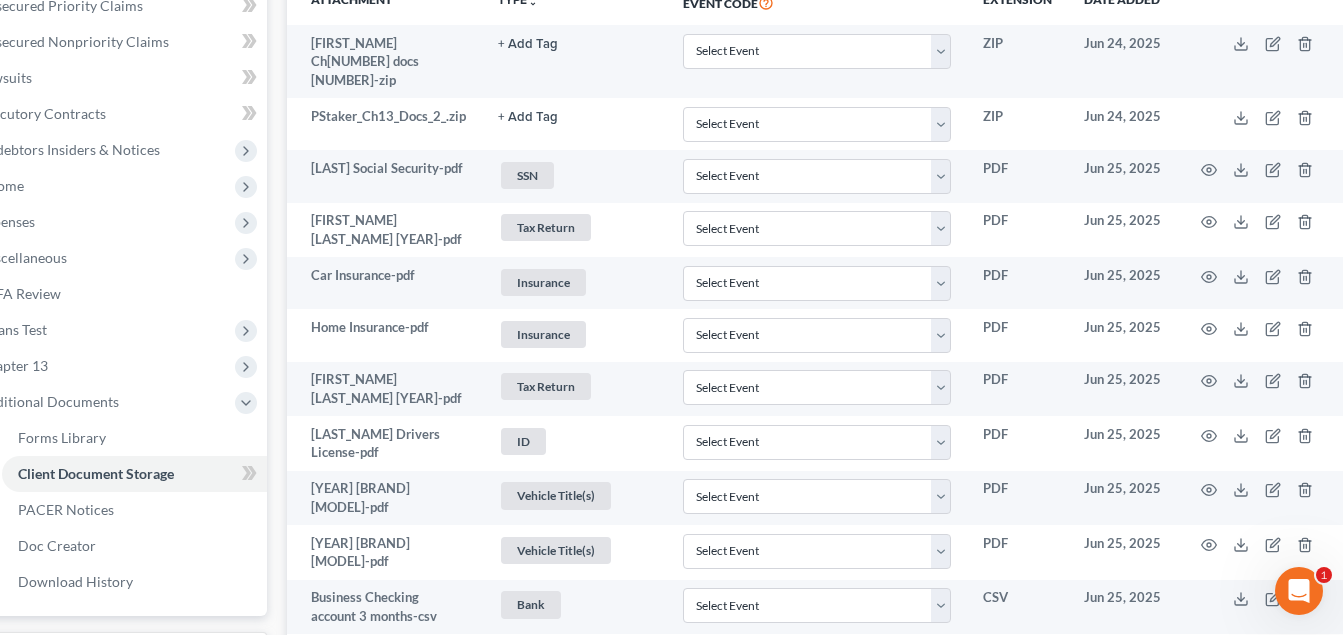 scroll, scrollTop: 500, scrollLeft: 66, axis: both 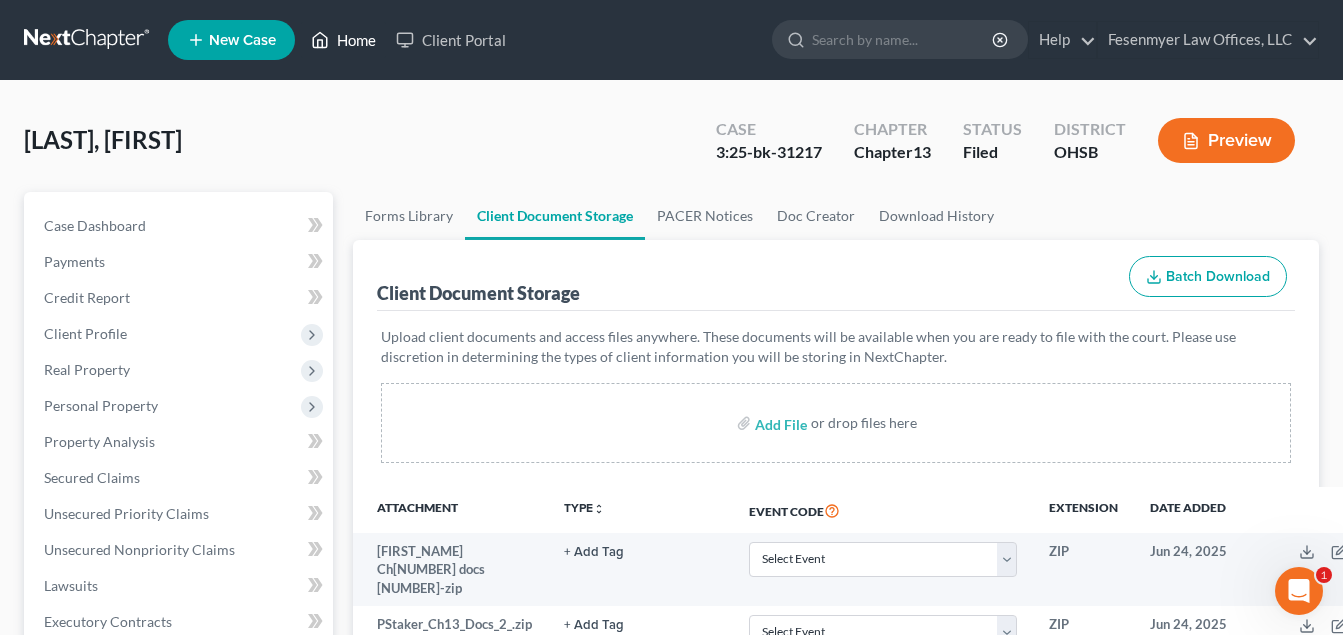 click on "Home" at bounding box center [343, 40] 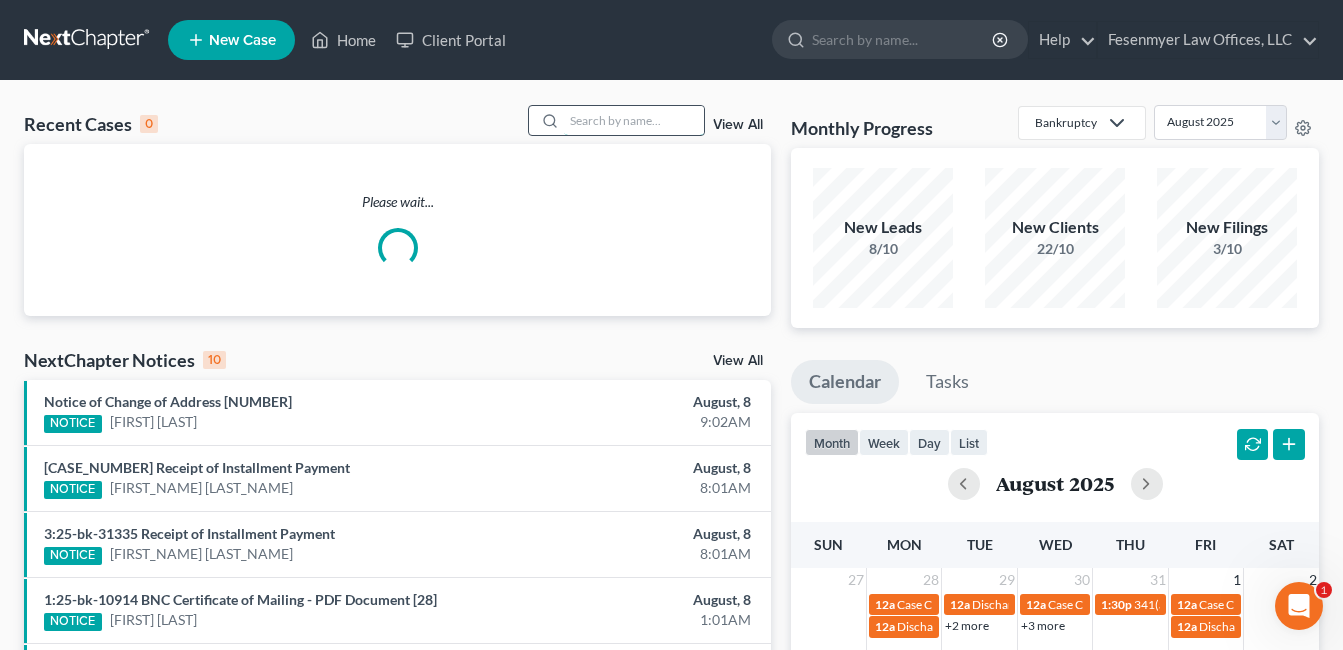 click at bounding box center (634, 120) 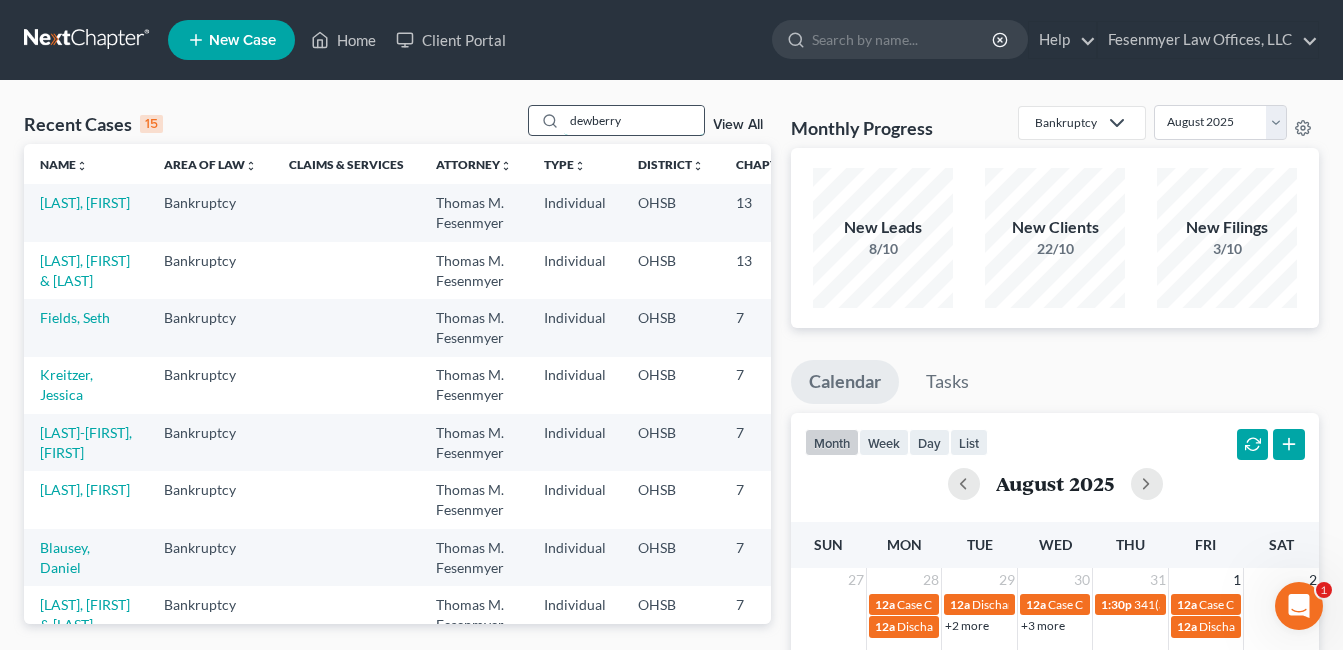 type on "dewberry" 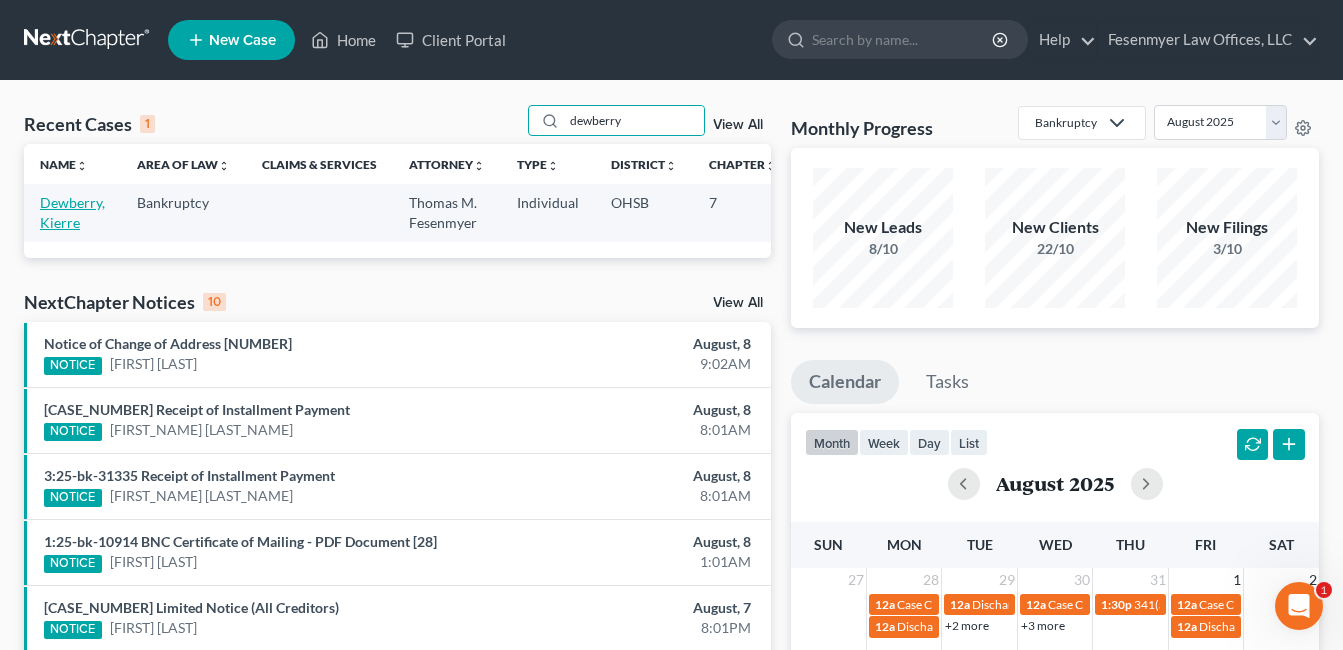 click on "Dewberry, Kierre" at bounding box center (72, 212) 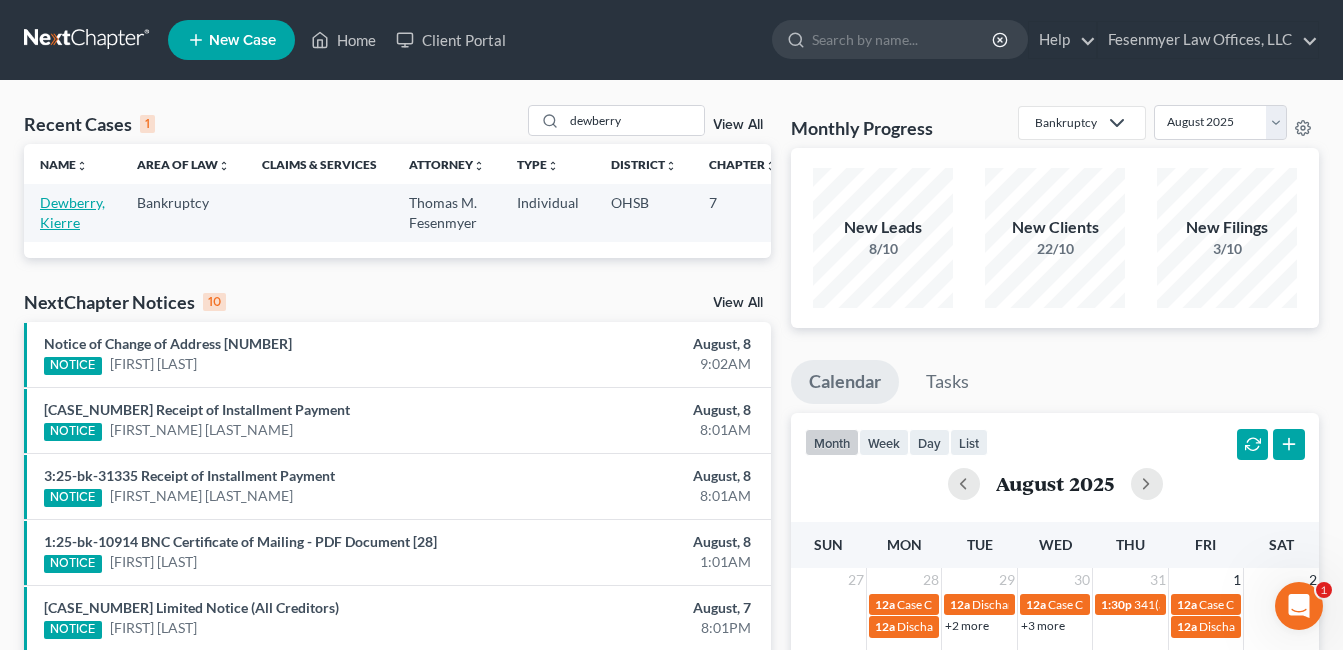 select on "0" 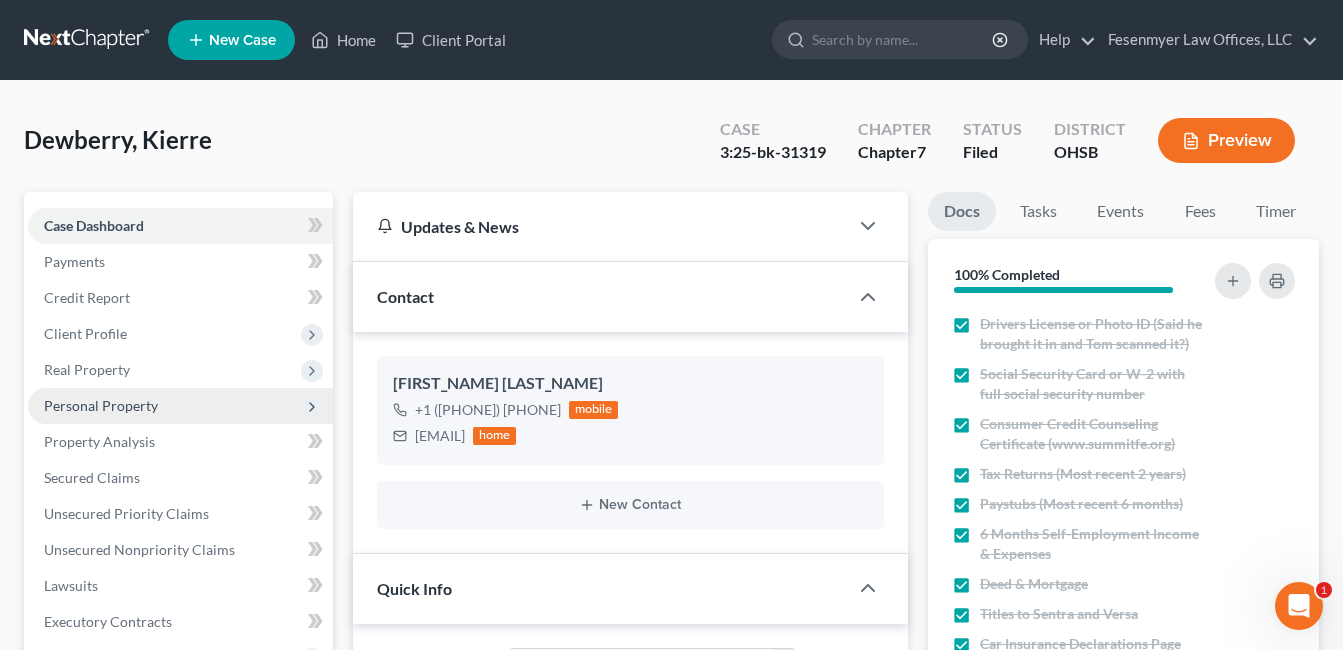 click on "Personal Property" at bounding box center [101, 405] 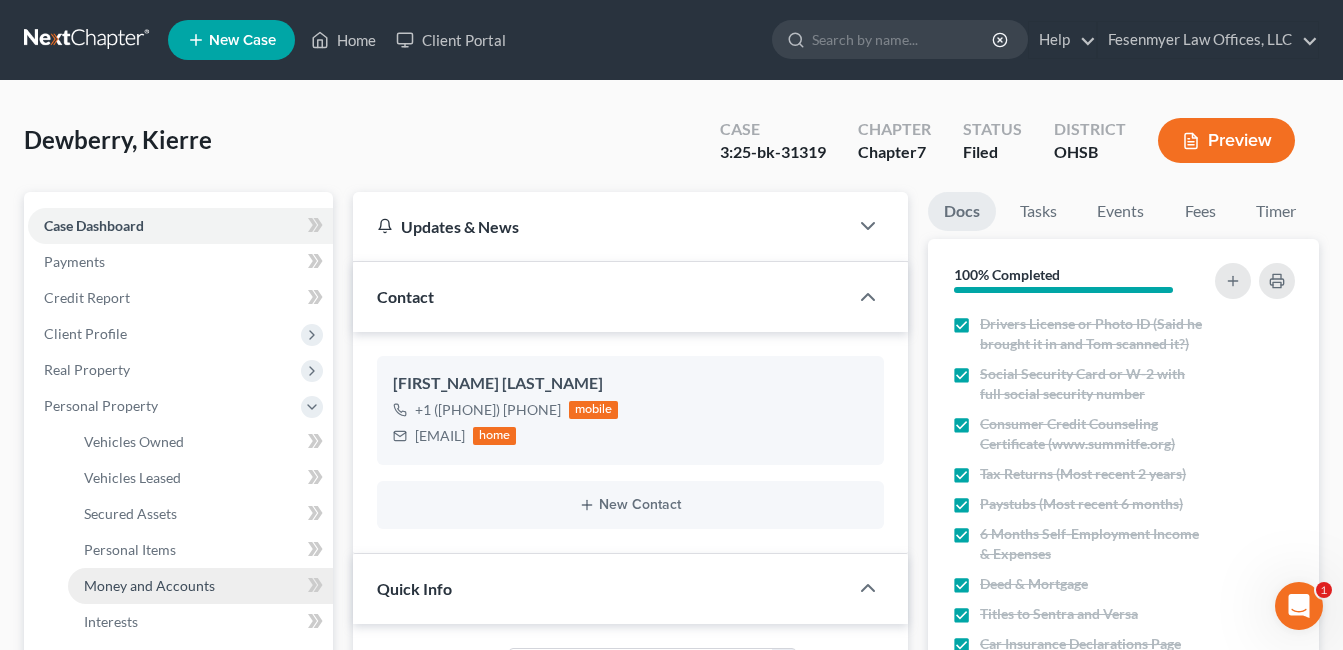 click on "Money and Accounts" at bounding box center [149, 585] 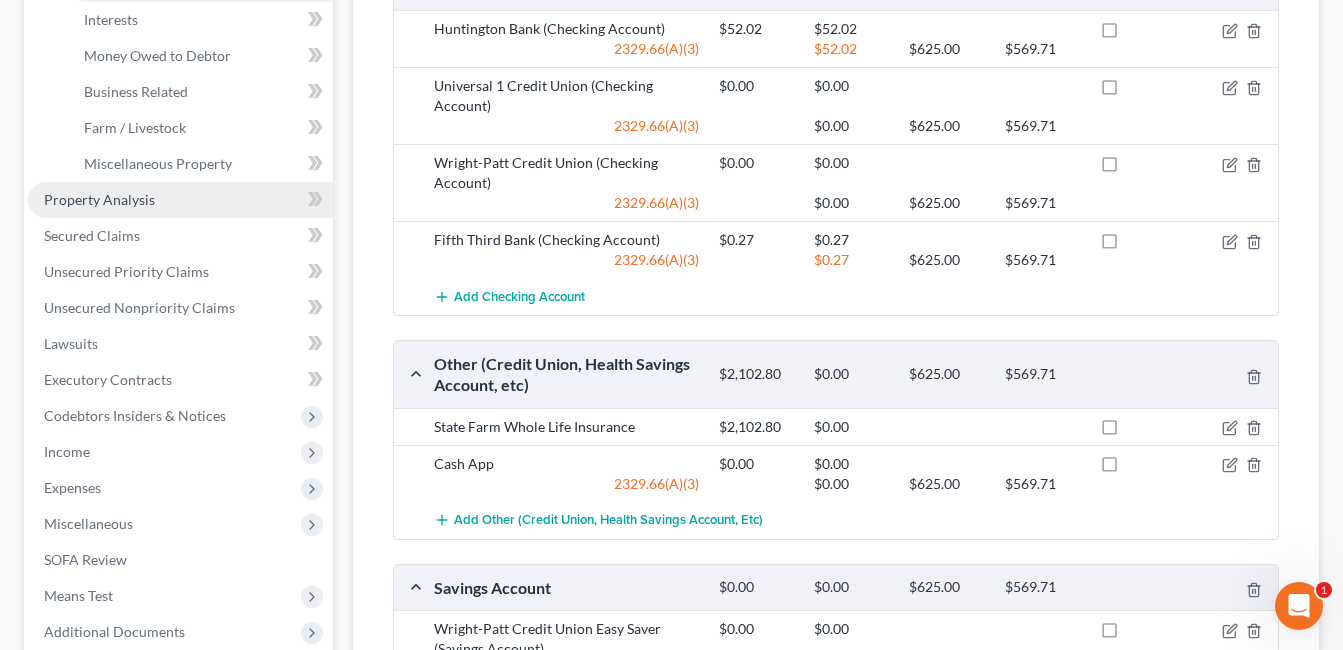 scroll, scrollTop: 600, scrollLeft: 0, axis: vertical 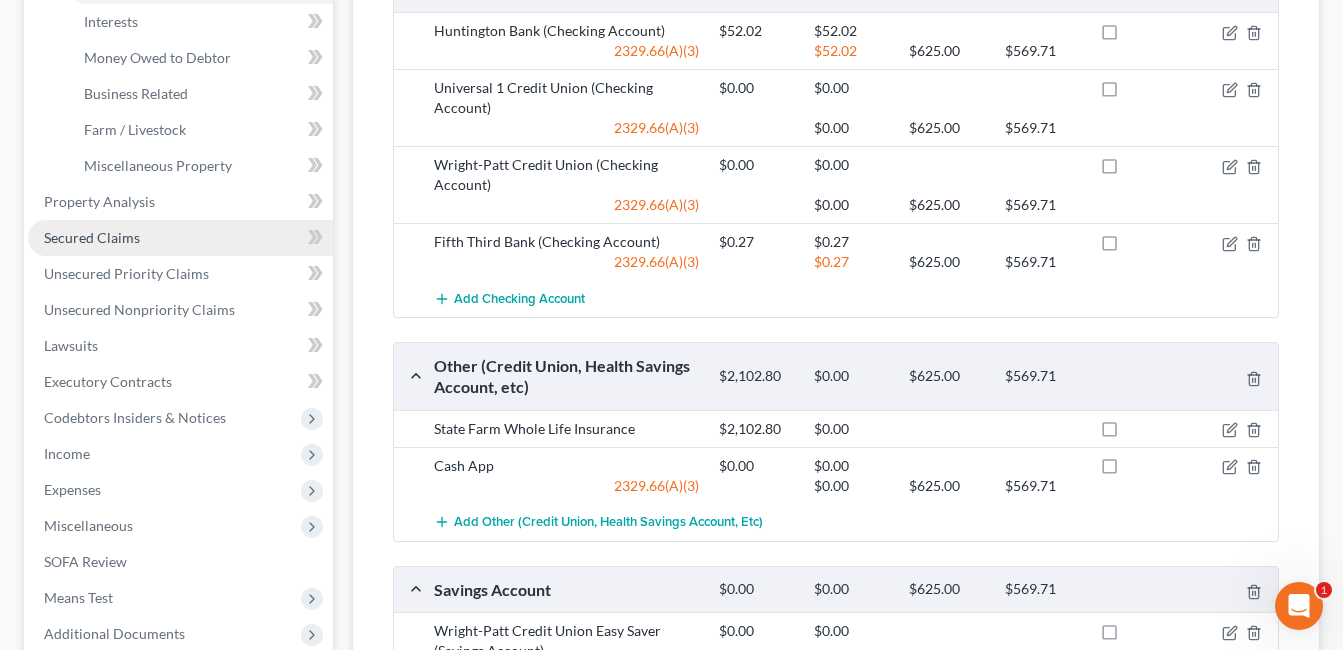click on "Secured Claims" at bounding box center [180, 238] 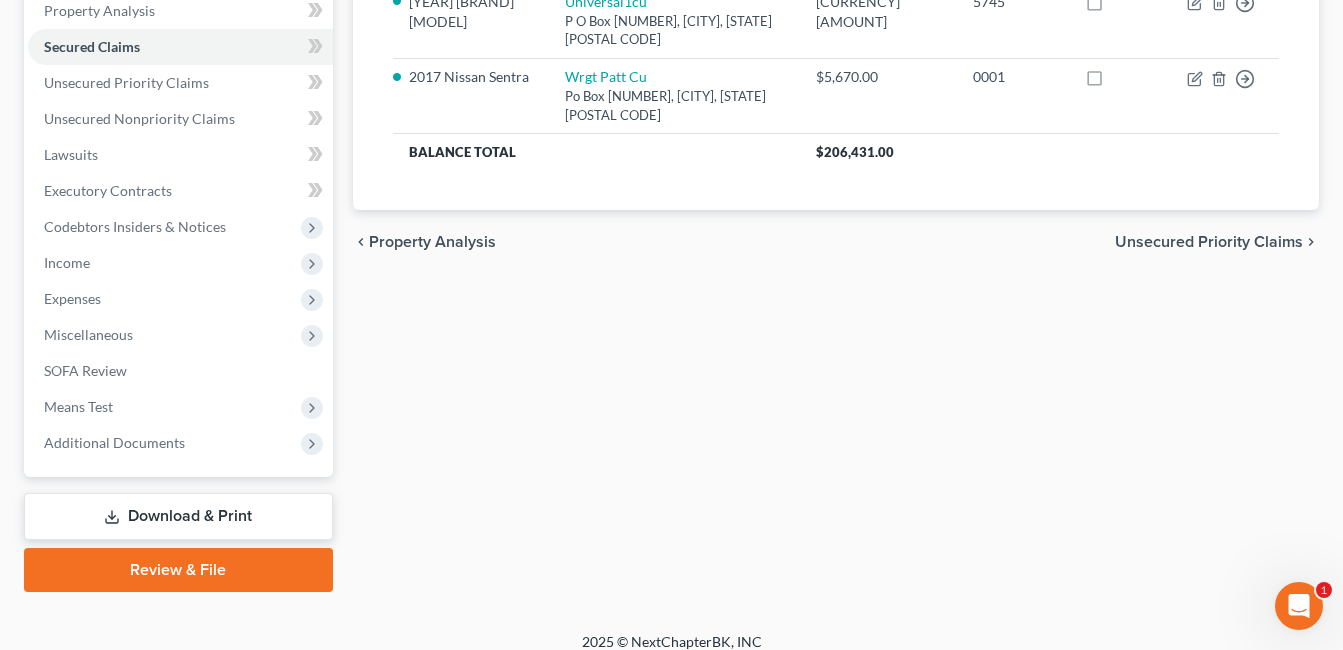 scroll, scrollTop: 0, scrollLeft: 0, axis: both 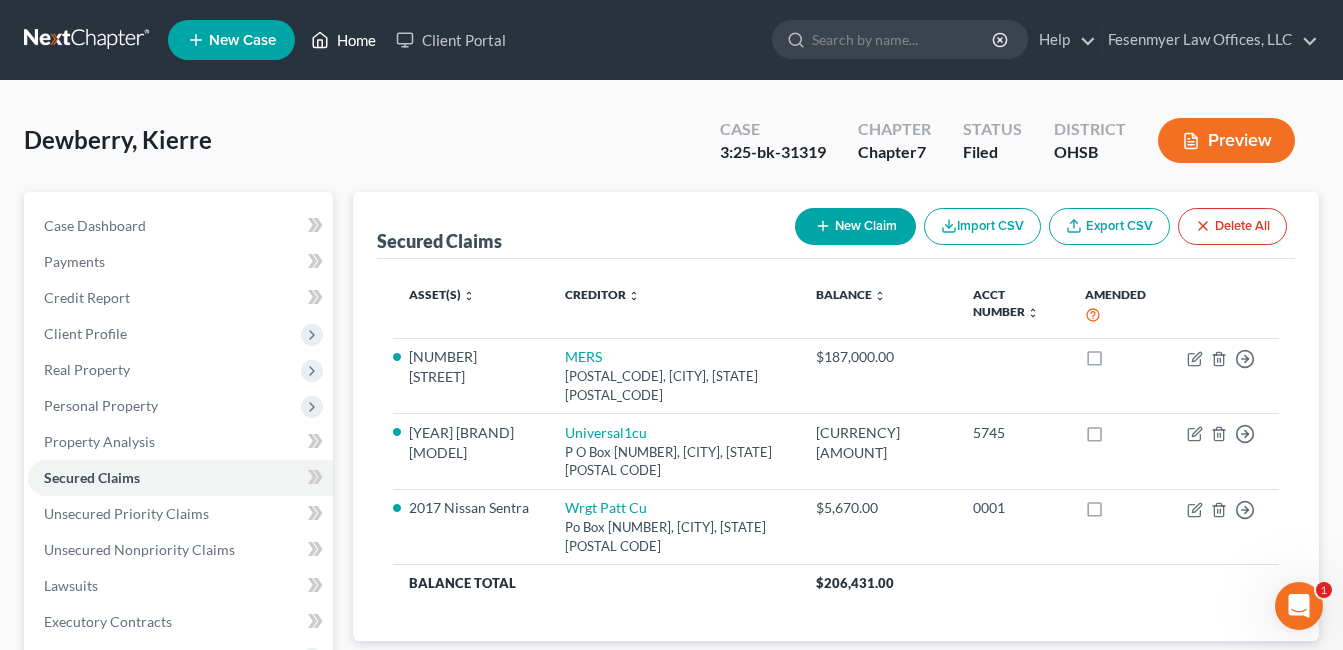 click on "Home" at bounding box center (343, 40) 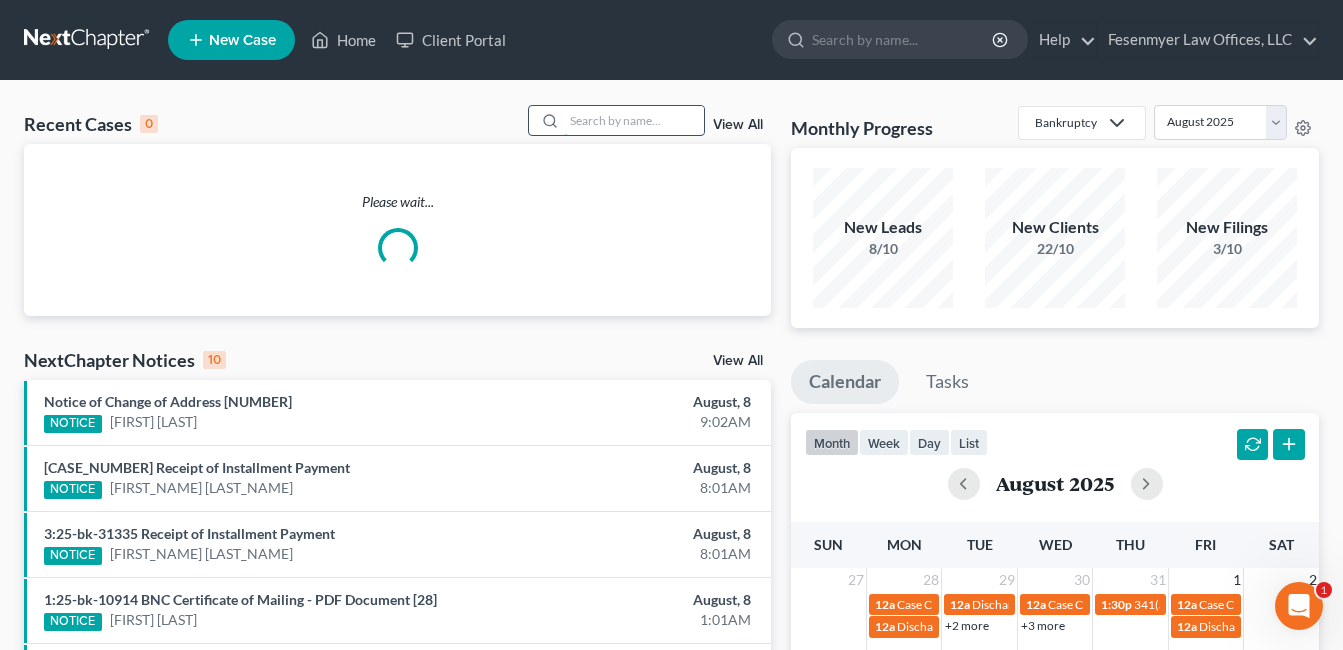 click at bounding box center [634, 120] 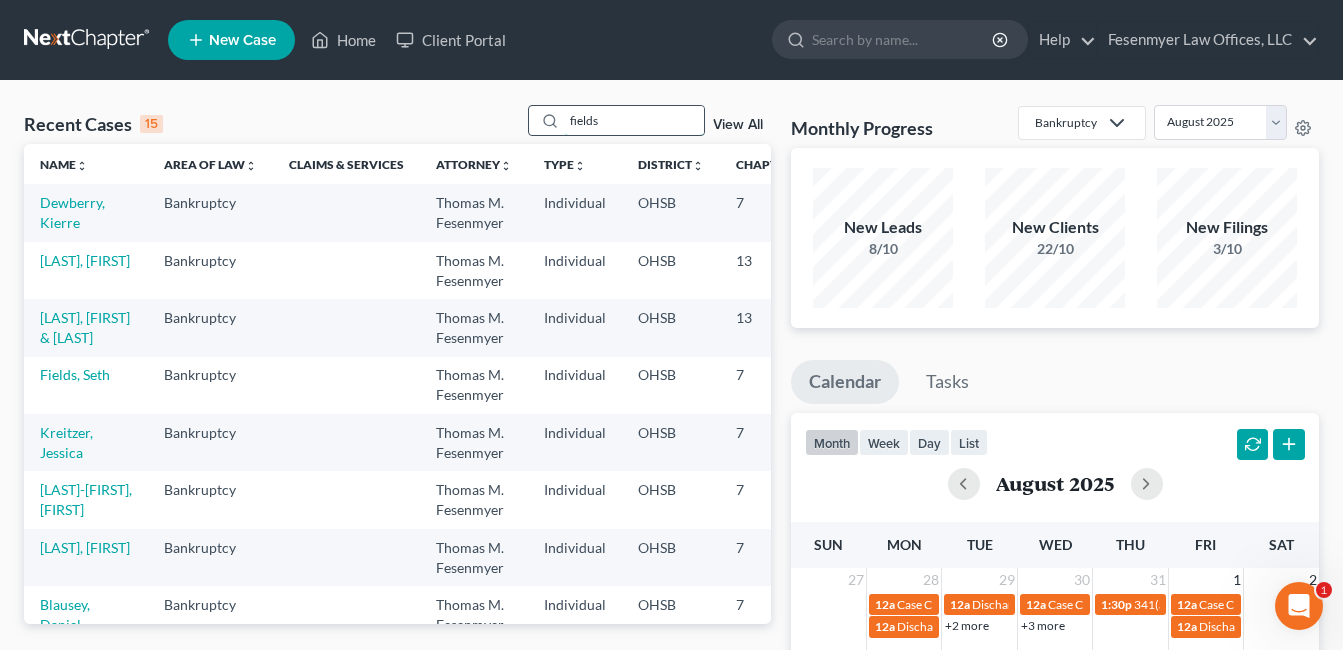 type on "fields" 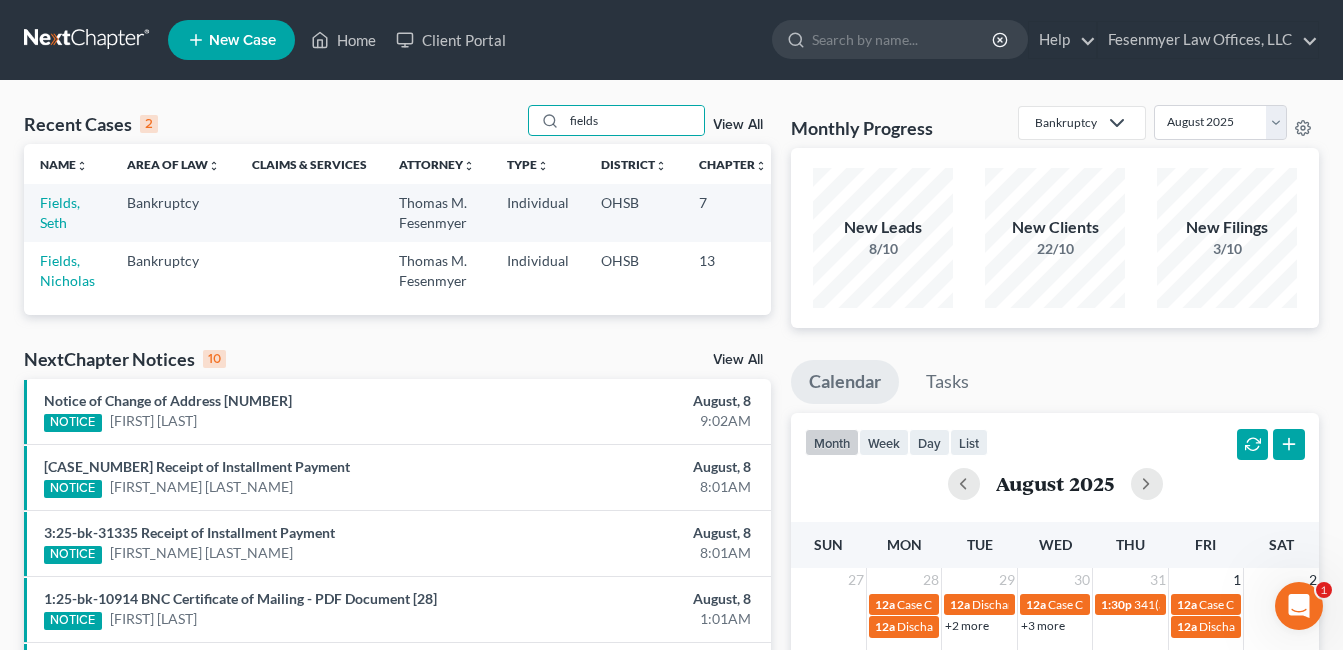 click on "Fields, Seth" at bounding box center (67, 212) 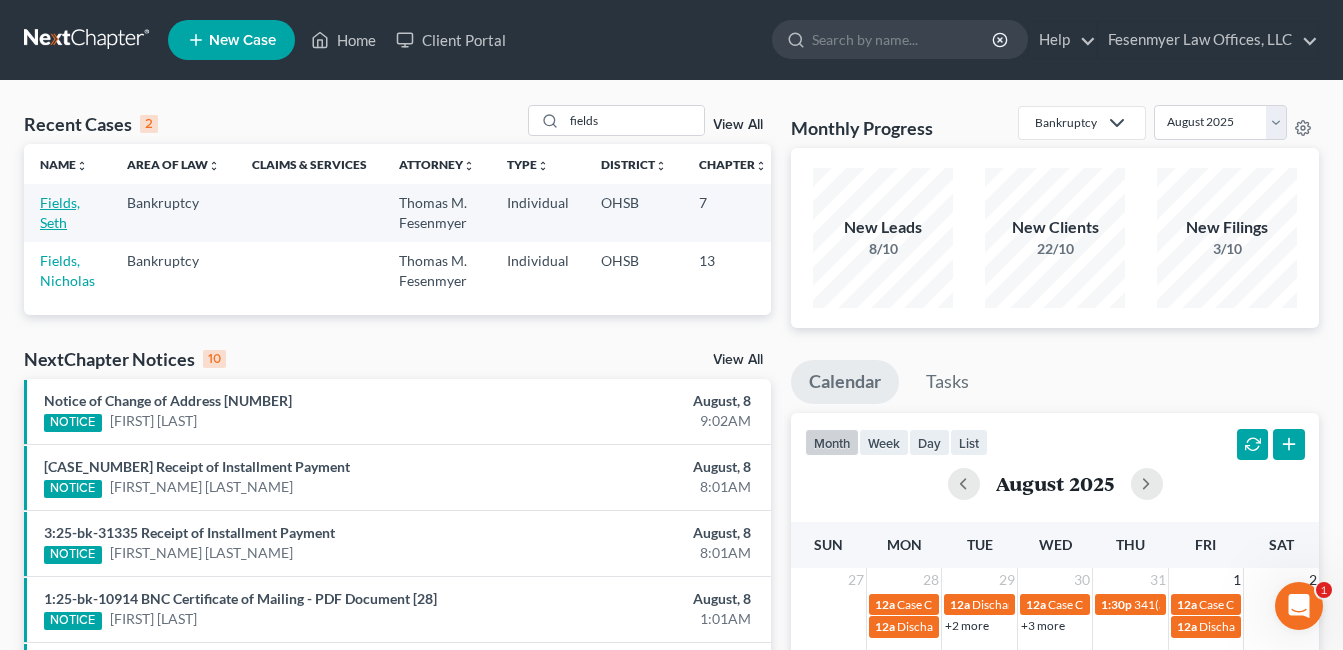 click on "Fields, Seth" at bounding box center [60, 212] 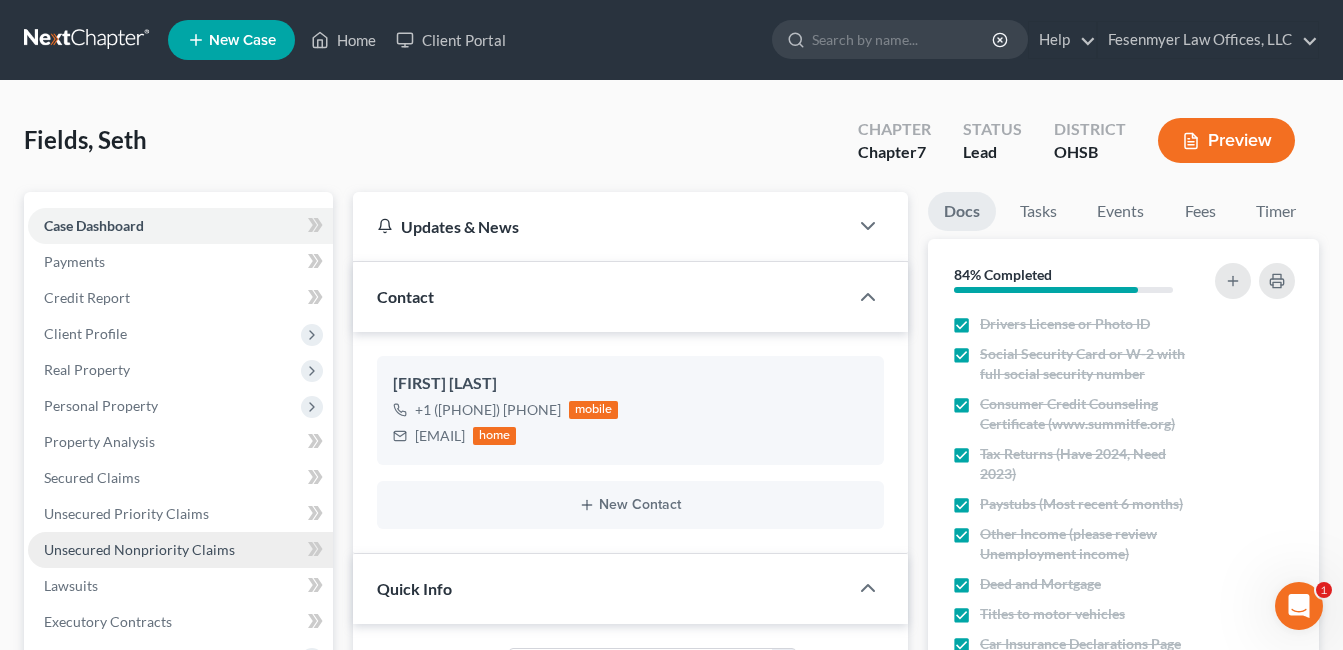 click on "Unsecured Nonpriority Claims" at bounding box center [139, 549] 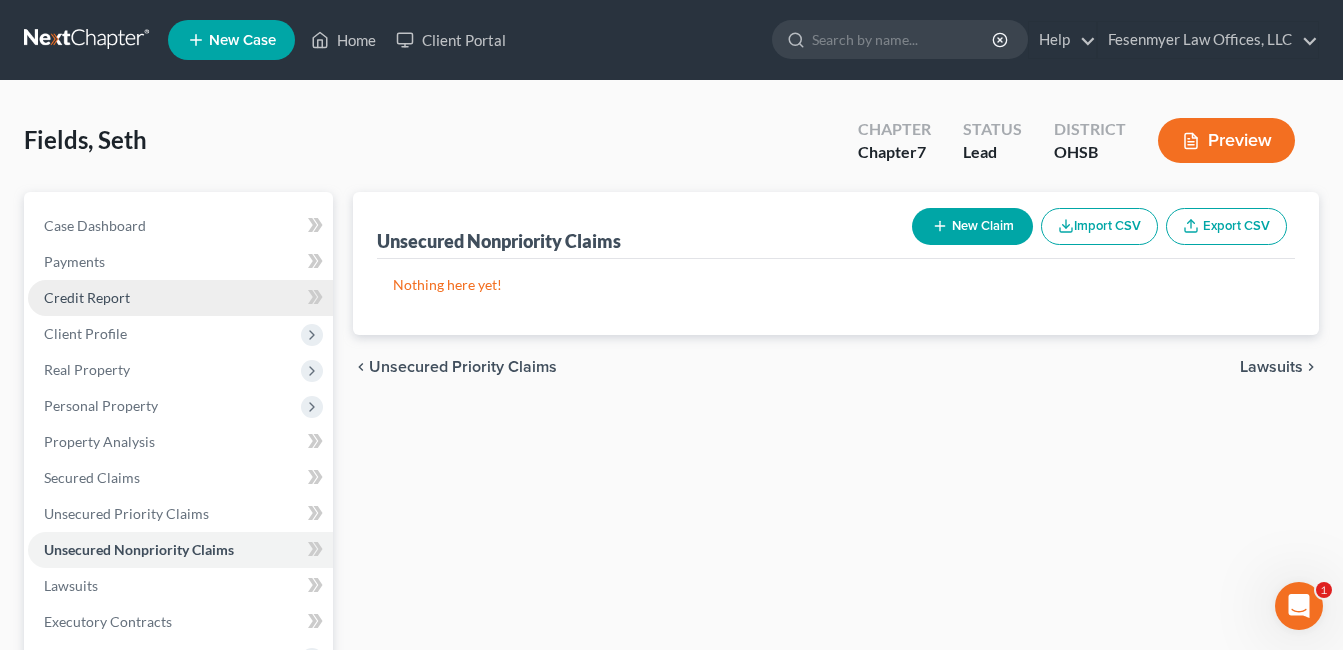 click on "Credit Report" at bounding box center [180, 298] 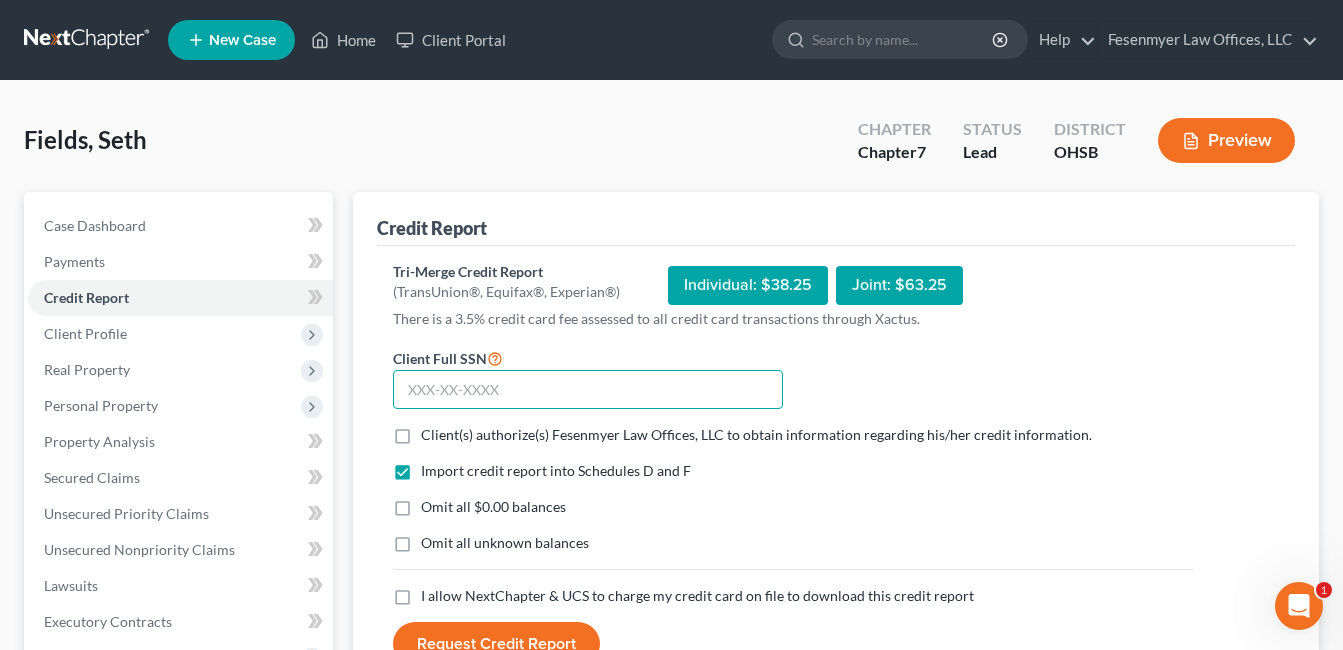 click at bounding box center [588, 390] 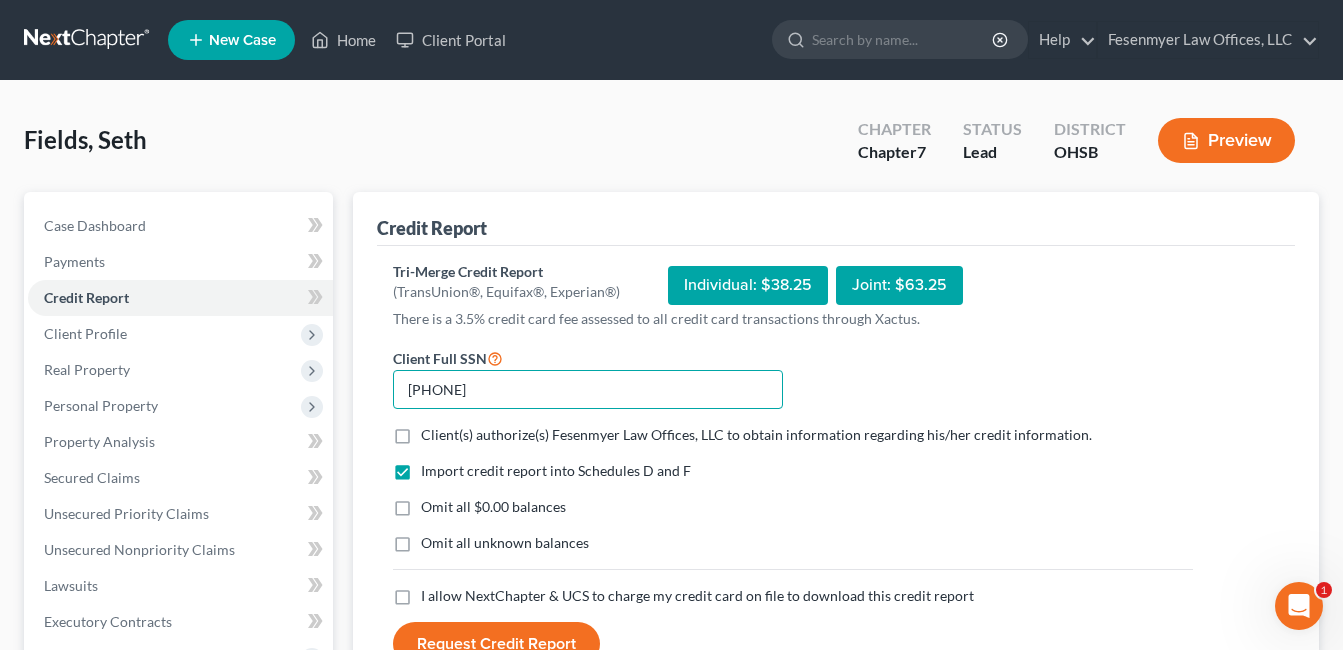 type on "[PHONE]" 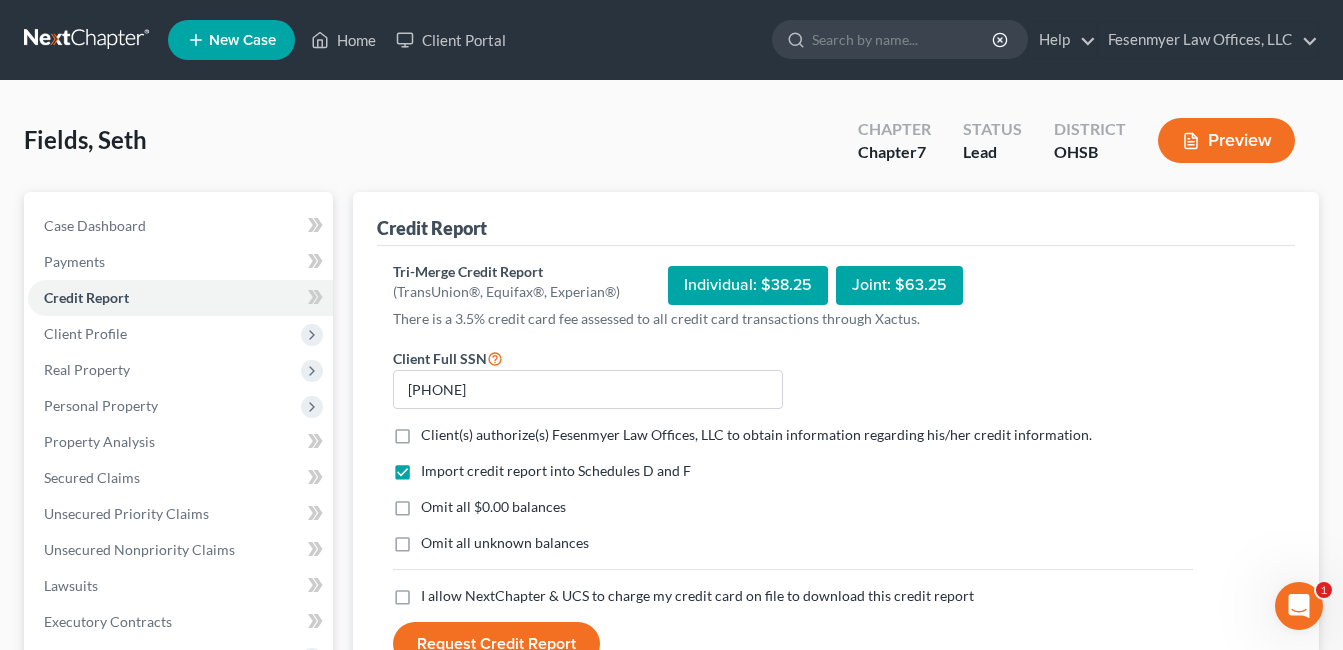 click on "Client(s) authorize(s) Fesenmyer Law Offices, LLC to obtain information regarding his/her credit information.
*" at bounding box center [756, 435] 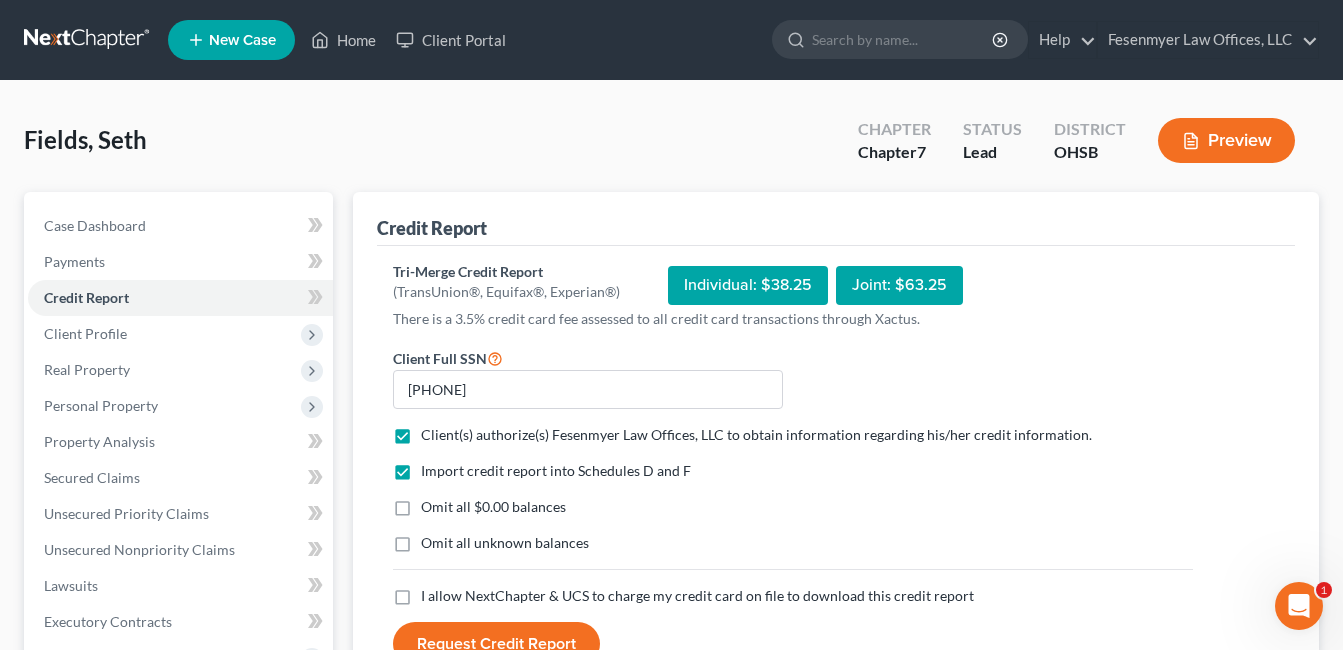click on "Omit all $0.00 balances" at bounding box center (493, 507) 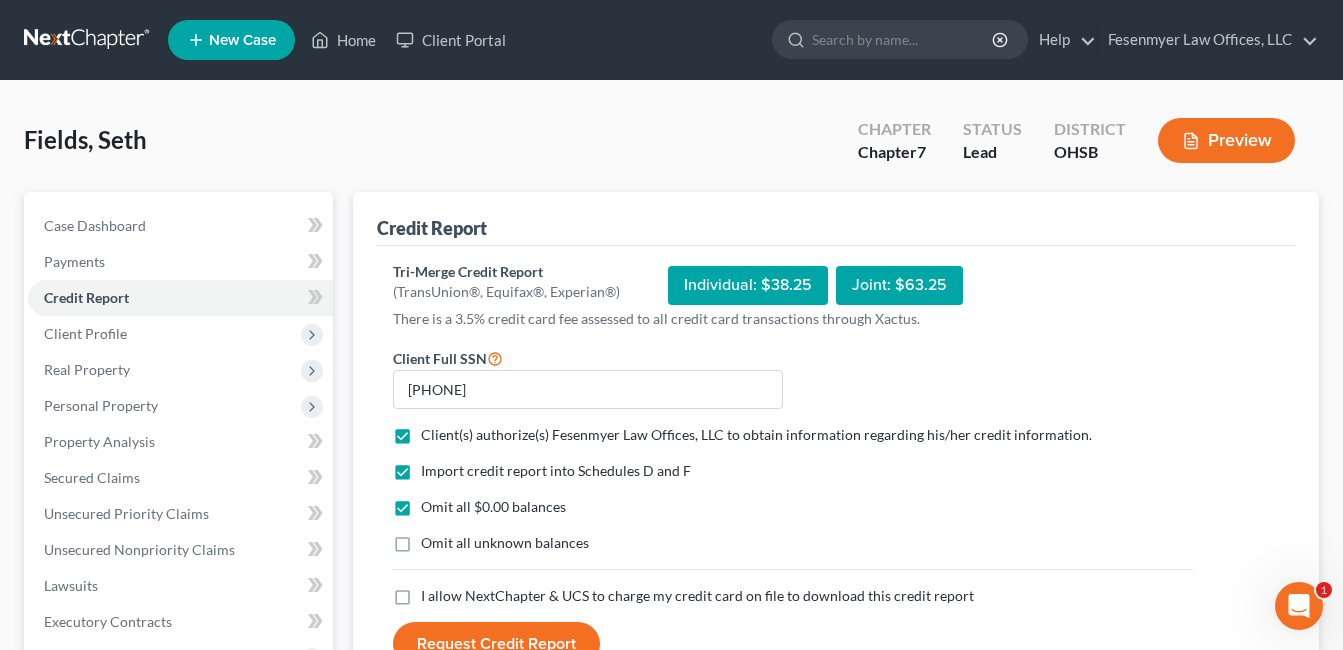 click on "I allow NextChapter & UCS to charge my credit card on file to download this credit report
*" at bounding box center (697, 596) 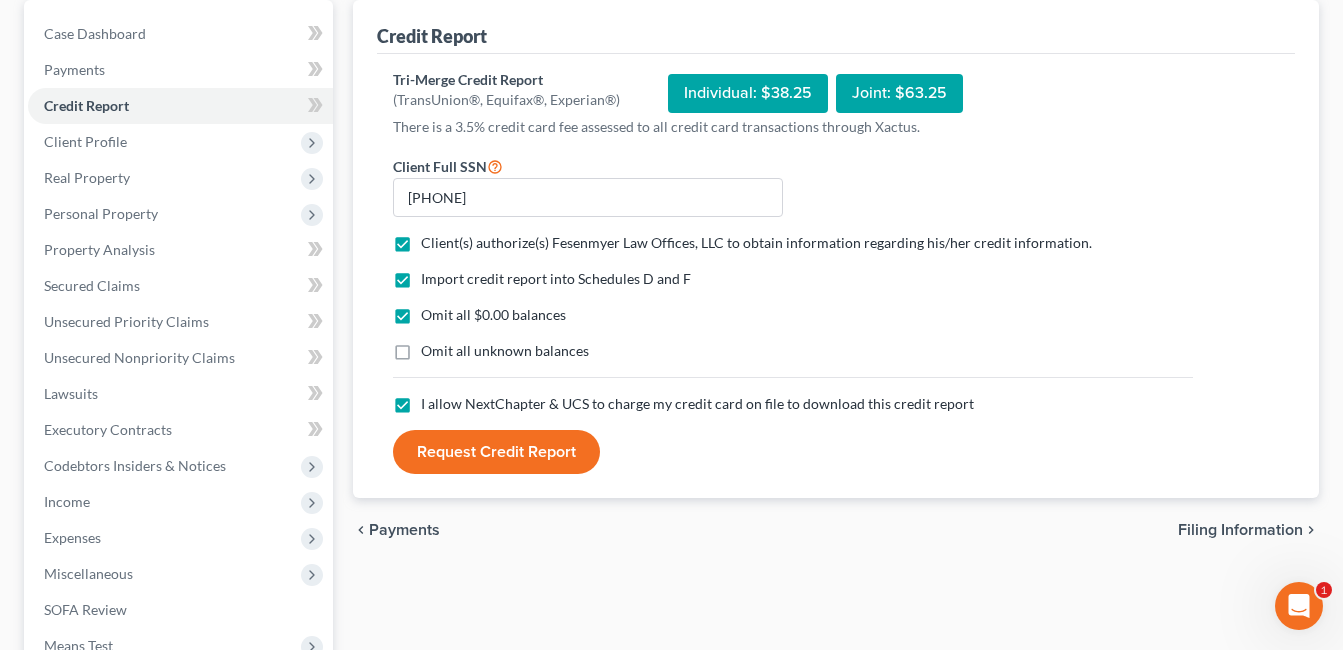 scroll, scrollTop: 200, scrollLeft: 0, axis: vertical 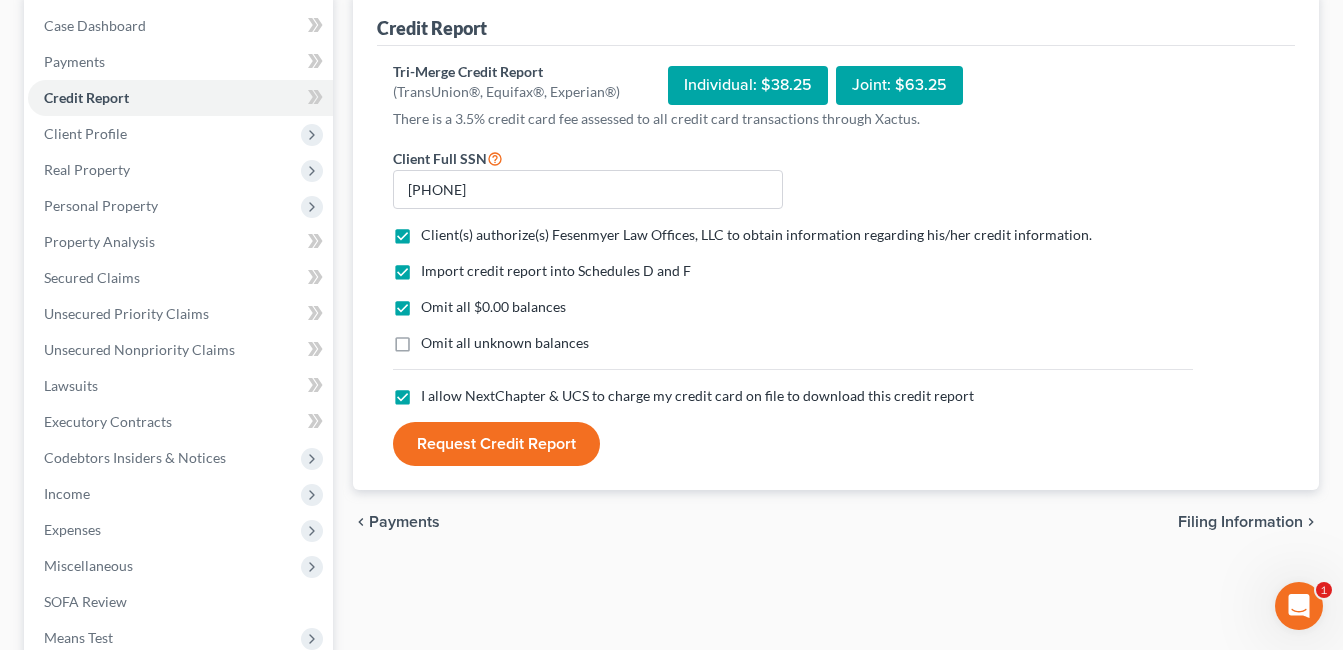 click on "Request Credit Report" at bounding box center (496, 444) 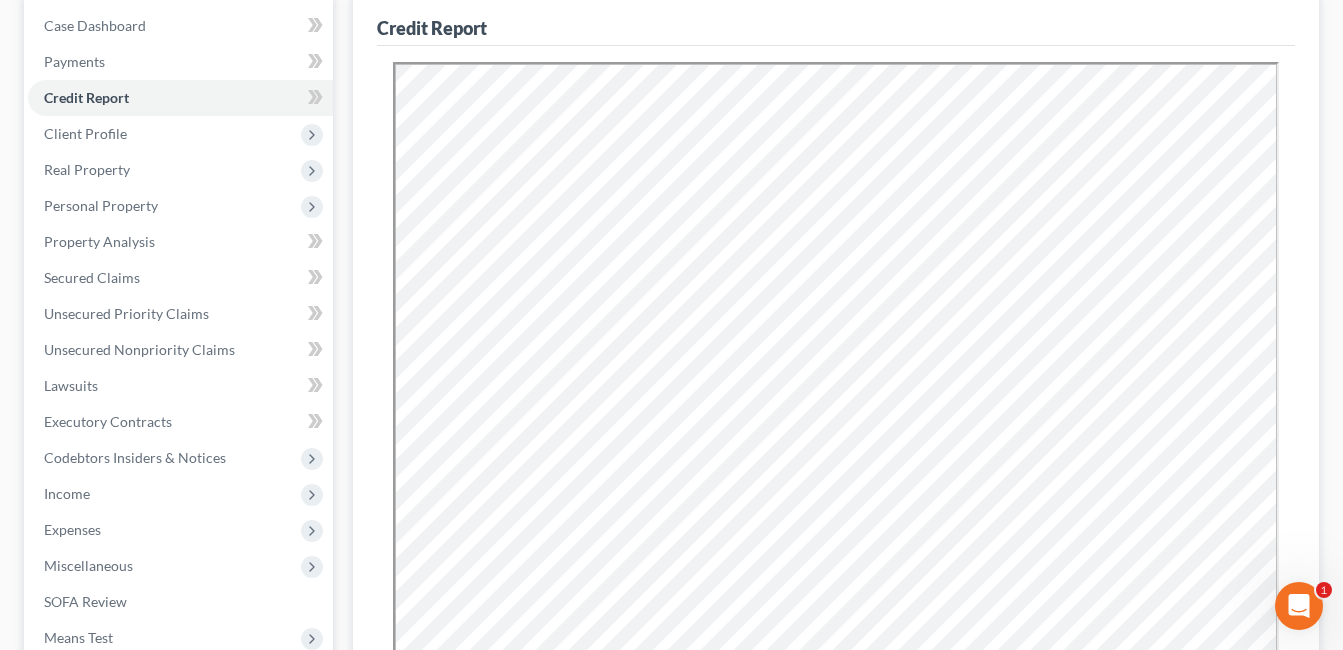 scroll, scrollTop: 0, scrollLeft: 0, axis: both 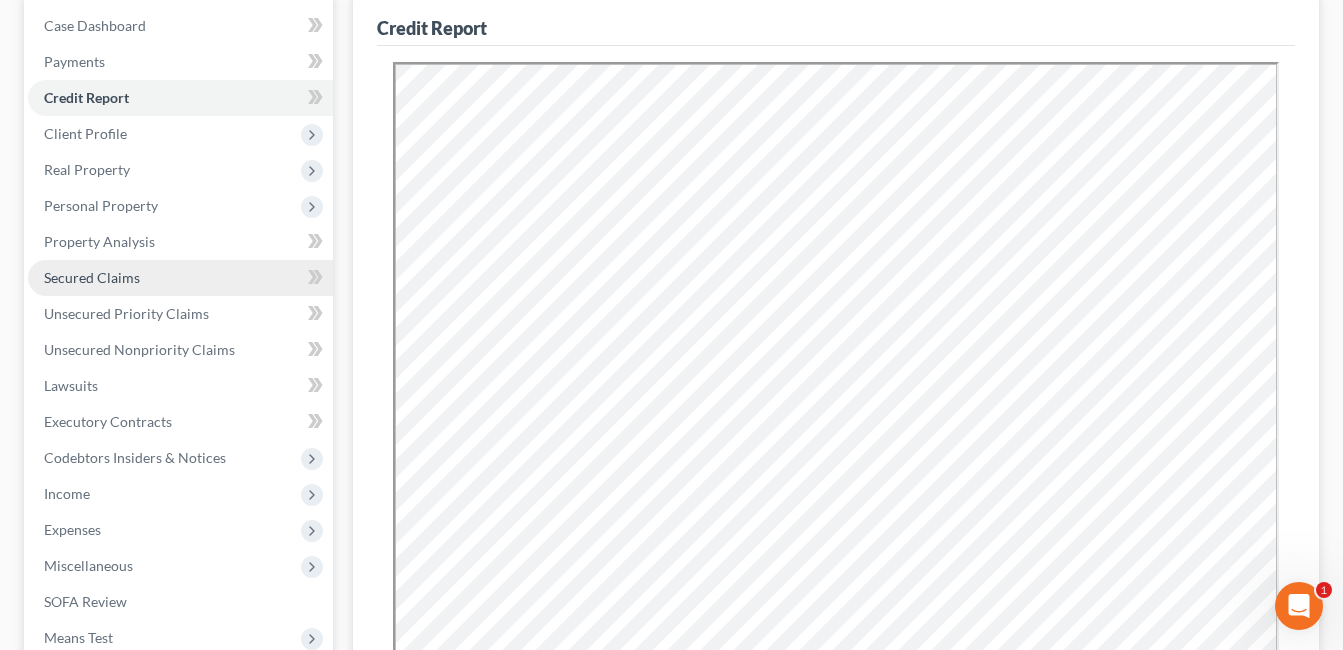 click on "Secured Claims" at bounding box center (180, 278) 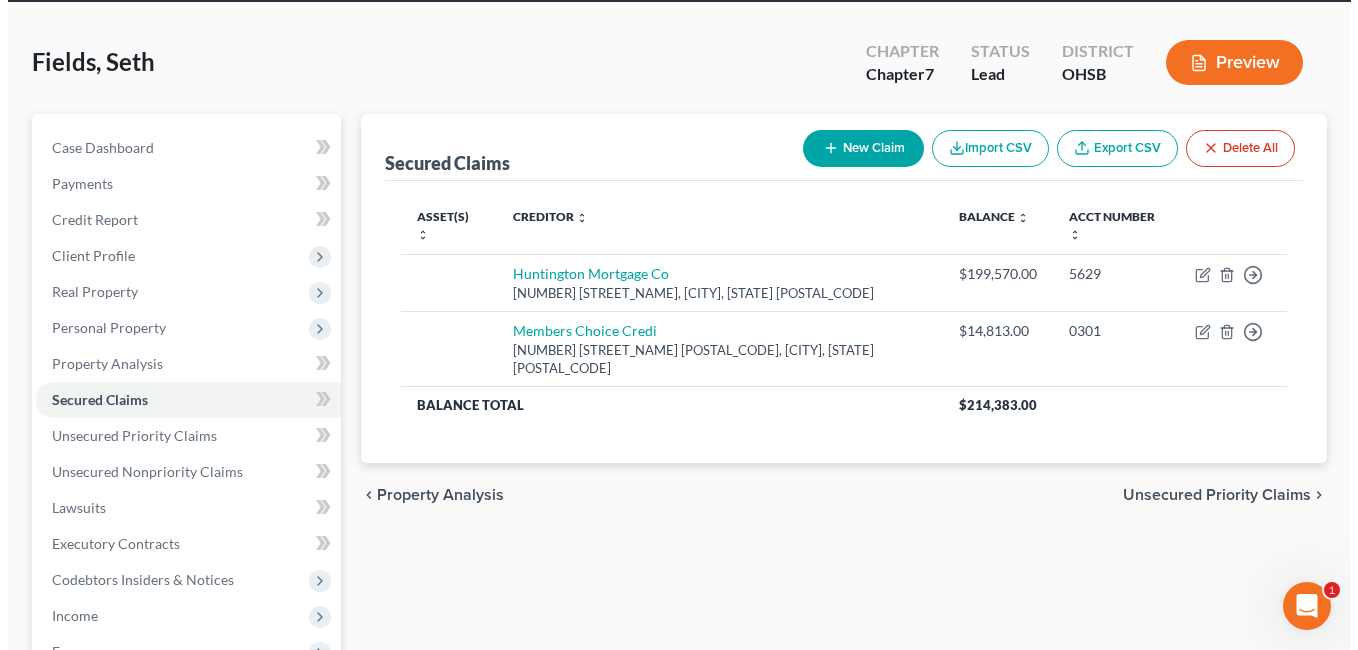 scroll, scrollTop: 0, scrollLeft: 0, axis: both 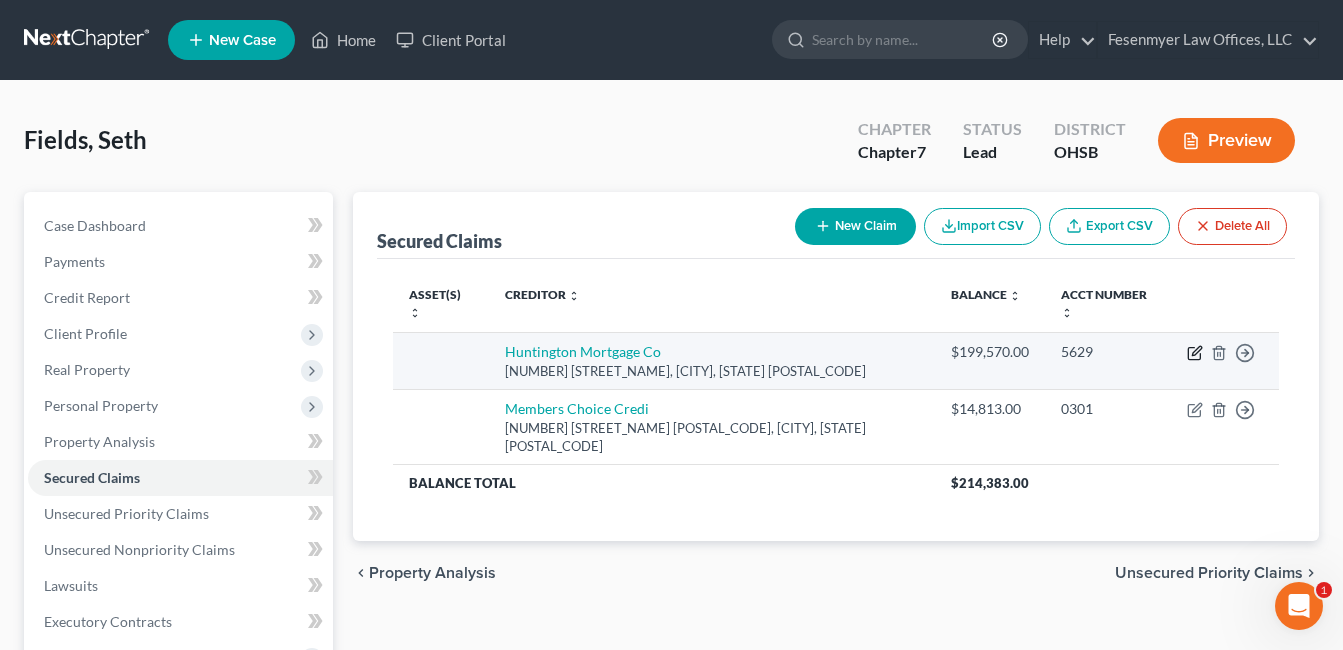click 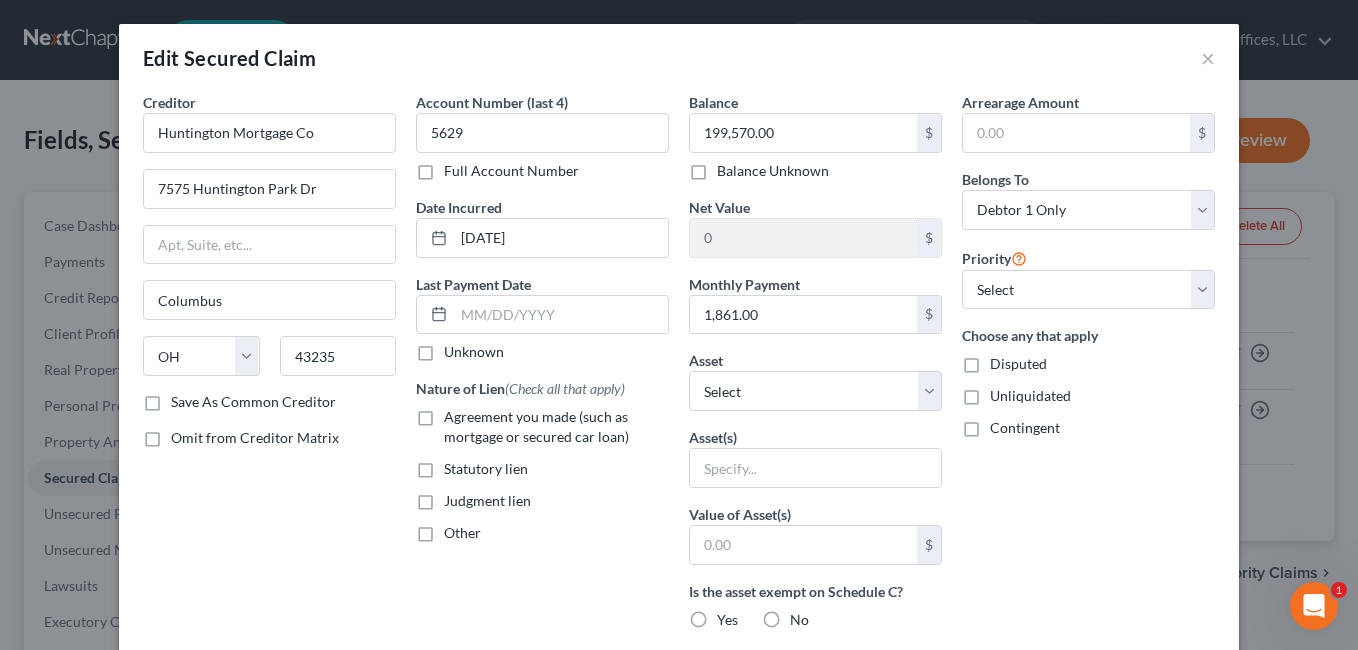 click on "Agreement you made (such as mortgage or secured car loan)" at bounding box center (556, 427) 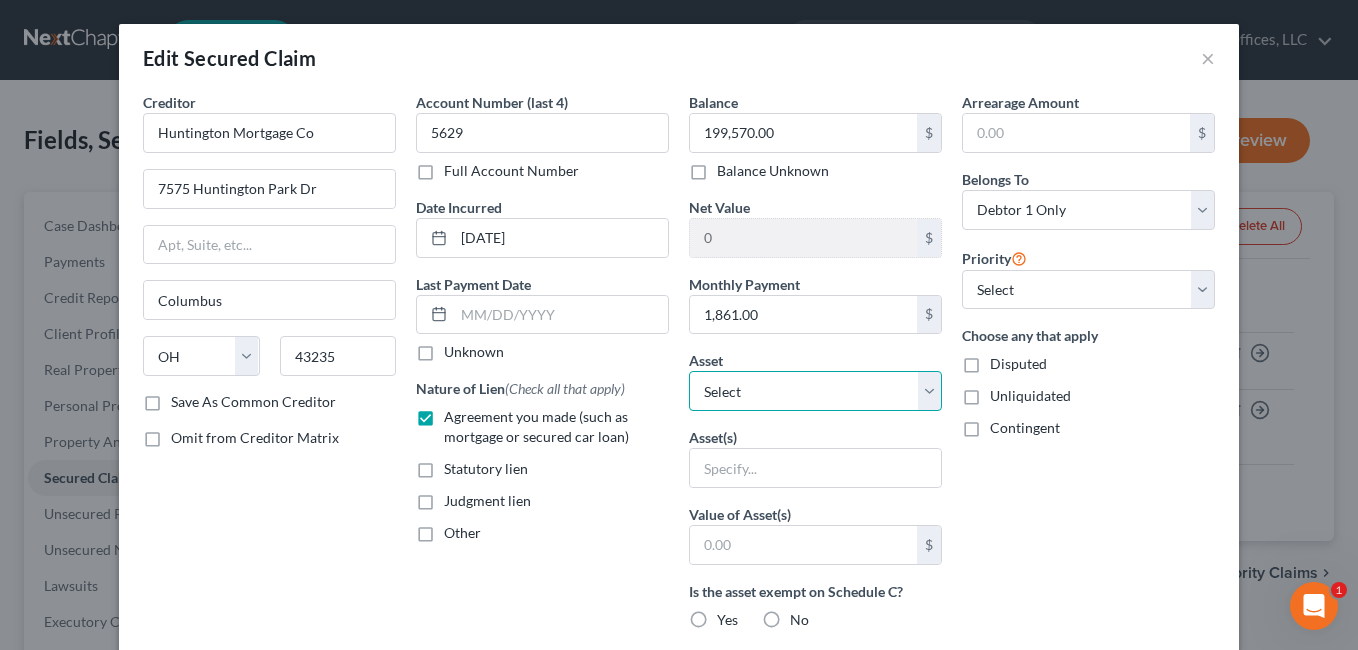 drag, startPoint x: 925, startPoint y: 391, endPoint x: 908, endPoint y: 367, distance: 29.410883 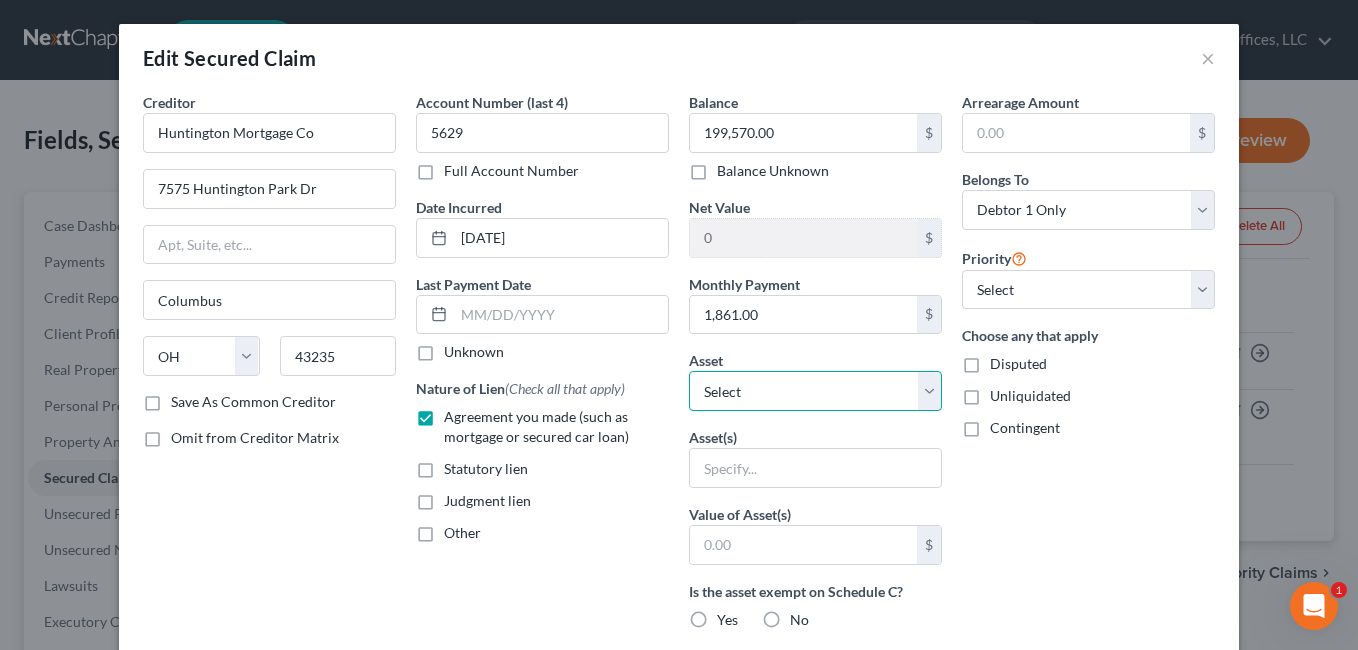 select on "13" 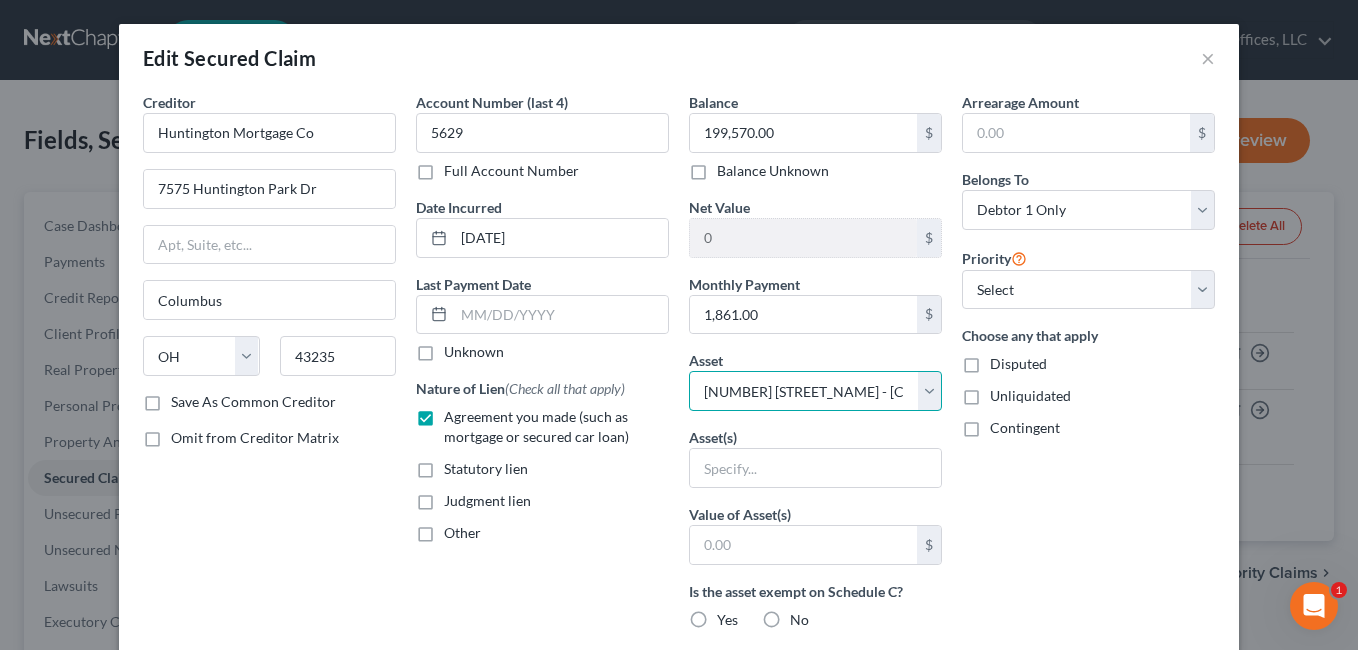 click on "Select Other Multiple Assets 401(k) Through Previous Employer (Estimated b/c of Market Changes) - [CURRENCY] Household Goods - Household Goods and Furnishings
Major appliances, furniture, towels, bedding, kitchenware
Location: Residence - [CURRENCY] Electronics - Electronics
Televisions and radios; audio, video, stereo, and digital equipment; computers, printers, scanners; music collections; electronic devices including cell phones, camera, media players, games - [CURRENCY] Clothing - Clothes
Clothes, shoes, accessories
Location: Residence - [CURRENCY] [ORGANIZATION] (Checking Account) - [CURRENCY] [ORGANIZATION] (Savings Account) - [CURRENCY] Anticipated tax refund (owed to debtor) - [CURRENCY] [YEAR] [BRAND] [MODEL] - [CURRENCY] Cash on hand (Cash on Hand) - [CURRENCY] [ORGANIZATION] (Checking Account) - [CURRENCY] [ORGANIZATION] Cryptocurrency (Other (Credit Union, Health Savings Account, etc)) - [CURRENCY] [NUMBER] [STREET_NAME] - [CURRENCY] [ORGANIZATION] App (Other (Credit Union, Health Savings Account, etc)) - [CURRENCY] Interest in Whole Life Insurance - [CURRENCY]" at bounding box center (815, 391) 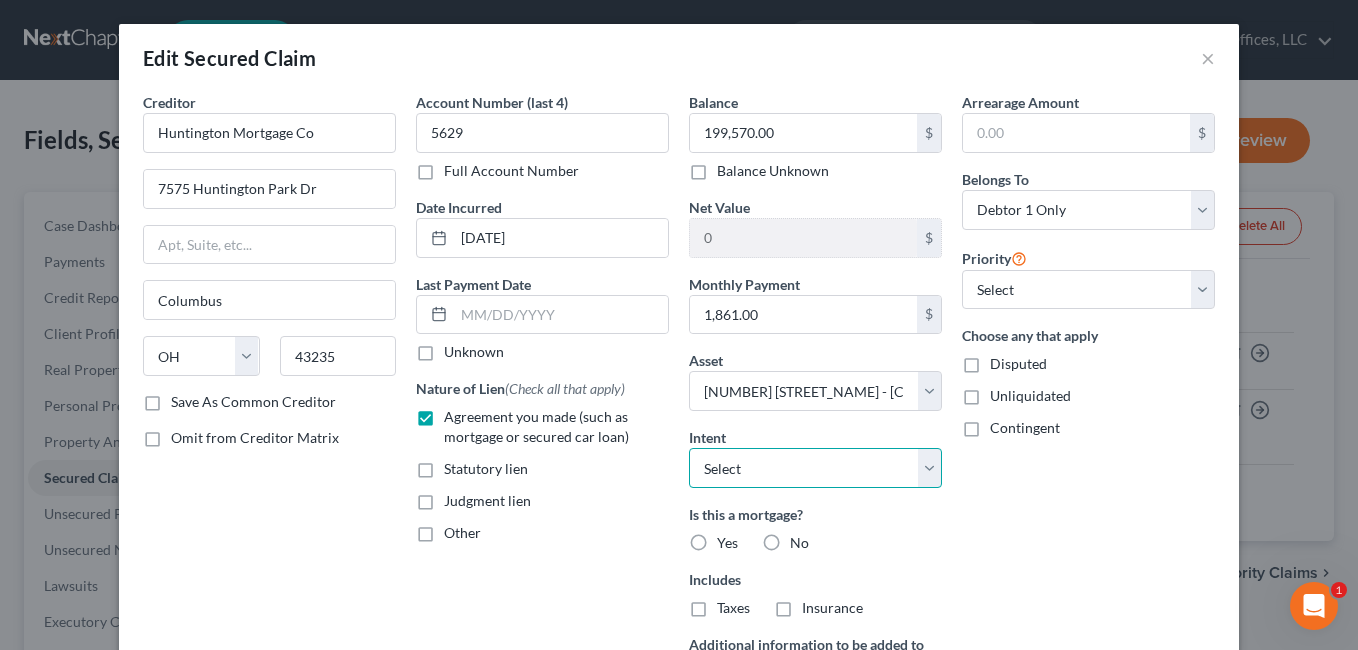 click on "Select Surrender Redeem Reaffirm Avoid Other" at bounding box center [815, 468] 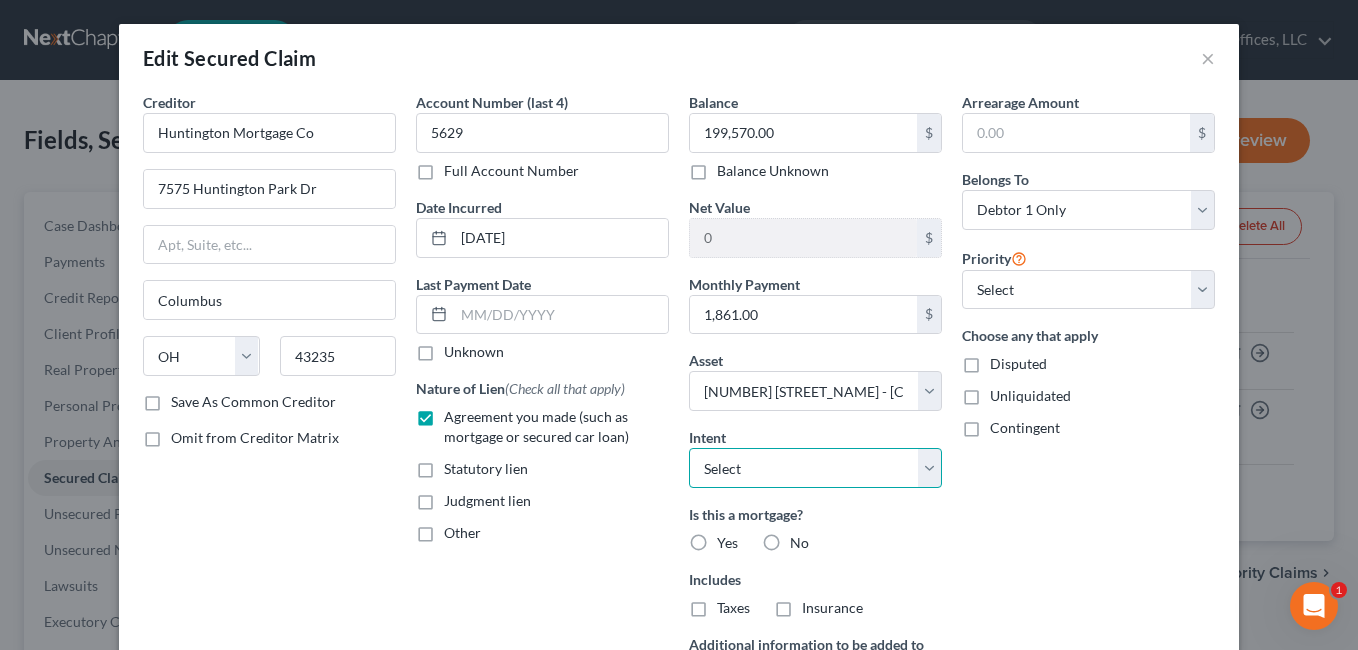 select on "2" 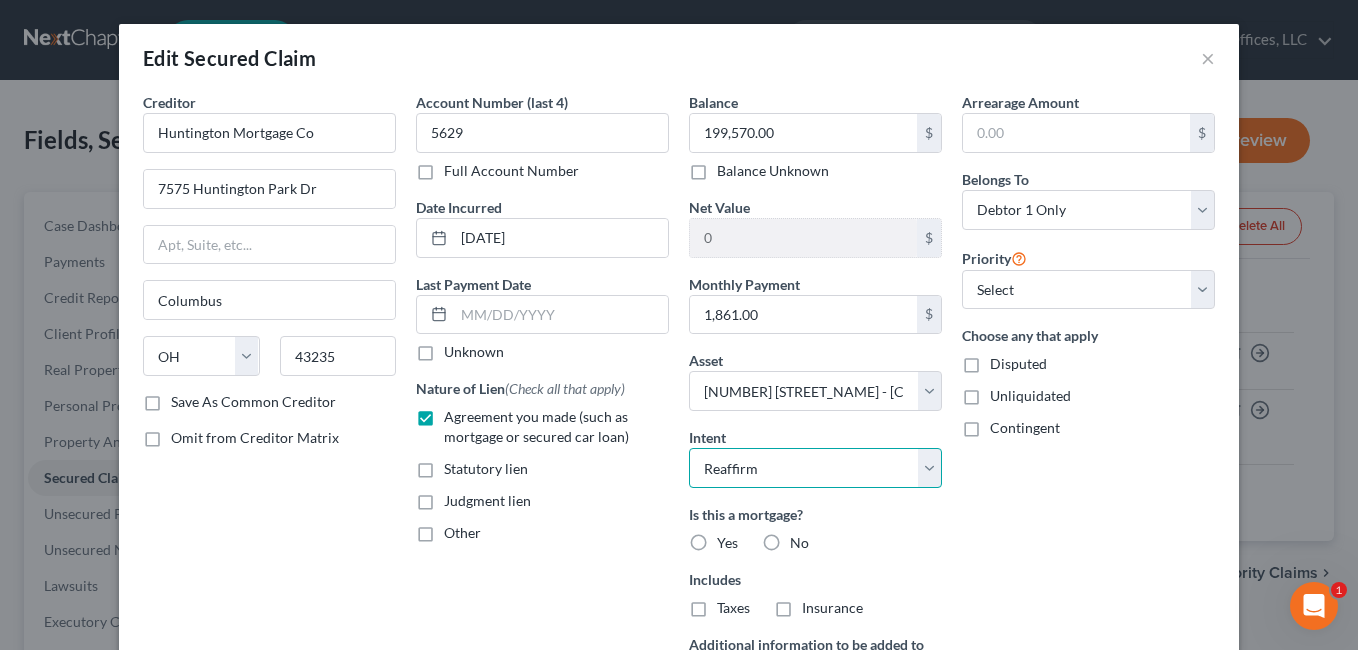 click on "Select Surrender Redeem Reaffirm Avoid Other" at bounding box center (815, 468) 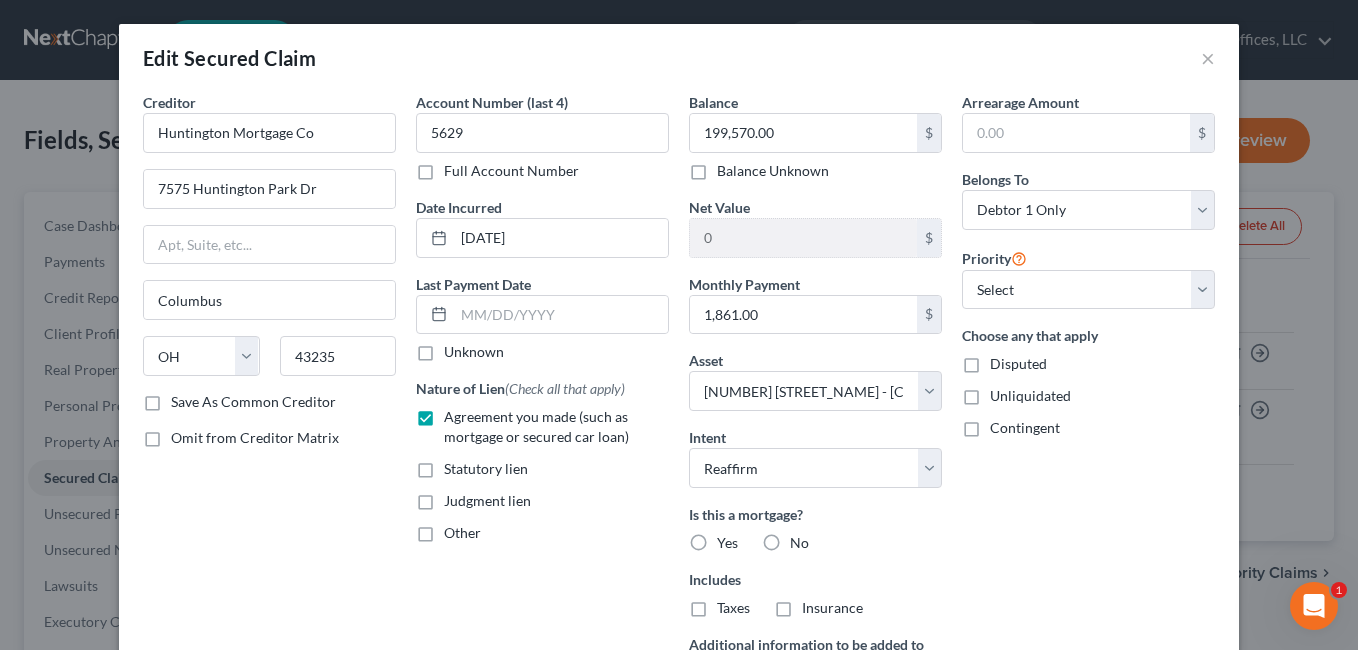 click on "Yes" at bounding box center (727, 543) 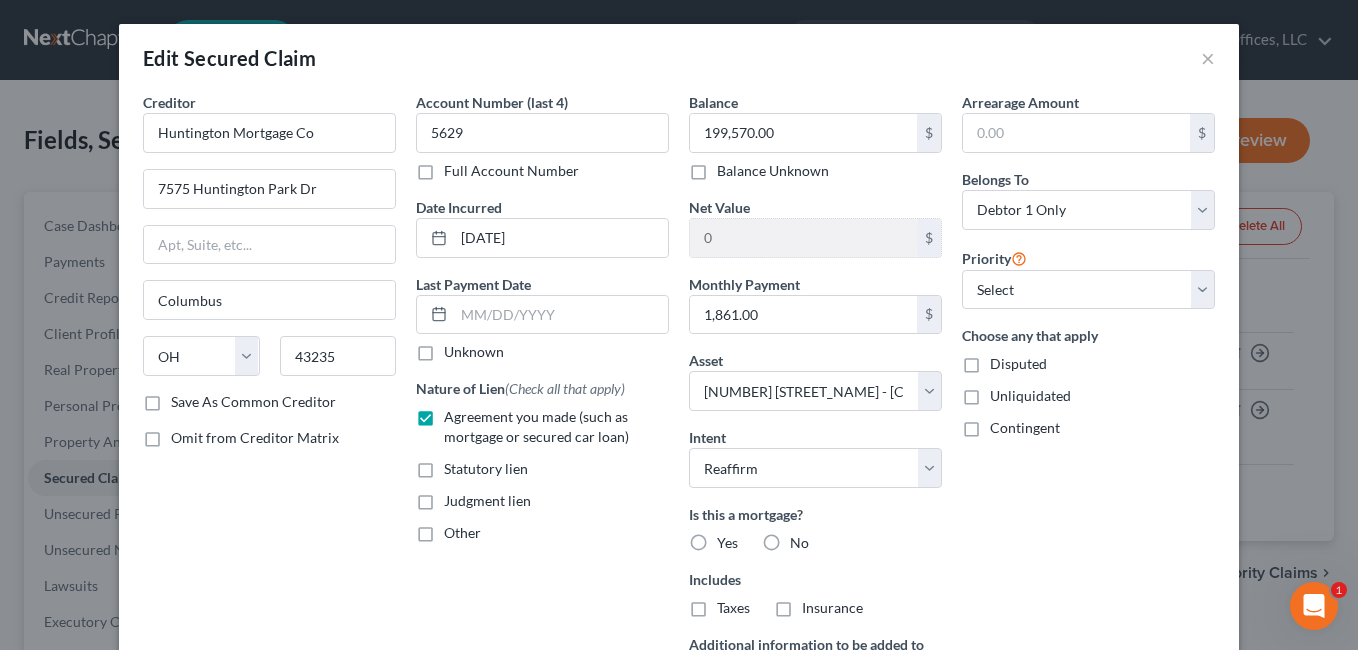 click on "Yes" at bounding box center [731, 539] 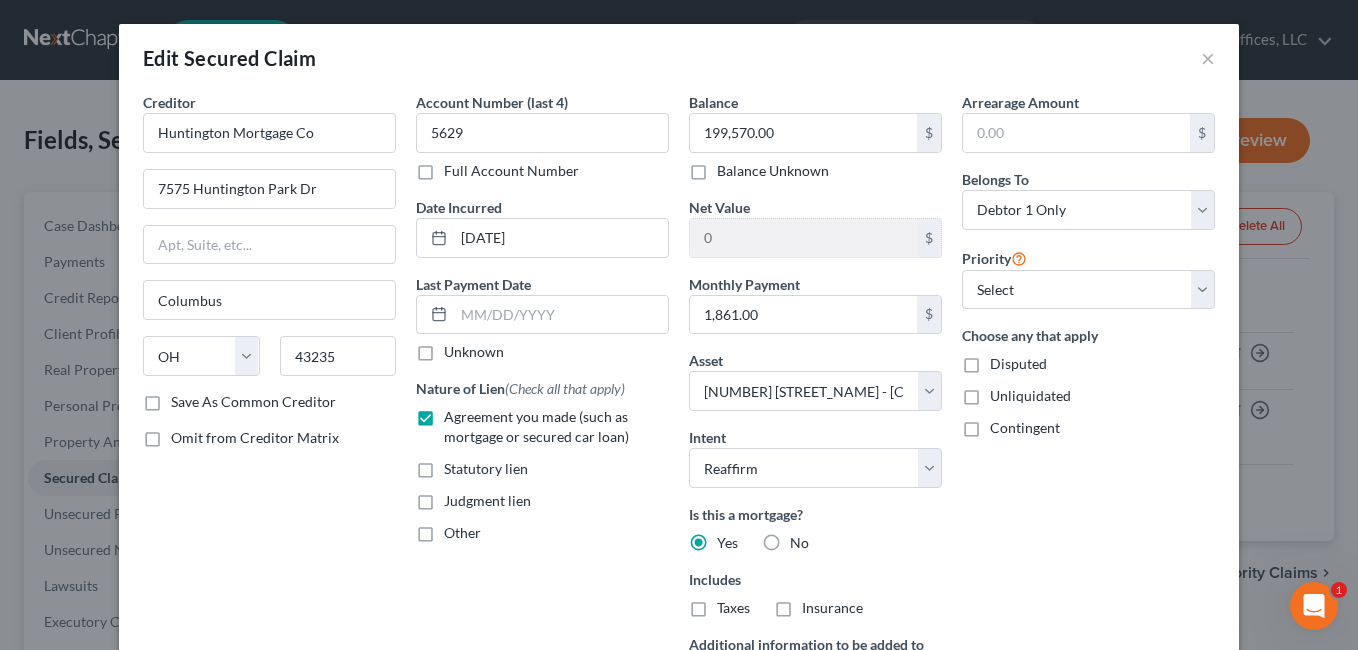 click on "Taxes" at bounding box center [733, 608] 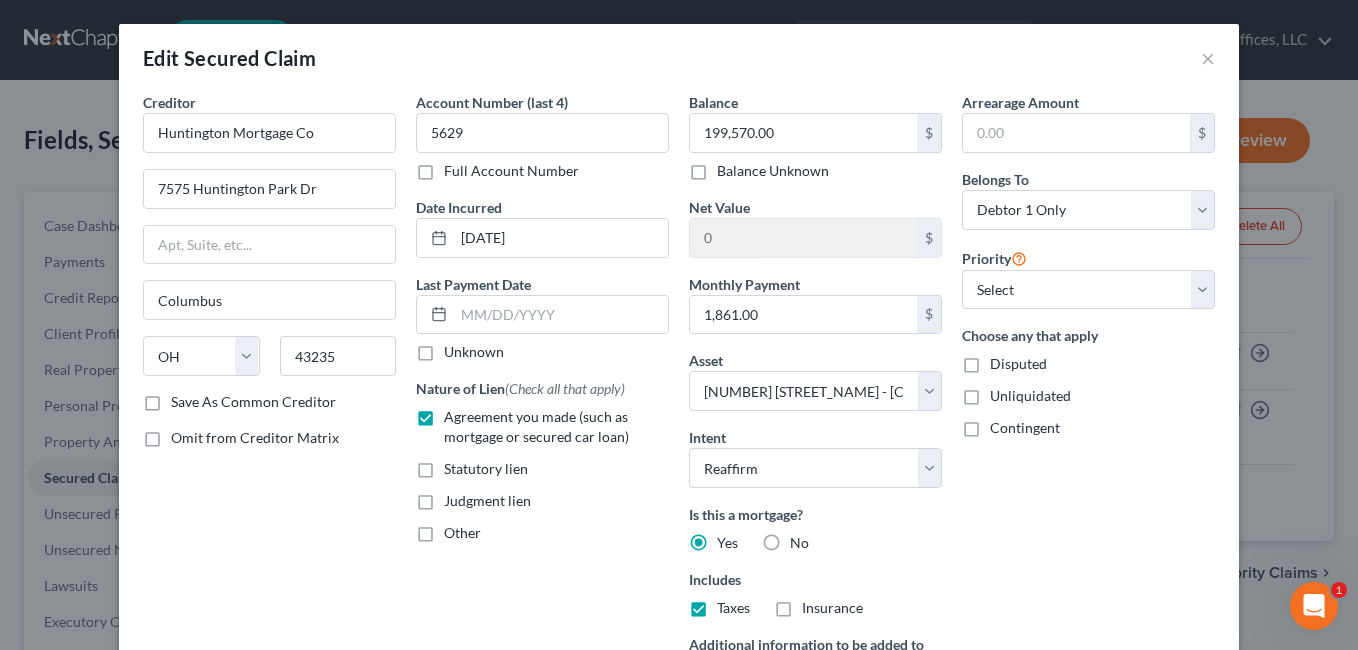click on "Insurance" at bounding box center (832, 608) 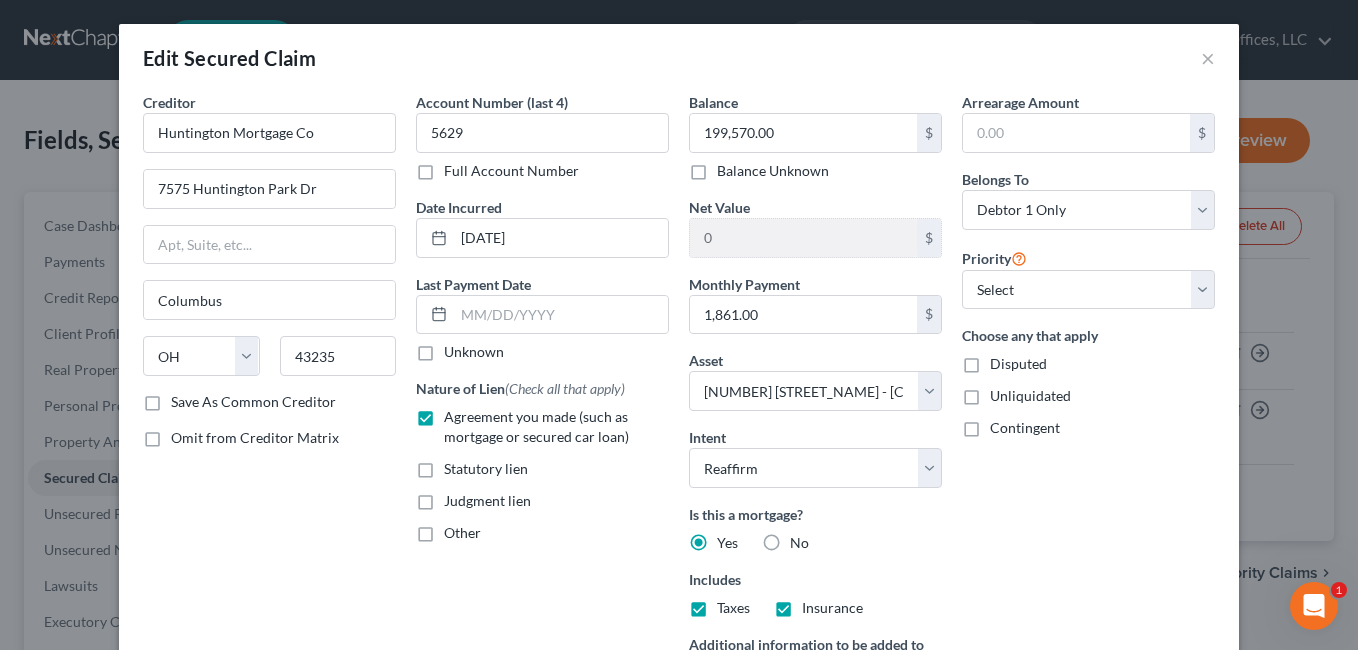 scroll, scrollTop: 299, scrollLeft: 0, axis: vertical 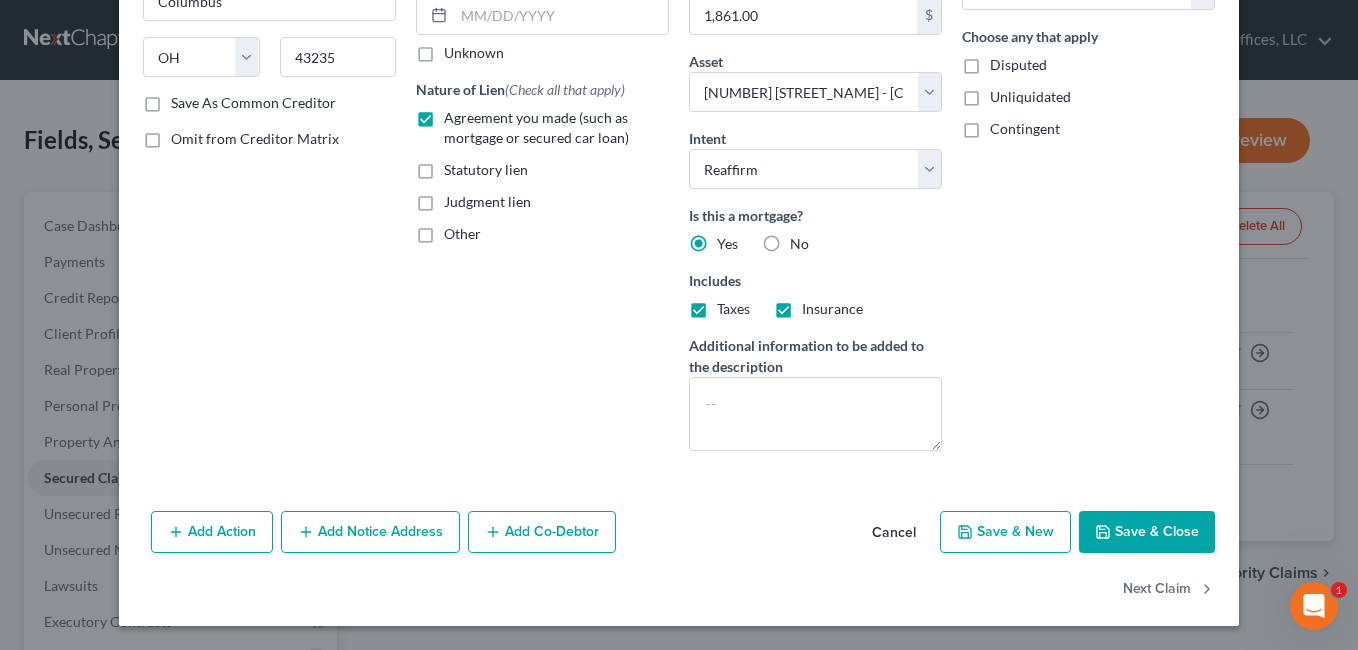 click on "Save & Close" at bounding box center (1147, 532) 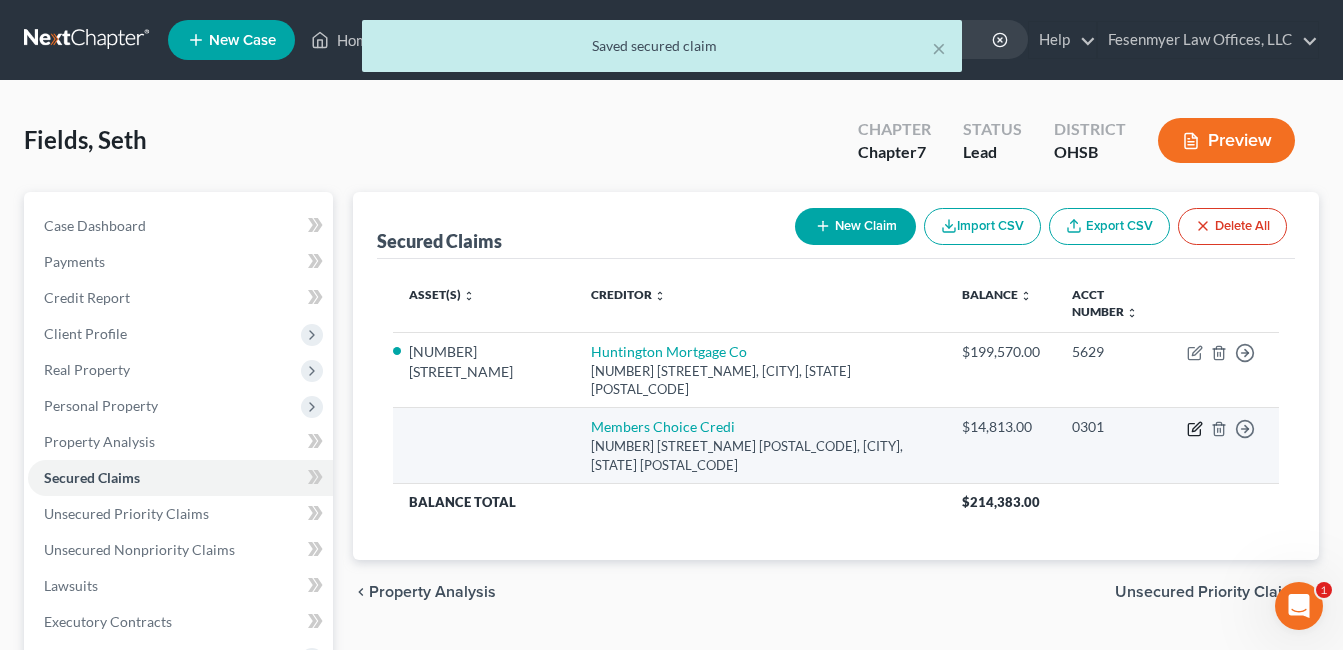 click 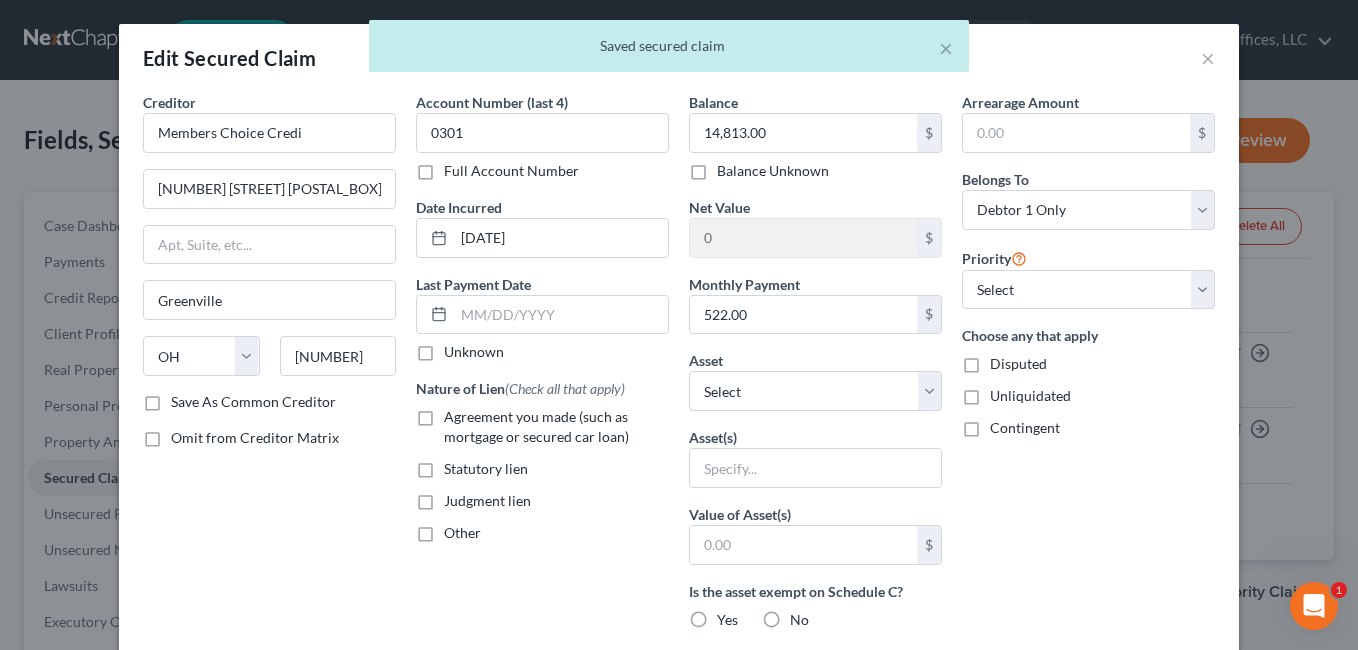 click on "Agreement you made (such as mortgage or secured car loan)" at bounding box center [556, 427] 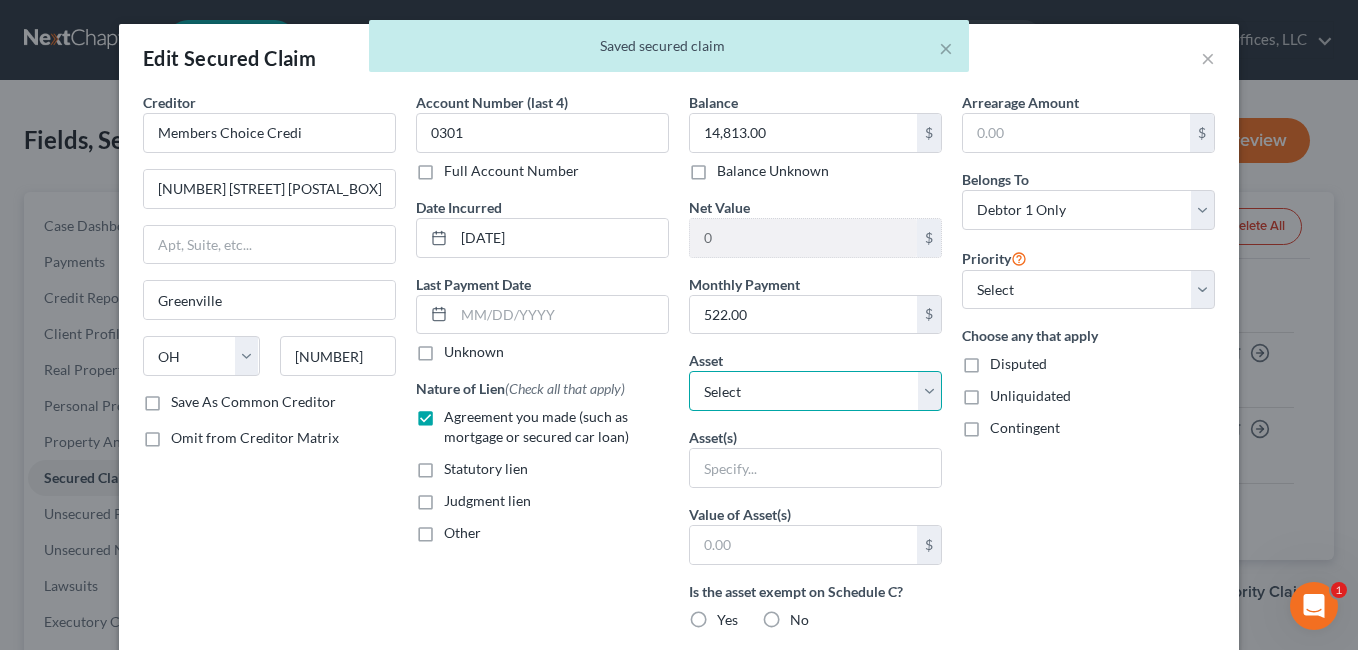 click on "Select Other Multiple Assets 401(k) Through Previous Employer (Estimated b/c of Market Changes) - [CURRENCY] Household Goods - Household Goods and Furnishings
Major appliances, furniture, towels, bedding, kitchenware
Location: Residence - [CURRENCY] Electronics - Electronics
Televisions and radios; audio, video, stereo, and digital equipment; computers, printers, scanners; music collections; electronic devices including cell phones, camera, media players, games - [CURRENCY] Clothing - Clothes
Clothes, shoes, accessories
Location: Residence - [CURRENCY] [ORGANIZATION] (Checking Account) - [CURRENCY] [ORGANIZATION] (Savings Account) - [CURRENCY] Anticipated tax refund (owed to debtor) - [CURRENCY] [YEAR] [BRAND] [MODEL] - [CURRENCY] Cash on hand (Cash on Hand) - [CURRENCY] [ORGANIZATION] (Checking Account) - [CURRENCY] [ORGANIZATION] Cryptocurrency (Other (Credit Union, Health Savings Account, etc)) - [CURRENCY] [NUMBER] [STREET_NAME] - [CURRENCY] [ORGANIZATION] App (Other (Credit Union, Health Savings Account, etc)) - [CURRENCY] Interest in Whole Life Insurance - [CURRENCY]" at bounding box center [815, 391] 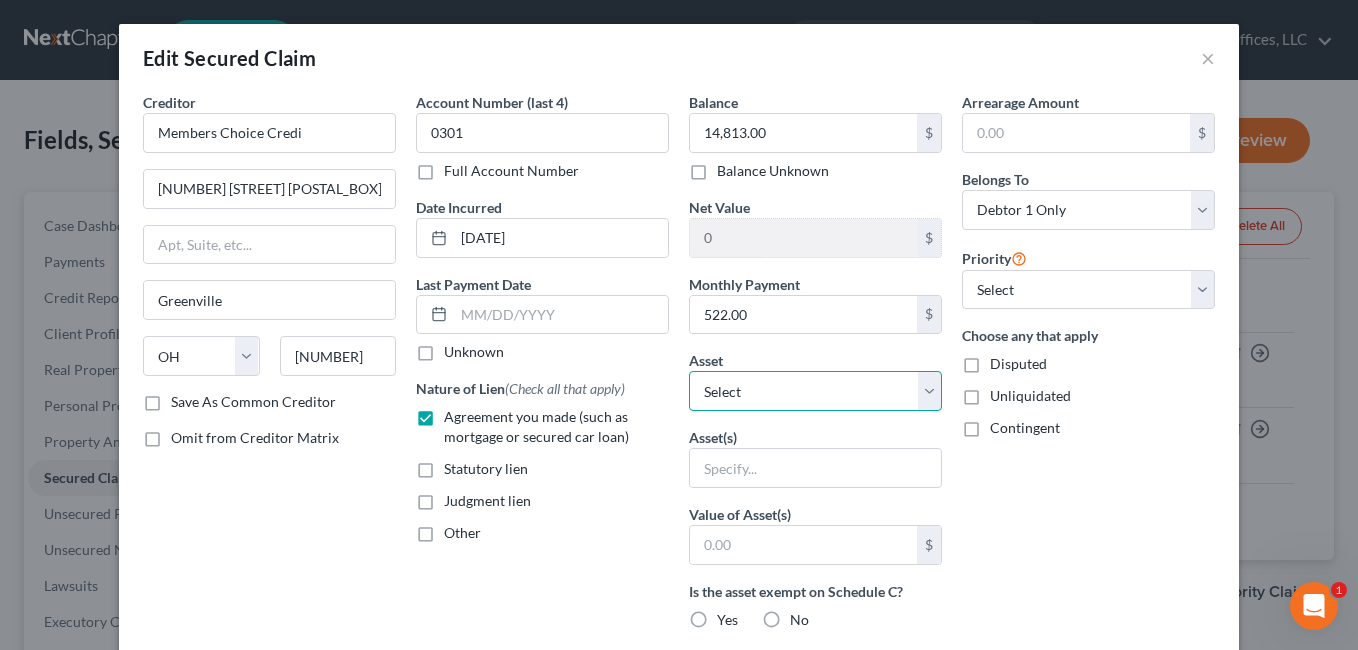 select on "9" 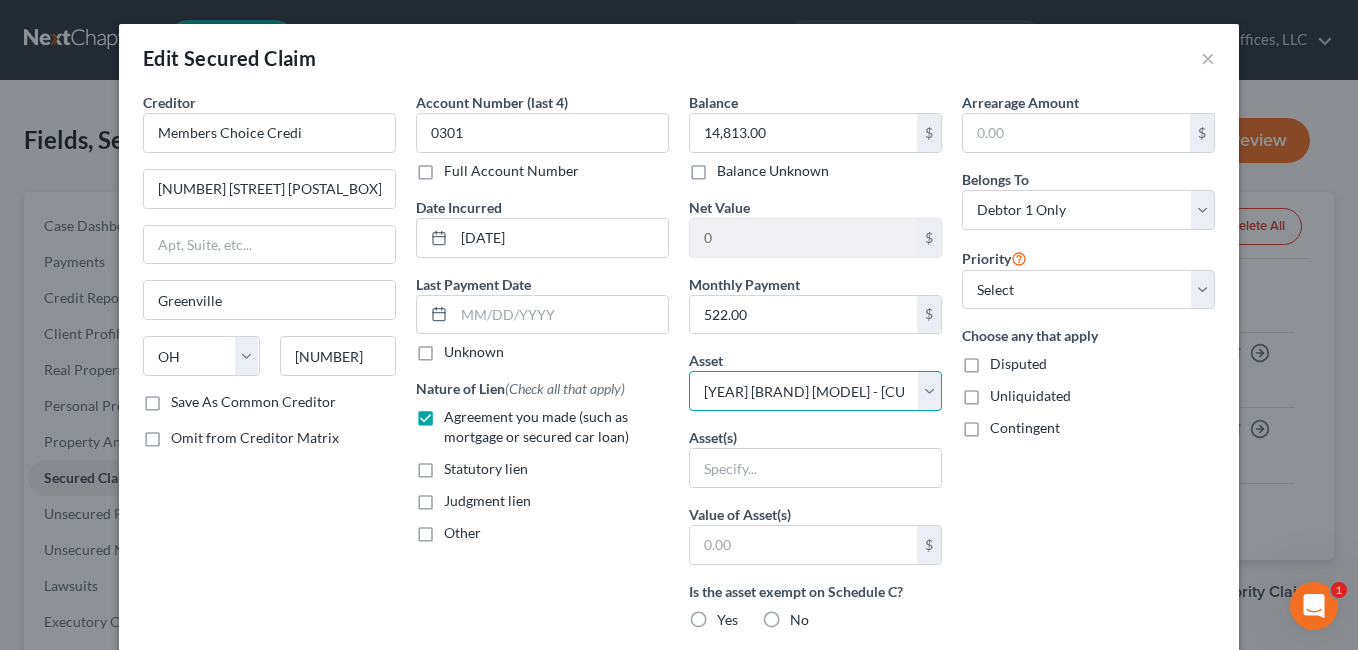 click on "Select Other Multiple Assets 401(k) Through Previous Employer (Estimated b/c of Market Changes) - [CURRENCY] Household Goods - Household Goods and Furnishings
Major appliances, furniture, towels, bedding, kitchenware
Location: Residence - [CURRENCY] Electronics - Electronics
Televisions and radios; audio, video, stereo, and digital equipment; computers, printers, scanners; music collections; electronic devices including cell phones, camera, media players, games - [CURRENCY] Clothing - Clothes
Clothes, shoes, accessories
Location: Residence - [CURRENCY] [ORGANIZATION] (Checking Account) - [CURRENCY] [ORGANIZATION] (Savings Account) - [CURRENCY] Anticipated tax refund (owed to debtor) - [CURRENCY] [YEAR] [BRAND] [MODEL] - [CURRENCY] Cash on hand (Cash on Hand) - [CURRENCY] [ORGANIZATION] (Checking Account) - [CURRENCY] [ORGANIZATION] Cryptocurrency (Other (Credit Union, Health Savings Account, etc)) - [CURRENCY] [NUMBER] [STREET_NAME] - [CURRENCY] [ORGANIZATION] App (Other (Credit Union, Health Savings Account, etc)) - [CURRENCY] Interest in Whole Life Insurance - [CURRENCY]" at bounding box center (815, 391) 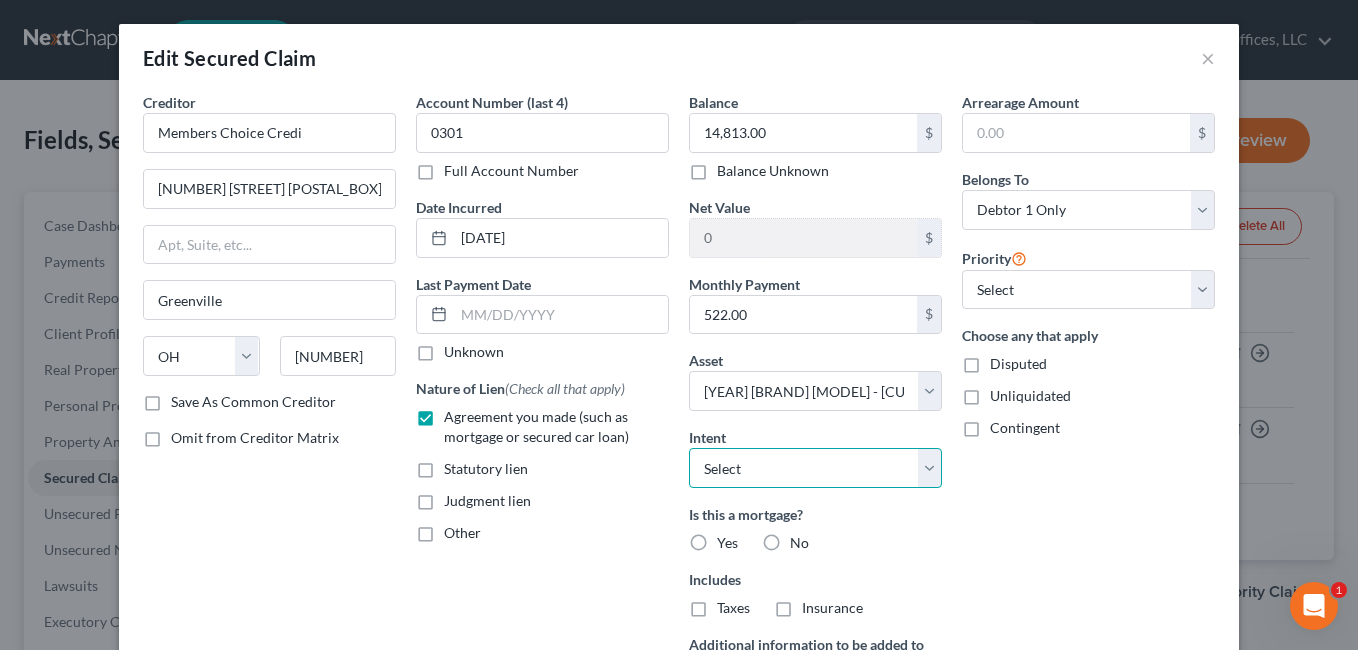 click on "Select Surrender Redeem Reaffirm Avoid Other" at bounding box center [815, 468] 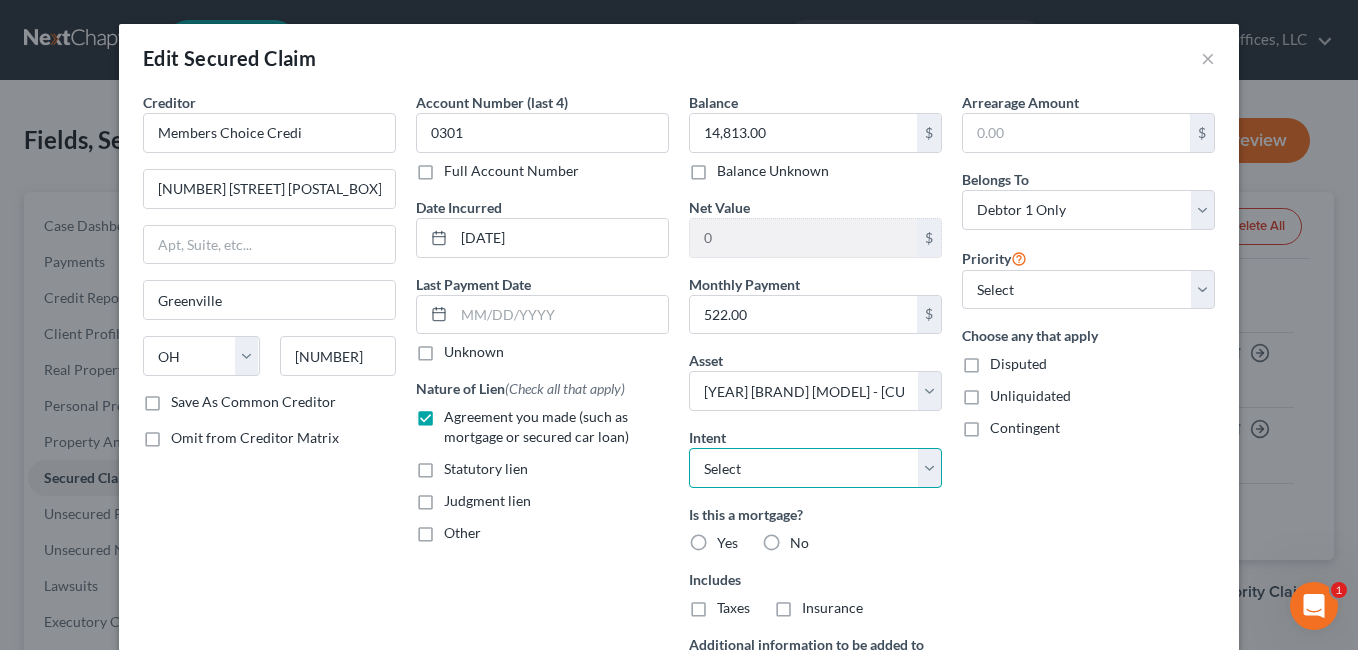 select on "2" 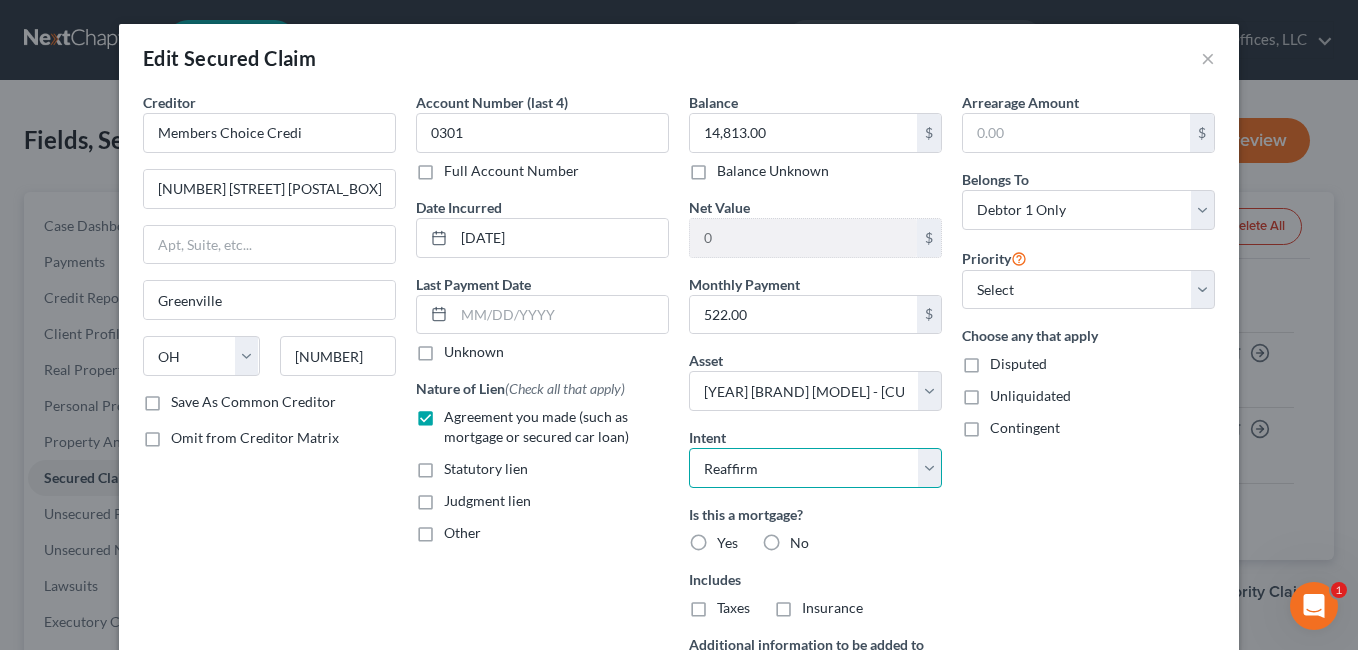 click on "Select Surrender Redeem Reaffirm Avoid Other" at bounding box center (815, 468) 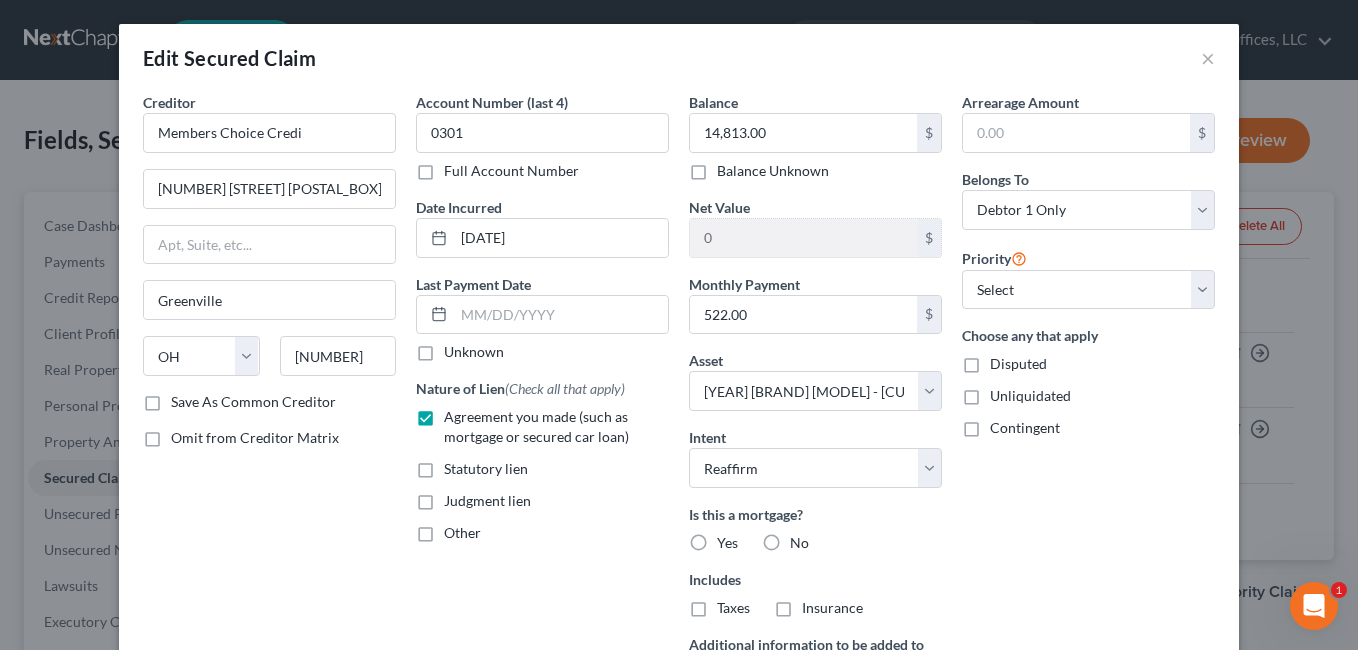 click on "No" at bounding box center [799, 543] 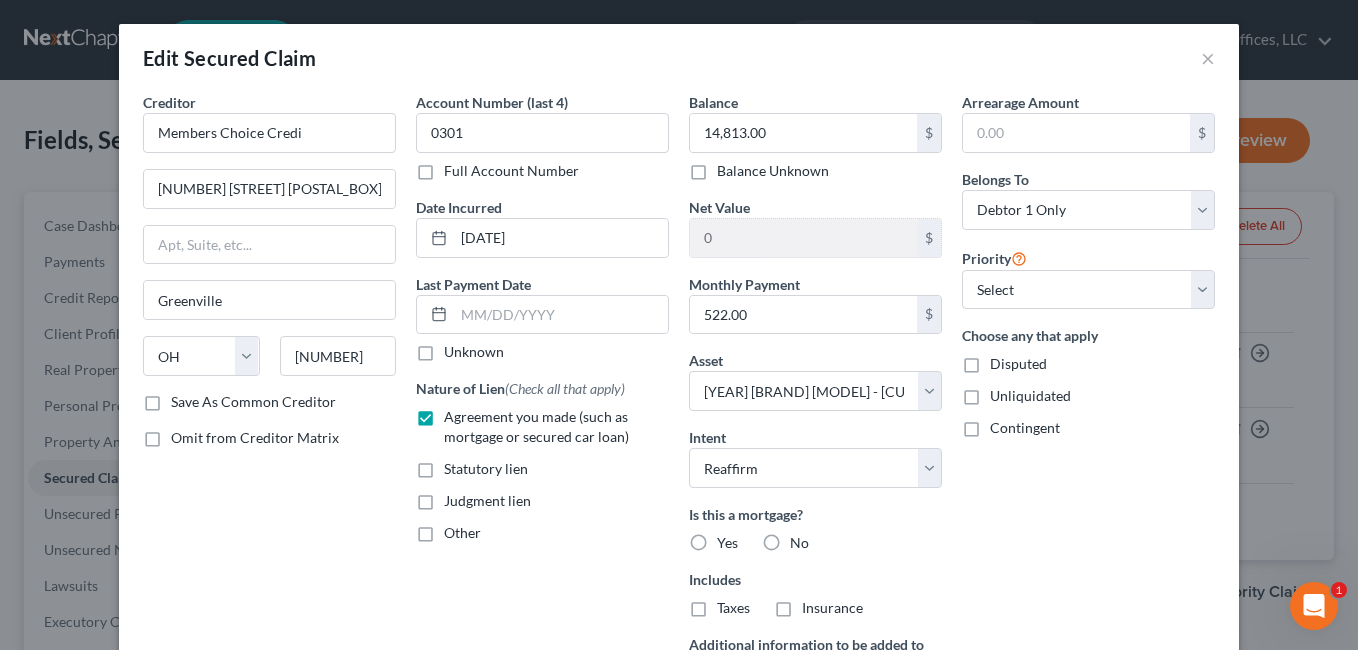 click on "No" at bounding box center (804, 539) 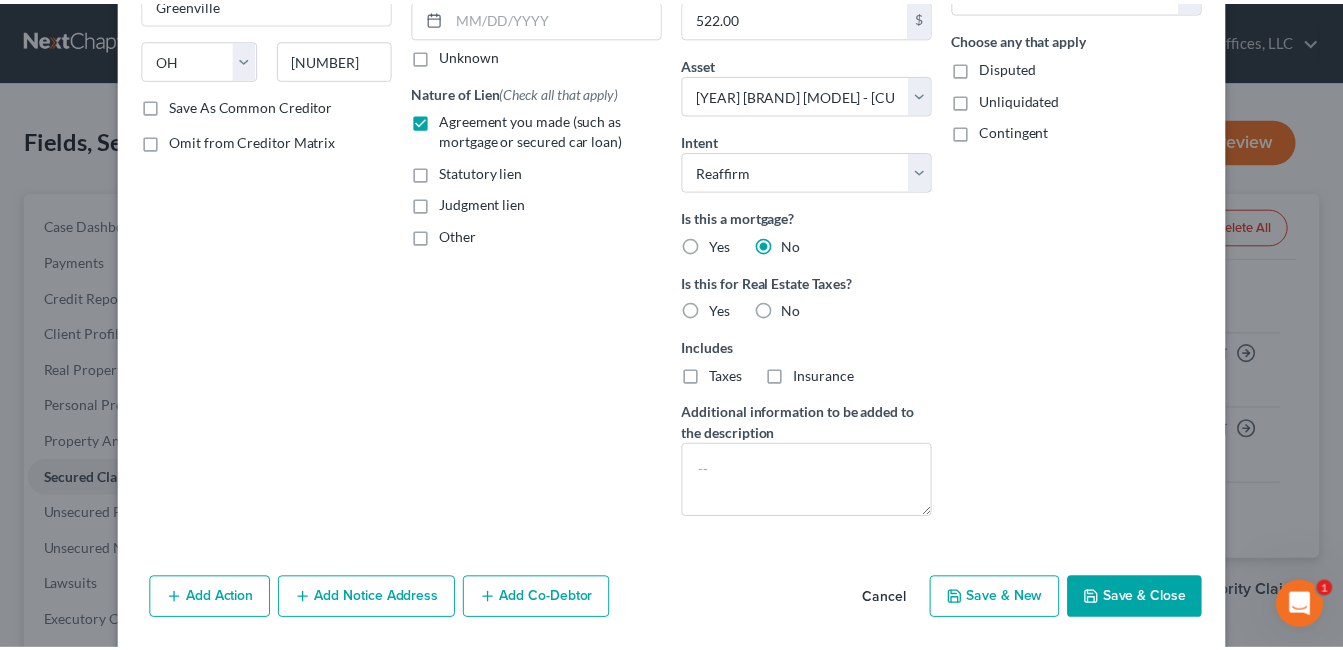 scroll, scrollTop: 364, scrollLeft: 0, axis: vertical 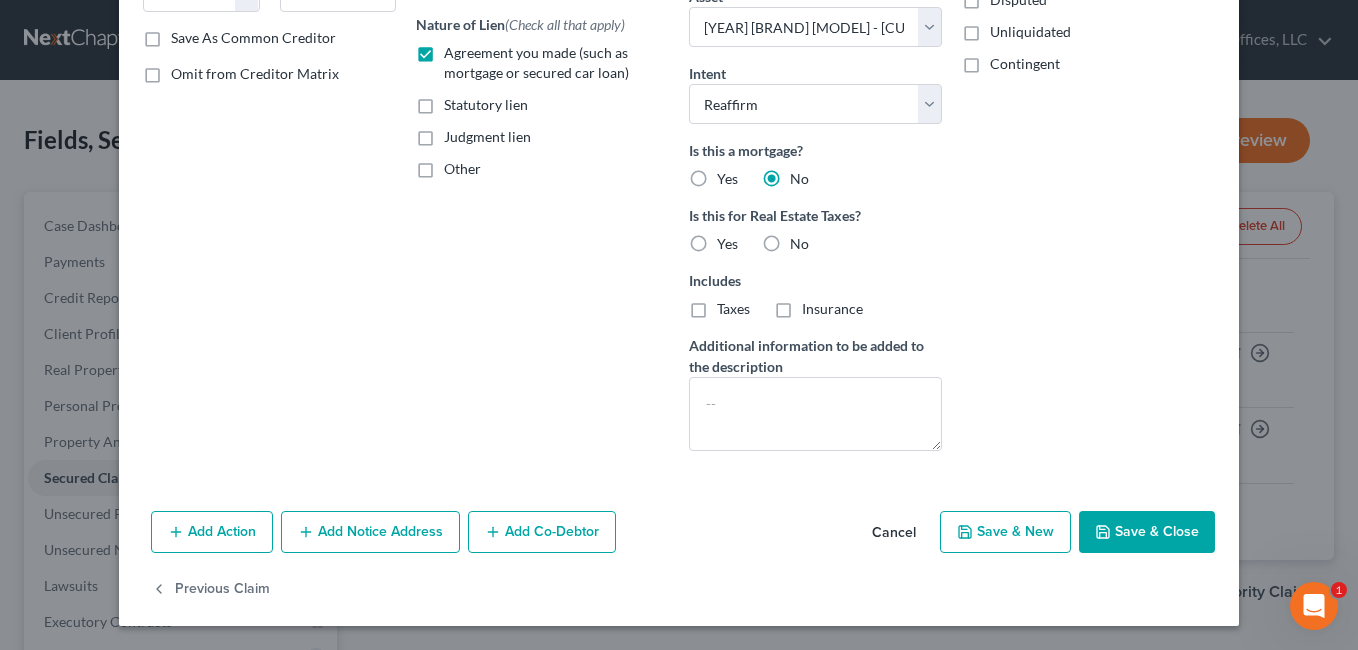 click on "Save & Close" at bounding box center [1147, 532] 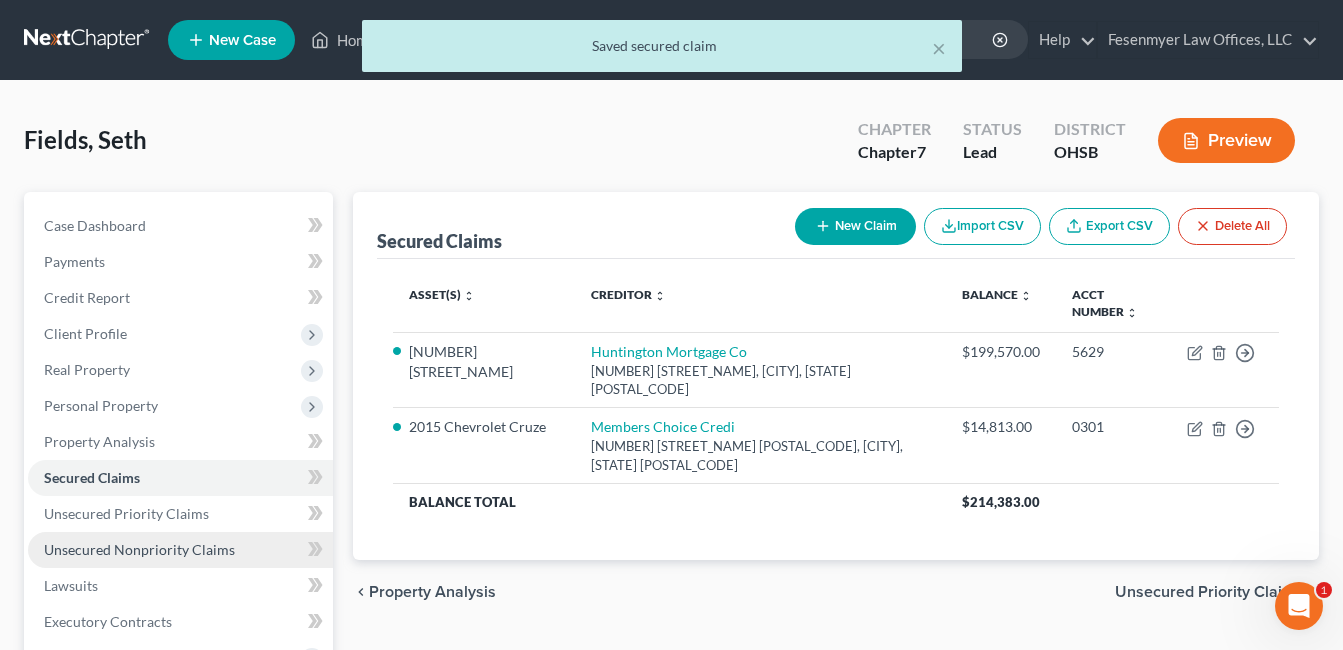 click on "Unsecured Nonpriority Claims" at bounding box center (180, 550) 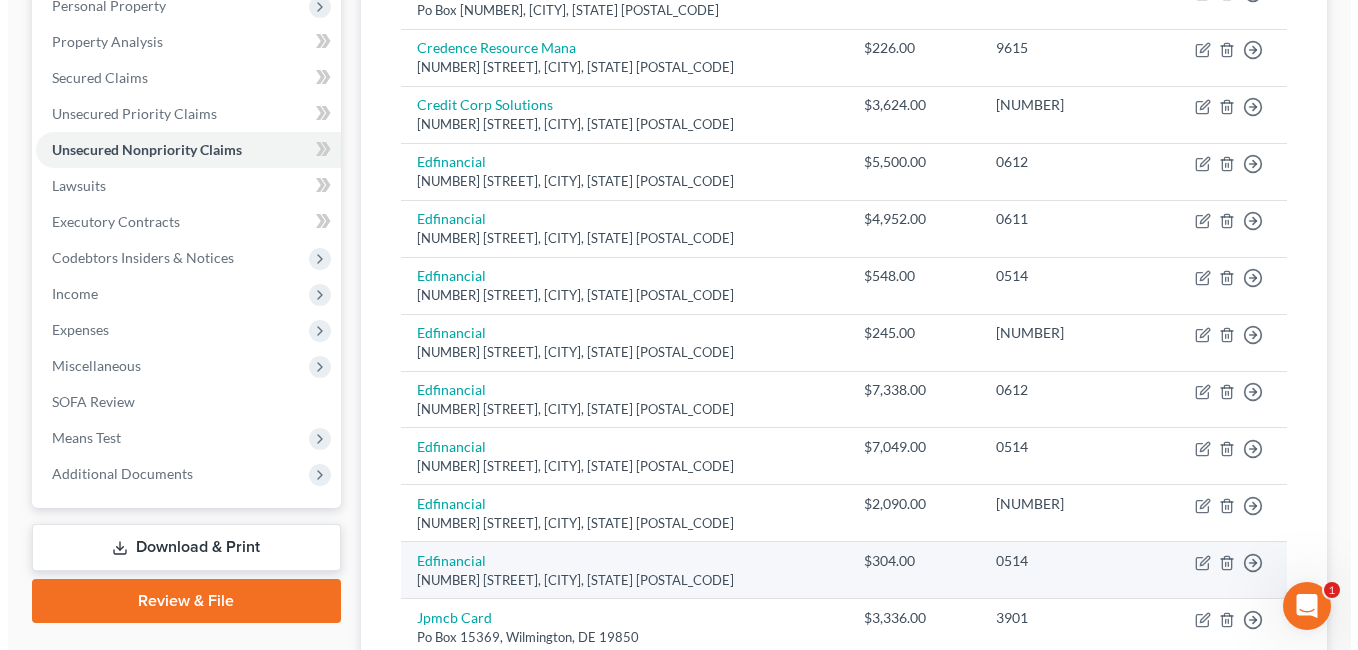 scroll, scrollTop: 500, scrollLeft: 0, axis: vertical 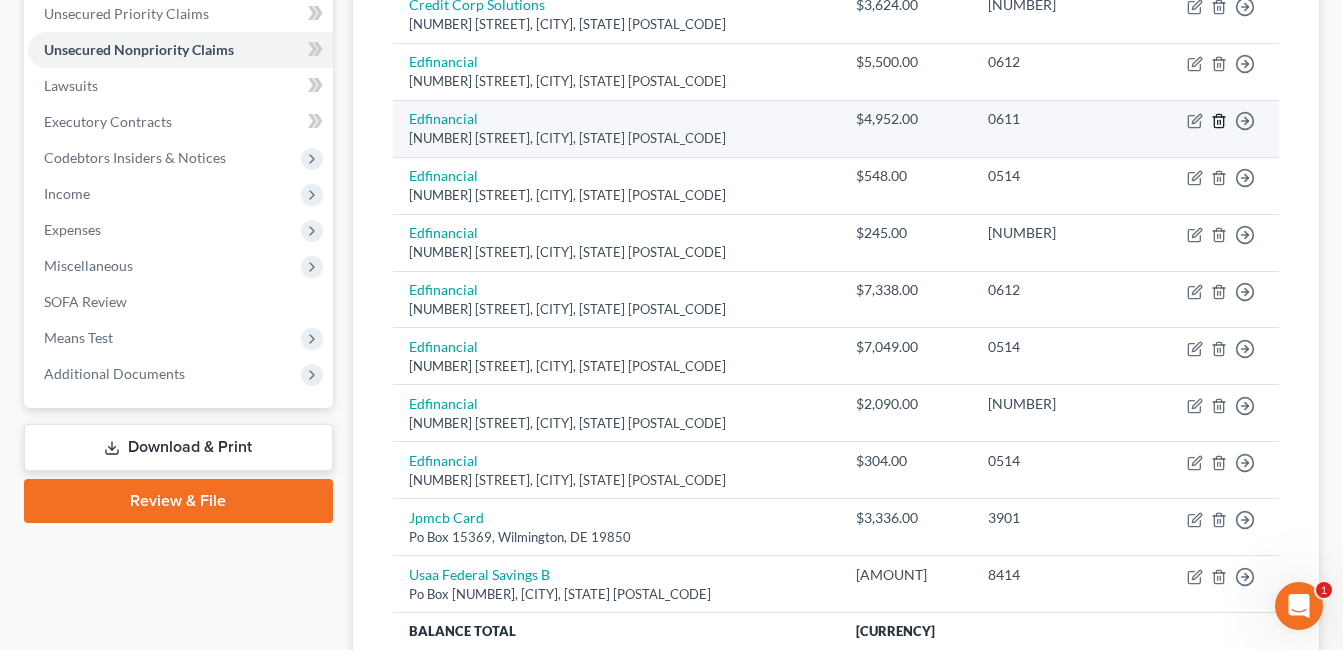 click 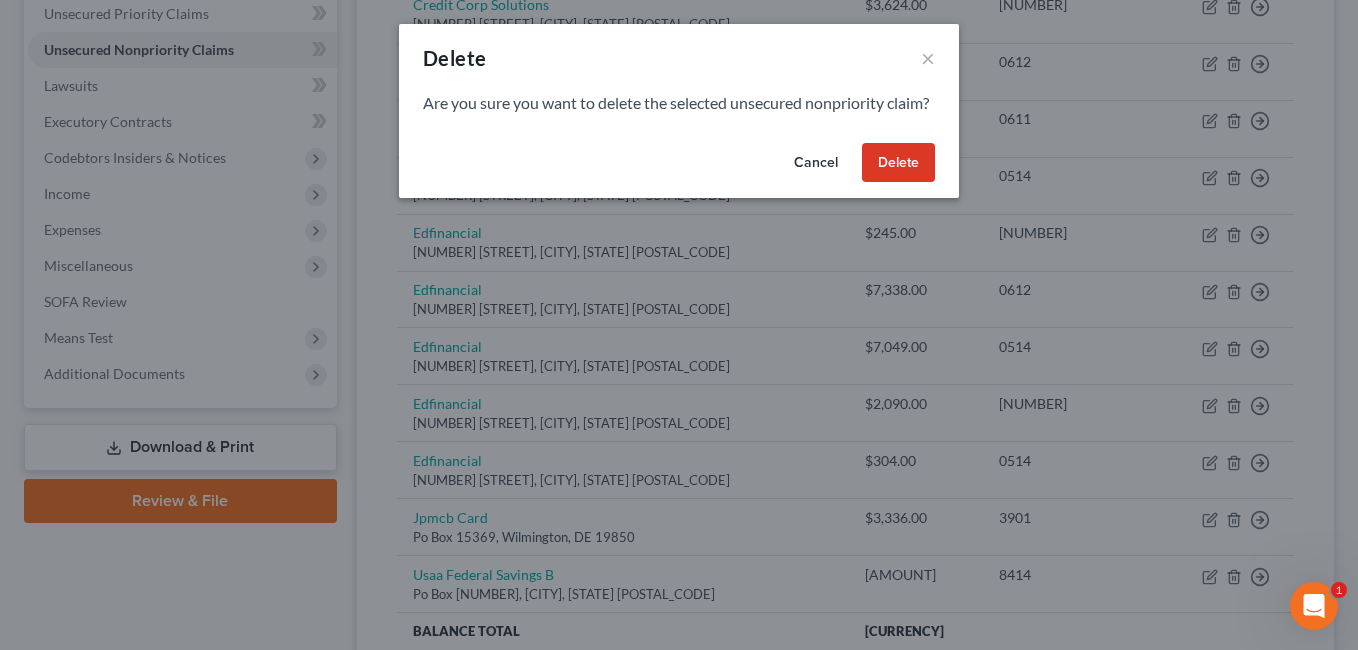 drag, startPoint x: 887, startPoint y: 185, endPoint x: 1006, endPoint y: 169, distance: 120.070816 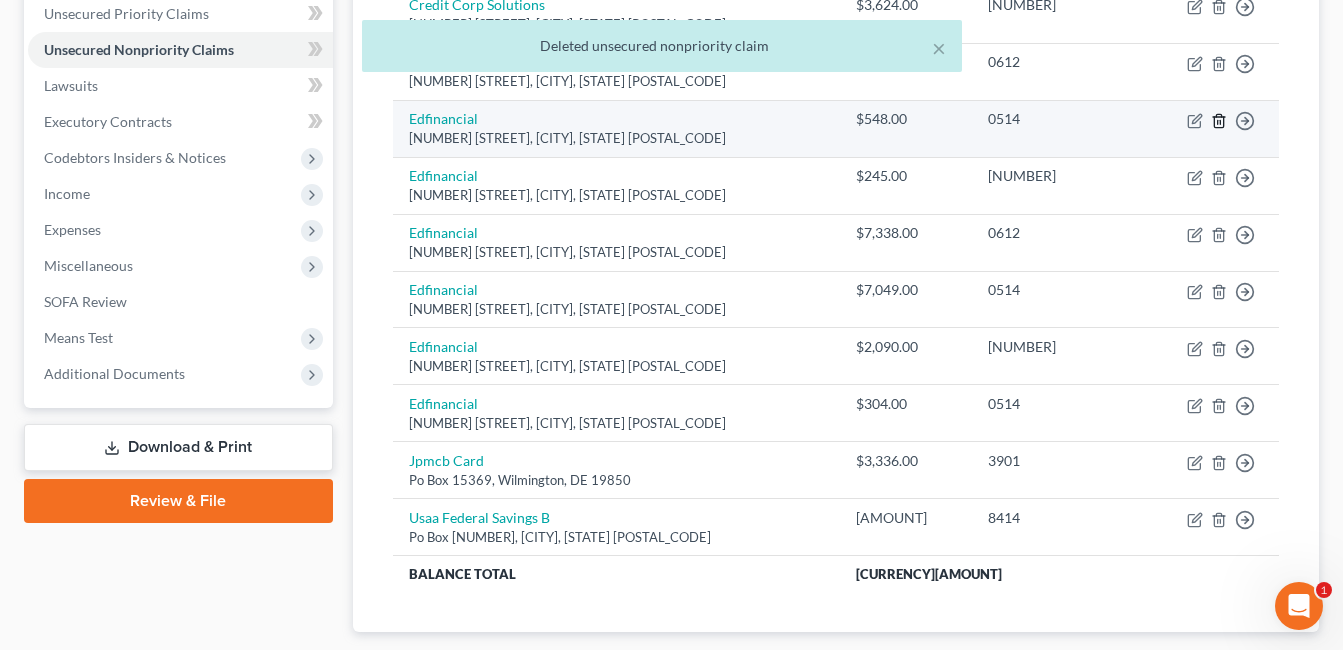 click 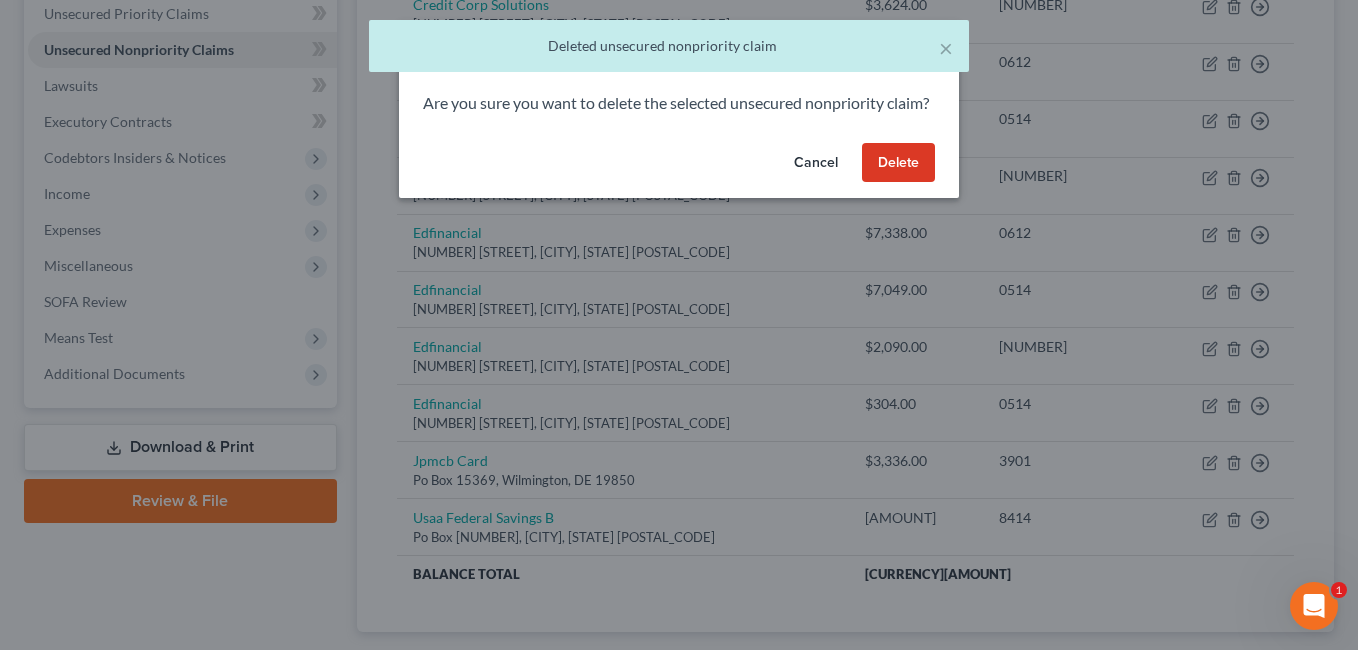 click on "Delete" at bounding box center (898, 163) 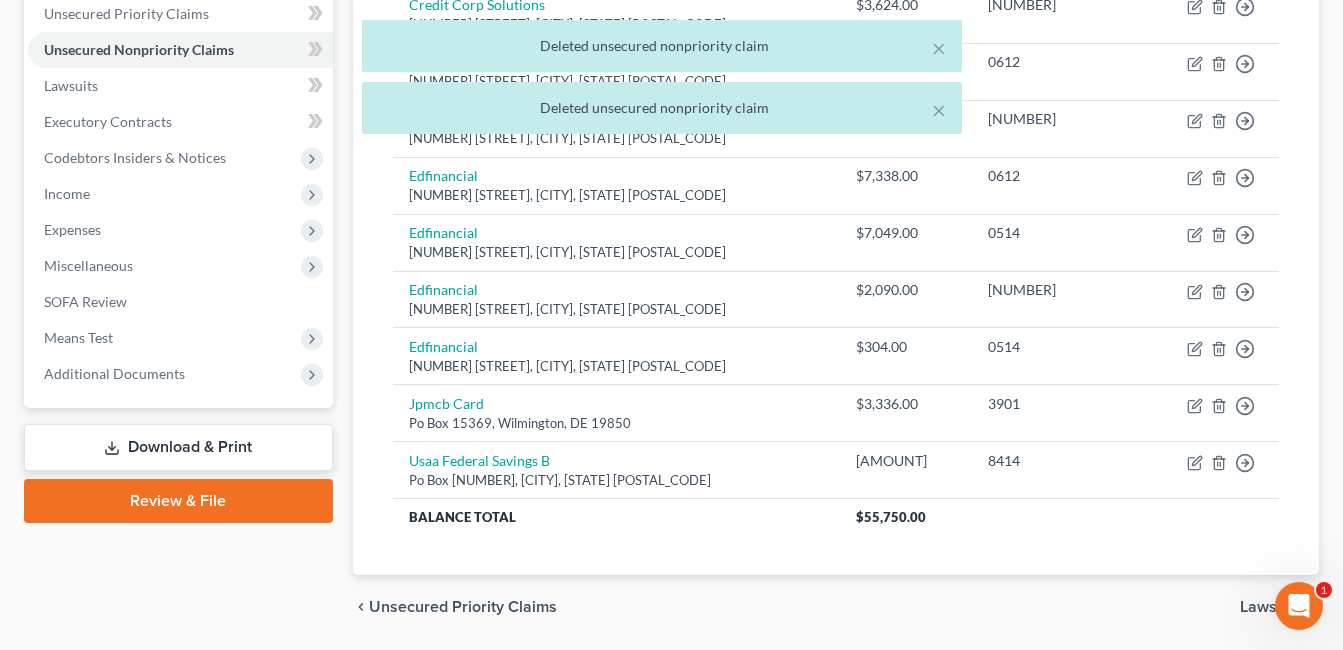 click on "×                     Deleted unsecured nonpriority claim                     	 		 ×                     Deleted unsecured nonpriority claim" at bounding box center [661, 82] 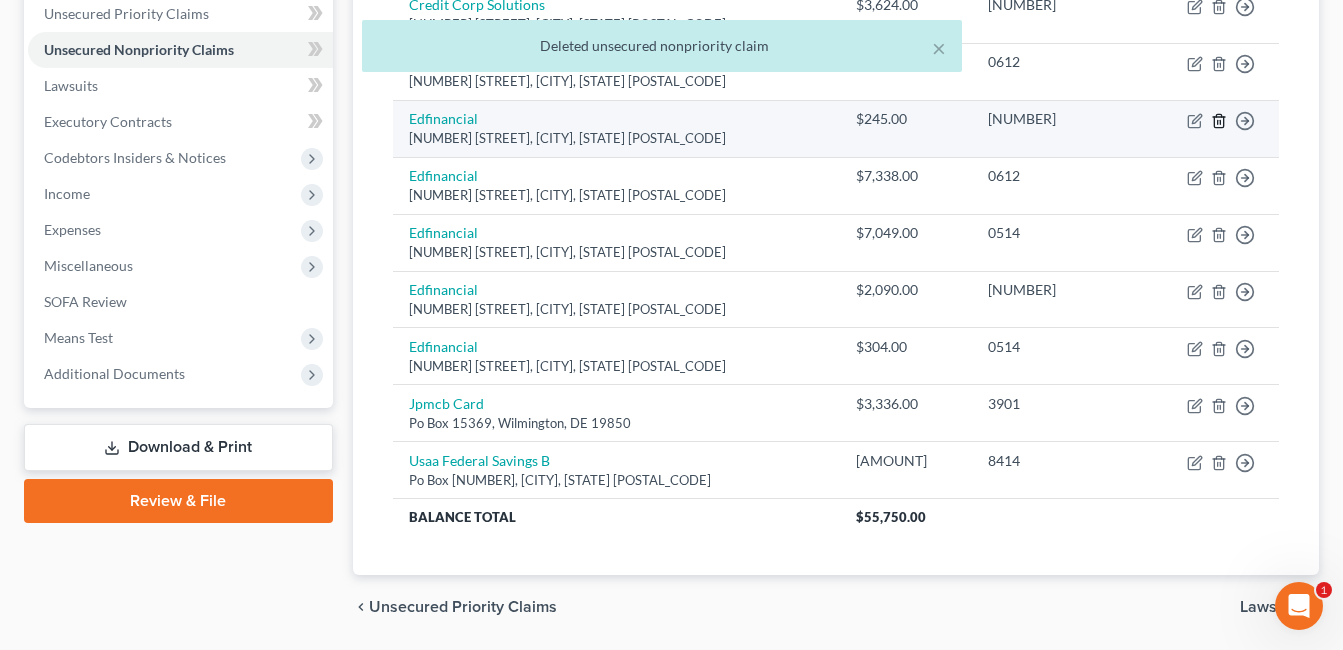 click 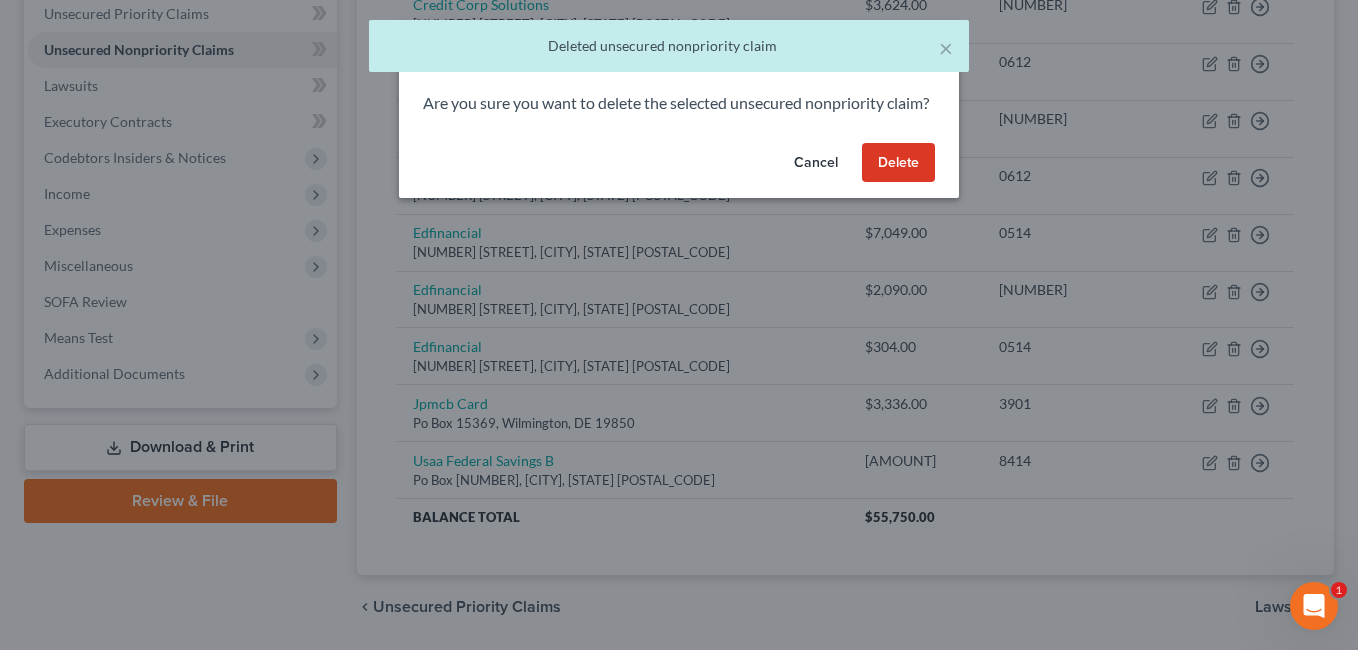 click on "Delete" at bounding box center [898, 163] 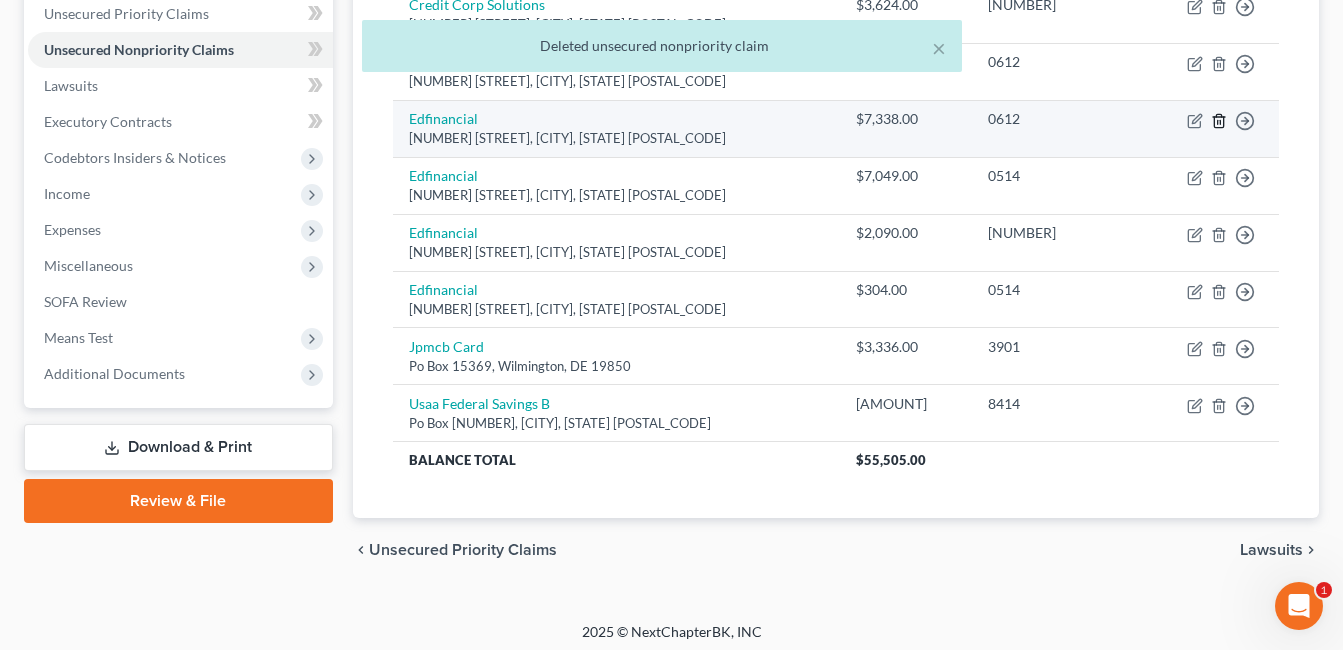 click 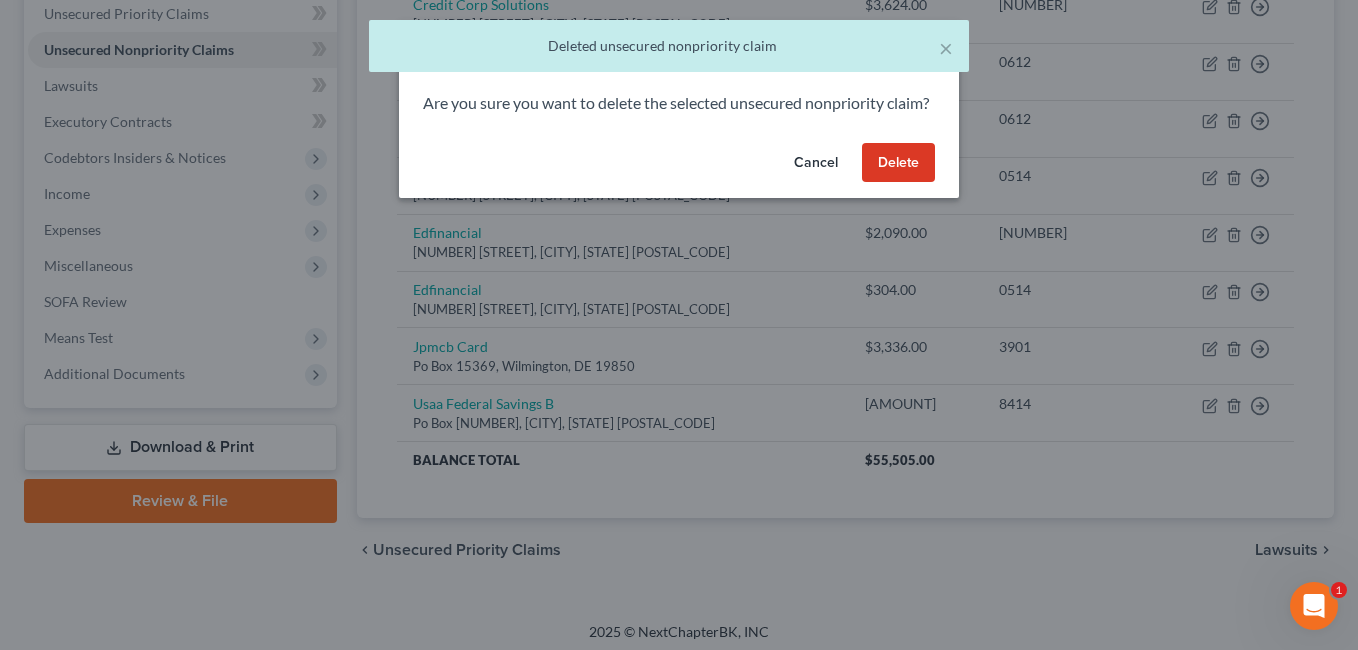 click on "Delete" at bounding box center (898, 163) 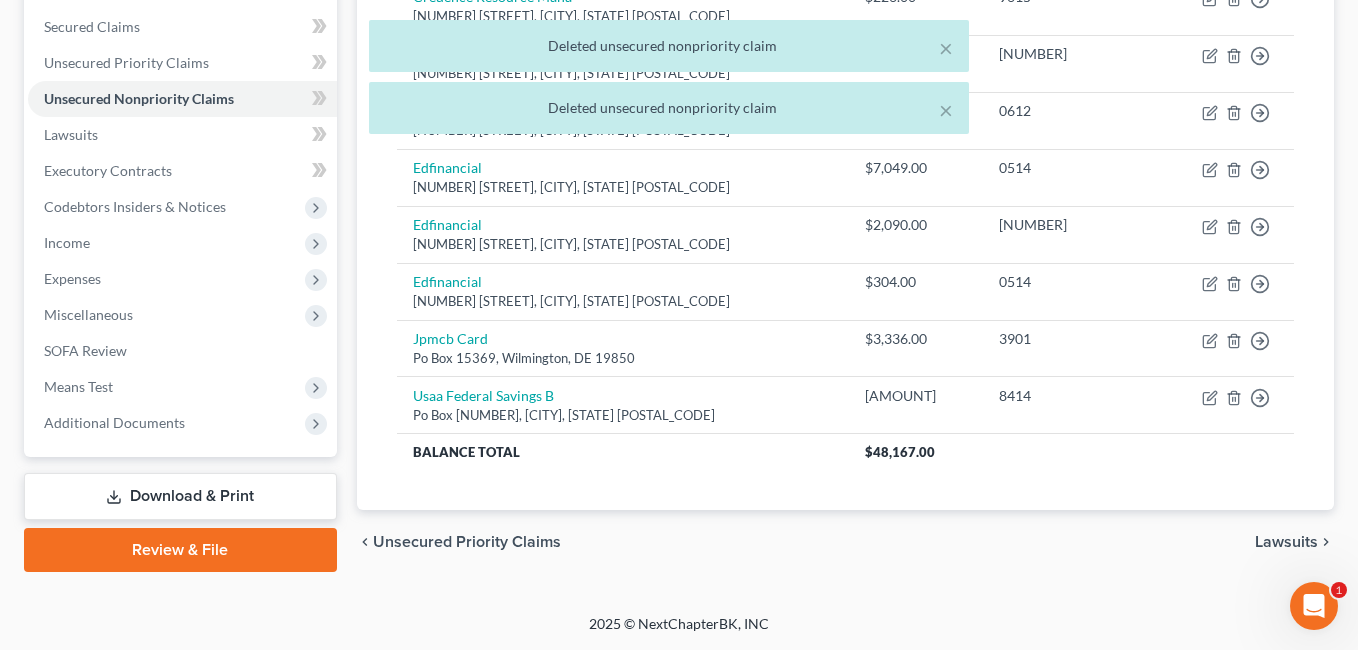 scroll, scrollTop: 451, scrollLeft: 0, axis: vertical 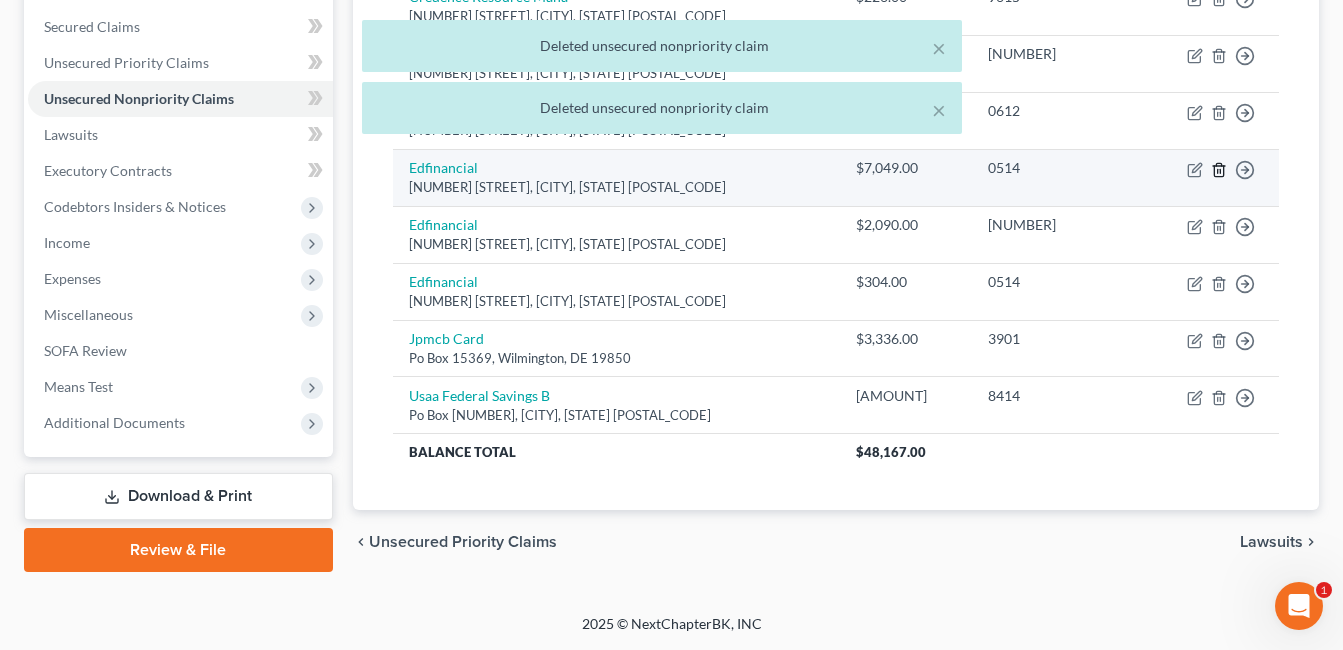 click 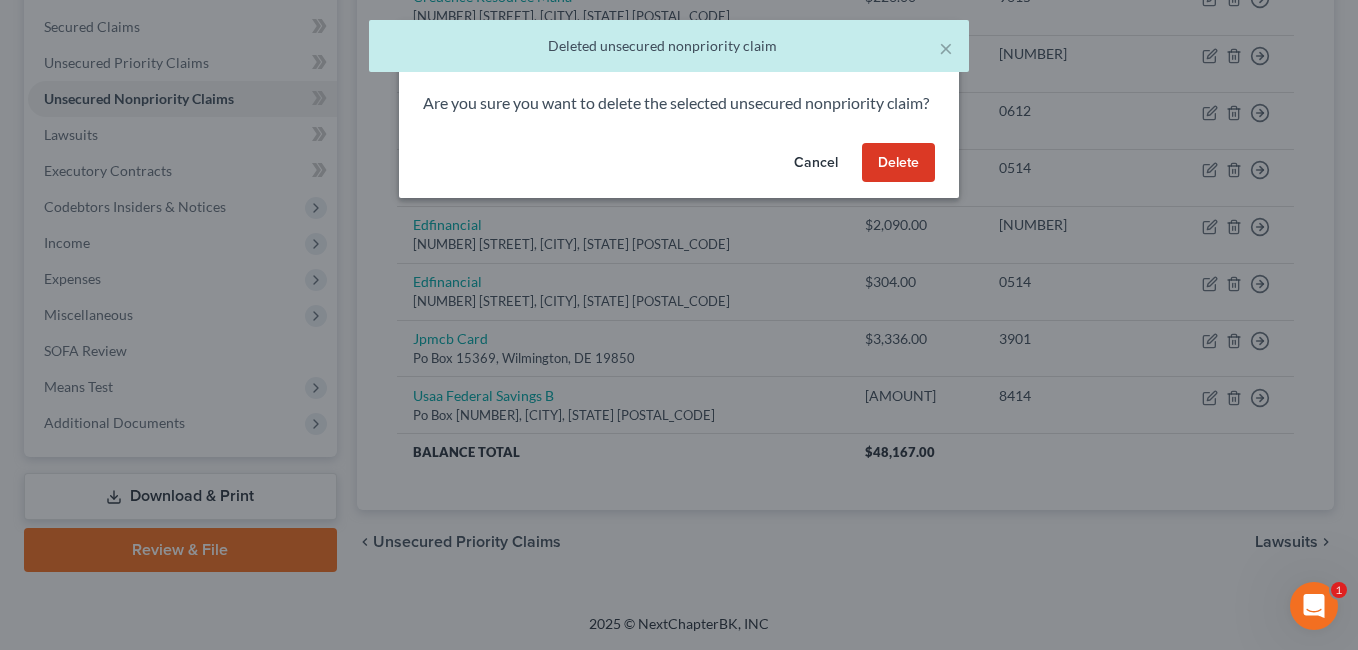 click on "Delete" at bounding box center [898, 163] 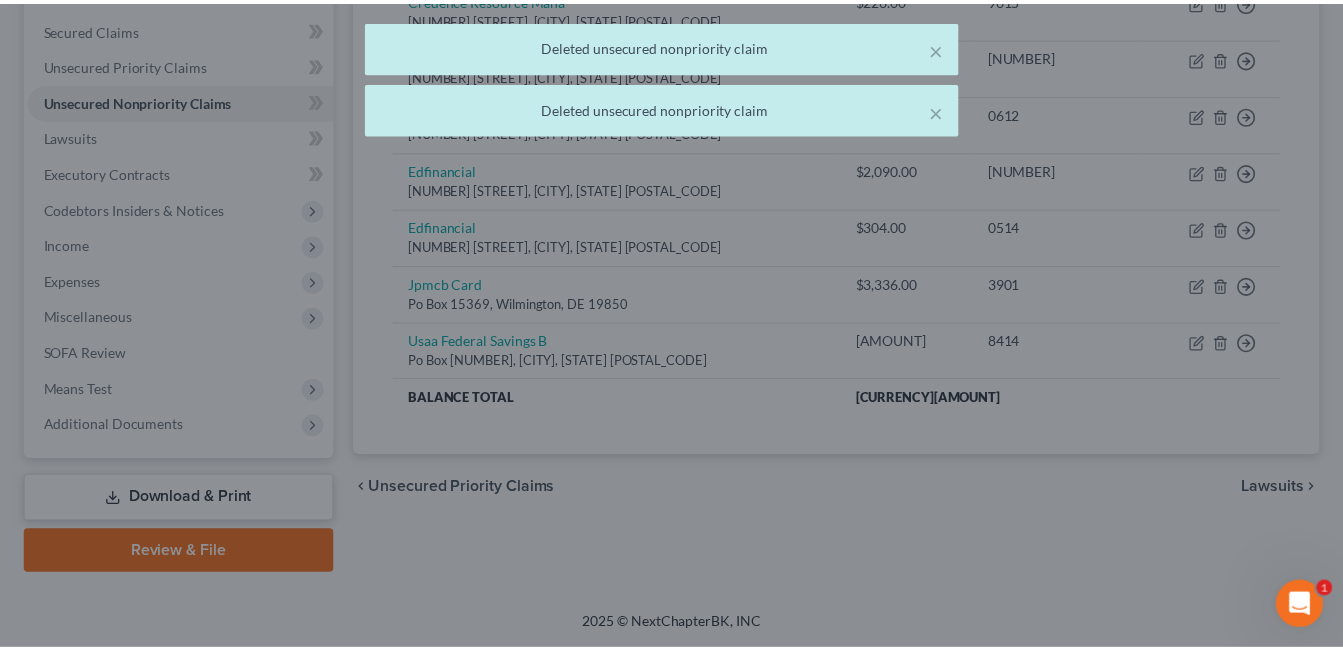 scroll, scrollTop: 449, scrollLeft: 0, axis: vertical 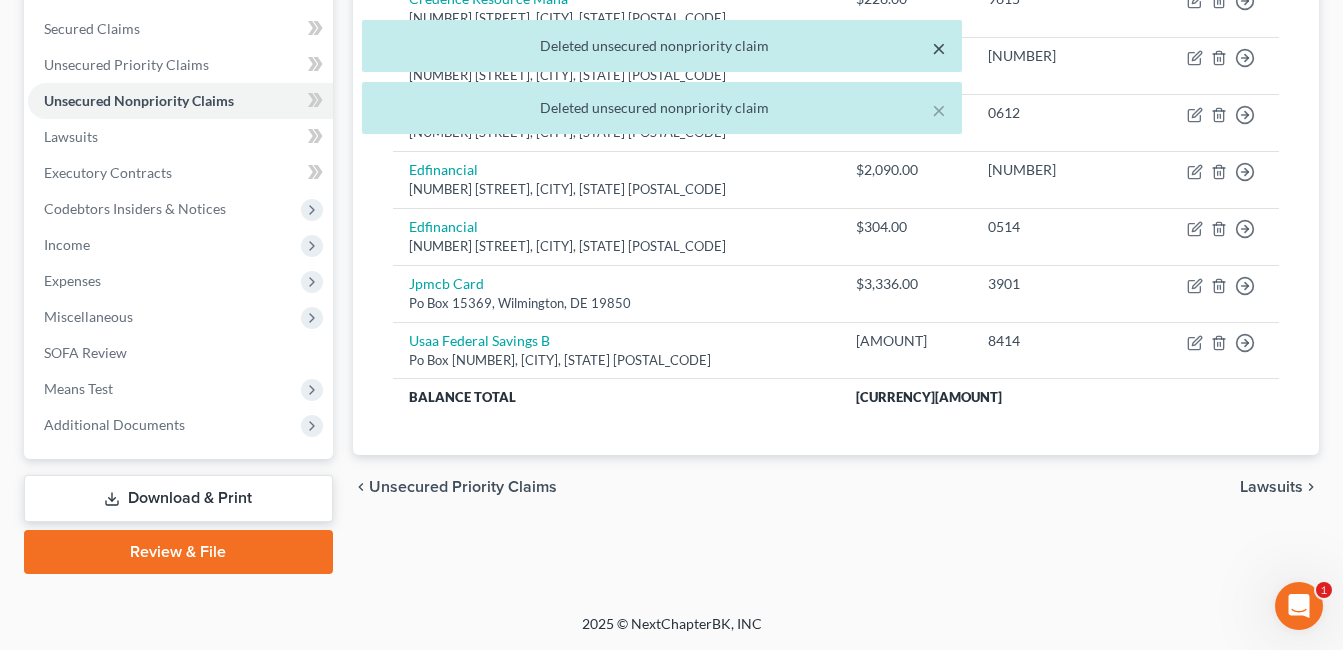 click on "×" at bounding box center (939, 48) 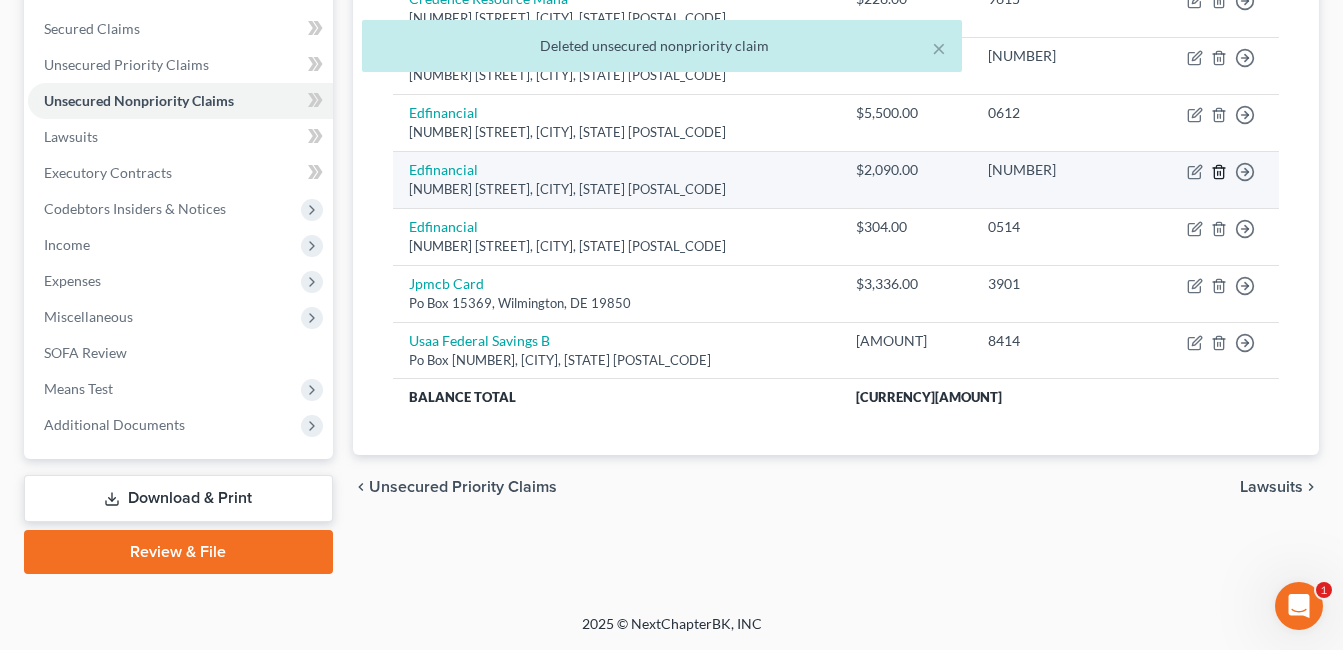 click 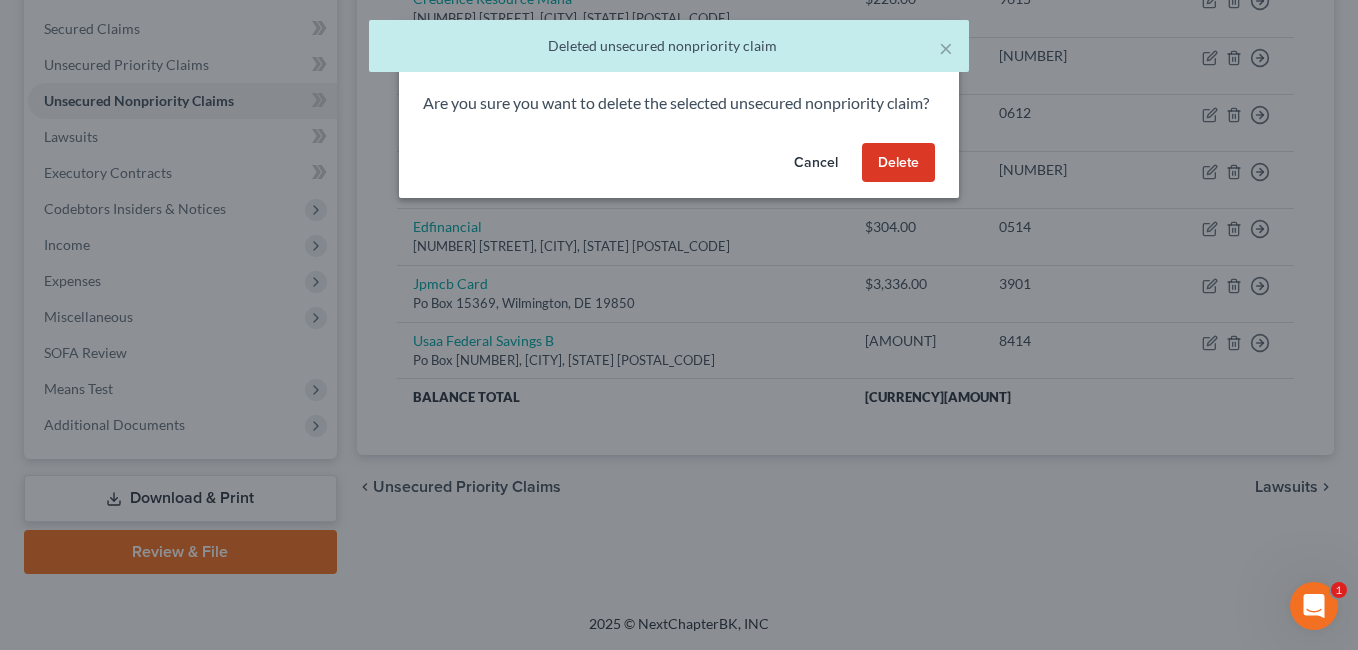 click on "Delete" at bounding box center [898, 163] 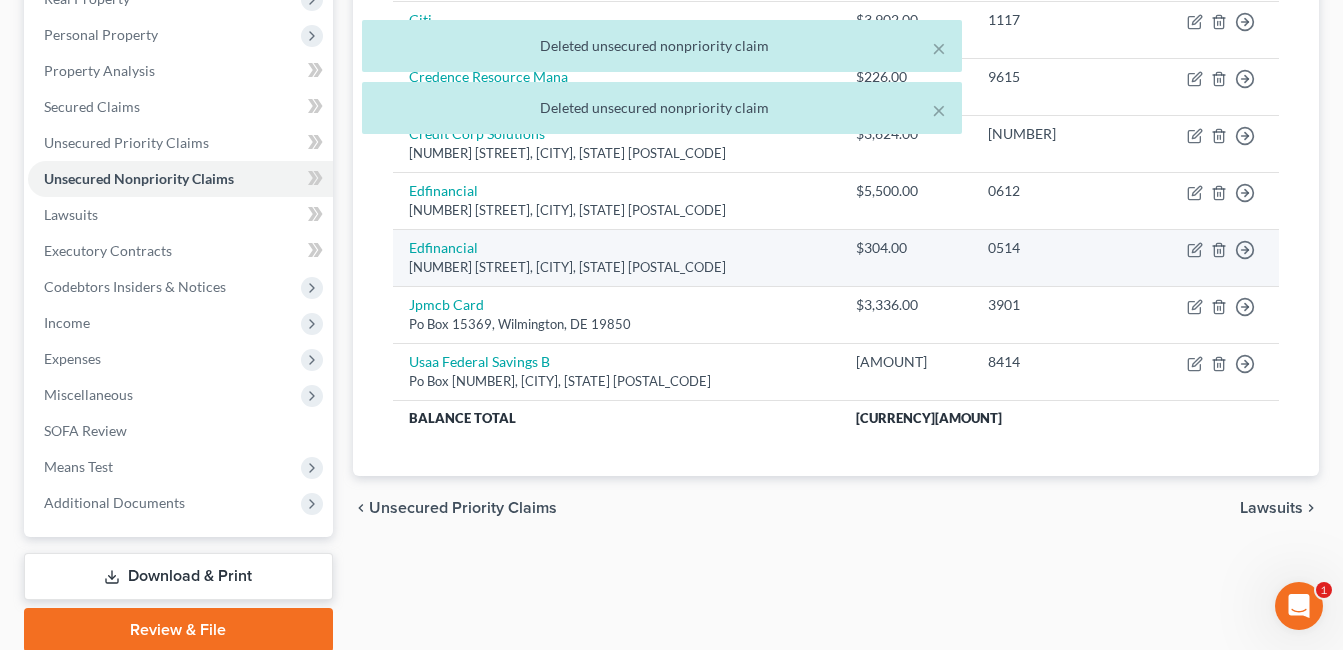 scroll, scrollTop: 349, scrollLeft: 0, axis: vertical 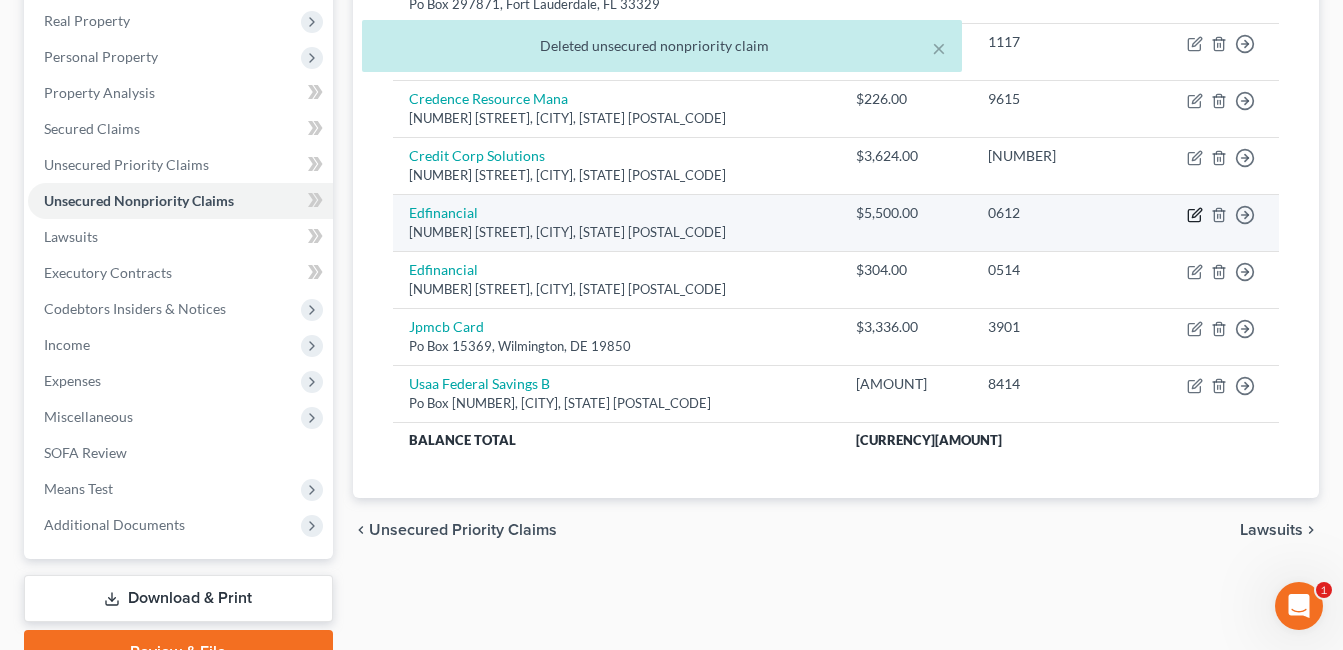 click 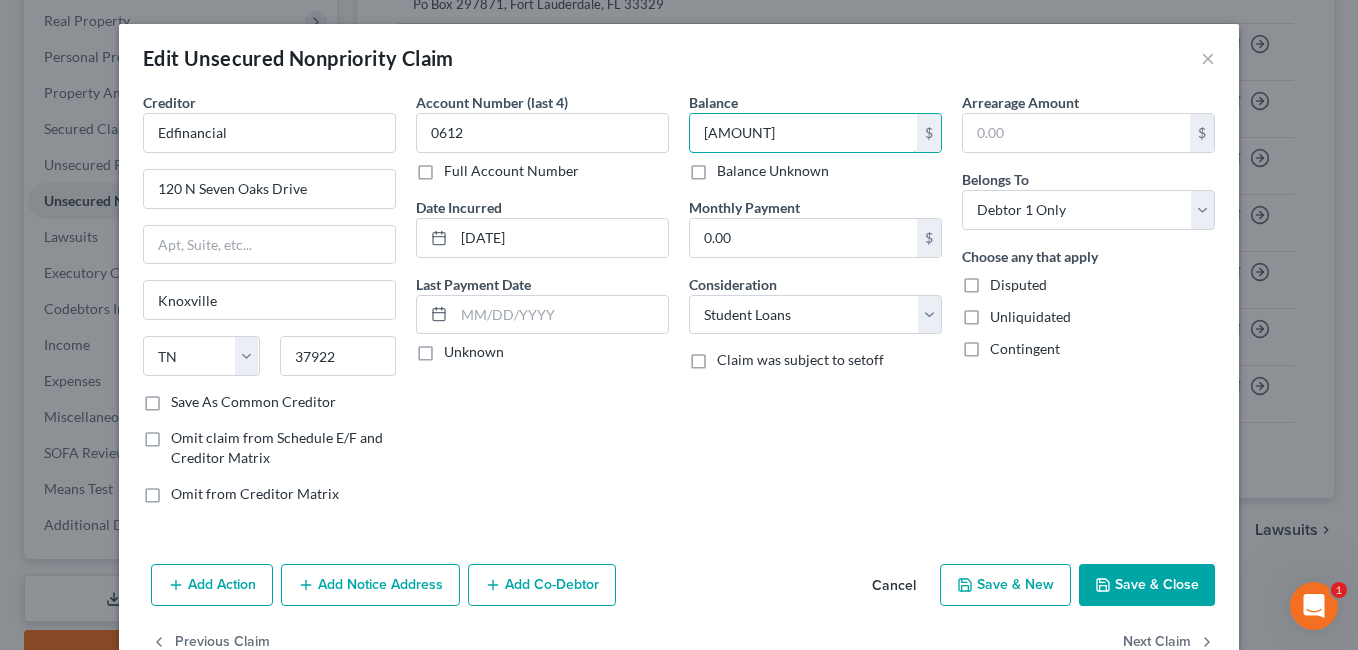 type on "[AMOUNT]" 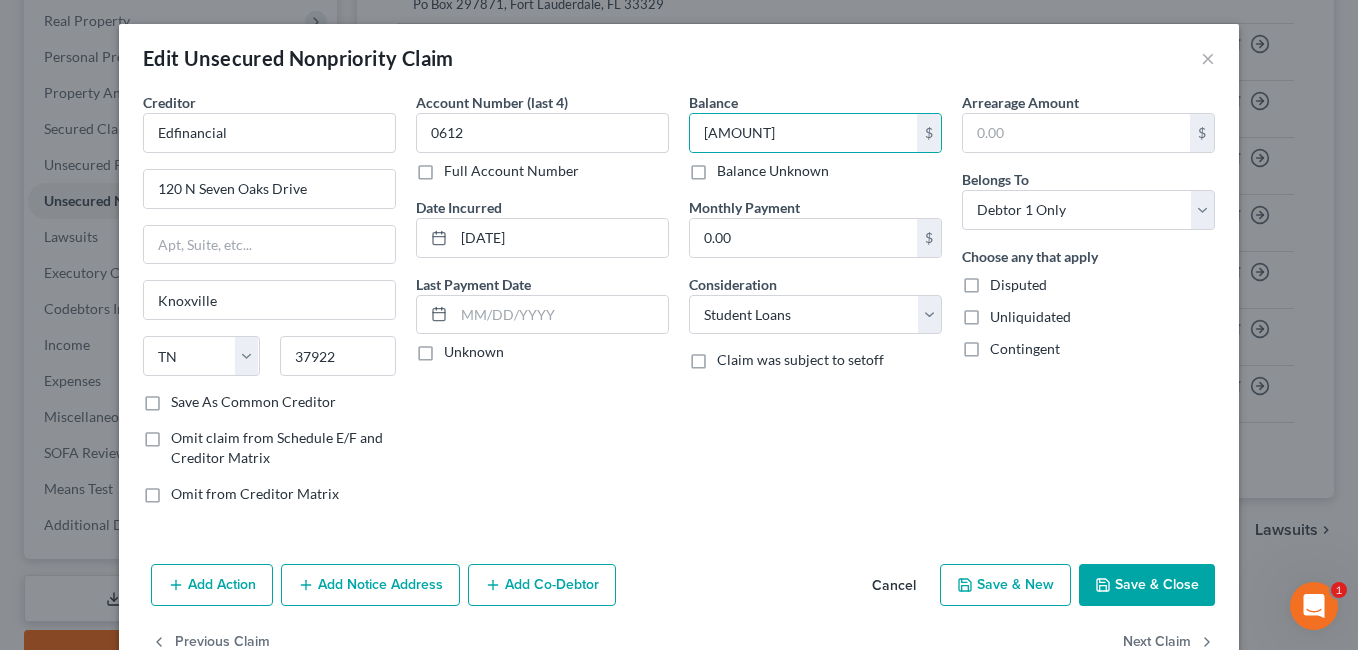 click on "Save & Close" at bounding box center [1147, 585] 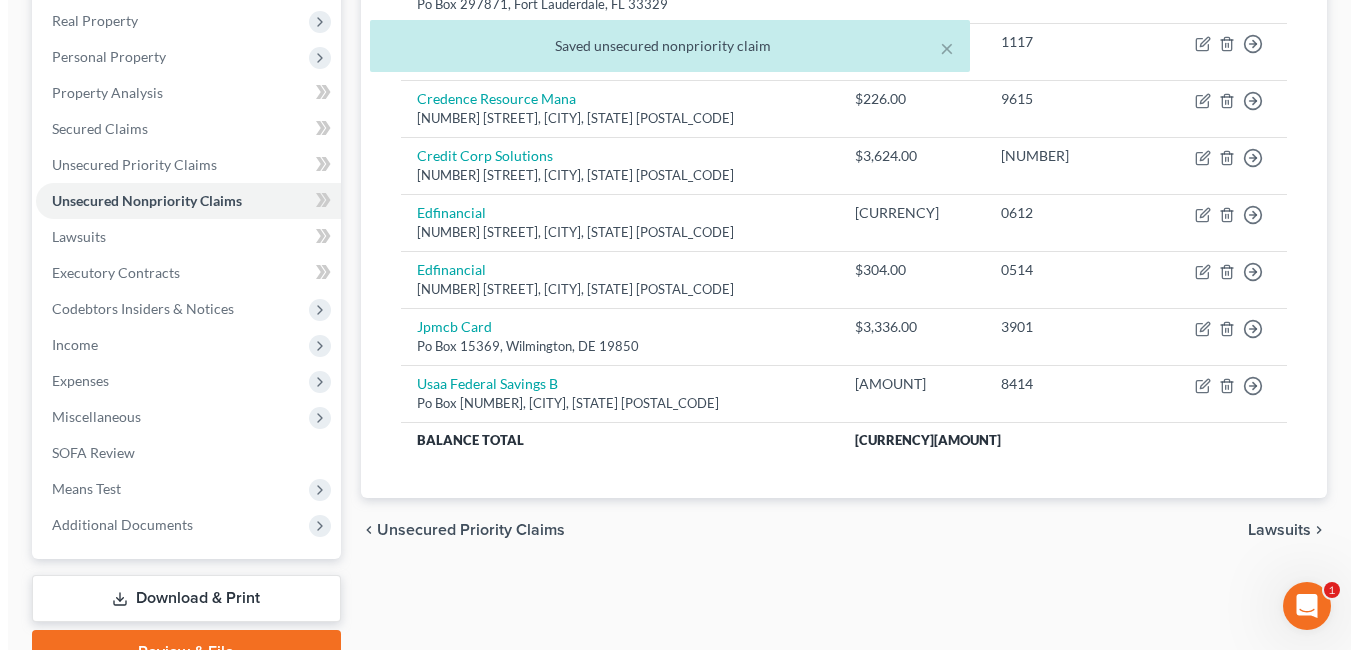 scroll, scrollTop: 149, scrollLeft: 0, axis: vertical 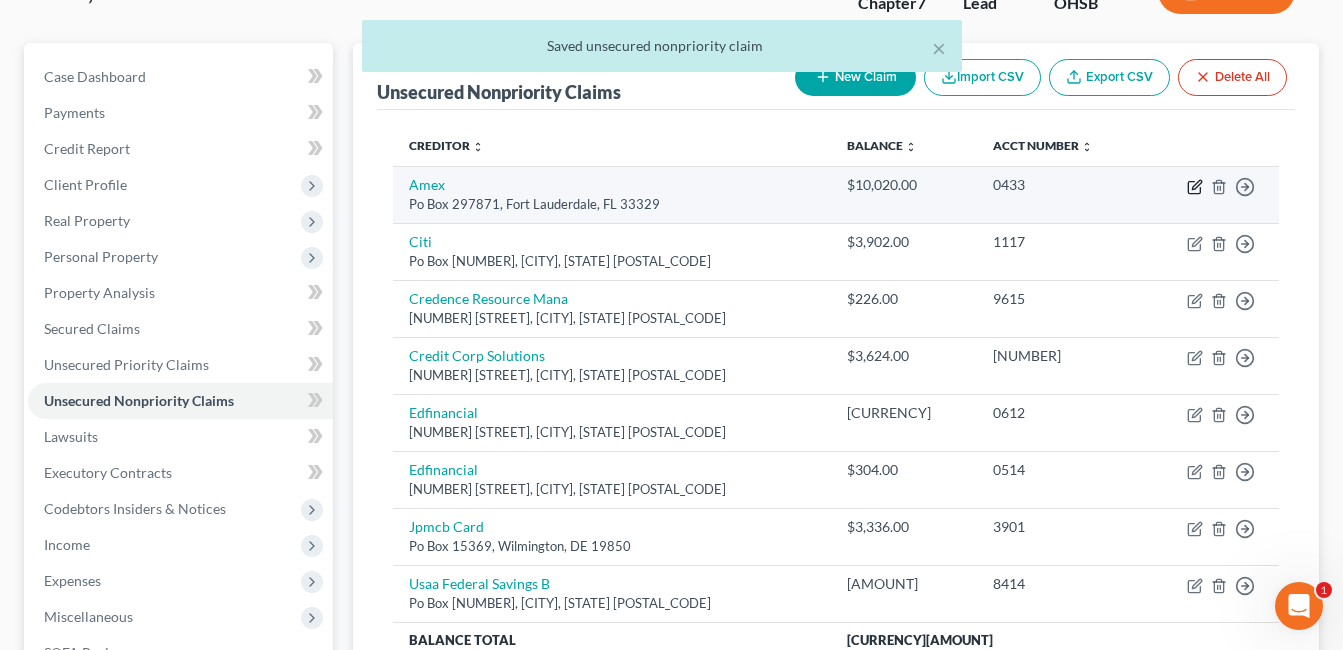click 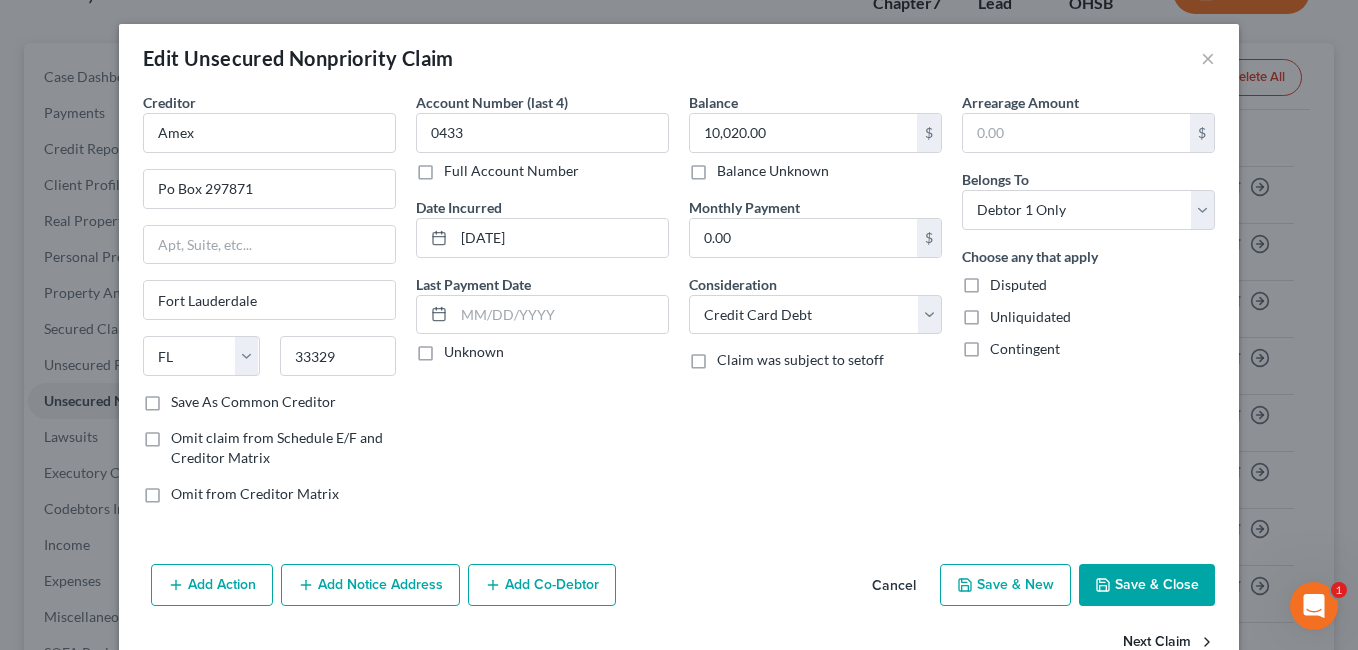 click on "Next Claim" at bounding box center (1169, 643) 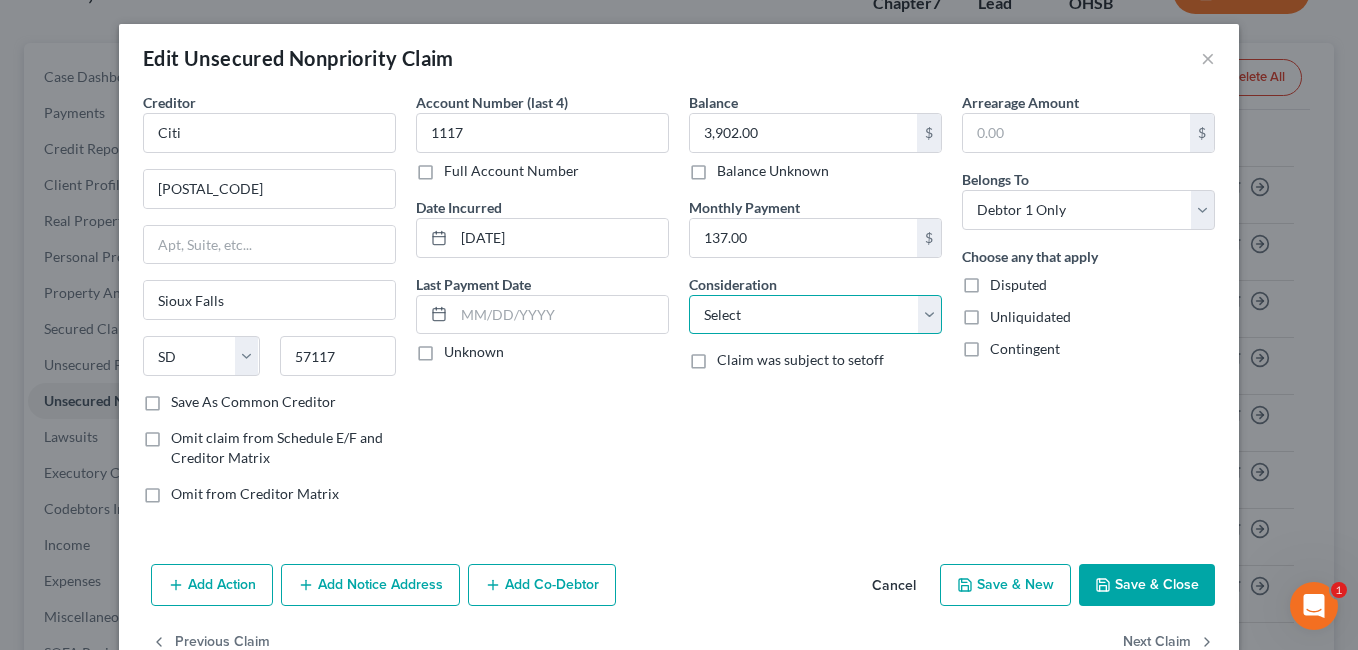 drag, startPoint x: 916, startPoint y: 318, endPoint x: 903, endPoint y: 293, distance: 28.178005 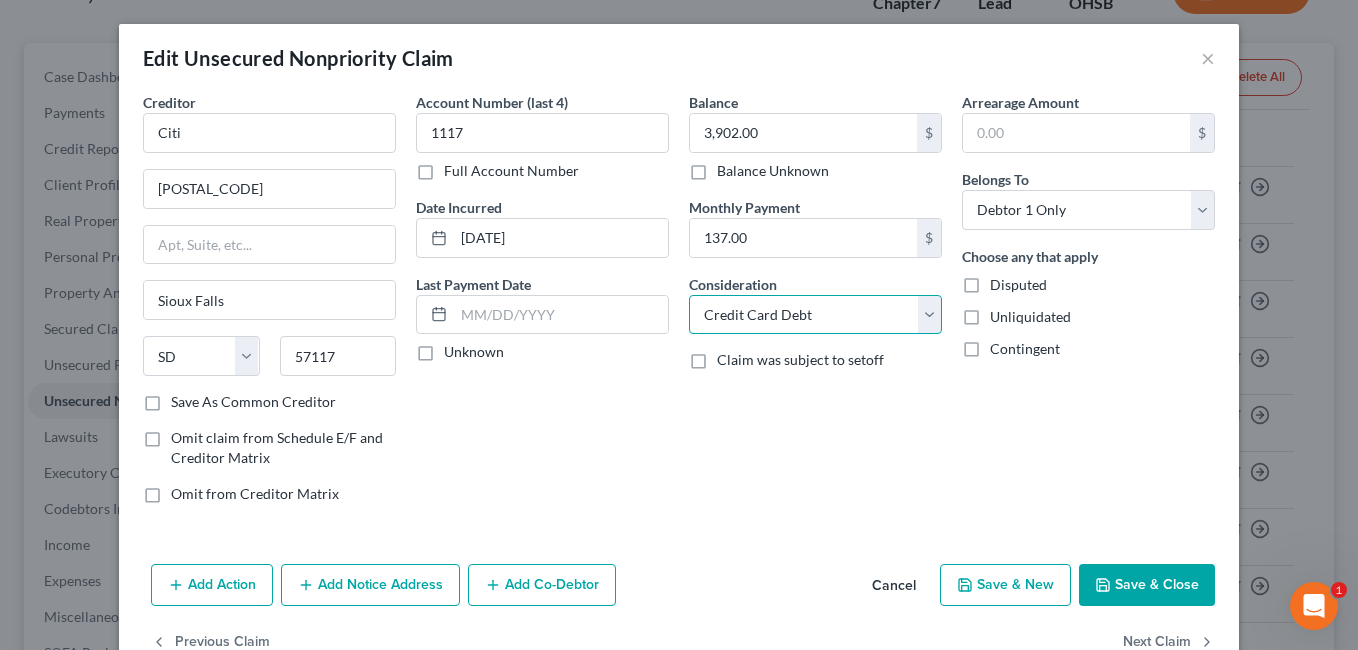 click on "Select Cable / Satellite Services Collection Agency Credit Card Debt Debt Counseling / Attorneys Deficiency Balance Domestic Support Obligations Home / Car Repairs Income Taxes Judgment Liens Medical Services Monies Loaned / Advanced Mortgage Obligation From Divorce Or Separation Obligation To Pensions Other Overdrawn Bank Account Promised To Help Pay Creditors Student Loans Suppliers And Vendors Telephone / Internet Services Utility Services" at bounding box center [815, 315] 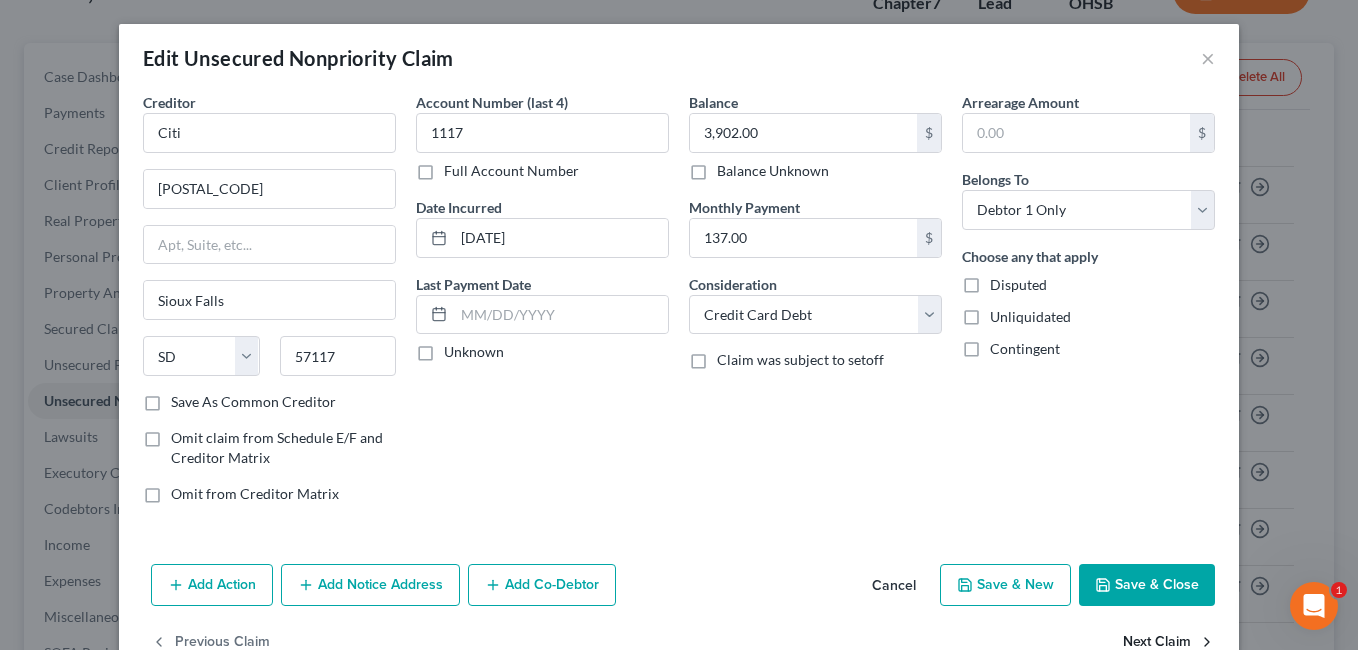 click on "Next Claim" at bounding box center [1169, 643] 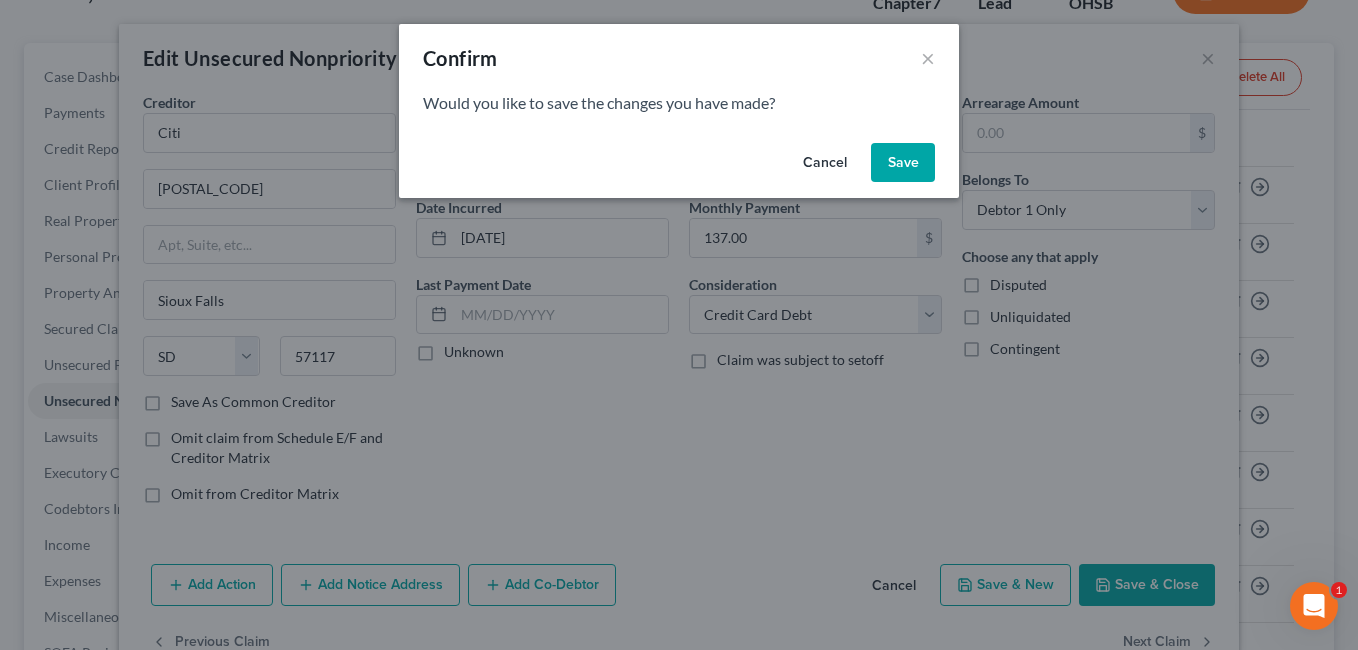 click on "Save" at bounding box center (903, 163) 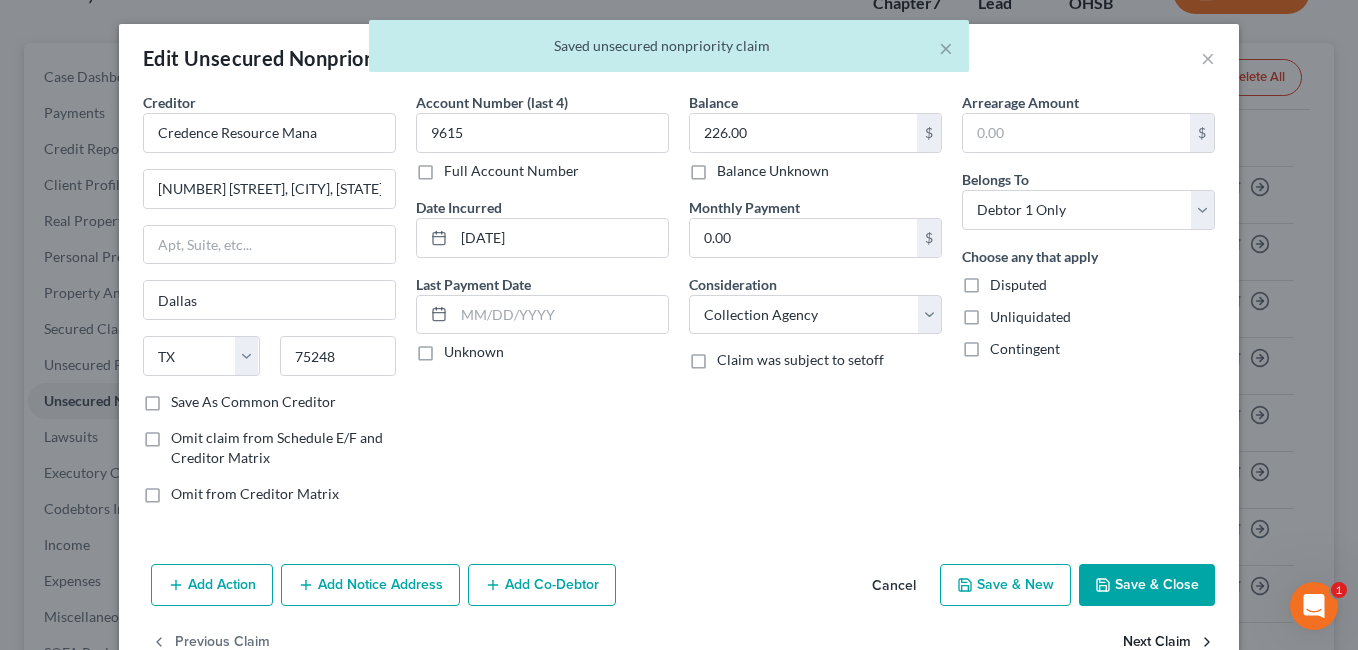 click on "Next Claim" at bounding box center (1169, 643) 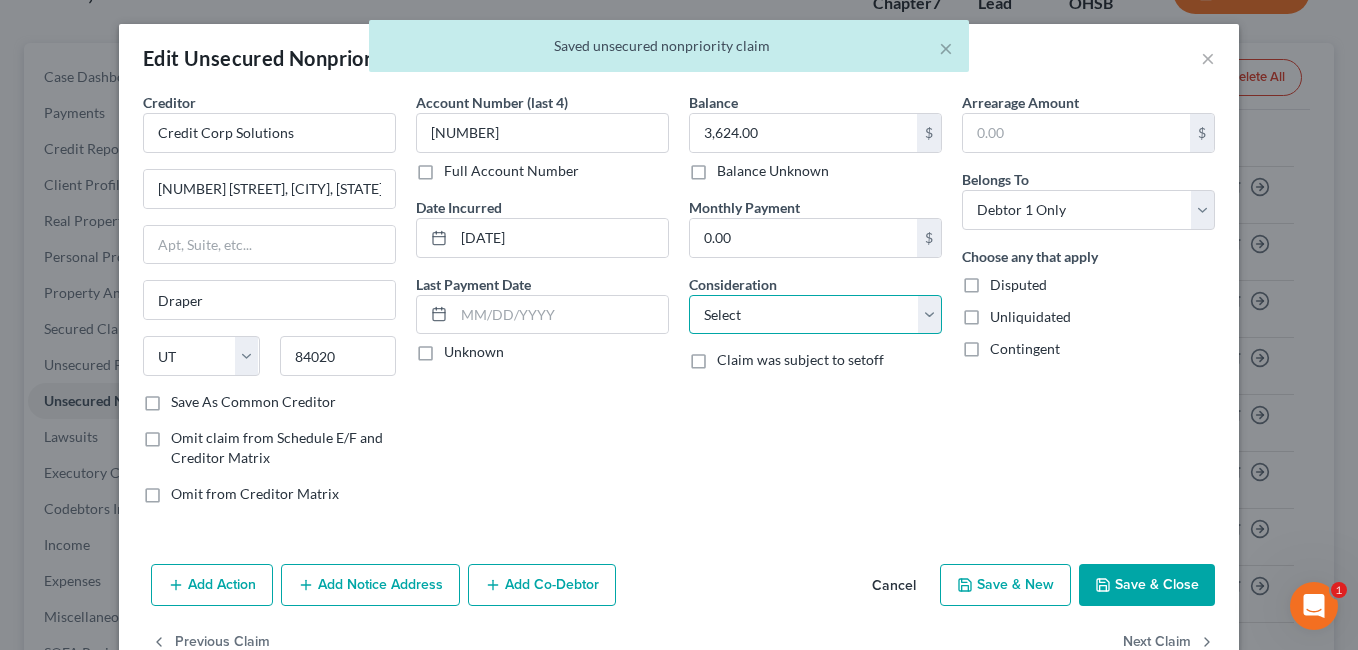 drag, startPoint x: 916, startPoint y: 318, endPoint x: 905, endPoint y: 293, distance: 27.313 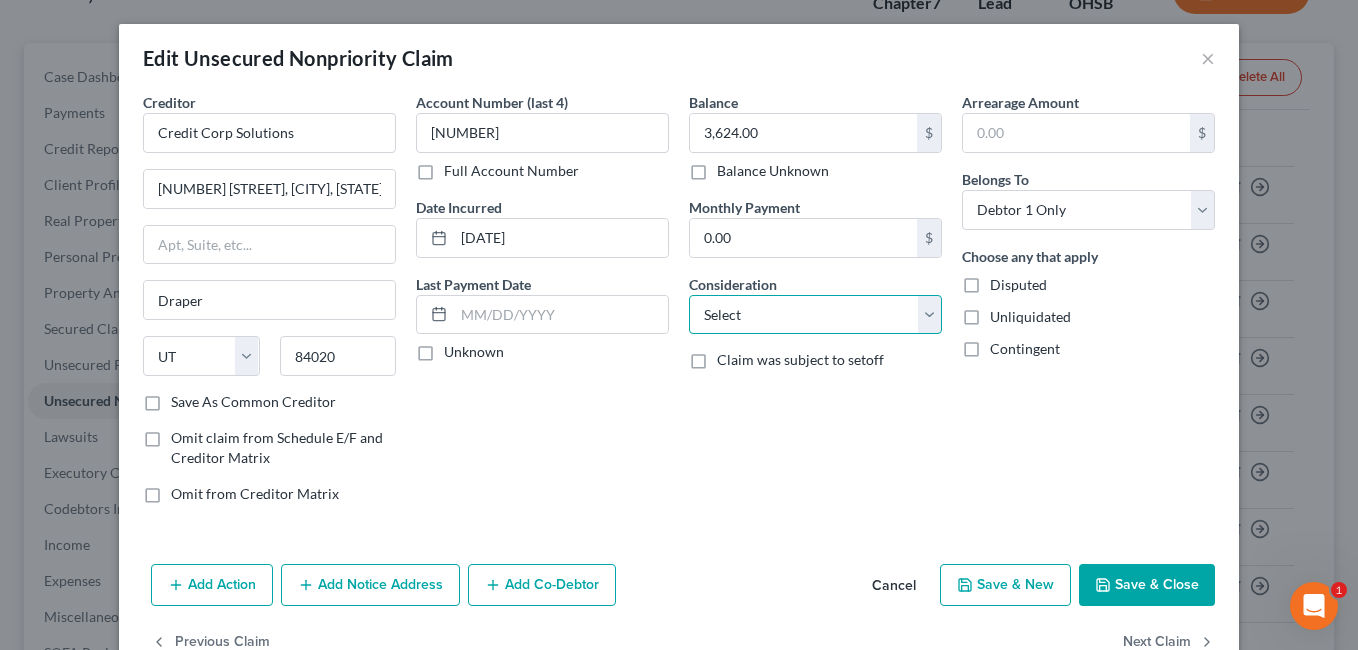 select on "1" 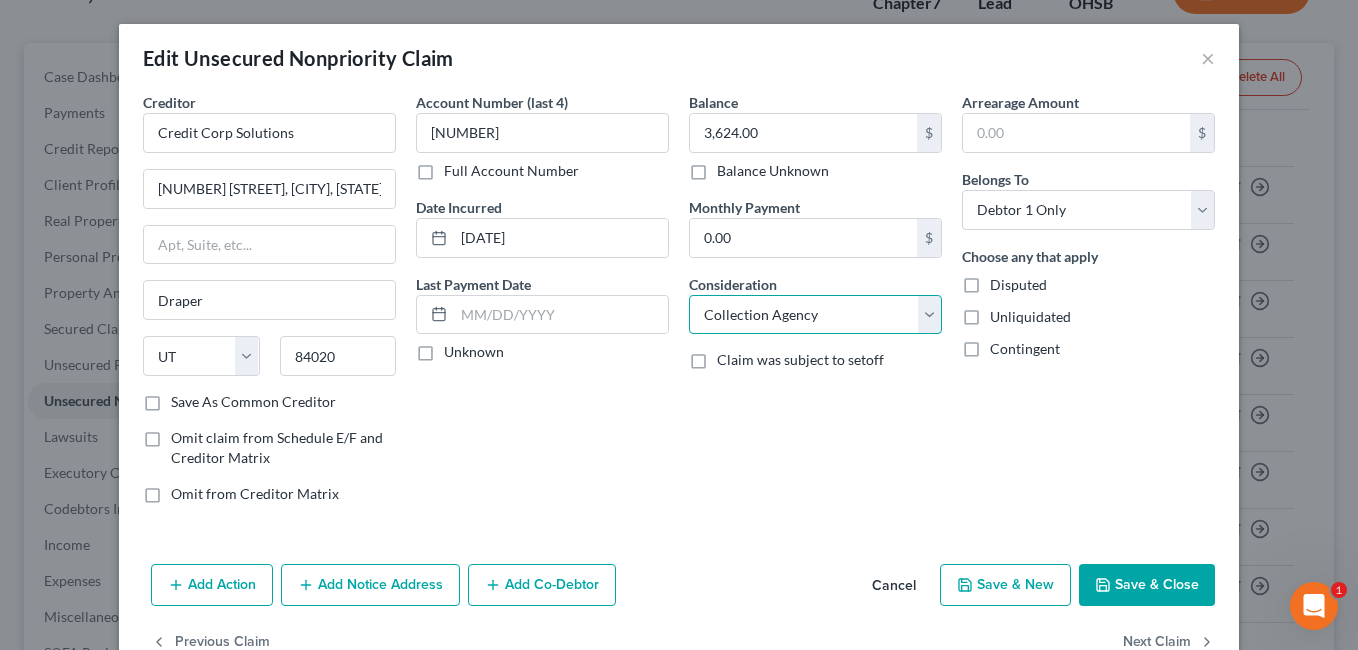 click on "Select Cable / Satellite Services Collection Agency Credit Card Debt Debt Counseling / Attorneys Deficiency Balance Domestic Support Obligations Home / Car Repairs Income Taxes Judgment Liens Medical Services Monies Loaned / Advanced Mortgage Obligation From Divorce Or Separation Obligation To Pensions Other Overdrawn Bank Account Promised To Help Pay Creditors Student Loans Suppliers And Vendors Telephone / Internet Services Utility Services" at bounding box center [815, 315] 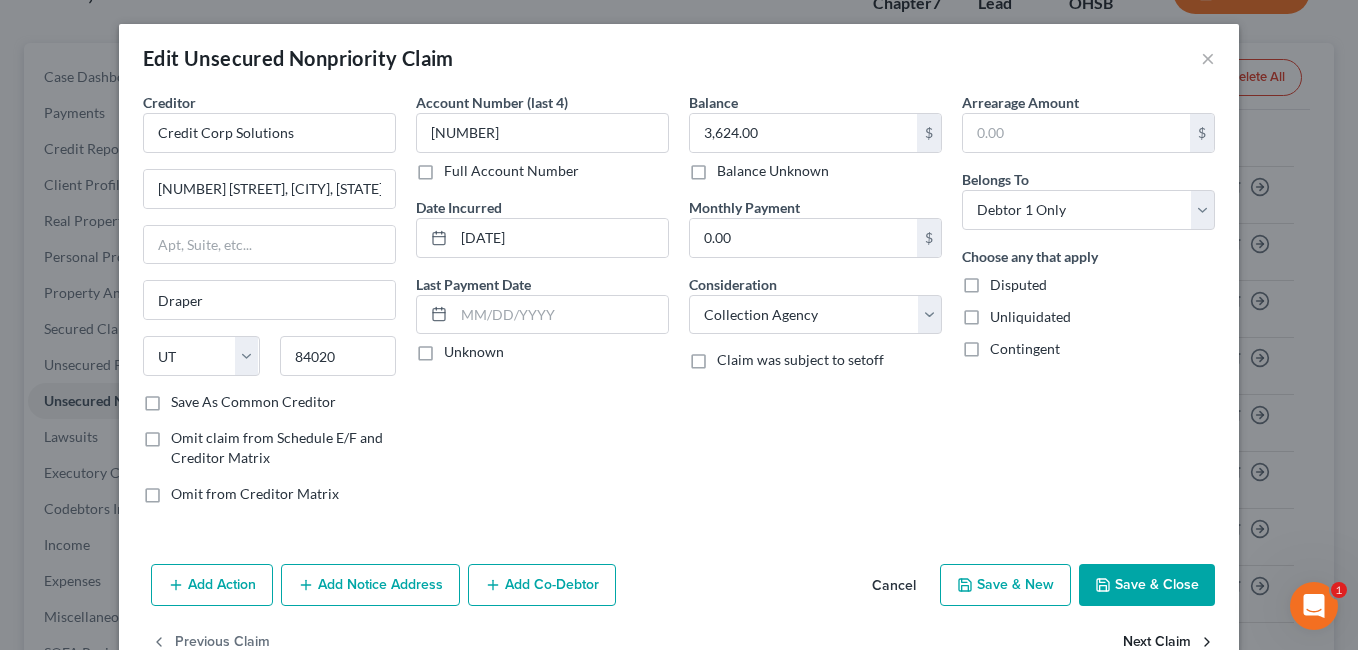 click on "Next Claim" at bounding box center [1169, 643] 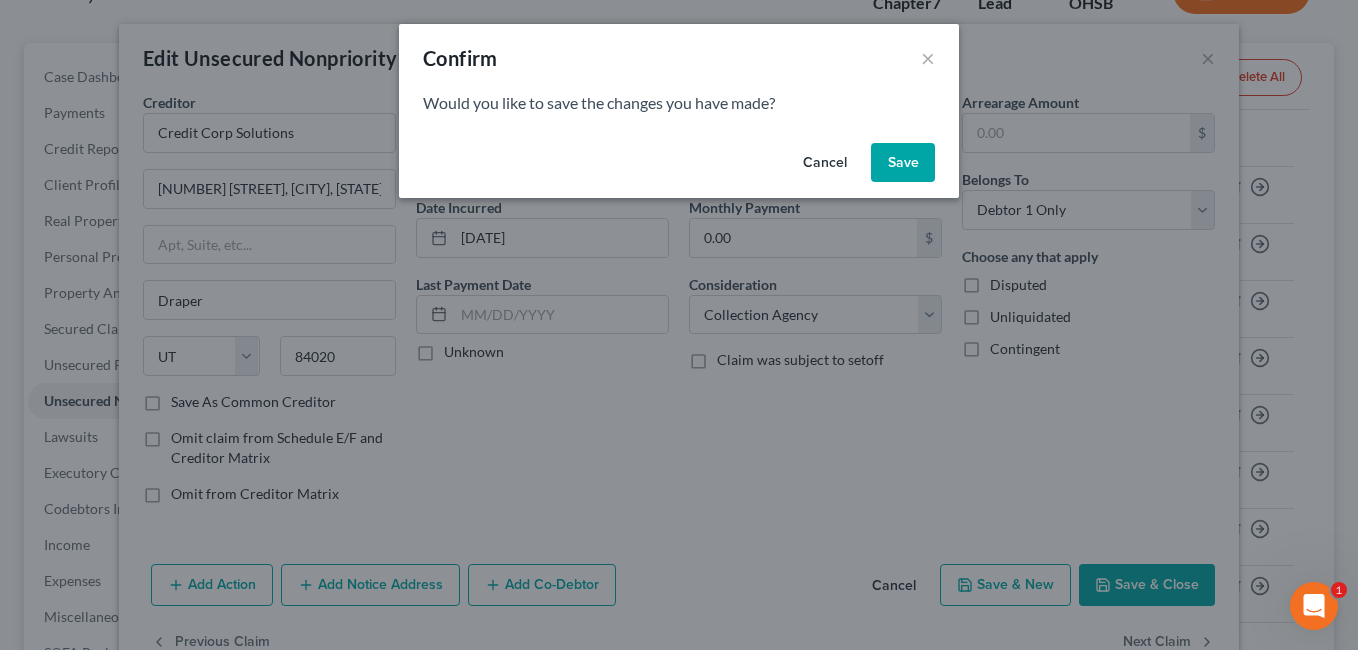 click on "Save" at bounding box center (903, 163) 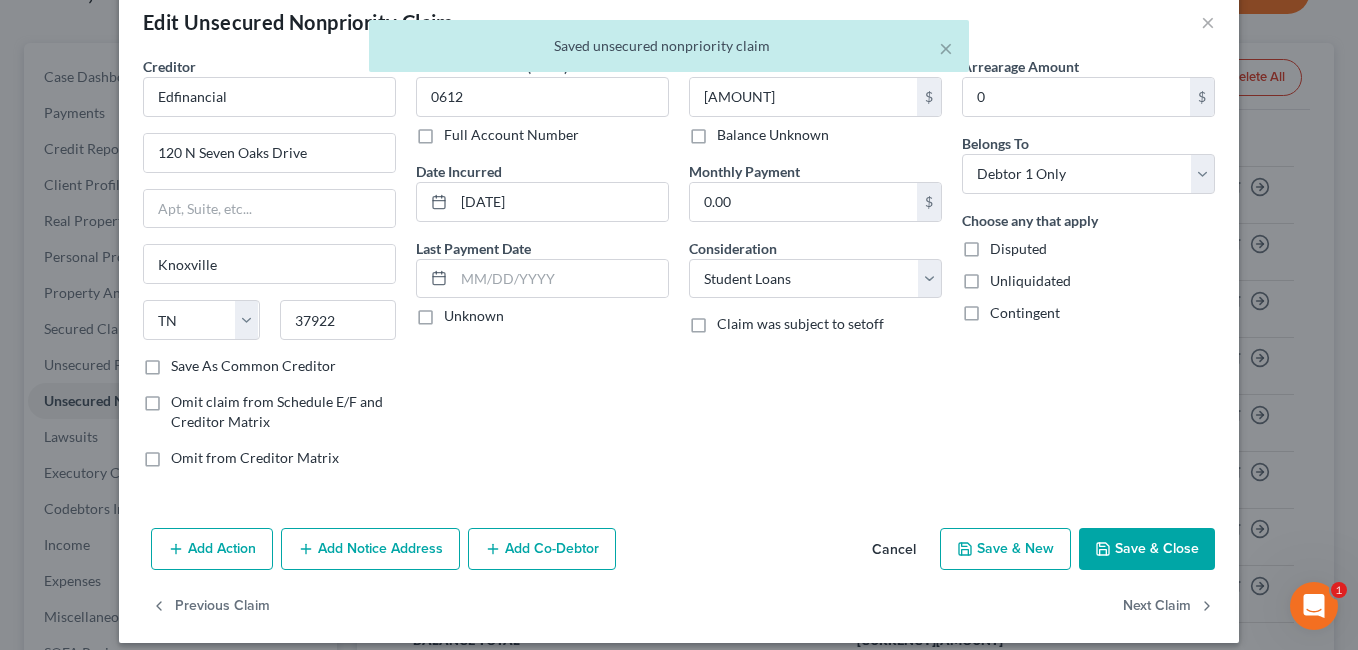 scroll, scrollTop: 53, scrollLeft: 0, axis: vertical 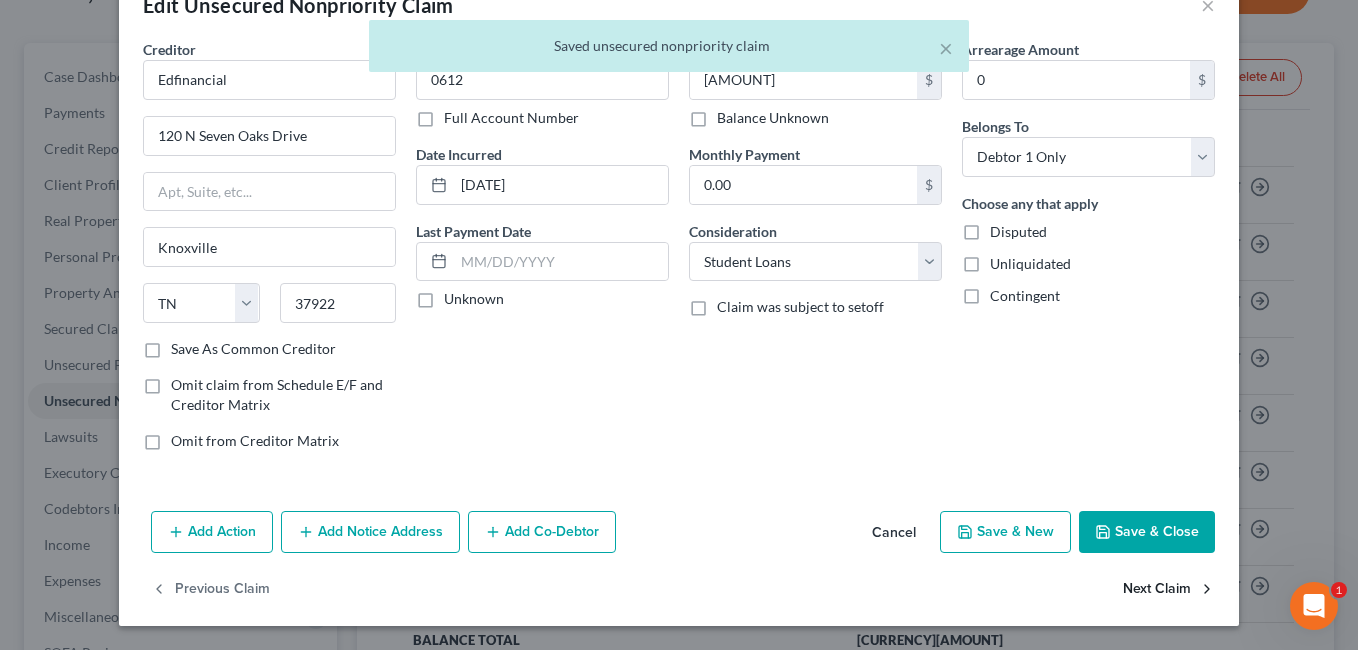 click on "Next Claim" at bounding box center [1169, 590] 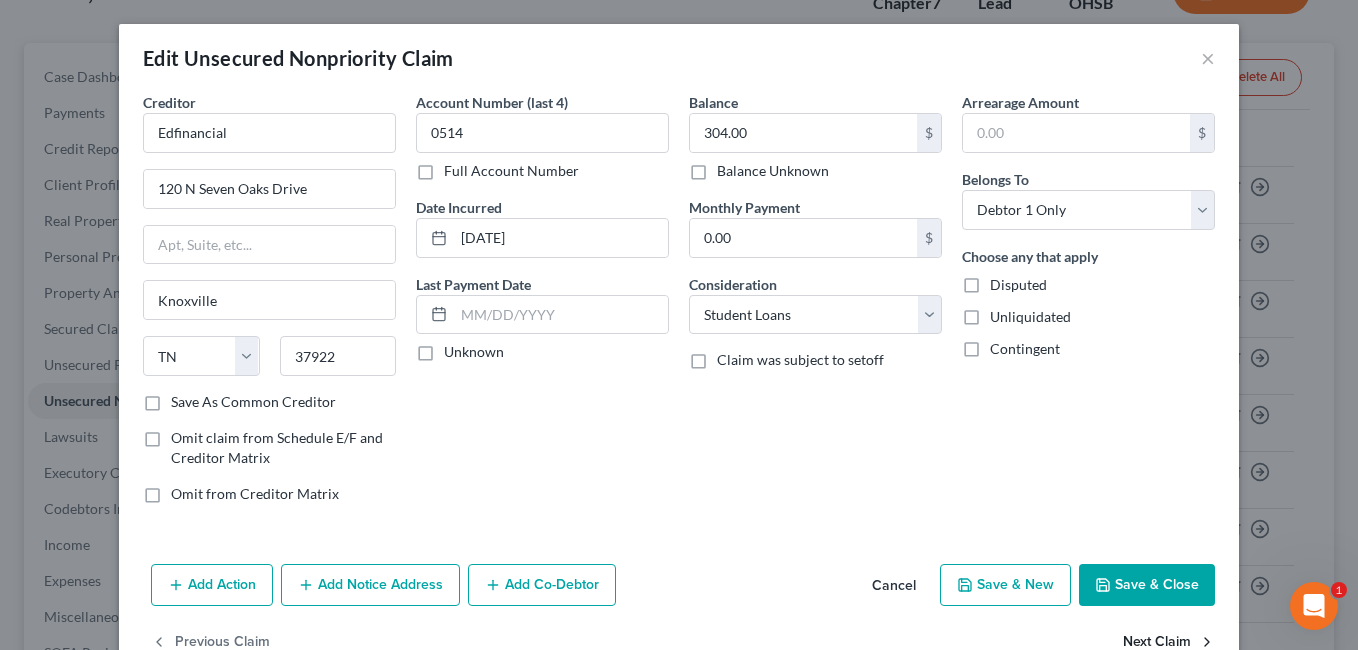 click on "Next Claim" at bounding box center [1169, 643] 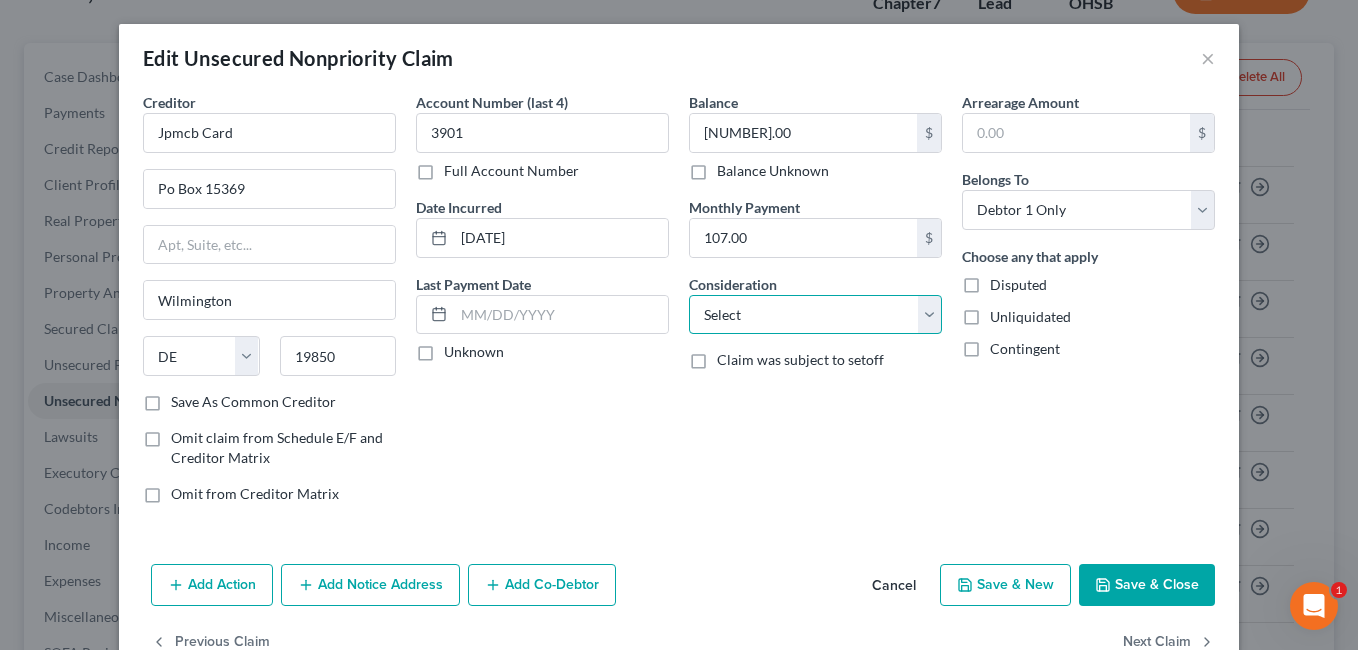 click on "Select Cable / Satellite Services Collection Agency Credit Card Debt Debt Counseling / Attorneys Deficiency Balance Domestic Support Obligations Home / Car Repairs Income Taxes Judgment Liens Medical Services Monies Loaned / Advanced Mortgage Obligation From Divorce Or Separation Obligation To Pensions Other Overdrawn Bank Account Promised To Help Pay Creditors Student Loans Suppliers And Vendors Telephone / Internet Services Utility Services" at bounding box center (815, 315) 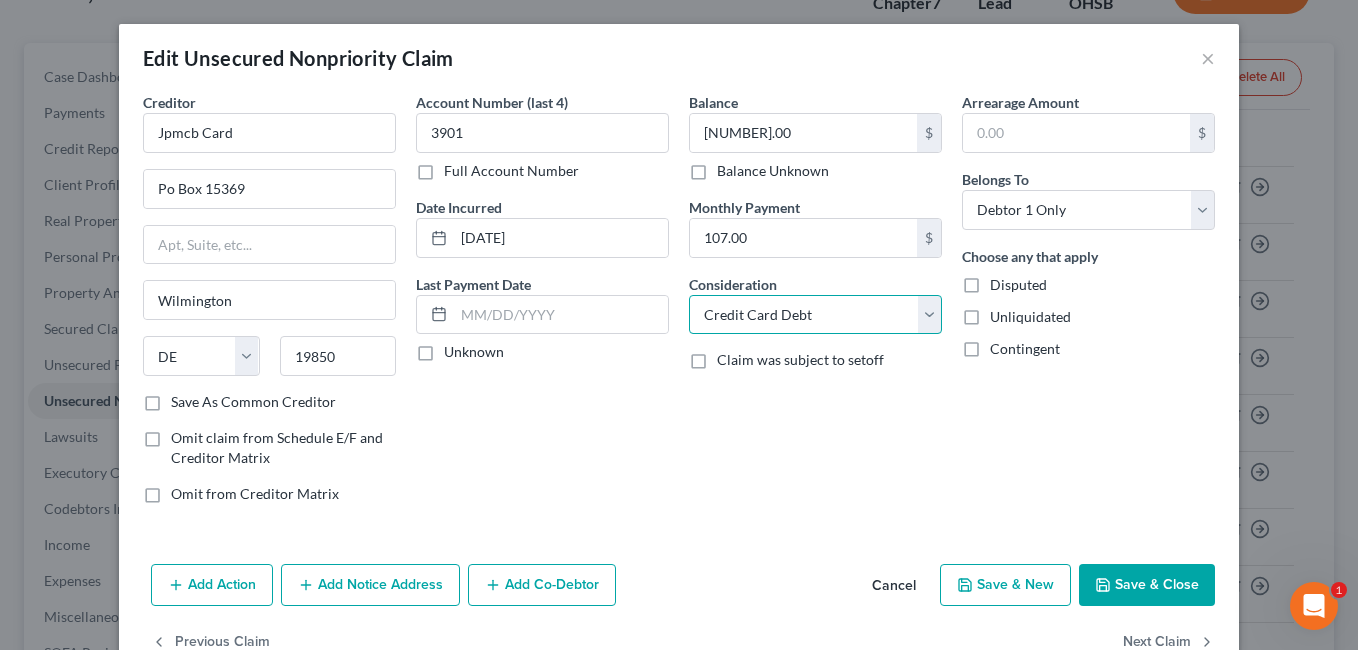 click on "Select Cable / Satellite Services Collection Agency Credit Card Debt Debt Counseling / Attorneys Deficiency Balance Domestic Support Obligations Home / Car Repairs Income Taxes Judgment Liens Medical Services Monies Loaned / Advanced Mortgage Obligation From Divorce Or Separation Obligation To Pensions Other Overdrawn Bank Account Promised To Help Pay Creditors Student Loans Suppliers And Vendors Telephone / Internet Services Utility Services" at bounding box center (815, 315) 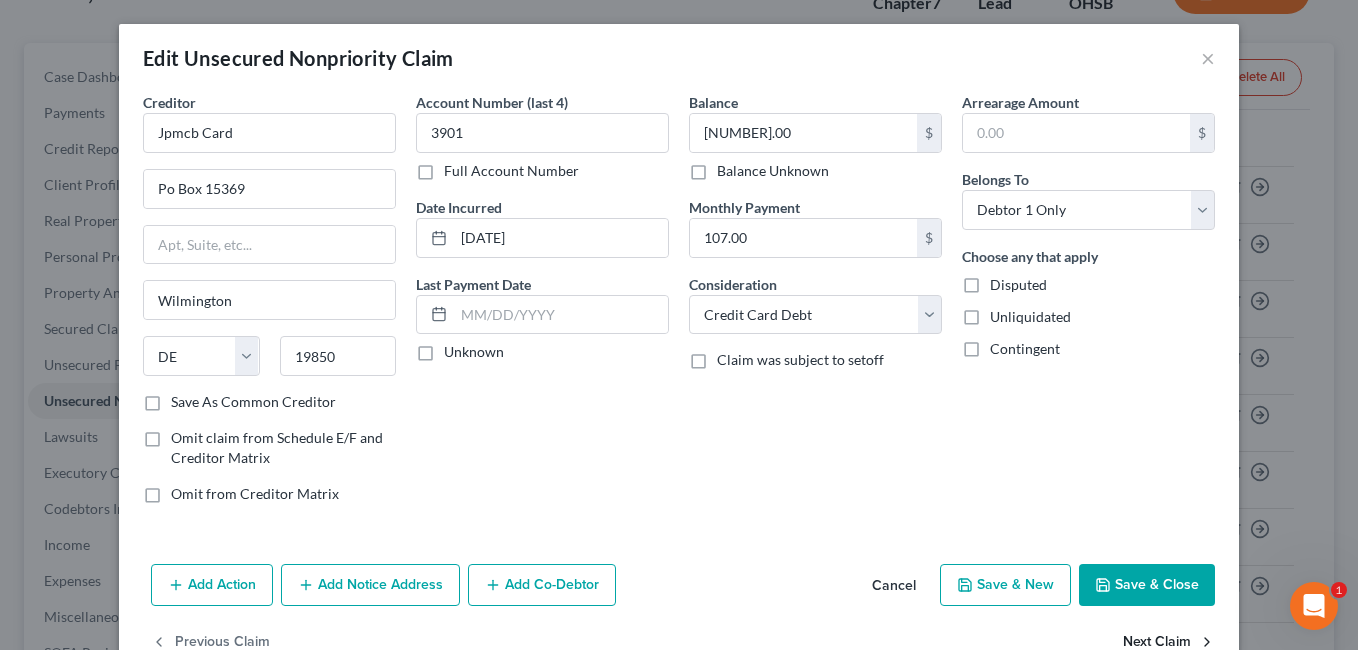 click on "Next Claim" at bounding box center (1169, 643) 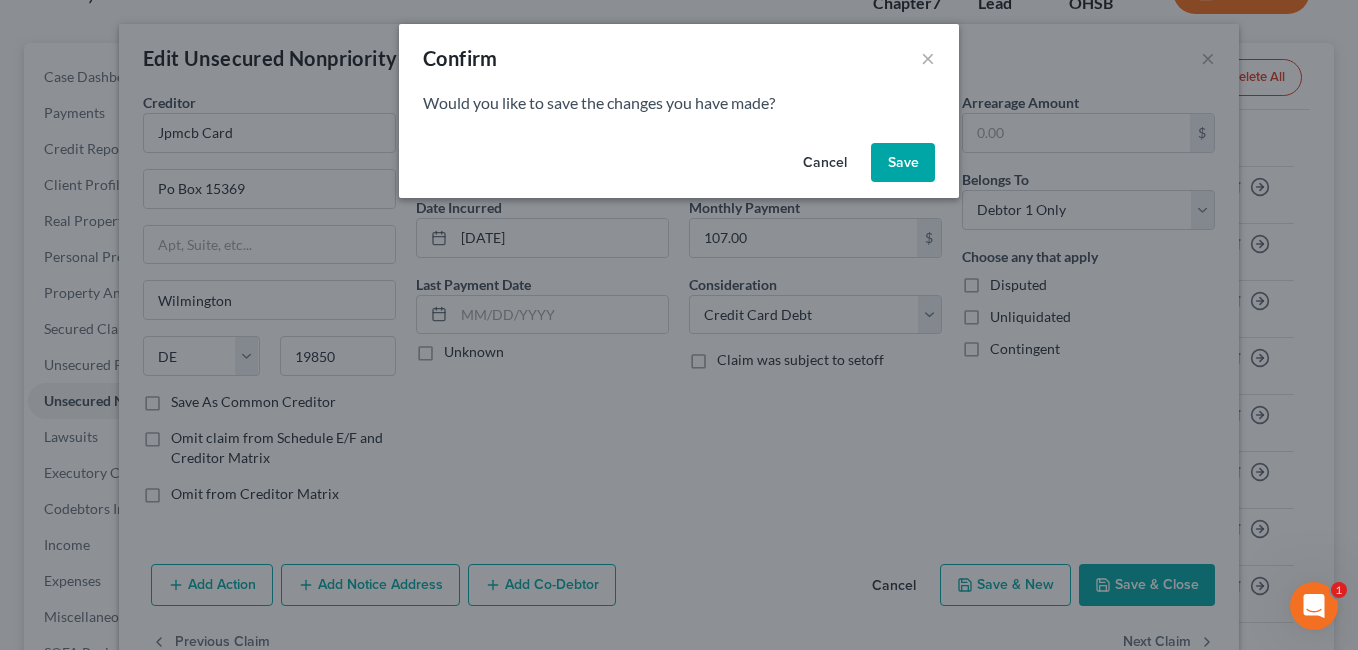click on "Save" at bounding box center (903, 163) 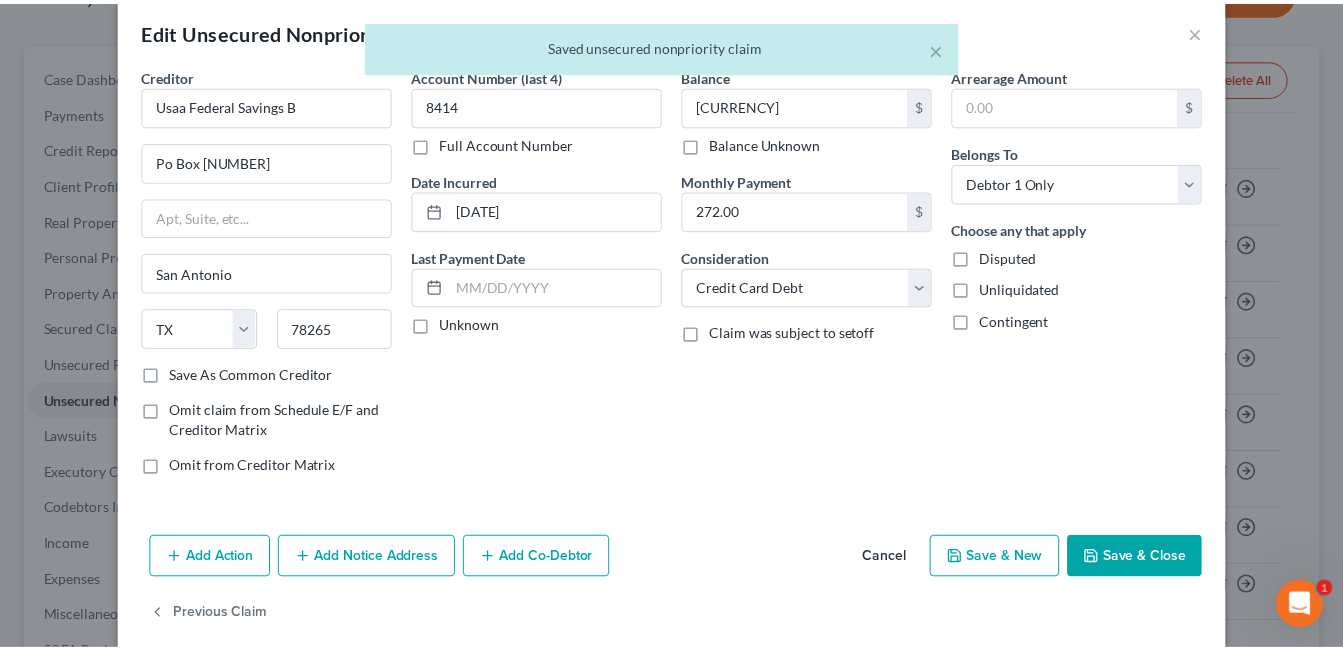 scroll, scrollTop: 53, scrollLeft: 0, axis: vertical 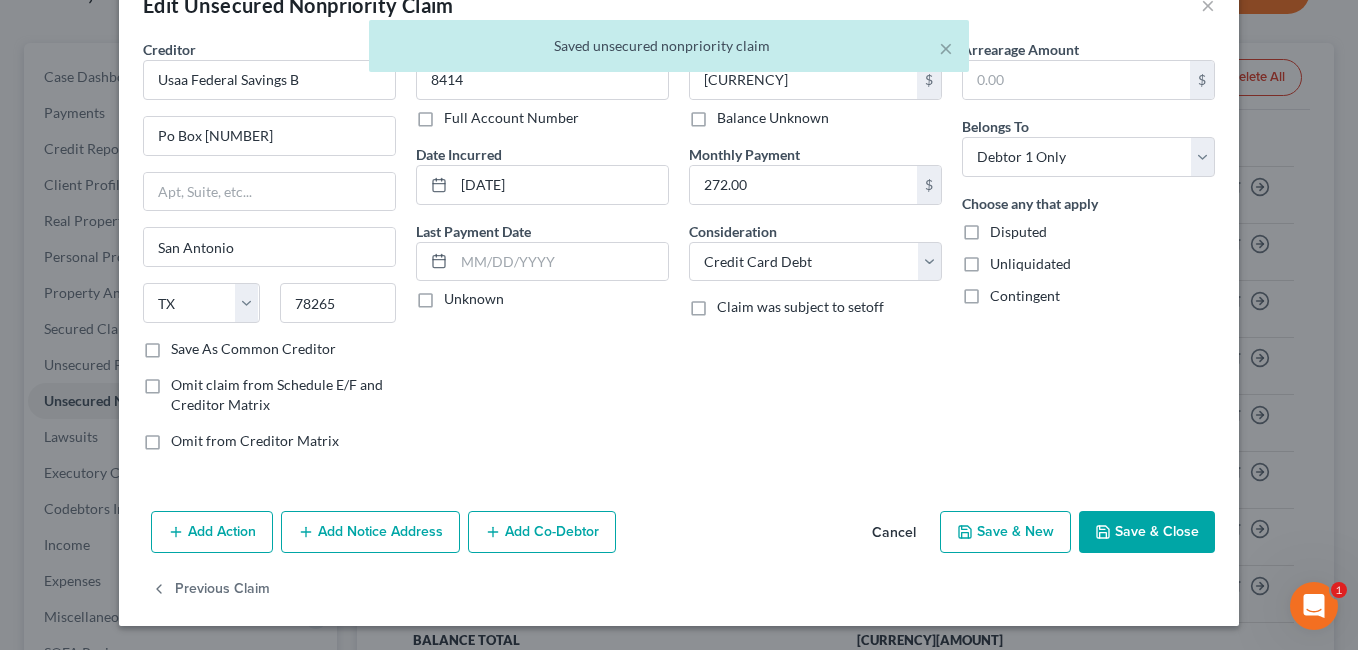 click on "Save & Close" at bounding box center [1147, 532] 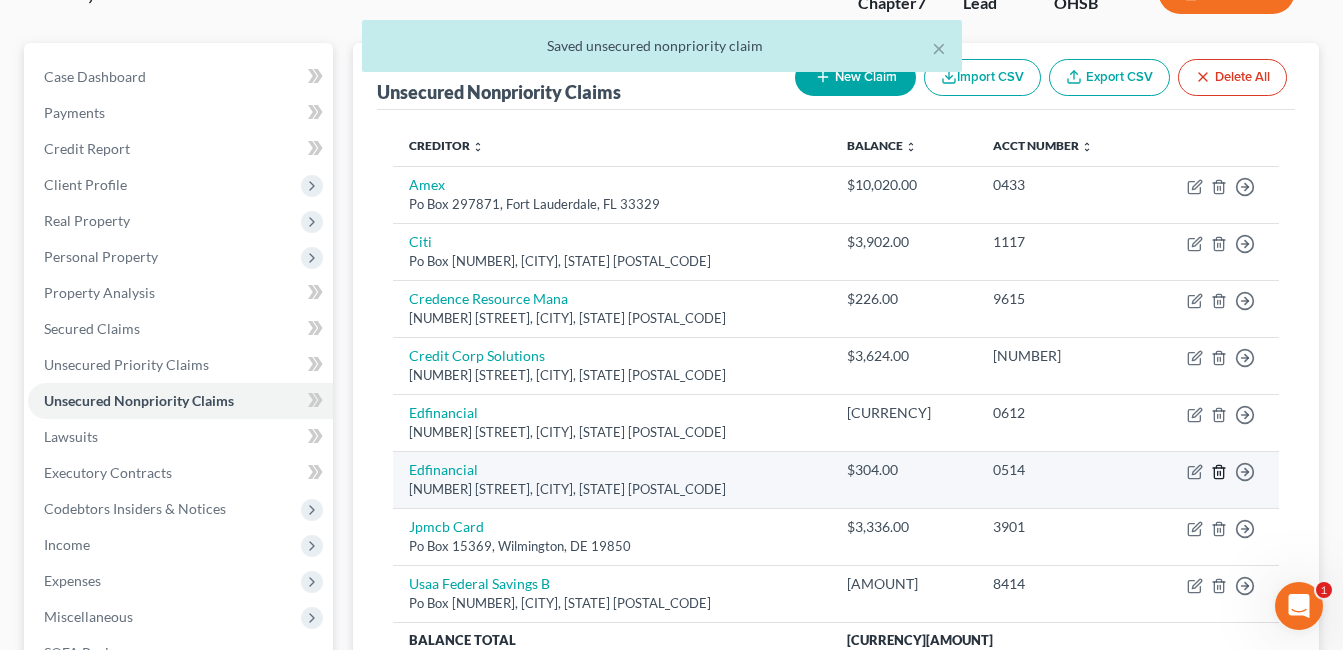 click 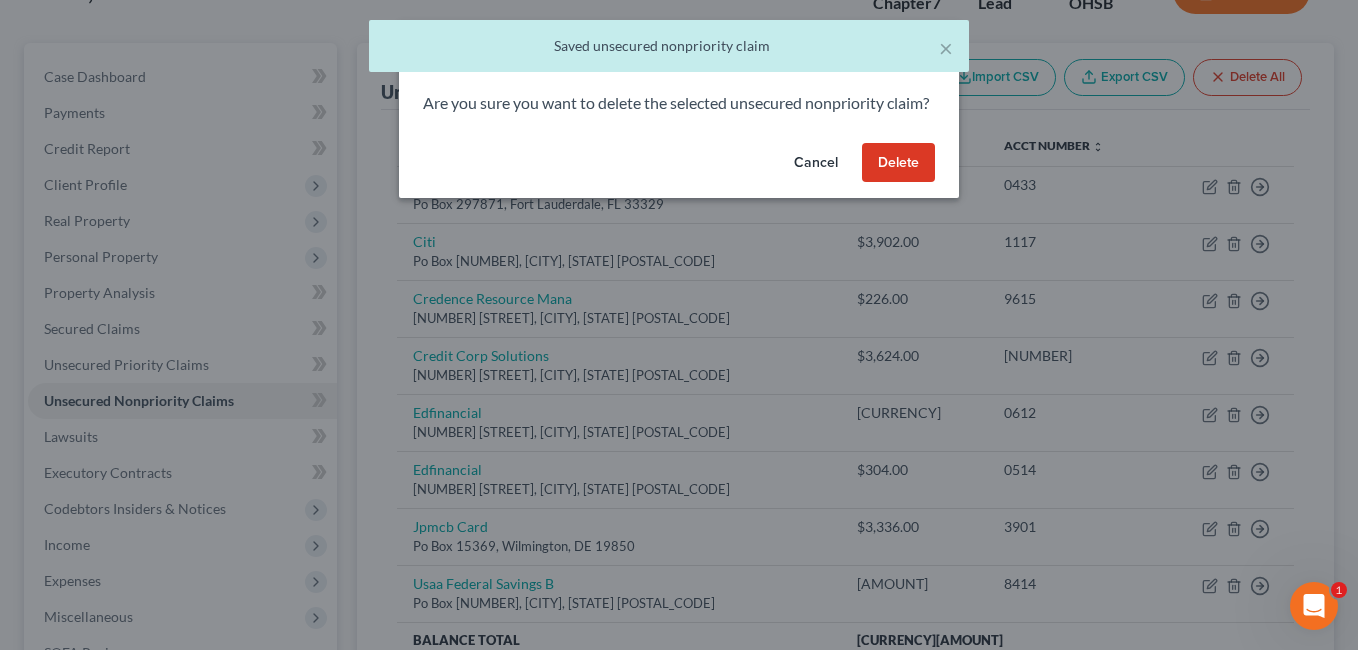 click on "Delete" at bounding box center [898, 163] 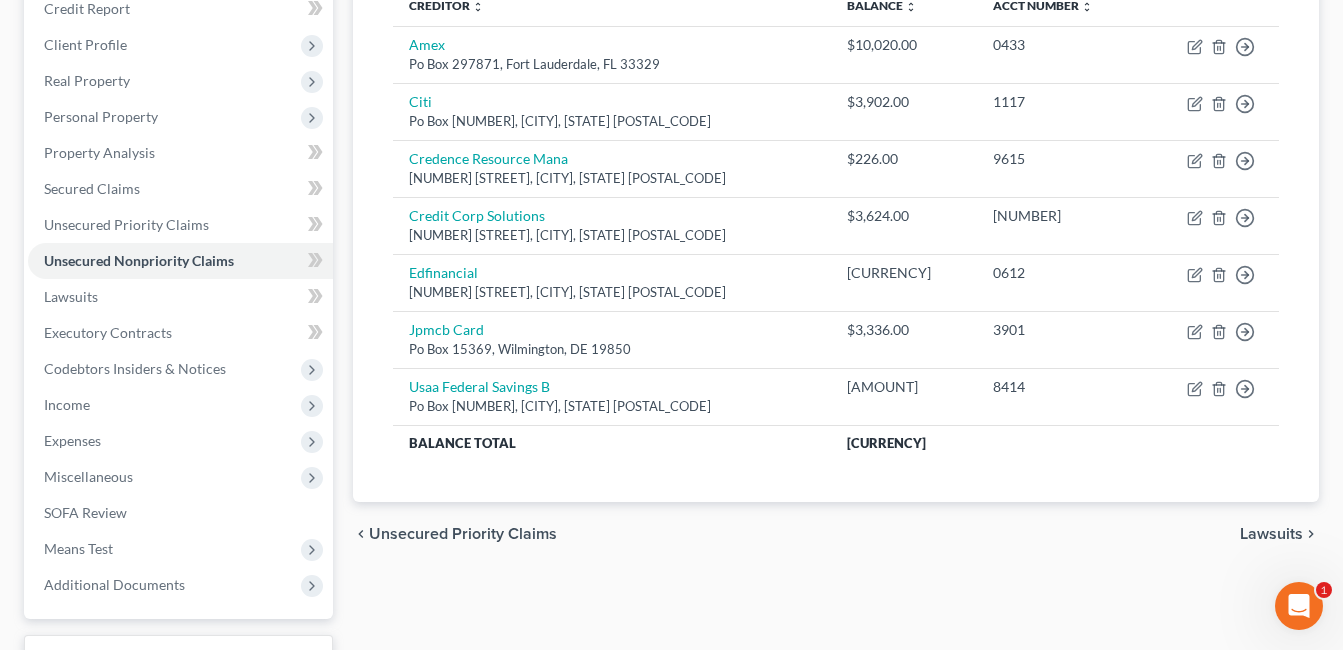 scroll, scrollTop: 349, scrollLeft: 0, axis: vertical 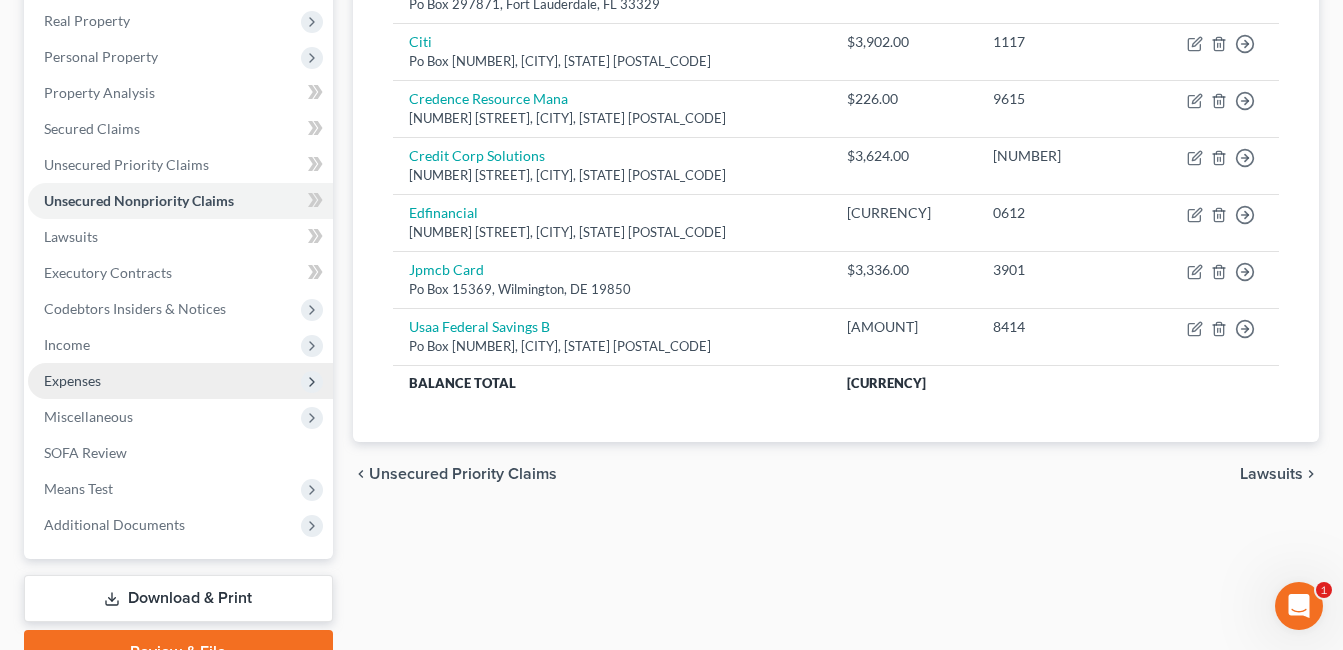 click on "Expenses" at bounding box center (180, 381) 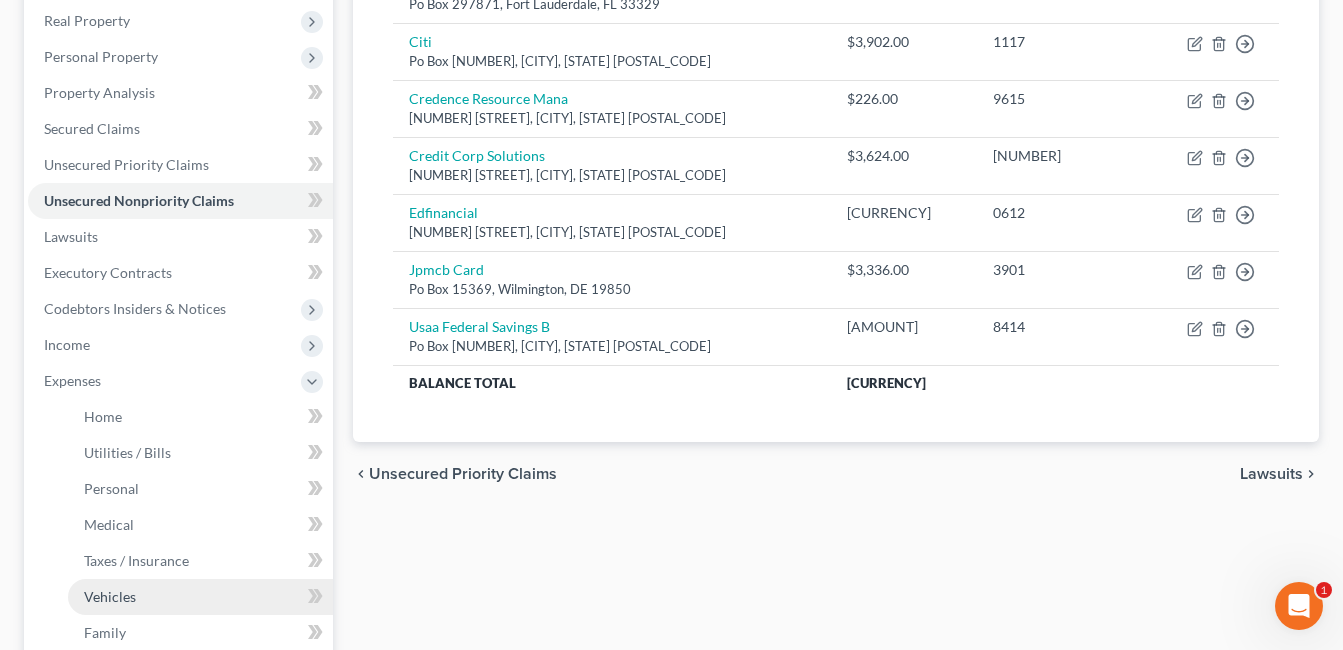 click on "Vehicles" at bounding box center (200, 597) 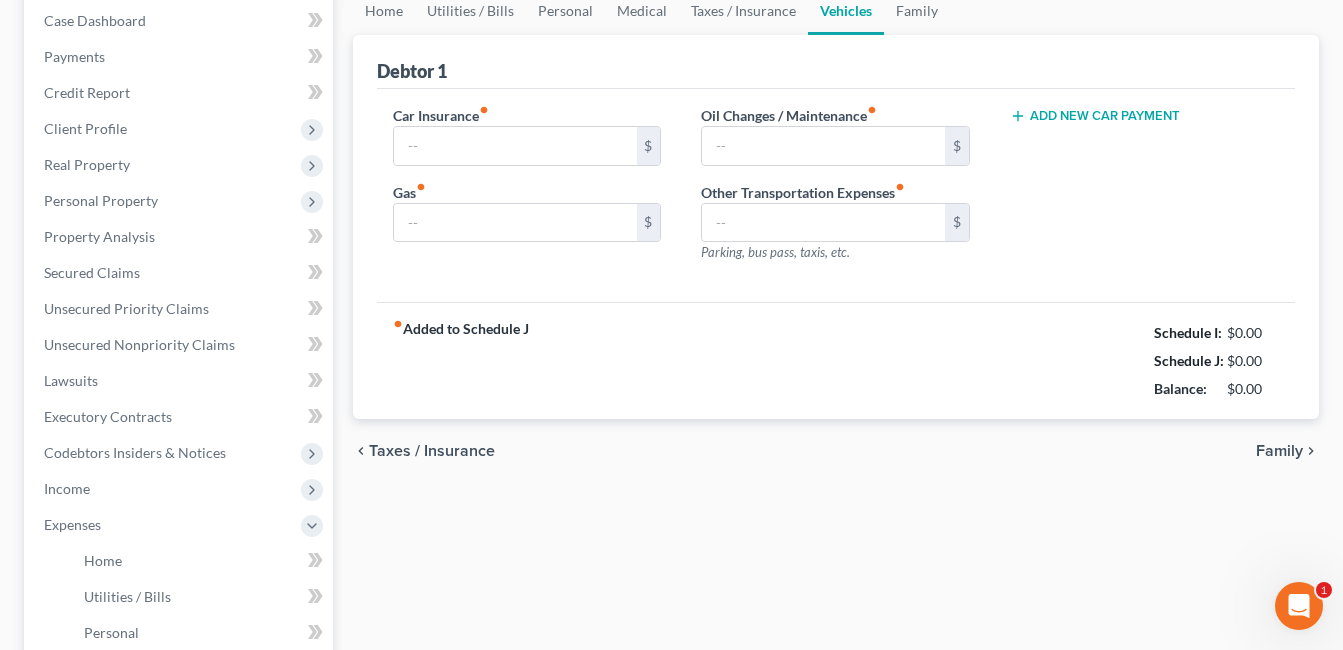 type on "130.00" 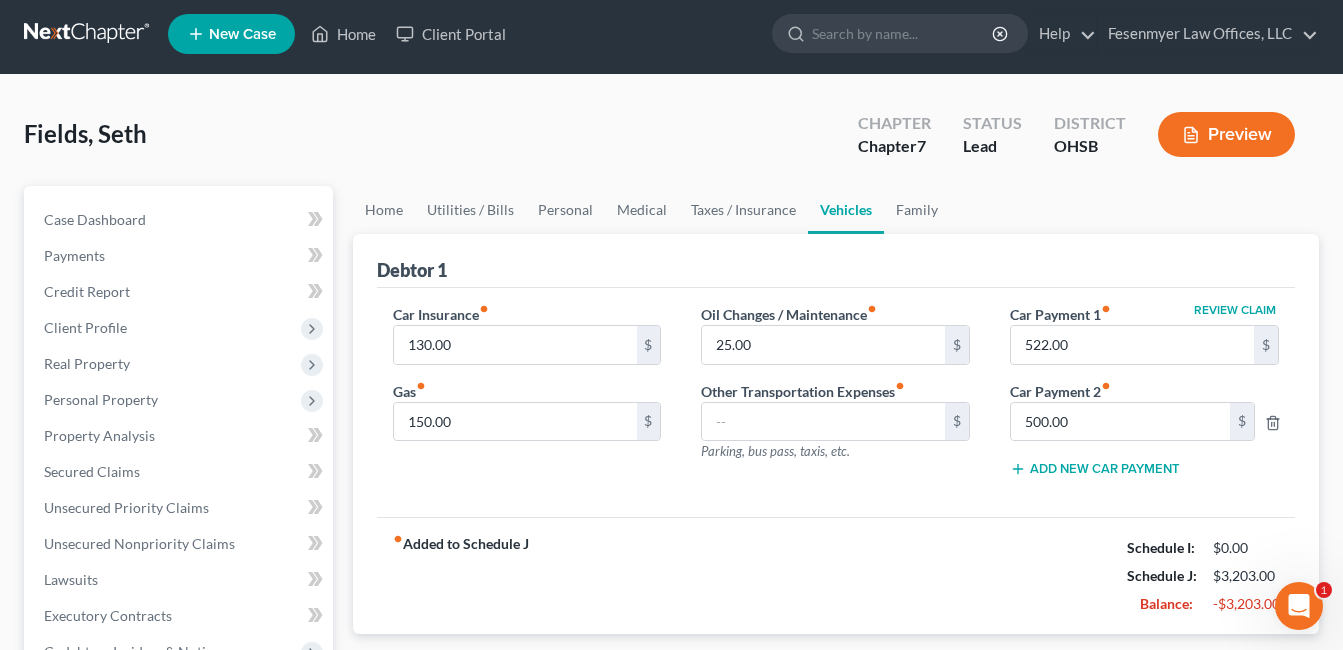 scroll, scrollTop: 0, scrollLeft: 0, axis: both 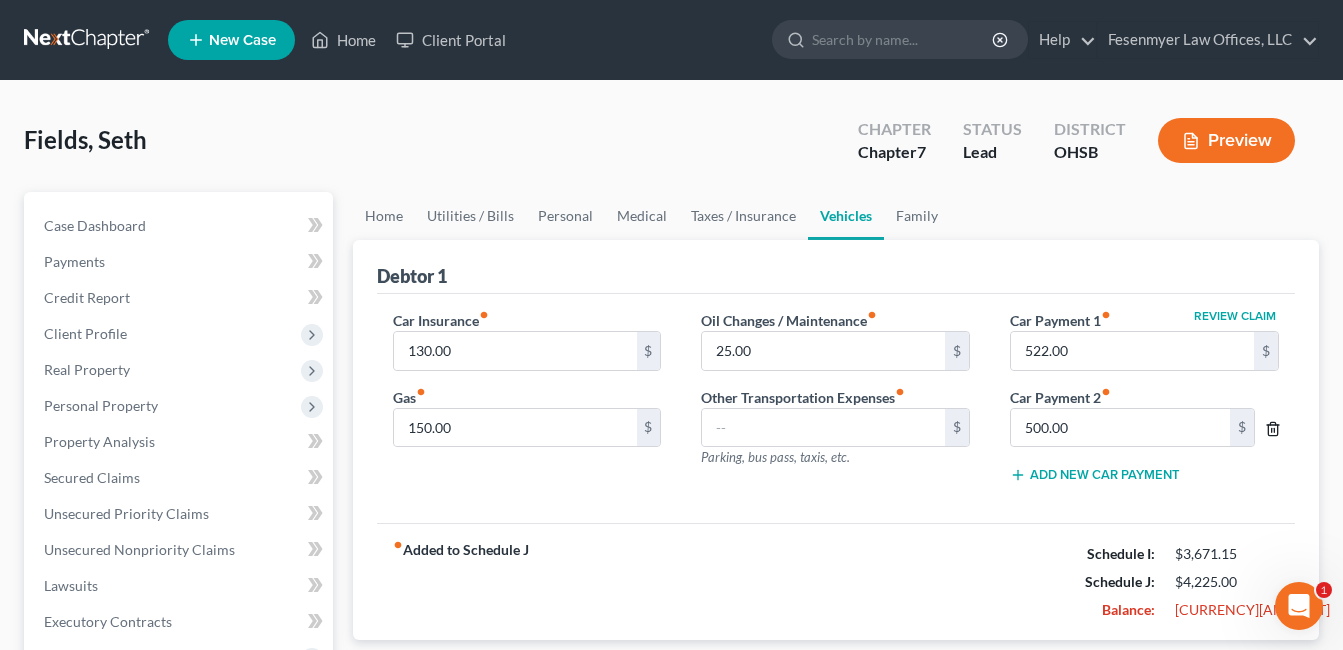 click 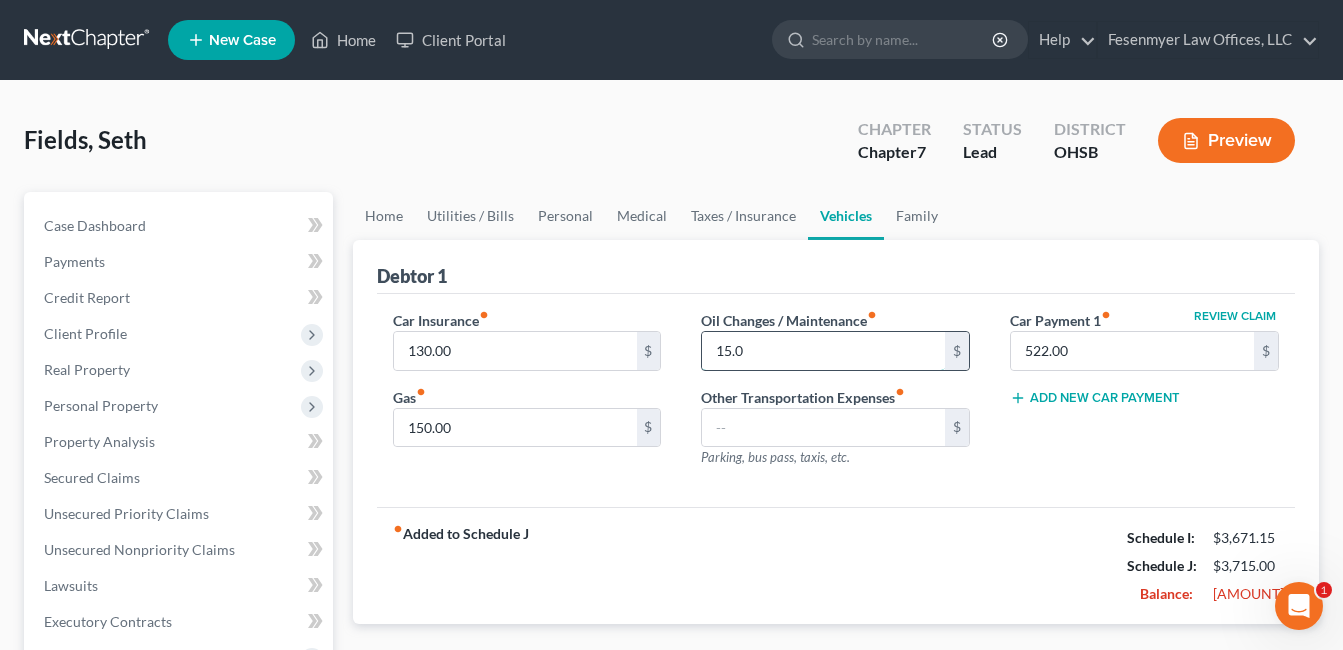 type on "15.00" 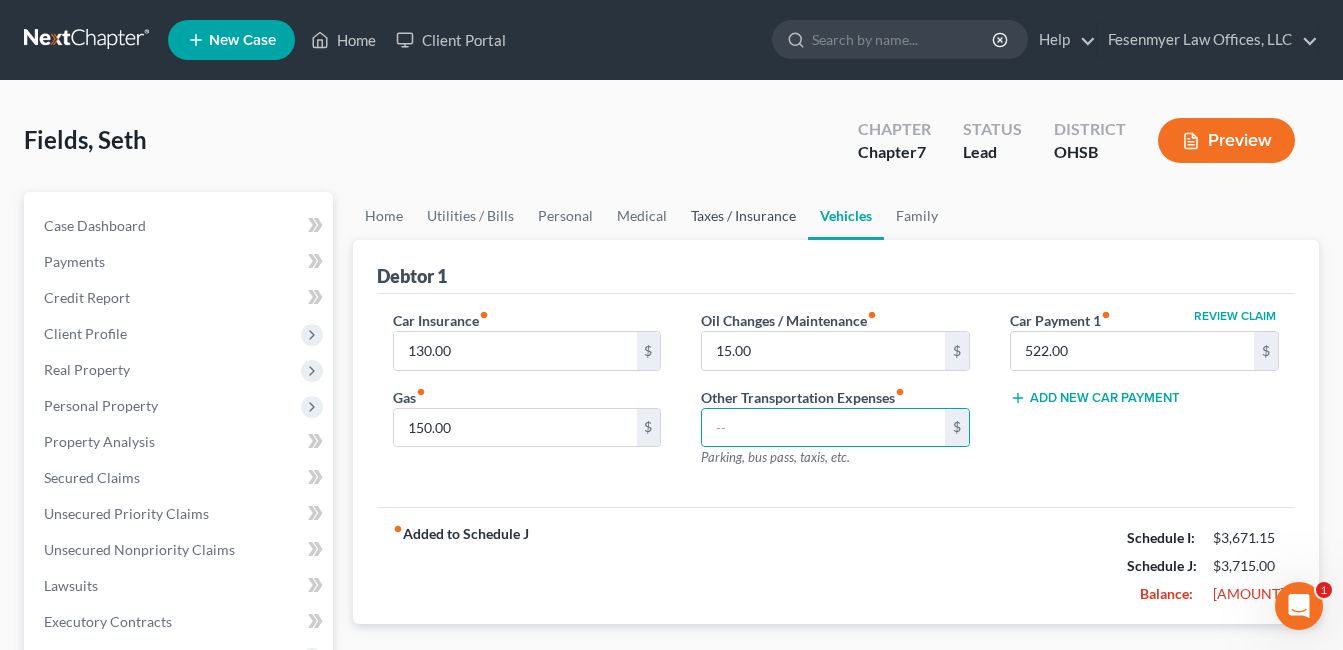click on "Taxes / Insurance" at bounding box center (743, 216) 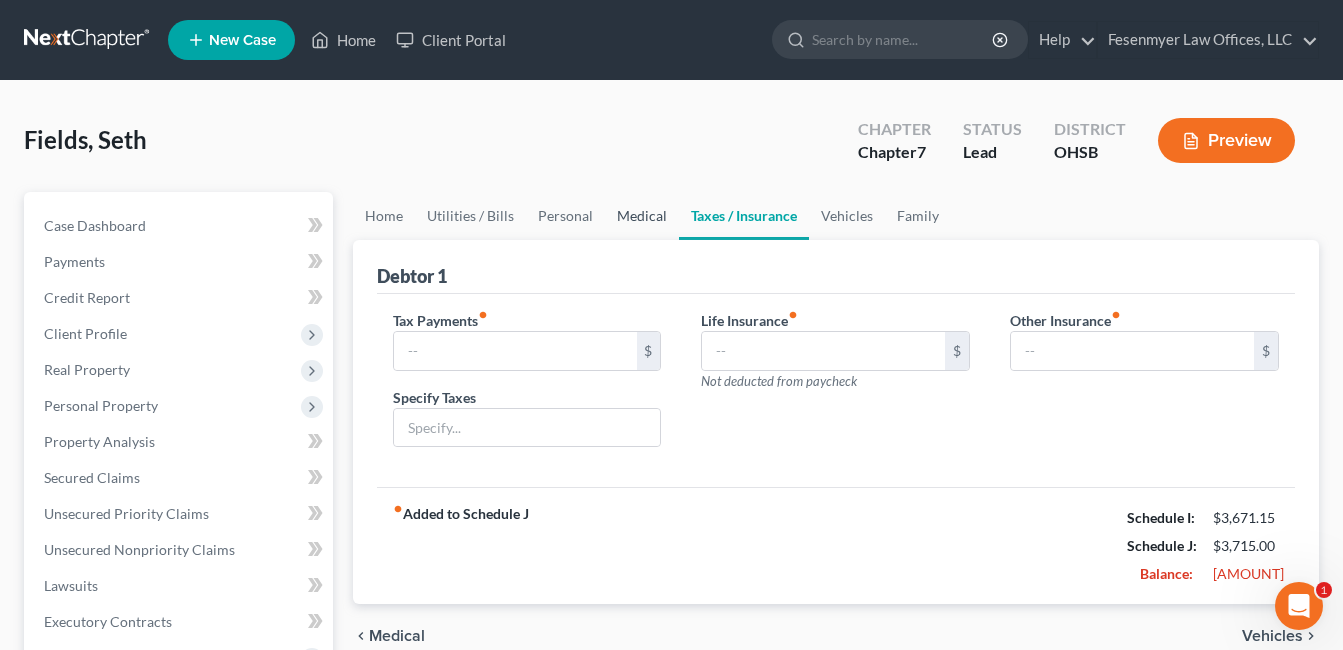 click on "Medical" at bounding box center (642, 216) 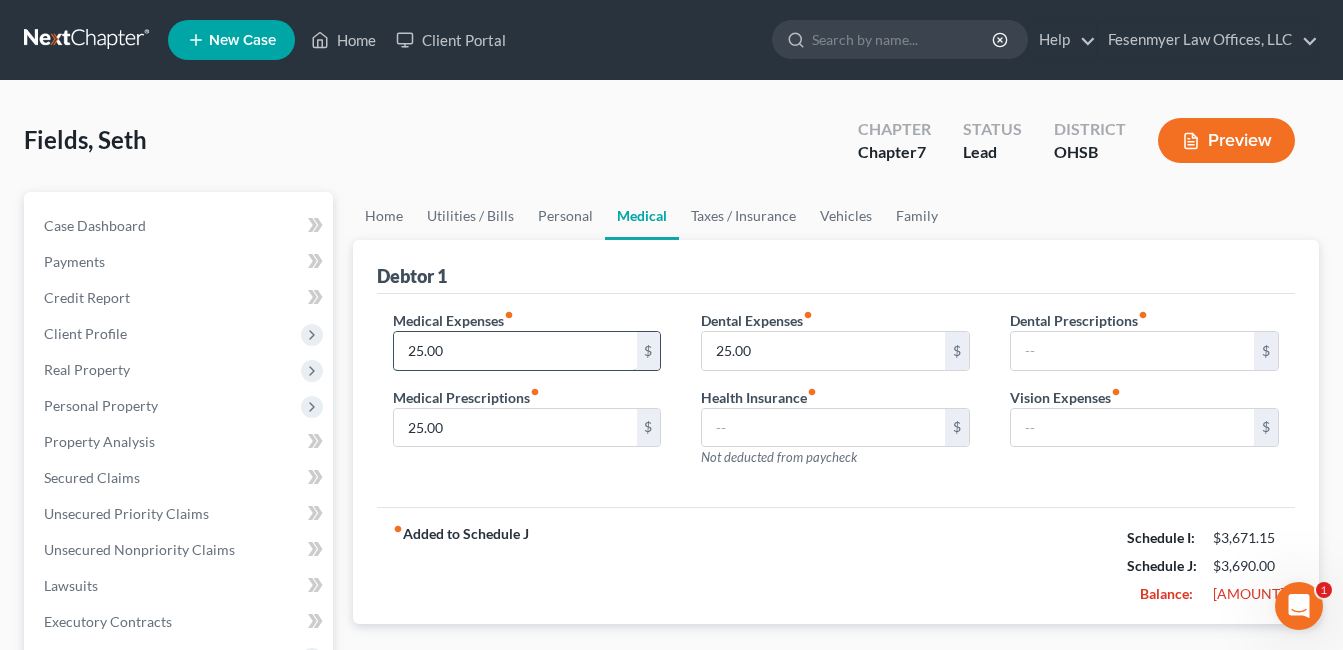 type on "25.00" 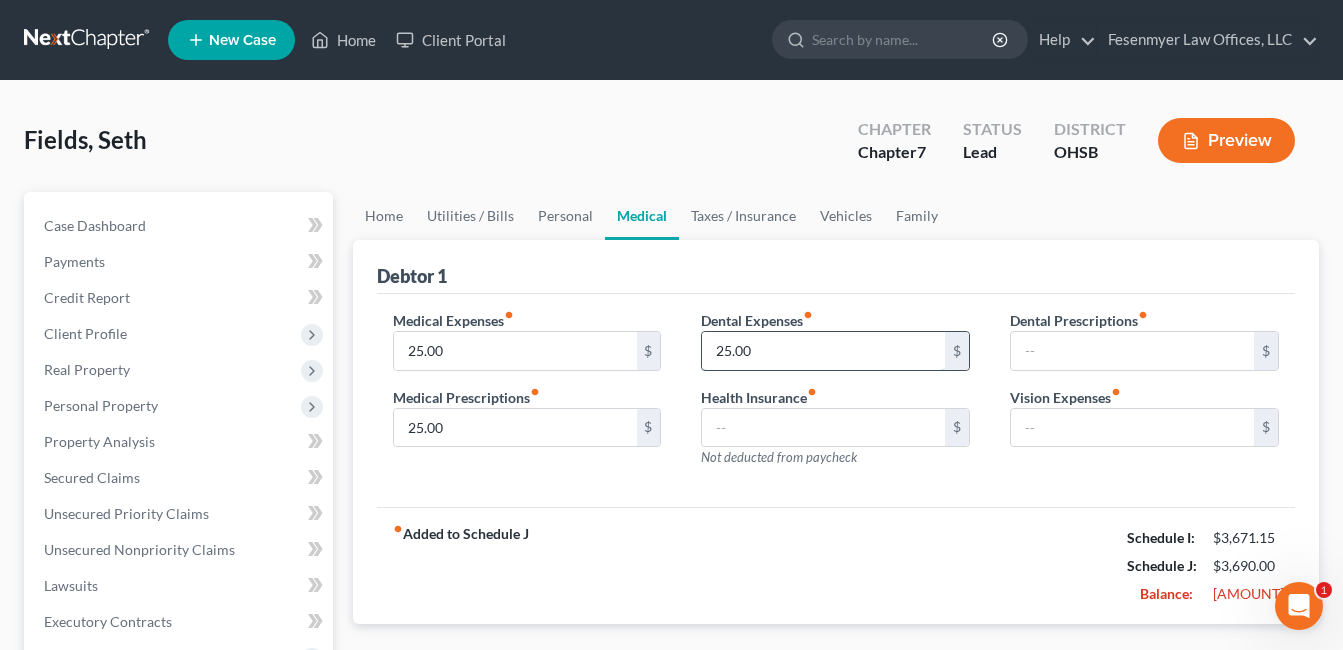 click on "25.00" at bounding box center [823, 351] 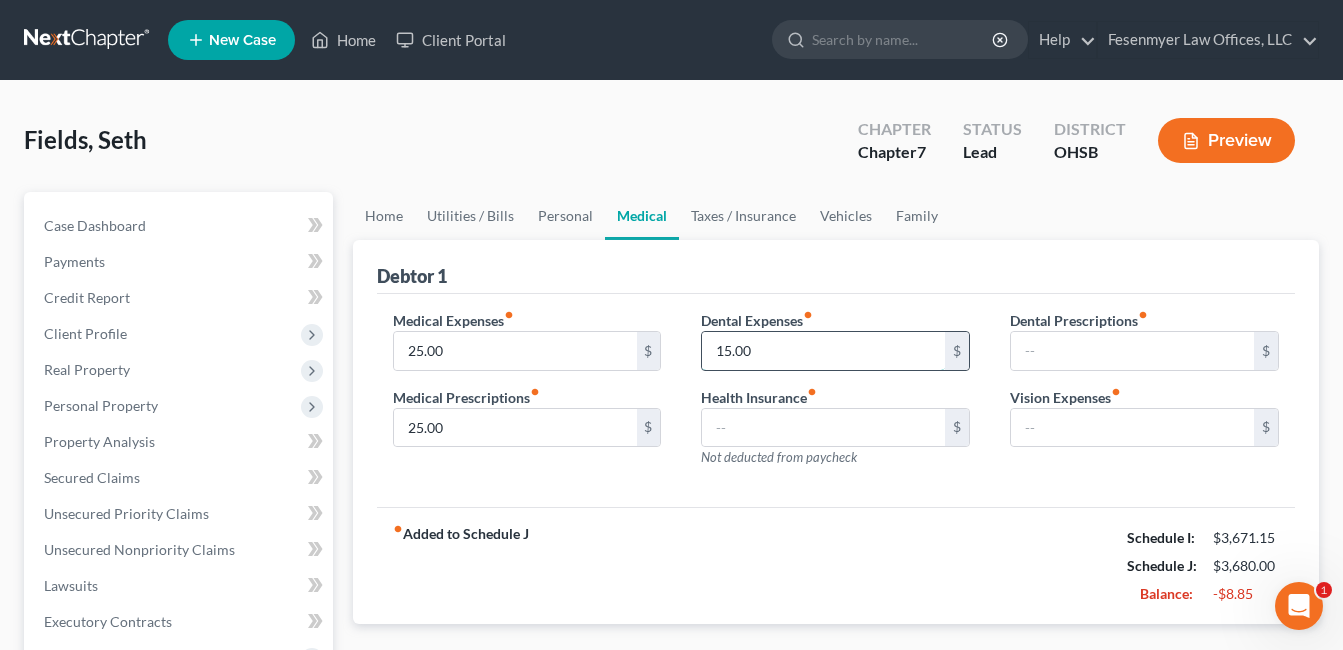 type on "15.00" 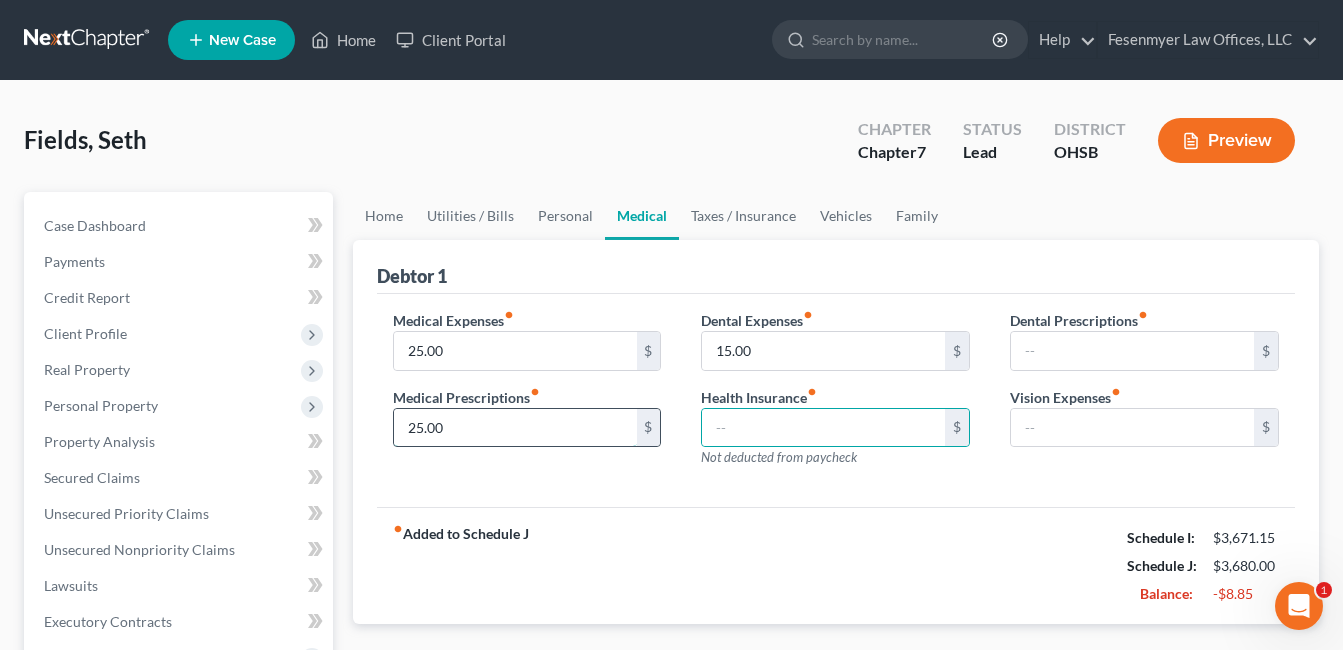 click on "25.00" at bounding box center (515, 428) 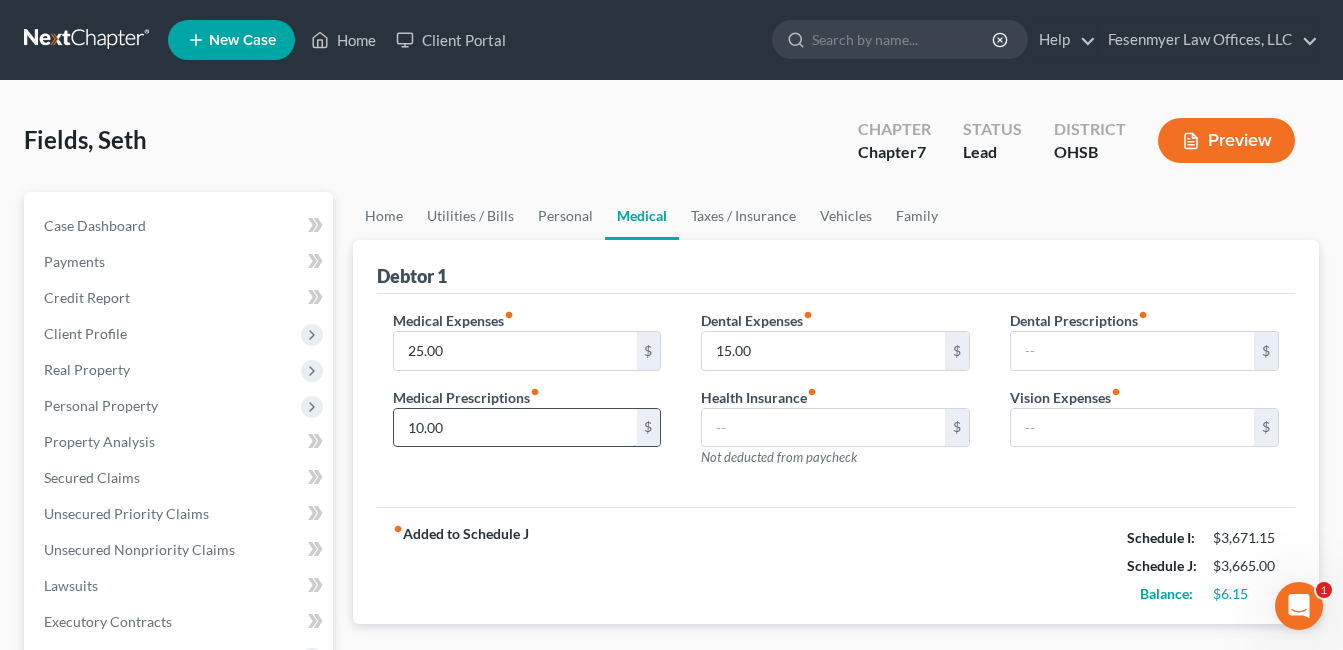 type on "10.00" 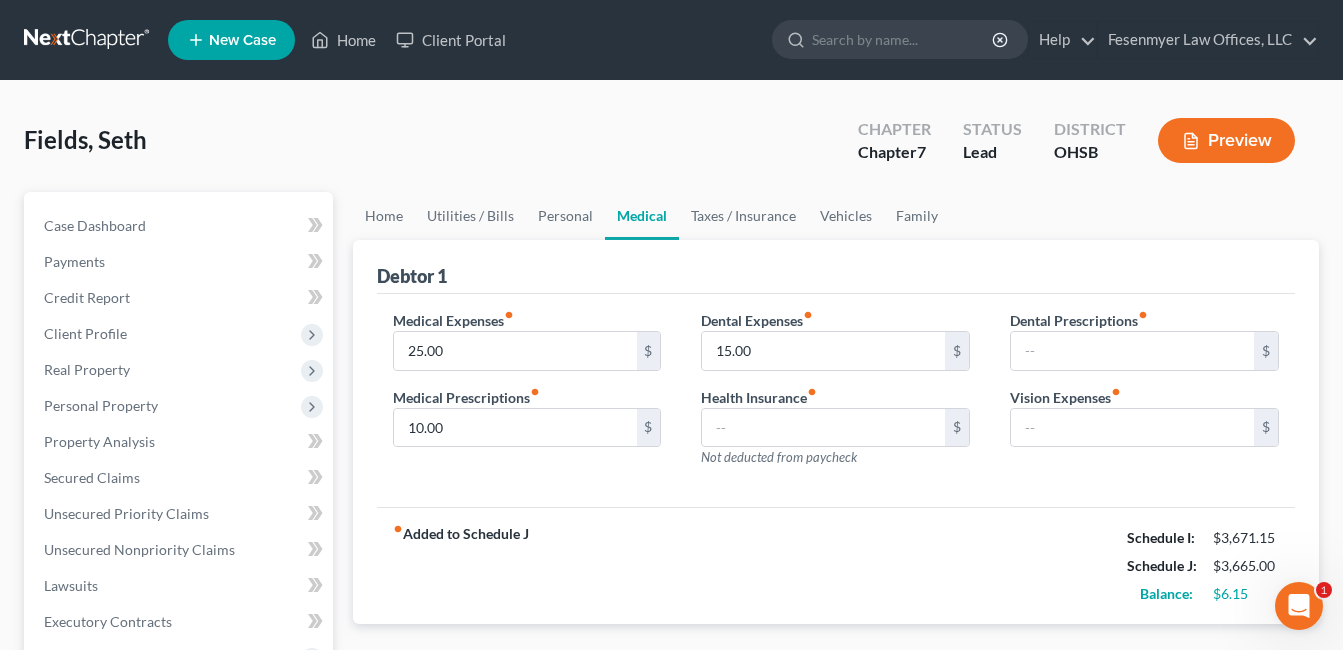 click on "Income" at bounding box center [671, 698] 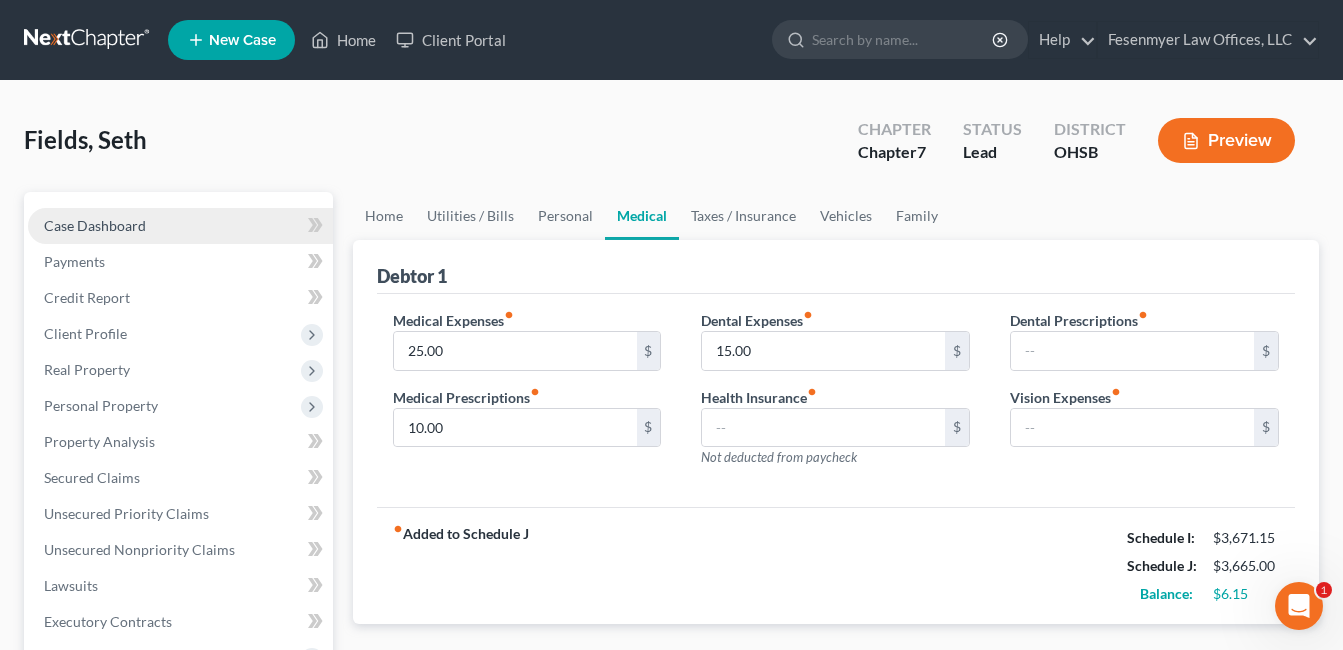 click on "Case Dashboard" at bounding box center [180, 226] 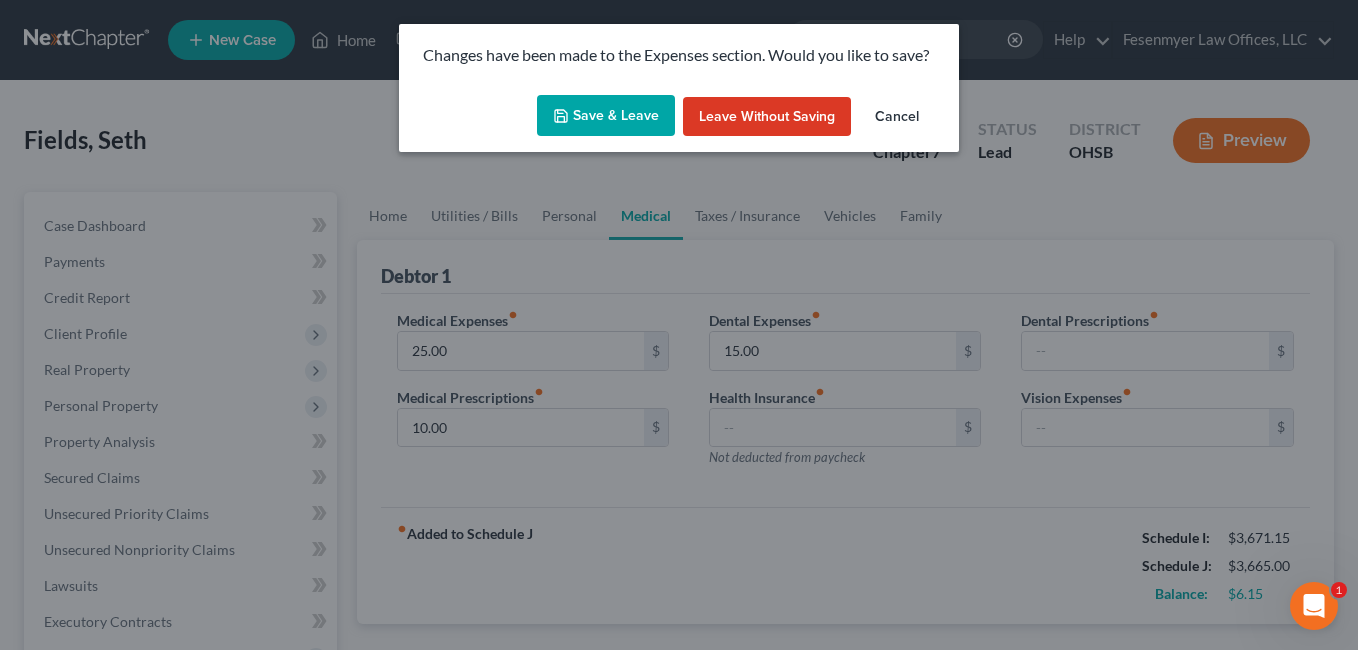 click on "Save & Leave" at bounding box center (606, 116) 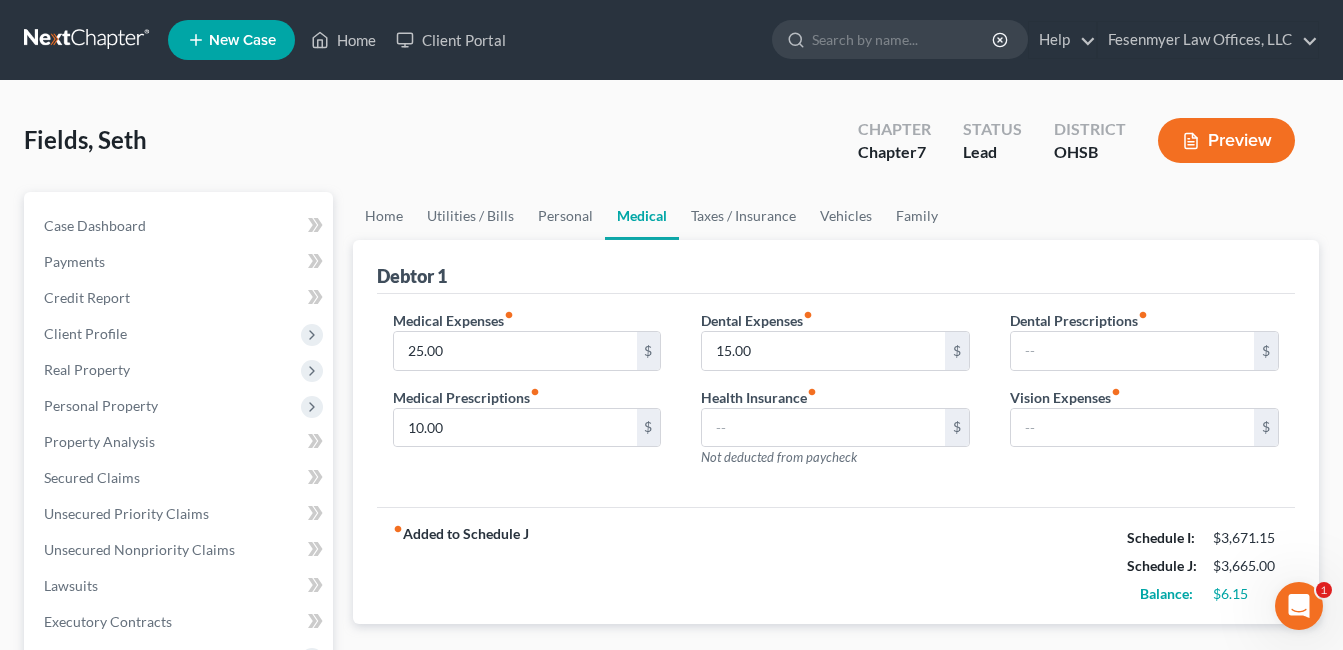 select on "4" 